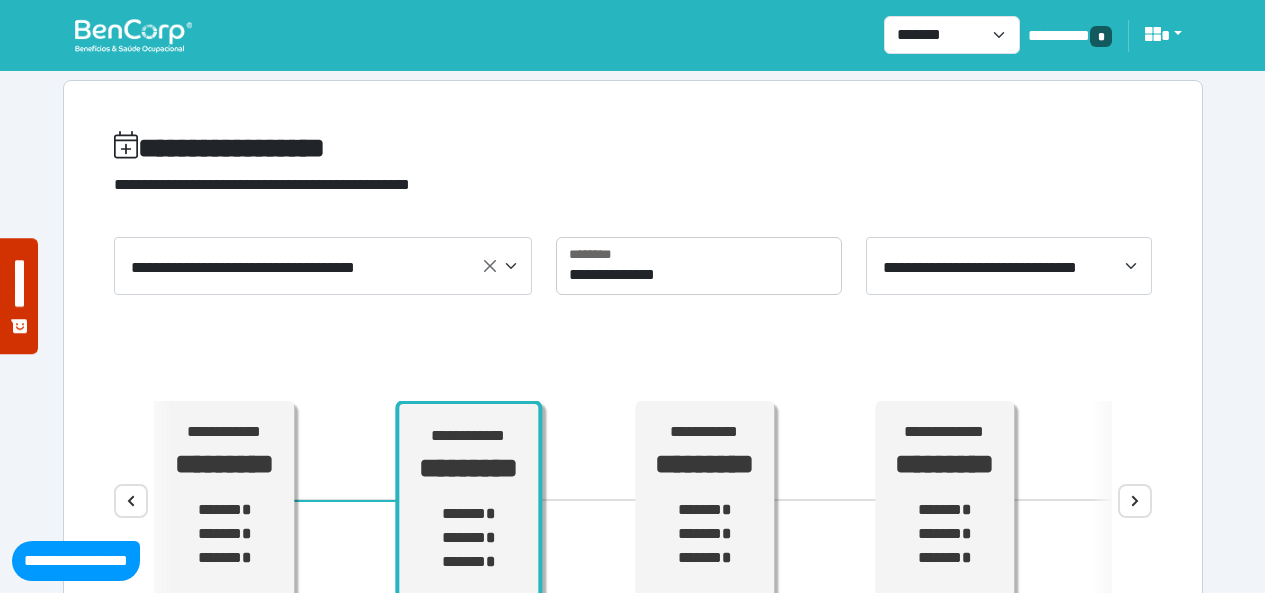 select on "*****" 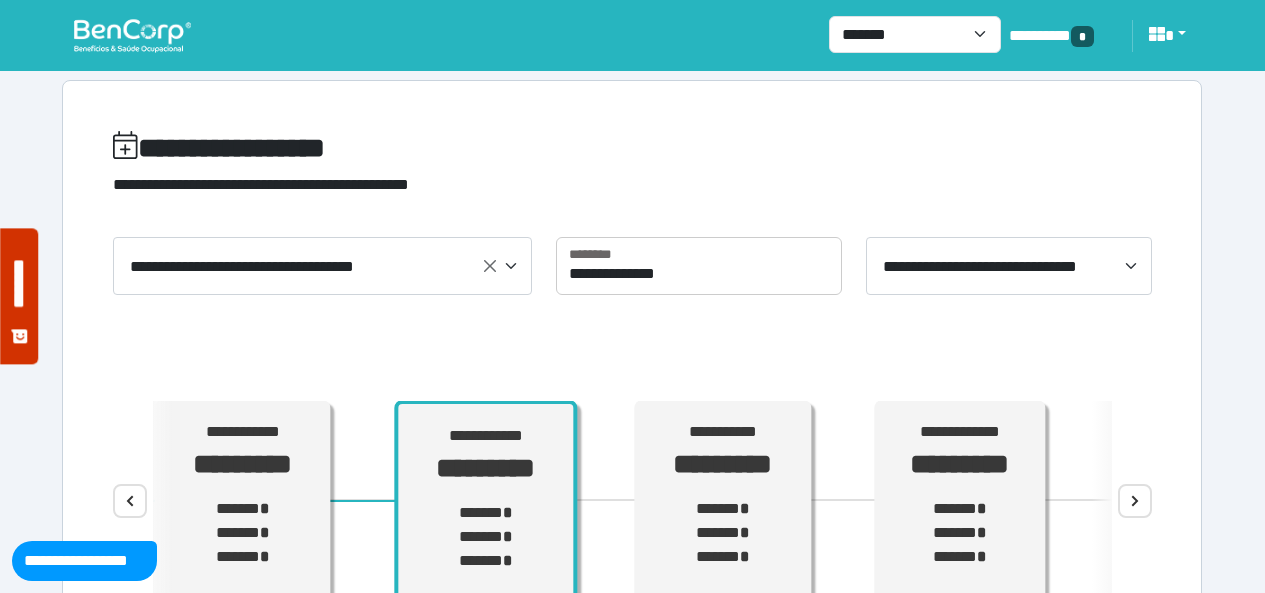 scroll, scrollTop: 300, scrollLeft: 0, axis: vertical 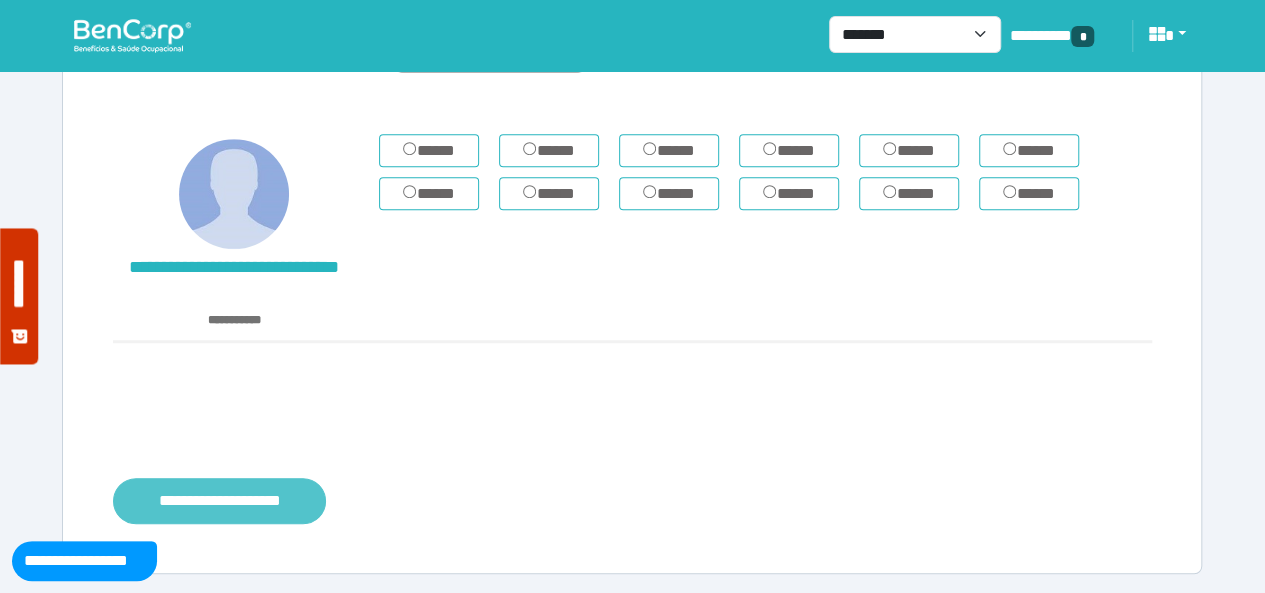click on "**********" at bounding box center (219, 500) 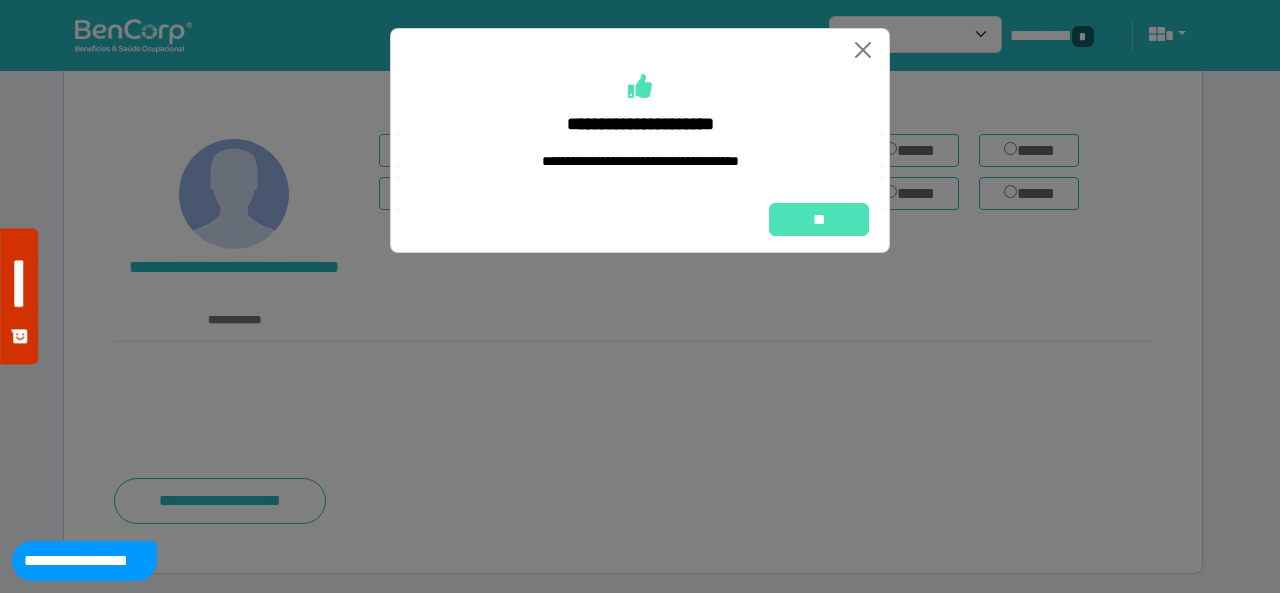 click on "**" at bounding box center (640, 219) 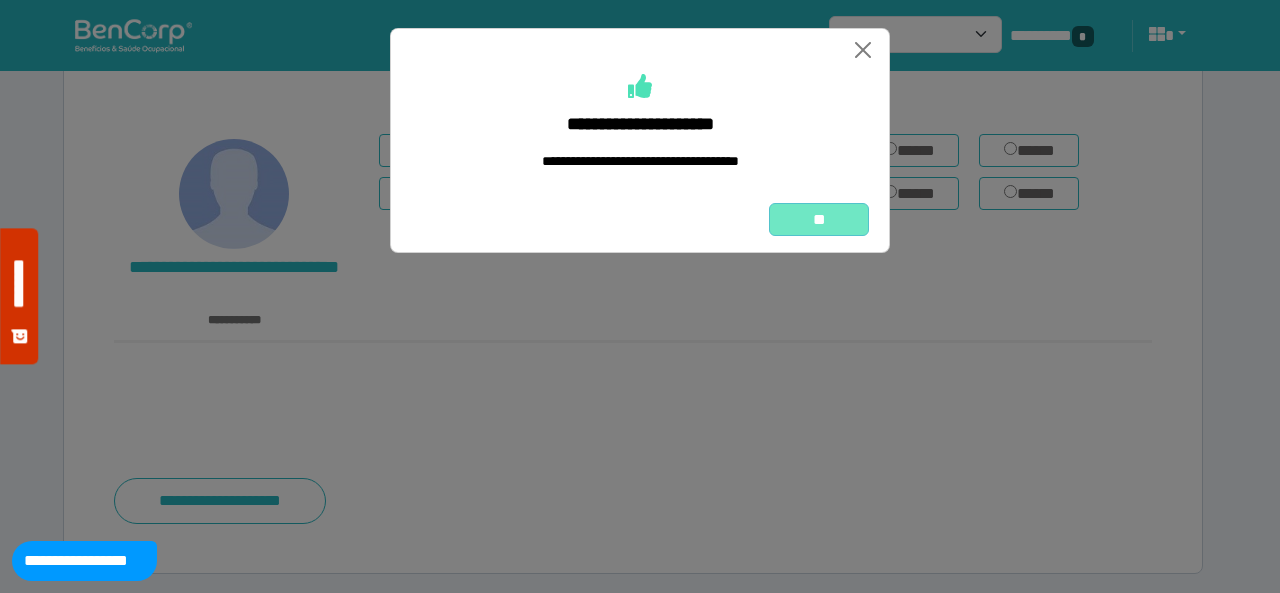 click on "**" at bounding box center [819, 219] 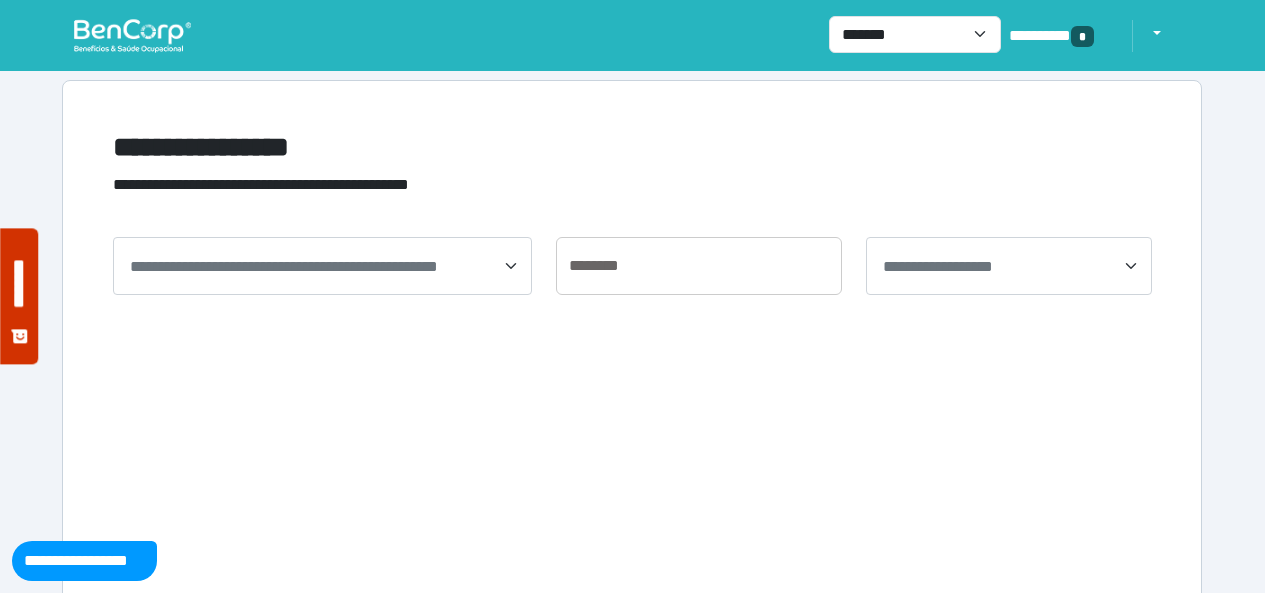scroll, scrollTop: 0, scrollLeft: 0, axis: both 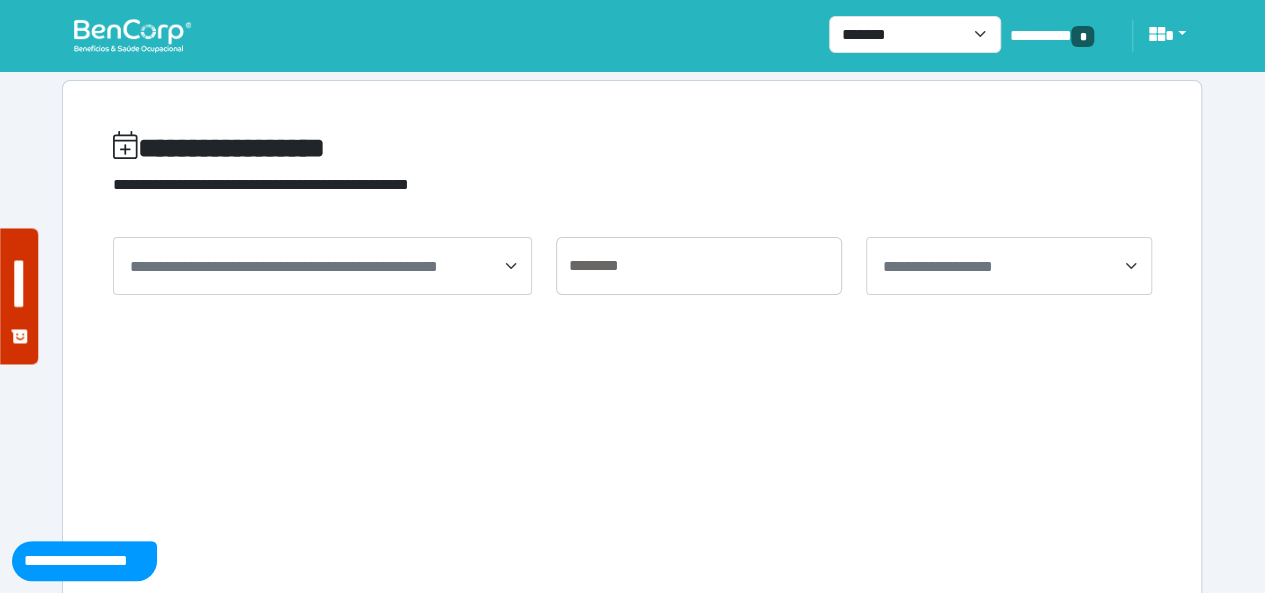 click at bounding box center (132, 35) 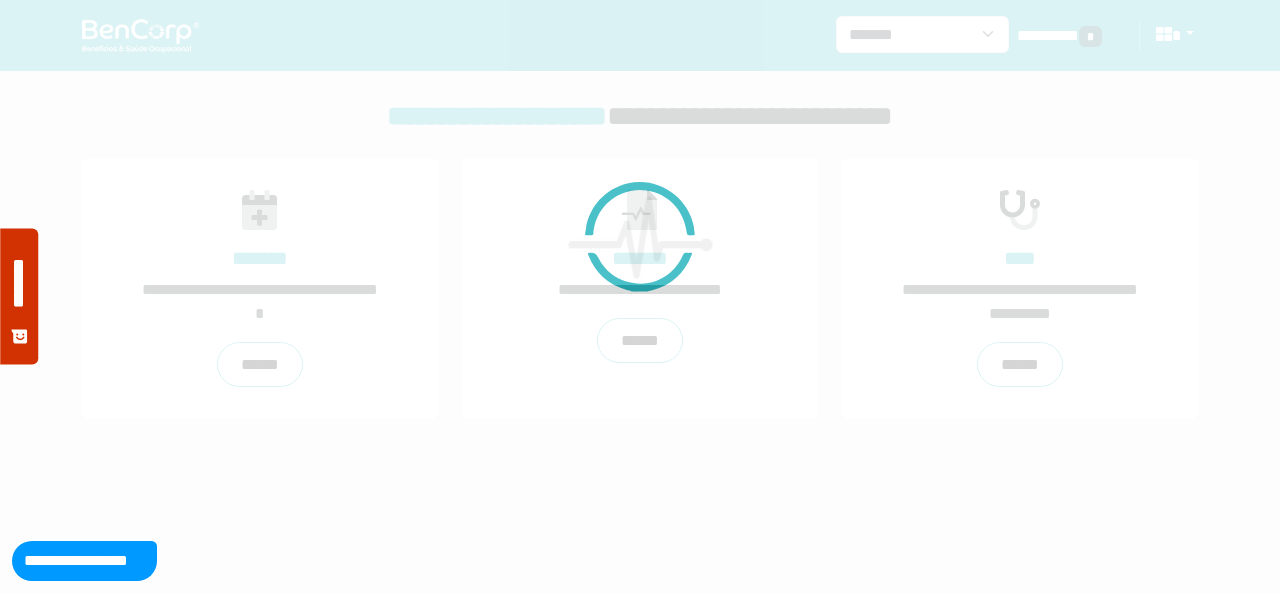 scroll, scrollTop: 0, scrollLeft: 0, axis: both 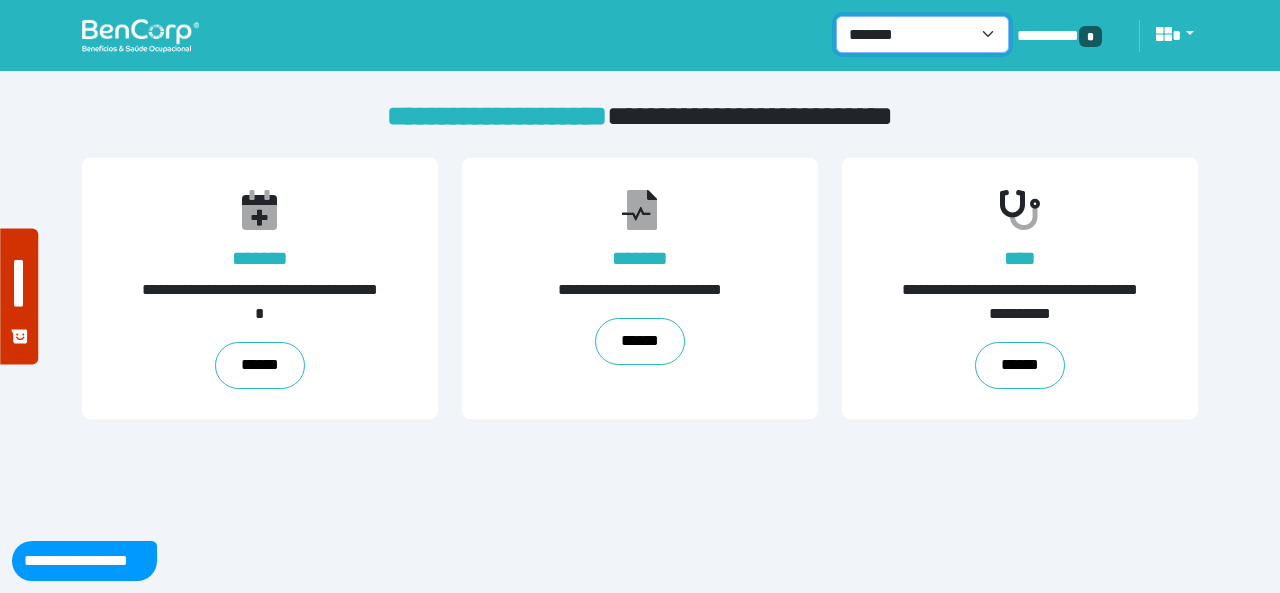click on "**********" at bounding box center [922, 34] 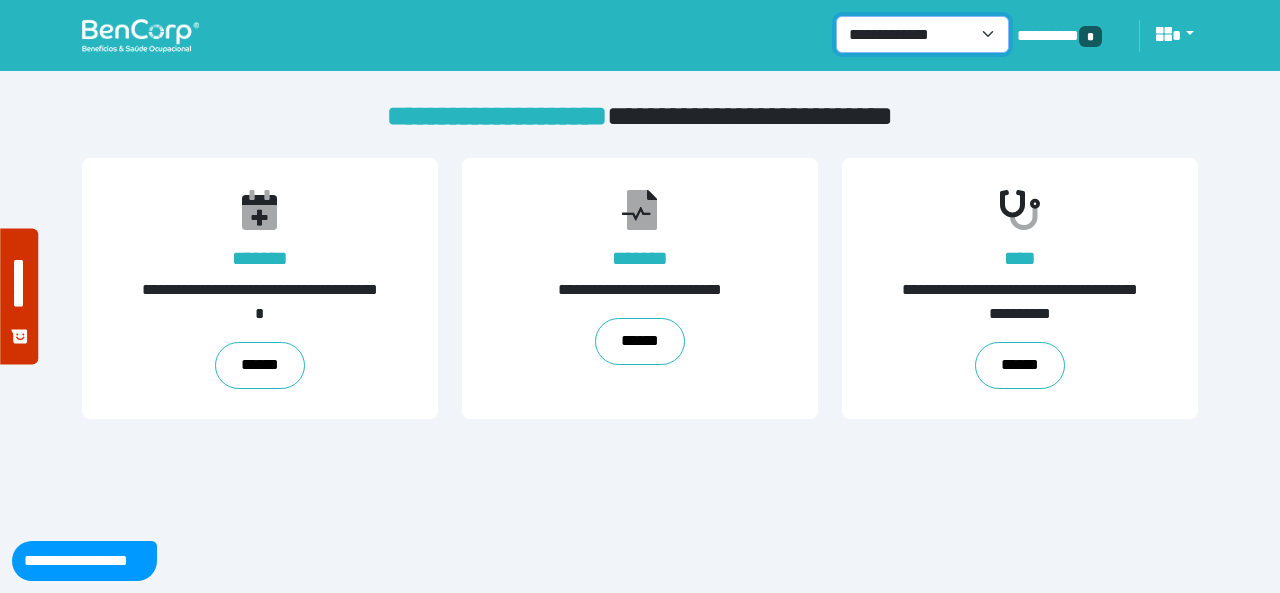 click on "**********" at bounding box center (922, 34) 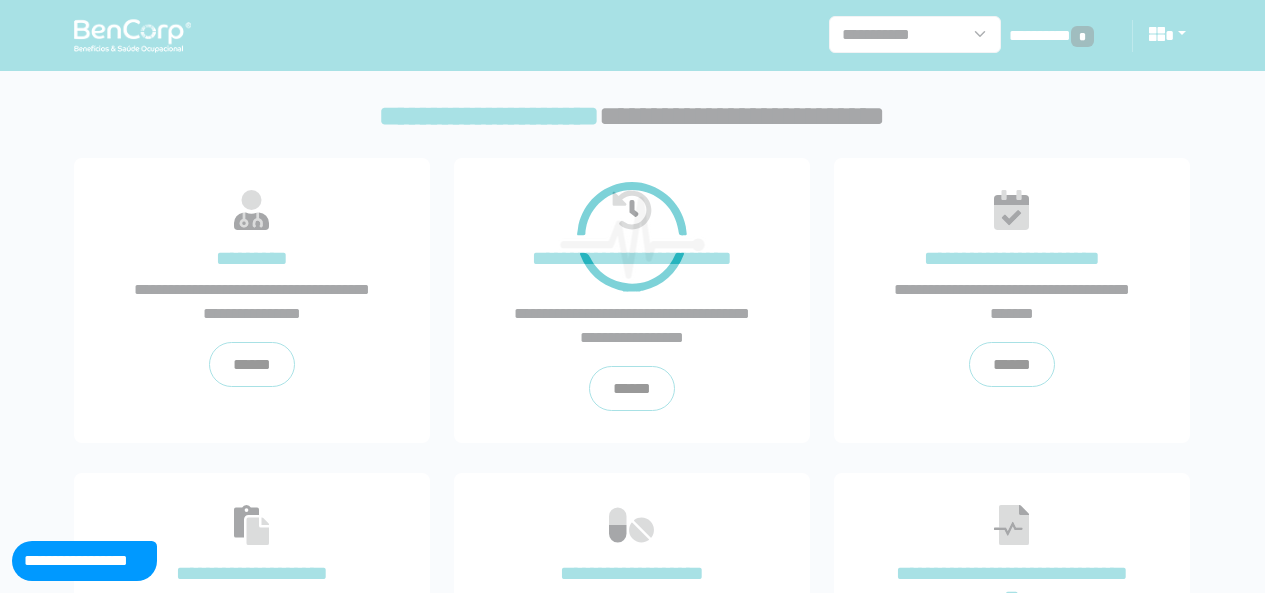 scroll, scrollTop: 0, scrollLeft: 0, axis: both 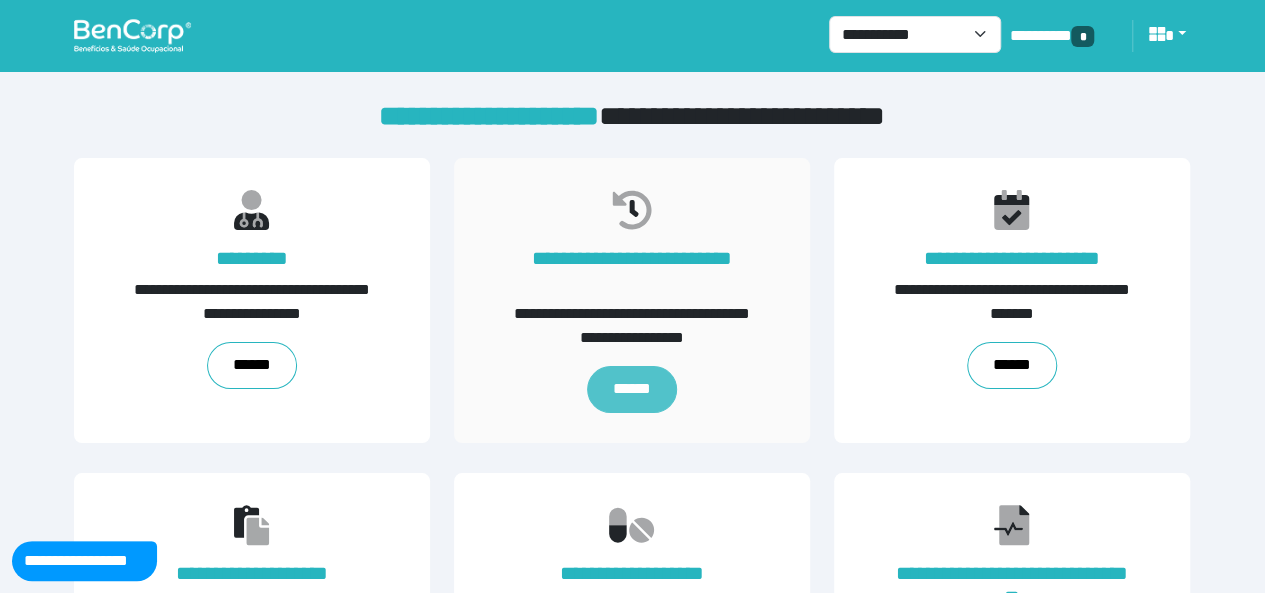 click on "******" at bounding box center (632, 390) 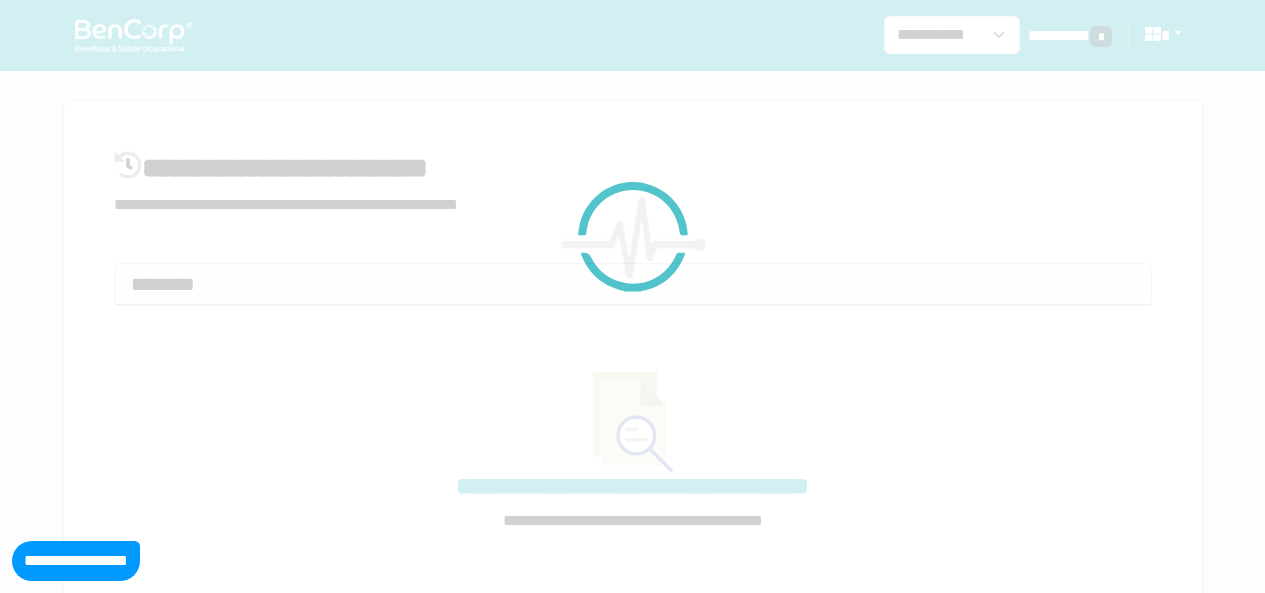 select on "**" 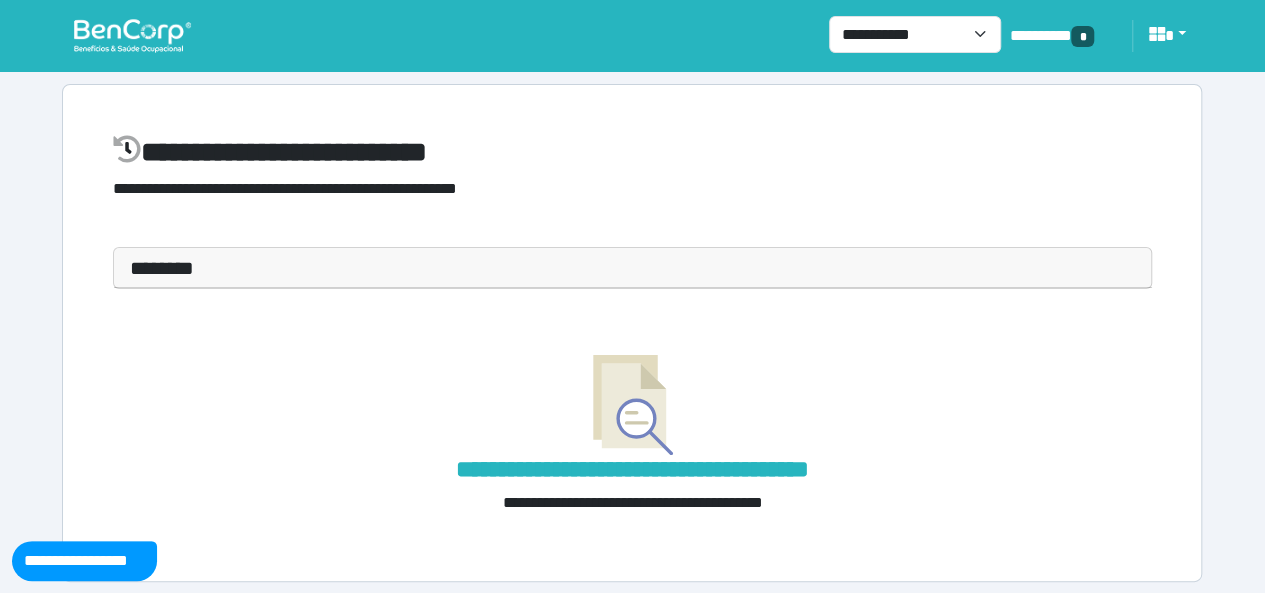 scroll, scrollTop: 24, scrollLeft: 0, axis: vertical 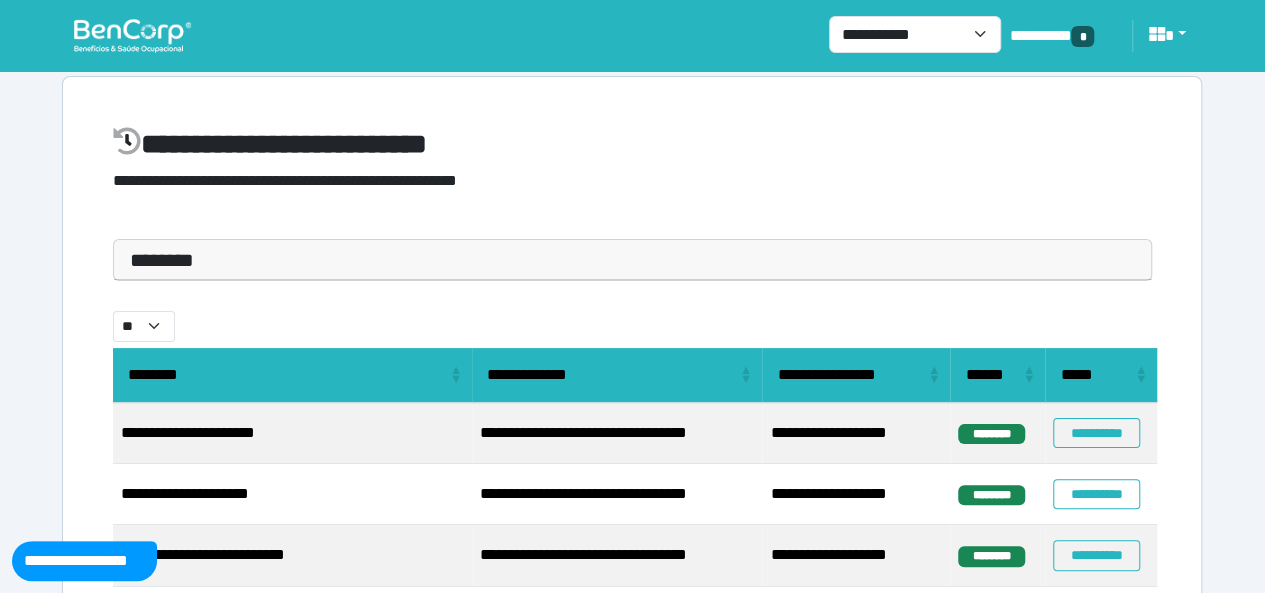 click on "********" at bounding box center (632, 260) 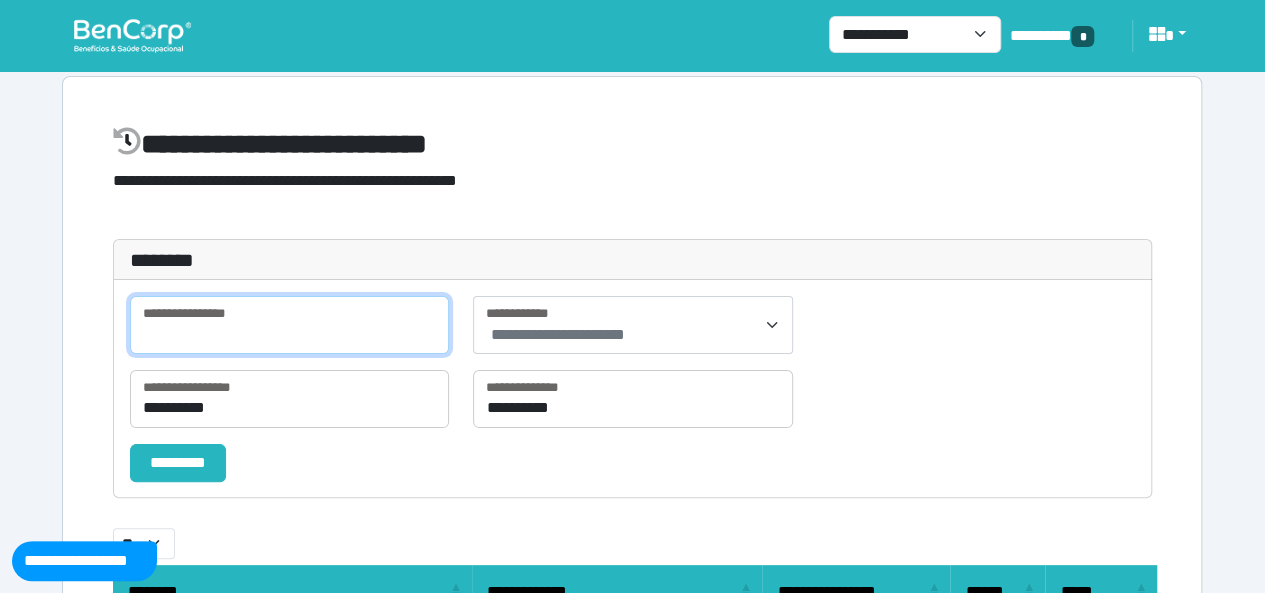 click at bounding box center (289, 325) 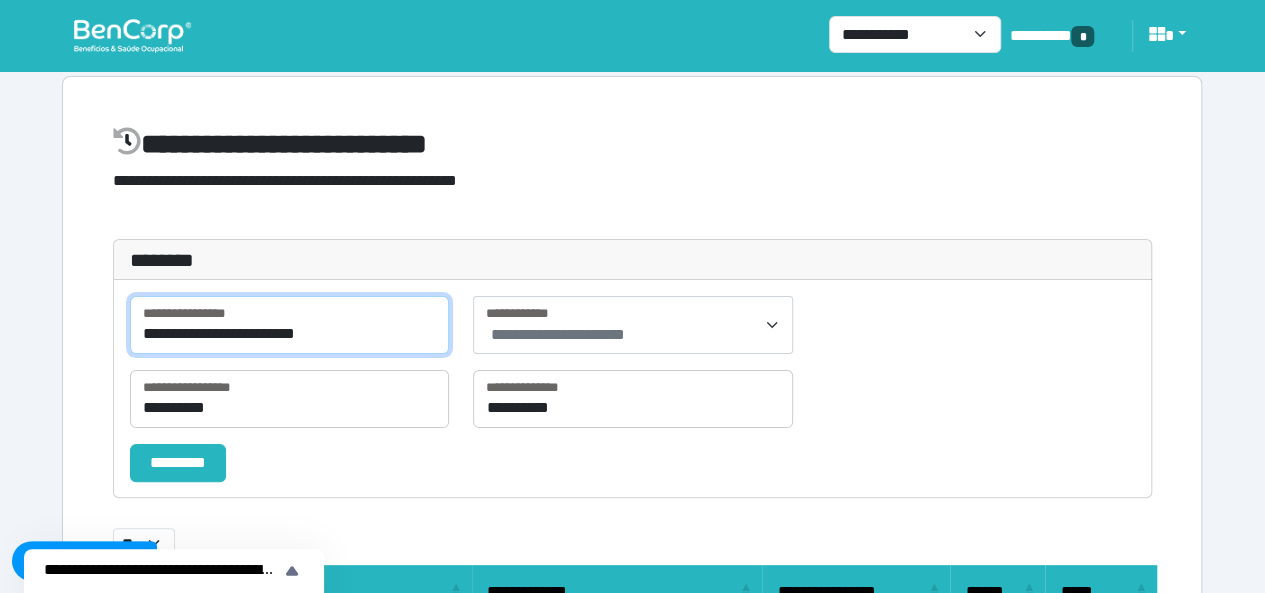 click on "*********" at bounding box center [178, 462] 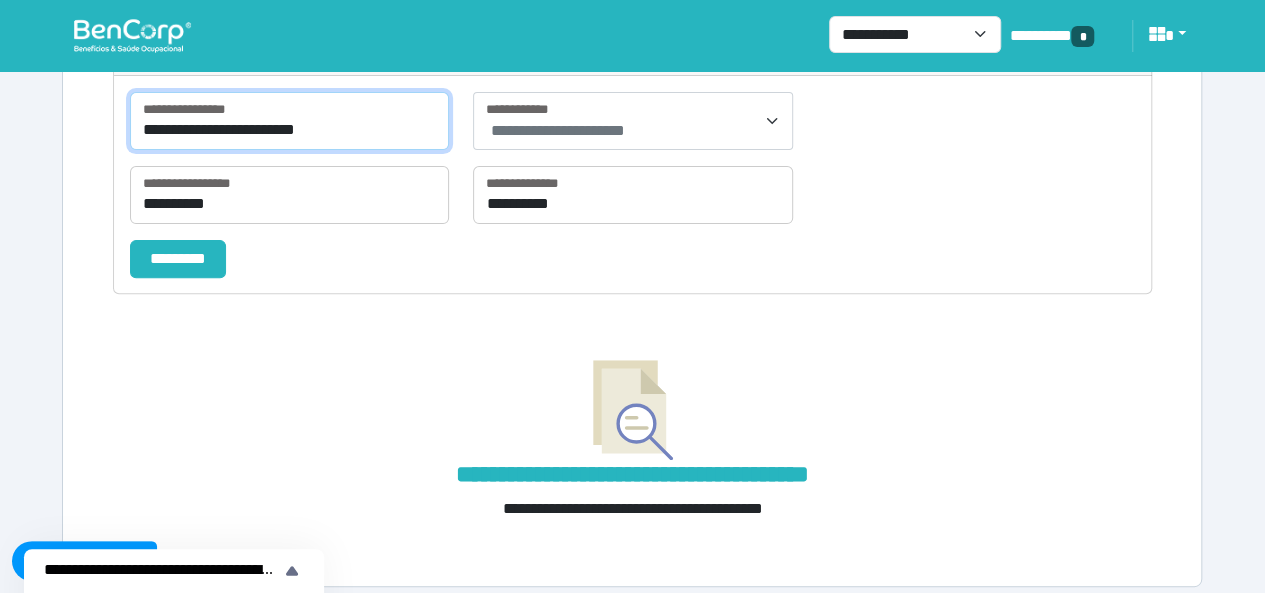 scroll, scrollTop: 242, scrollLeft: 0, axis: vertical 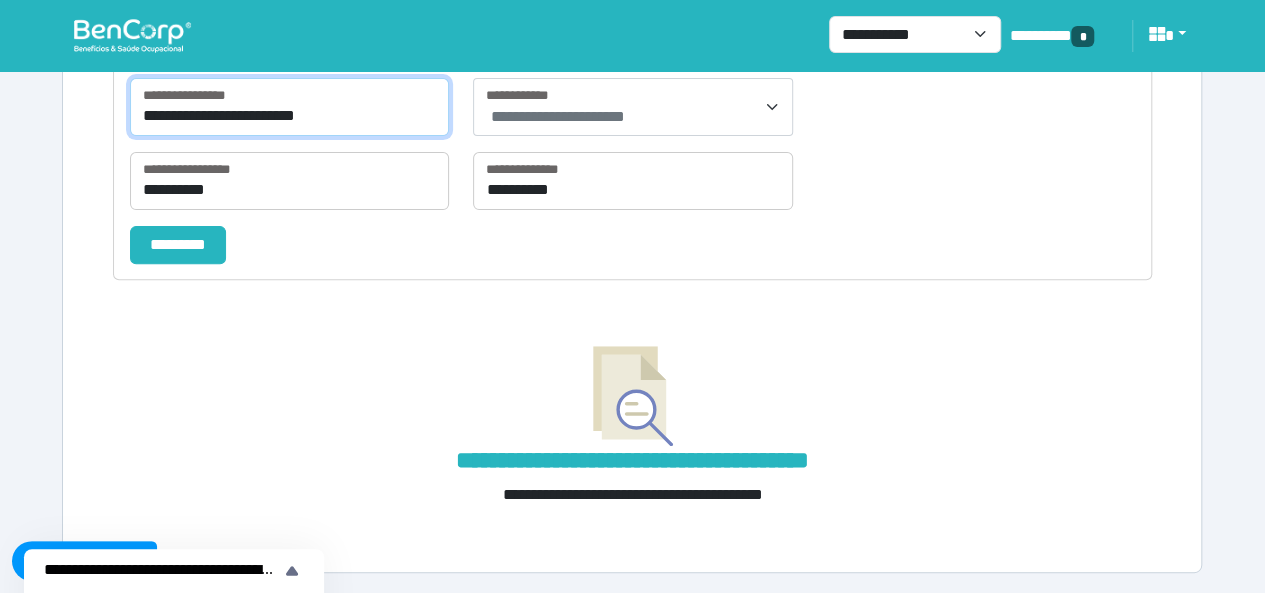 click on "**********" at bounding box center [289, 107] 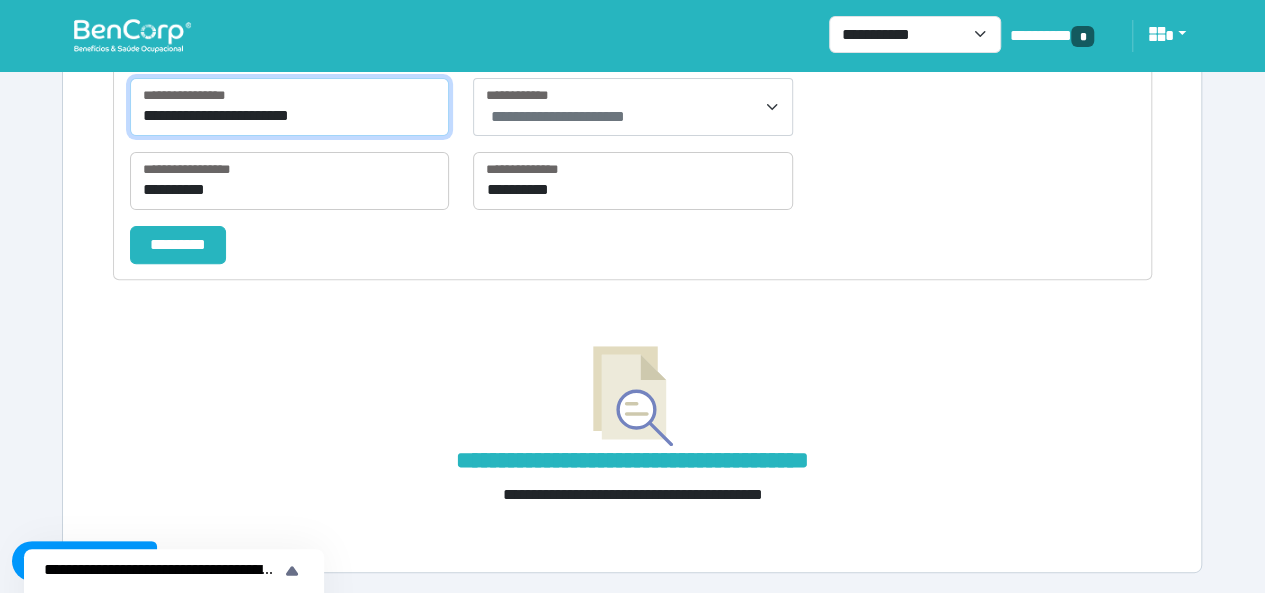 type on "**********" 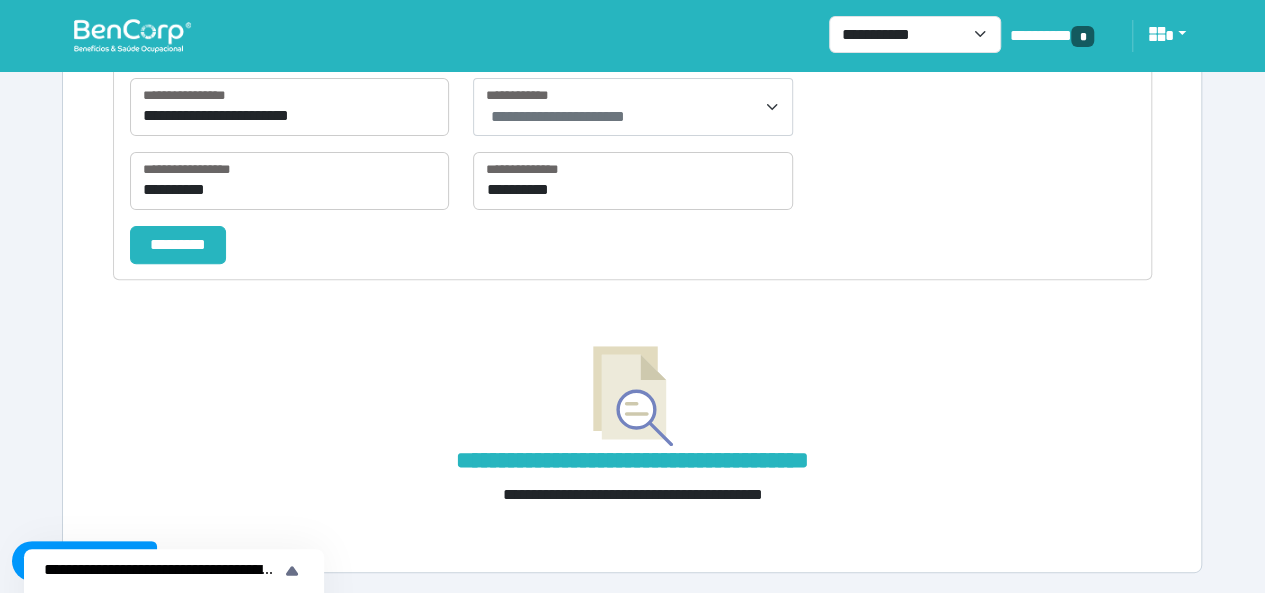 click at bounding box center [132, 35] 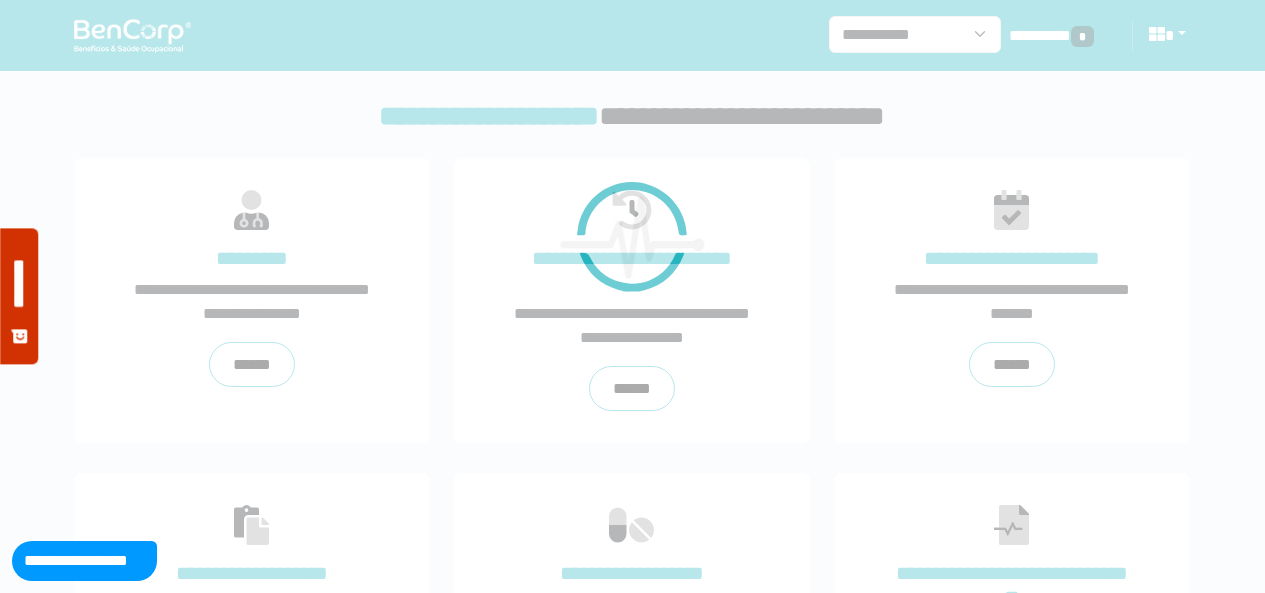 scroll, scrollTop: 0, scrollLeft: 0, axis: both 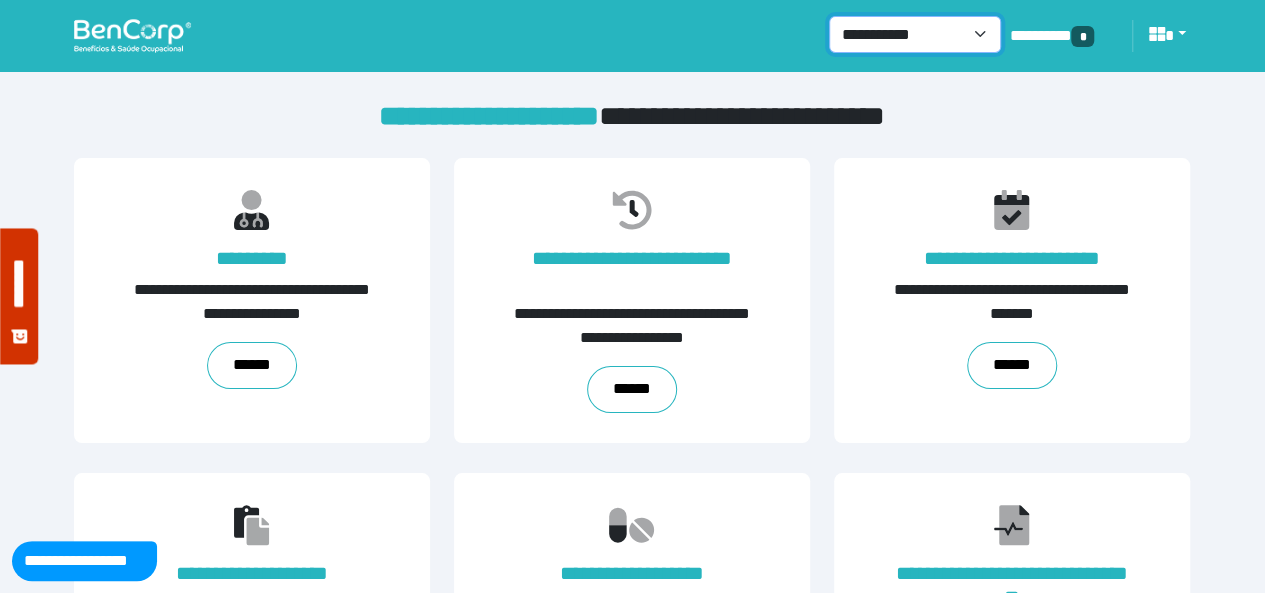drag, startPoint x: 986, startPoint y: 29, endPoint x: 972, endPoint y: 49, distance: 24.41311 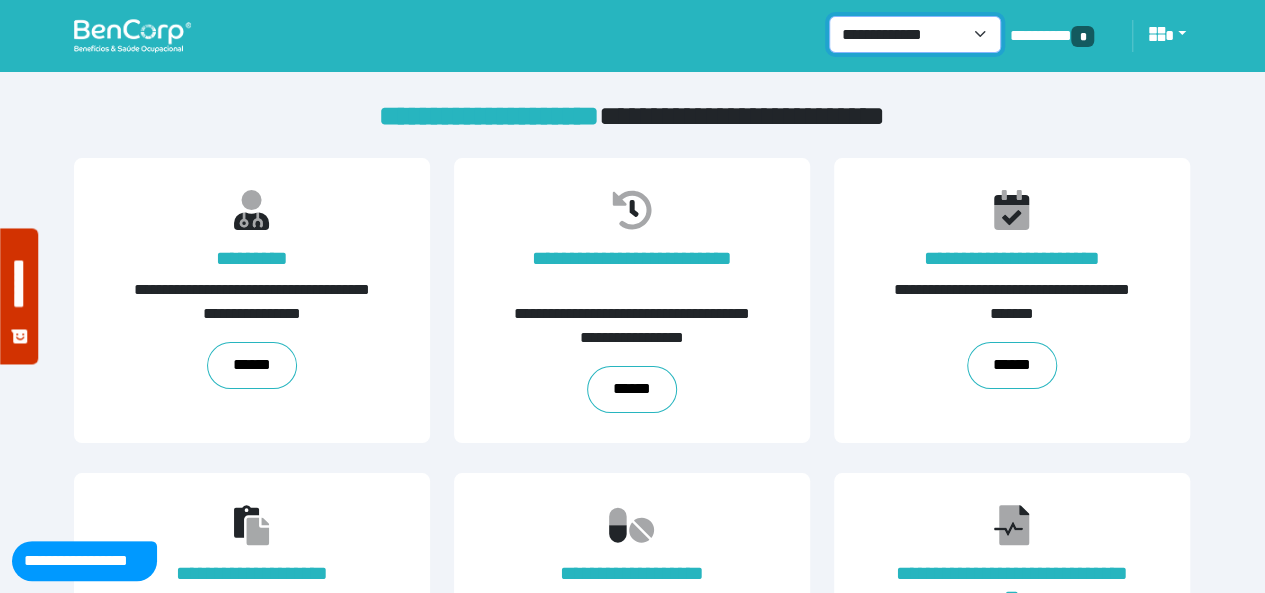 click on "**********" at bounding box center (915, 34) 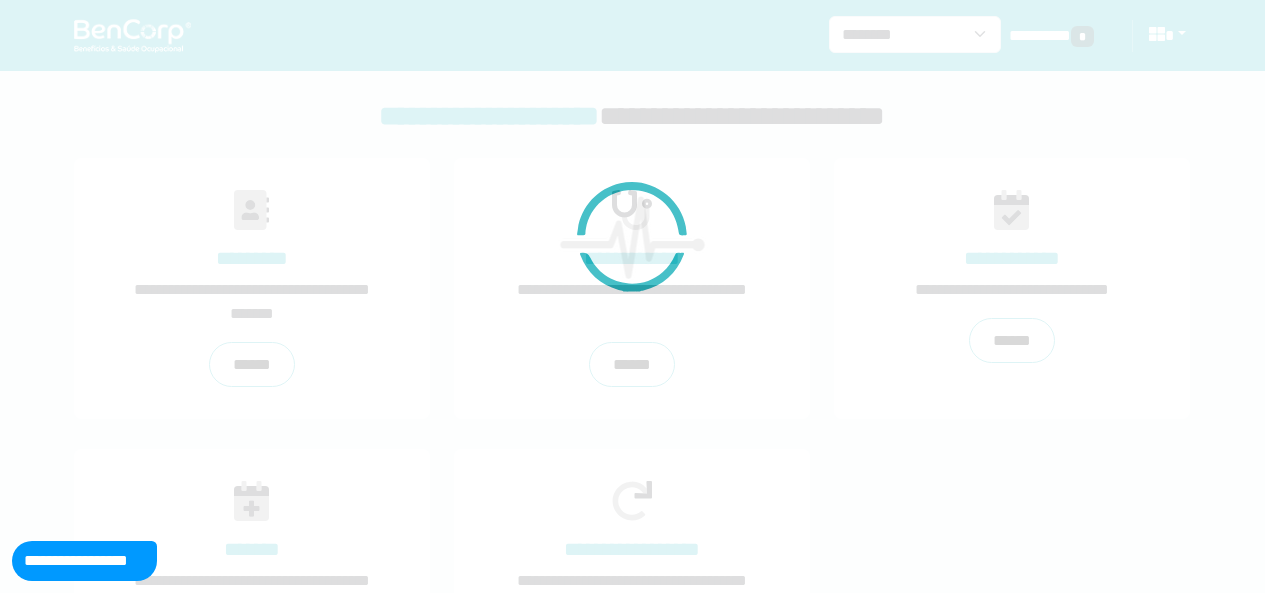 scroll, scrollTop: 0, scrollLeft: 0, axis: both 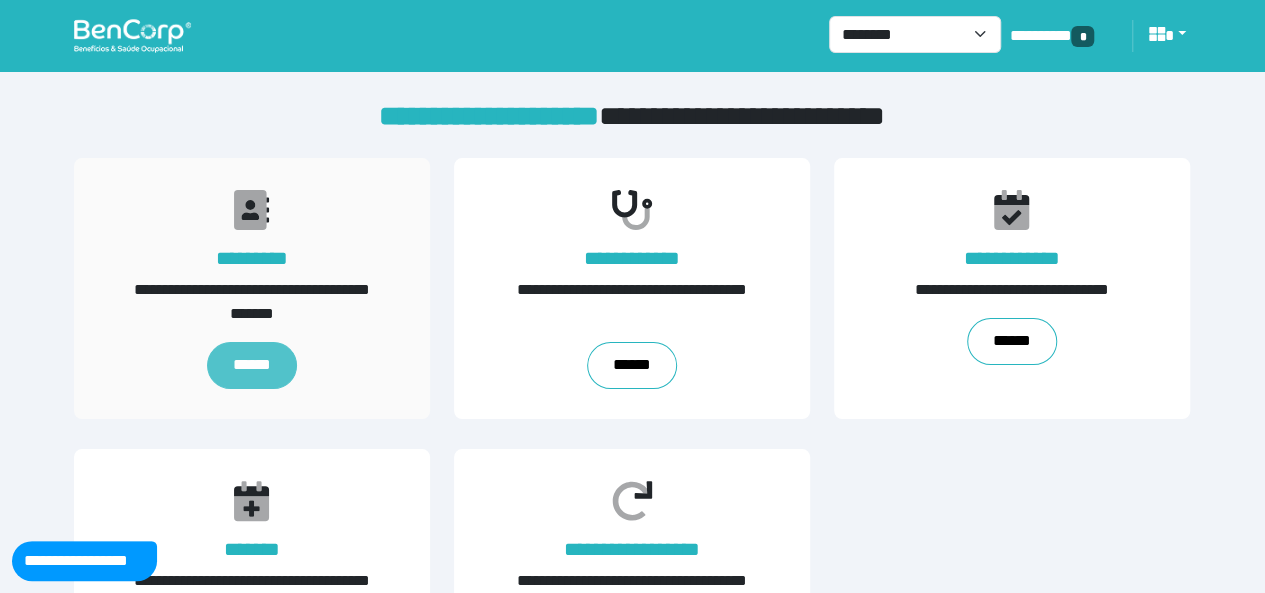 click on "******" at bounding box center [252, 365] 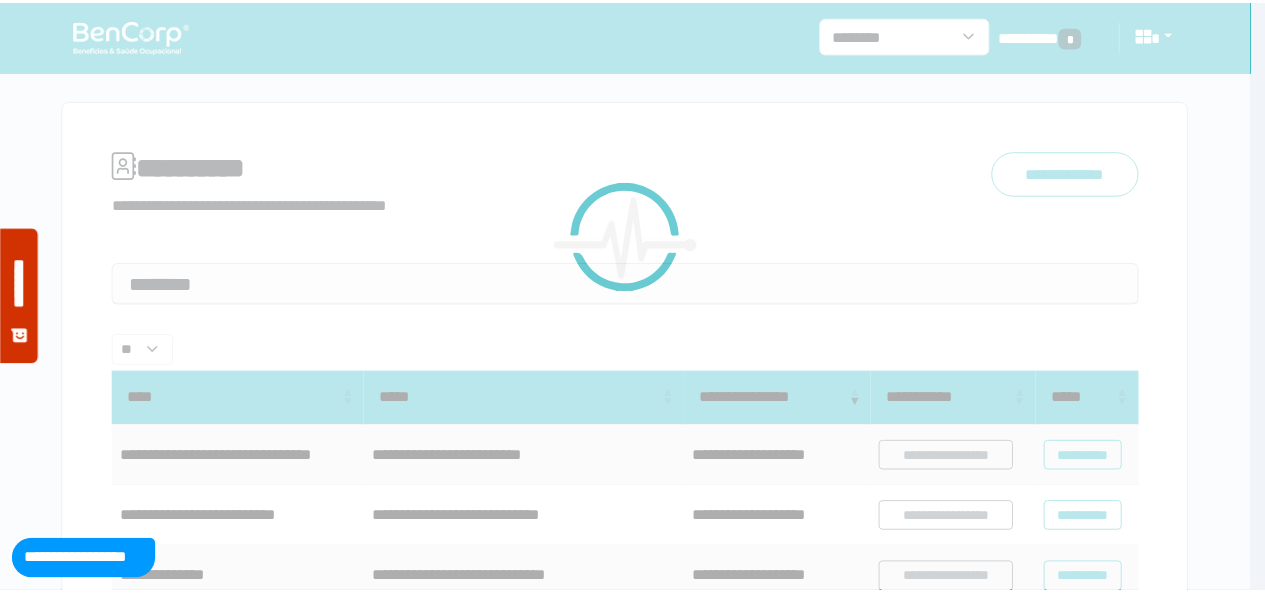 scroll, scrollTop: 0, scrollLeft: 0, axis: both 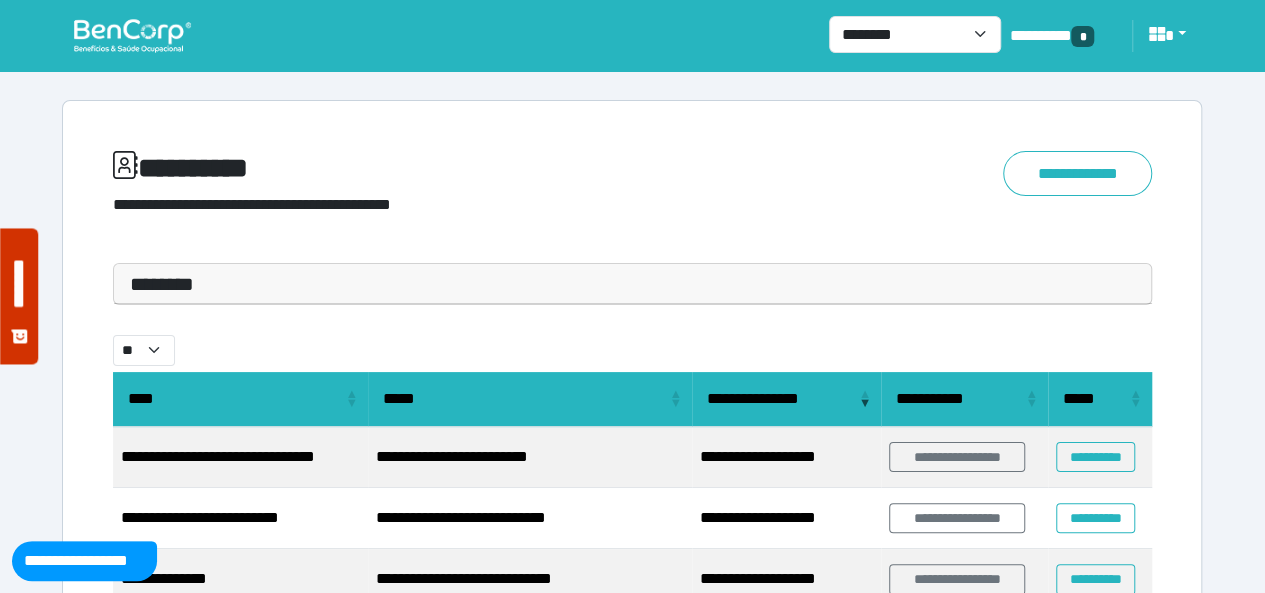 drag, startPoint x: 300, startPoint y: 285, endPoint x: 276, endPoint y: 321, distance: 43.266617 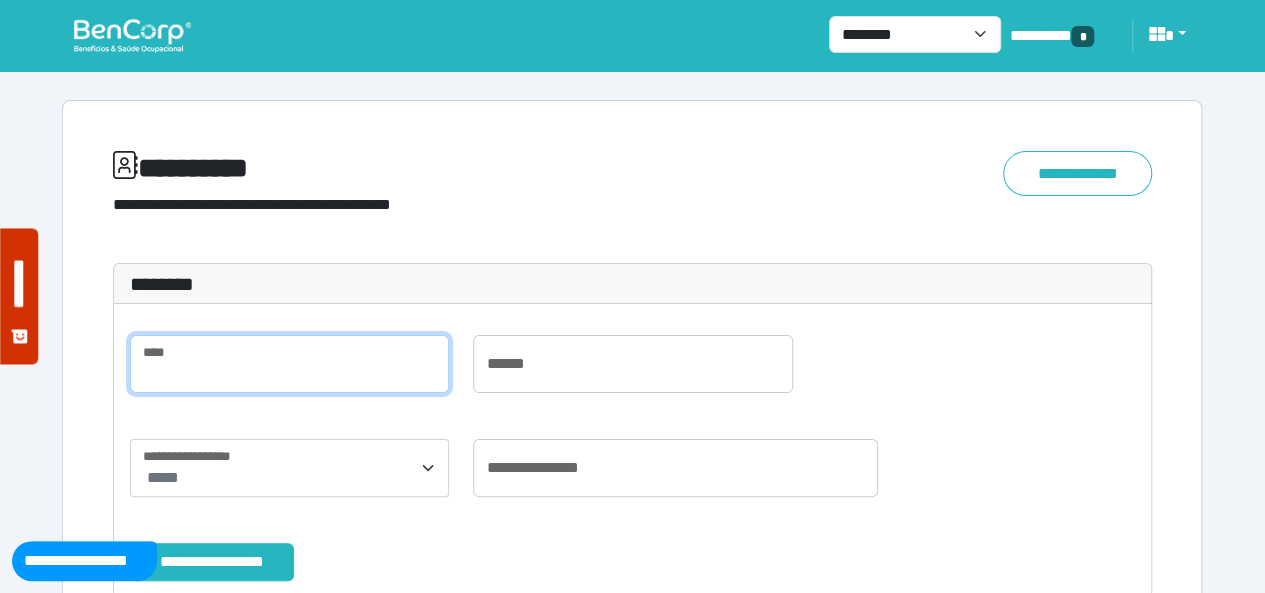 click at bounding box center (289, 364) 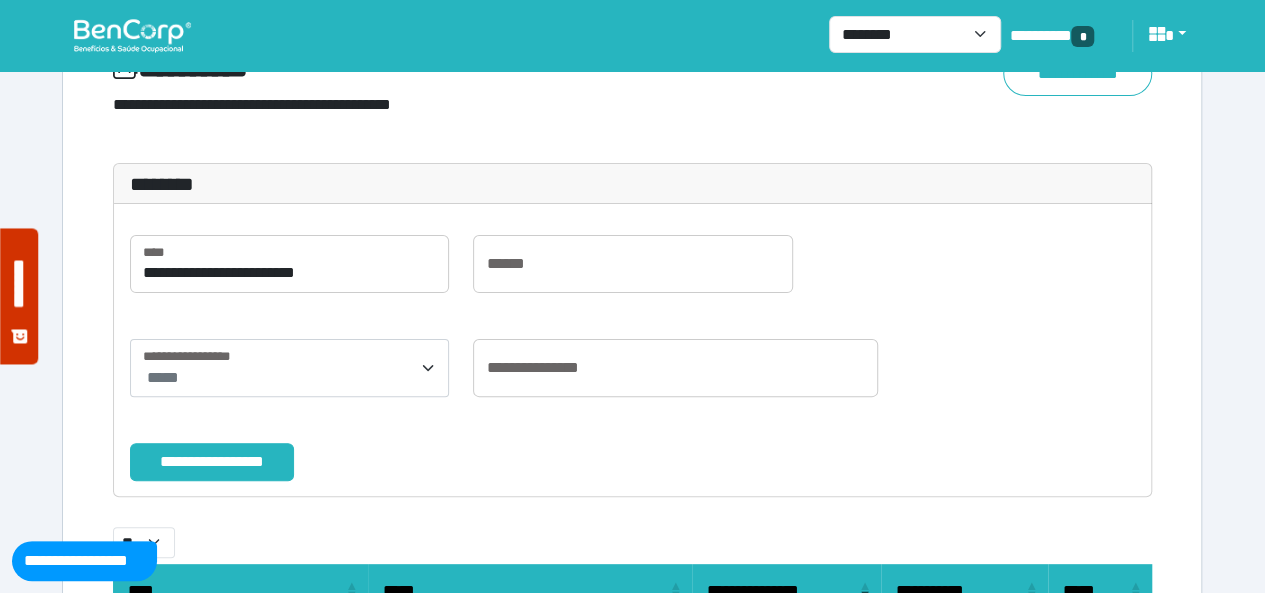 drag, startPoint x: 276, startPoint y: 451, endPoint x: 484, endPoint y: 425, distance: 209.6187 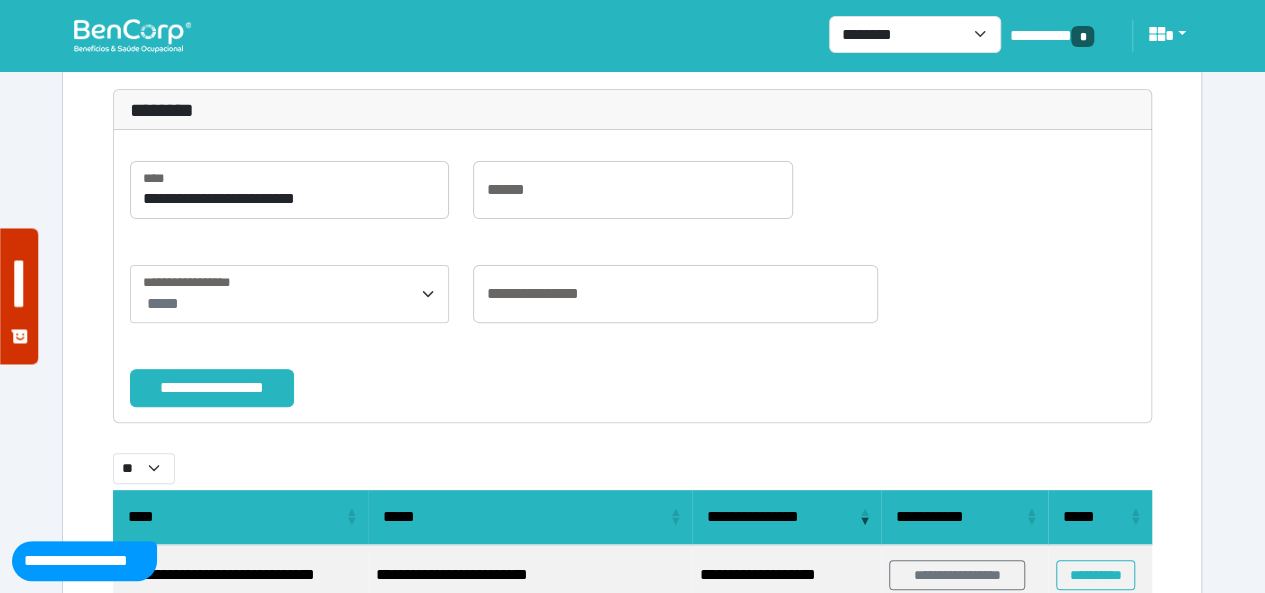 scroll, scrollTop: 74, scrollLeft: 0, axis: vertical 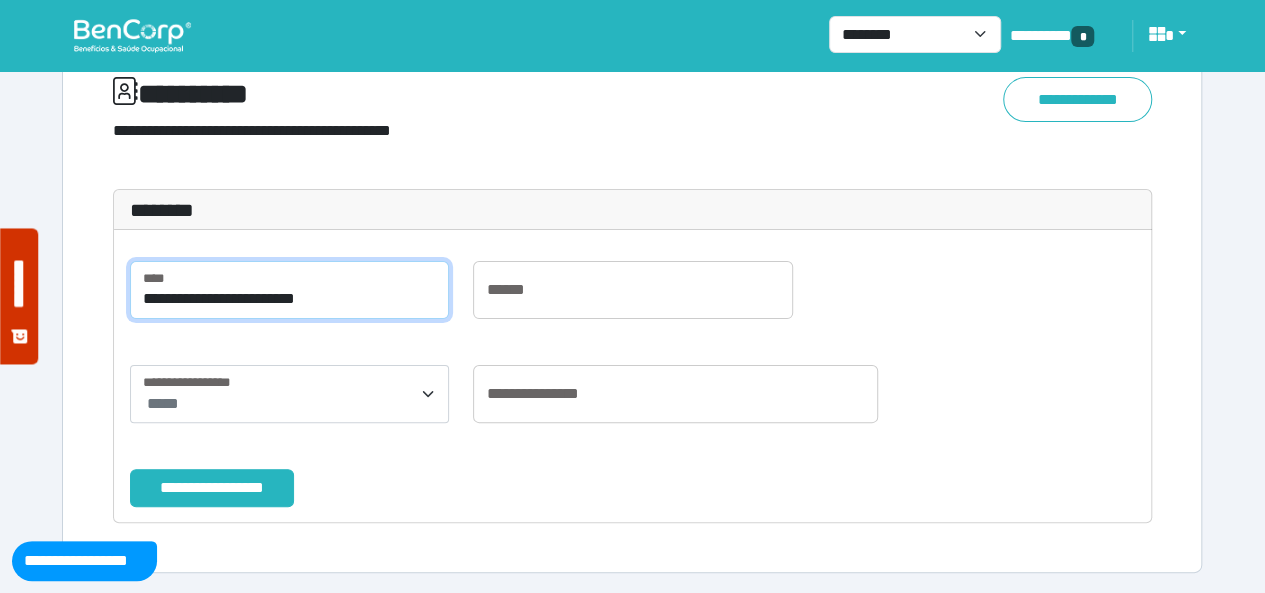 click on "**********" at bounding box center (289, 290) 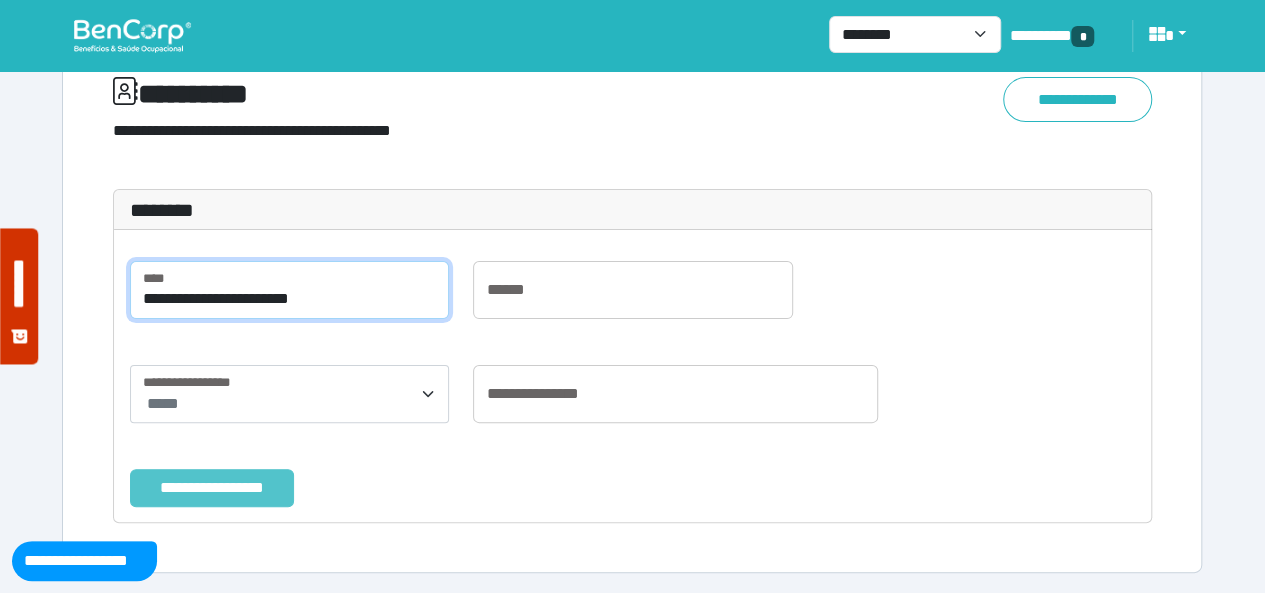 type on "**********" 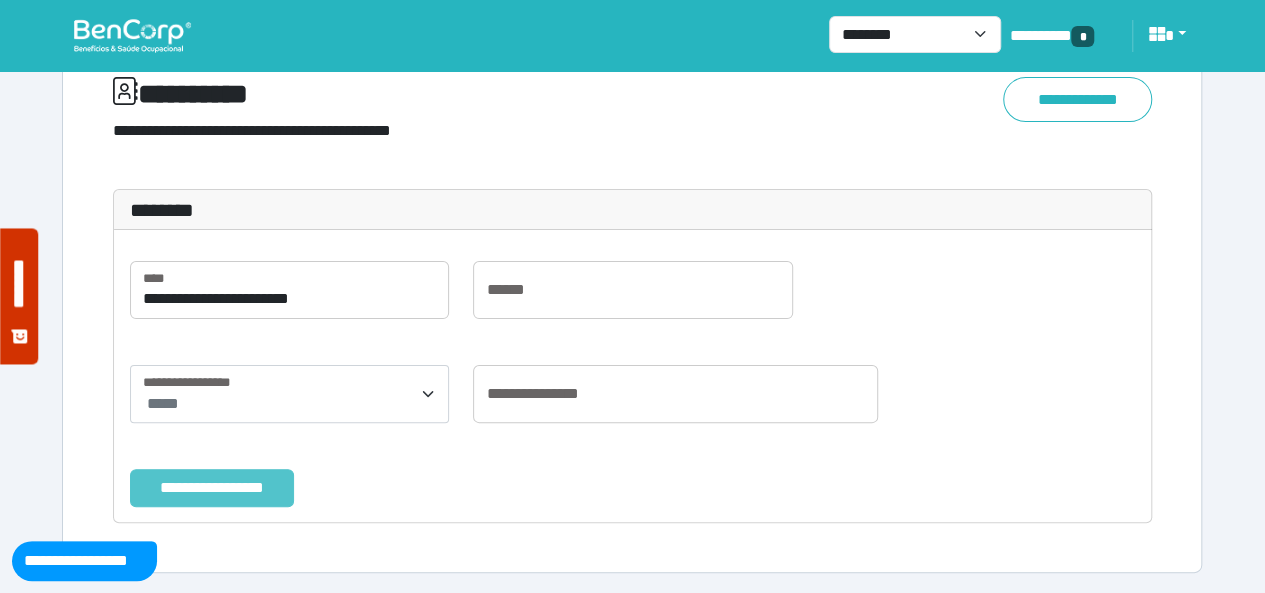 click on "**********" at bounding box center [212, 487] 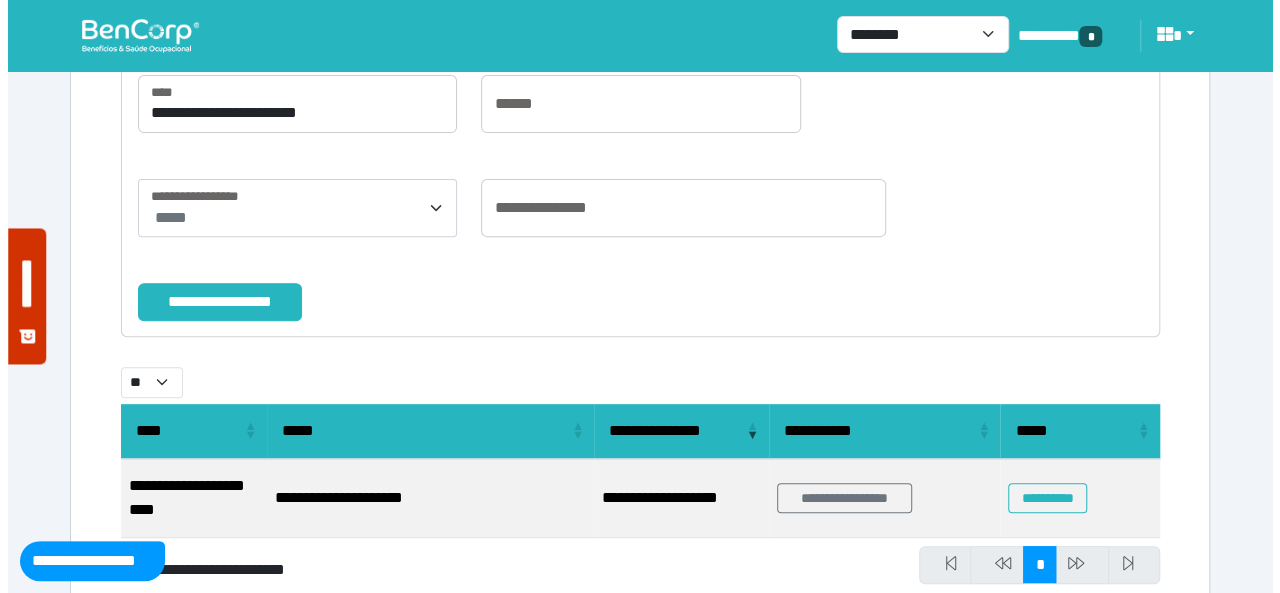 scroll, scrollTop: 274, scrollLeft: 0, axis: vertical 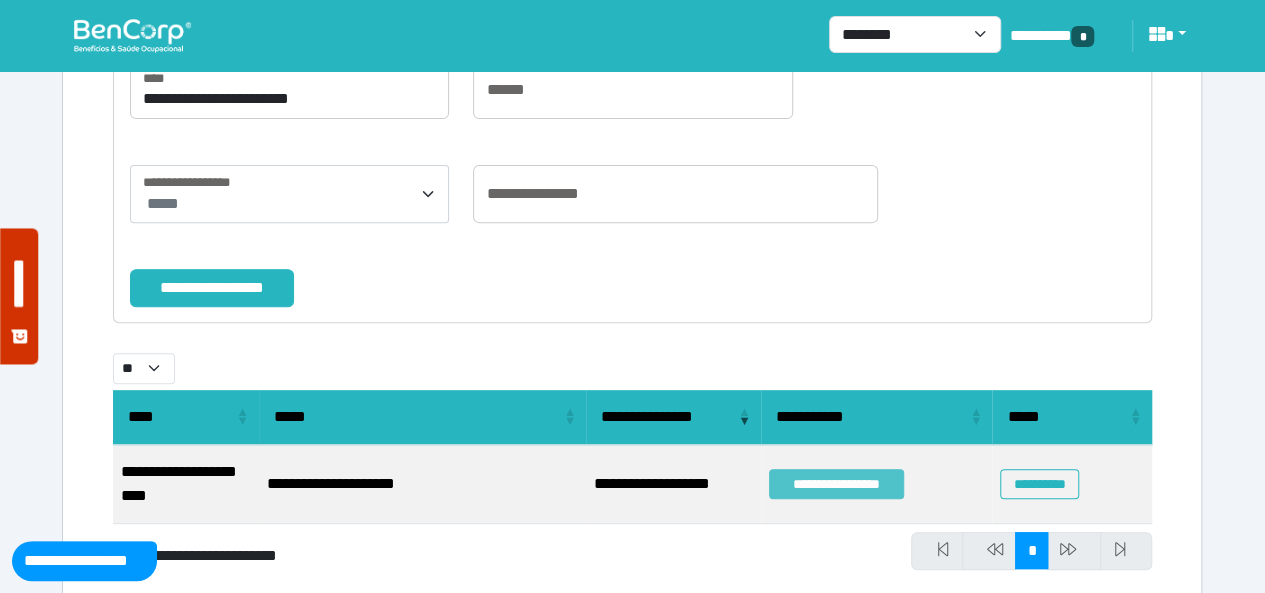 click on "**********" at bounding box center [837, 484] 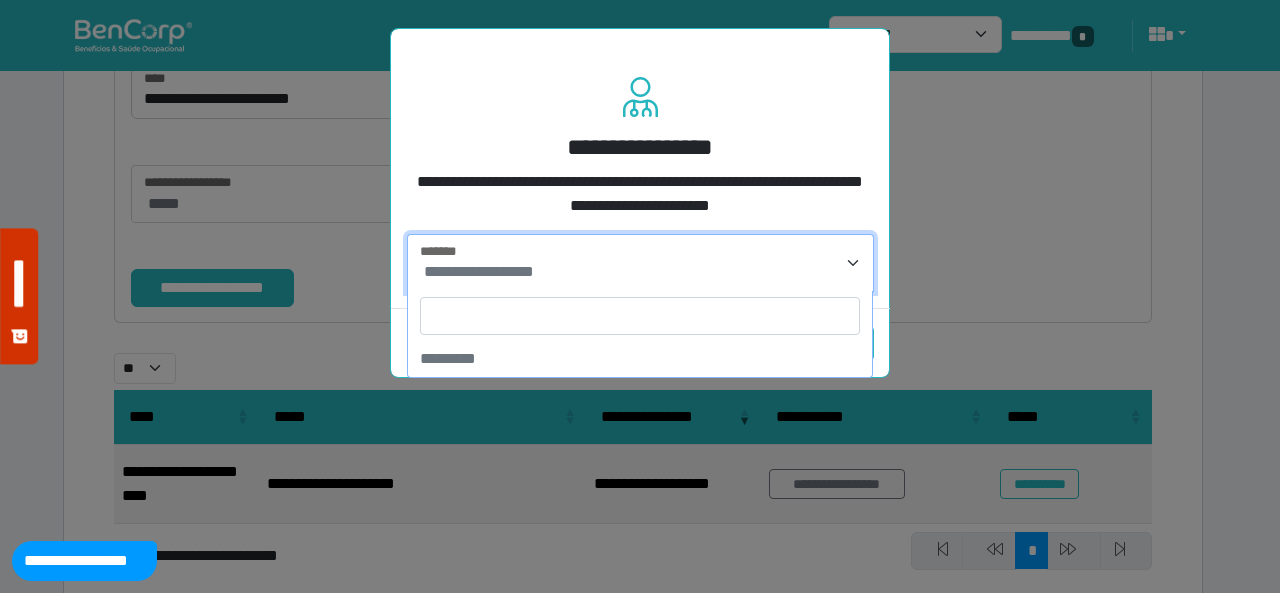 click on "**********" at bounding box center (479, 271) 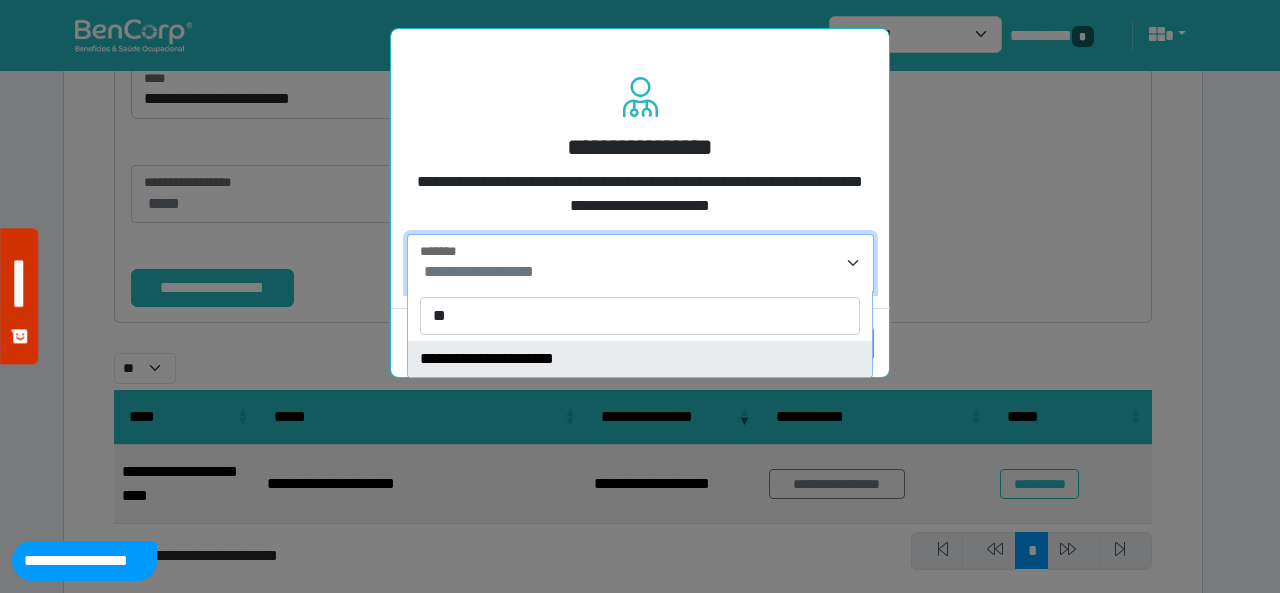 type on "**" 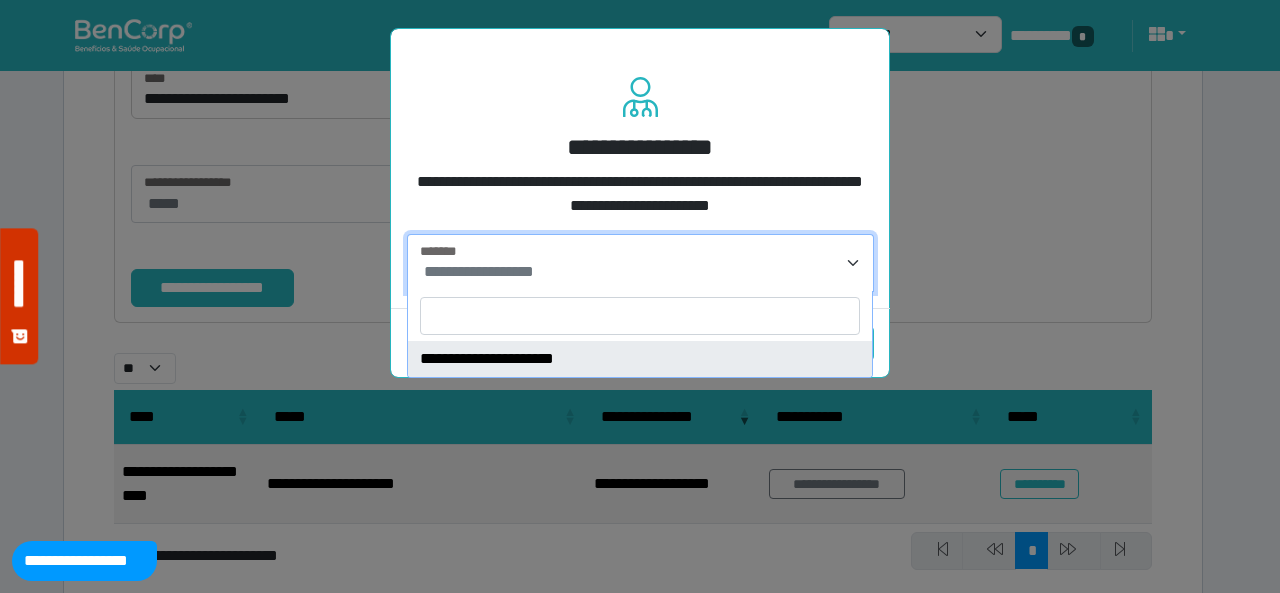 select on "****" 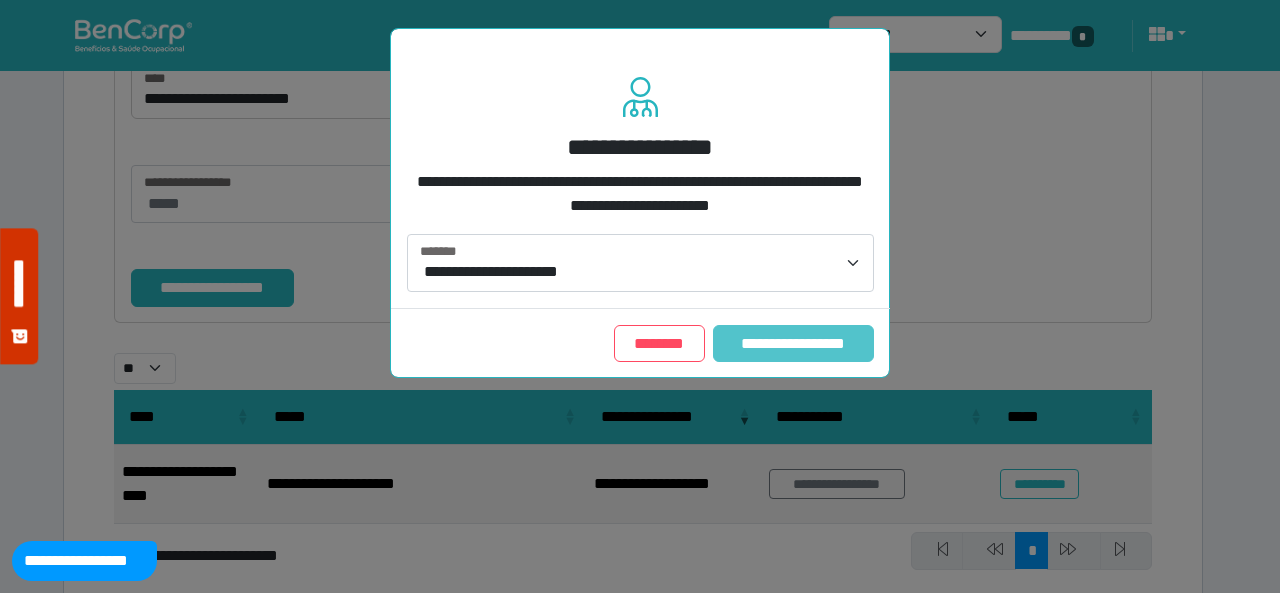 click on "**********" at bounding box center (793, 343) 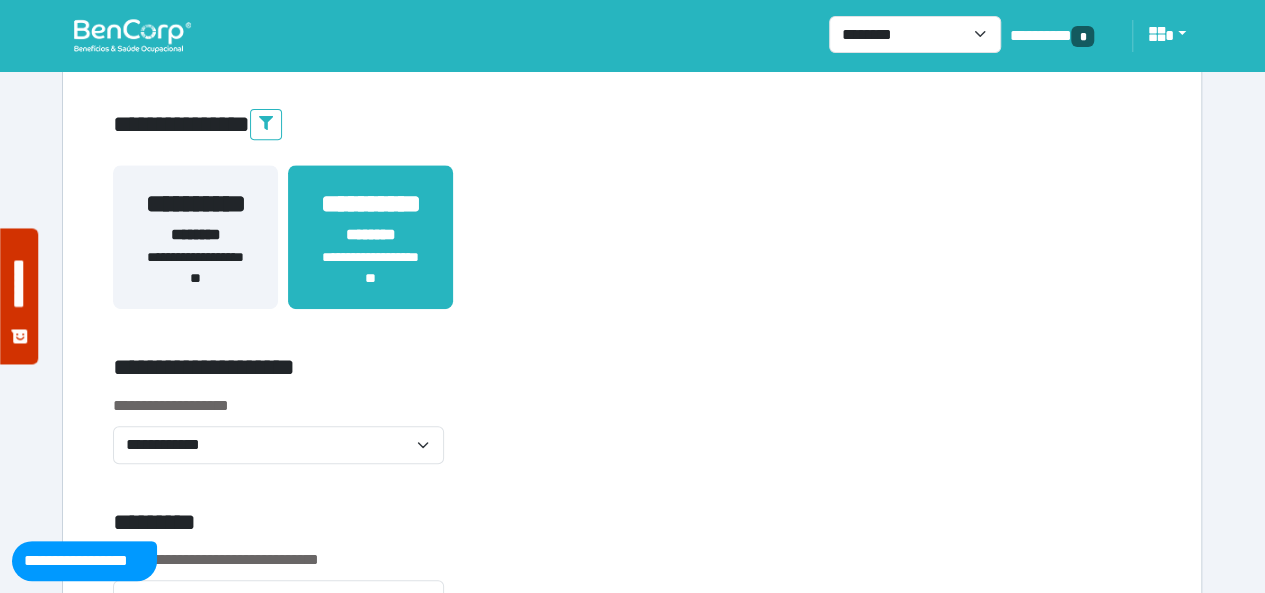 scroll, scrollTop: 500, scrollLeft: 0, axis: vertical 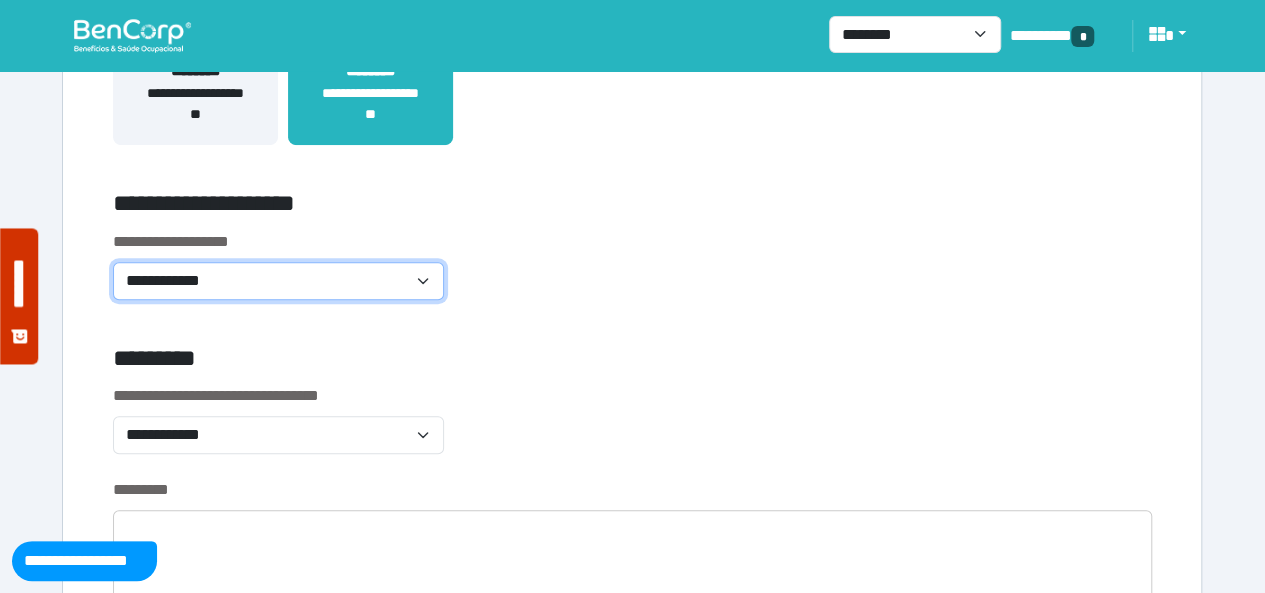 click on "**********" at bounding box center [278, 280] 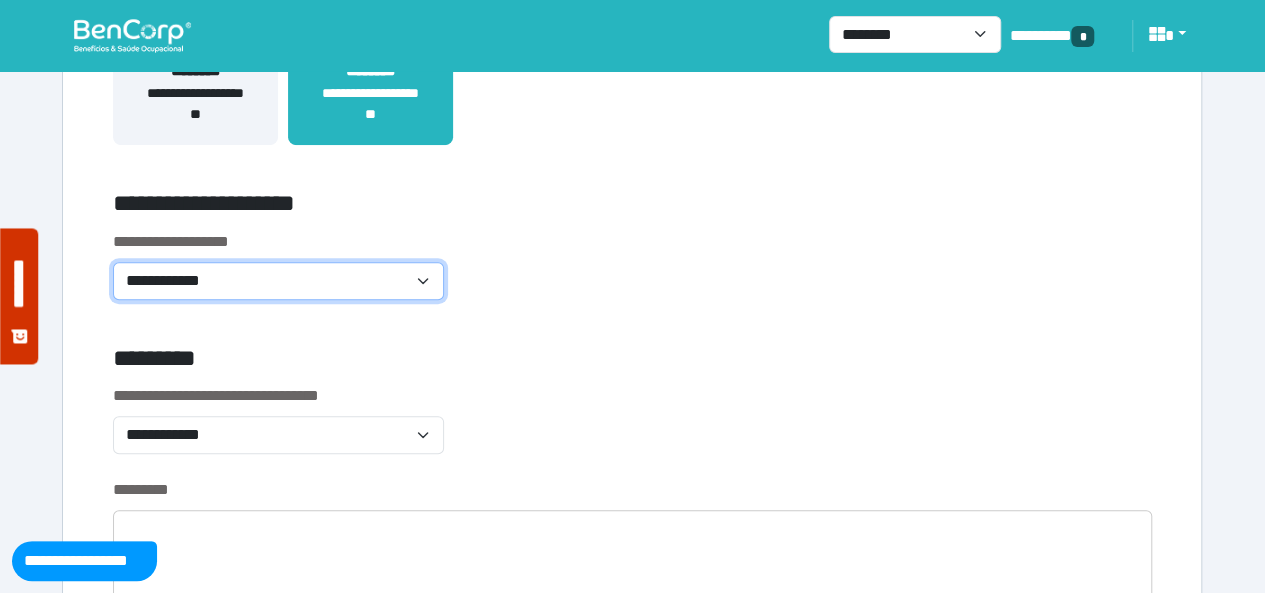select on "**********" 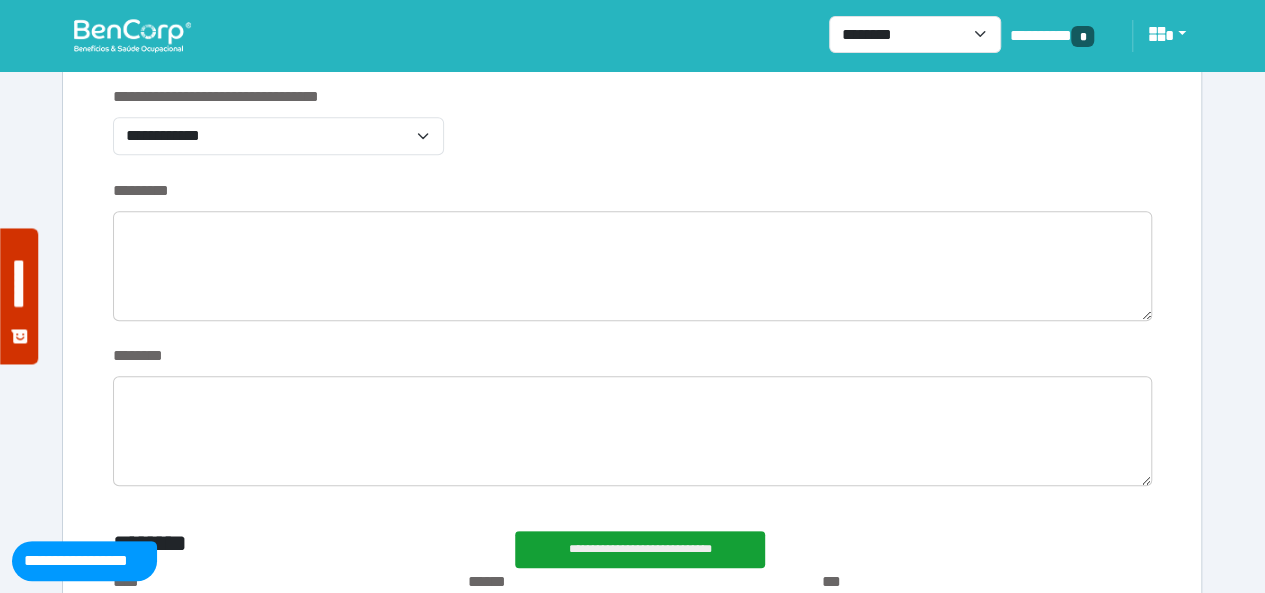 scroll, scrollTop: 800, scrollLeft: 0, axis: vertical 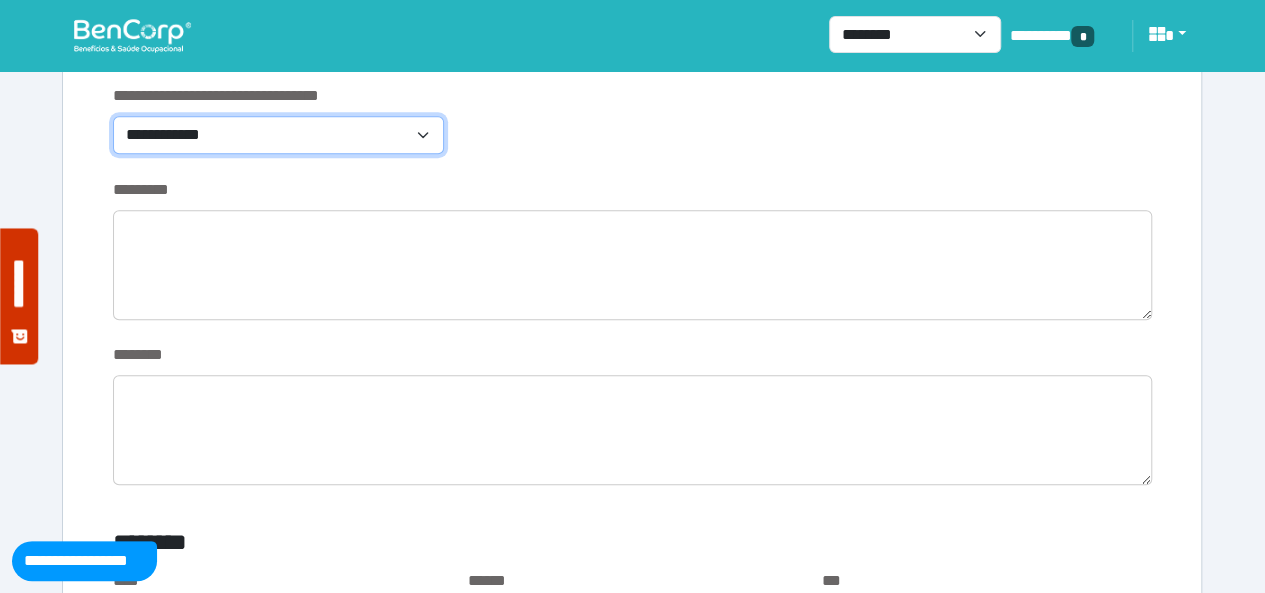 drag, startPoint x: 432, startPoint y: 134, endPoint x: 419, endPoint y: 141, distance: 14.764823 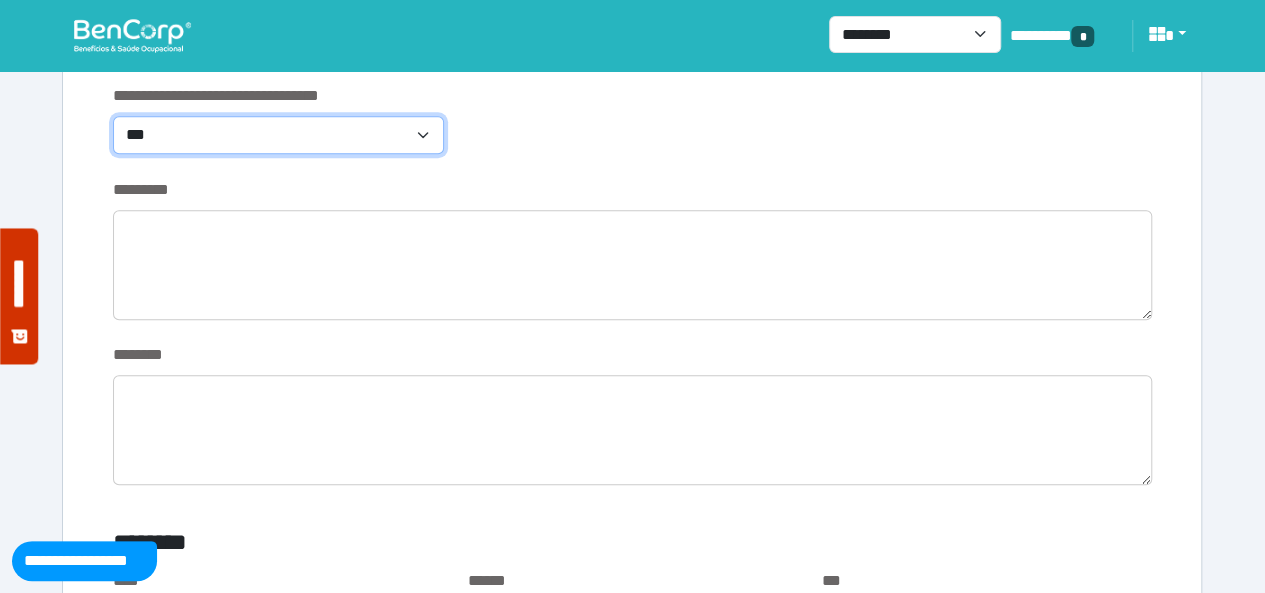 click on "**********" at bounding box center [278, 134] 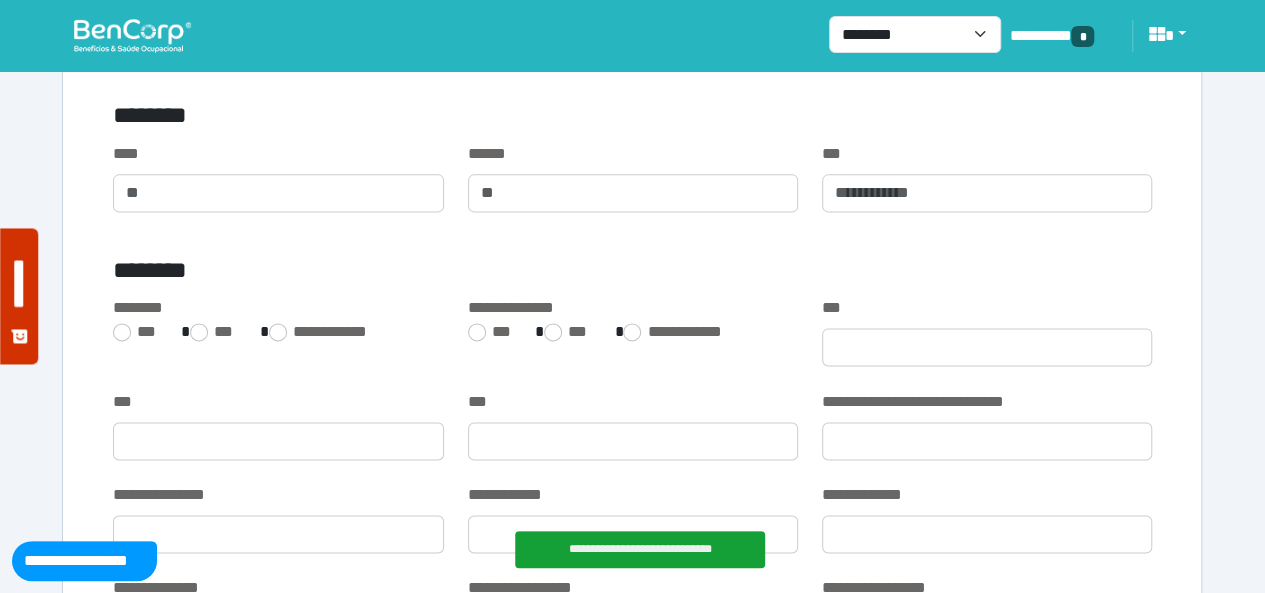 scroll, scrollTop: 1200, scrollLeft: 0, axis: vertical 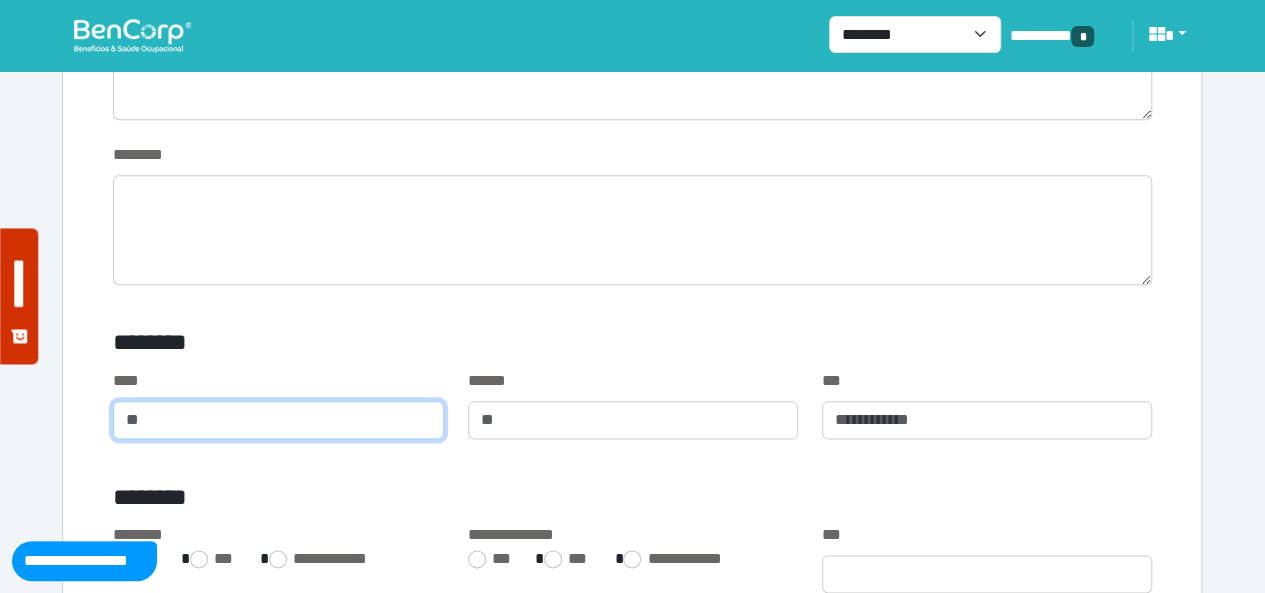 click at bounding box center [278, 420] 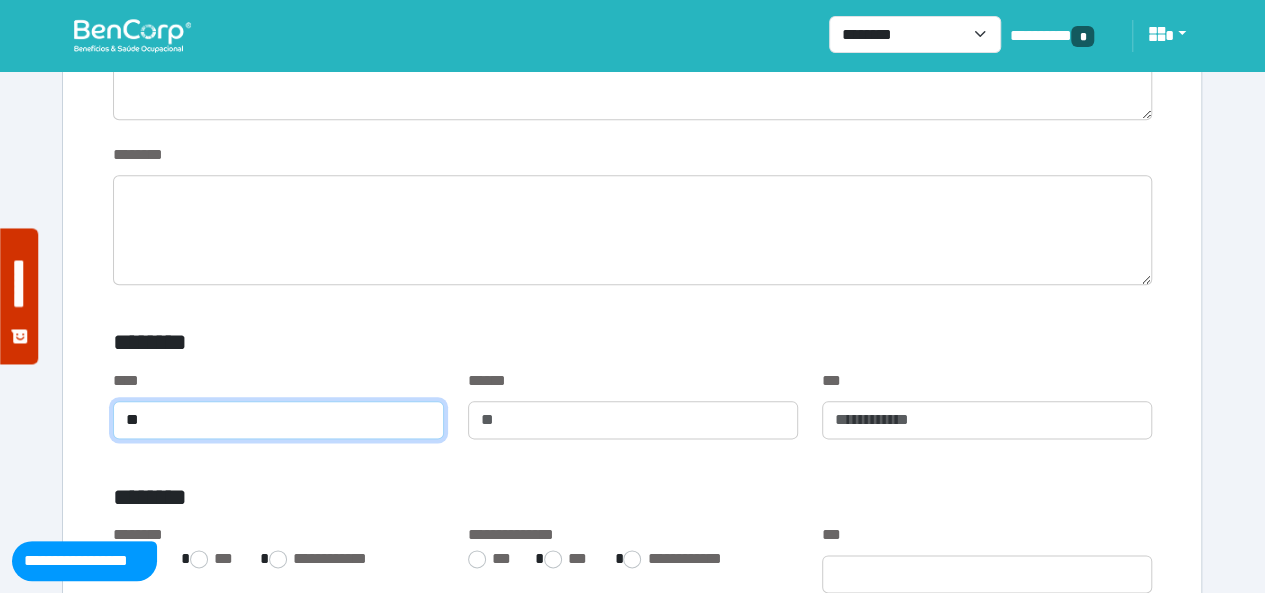 type on "**" 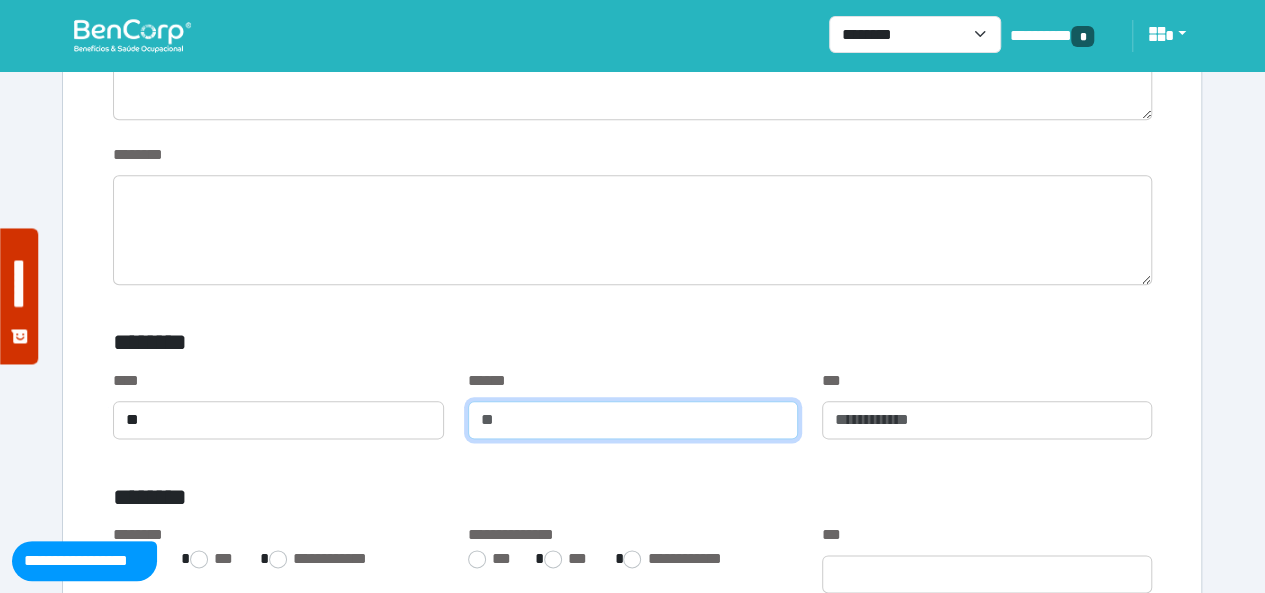 click at bounding box center [633, 420] 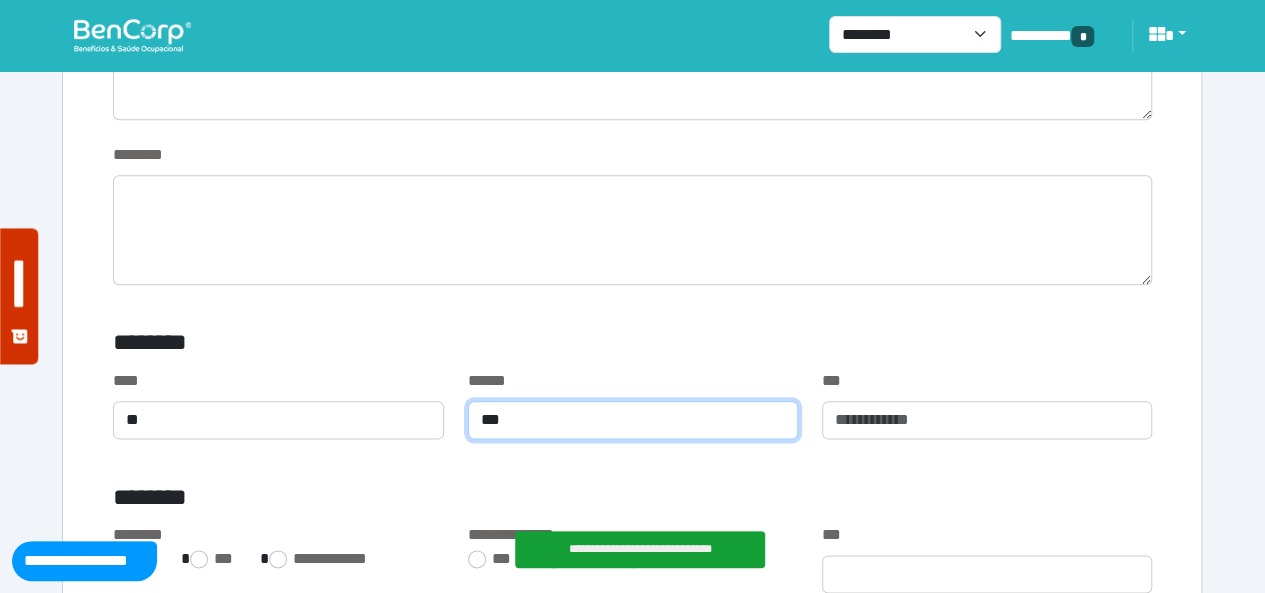 type on "***" 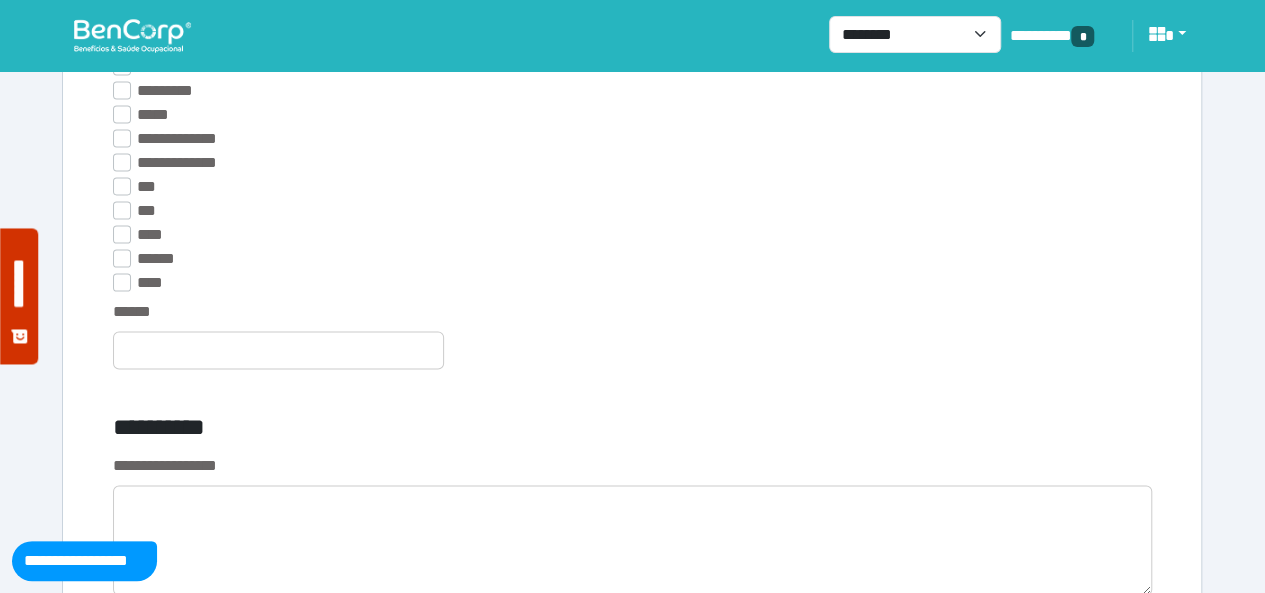 scroll, scrollTop: 5500, scrollLeft: 0, axis: vertical 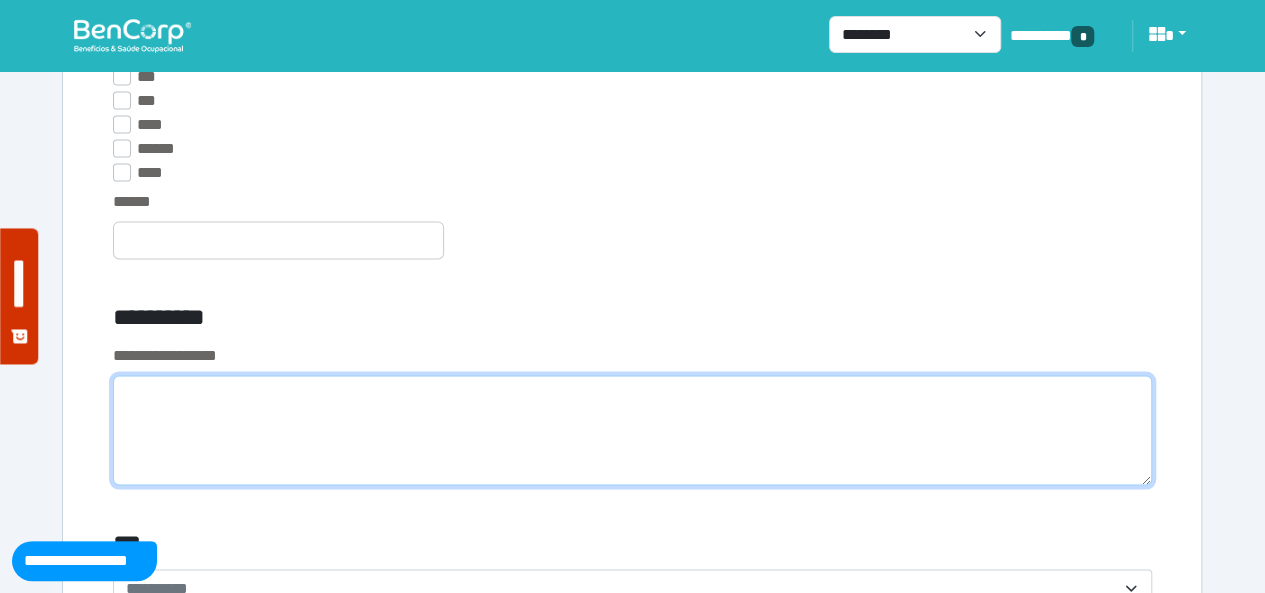 click at bounding box center (632, 430) 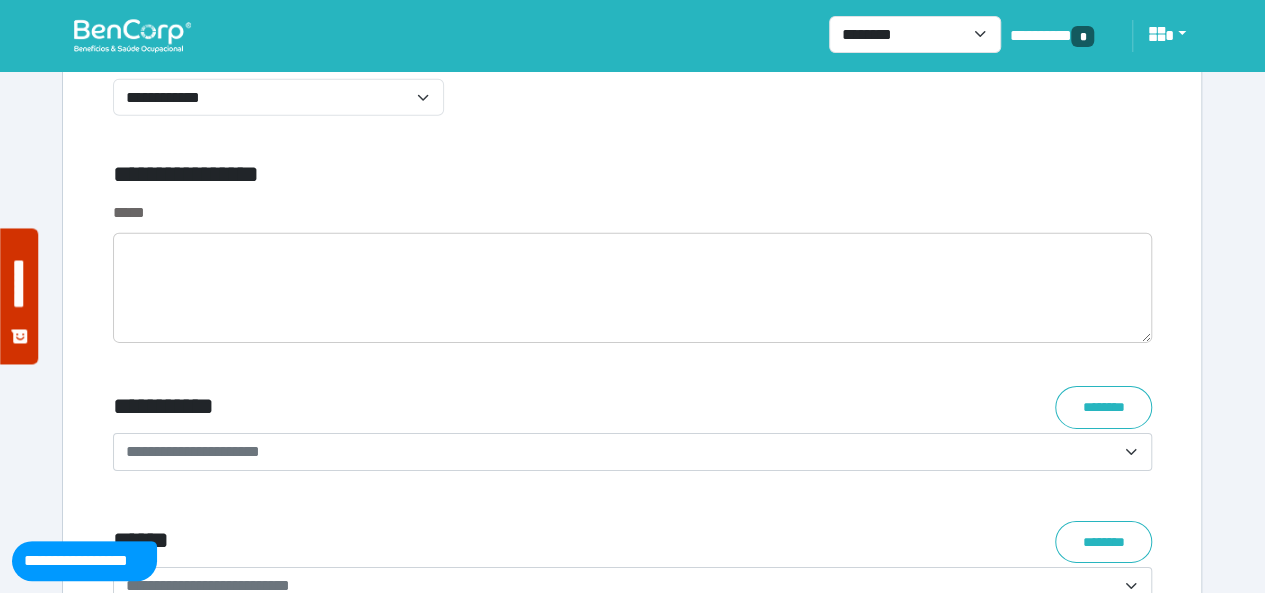 scroll, scrollTop: 6800, scrollLeft: 0, axis: vertical 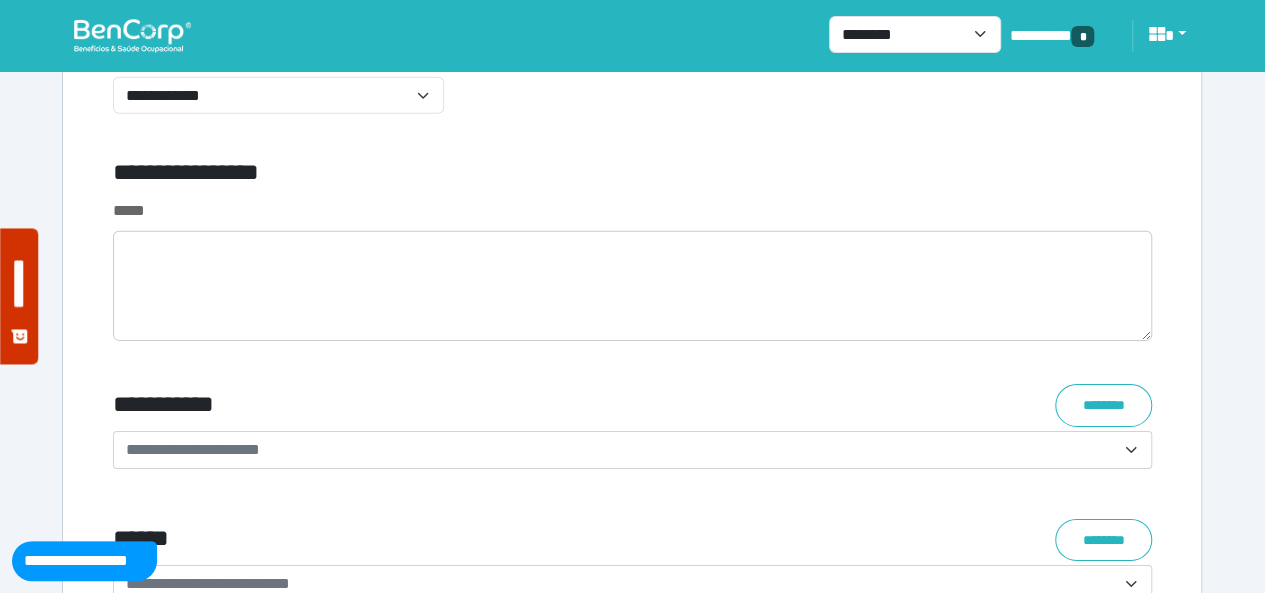 type on "********" 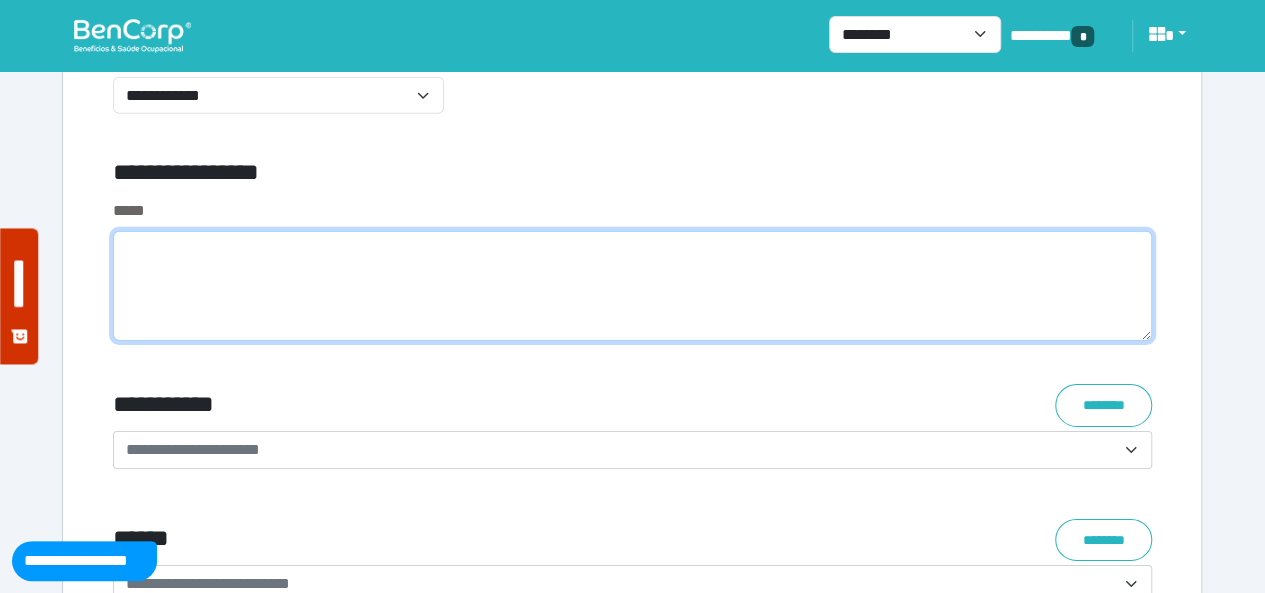 click at bounding box center (632, 286) 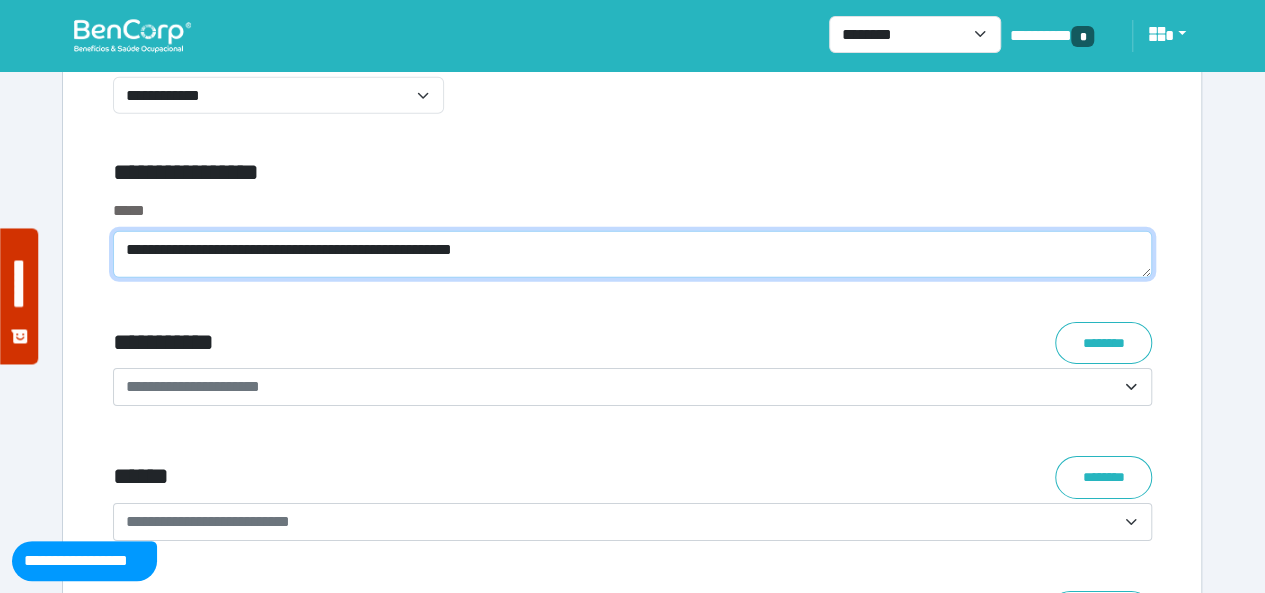 click on "**********" at bounding box center [632, 254] 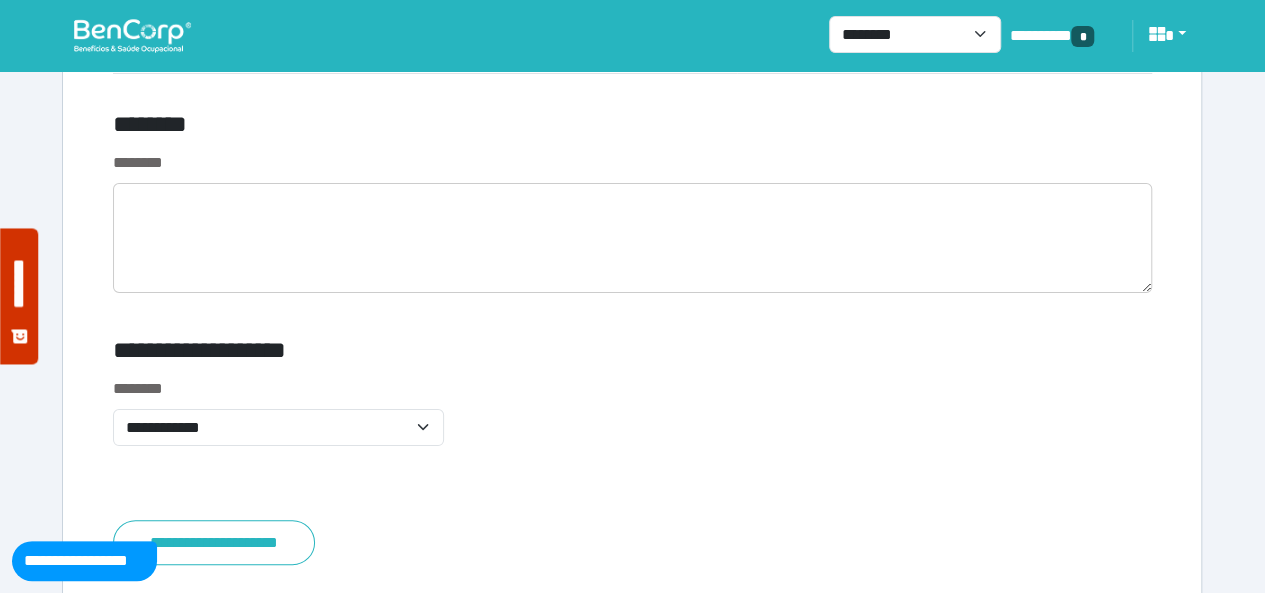 scroll, scrollTop: 7600, scrollLeft: 0, axis: vertical 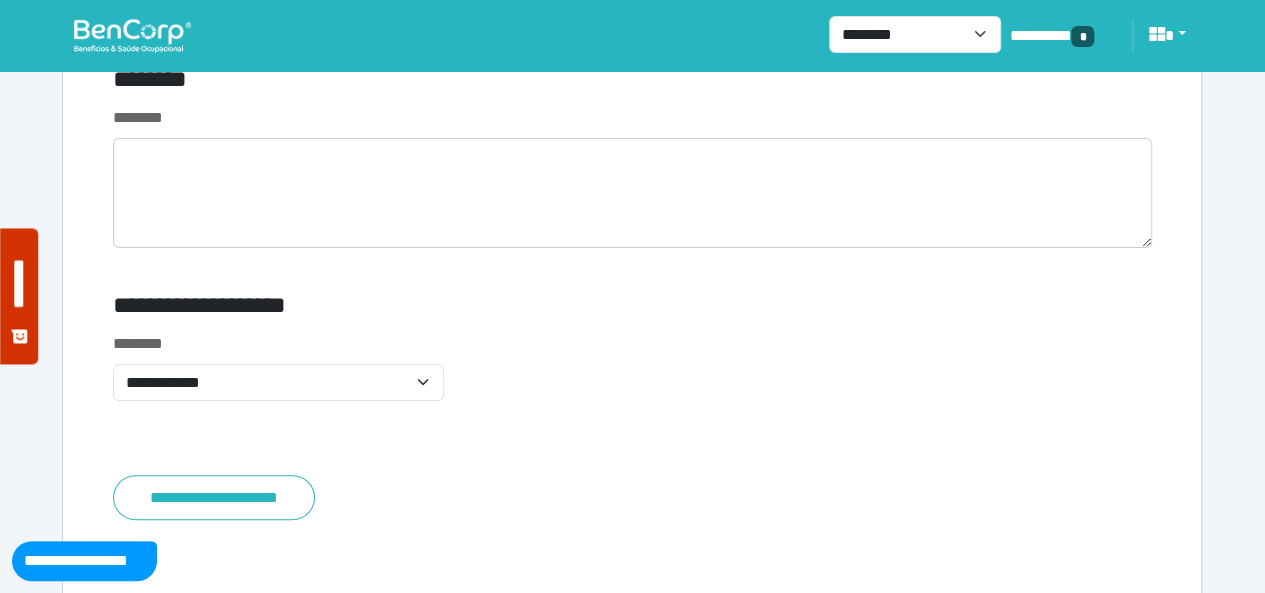 type on "**********" 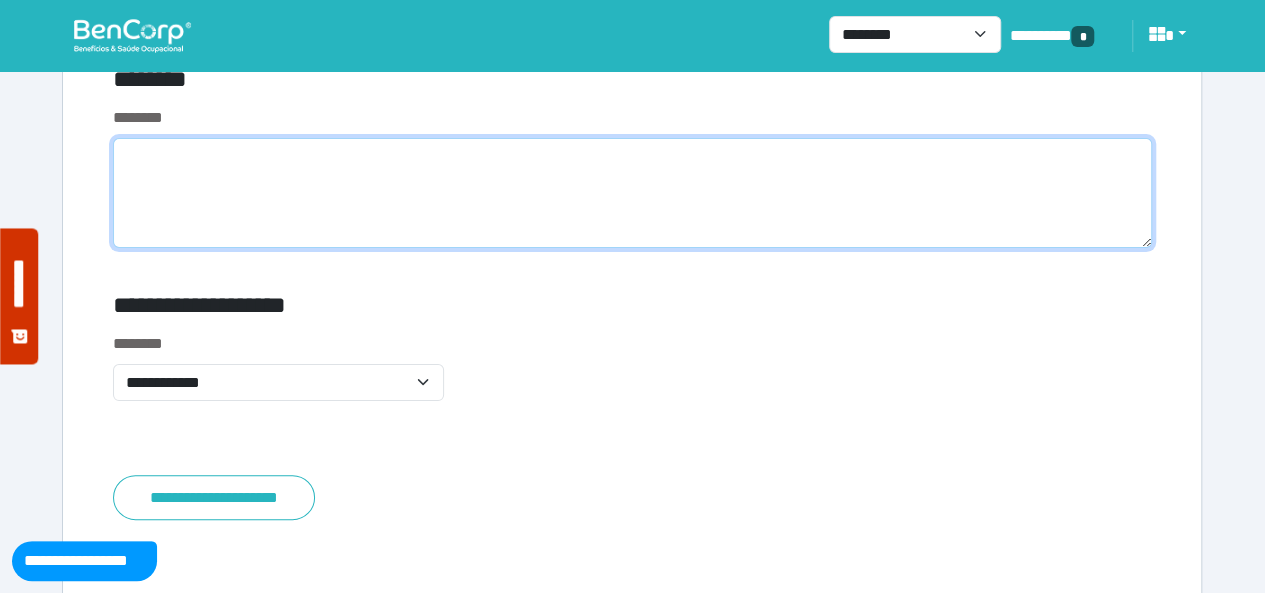 click at bounding box center (632, 193) 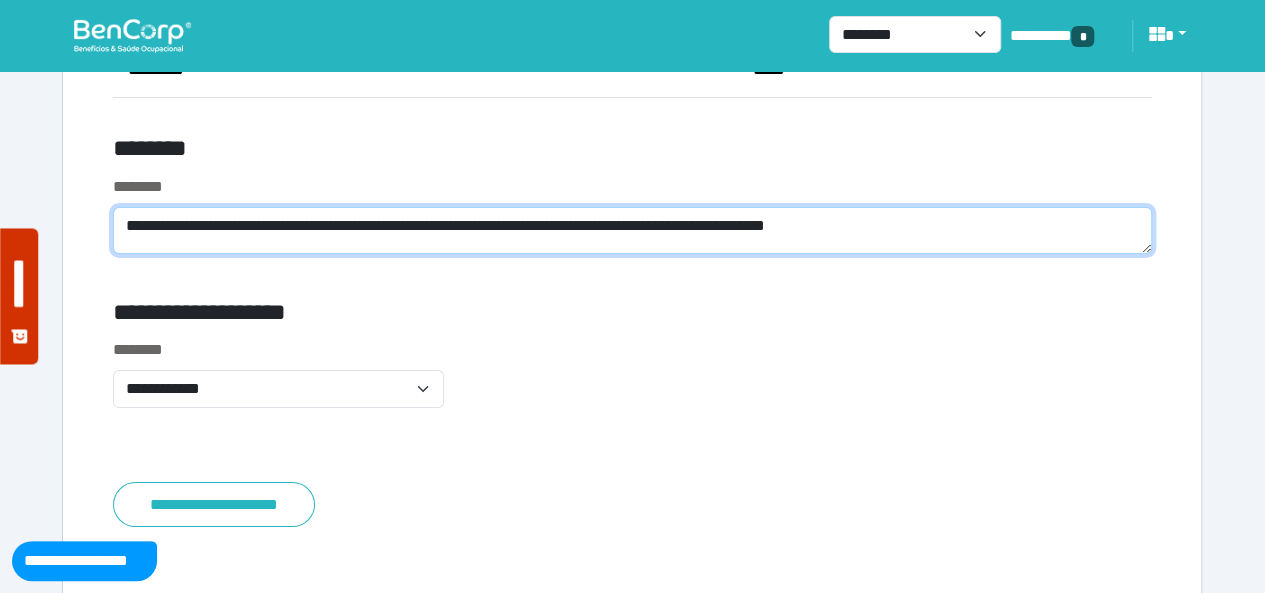 scroll, scrollTop: 7500, scrollLeft: 0, axis: vertical 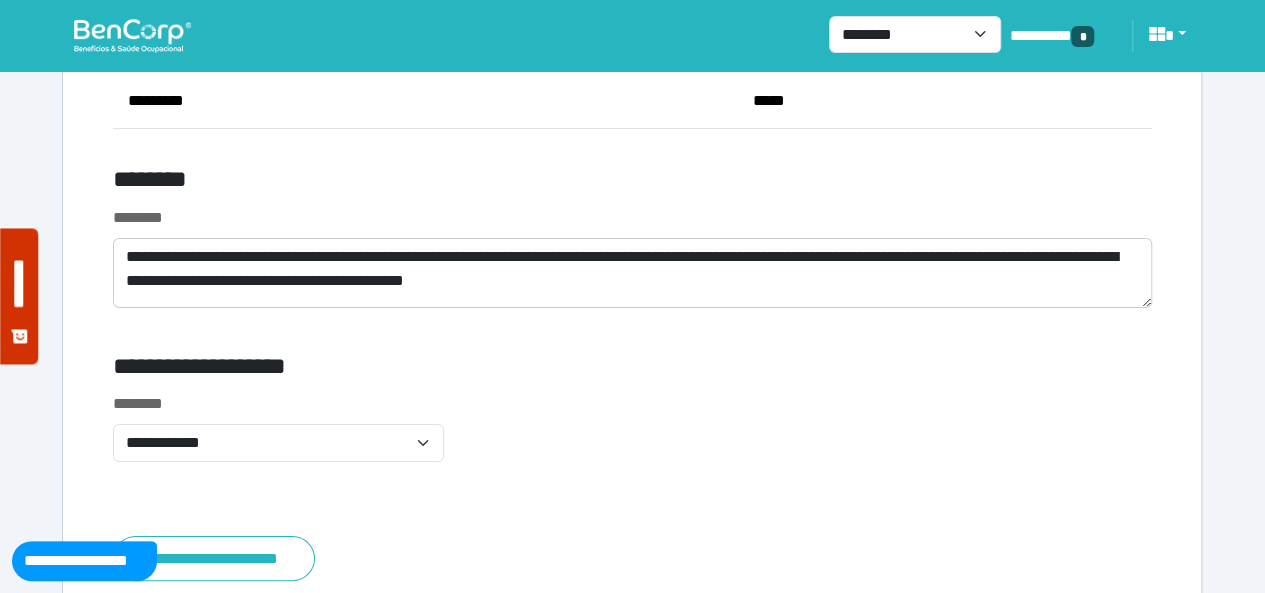 drag, startPoint x: 507, startPoint y: 283, endPoint x: 476, endPoint y: 332, distance: 57.982758 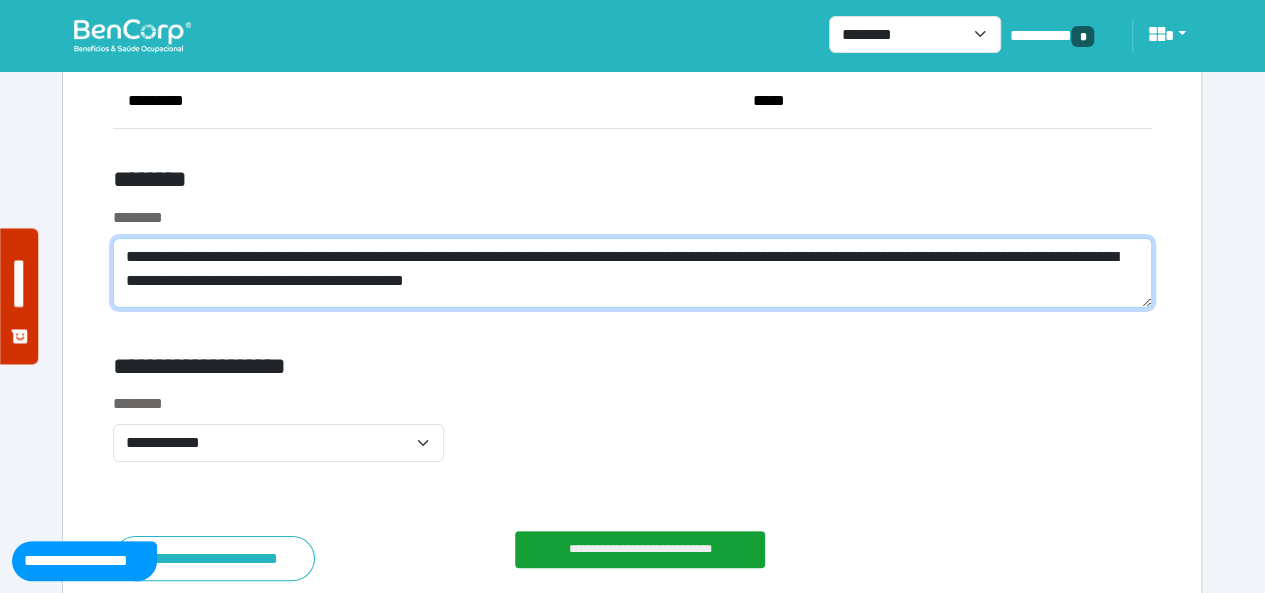 click on "**********" at bounding box center [632, 273] 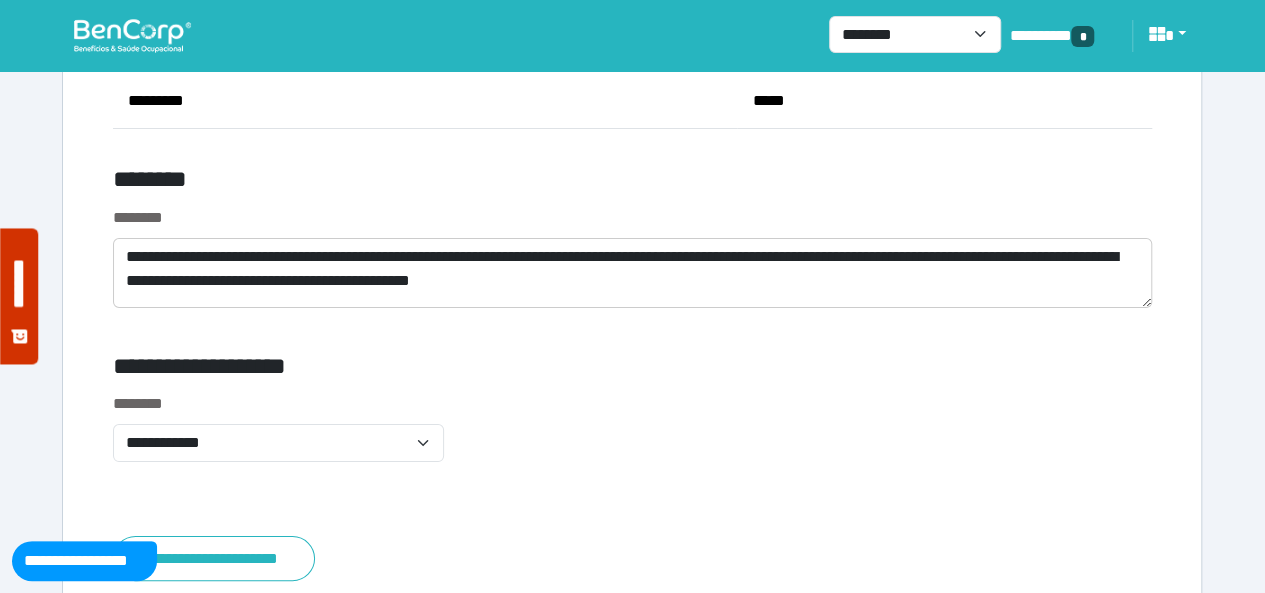 drag, startPoint x: 526, startPoint y: 277, endPoint x: 522, endPoint y: 291, distance: 14.56022 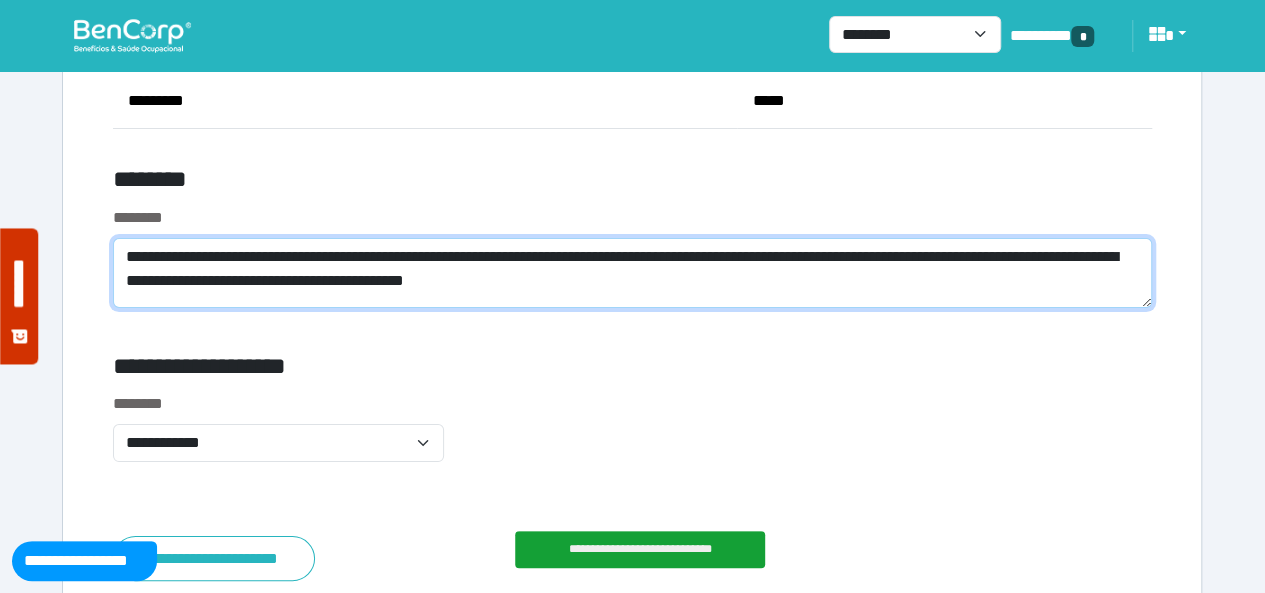 click on "**********" at bounding box center (632, 273) 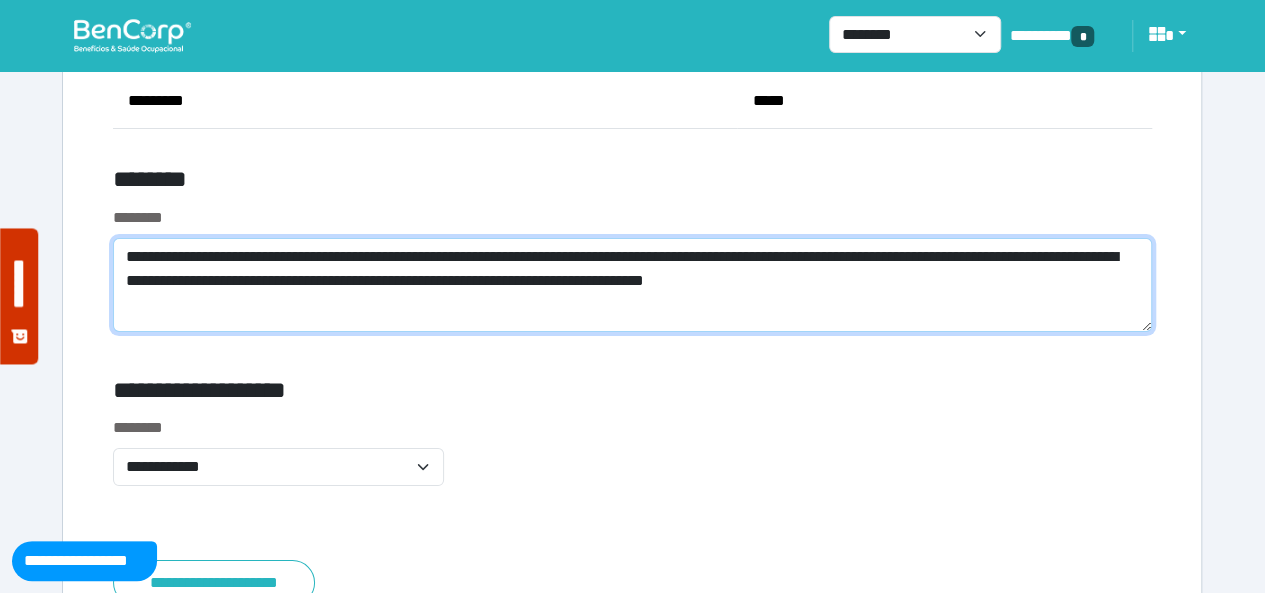 click on "**********" at bounding box center [632, 285] 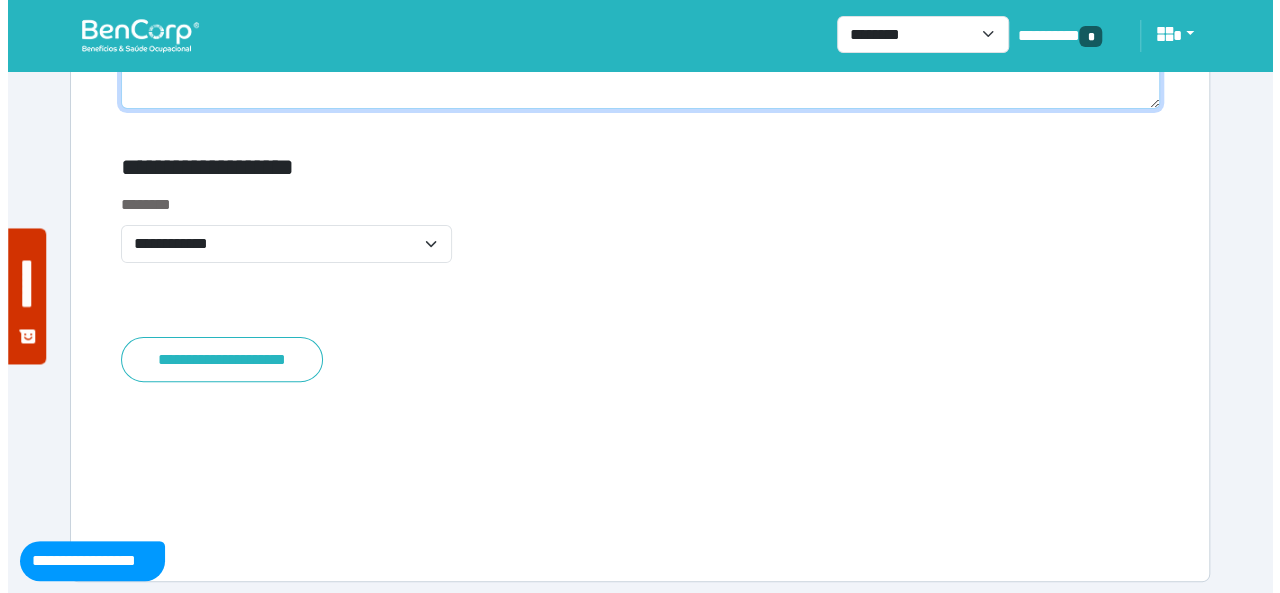 scroll, scrollTop: 7732, scrollLeft: 0, axis: vertical 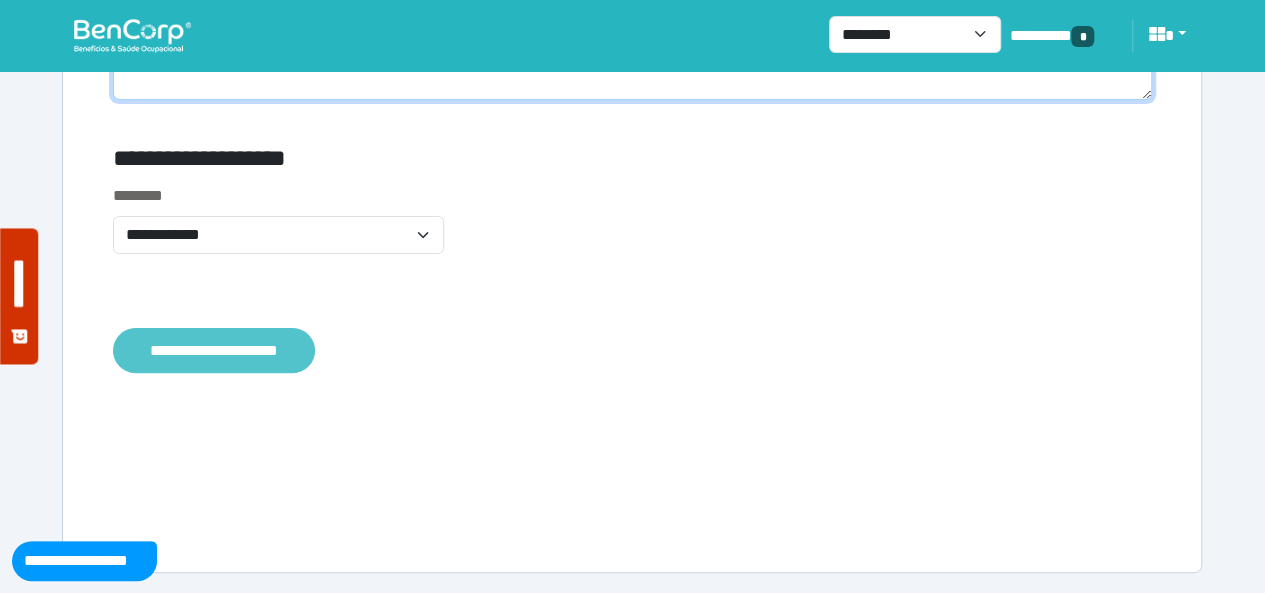 type on "**********" 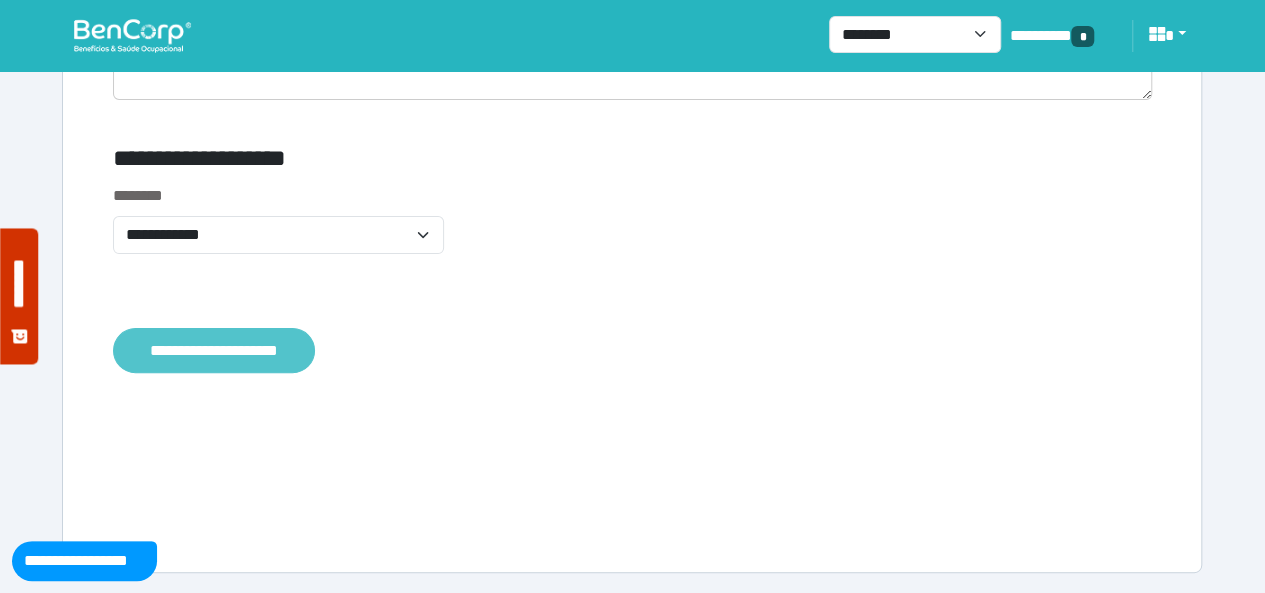 click on "**********" at bounding box center [214, 350] 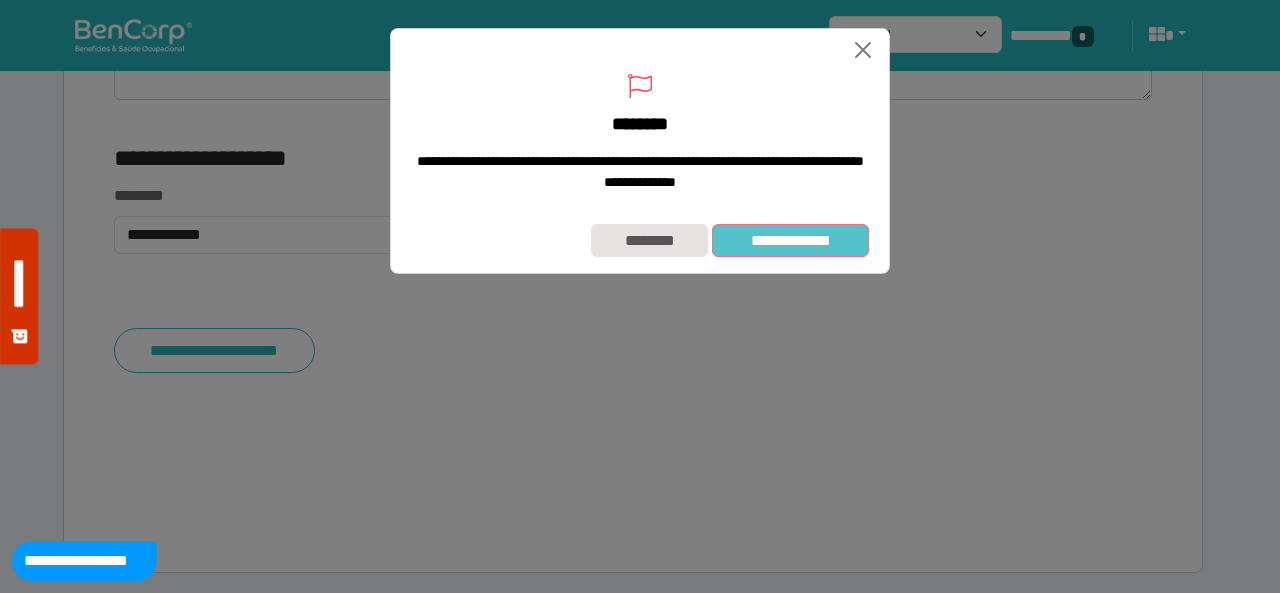 click on "**********" at bounding box center (790, 240) 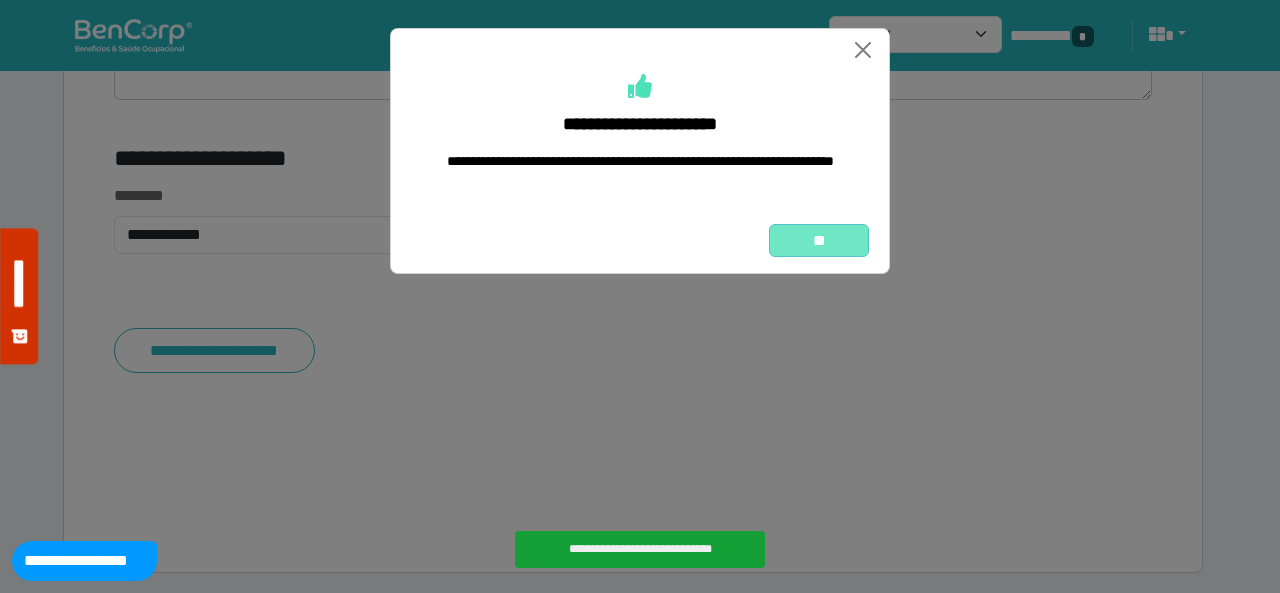 click on "**" at bounding box center [819, 240] 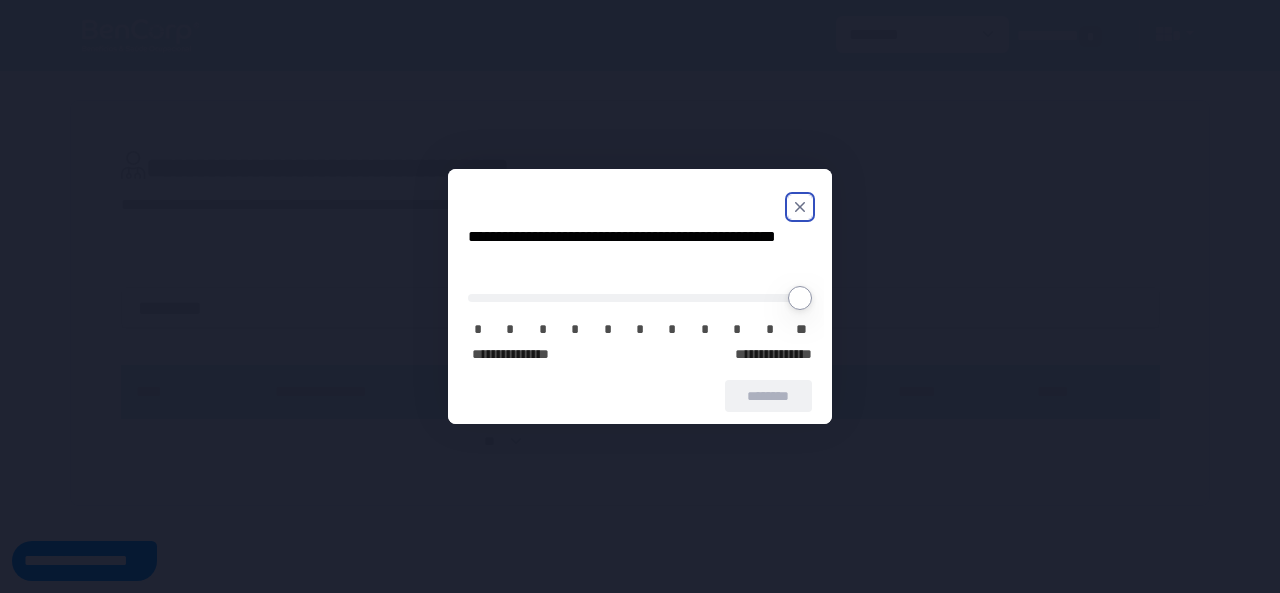 scroll, scrollTop: 0, scrollLeft: 0, axis: both 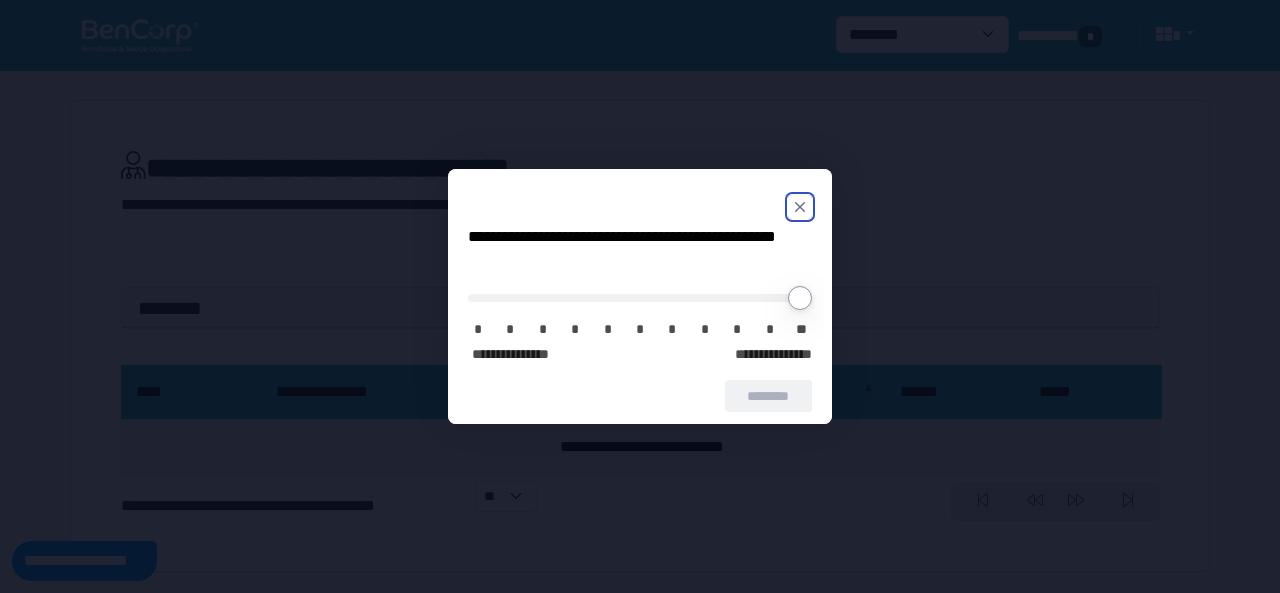 click 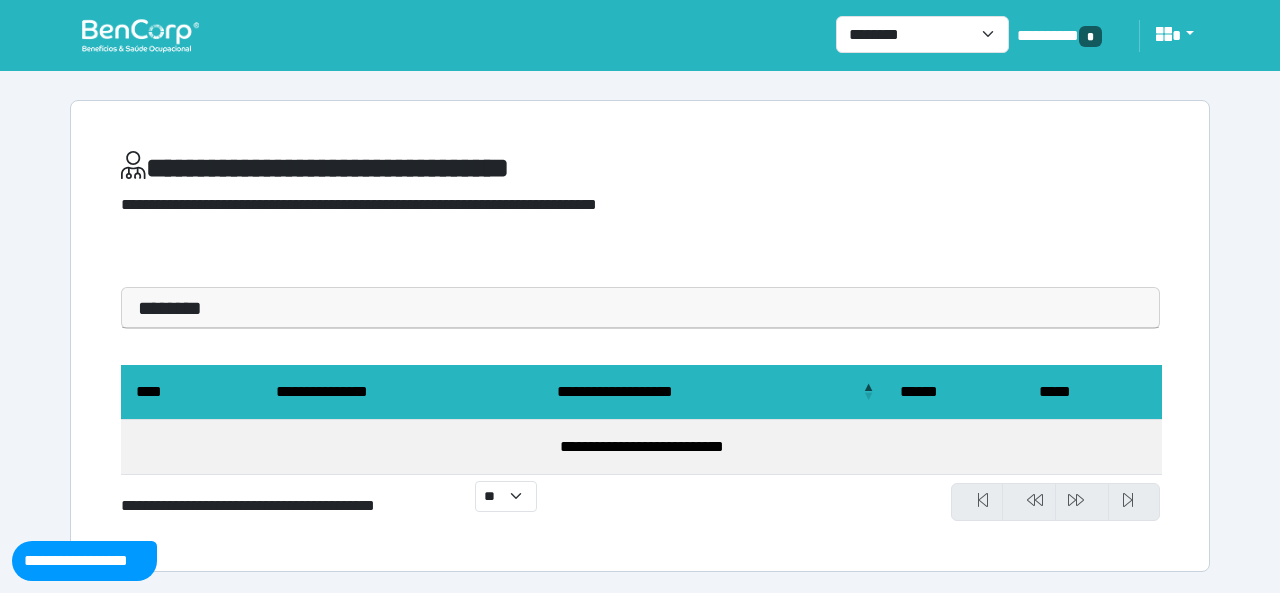 click at bounding box center (140, 35) 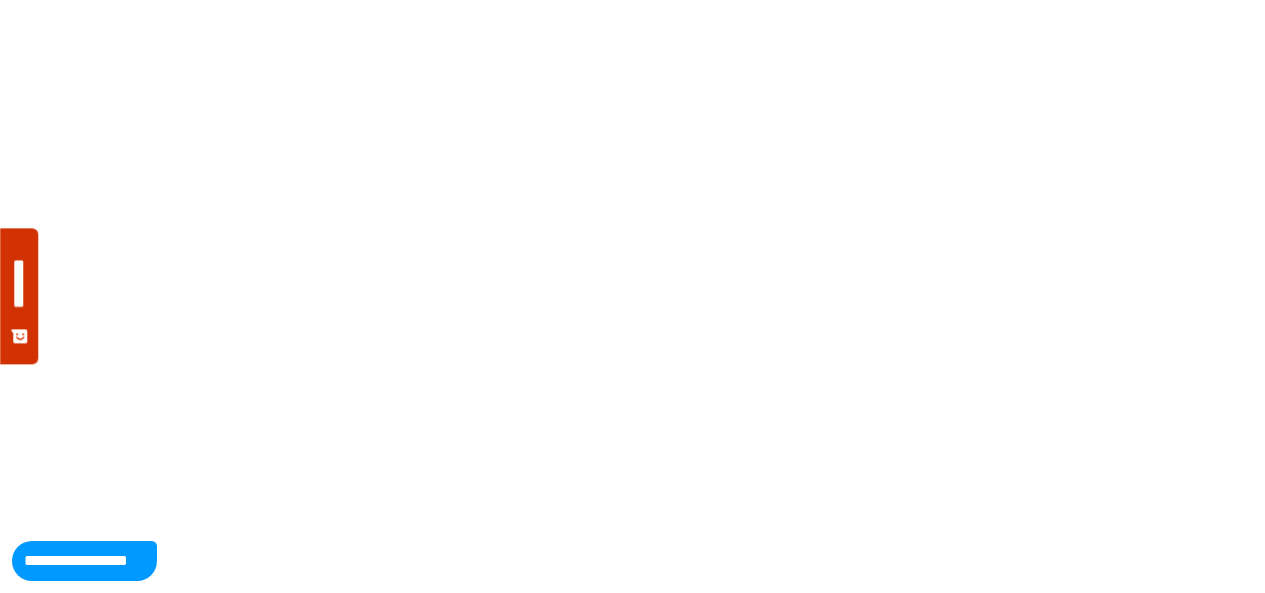 scroll, scrollTop: 0, scrollLeft: 0, axis: both 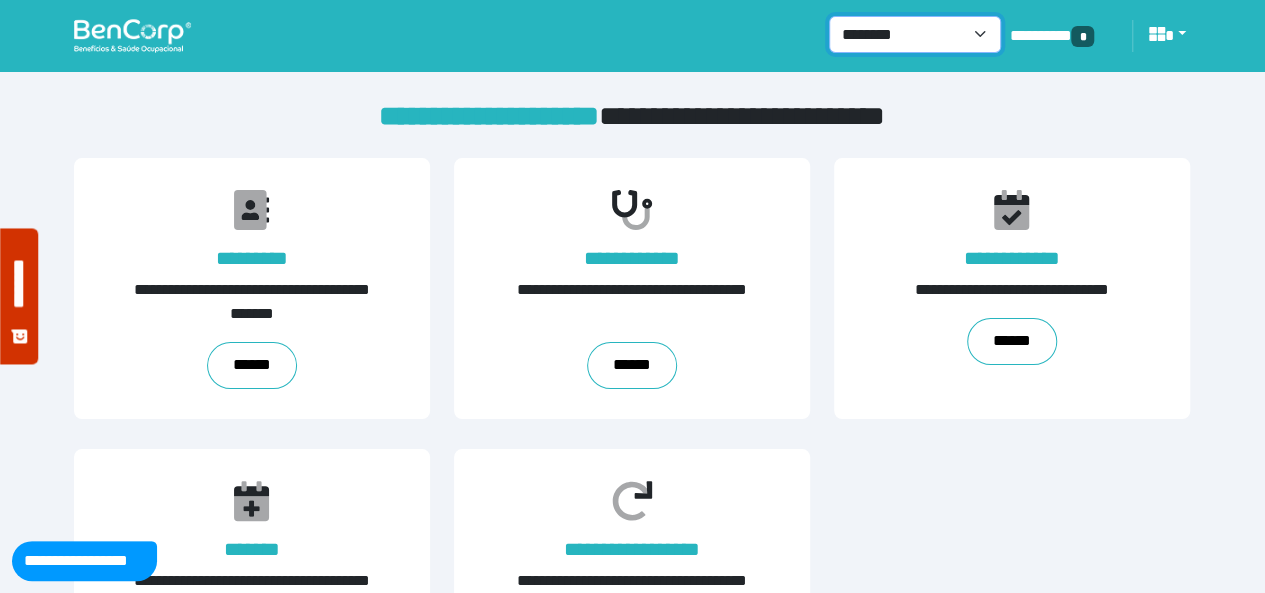 click on "**********" at bounding box center [915, 34] 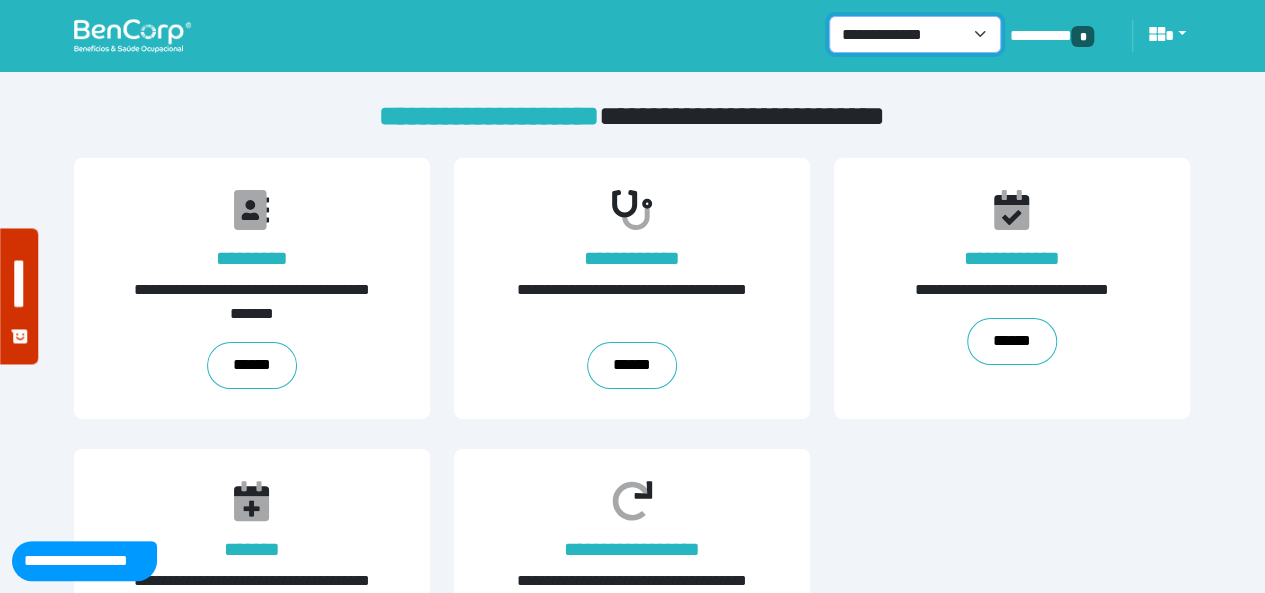 click on "**********" at bounding box center [915, 34] 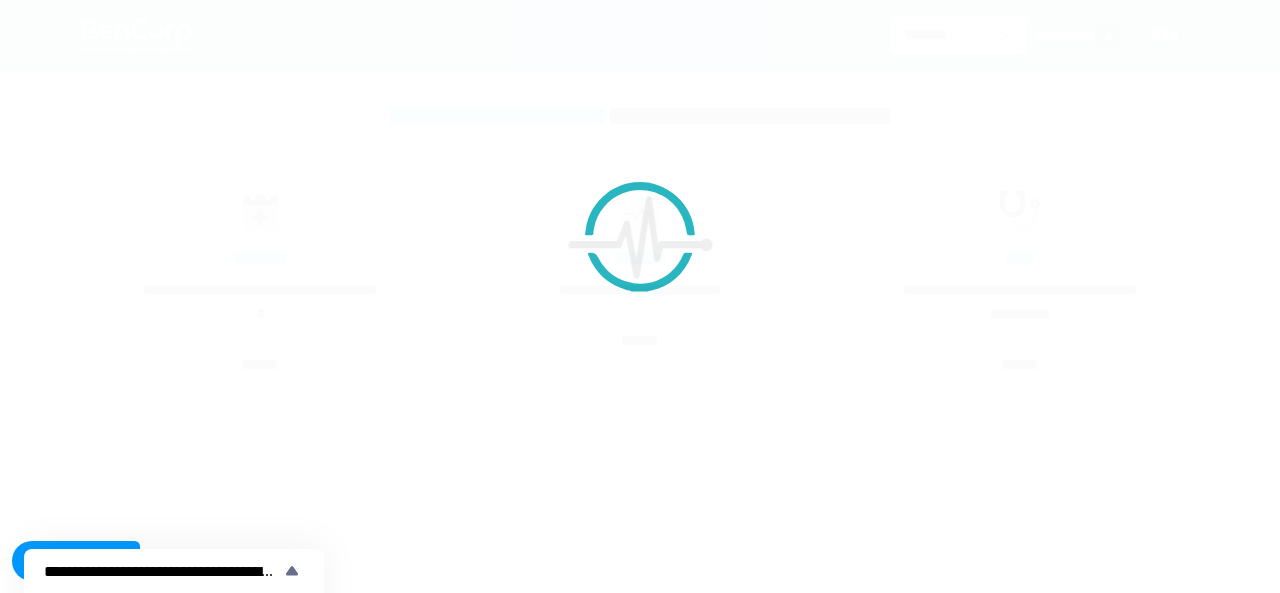 scroll, scrollTop: 0, scrollLeft: 0, axis: both 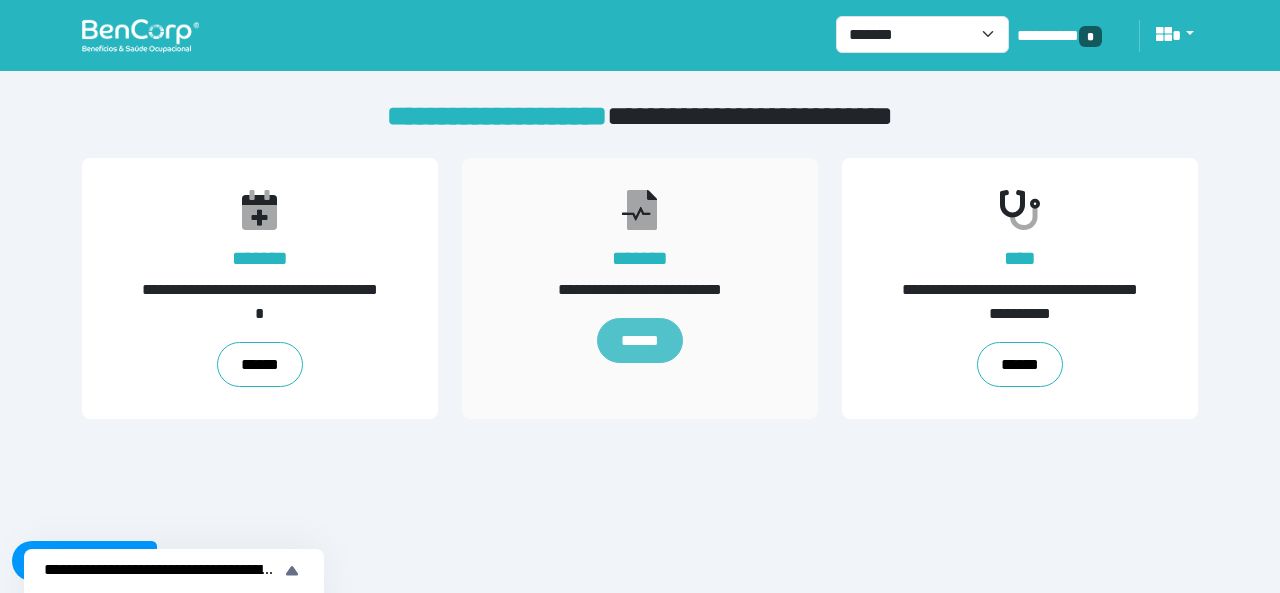 click on "******" at bounding box center (640, 340) 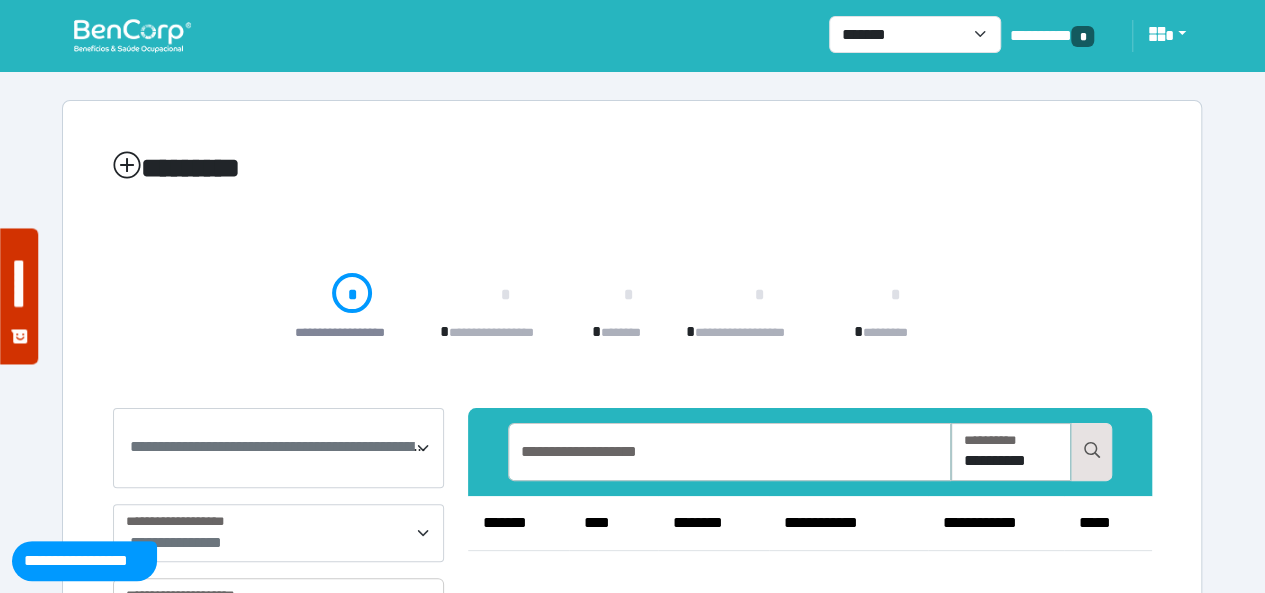 scroll, scrollTop: 166, scrollLeft: 0, axis: vertical 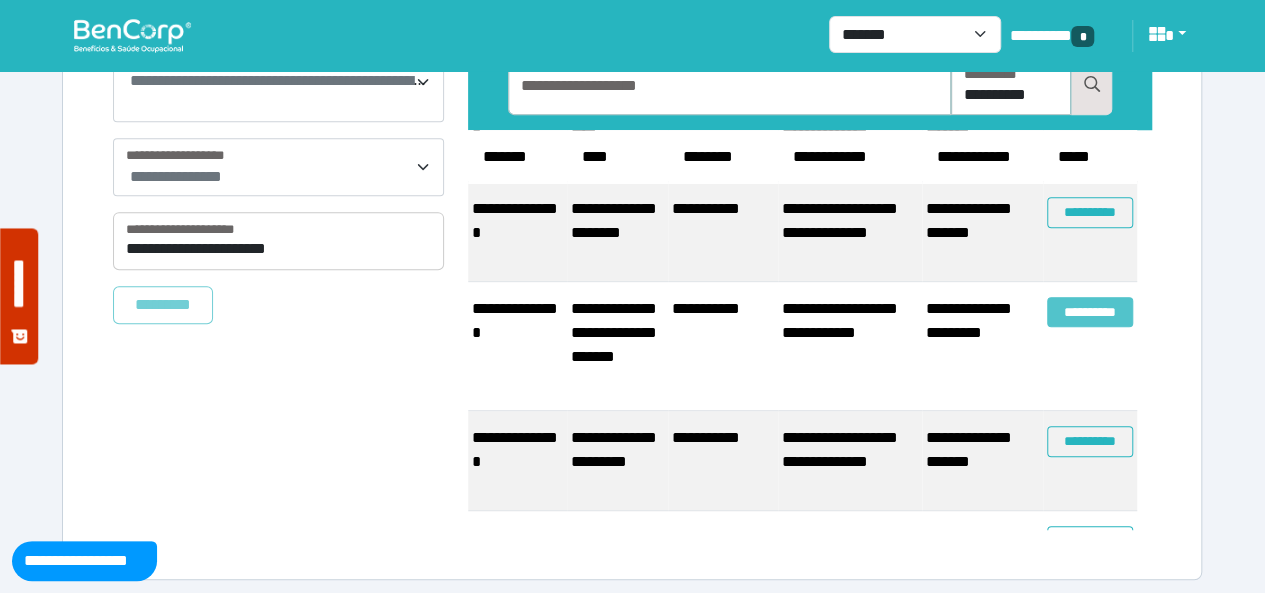 click on "**********" at bounding box center (1090, 312) 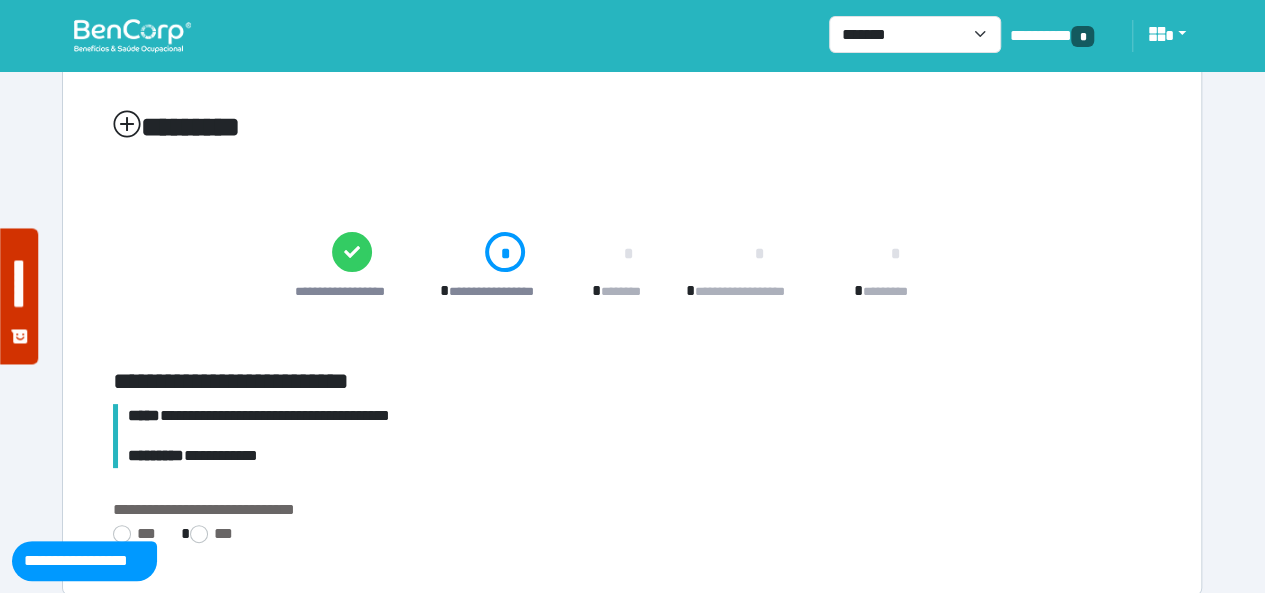 scroll, scrollTop: 64, scrollLeft: 0, axis: vertical 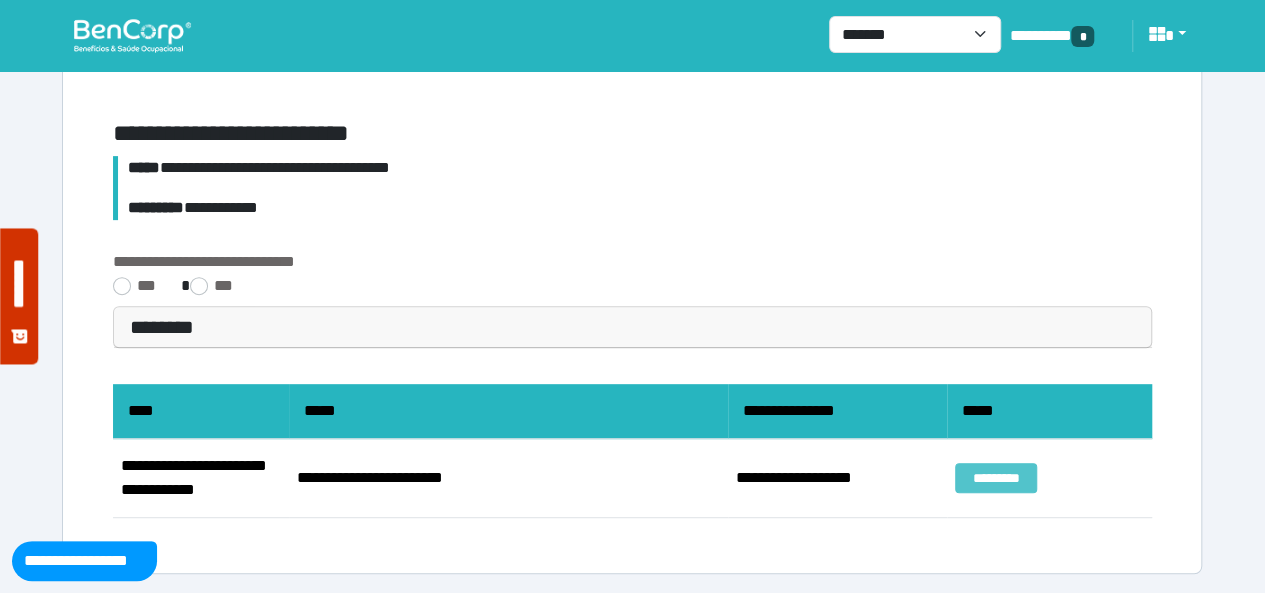 click on "*********" at bounding box center (996, 478) 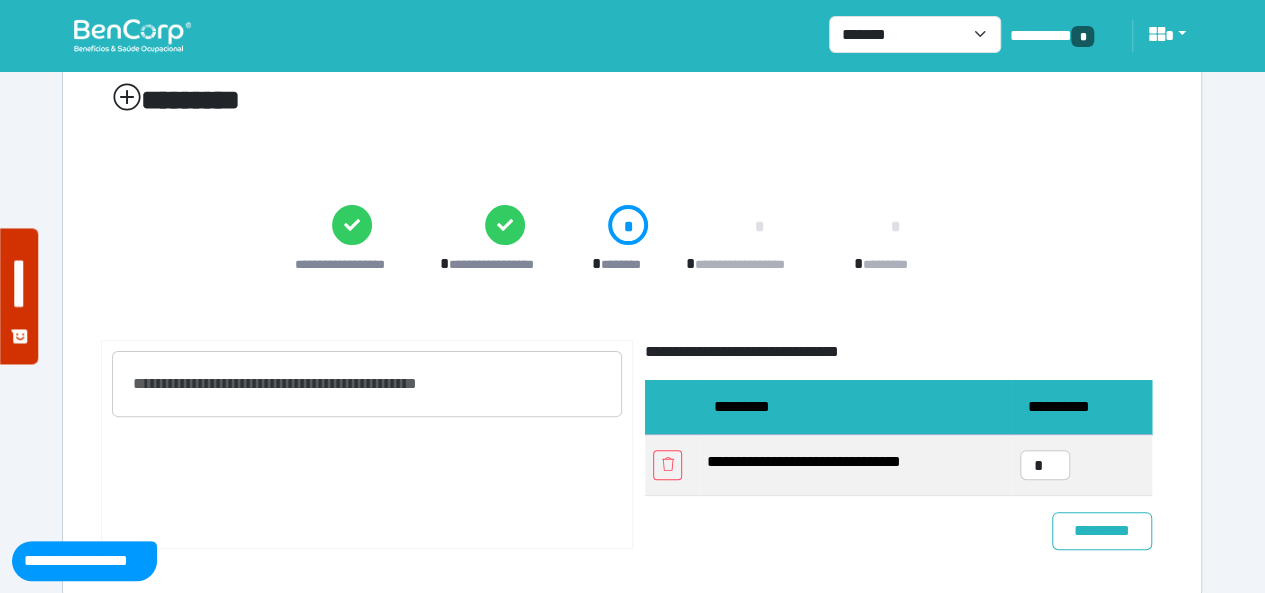 scroll, scrollTop: 94, scrollLeft: 0, axis: vertical 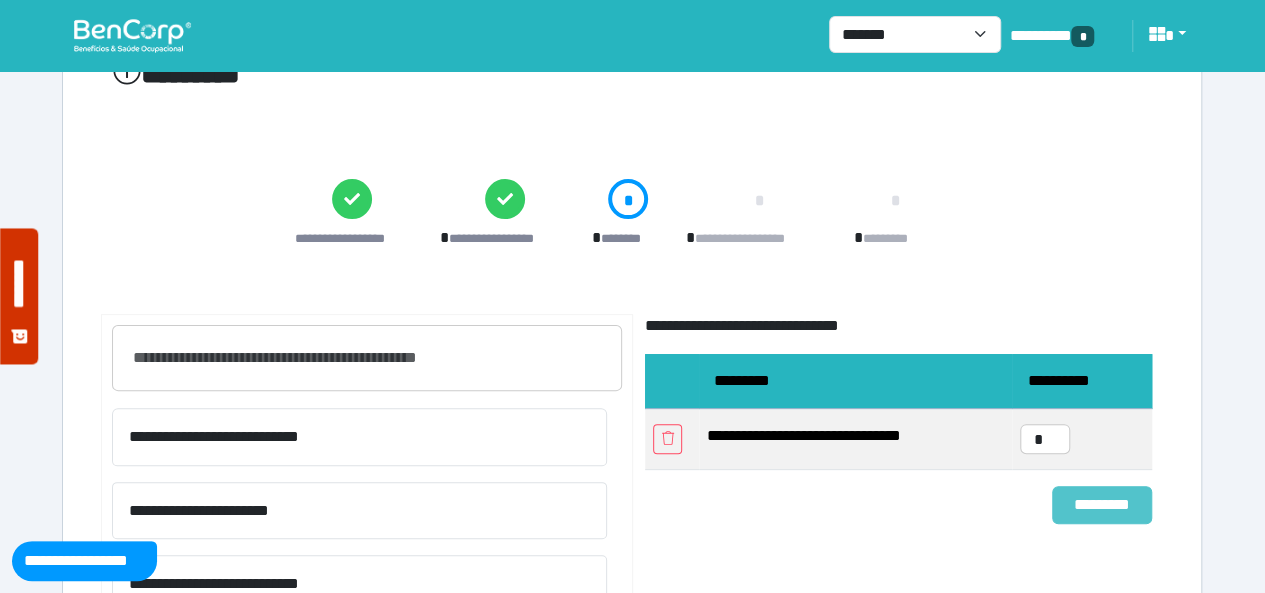 click on "*********" at bounding box center [1102, 504] 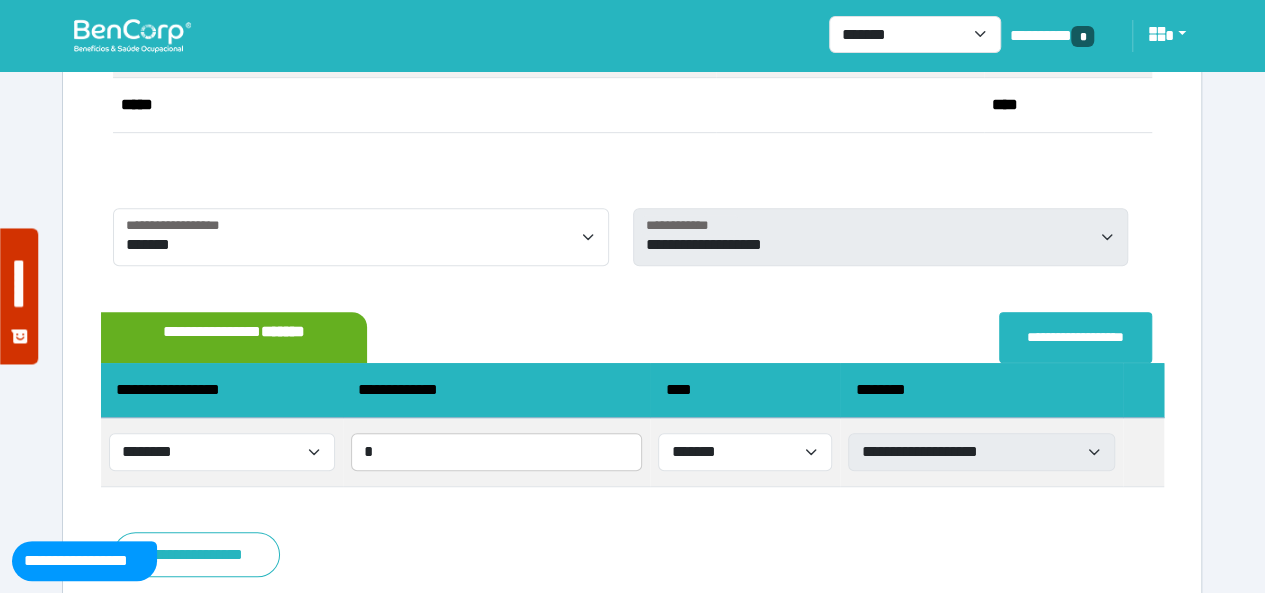 scroll, scrollTop: 531, scrollLeft: 0, axis: vertical 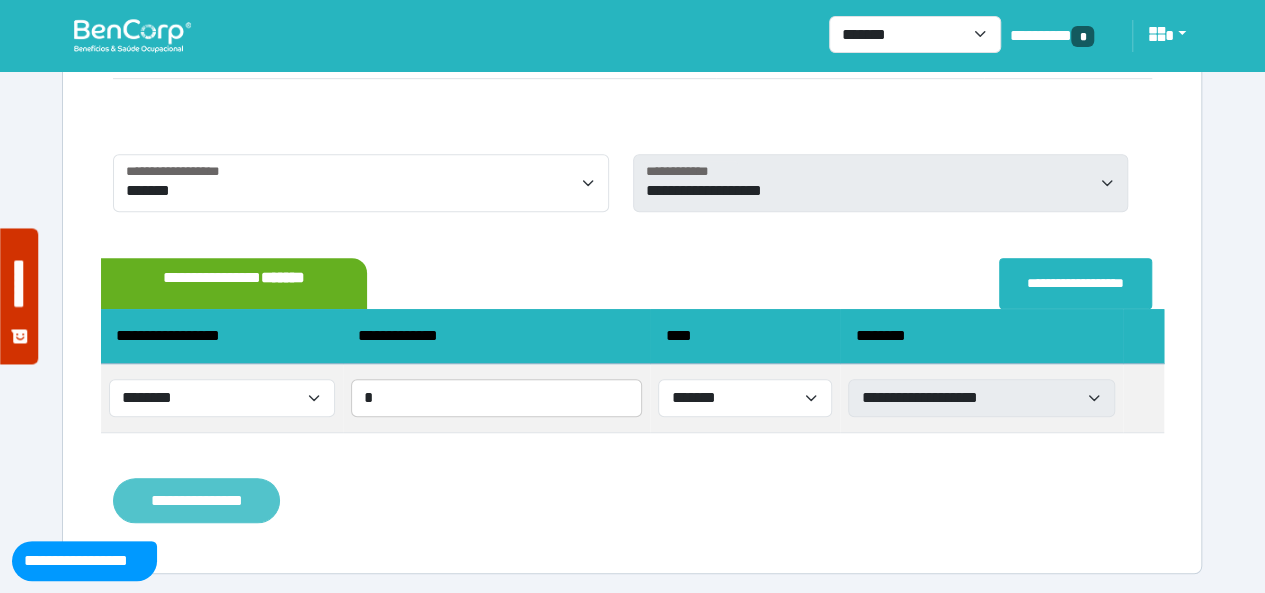 click on "**********" at bounding box center [196, 500] 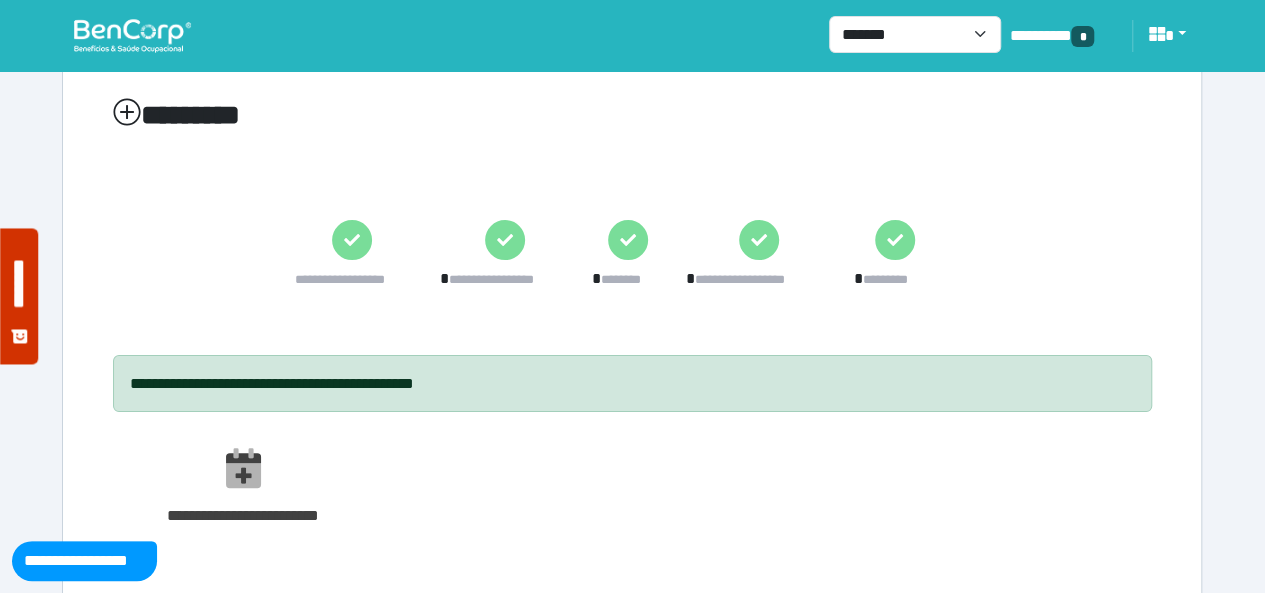 scroll, scrollTop: 80, scrollLeft: 0, axis: vertical 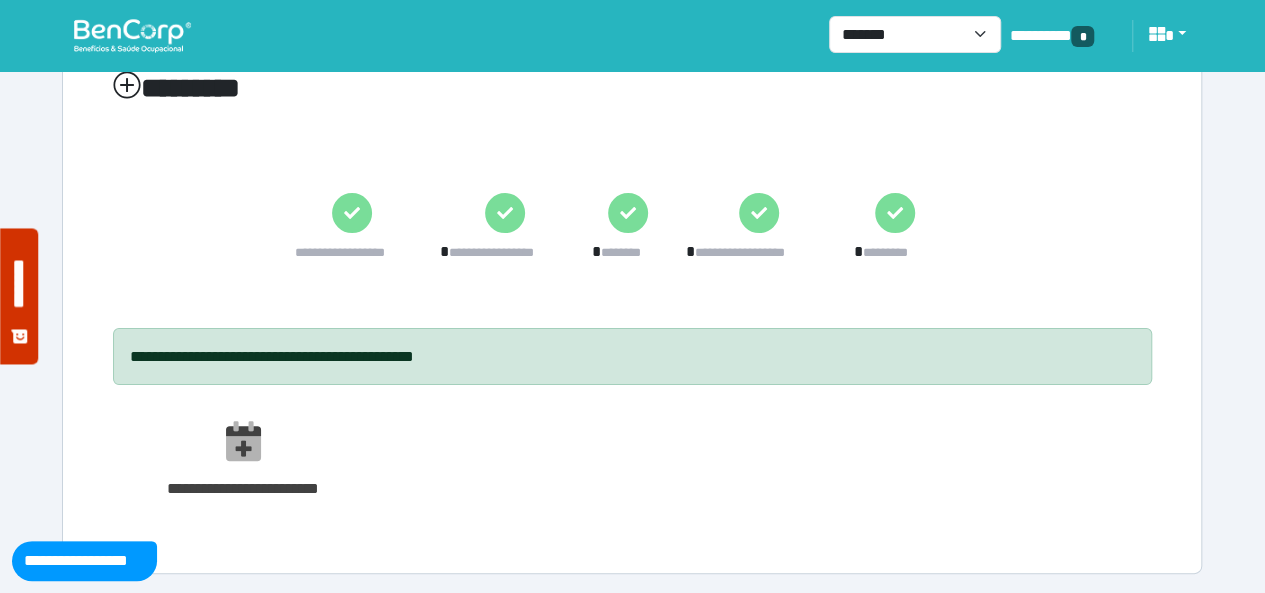 click at bounding box center (132, 35) 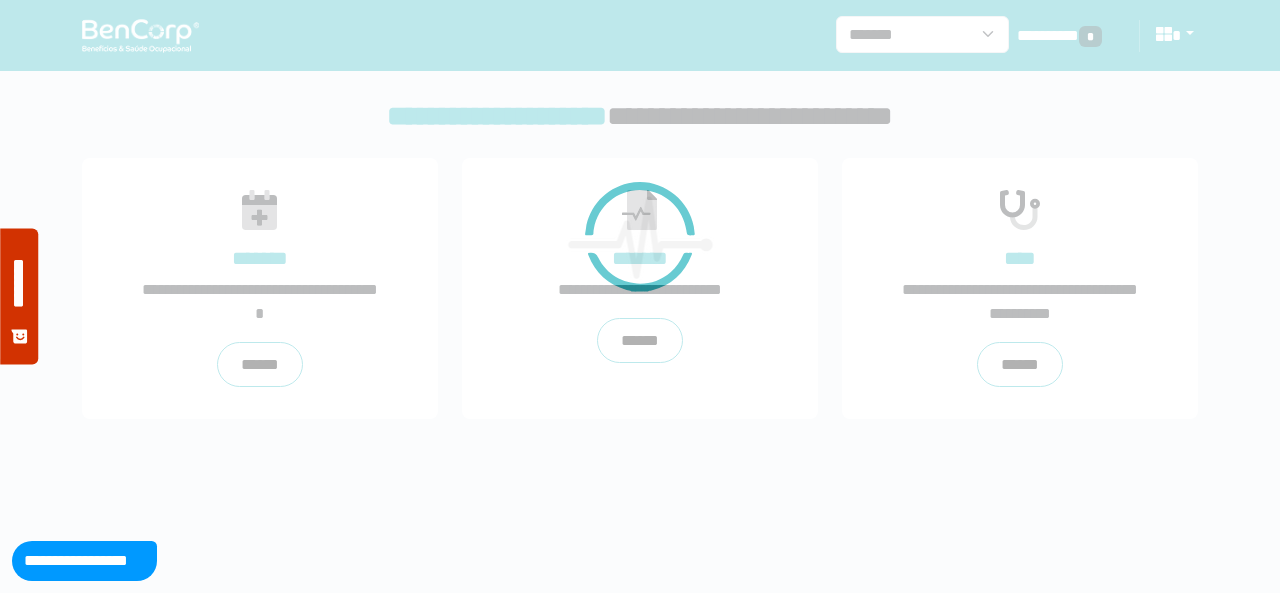 scroll, scrollTop: 0, scrollLeft: 0, axis: both 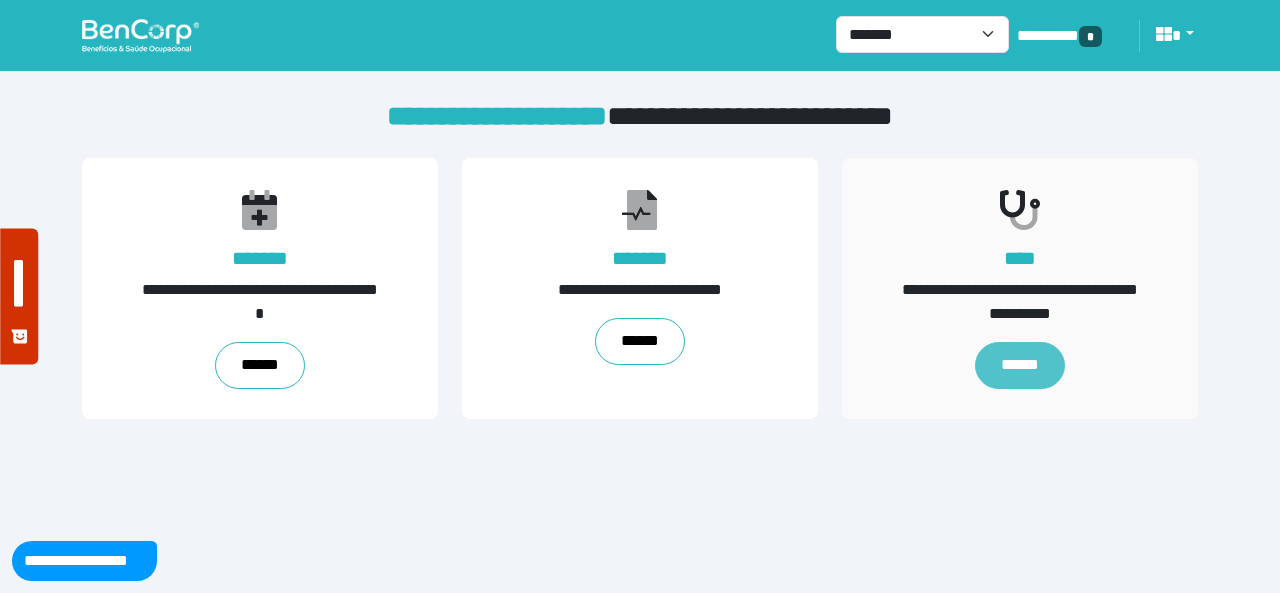 click on "******" at bounding box center [1020, 365] 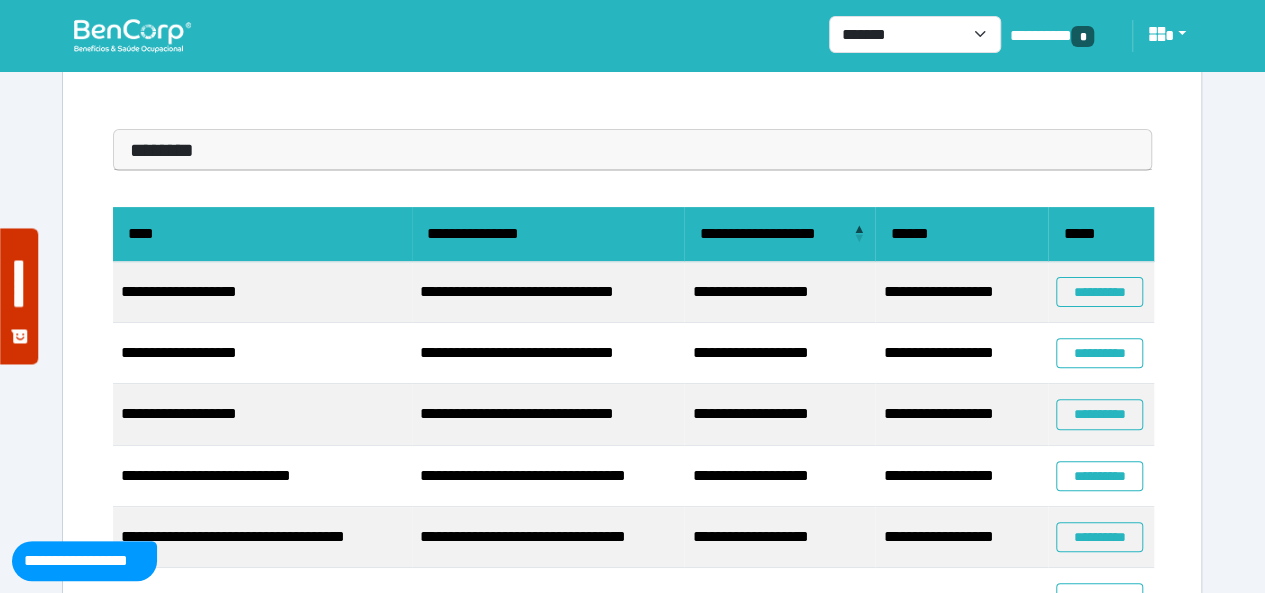 scroll, scrollTop: 370, scrollLeft: 0, axis: vertical 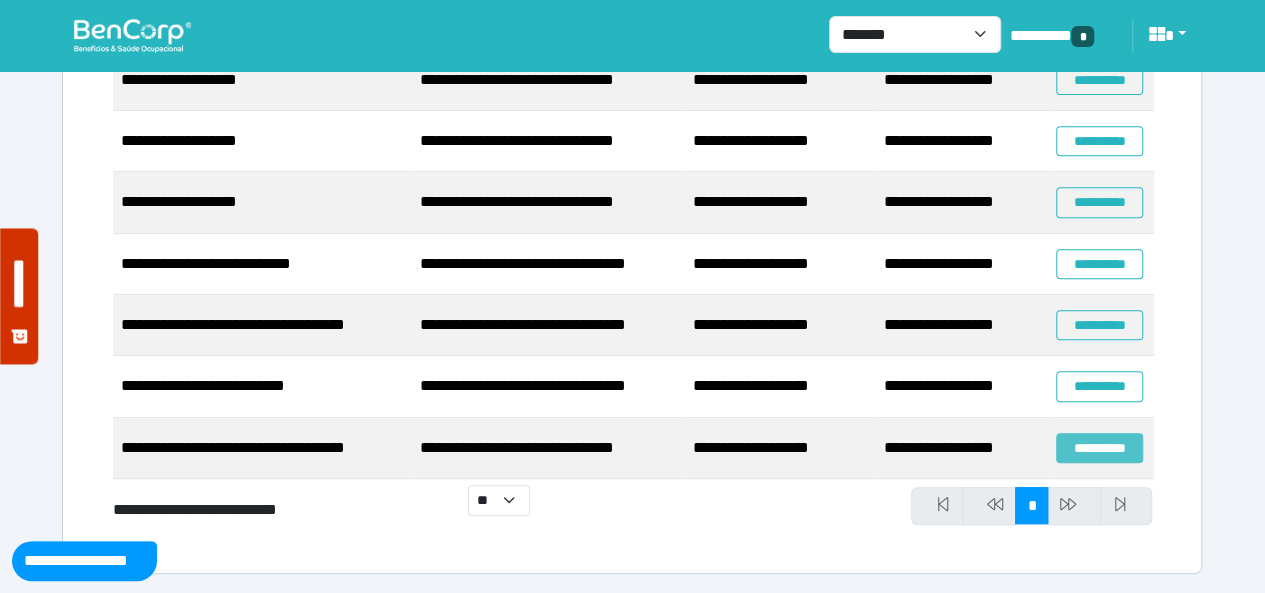 click on "**********" at bounding box center [1099, 448] 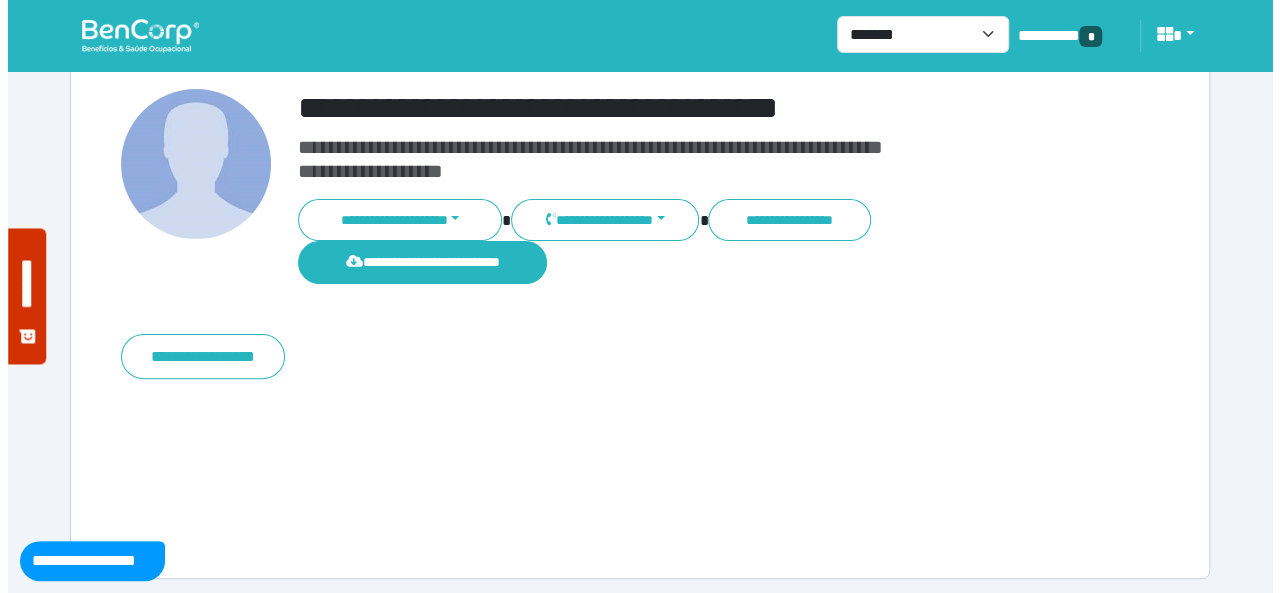 scroll, scrollTop: 140, scrollLeft: 0, axis: vertical 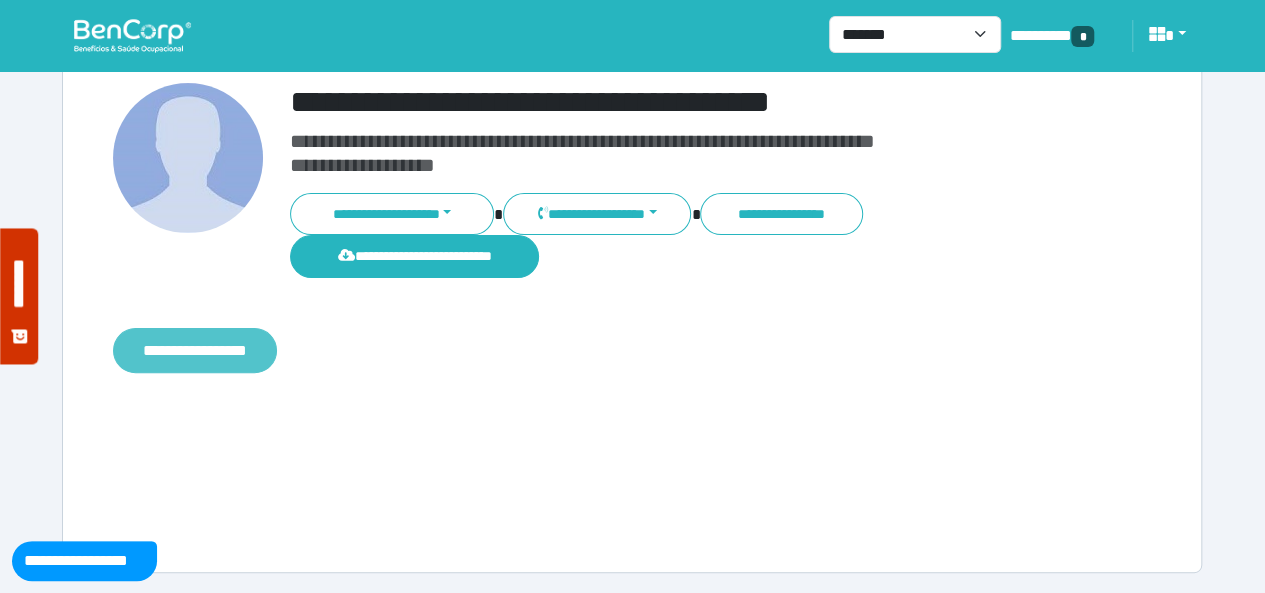 click on "**********" at bounding box center [195, 350] 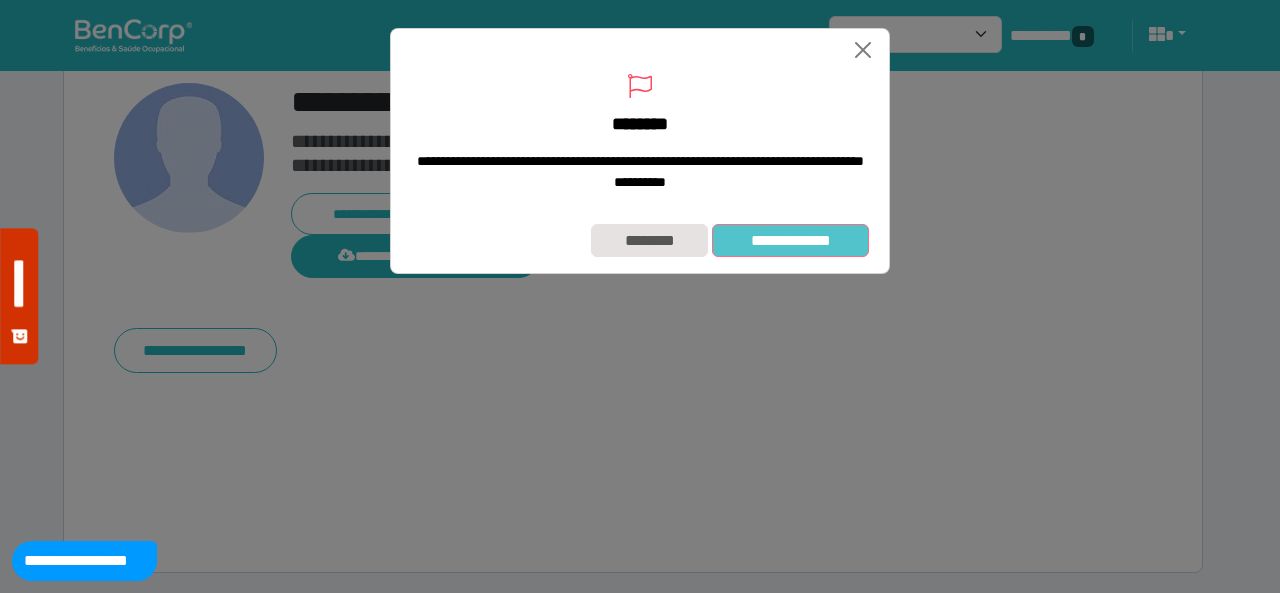 click on "**********" at bounding box center [790, 240] 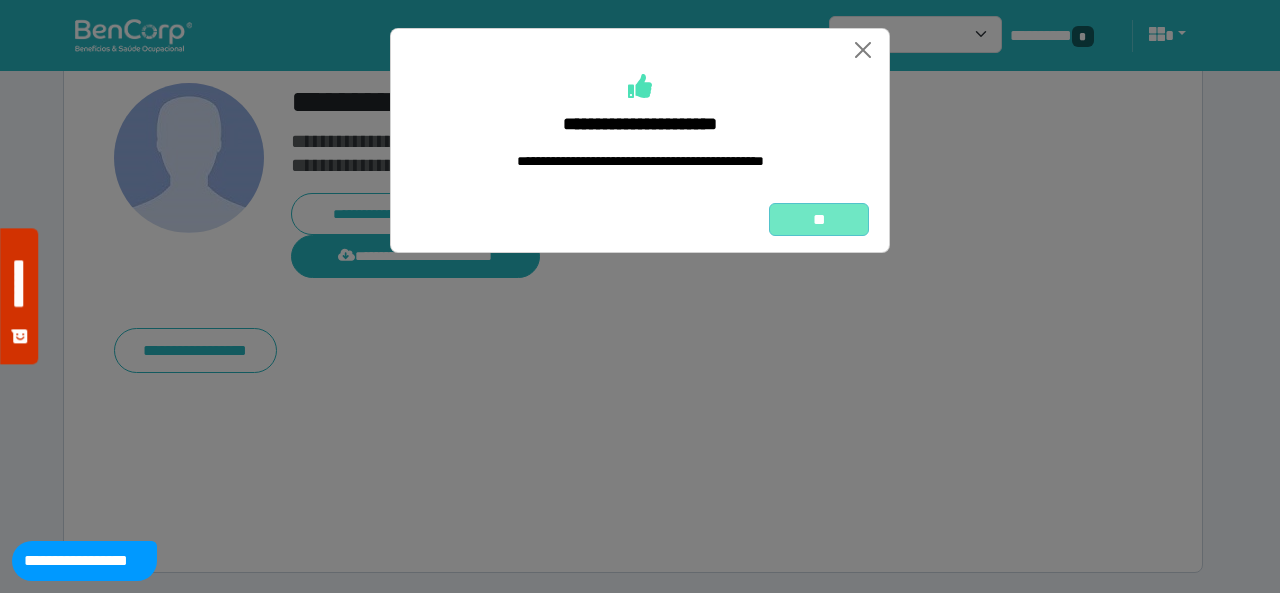 click on "**" at bounding box center [819, 219] 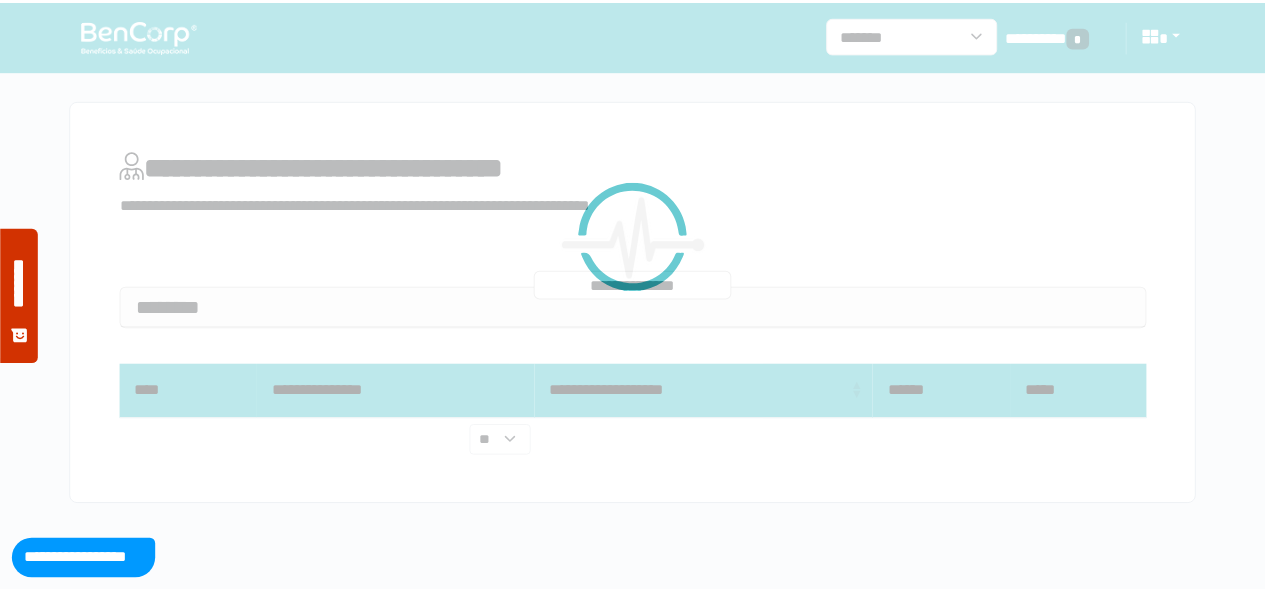 scroll, scrollTop: 0, scrollLeft: 0, axis: both 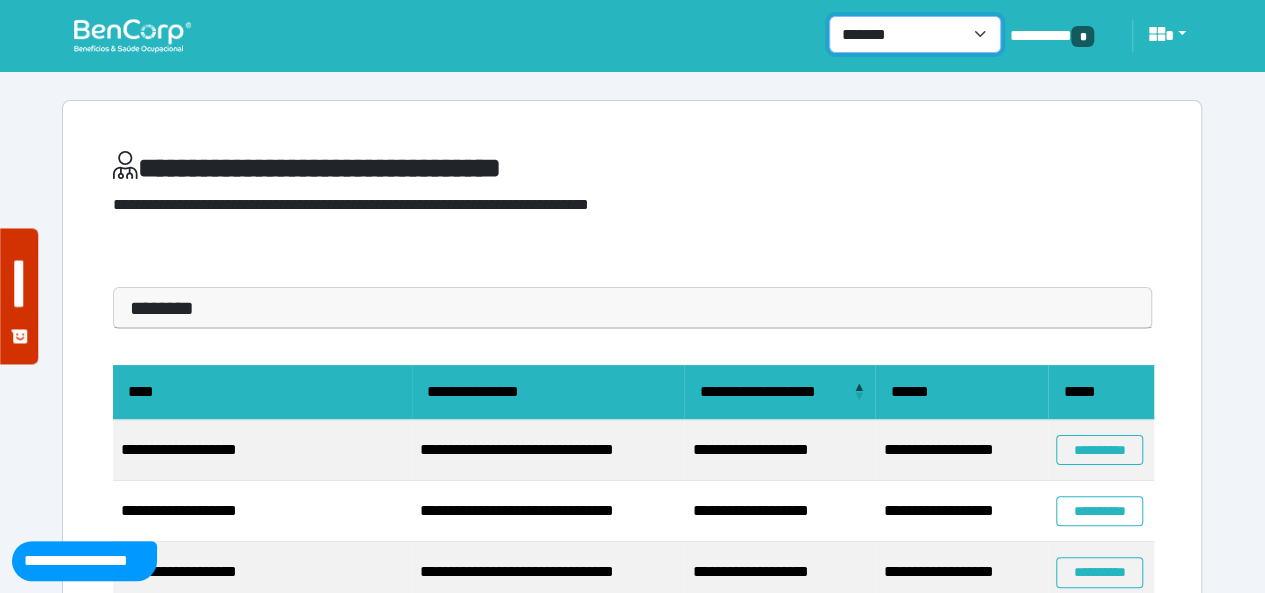 drag, startPoint x: 984, startPoint y: 25, endPoint x: 976, endPoint y: 34, distance: 12.0415945 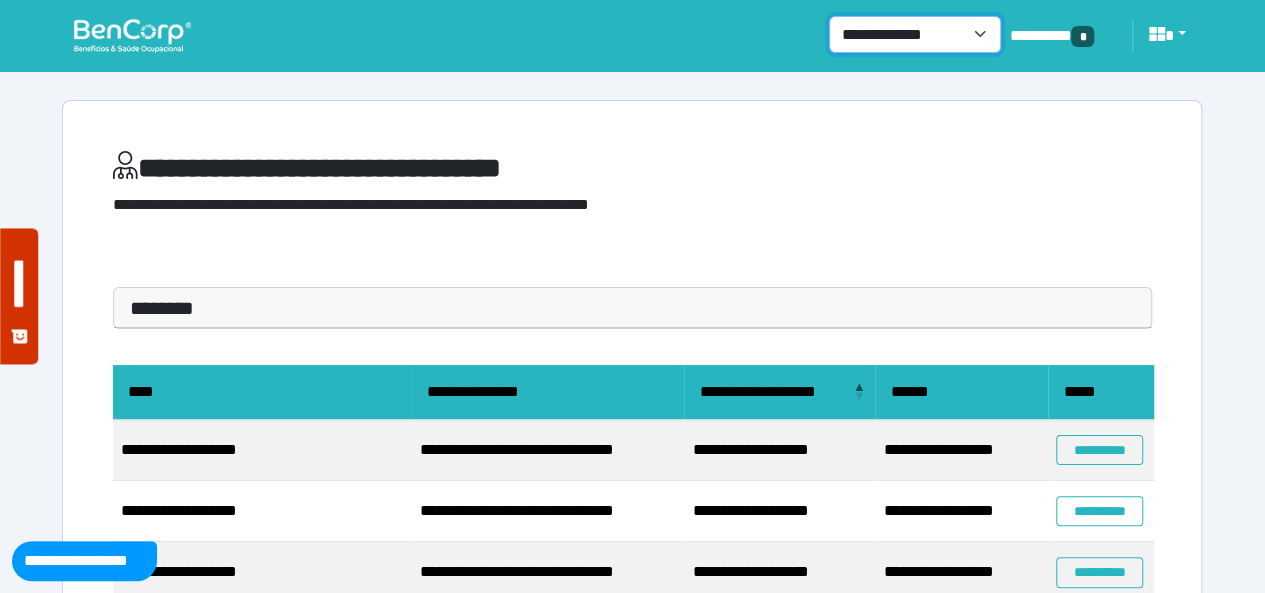 click on "**********" at bounding box center [915, 34] 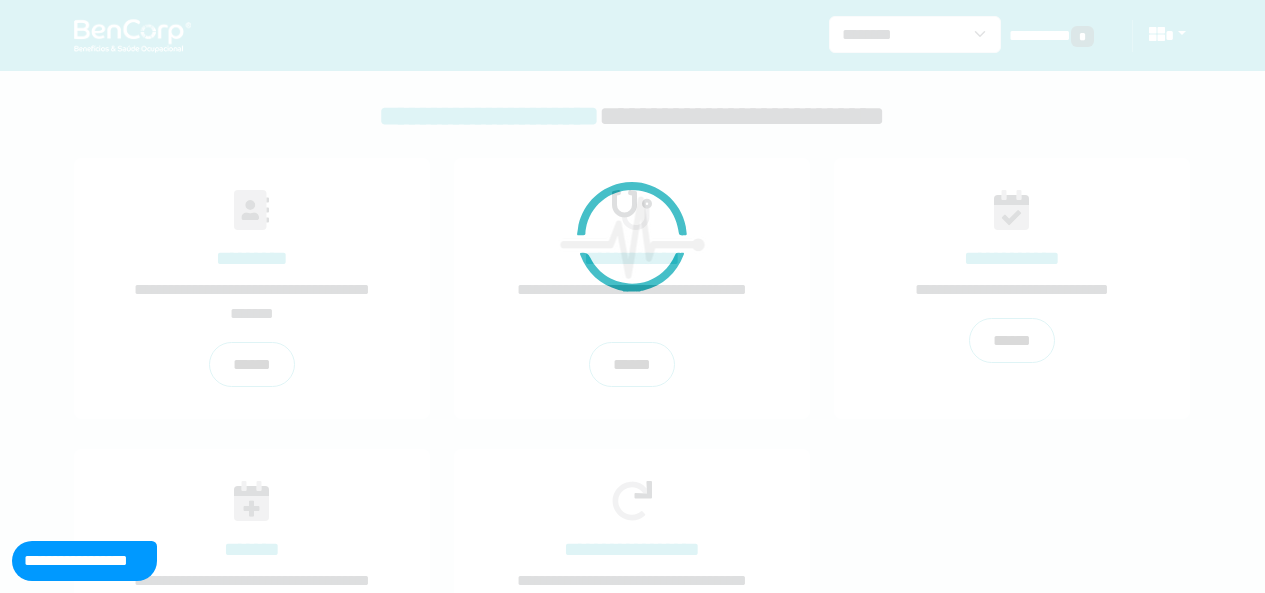 scroll, scrollTop: 0, scrollLeft: 0, axis: both 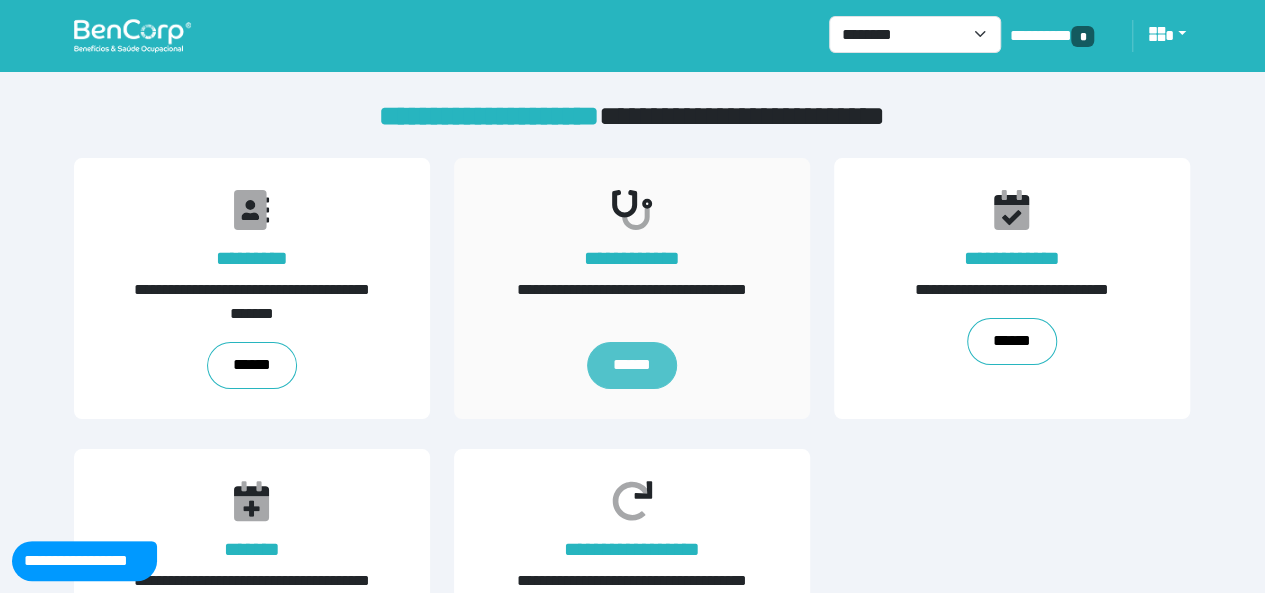 click on "******" at bounding box center (632, 365) 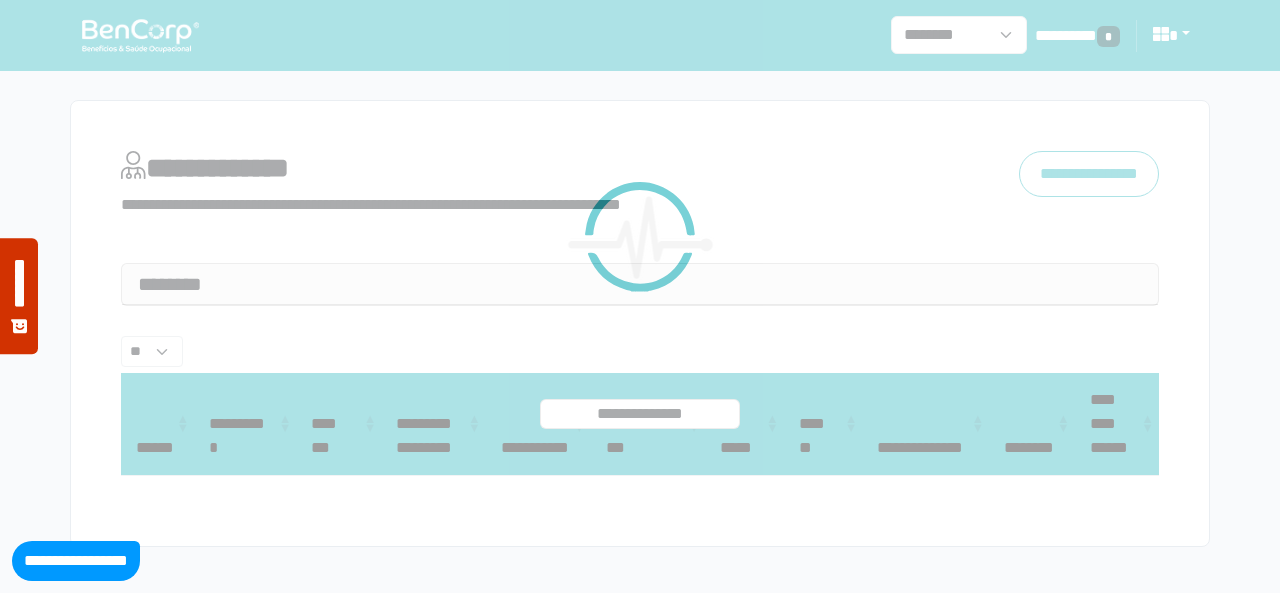 select 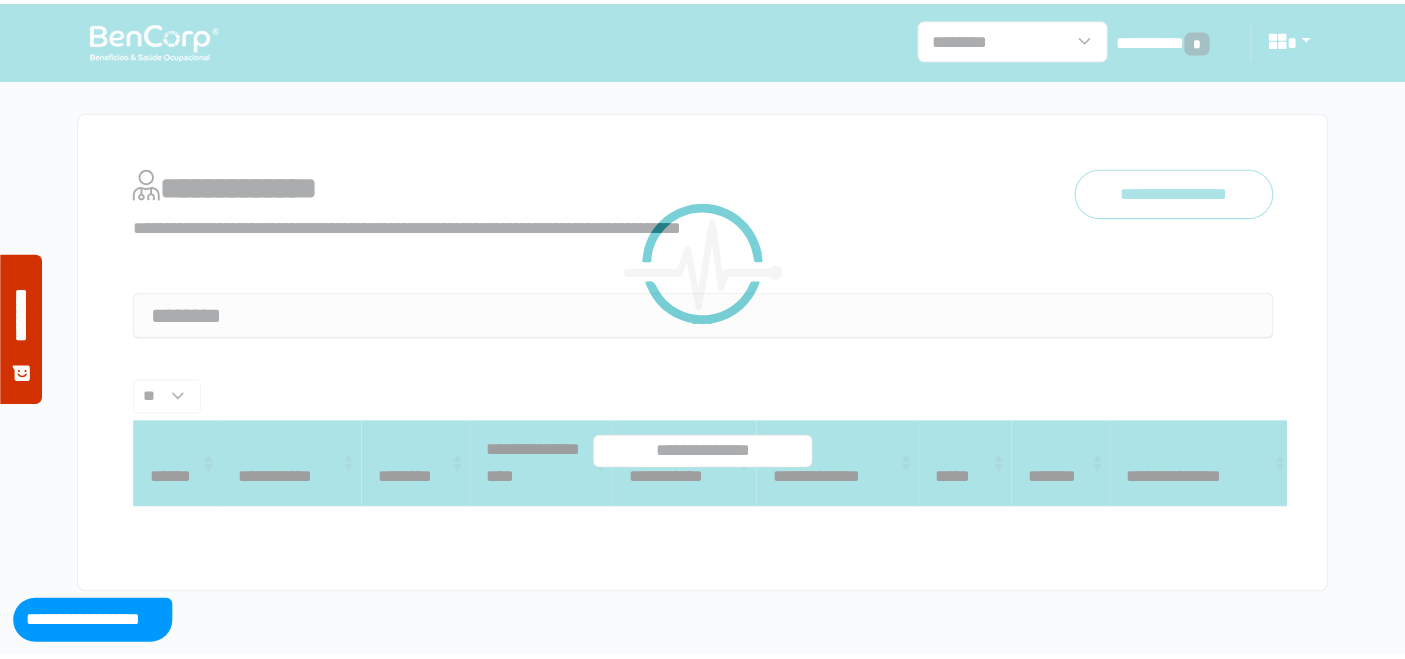 scroll, scrollTop: 0, scrollLeft: 0, axis: both 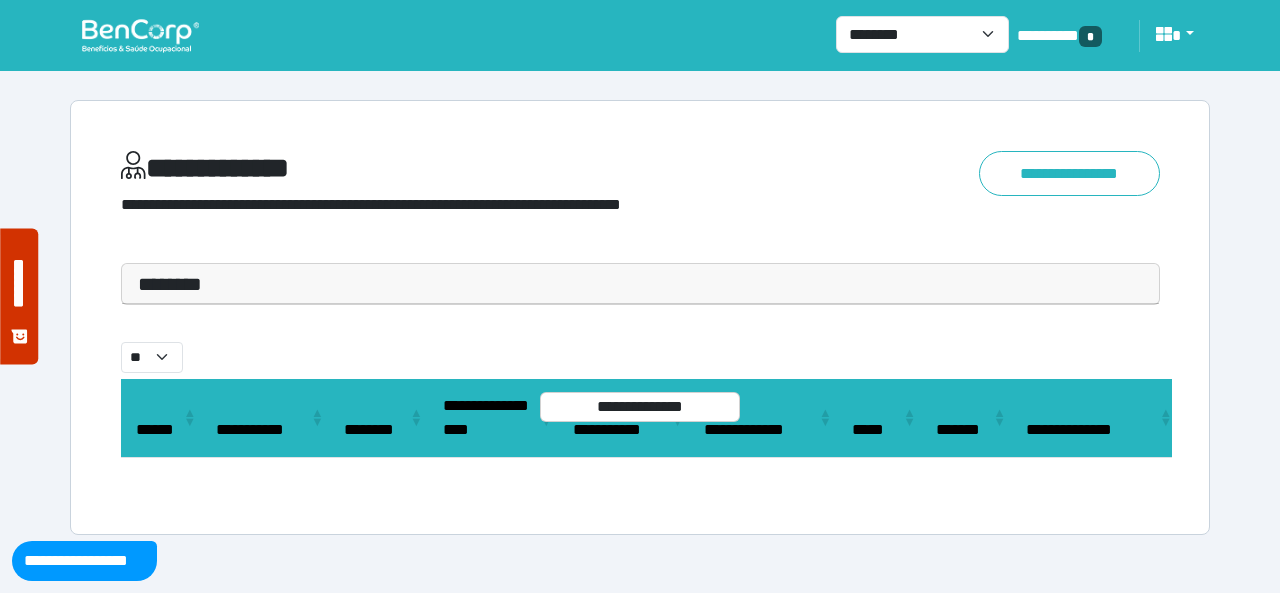 drag, startPoint x: 339, startPoint y: 286, endPoint x: 300, endPoint y: 371, distance: 93.52005 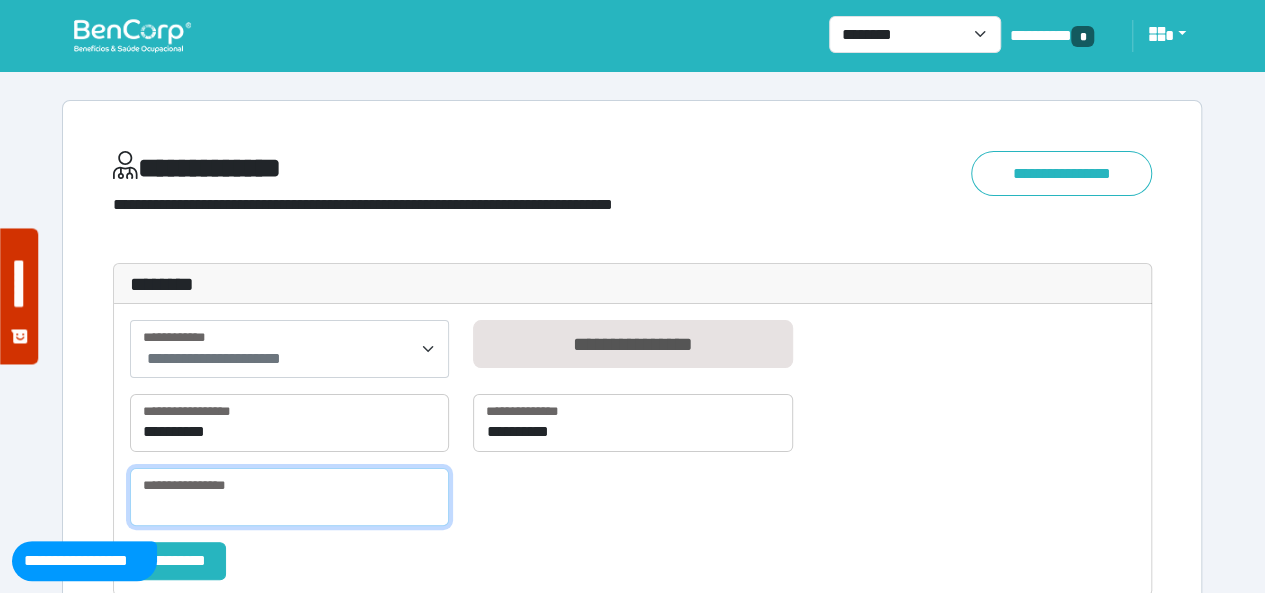 click at bounding box center (289, 497) 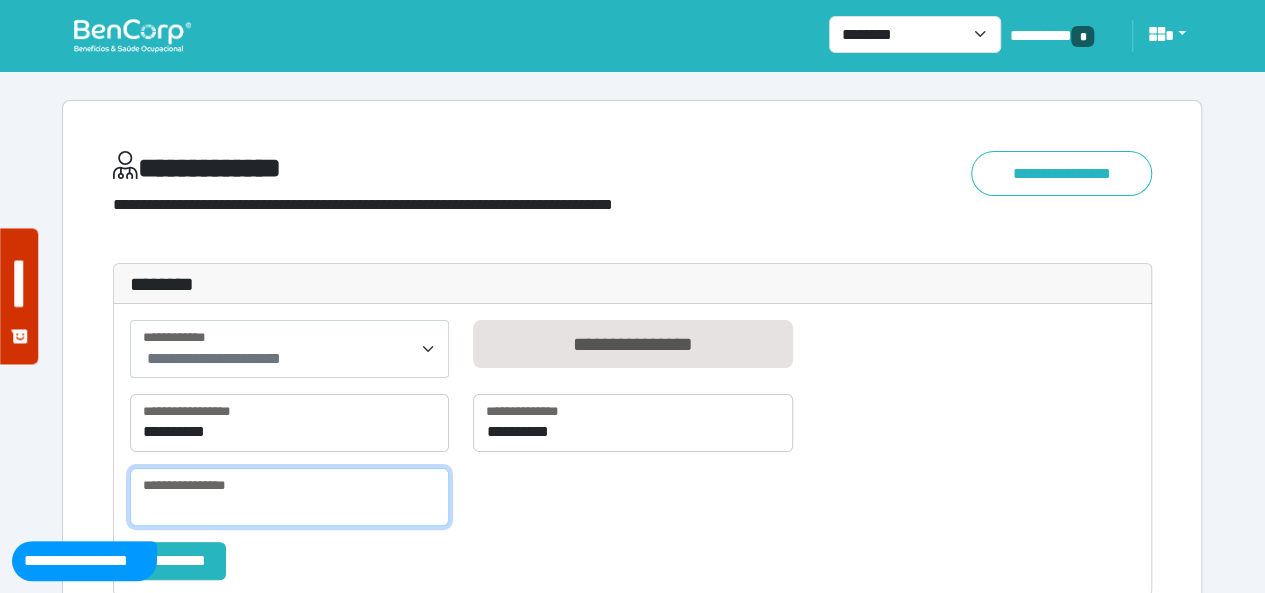 paste on "**********" 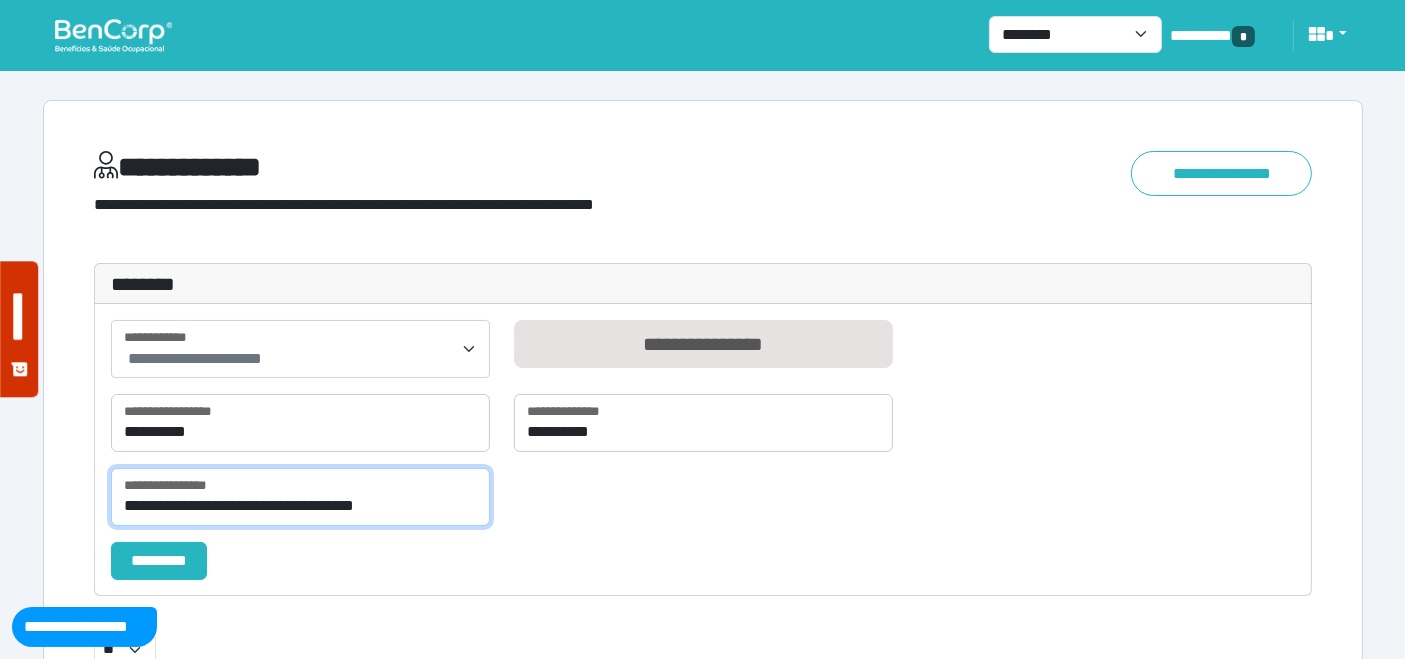 click on "**********" at bounding box center (300, 497) 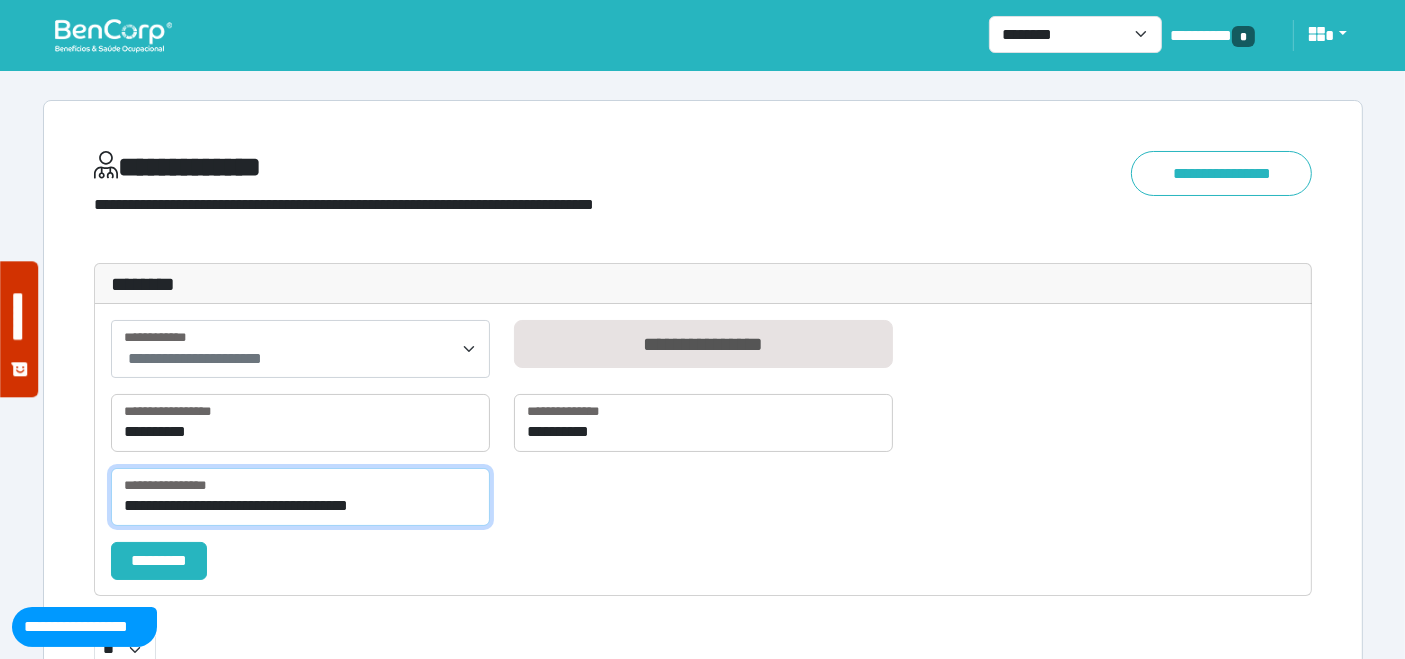type on "**********" 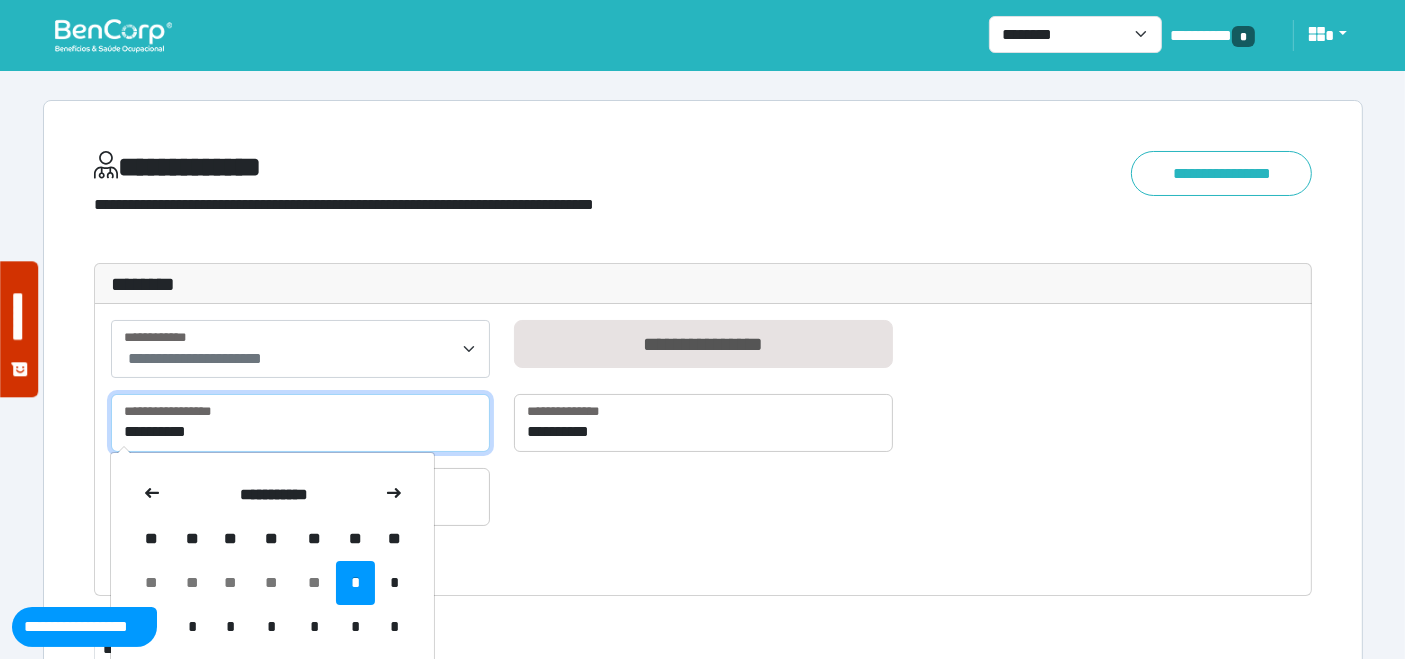 click on "**********" at bounding box center (300, 423) 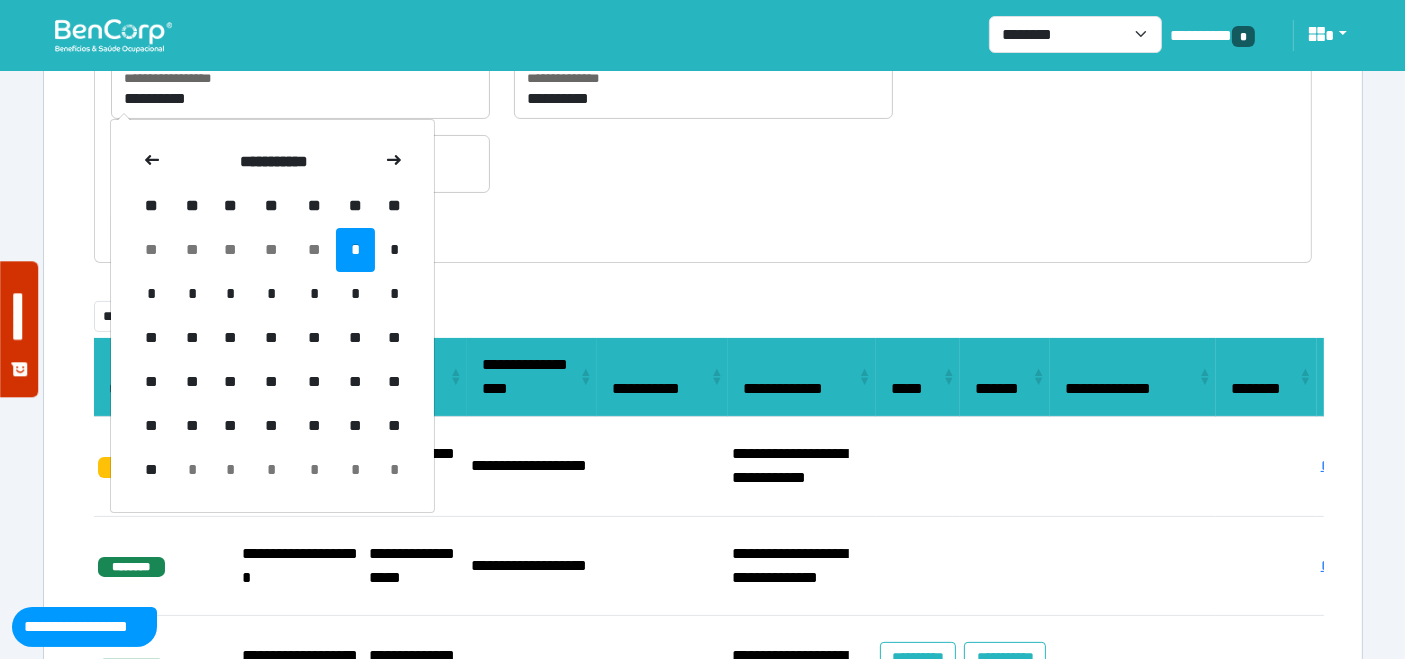 drag, startPoint x: 315, startPoint y: 295, endPoint x: 474, endPoint y: 210, distance: 180.2942 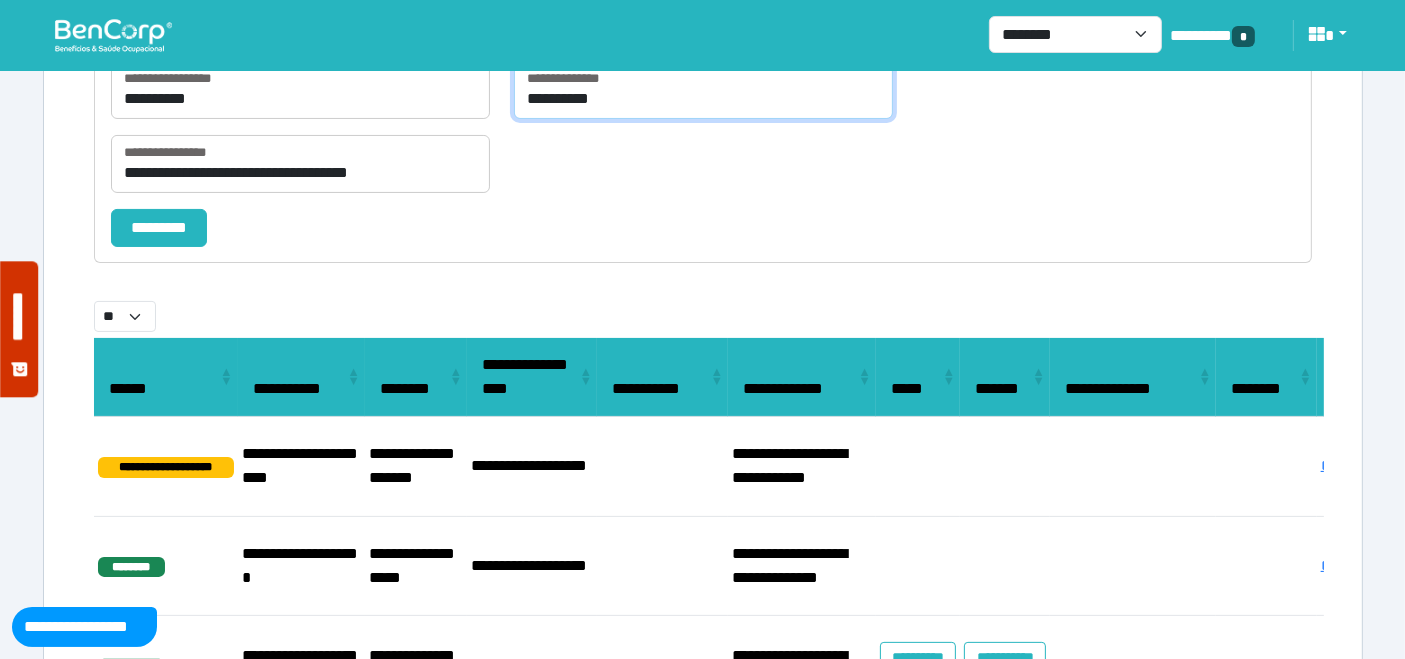 click on "**********" at bounding box center (703, 90) 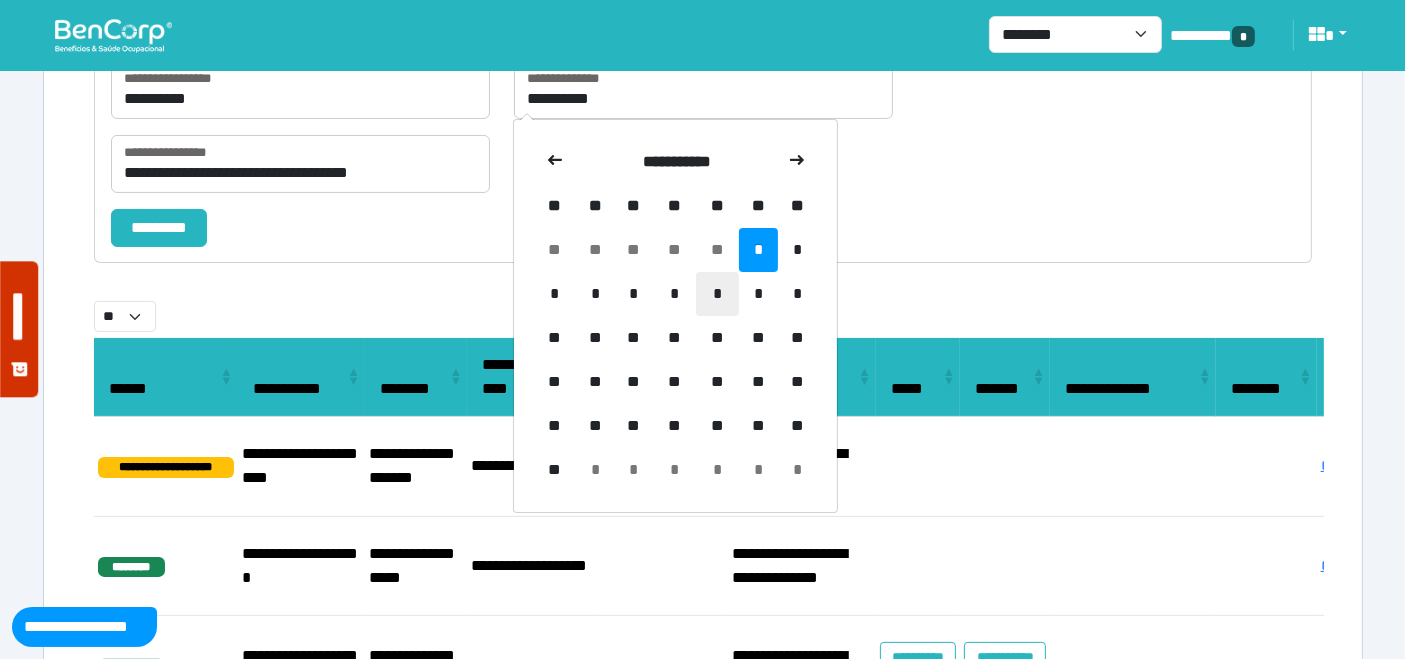 click on "*" at bounding box center [717, 294] 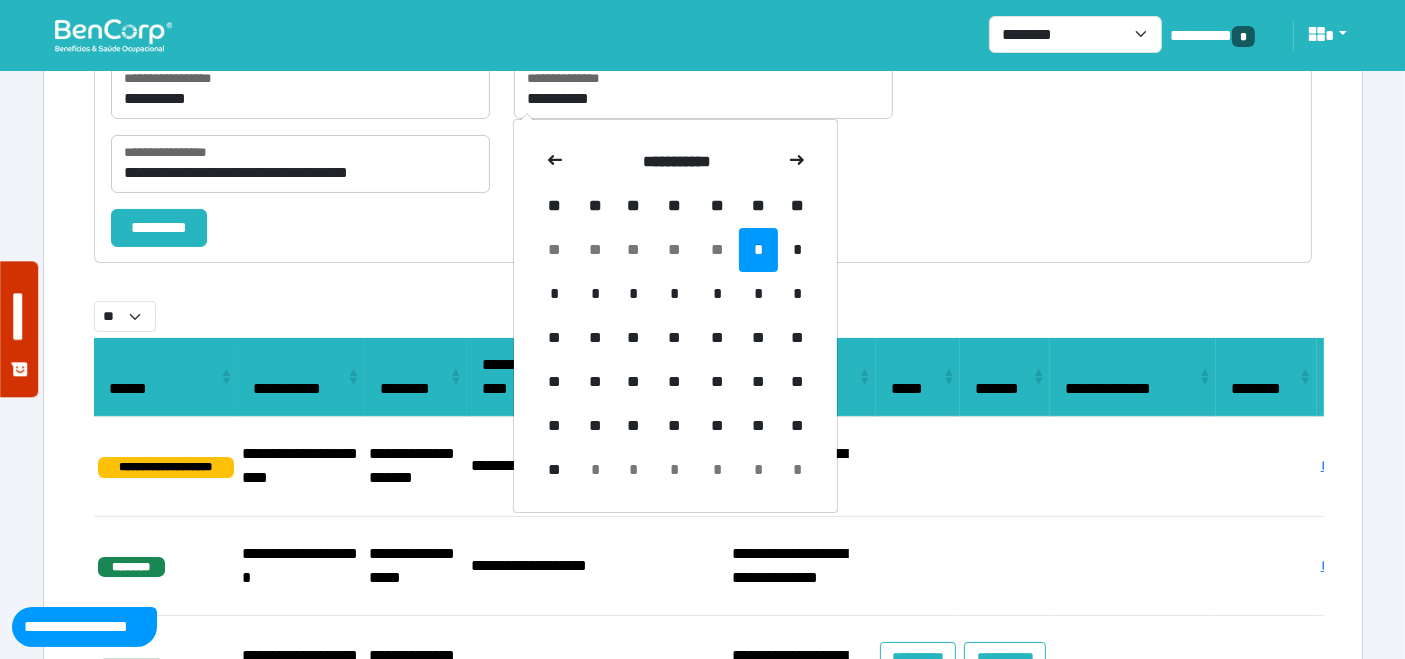 type on "**********" 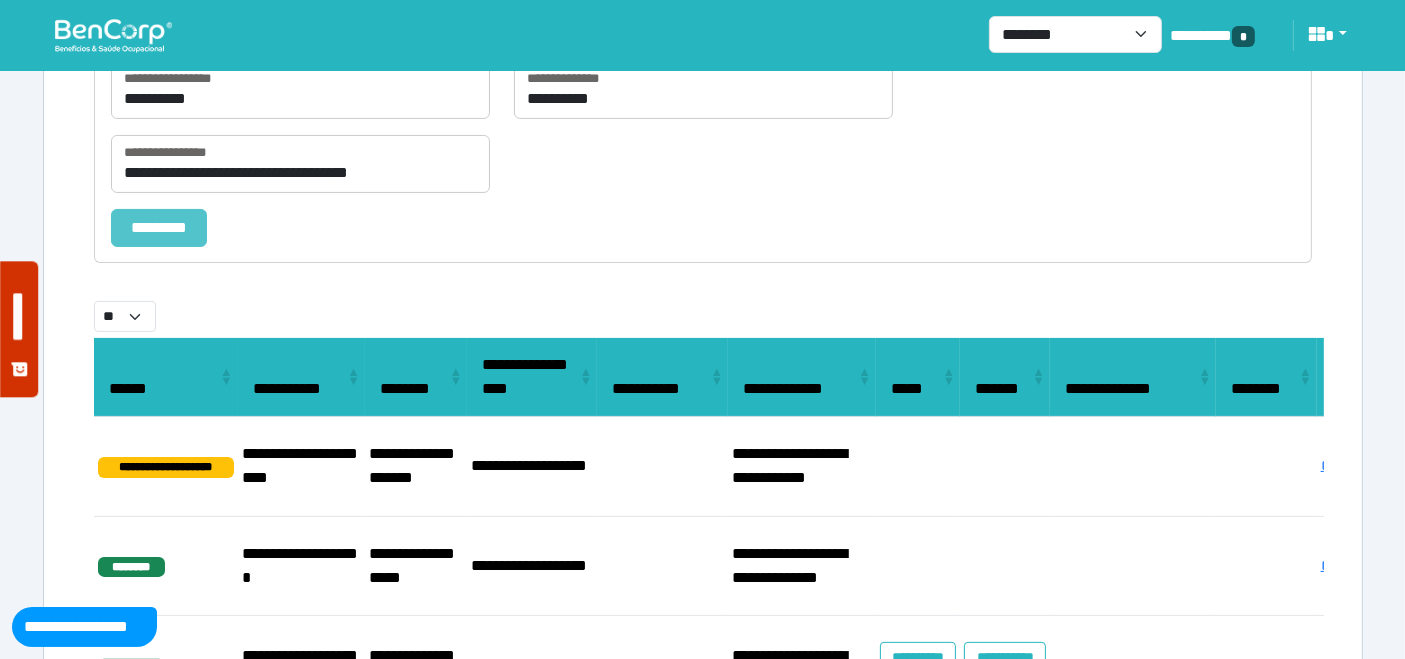 click on "*********" at bounding box center [159, 227] 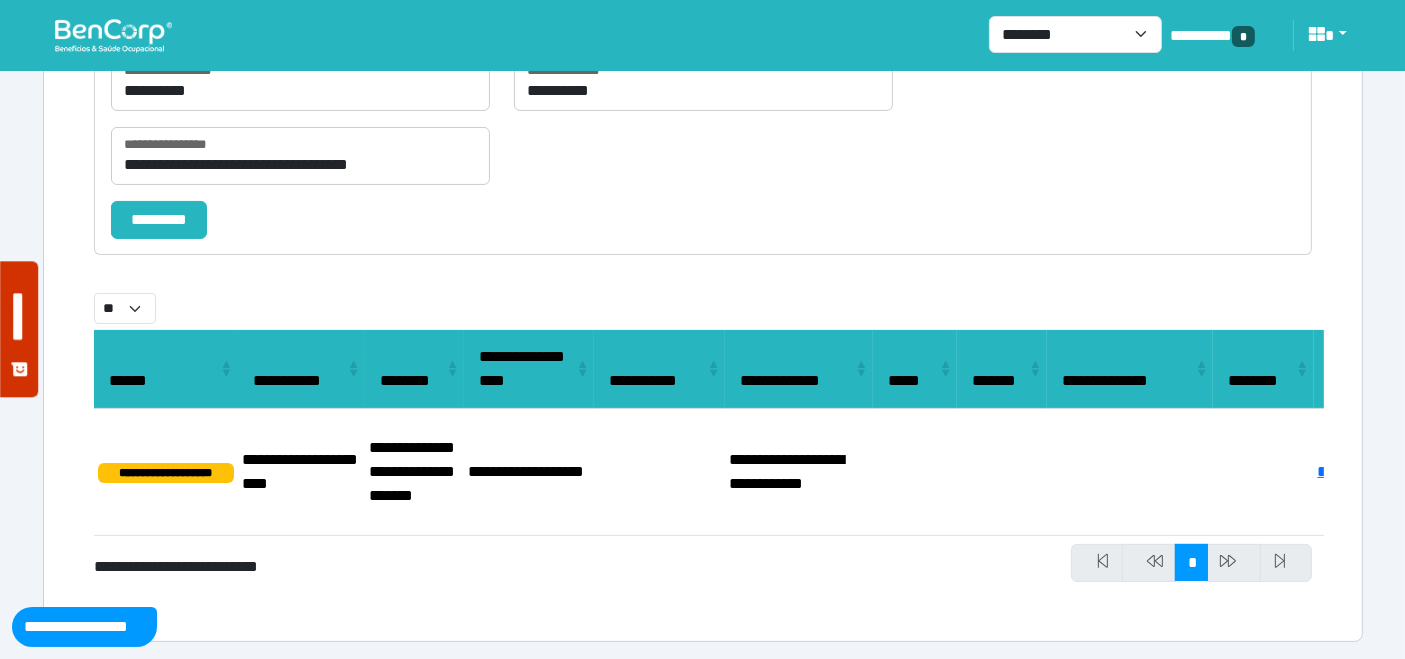 scroll, scrollTop: 343, scrollLeft: 0, axis: vertical 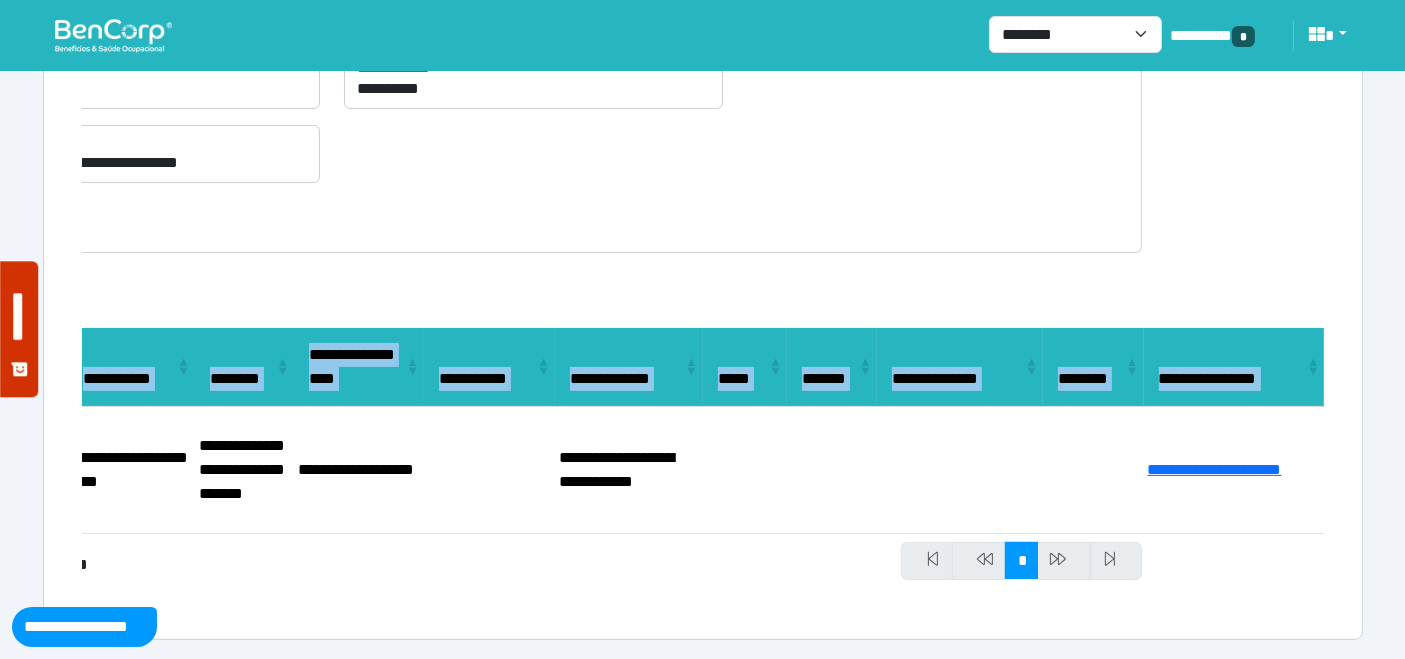 drag, startPoint x: 240, startPoint y: 451, endPoint x: 1421, endPoint y: 451, distance: 1181 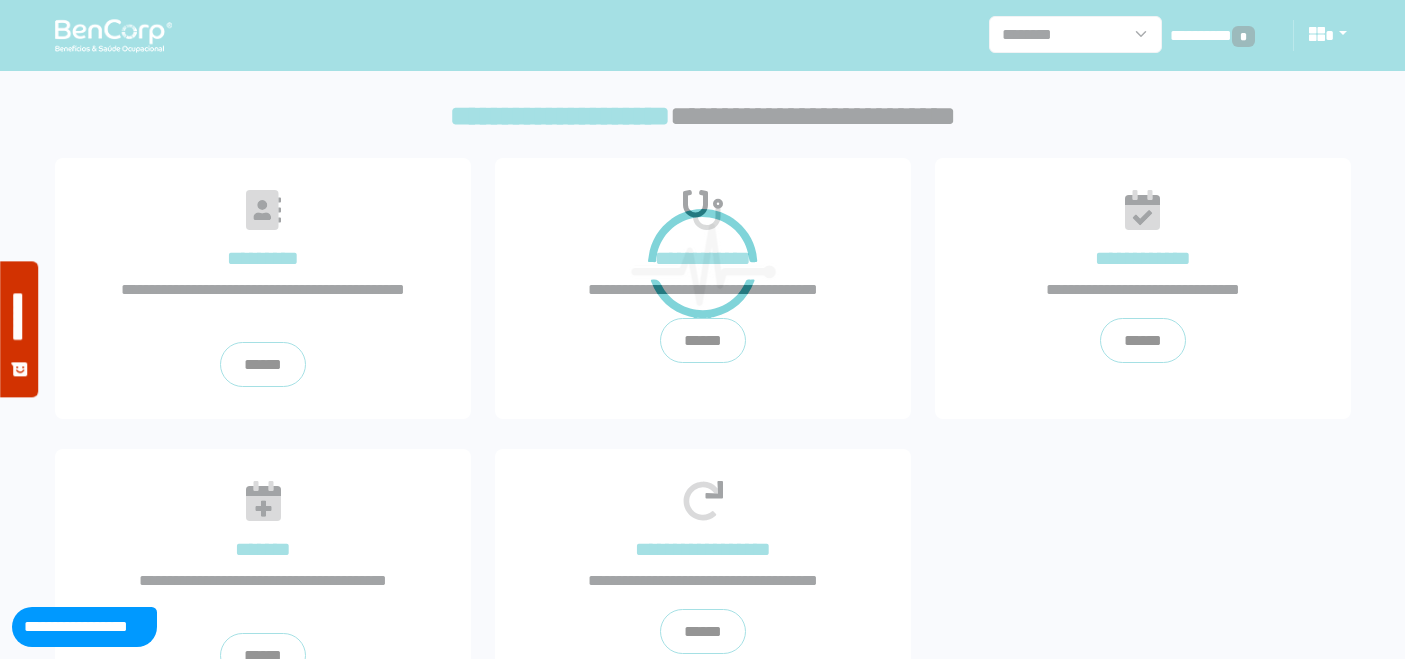 scroll, scrollTop: 0, scrollLeft: 0, axis: both 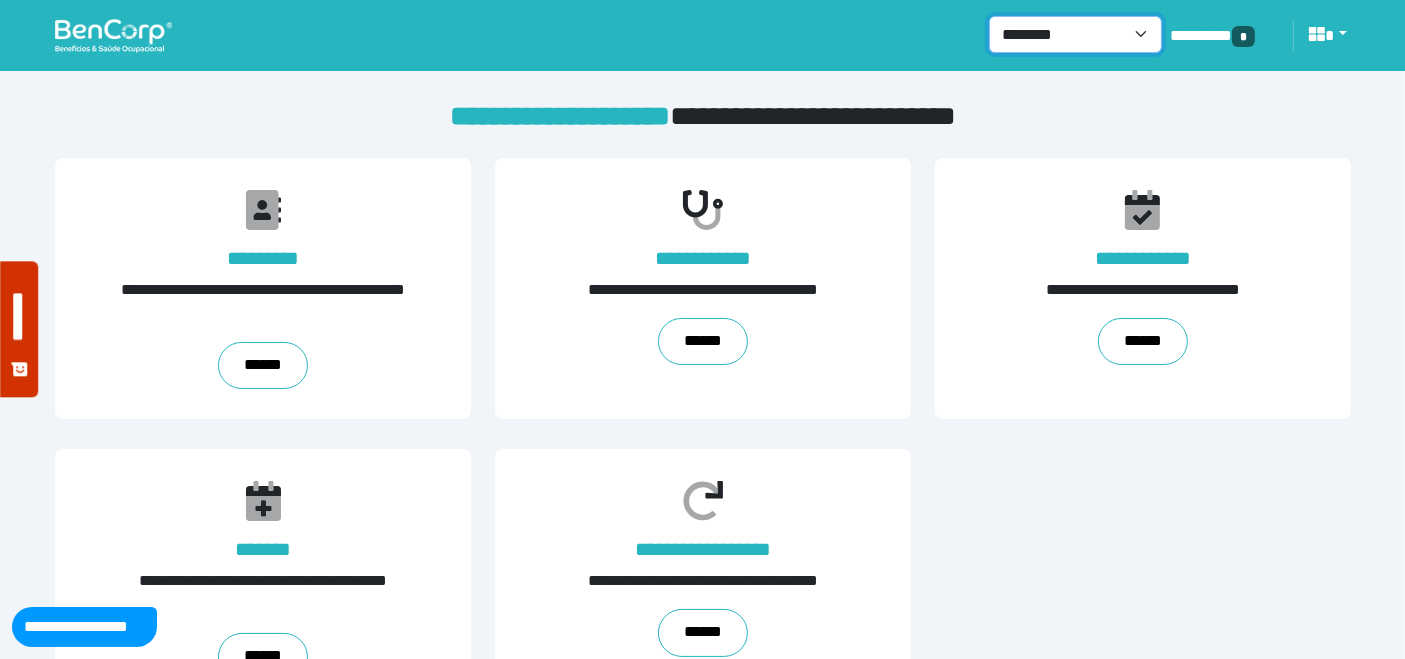 drag, startPoint x: 1139, startPoint y: 28, endPoint x: 1117, endPoint y: 52, distance: 32.55764 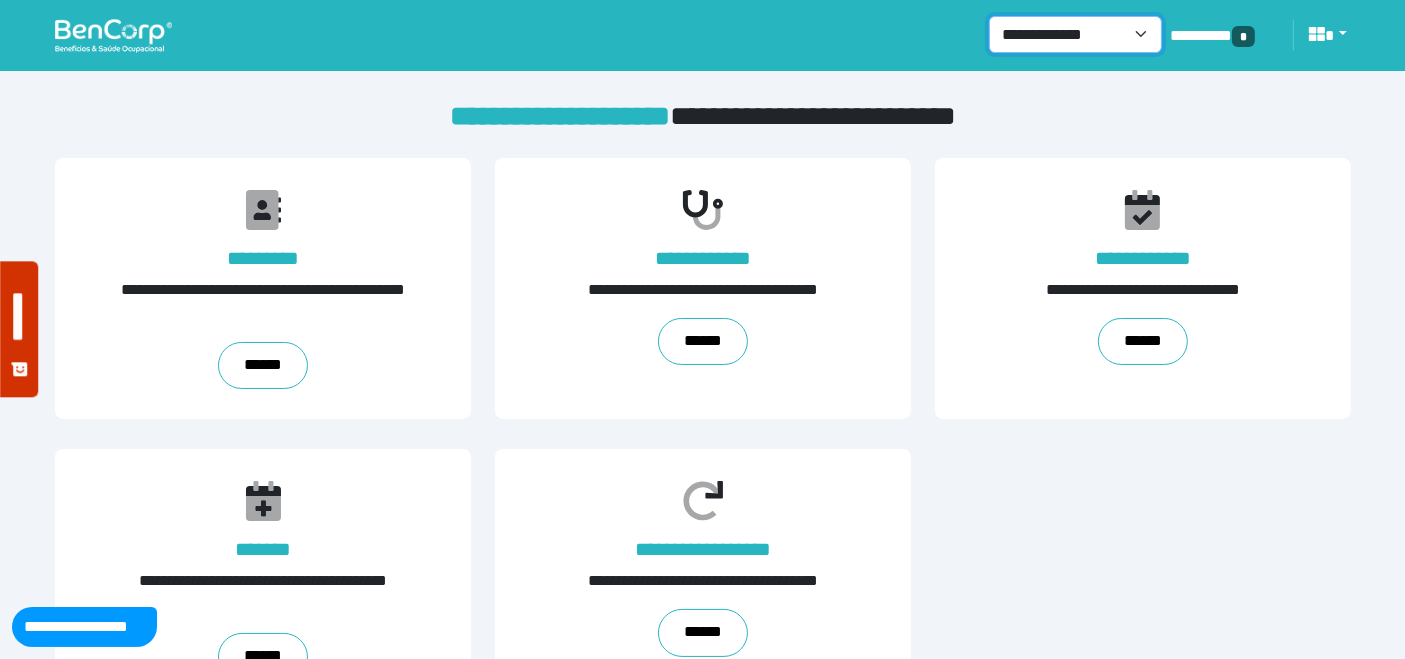 click on "**********" at bounding box center (1075, 34) 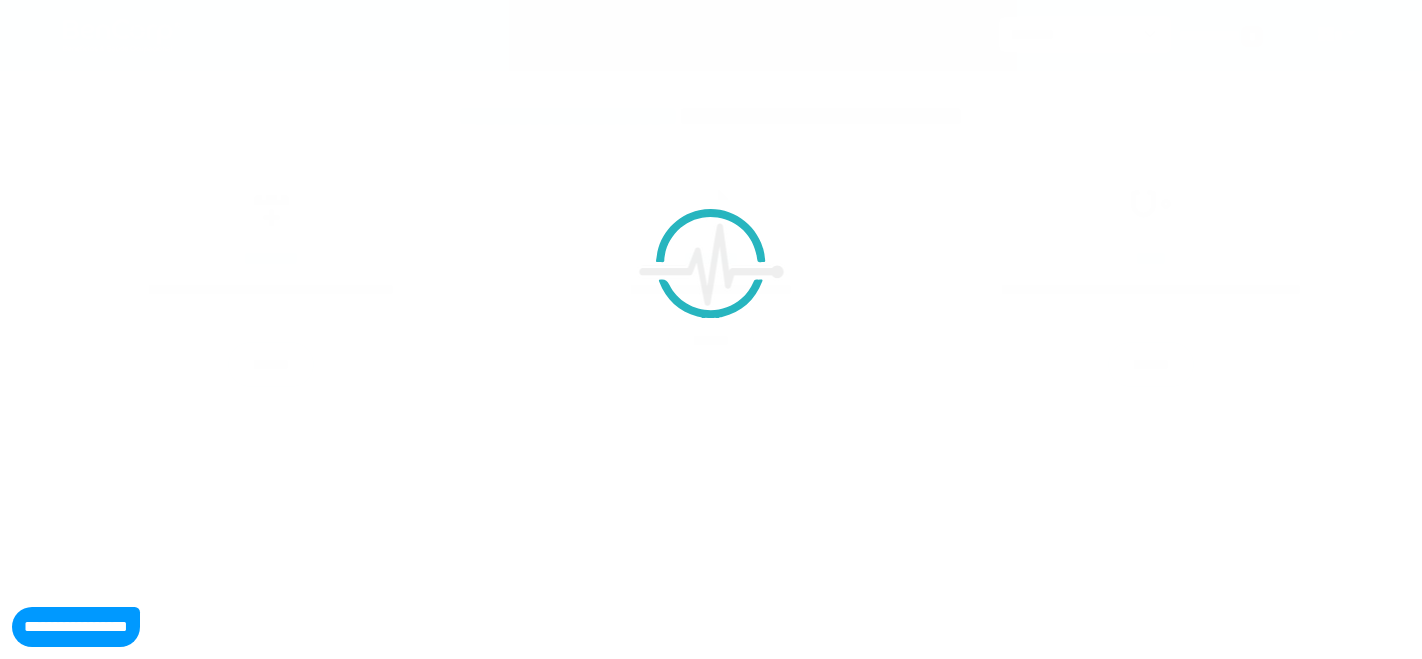 scroll, scrollTop: 0, scrollLeft: 0, axis: both 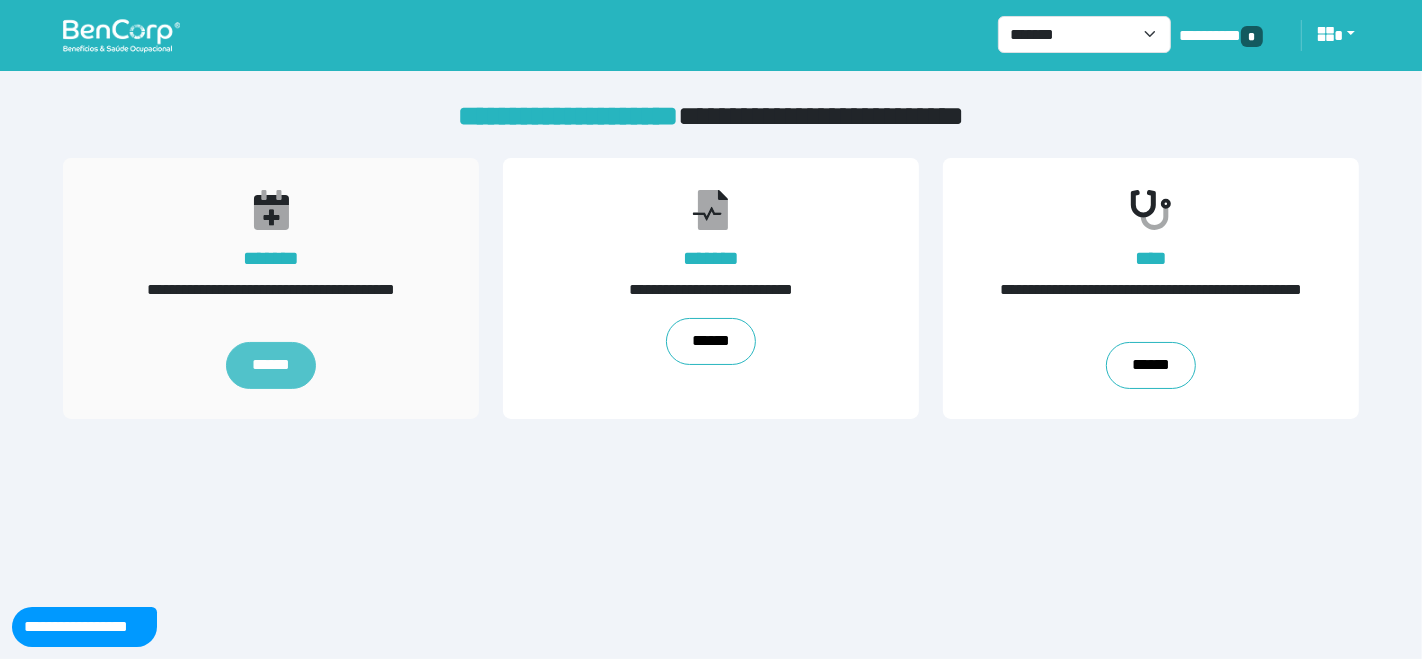 click on "******" at bounding box center (271, 365) 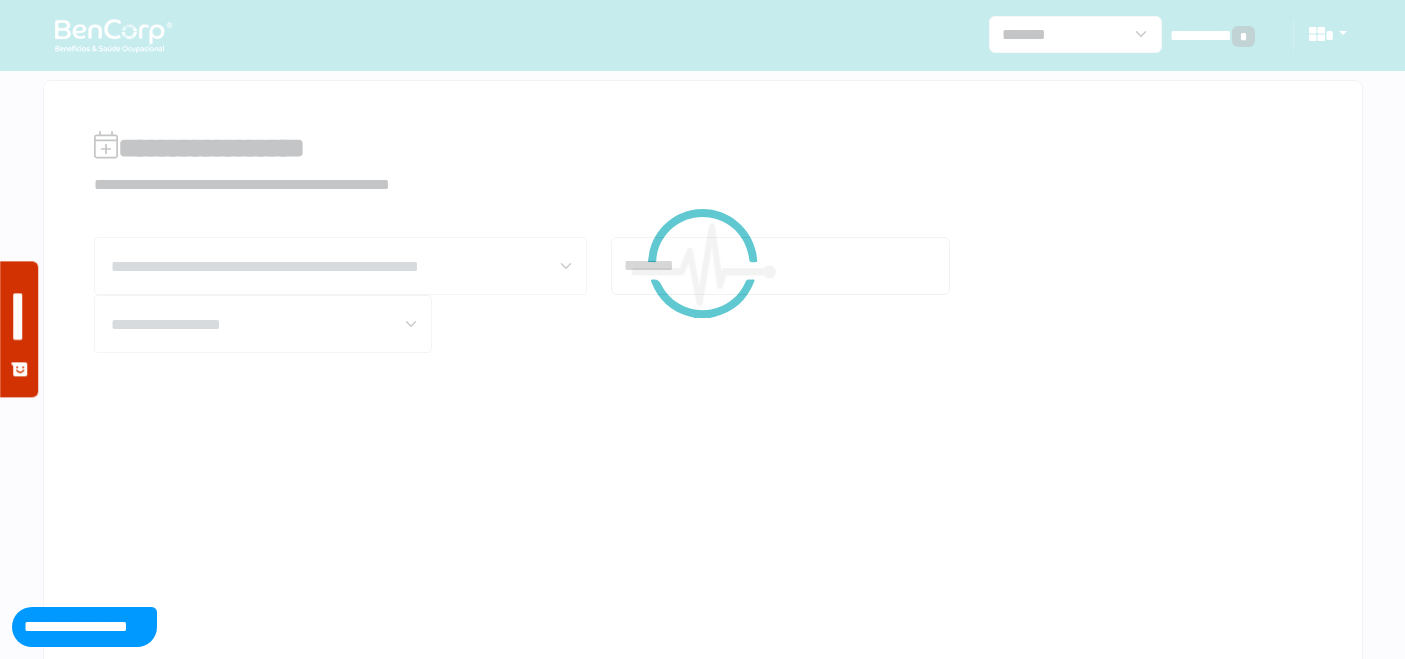 scroll, scrollTop: 0, scrollLeft: 0, axis: both 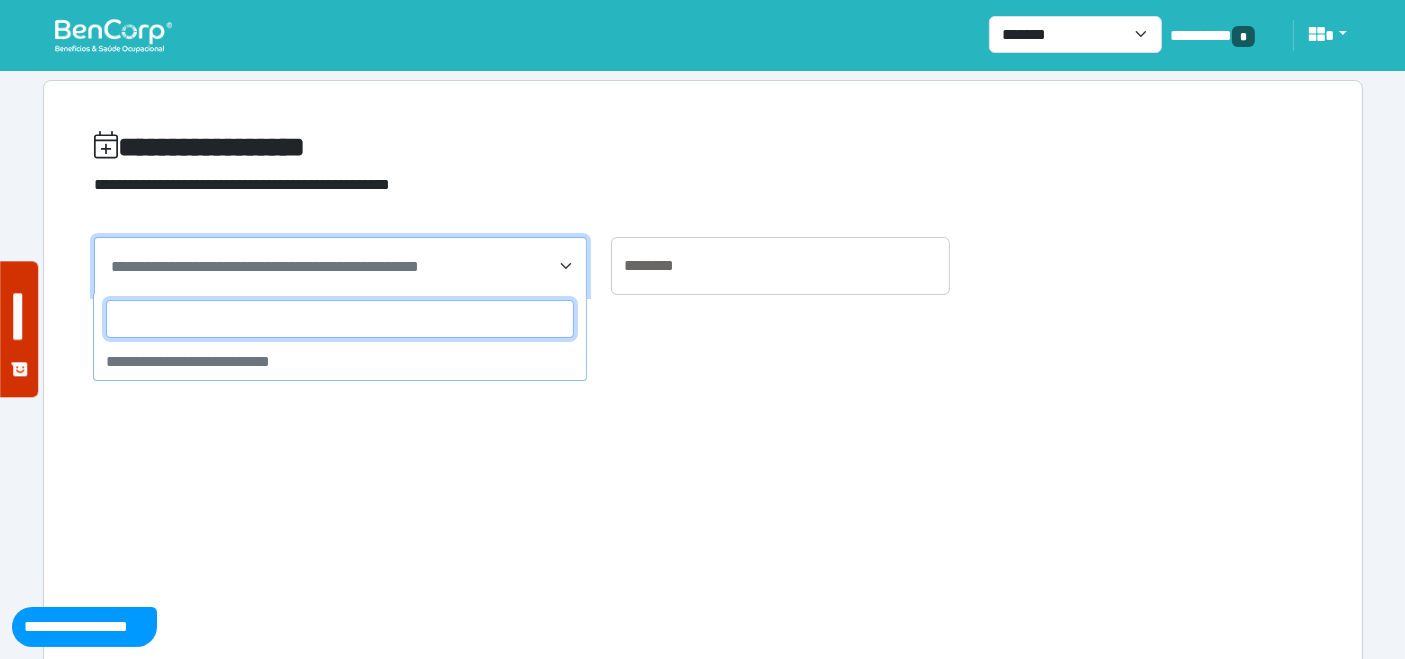 click on "**********" at bounding box center [341, 266] 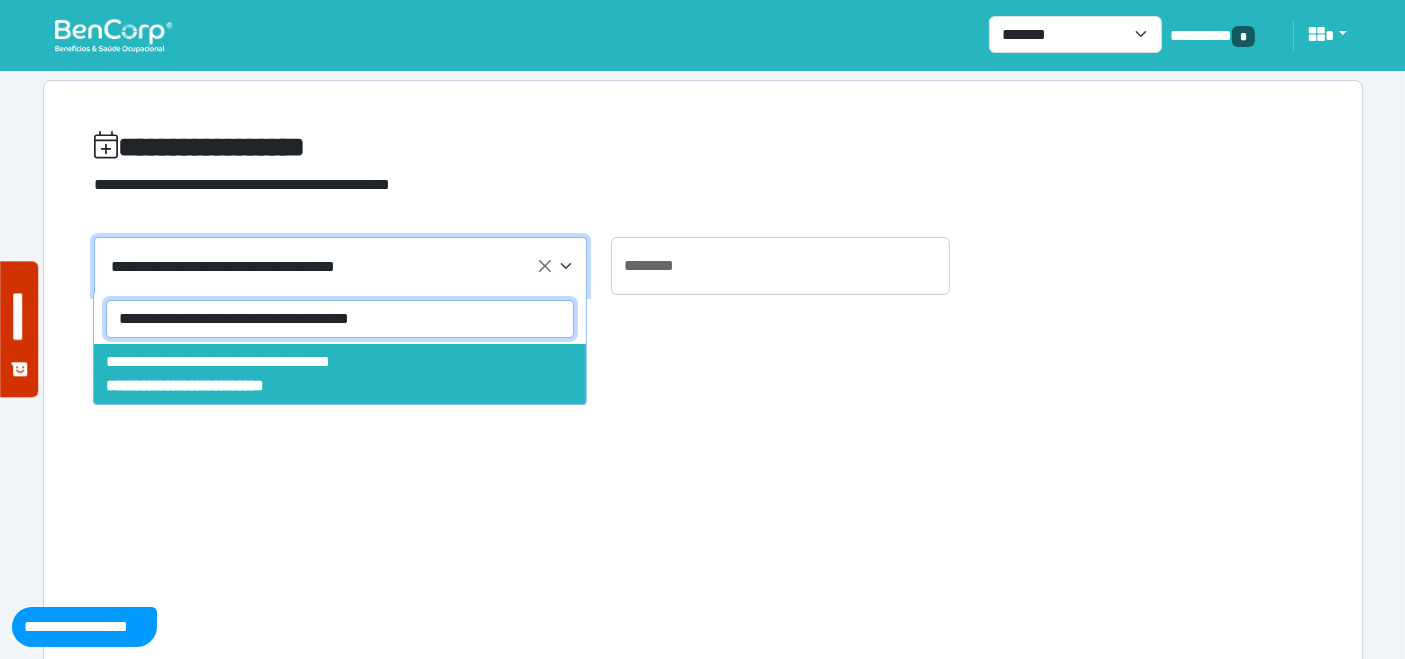 click on "**********" at bounding box center [340, 319] 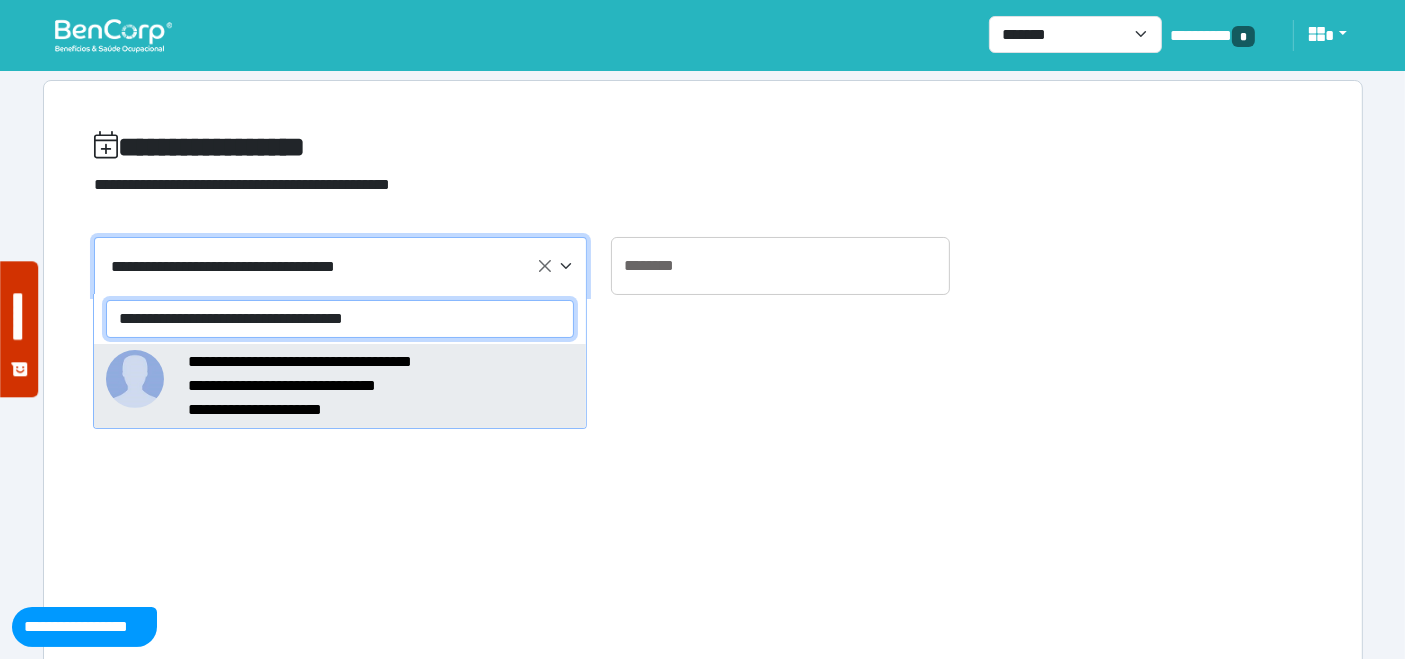 type on "**********" 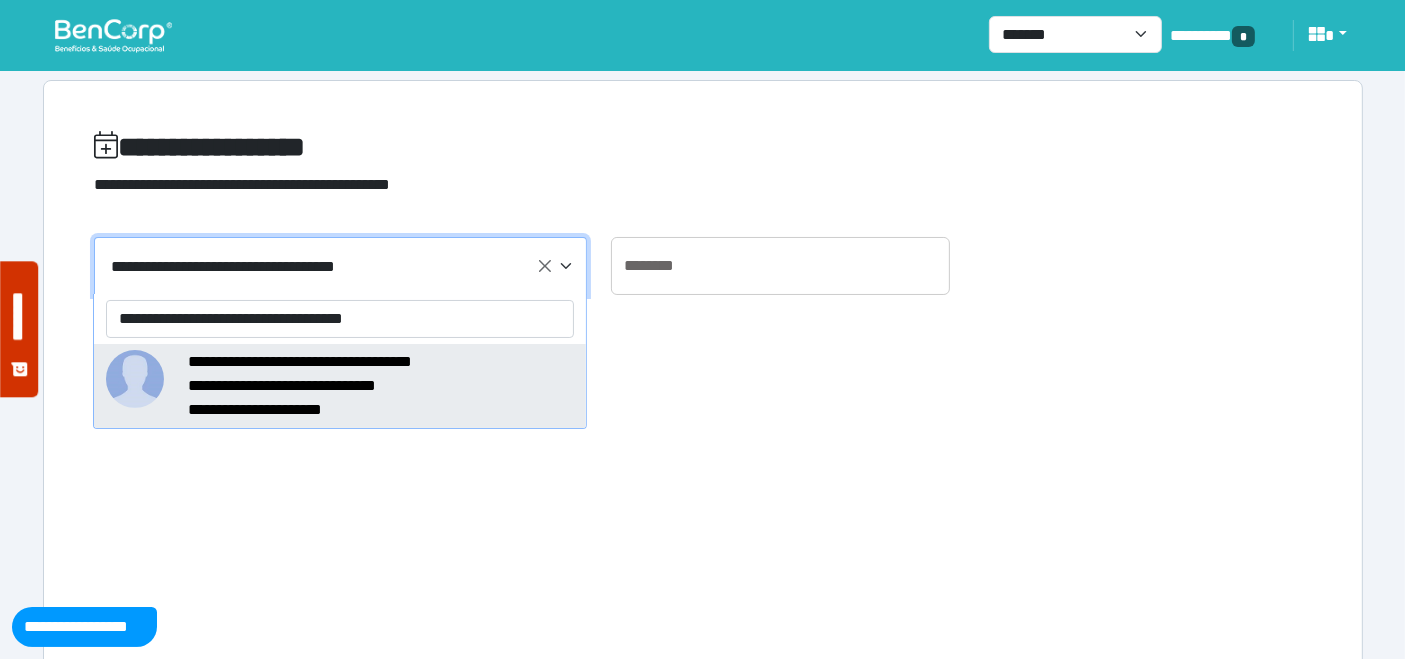 type on "**********" 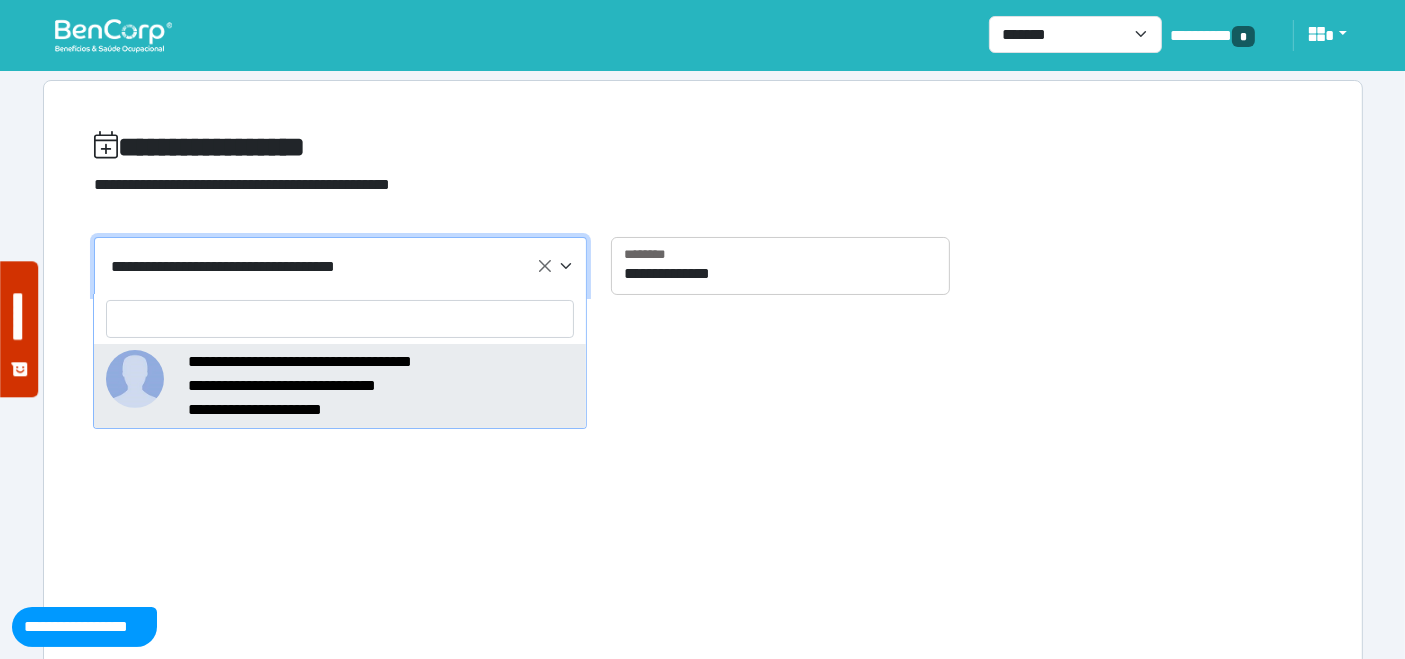select on "*****" 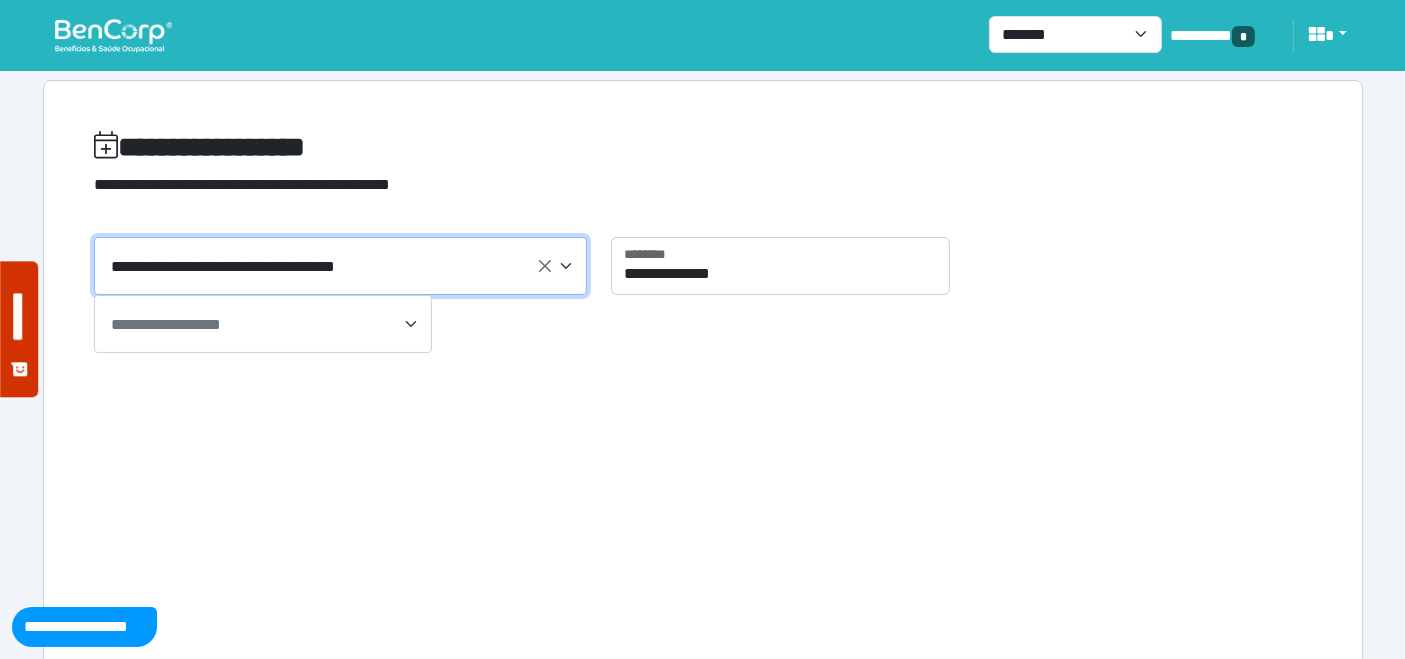 click on "**********" at bounding box center (166, 324) 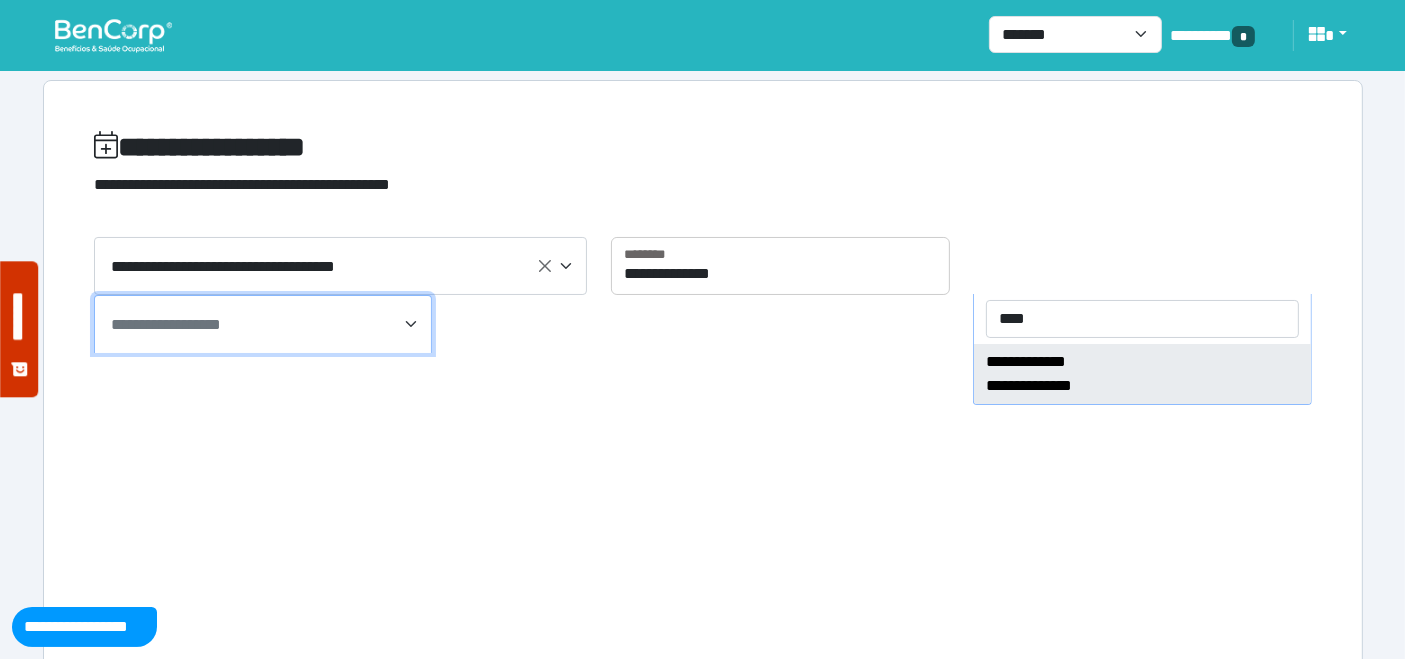 type on "****" 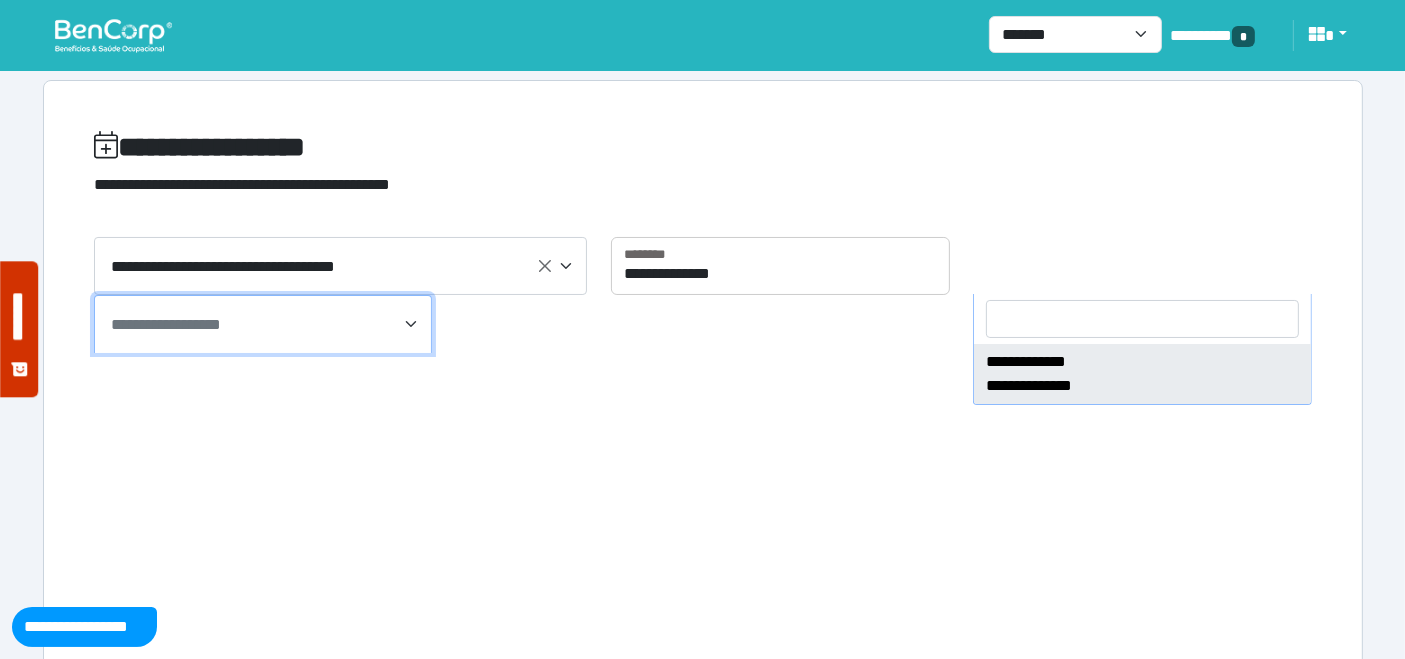 select on "****" 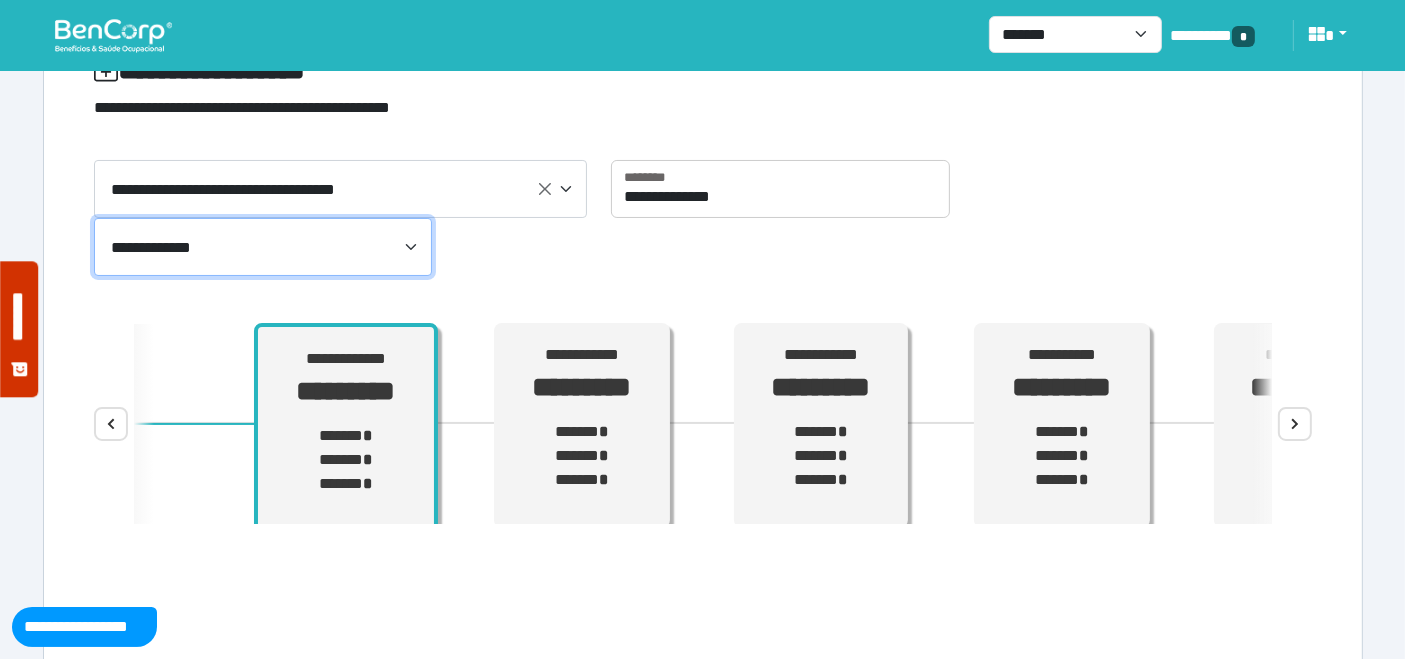 scroll, scrollTop: 111, scrollLeft: 0, axis: vertical 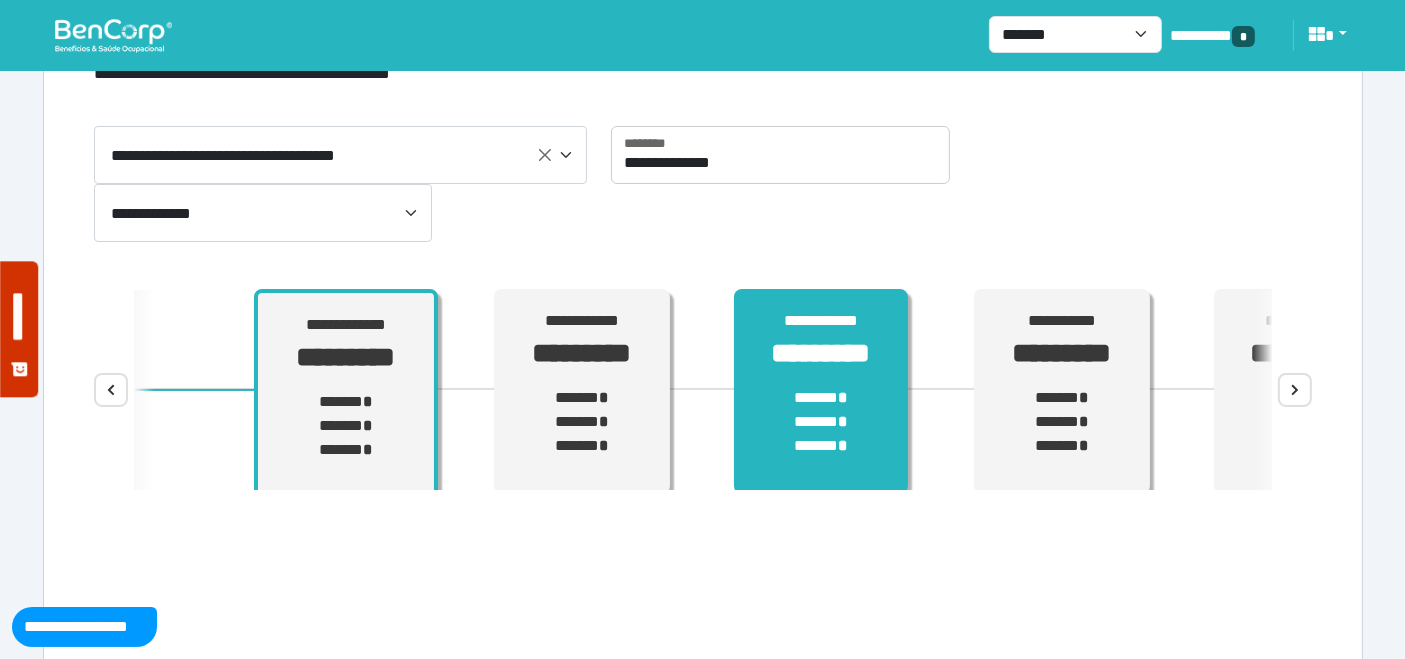 click on "**********" at bounding box center (821, 392) 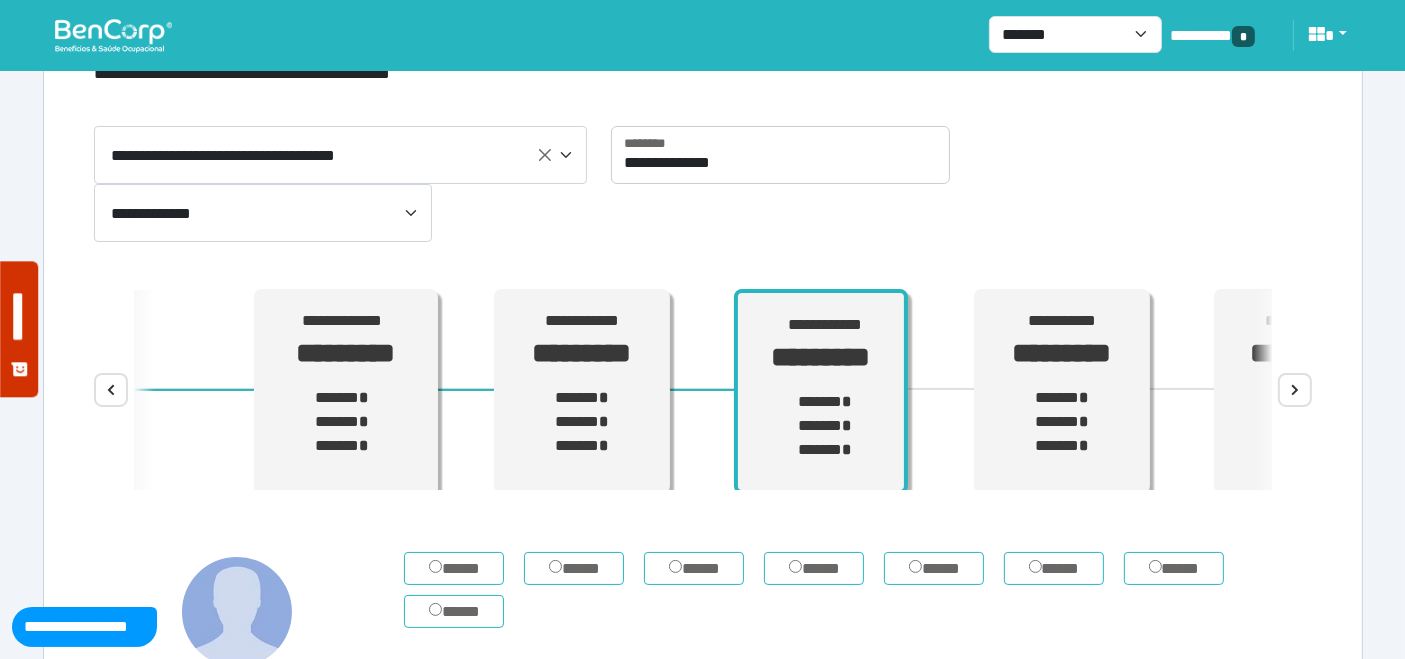 scroll, scrollTop: 11, scrollLeft: 0, axis: vertical 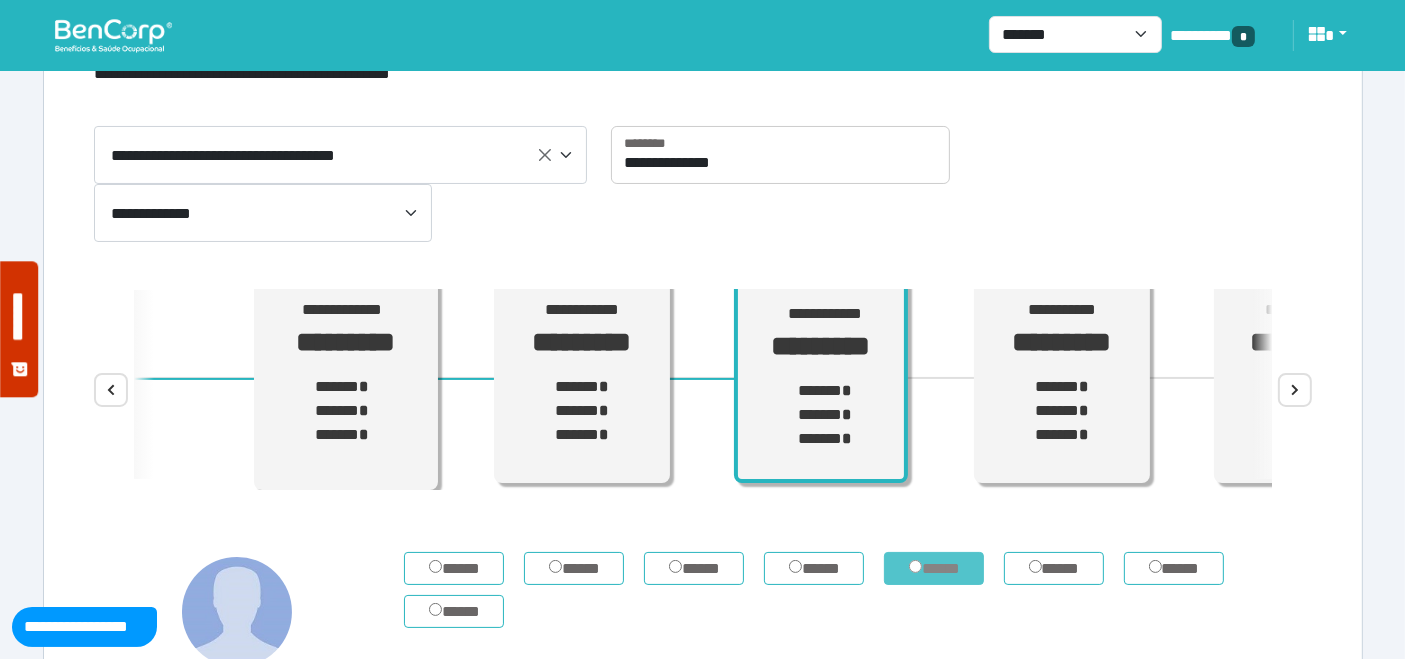 click on "*****" at bounding box center (934, 568) 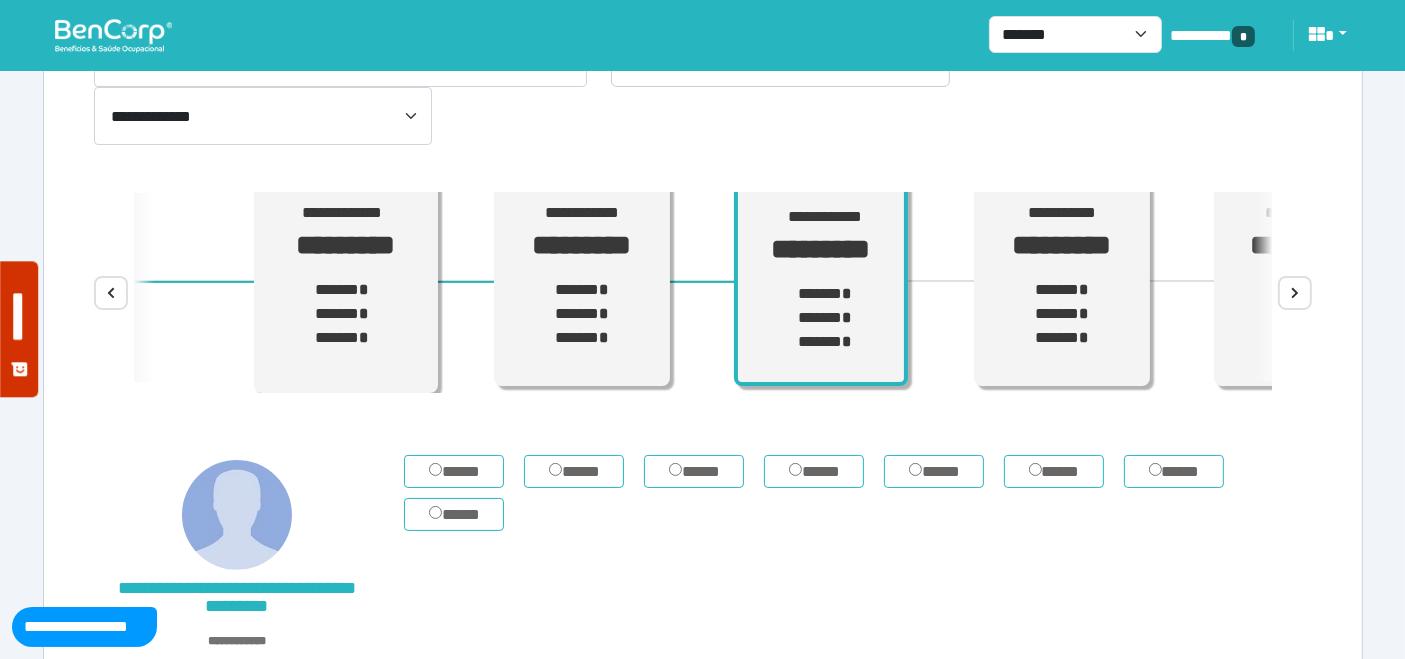 scroll, scrollTop: 333, scrollLeft: 0, axis: vertical 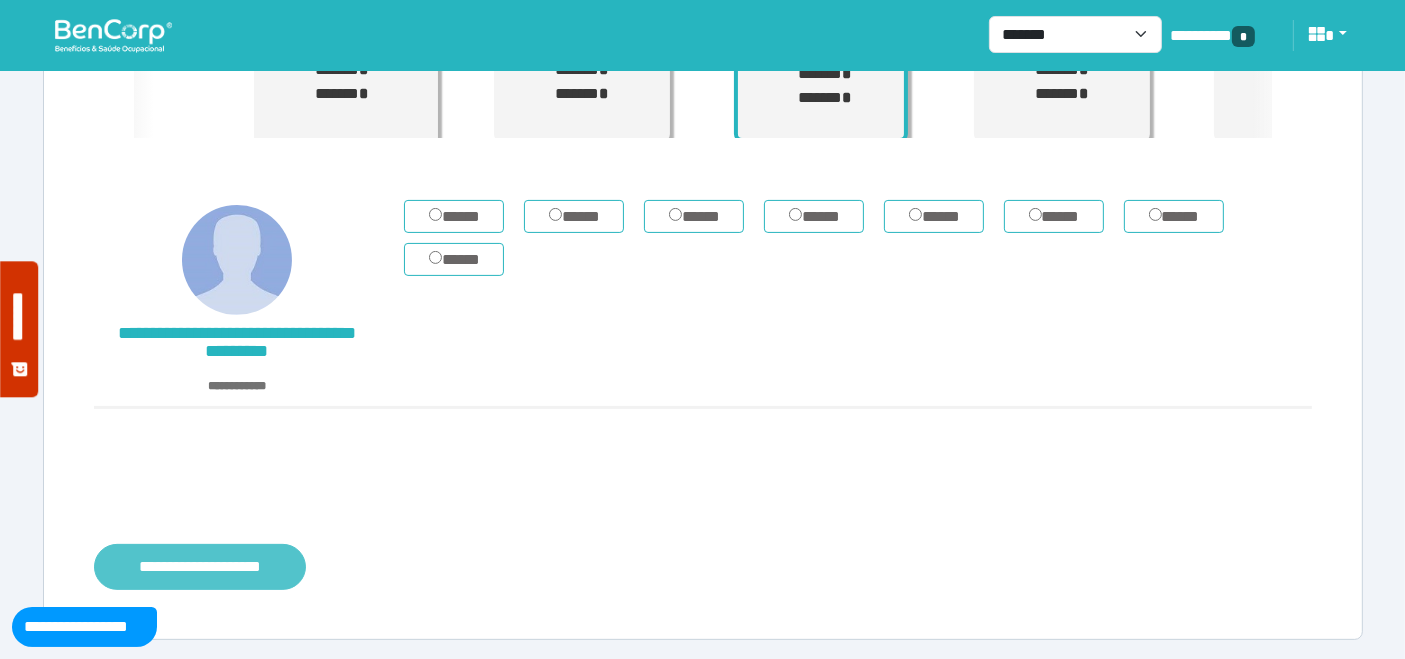 click on "**********" at bounding box center (200, 566) 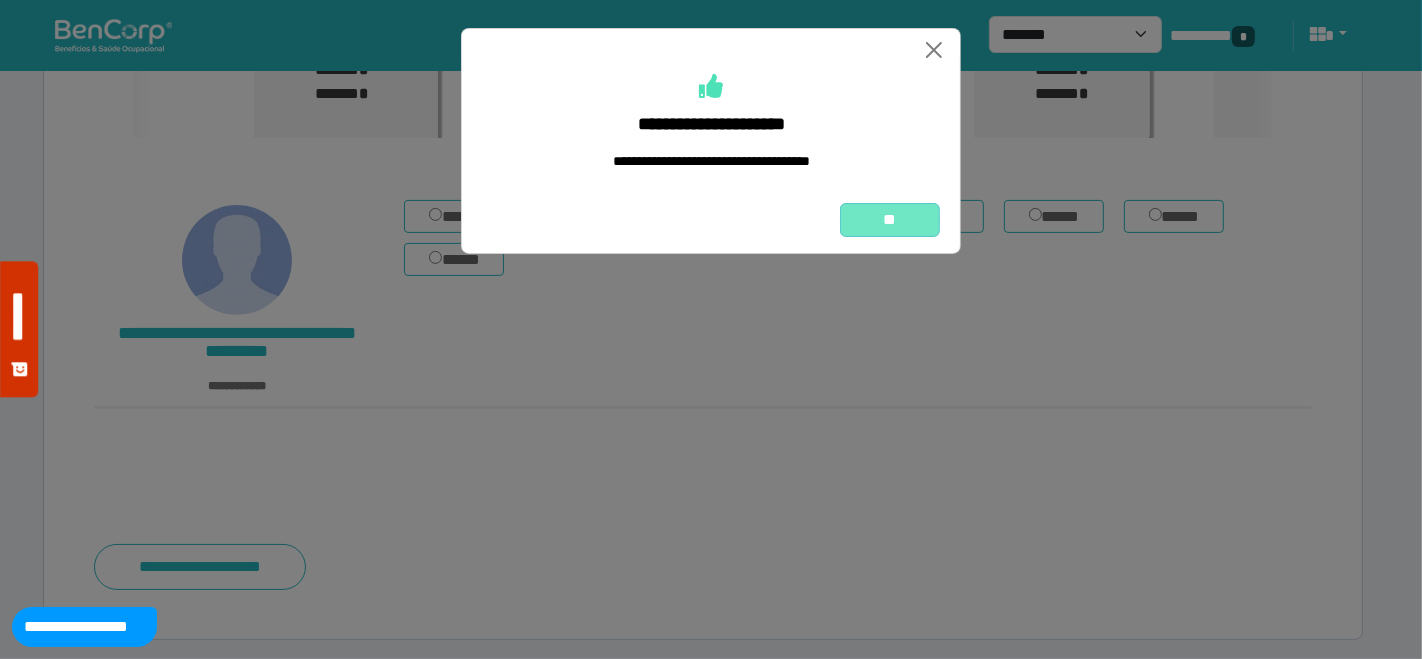 click on "**" at bounding box center (890, 219) 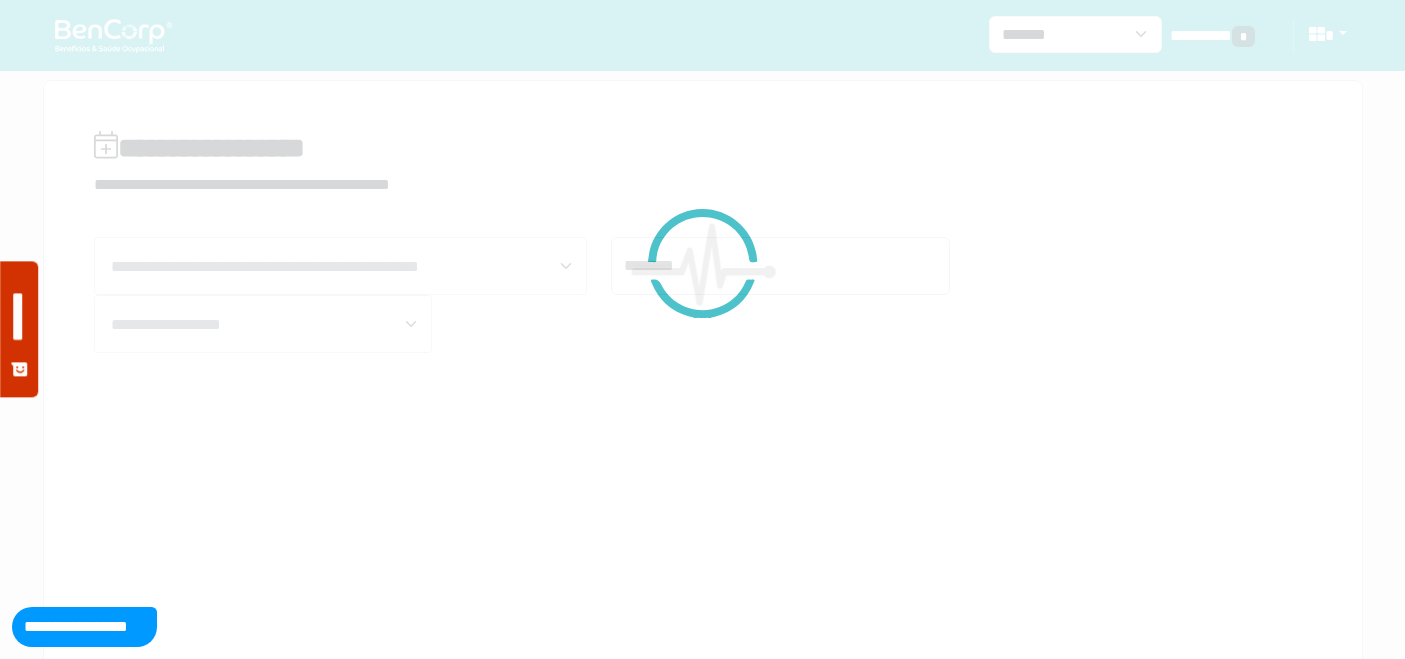 scroll, scrollTop: 0, scrollLeft: 0, axis: both 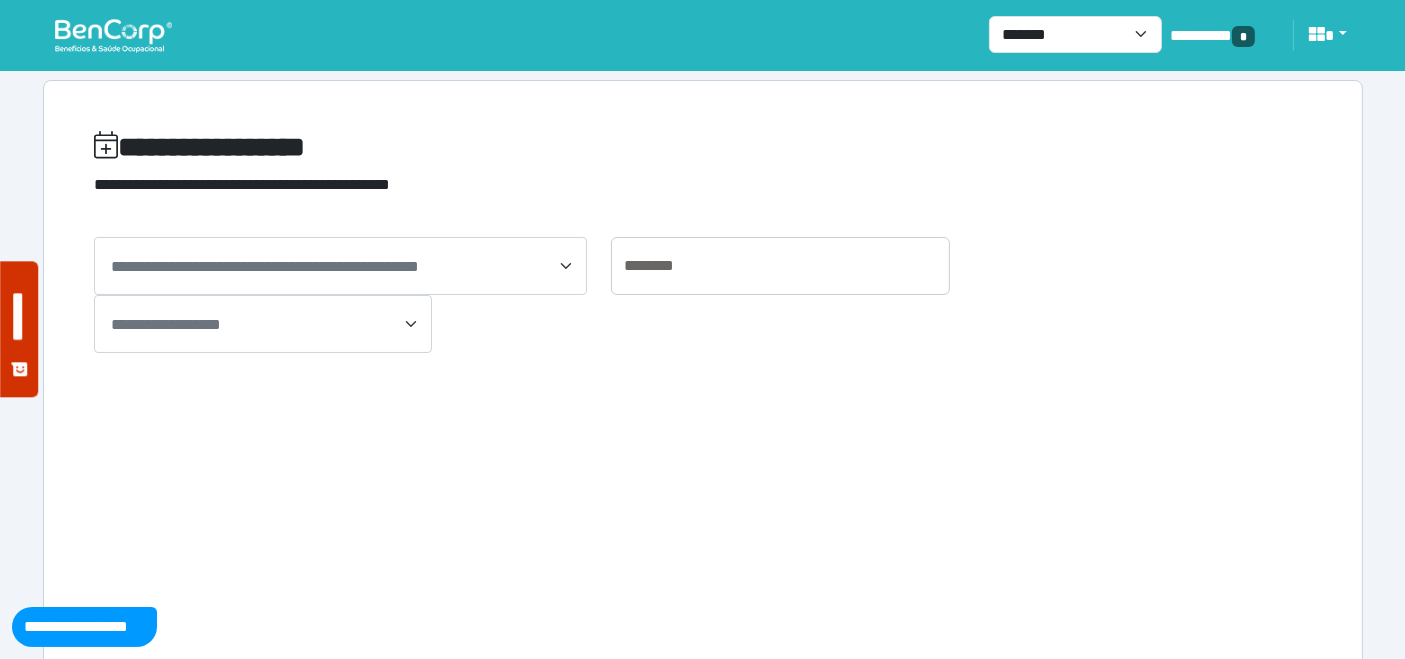 click at bounding box center (113, 35) 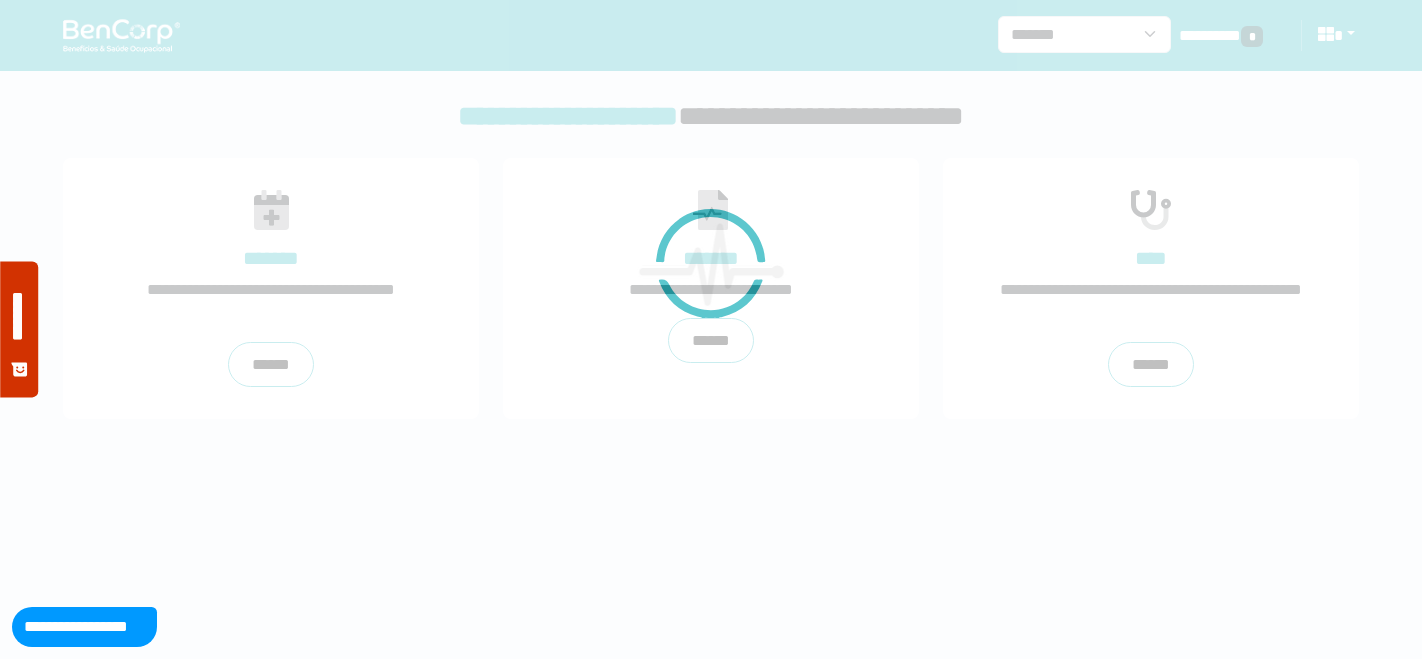 scroll, scrollTop: 0, scrollLeft: 0, axis: both 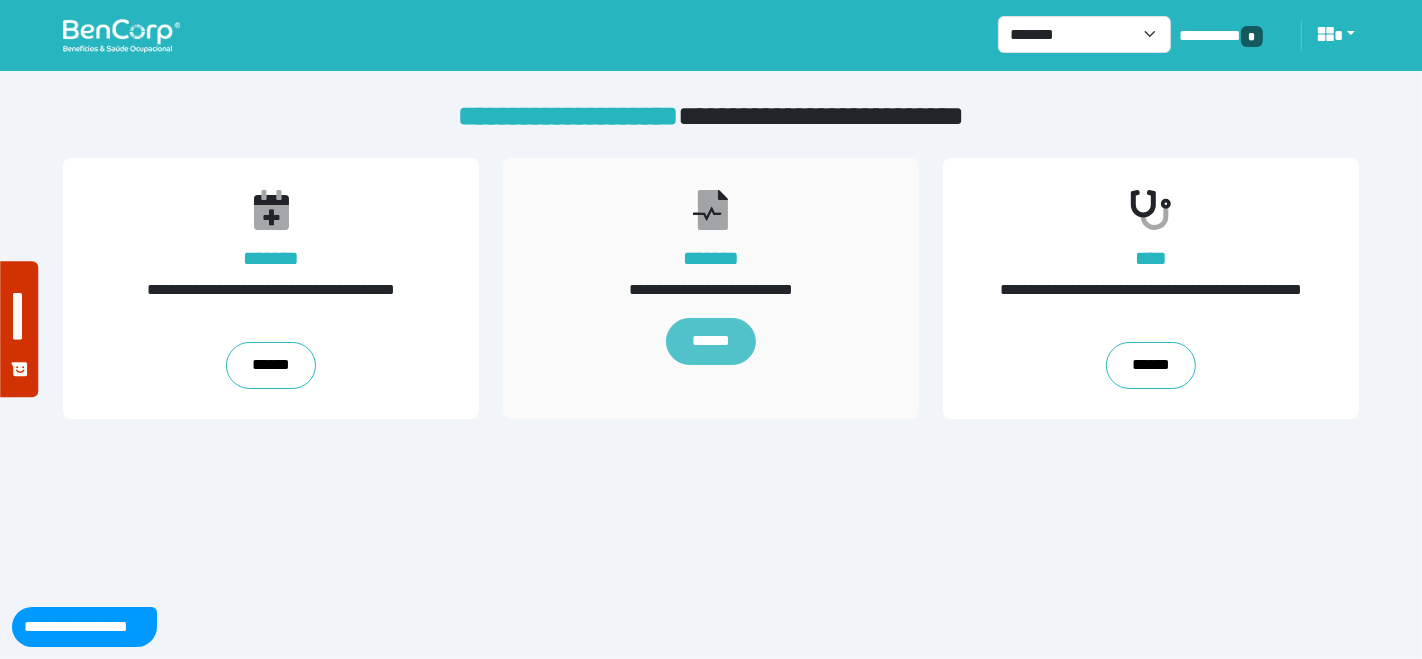 click on "******" at bounding box center (711, 342) 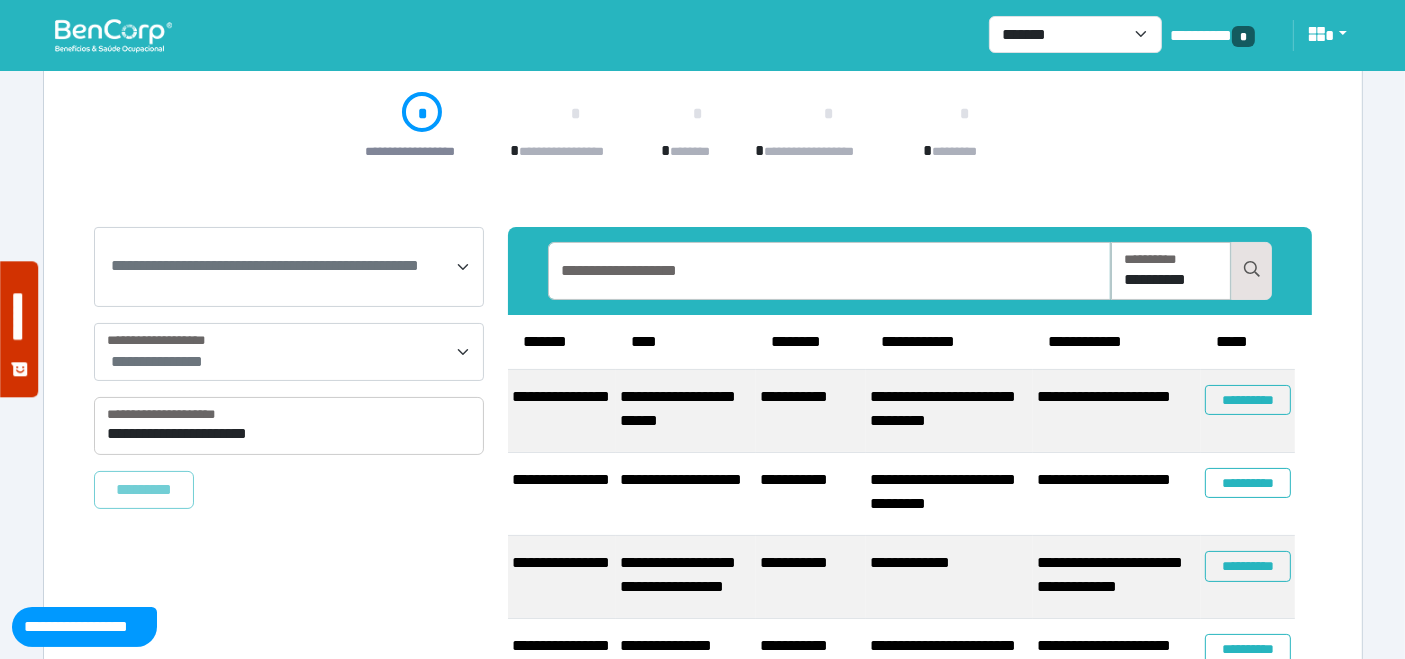 scroll, scrollTop: 211, scrollLeft: 0, axis: vertical 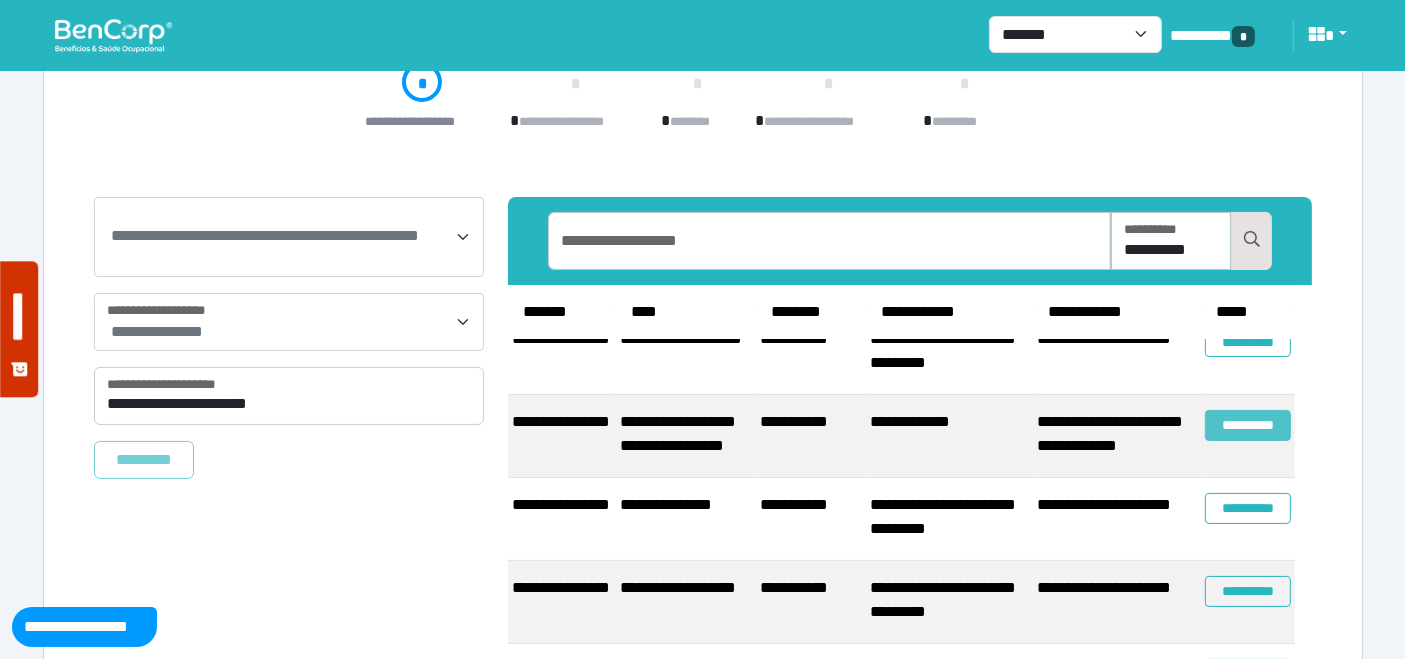 click on "**********" at bounding box center [1248, 425] 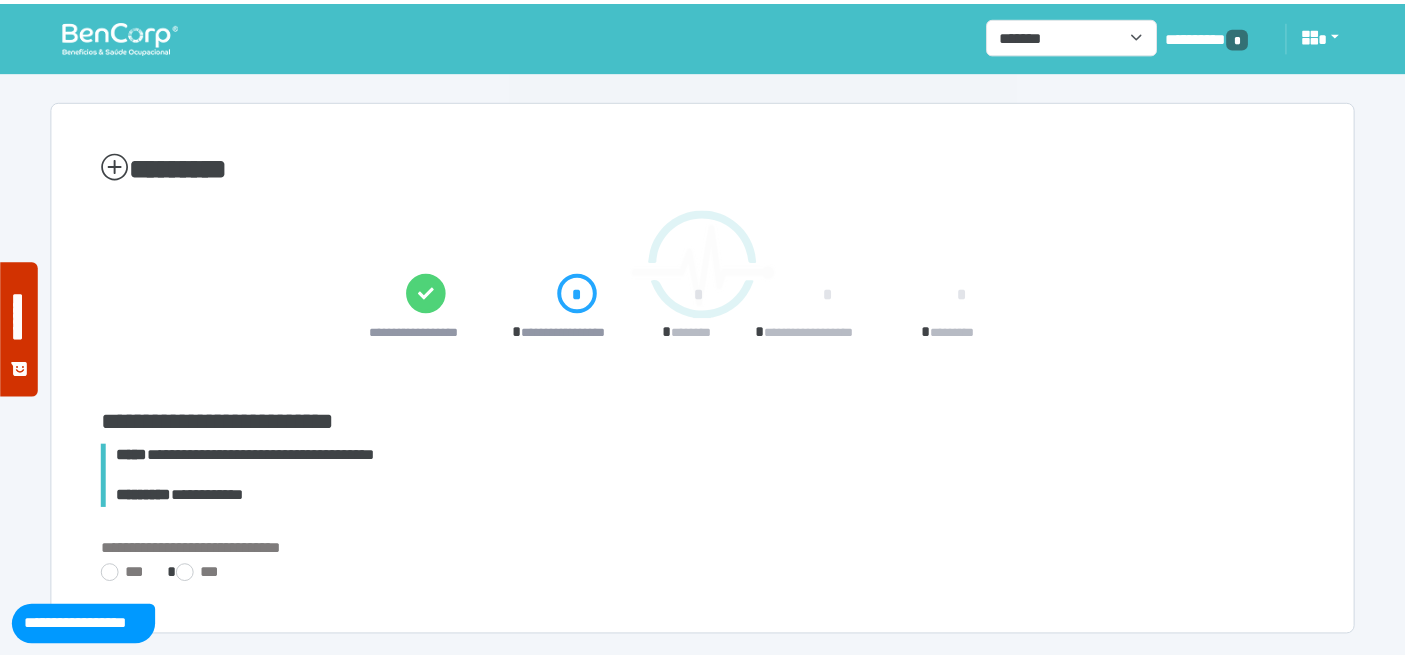 scroll, scrollTop: 0, scrollLeft: 0, axis: both 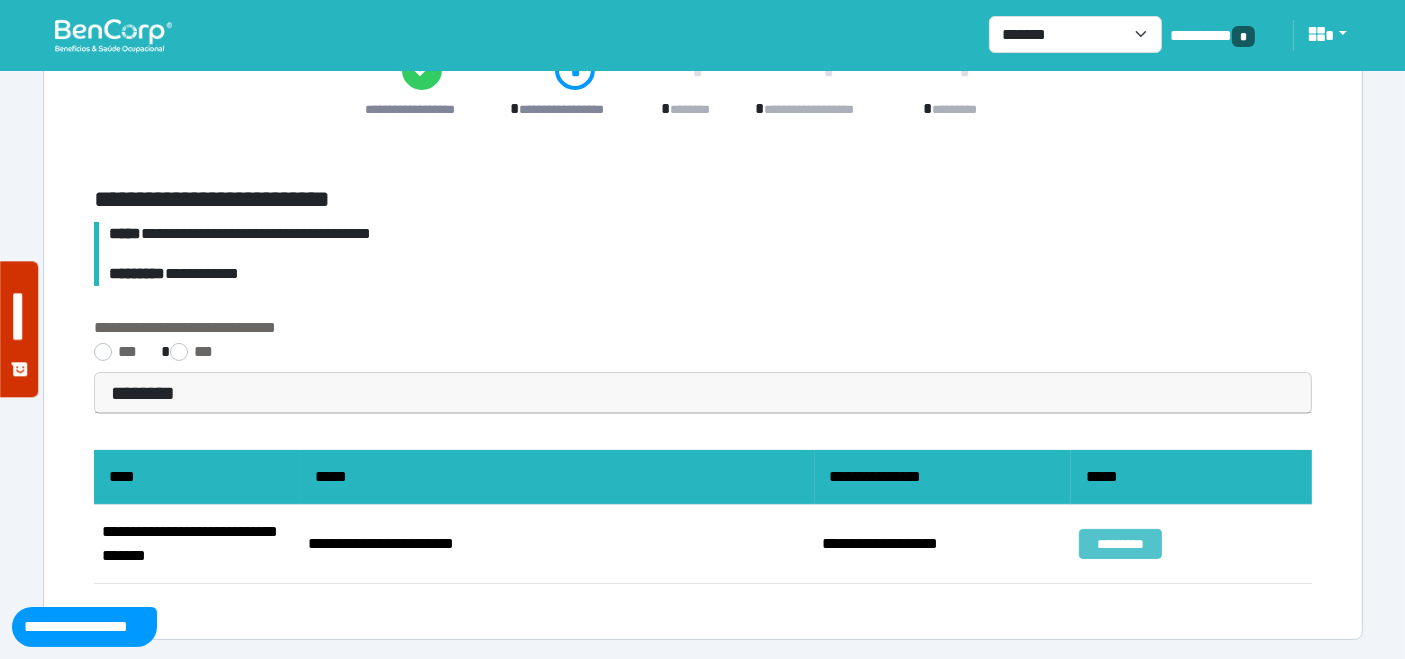 click on "*********" at bounding box center (1120, 544) 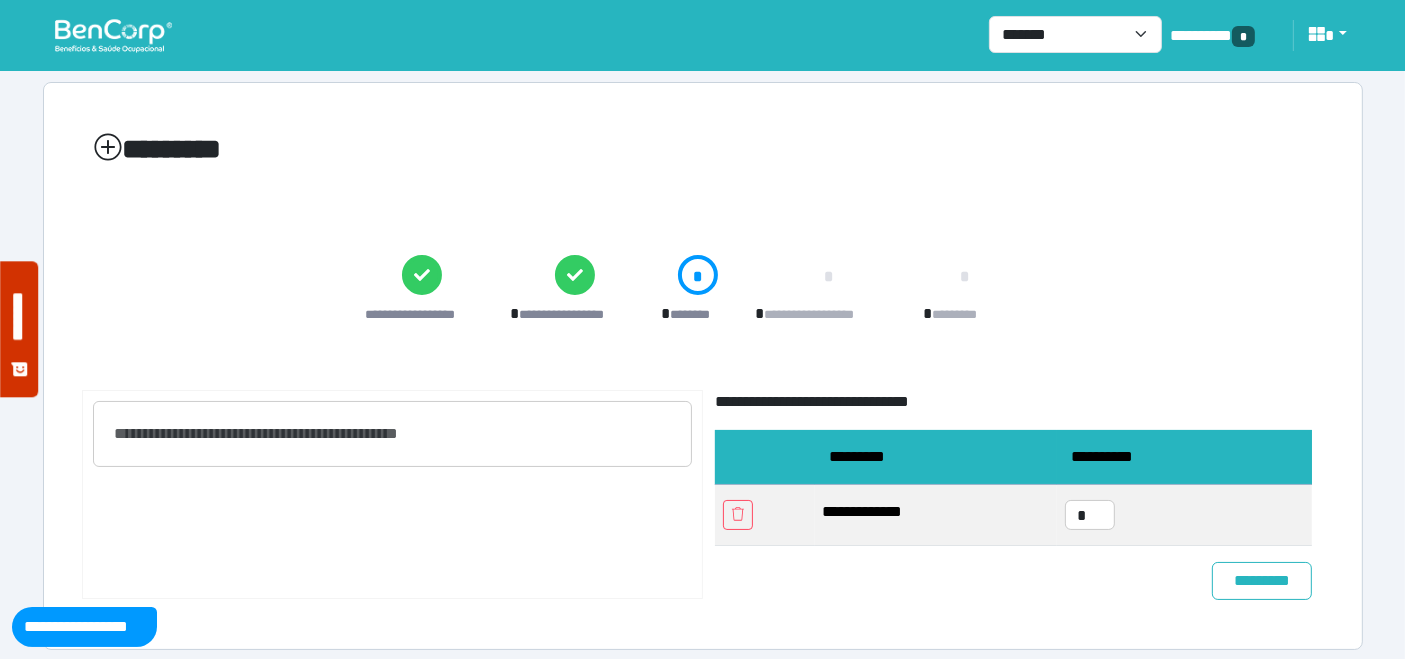 scroll, scrollTop: 28, scrollLeft: 0, axis: vertical 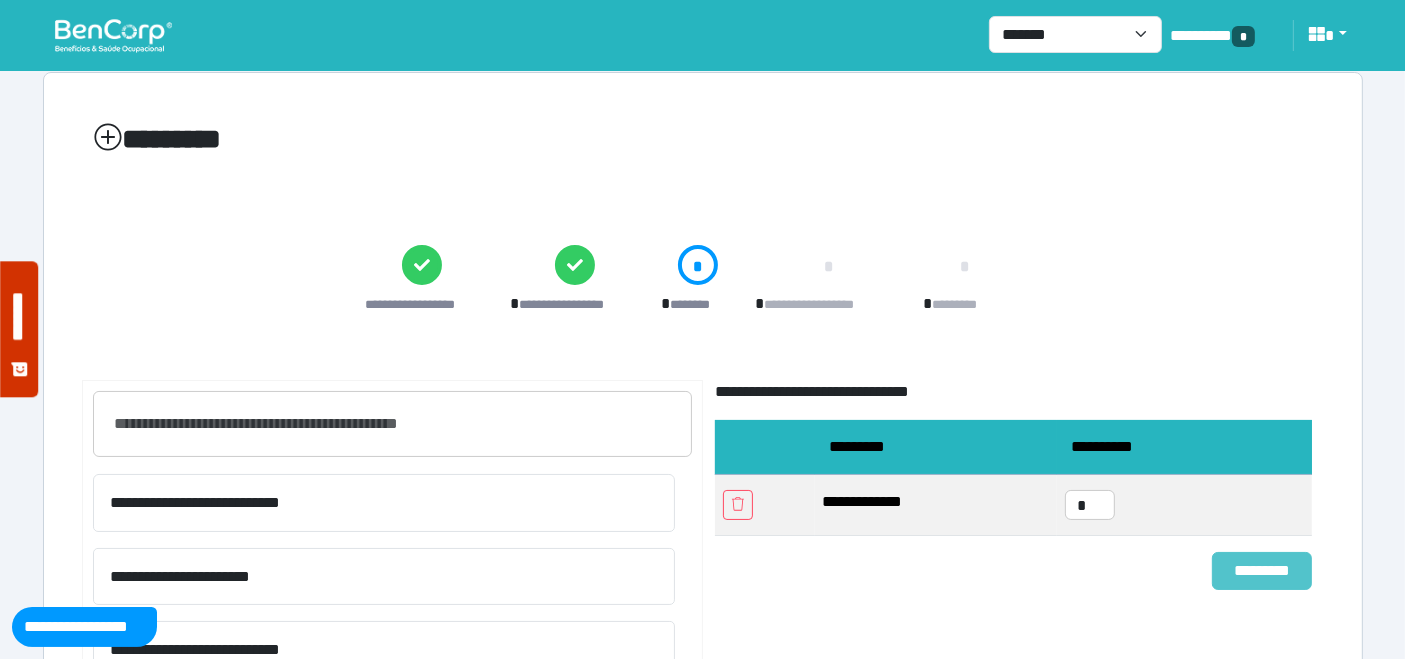click on "*********" at bounding box center [1262, 570] 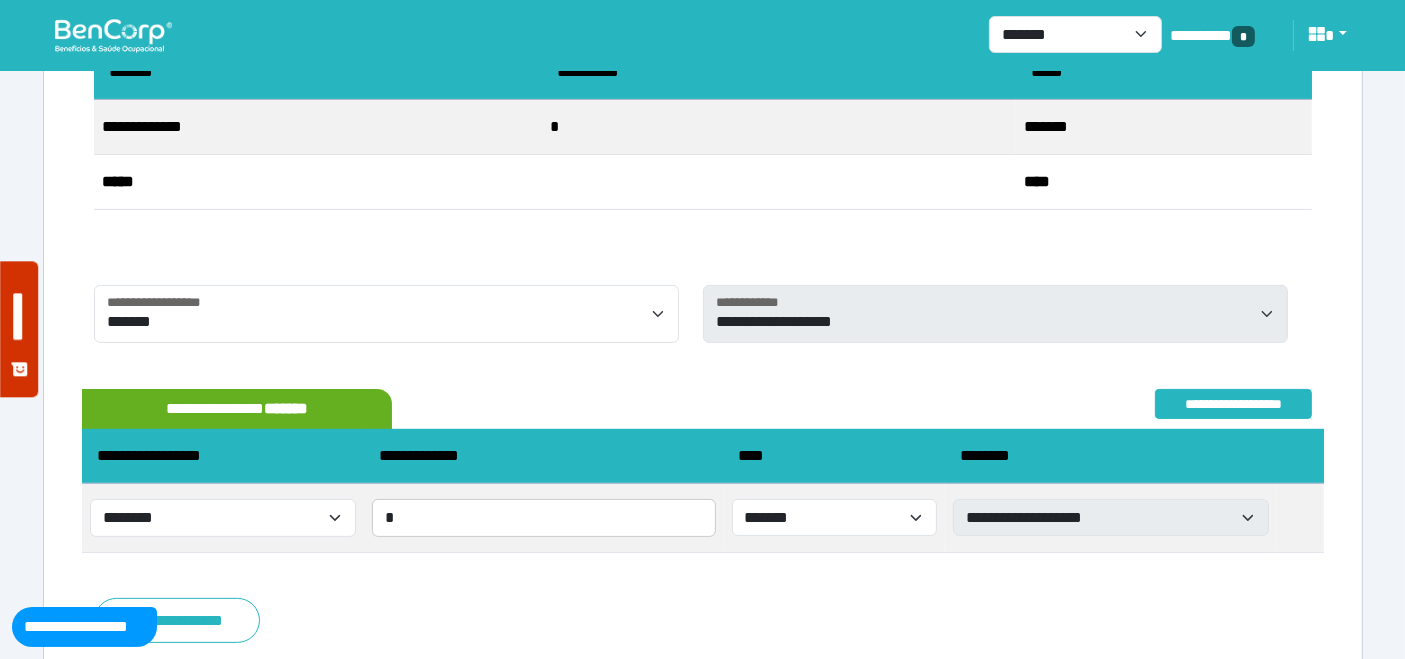 scroll, scrollTop: 454, scrollLeft: 0, axis: vertical 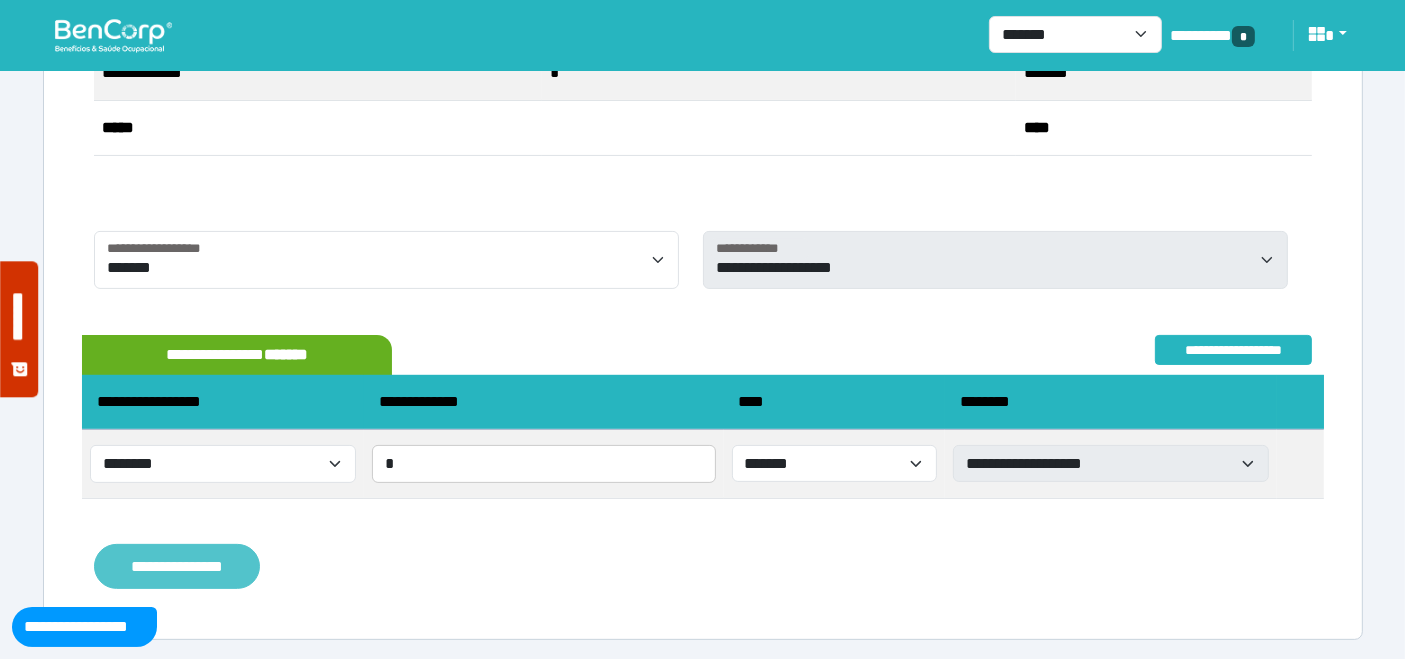 click on "**********" at bounding box center (177, 566) 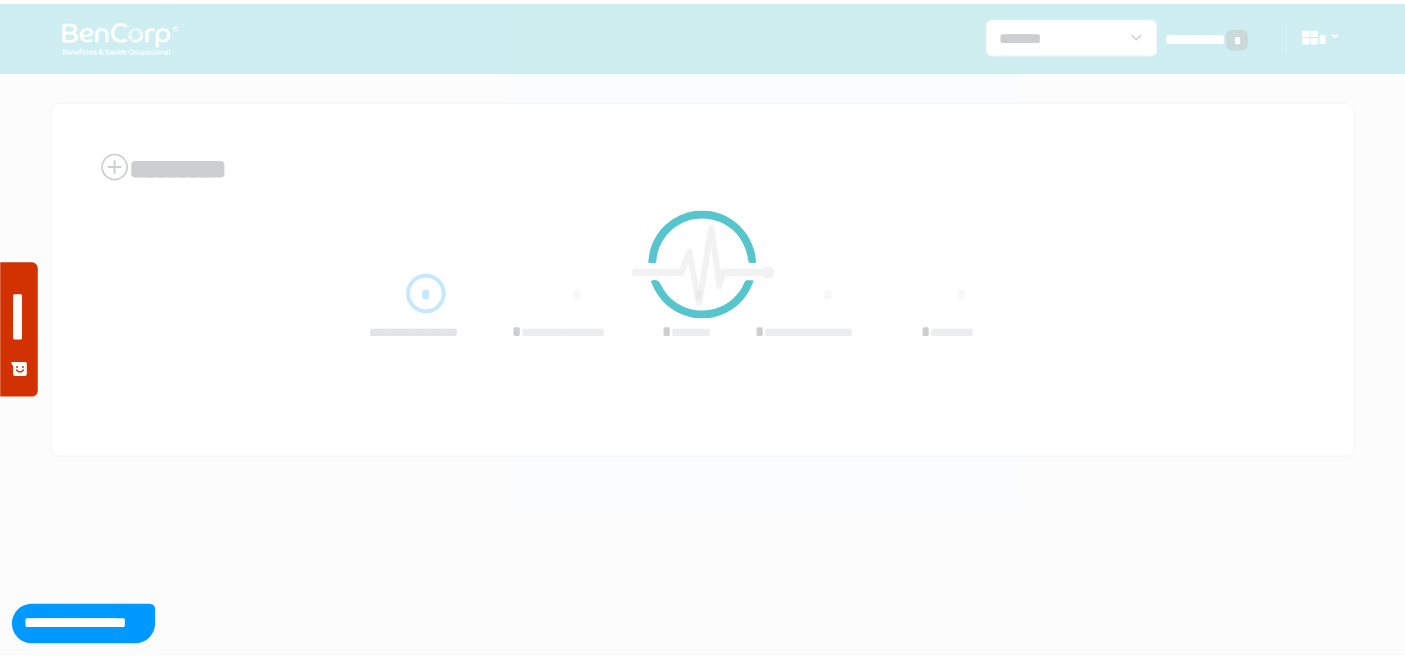 scroll, scrollTop: 0, scrollLeft: 0, axis: both 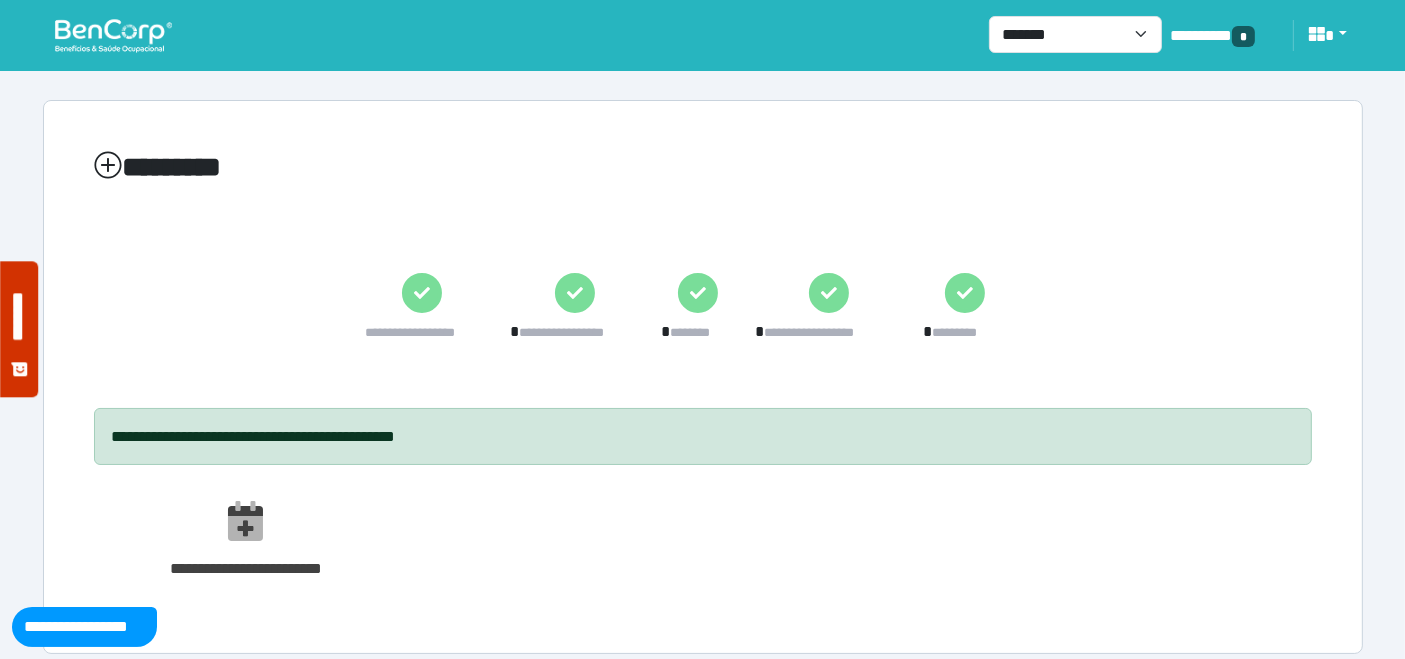 click at bounding box center (113, 35) 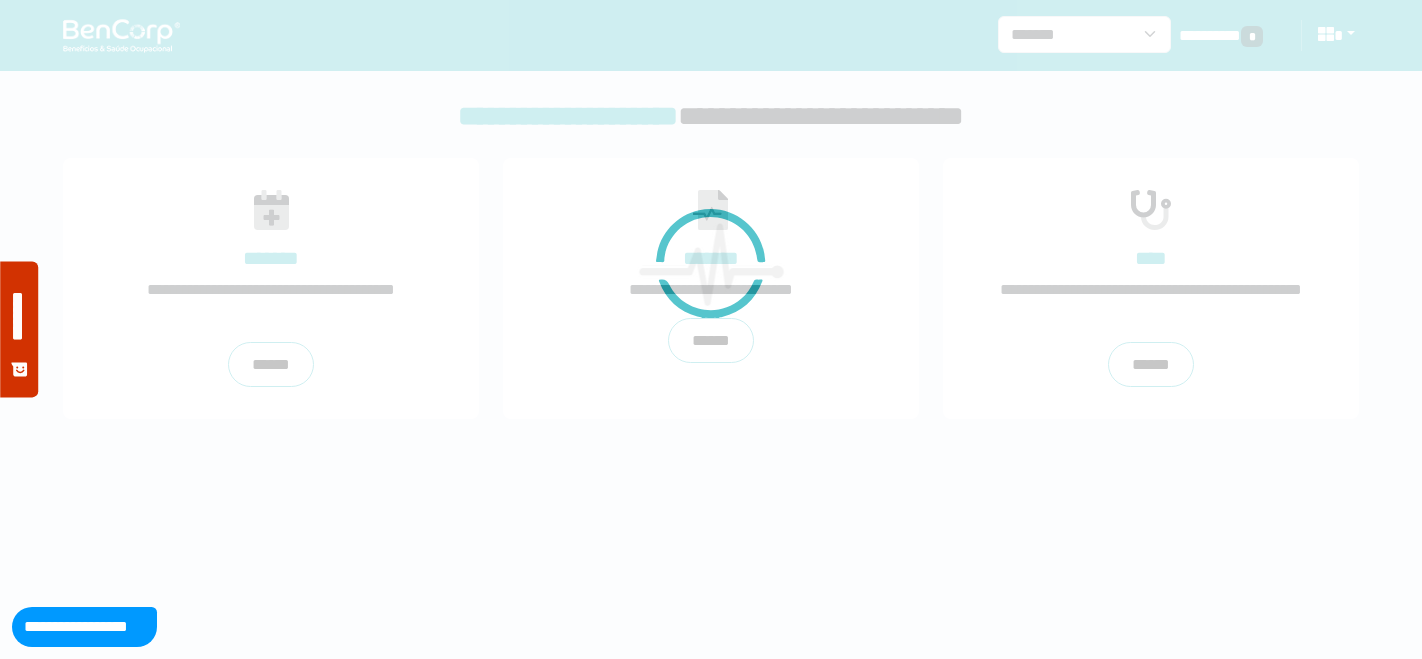 scroll, scrollTop: 0, scrollLeft: 0, axis: both 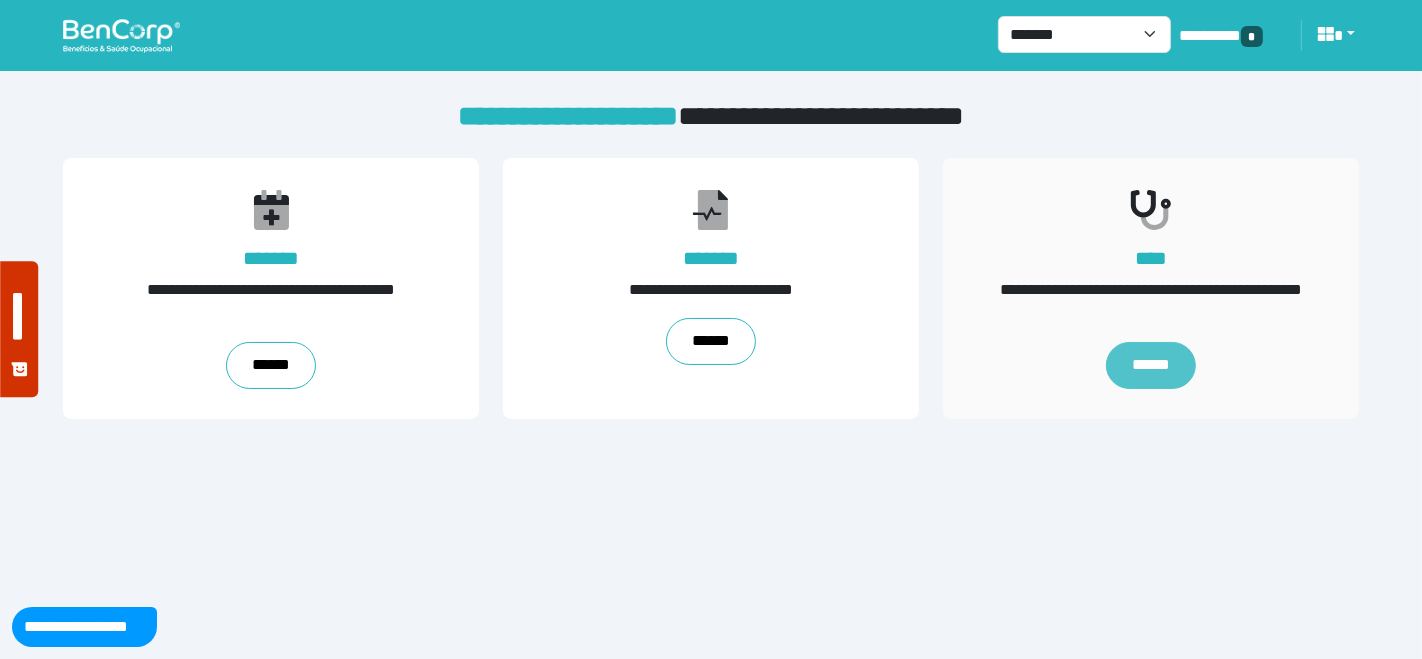 click on "******" at bounding box center (1151, 366) 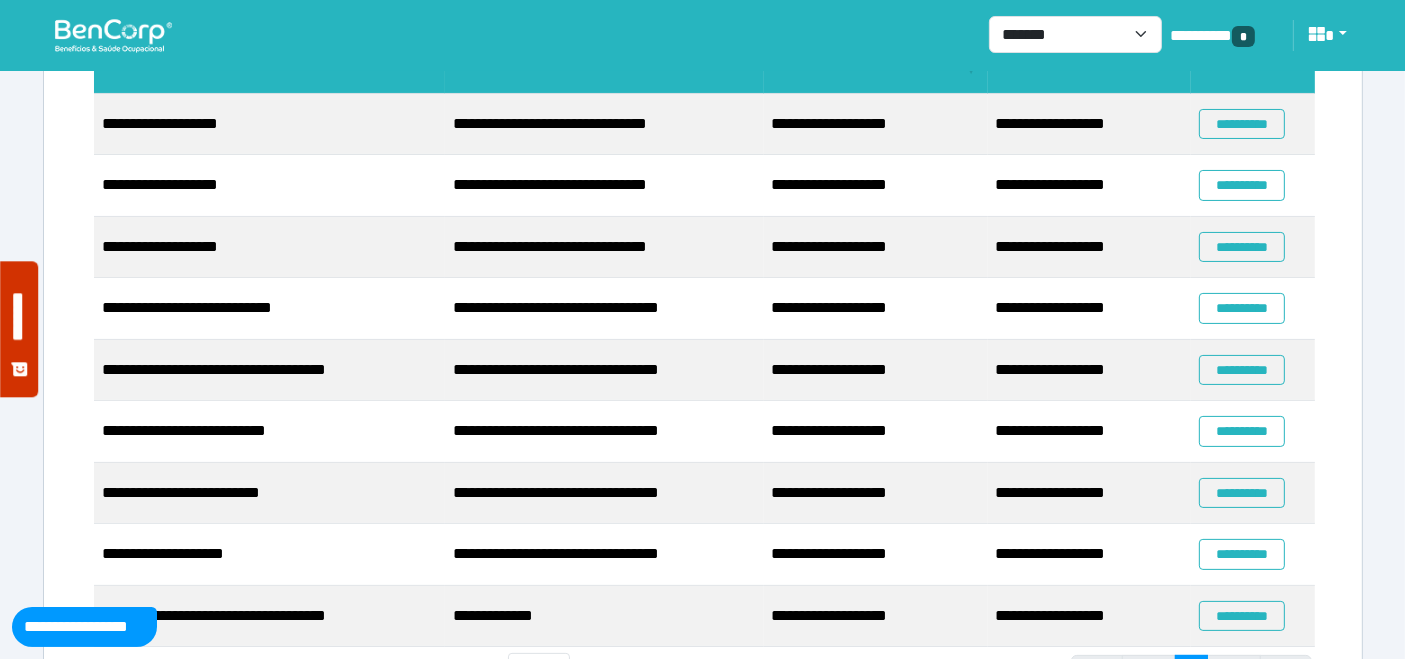 scroll, scrollTop: 404, scrollLeft: 0, axis: vertical 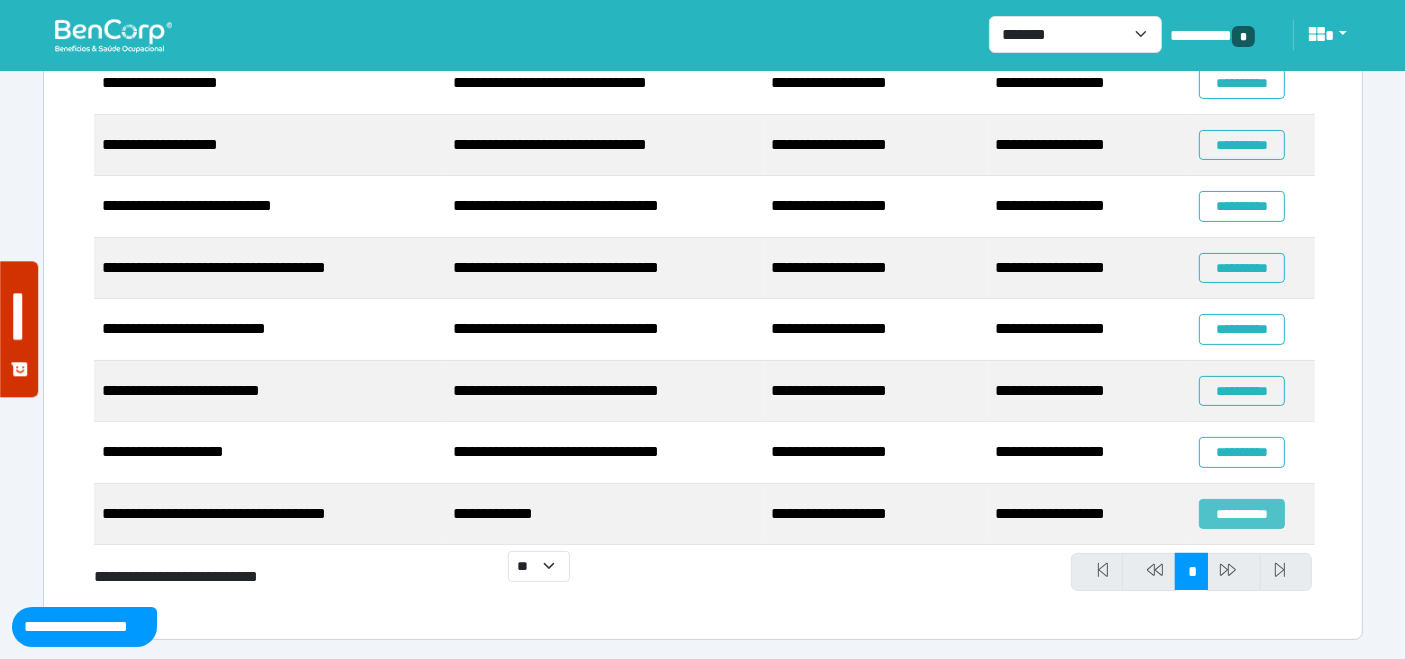 click on "**********" at bounding box center [1242, 514] 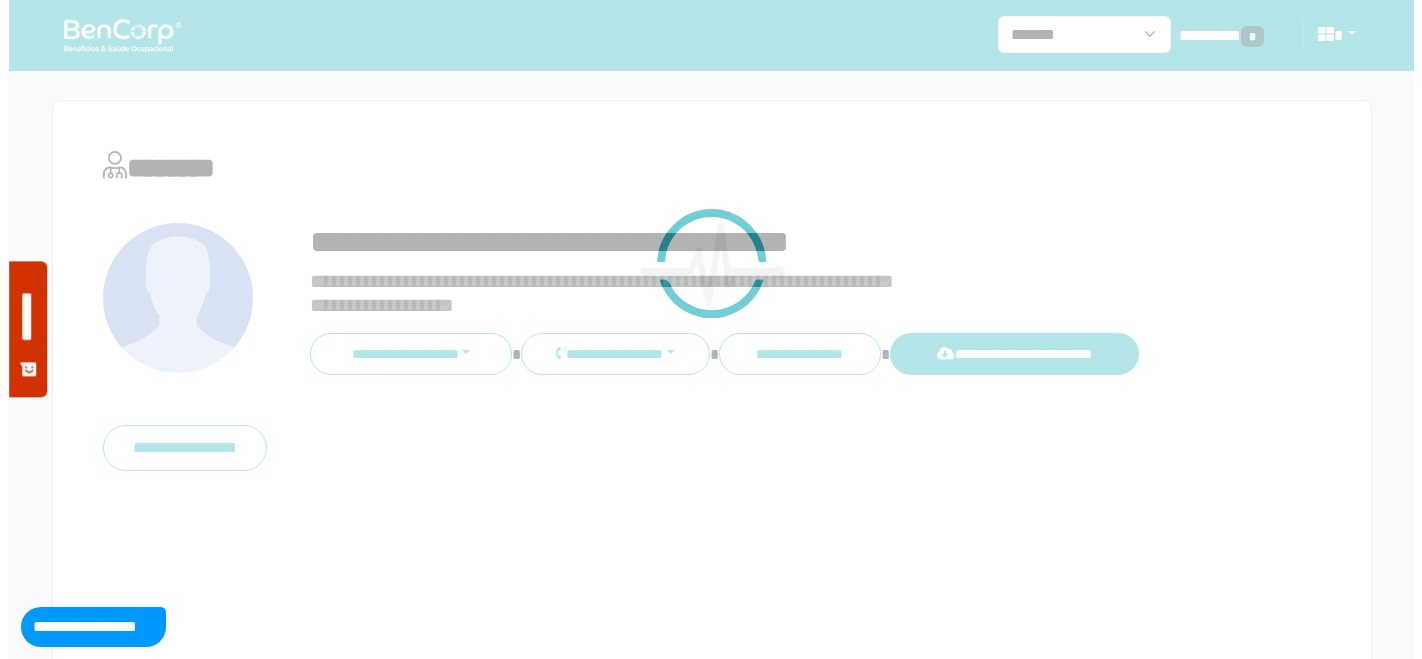 scroll, scrollTop: 0, scrollLeft: 0, axis: both 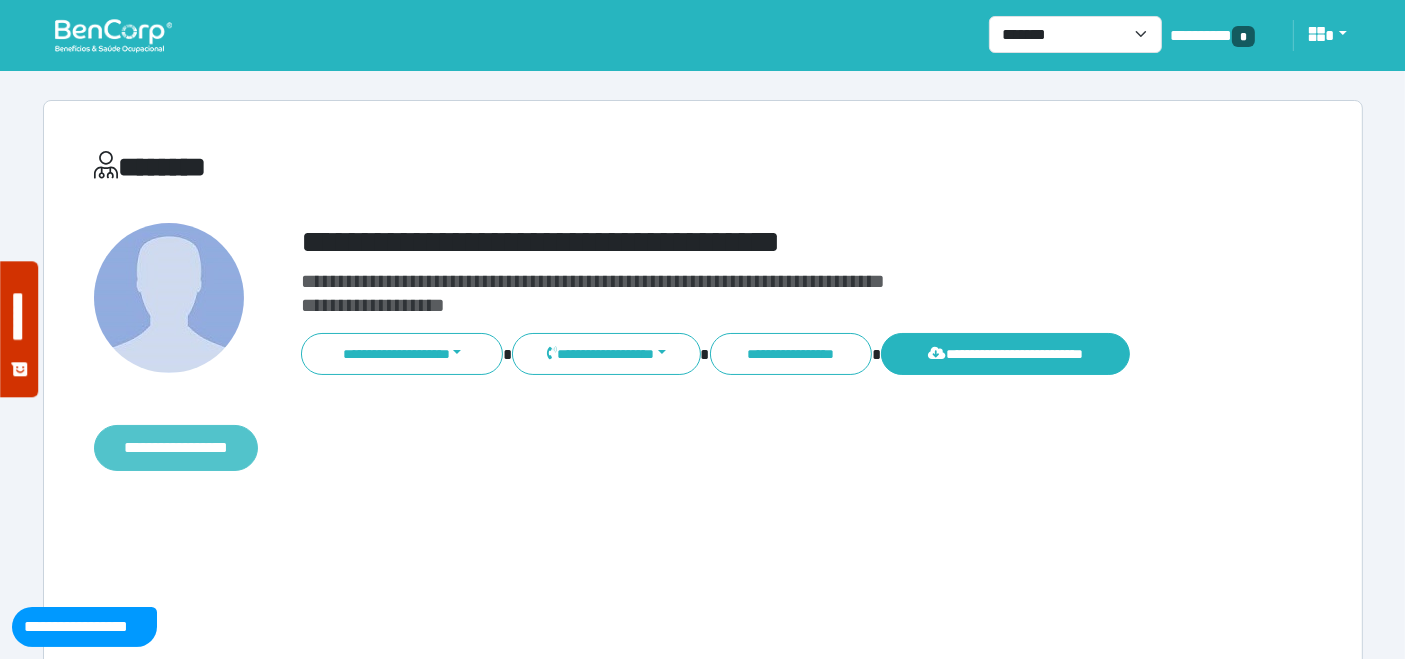 click on "**********" at bounding box center [176, 447] 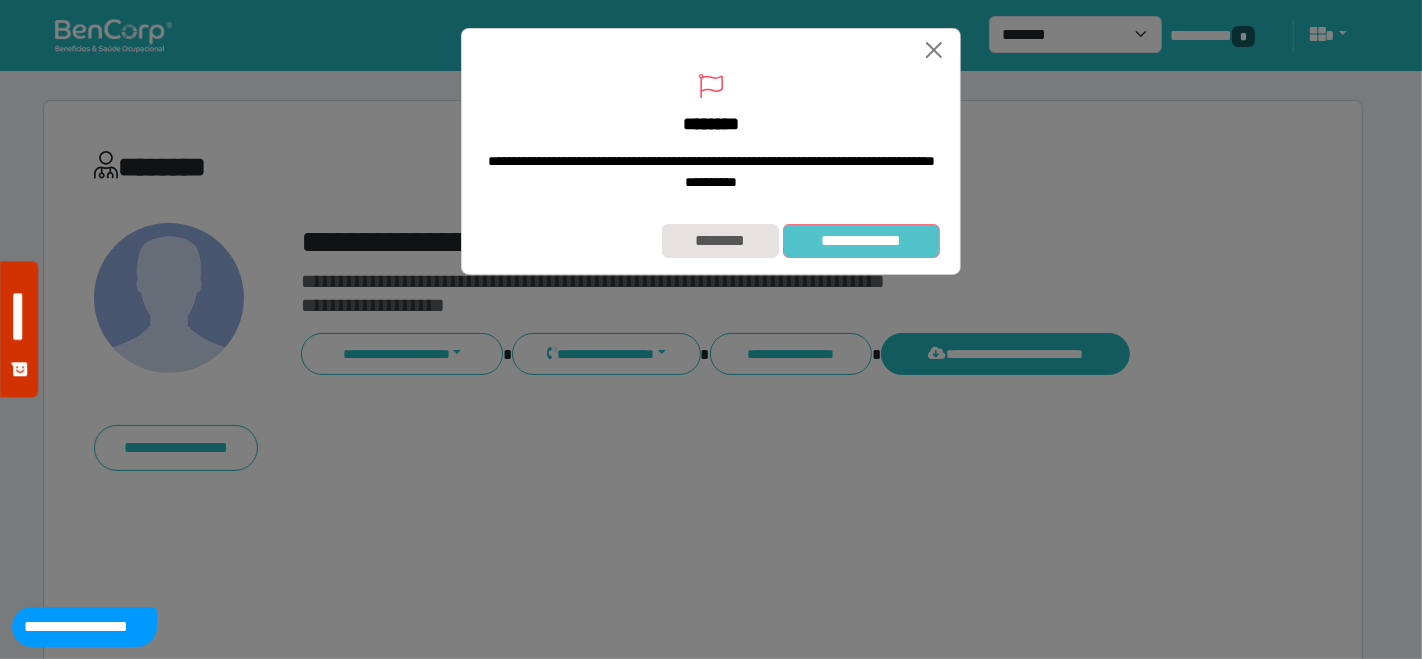 click on "**********" at bounding box center [861, 240] 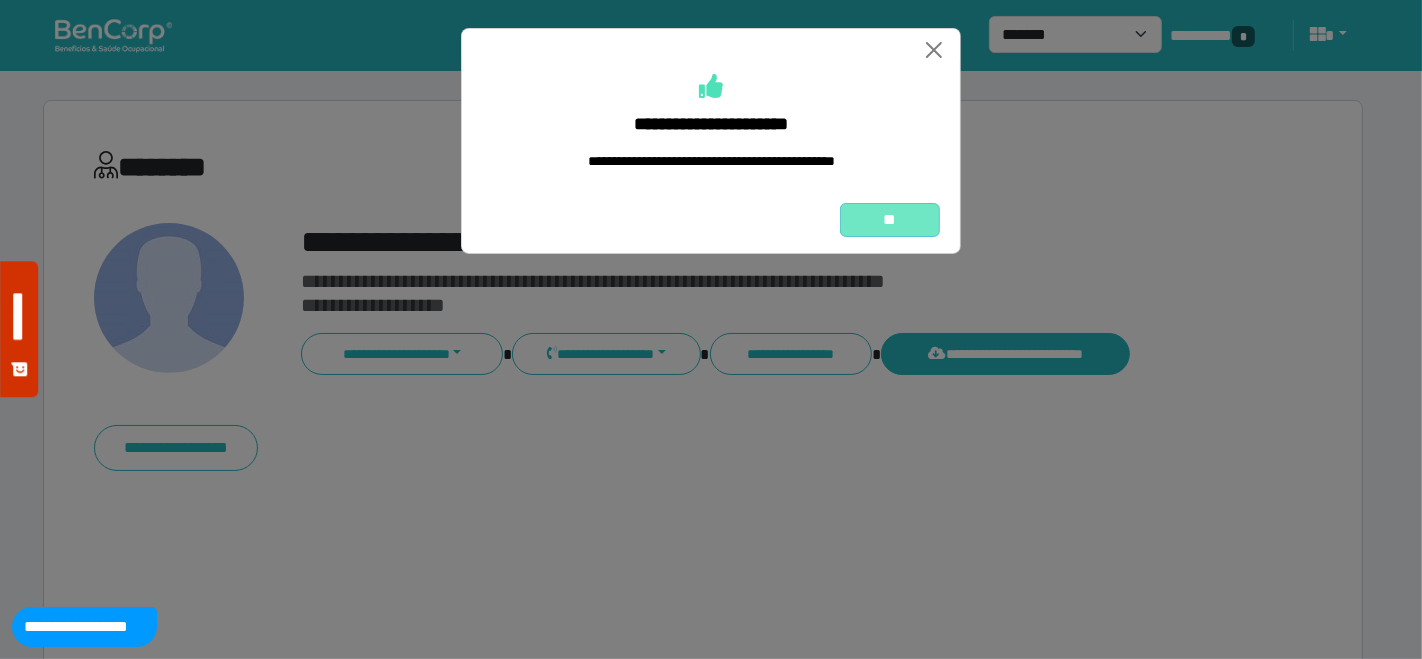 click on "**" at bounding box center [890, 219] 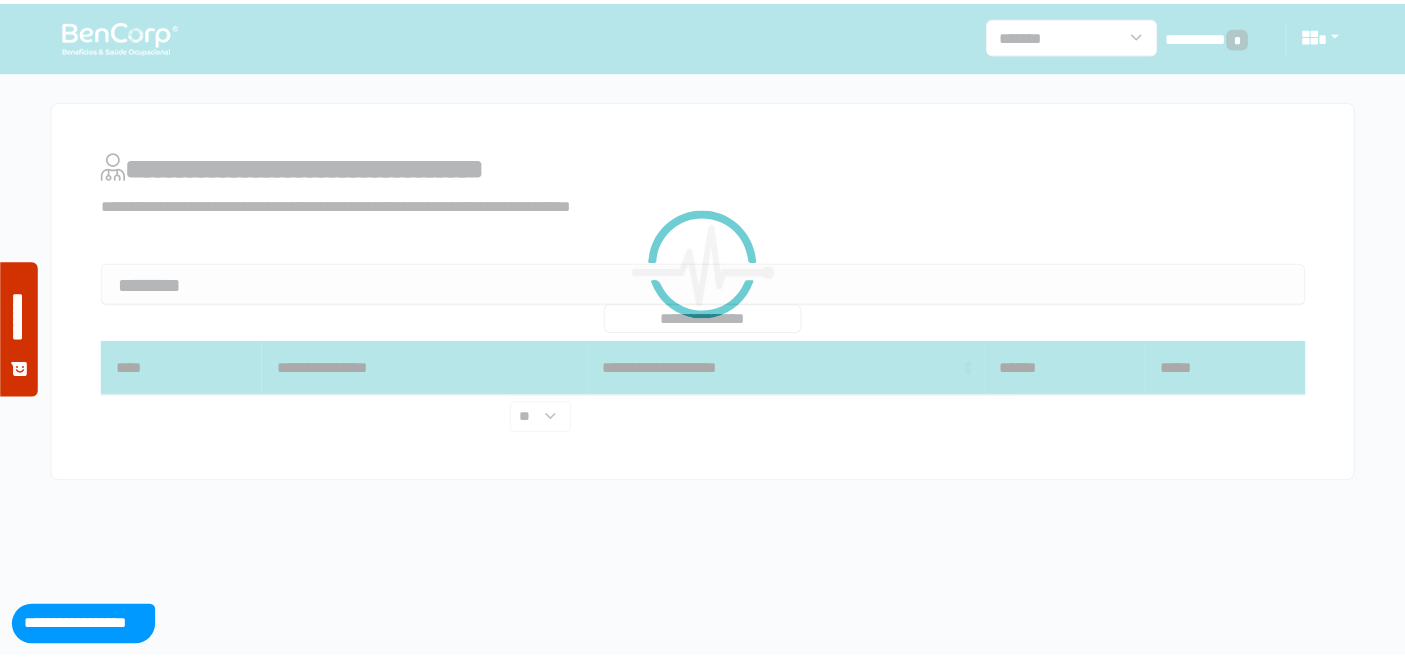 scroll, scrollTop: 0, scrollLeft: 0, axis: both 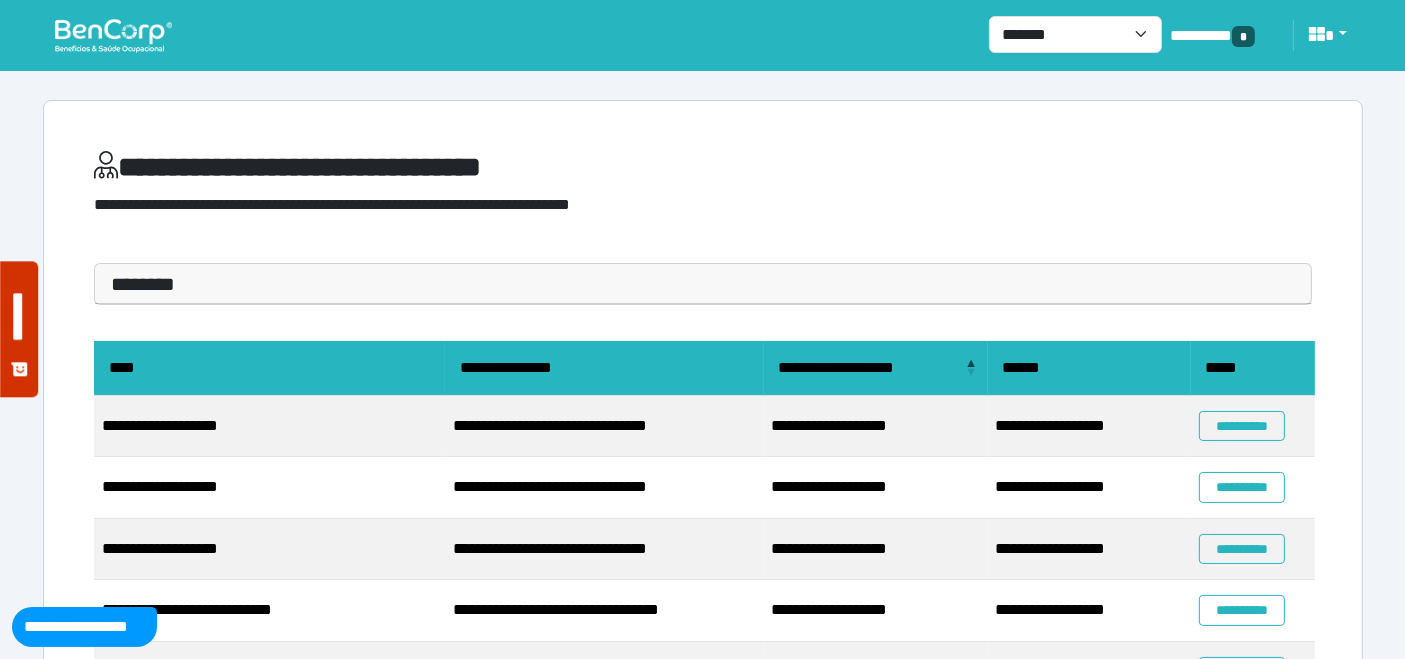 click at bounding box center [113, 35] 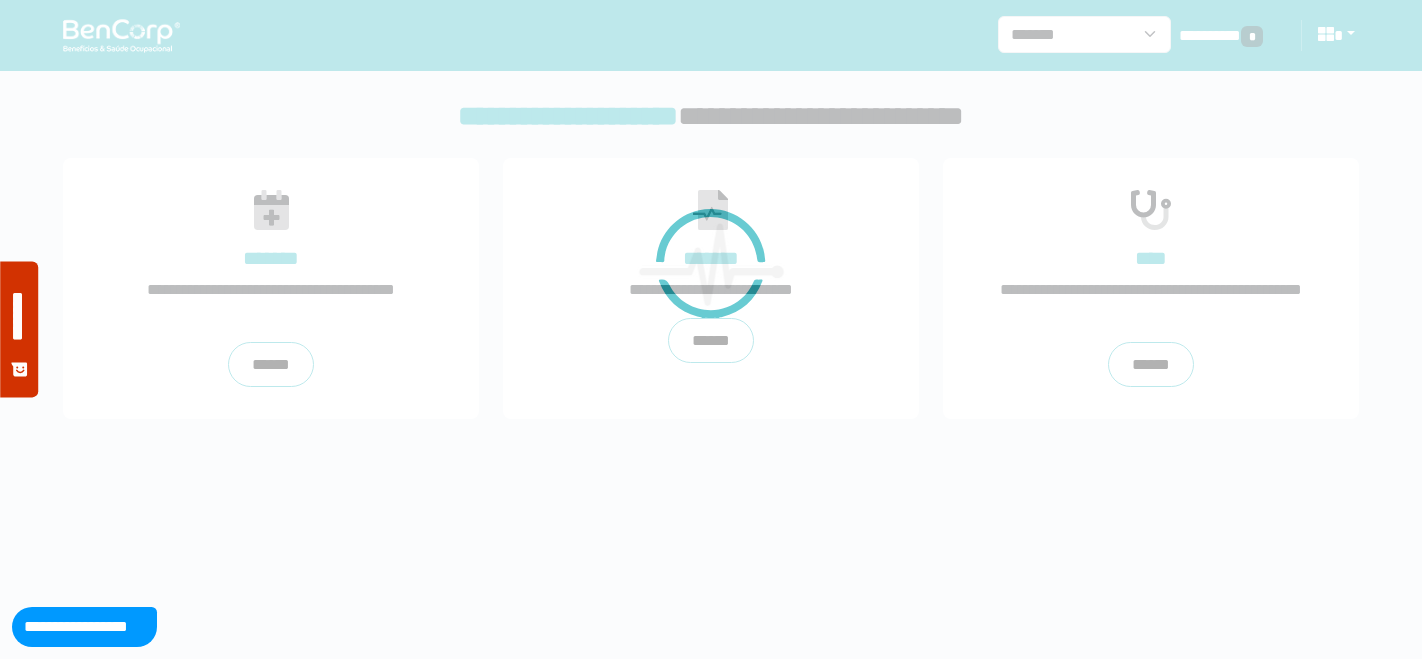 scroll, scrollTop: 0, scrollLeft: 0, axis: both 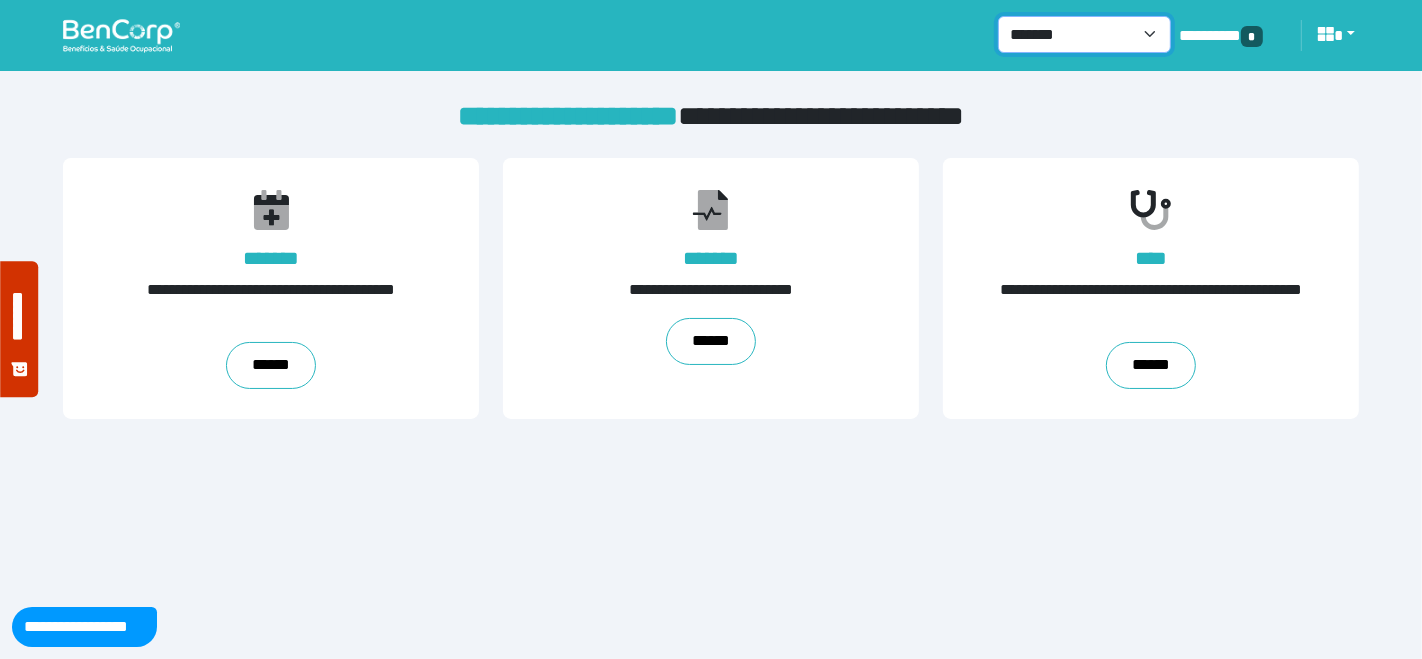 drag, startPoint x: 1142, startPoint y: 35, endPoint x: 1133, endPoint y: 52, distance: 19.235384 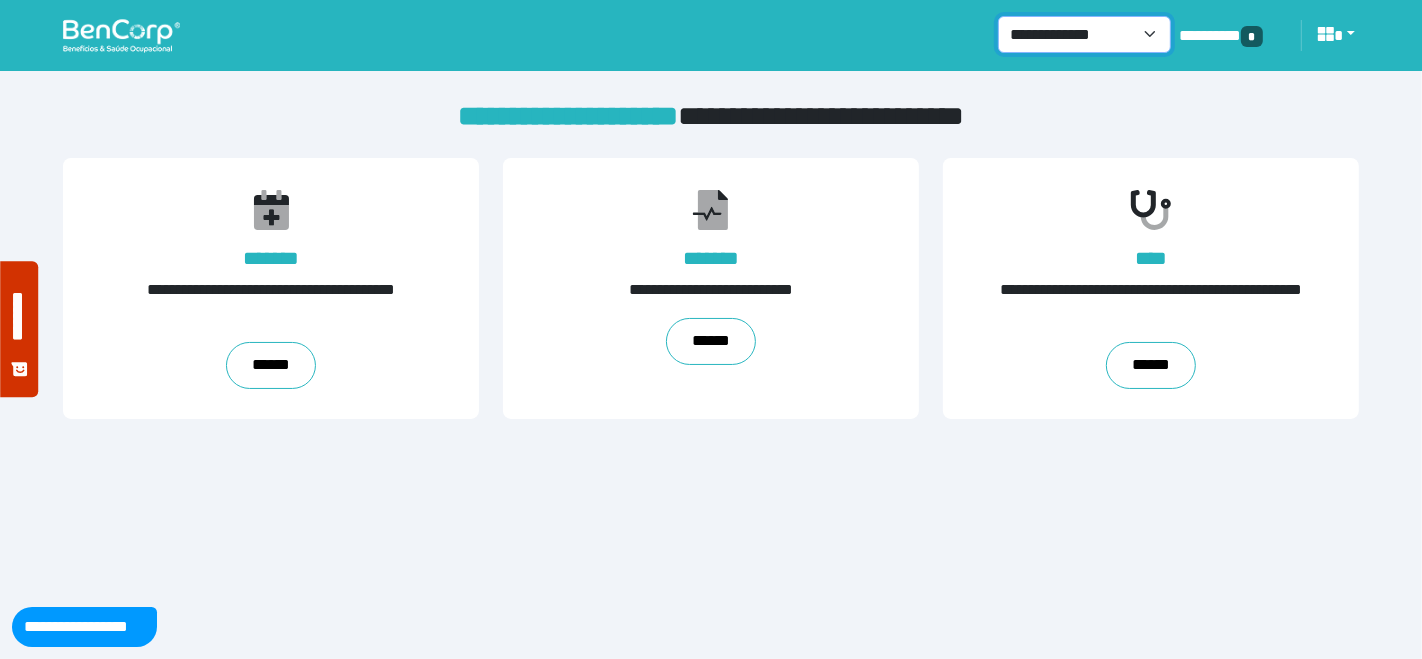 click on "**********" at bounding box center (1084, 34) 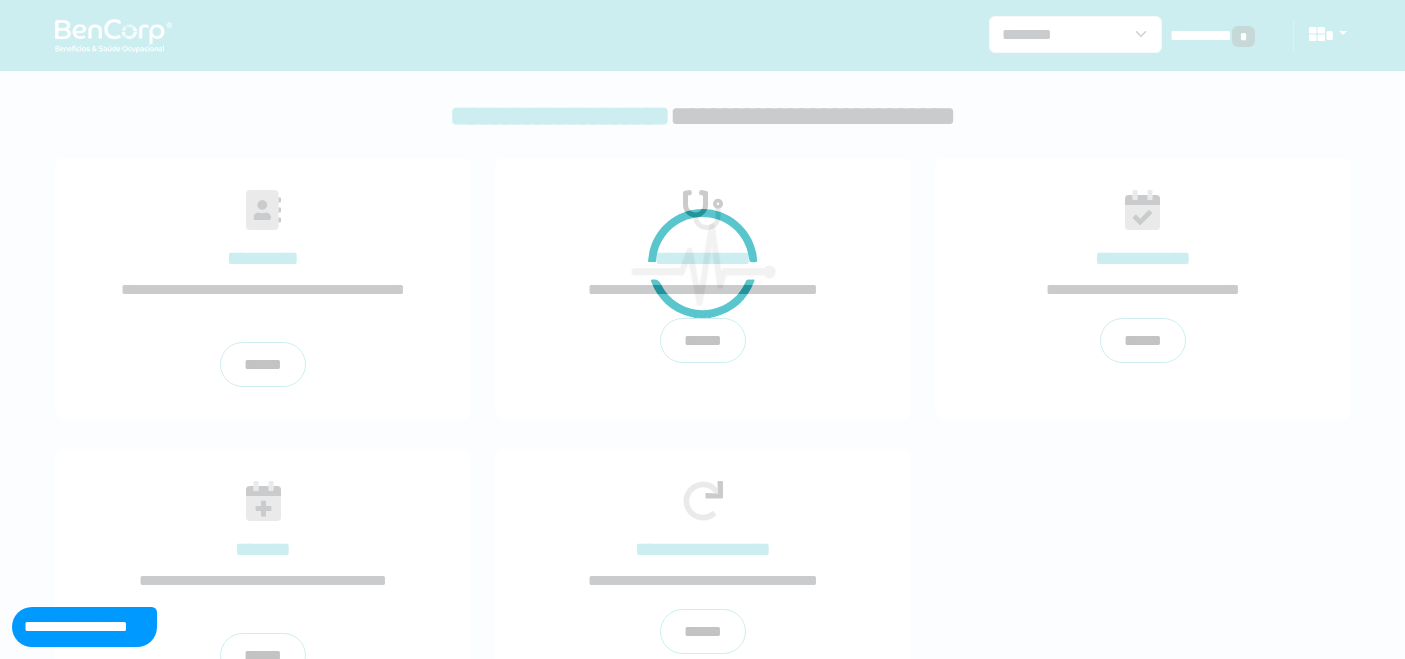 scroll, scrollTop: 0, scrollLeft: 0, axis: both 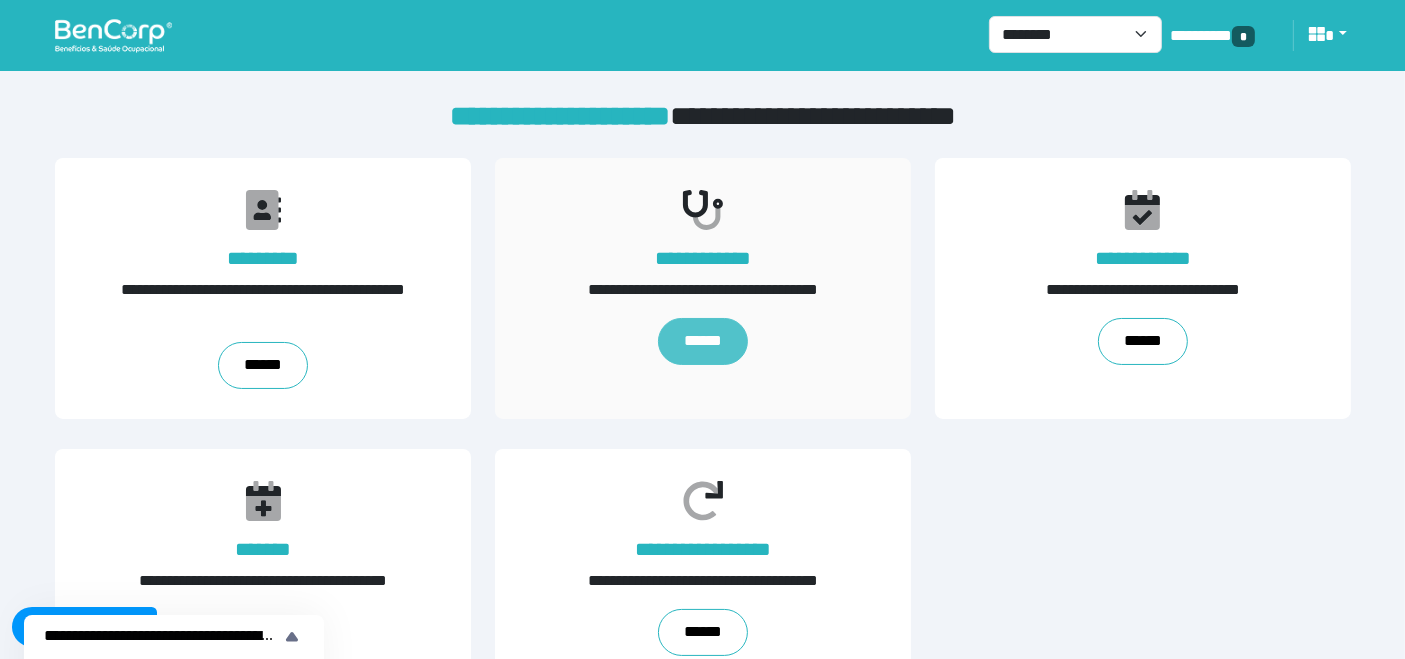 click on "******" at bounding box center [702, 342] 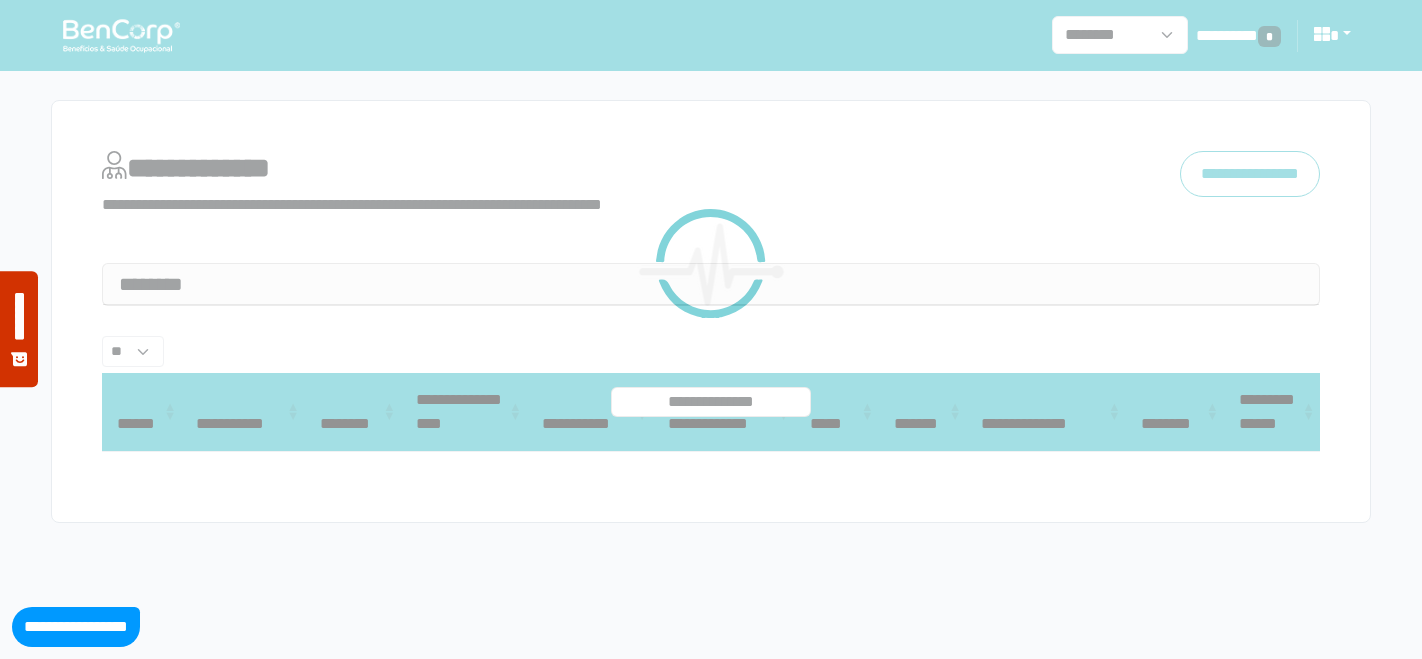 select on "**" 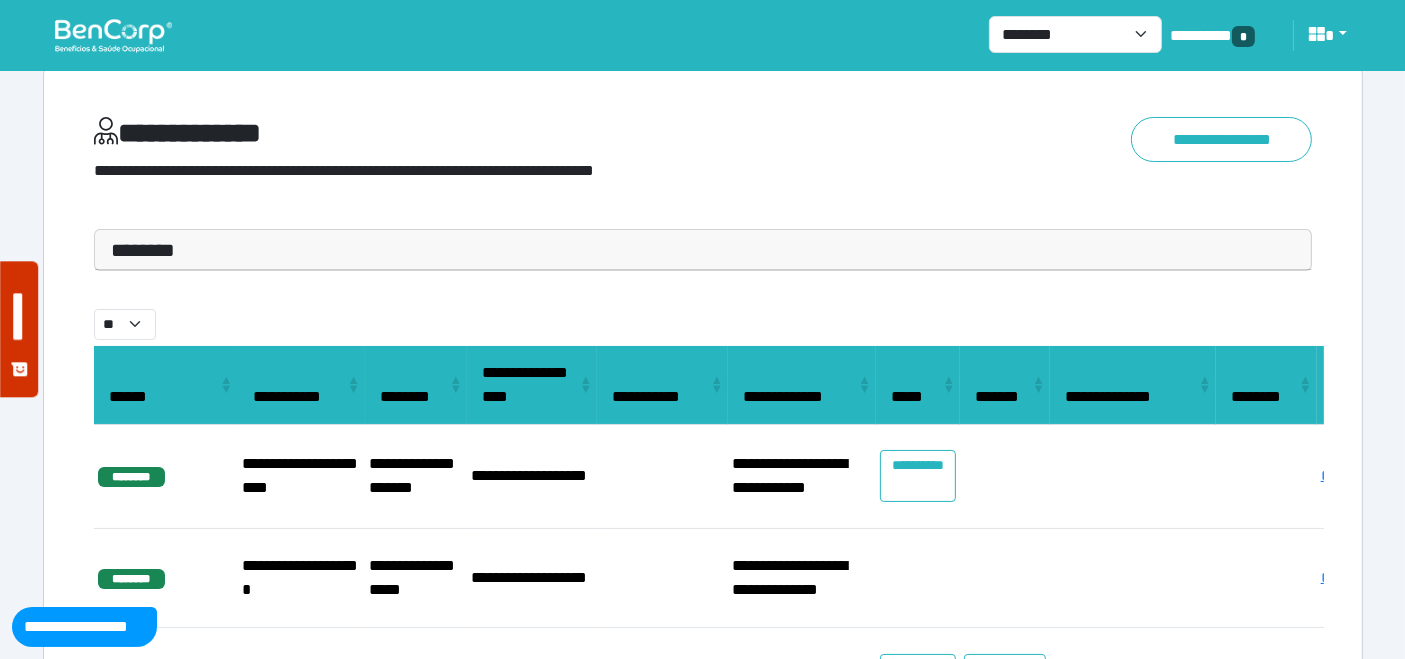 scroll, scrollTop: 0, scrollLeft: 0, axis: both 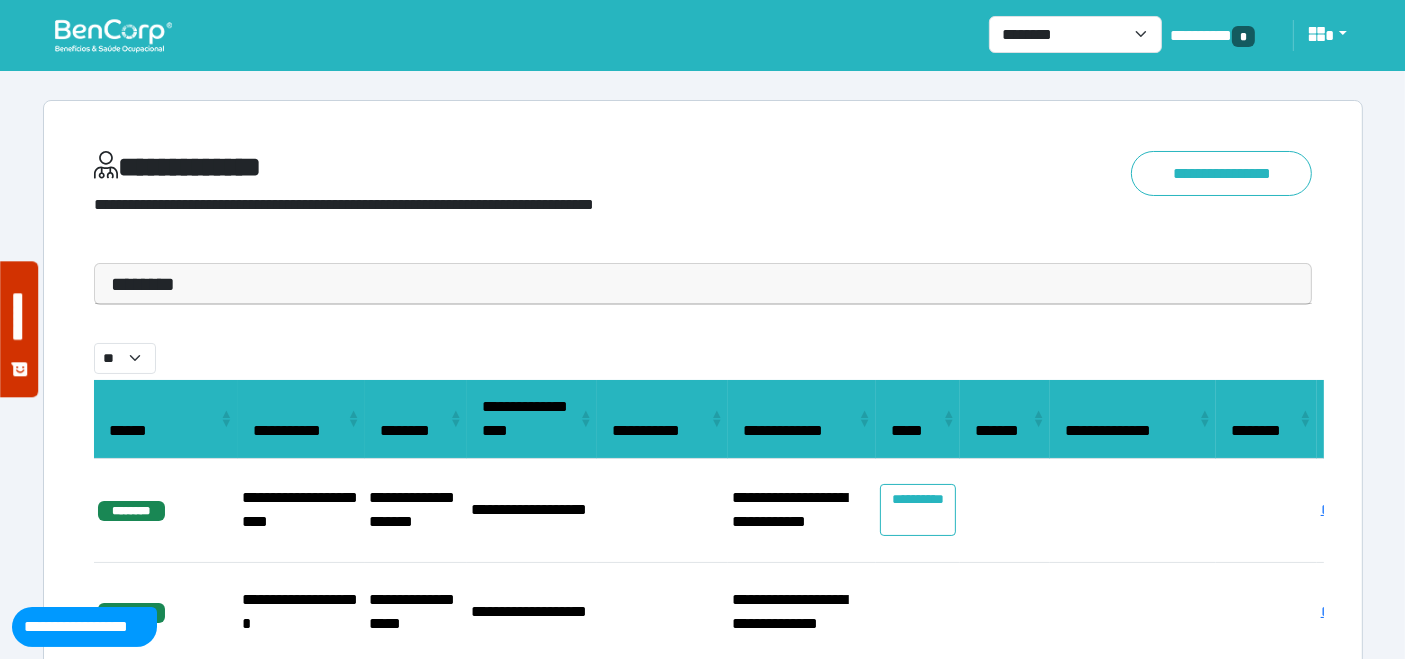 click at bounding box center (113, 35) 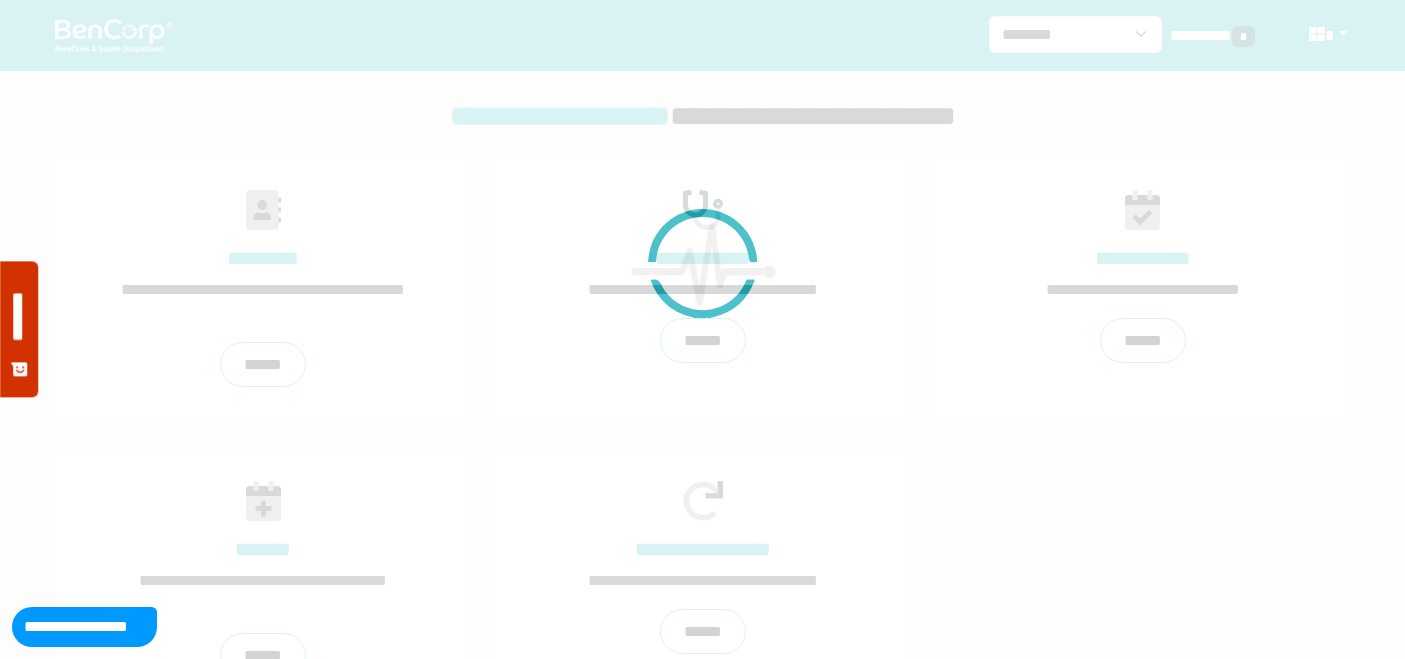 scroll, scrollTop: 0, scrollLeft: 0, axis: both 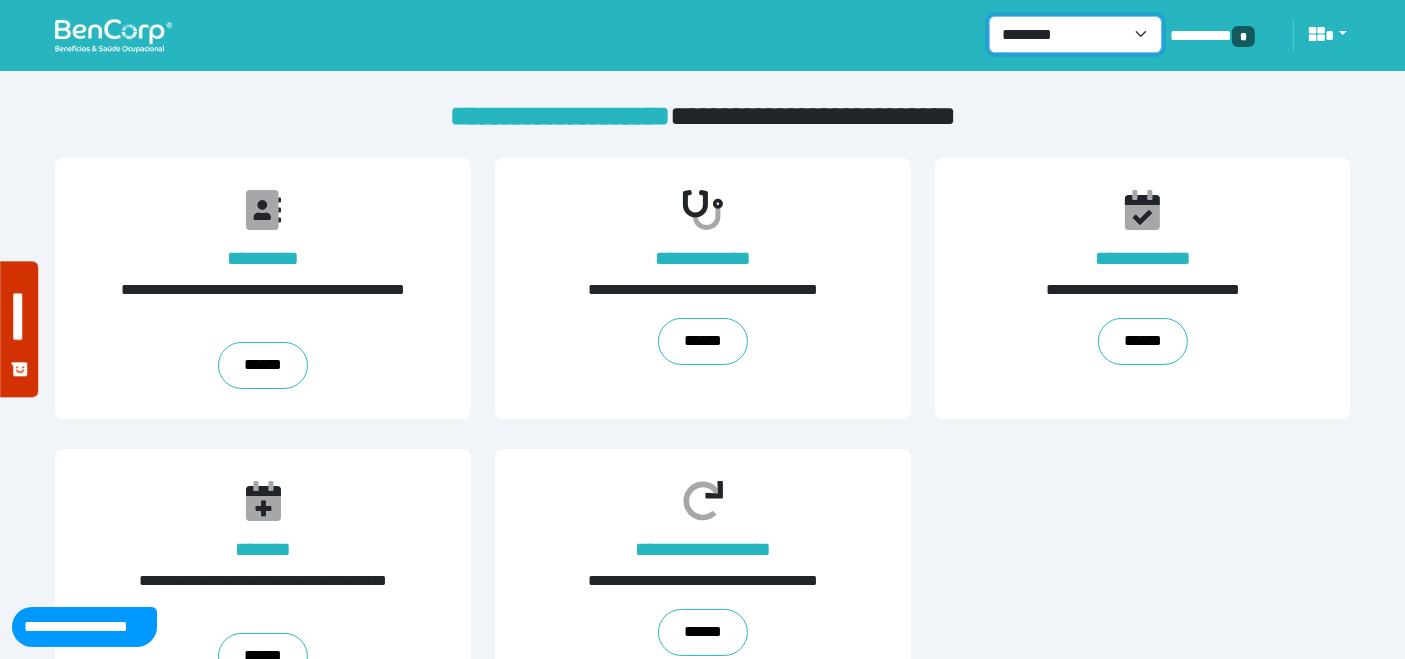 drag, startPoint x: 1155, startPoint y: 33, endPoint x: 1147, endPoint y: 47, distance: 16.124516 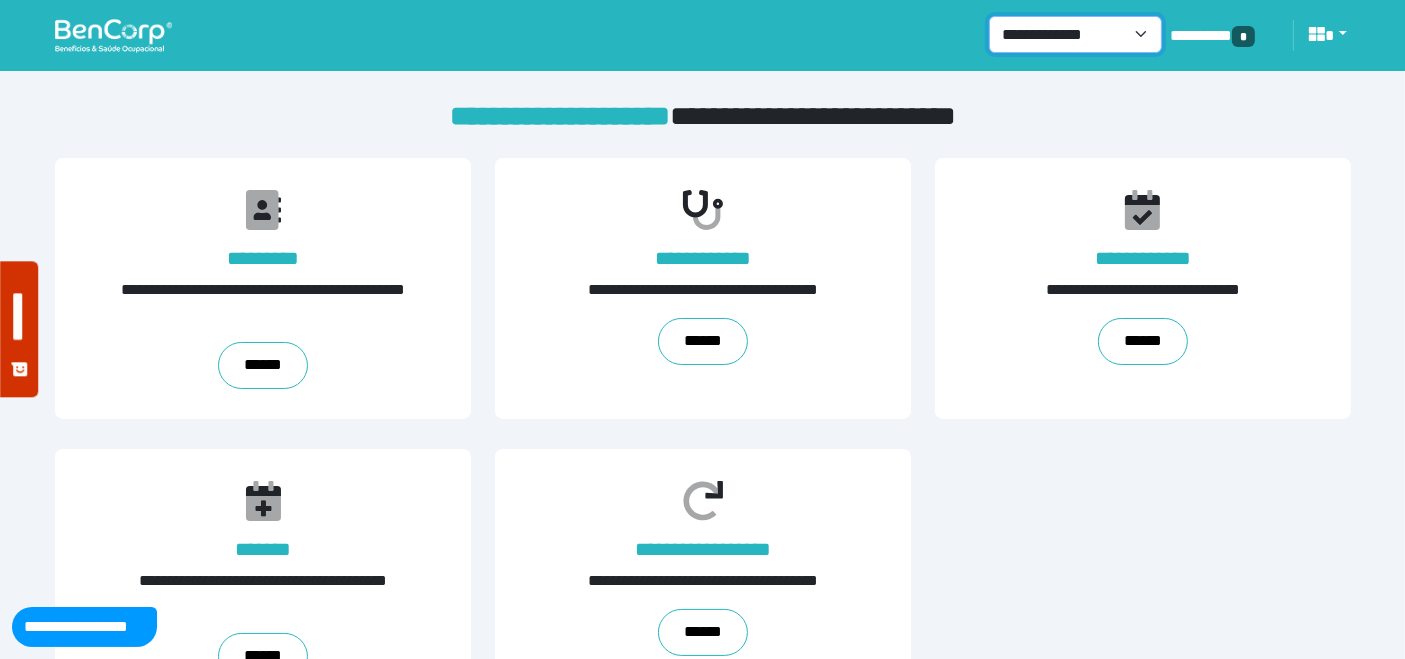 click on "**********" at bounding box center (1075, 34) 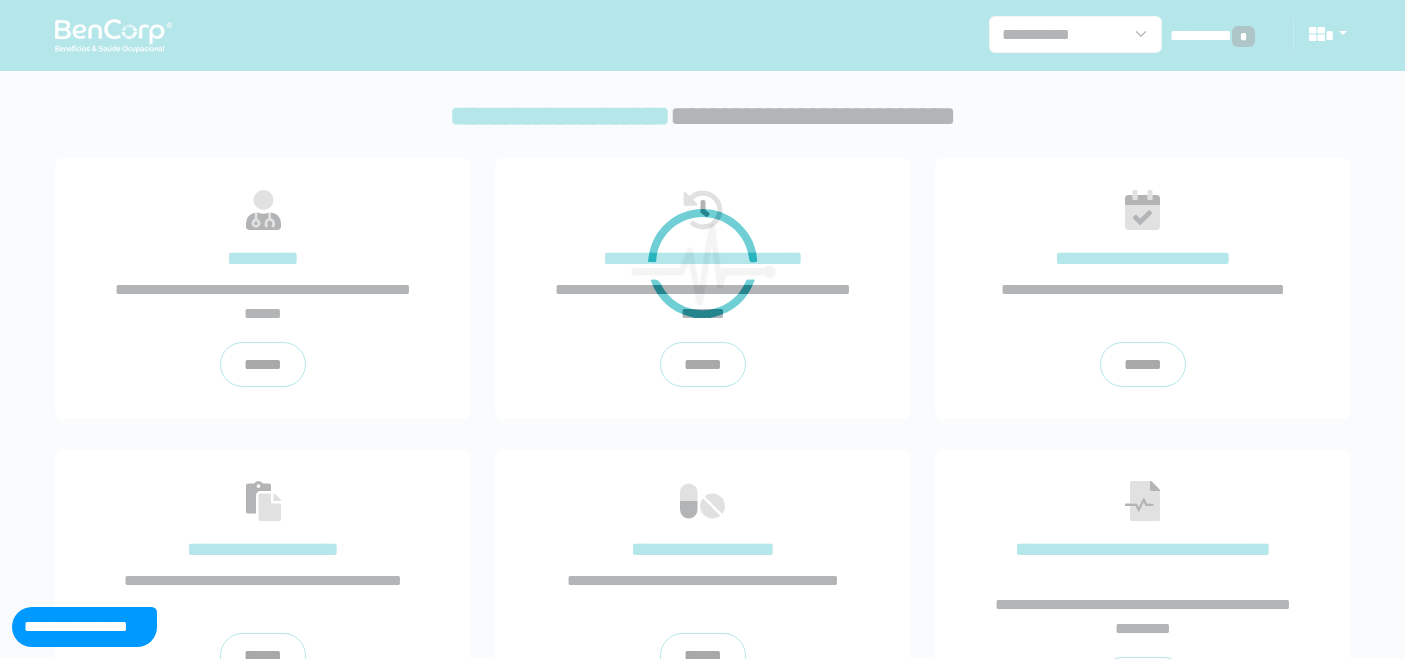 scroll, scrollTop: 0, scrollLeft: 0, axis: both 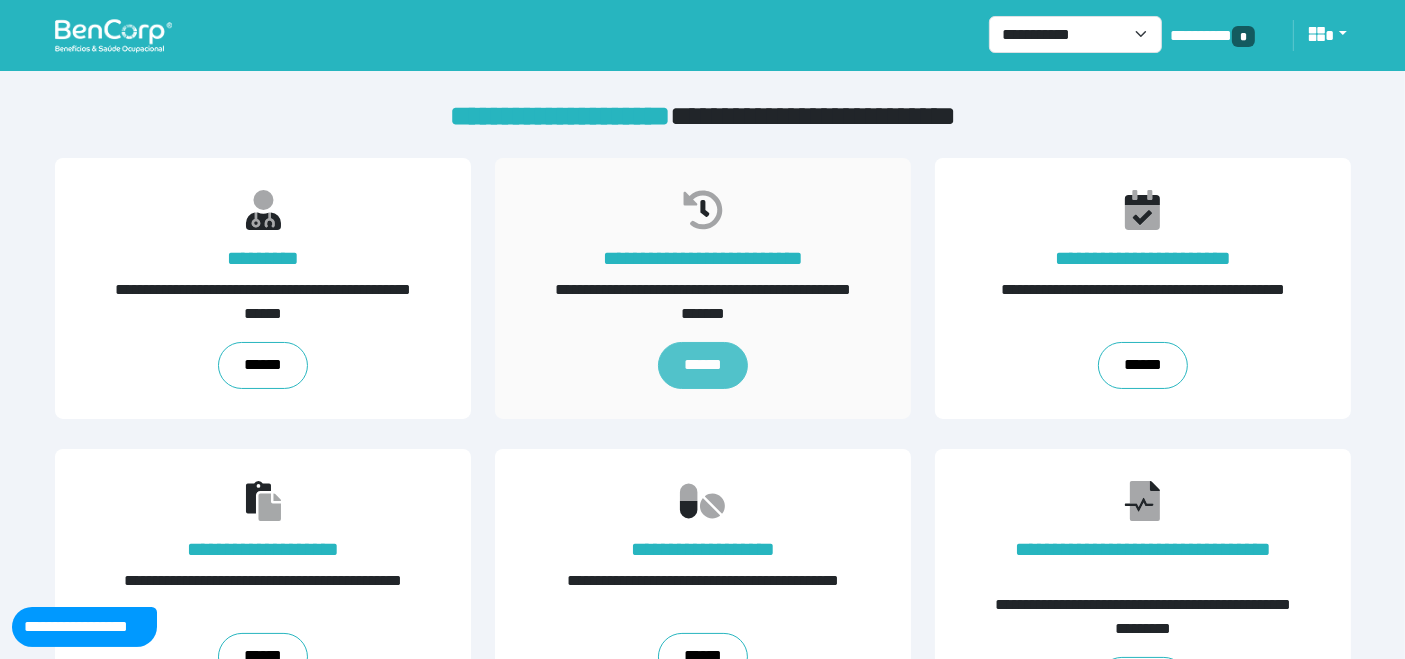 click on "******" at bounding box center (702, 366) 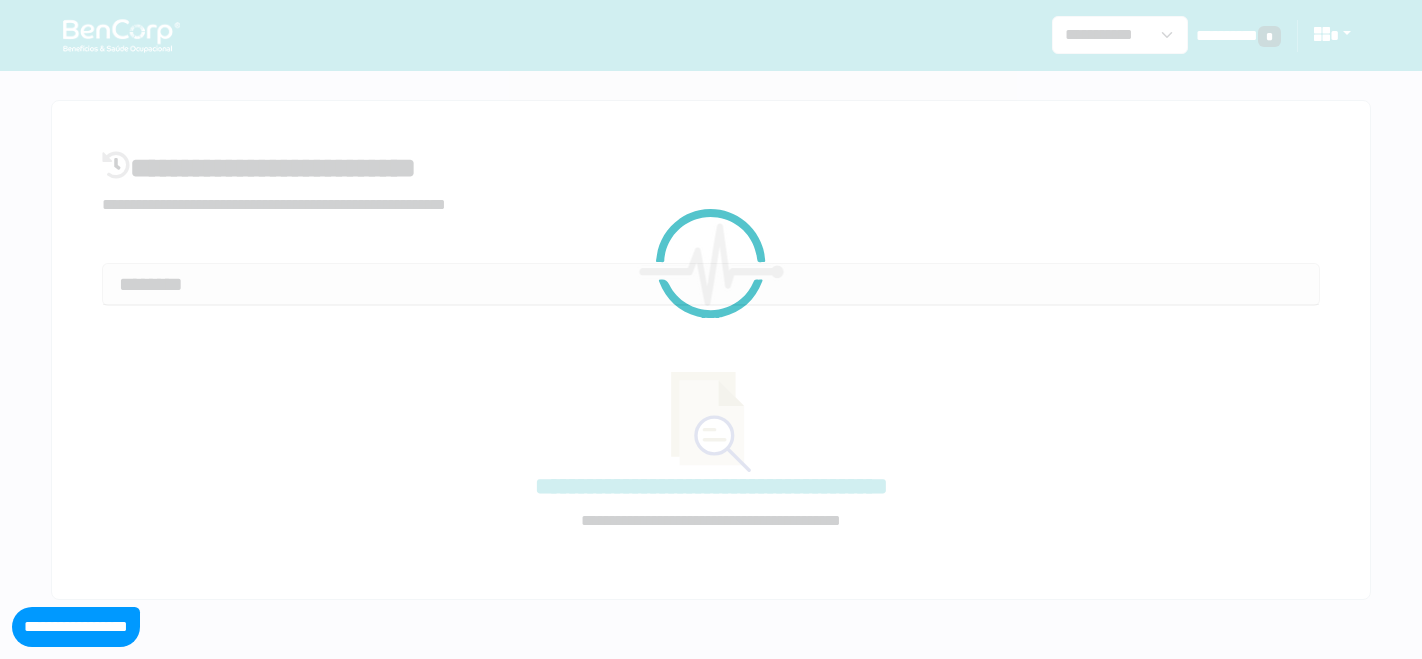 select on "**" 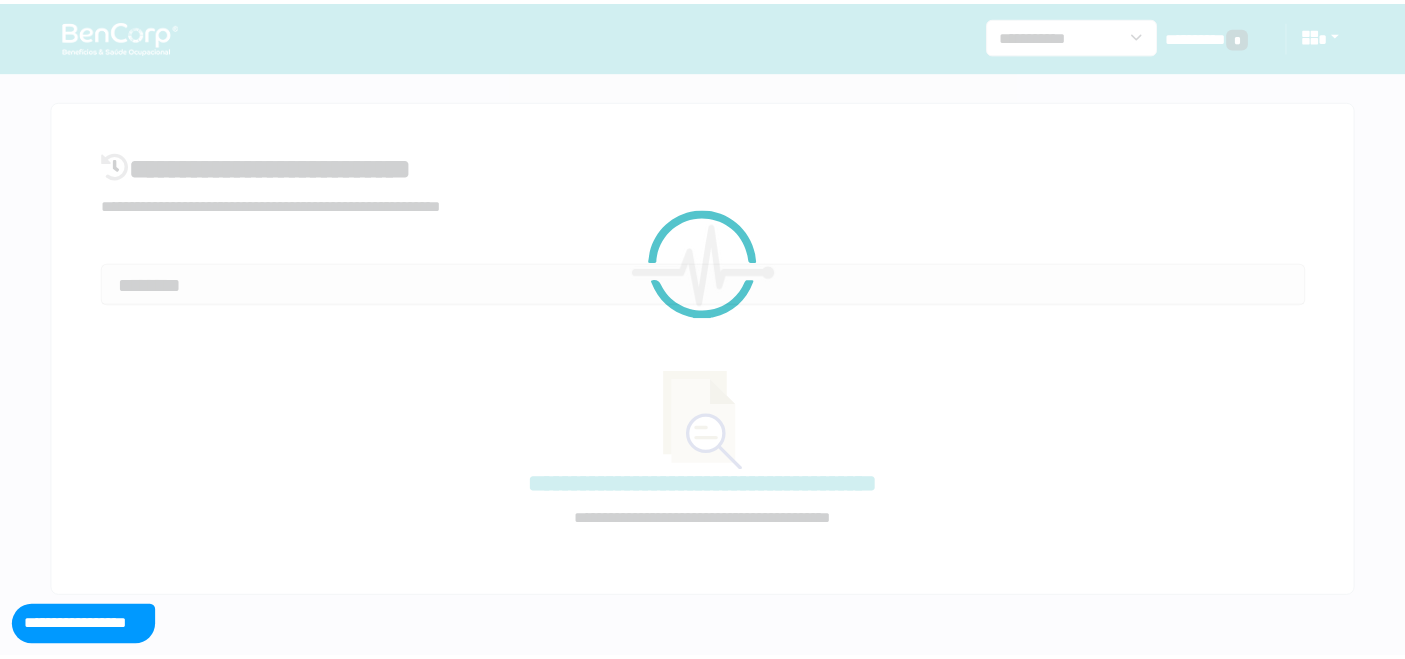 scroll, scrollTop: 0, scrollLeft: 0, axis: both 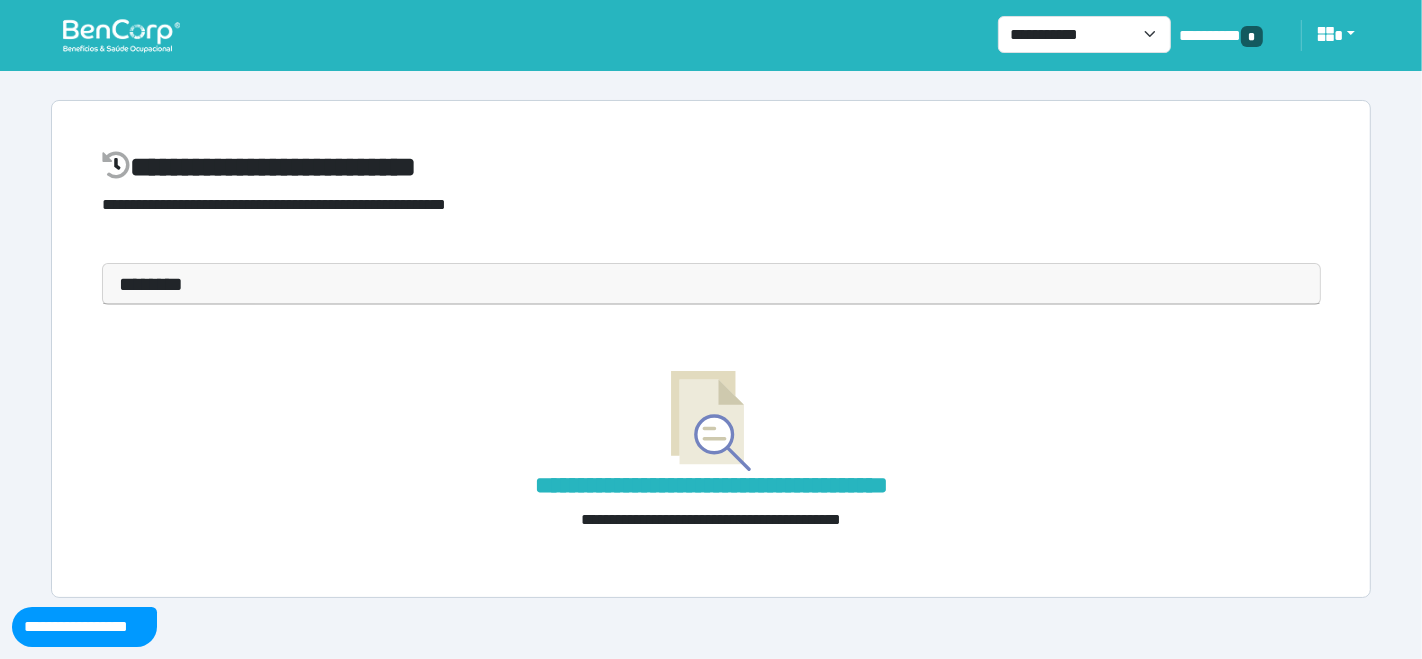 click at bounding box center [121, 35] 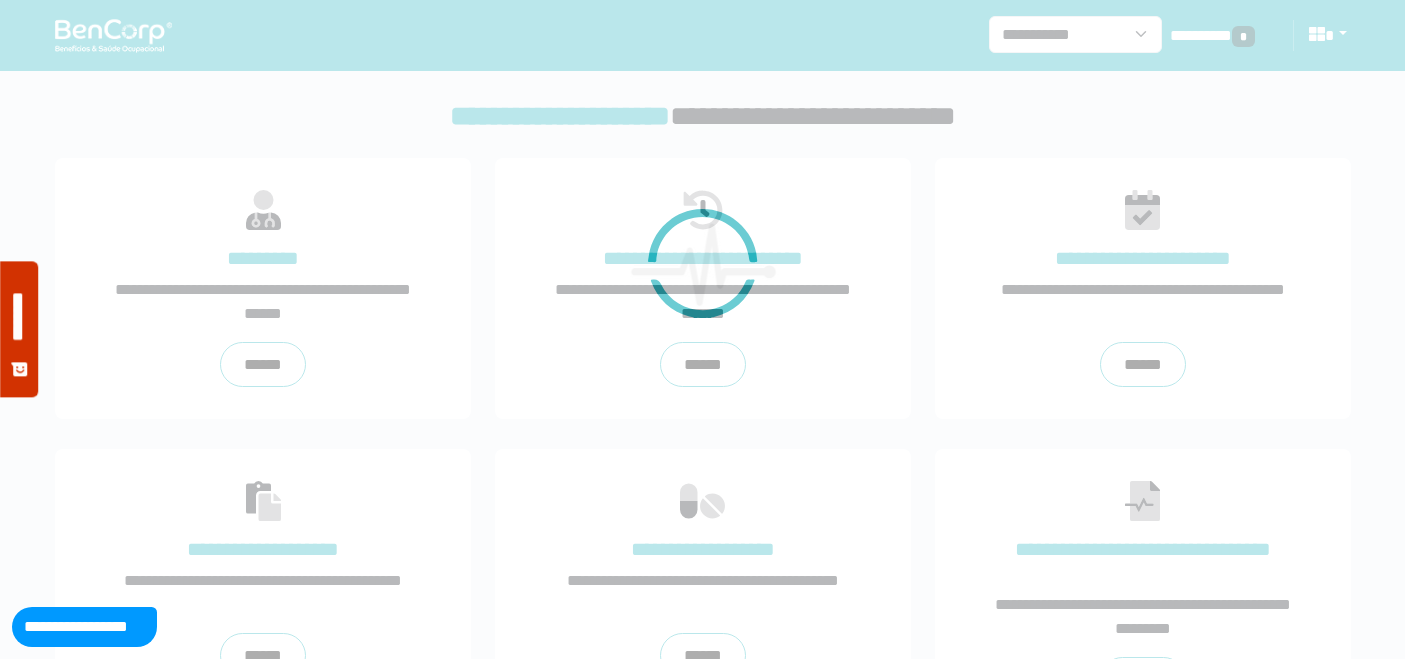 scroll, scrollTop: 0, scrollLeft: 0, axis: both 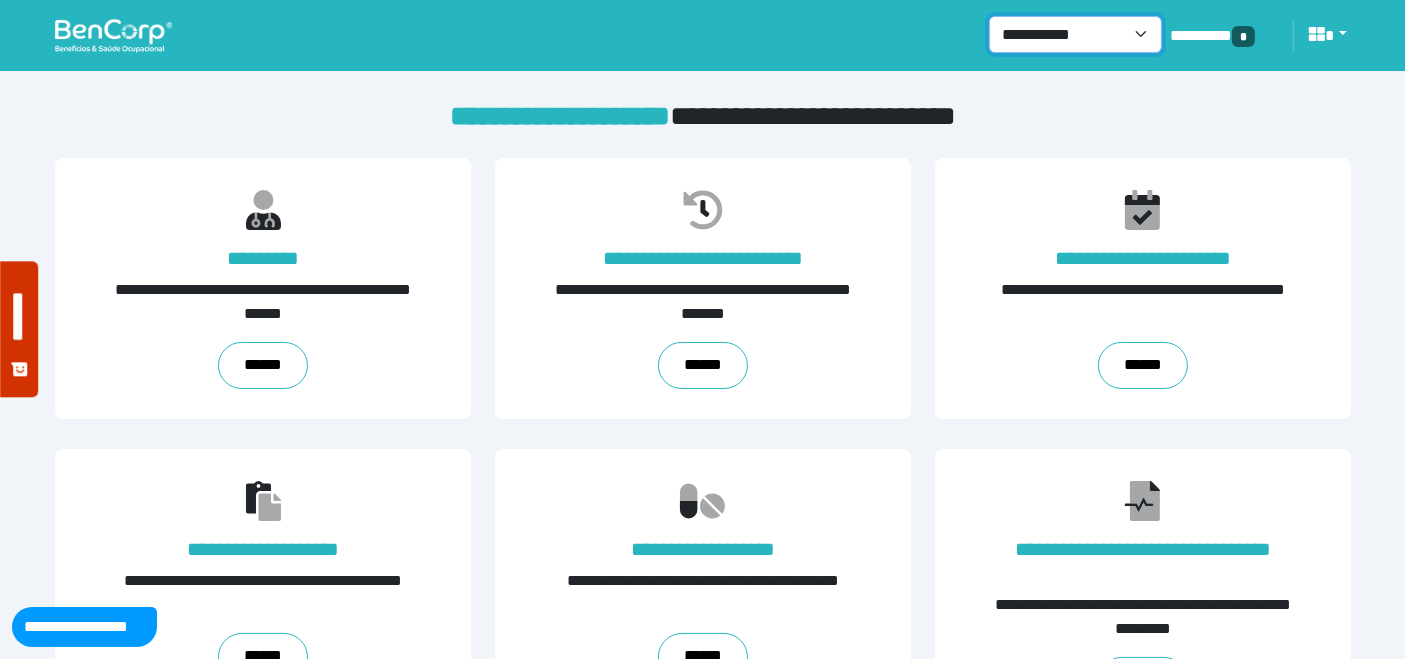 click on "**********" at bounding box center (1075, 34) 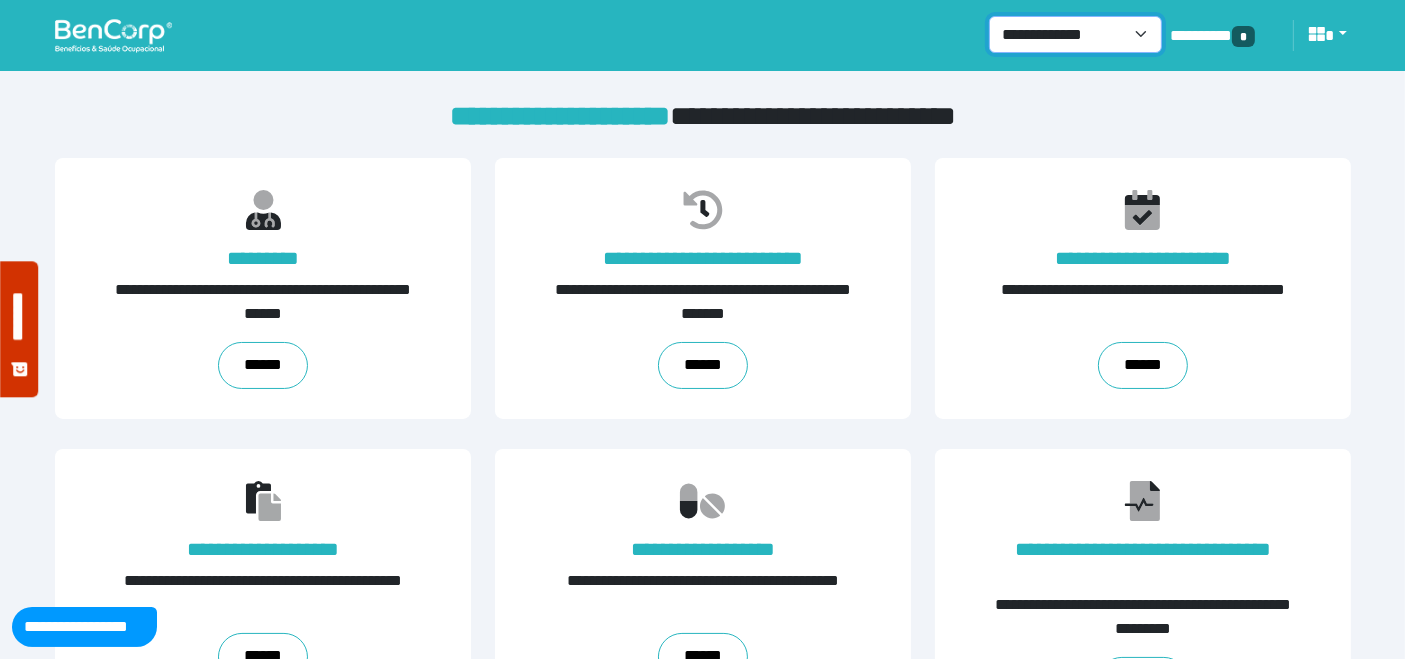 click on "**********" at bounding box center [1075, 34] 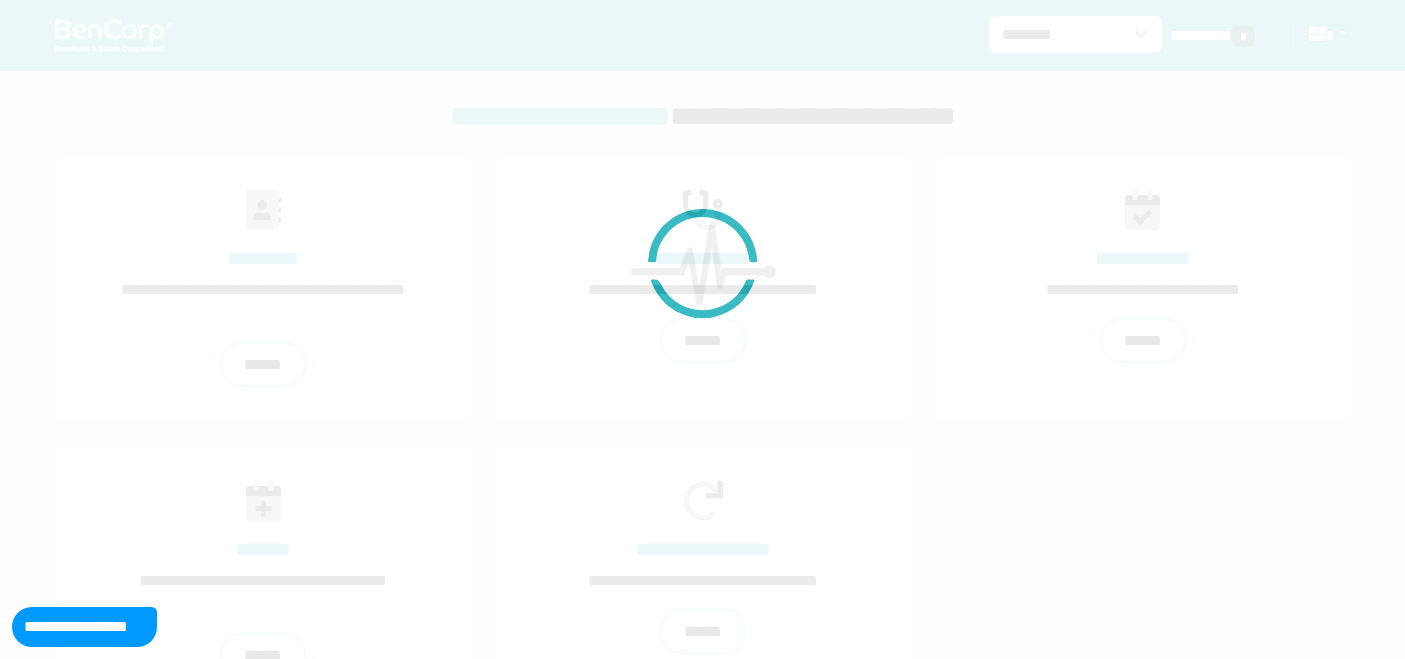 scroll, scrollTop: 0, scrollLeft: 0, axis: both 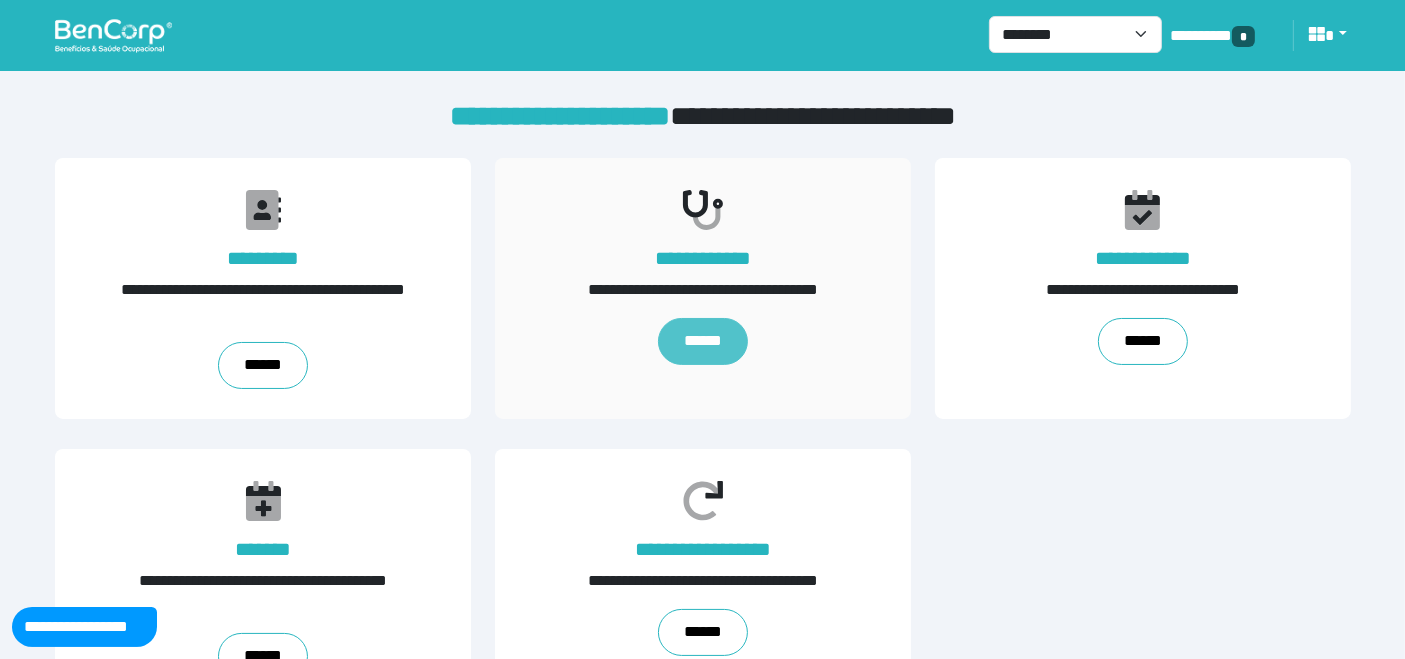 click on "******" at bounding box center (702, 341) 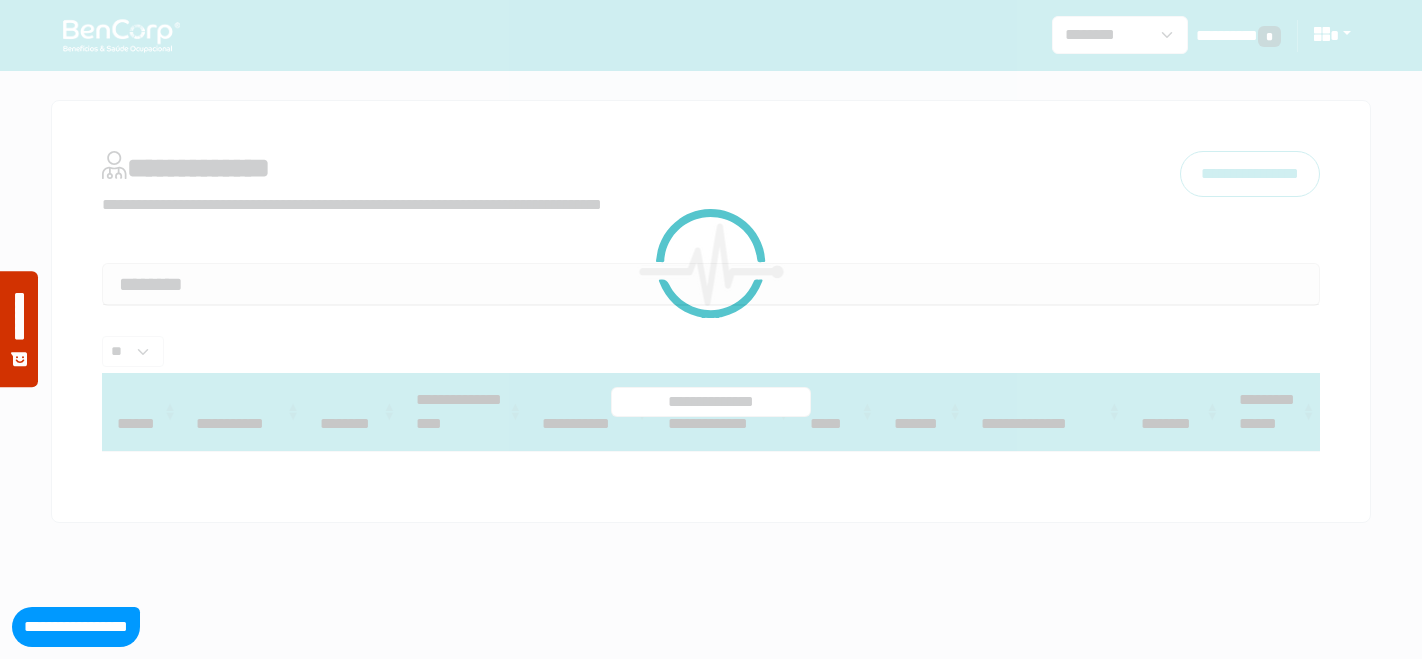 select 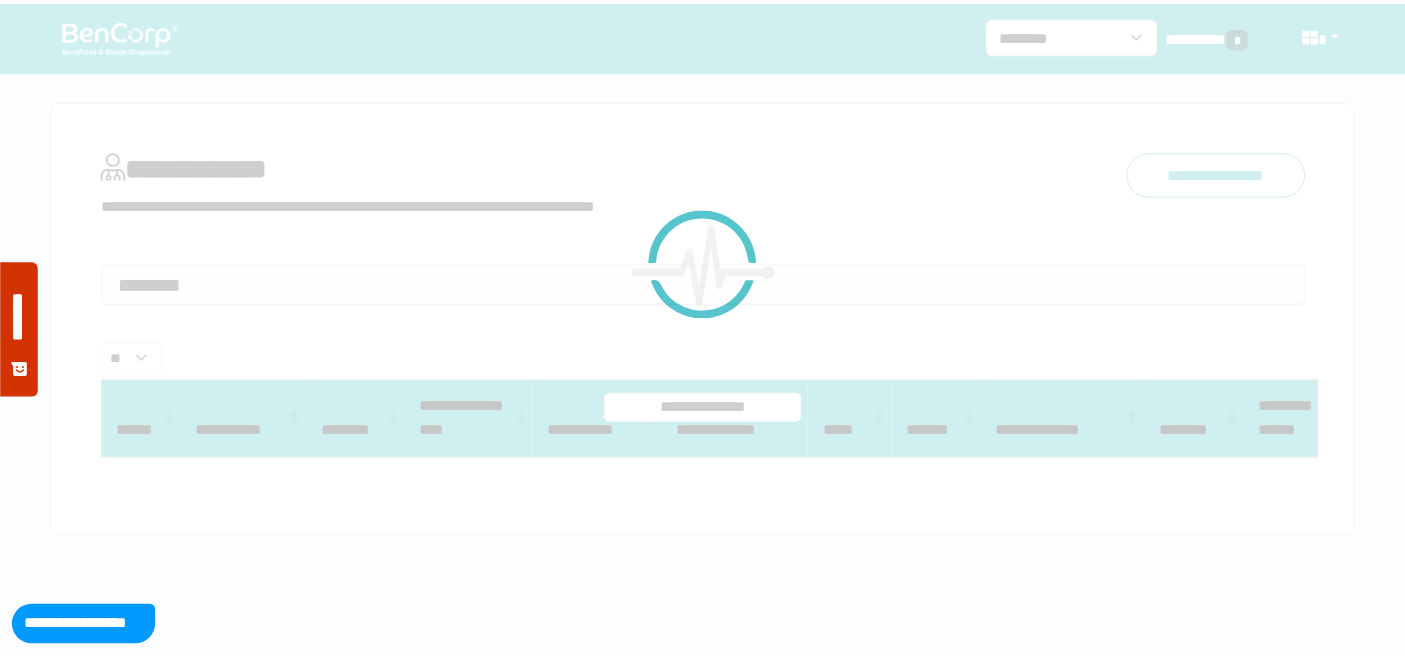 scroll, scrollTop: 0, scrollLeft: 0, axis: both 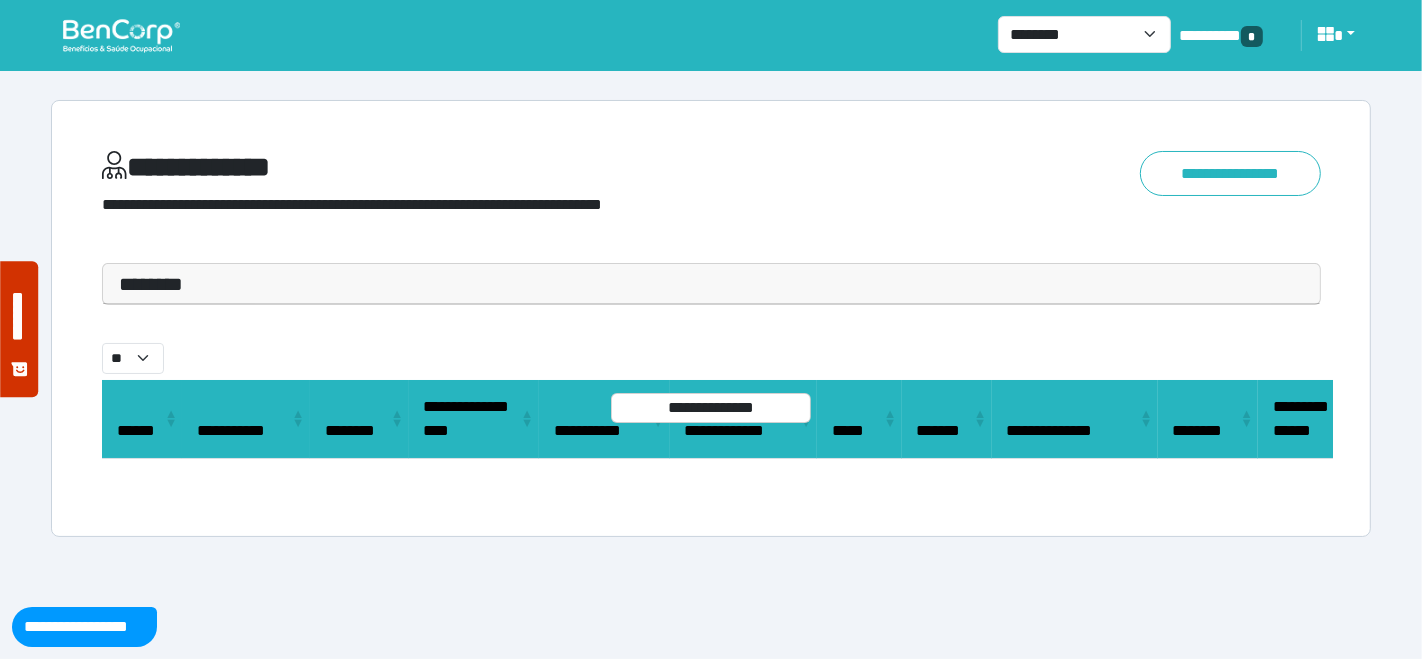 click on "********" at bounding box center (711, 284) 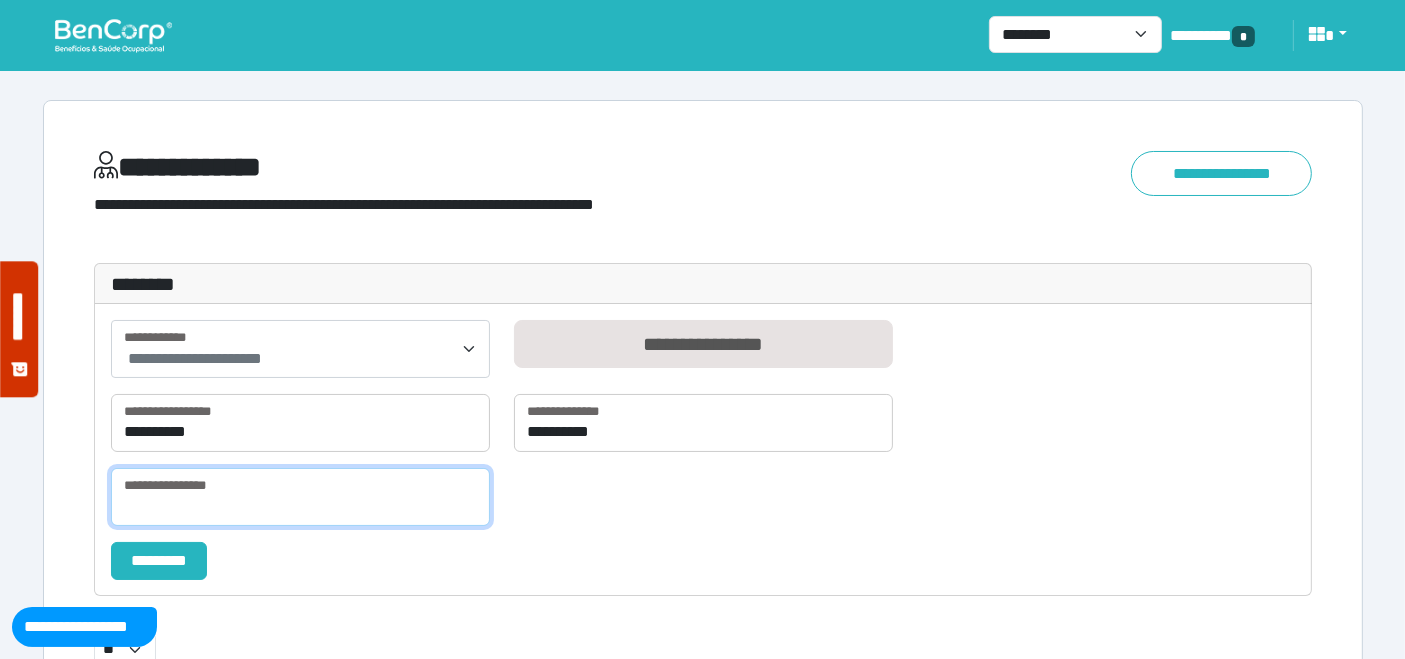click at bounding box center (300, 497) 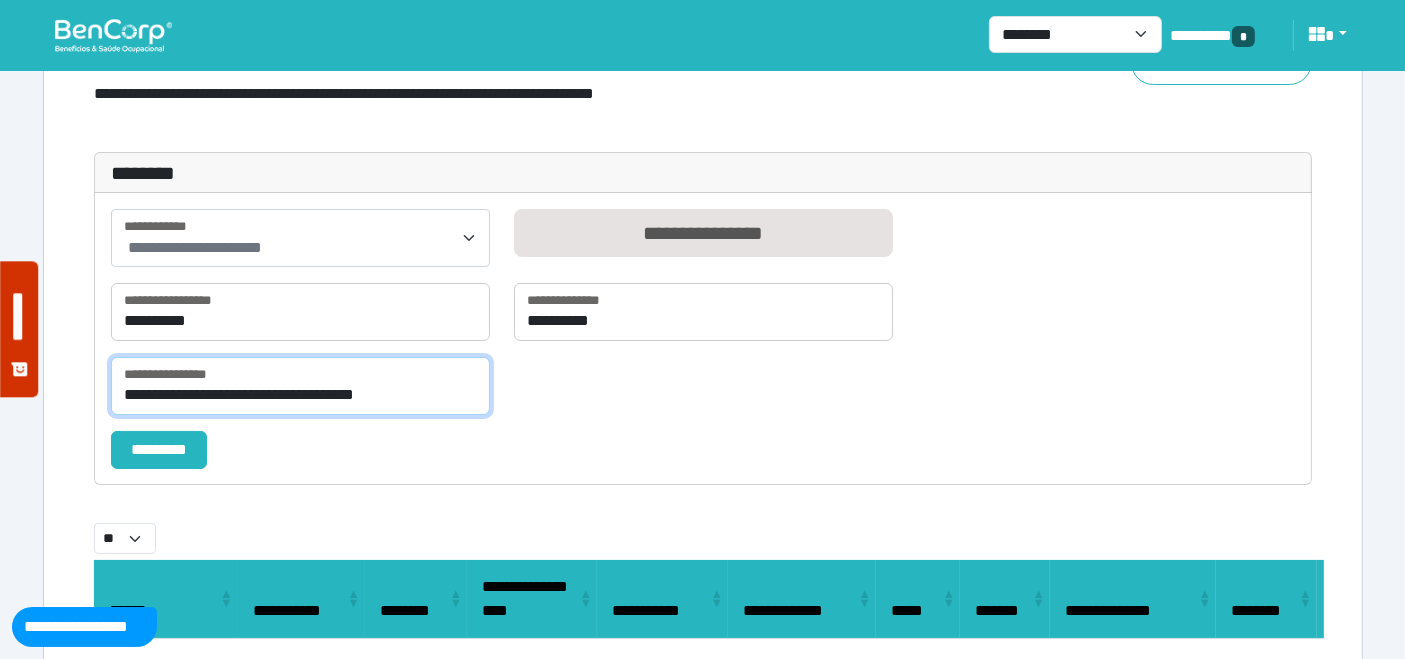 type on "**********" 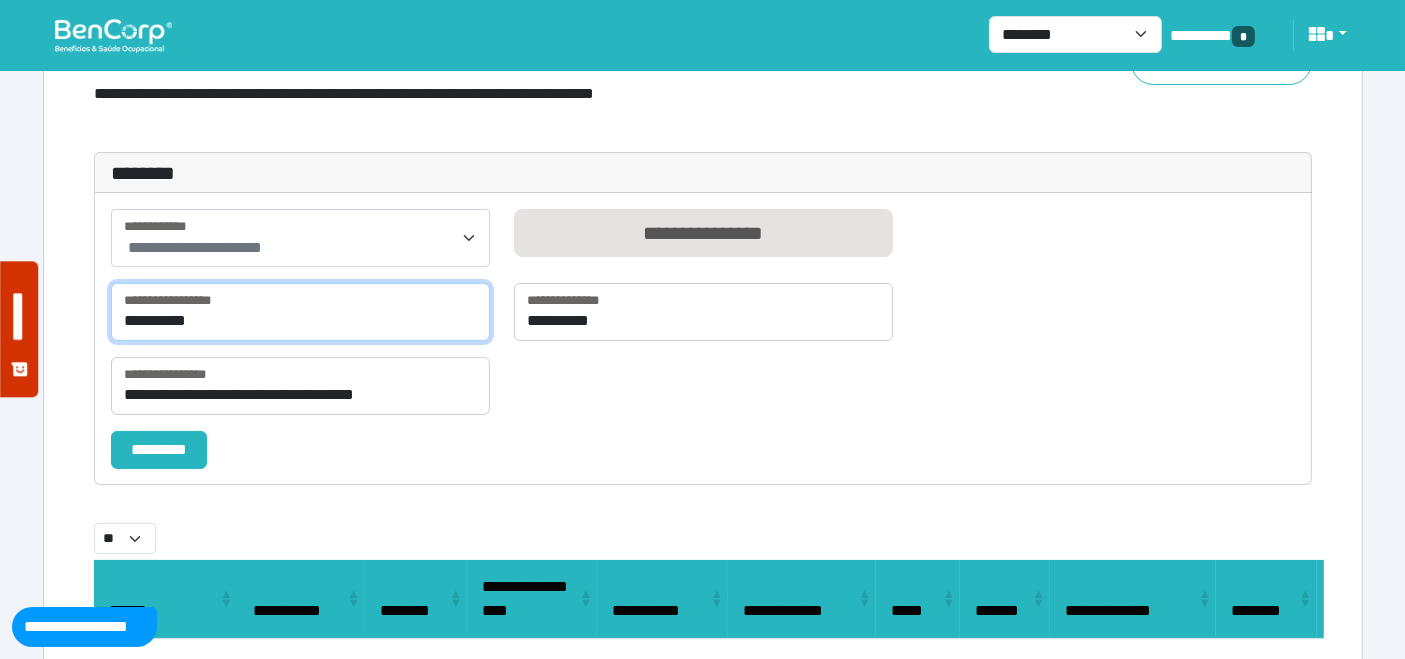 click on "**********" at bounding box center (300, 312) 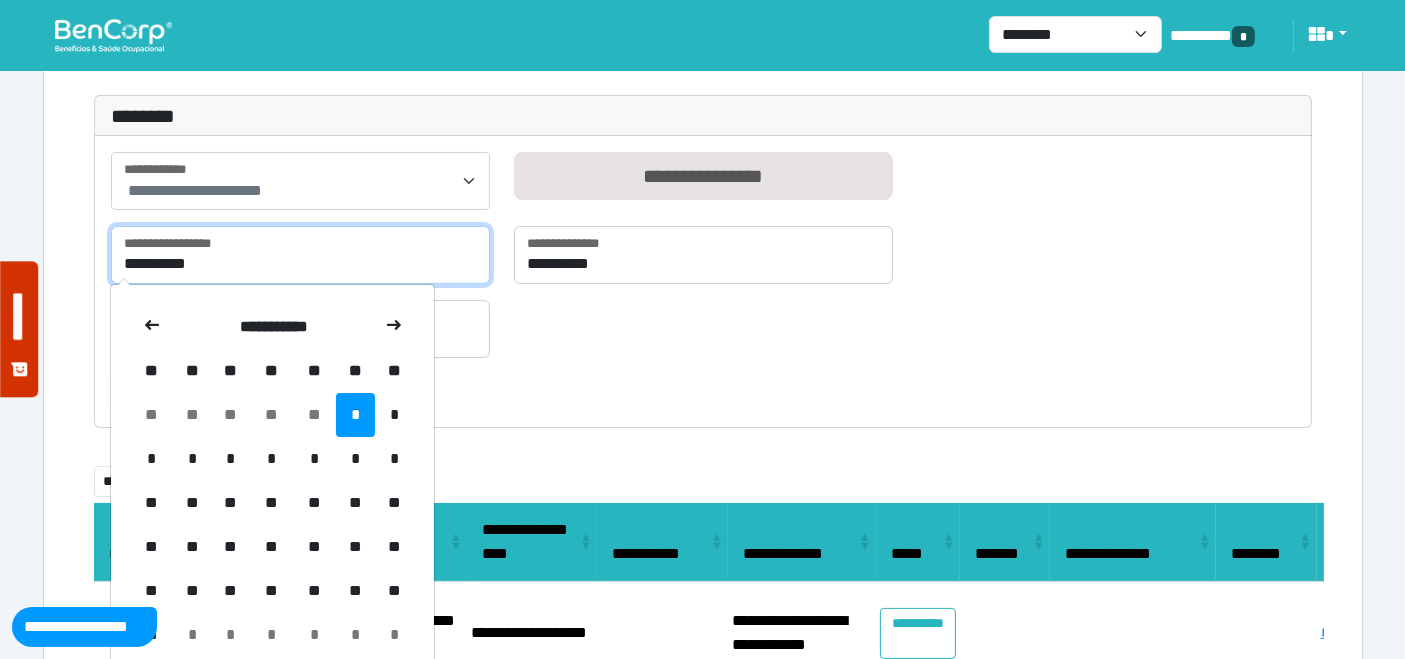 scroll, scrollTop: 333, scrollLeft: 0, axis: vertical 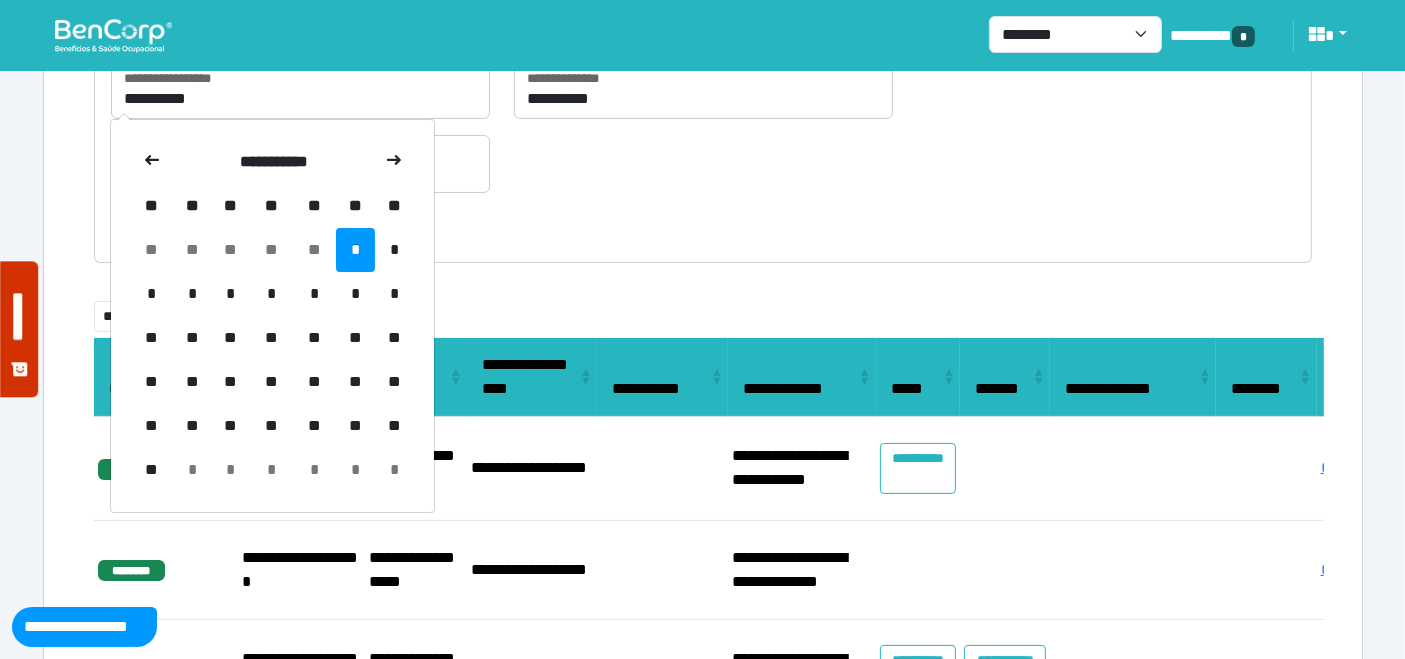 drag, startPoint x: 308, startPoint y: 292, endPoint x: 360, endPoint y: 280, distance: 53.366657 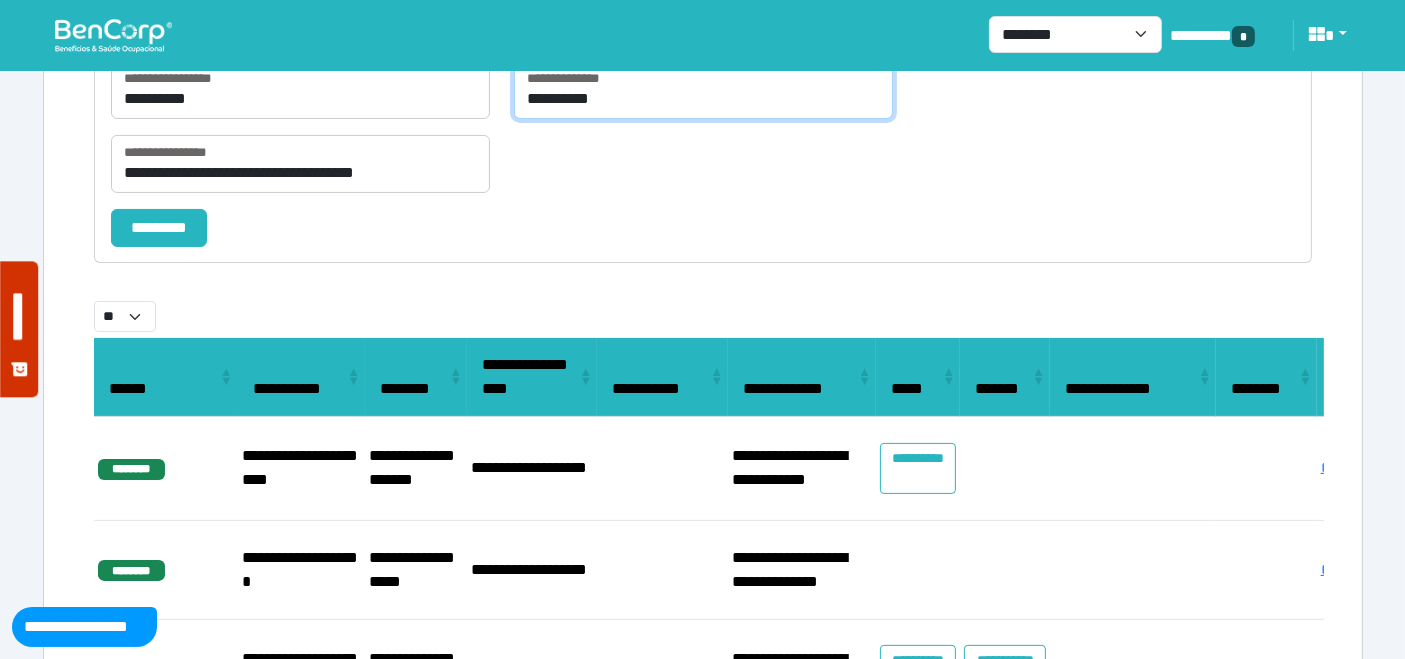 drag, startPoint x: 656, startPoint y: 85, endPoint x: 649, endPoint y: 100, distance: 16.552946 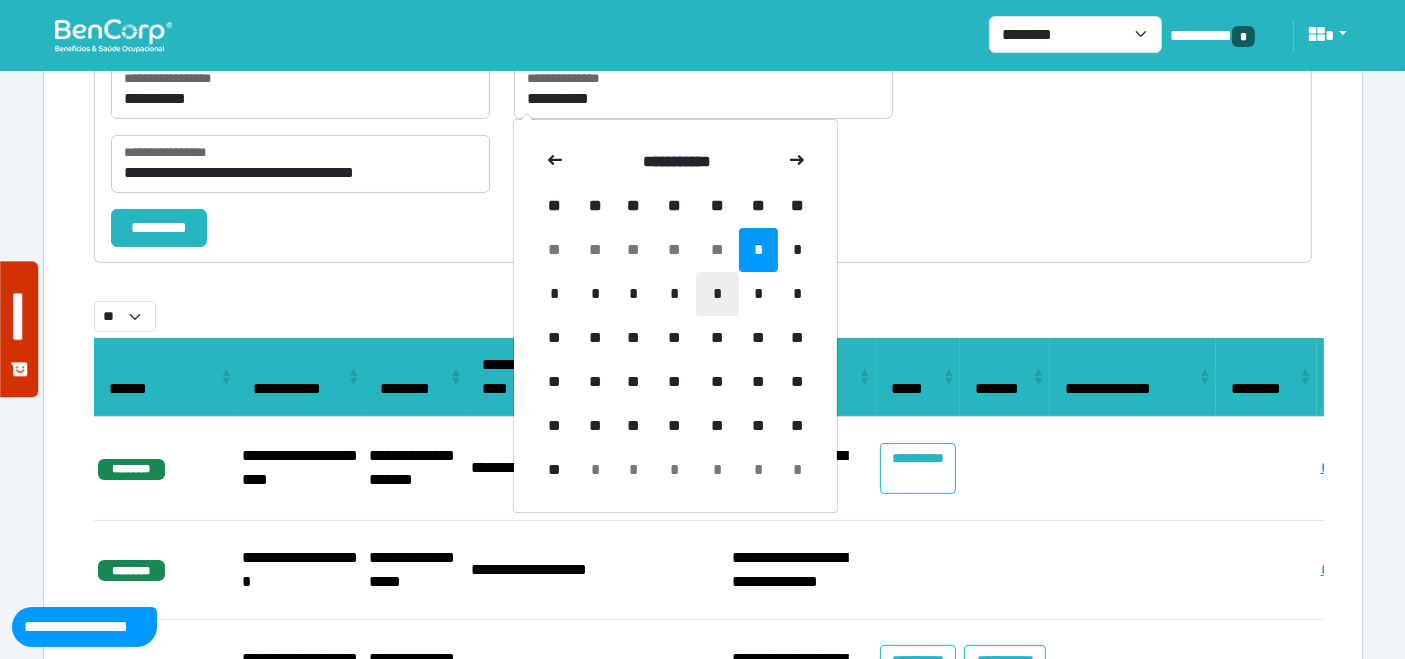 drag, startPoint x: 723, startPoint y: 284, endPoint x: 574, endPoint y: 298, distance: 149.65627 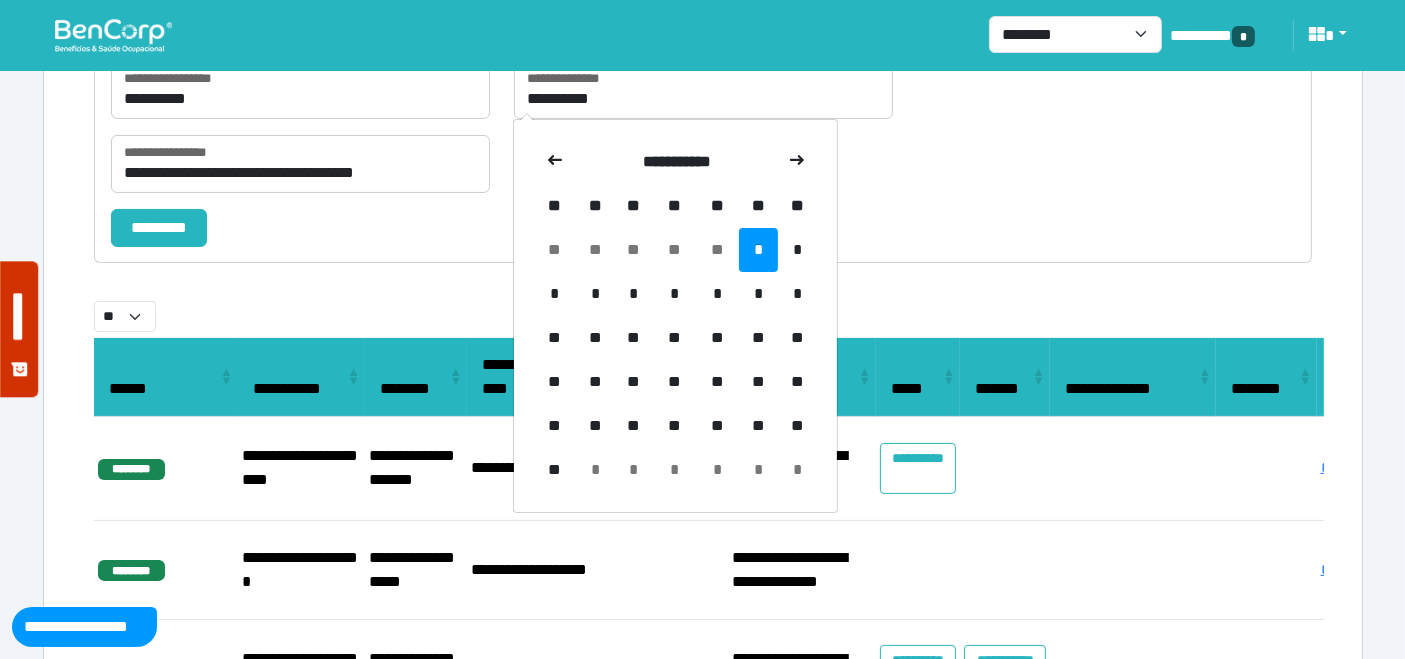 click on "*" at bounding box center (717, 294) 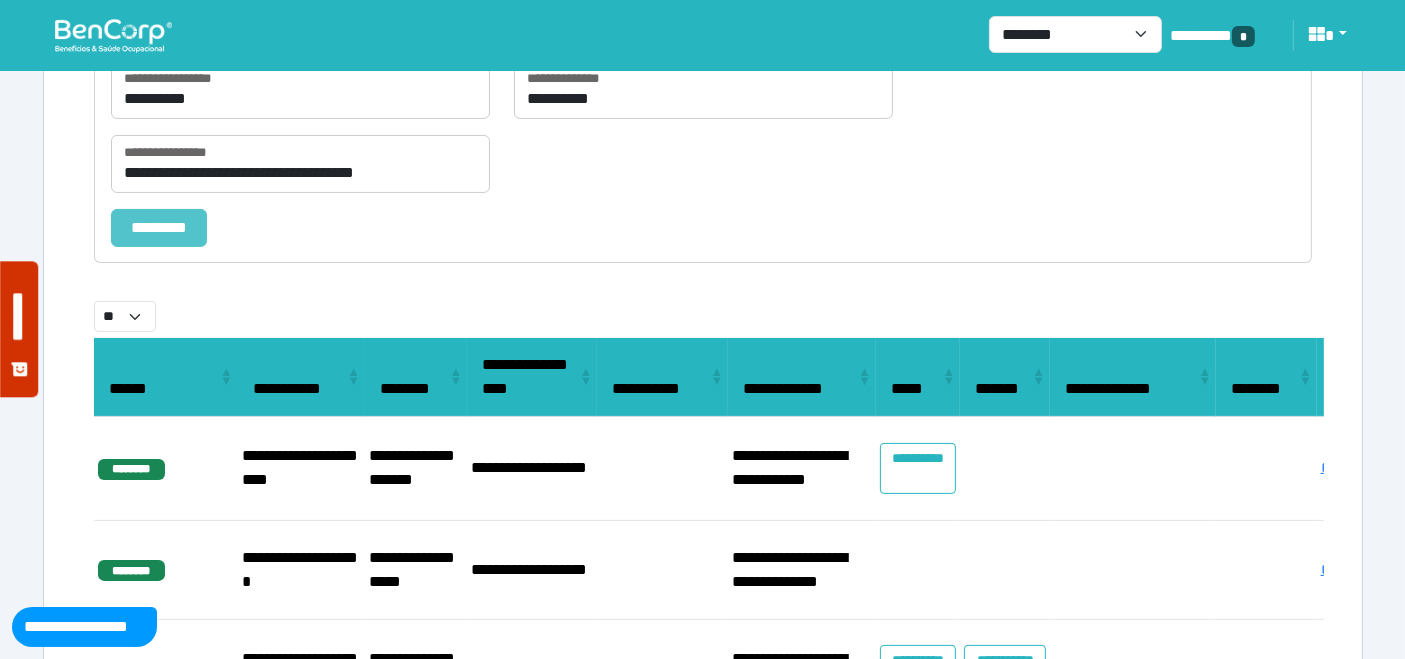 click on "*********" at bounding box center [159, 227] 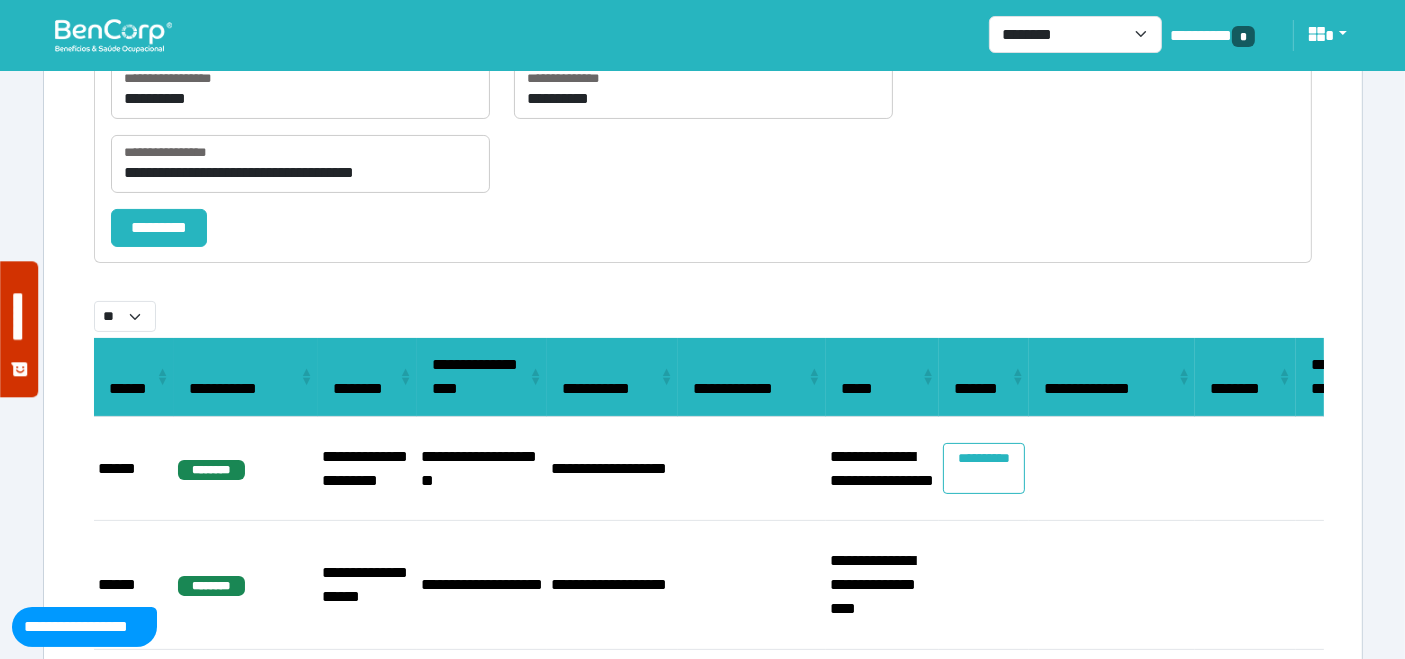 scroll, scrollTop: 271, scrollLeft: 0, axis: vertical 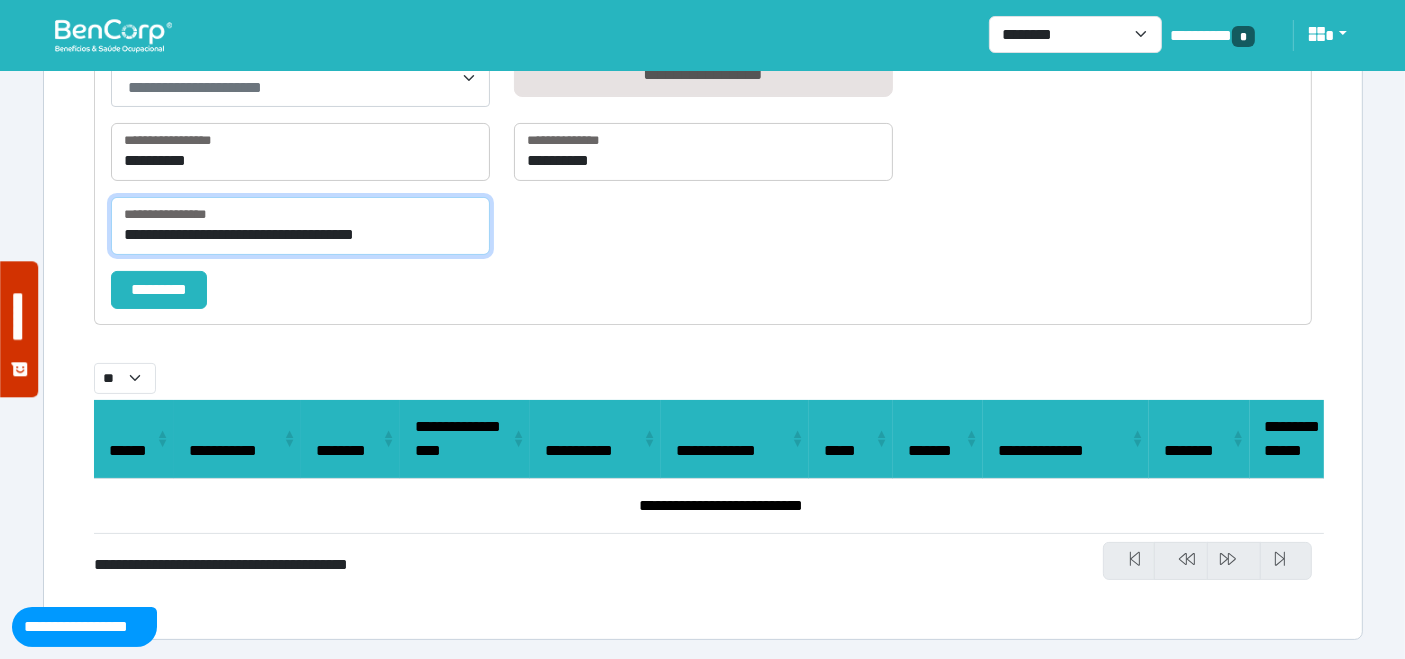 click on "**********" at bounding box center [300, 226] 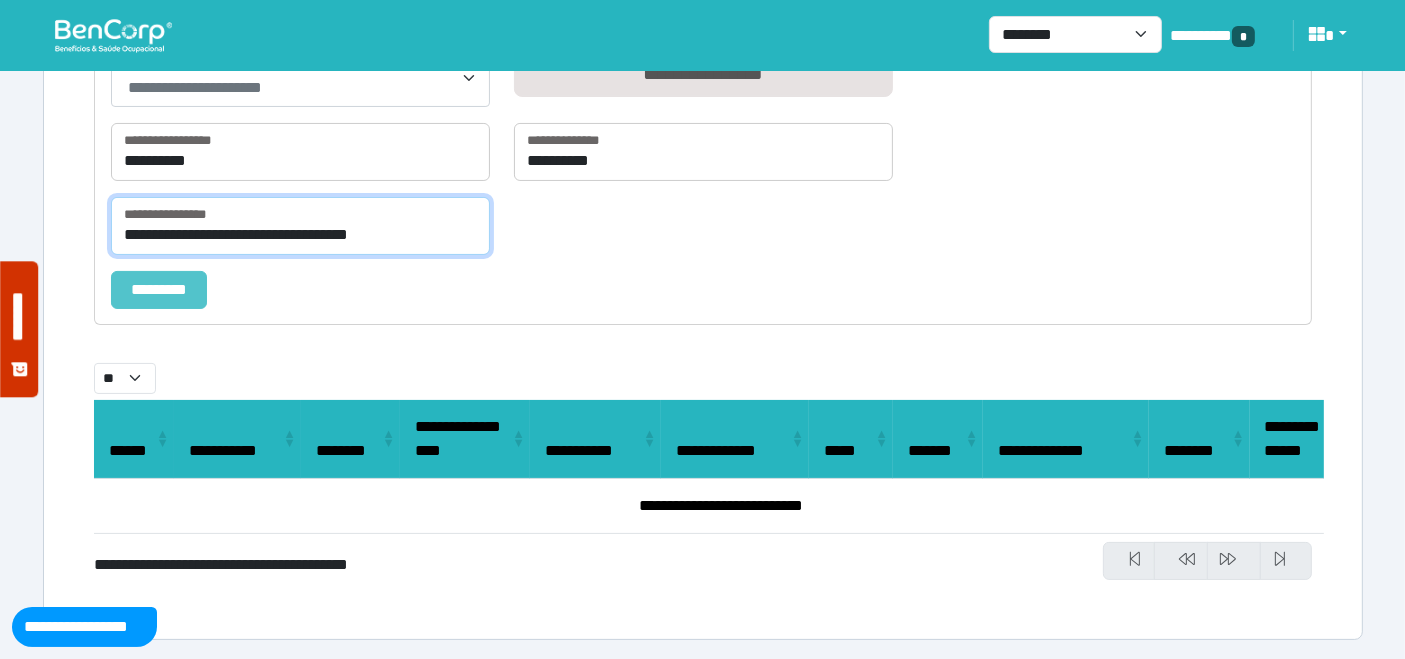 type on "**********" 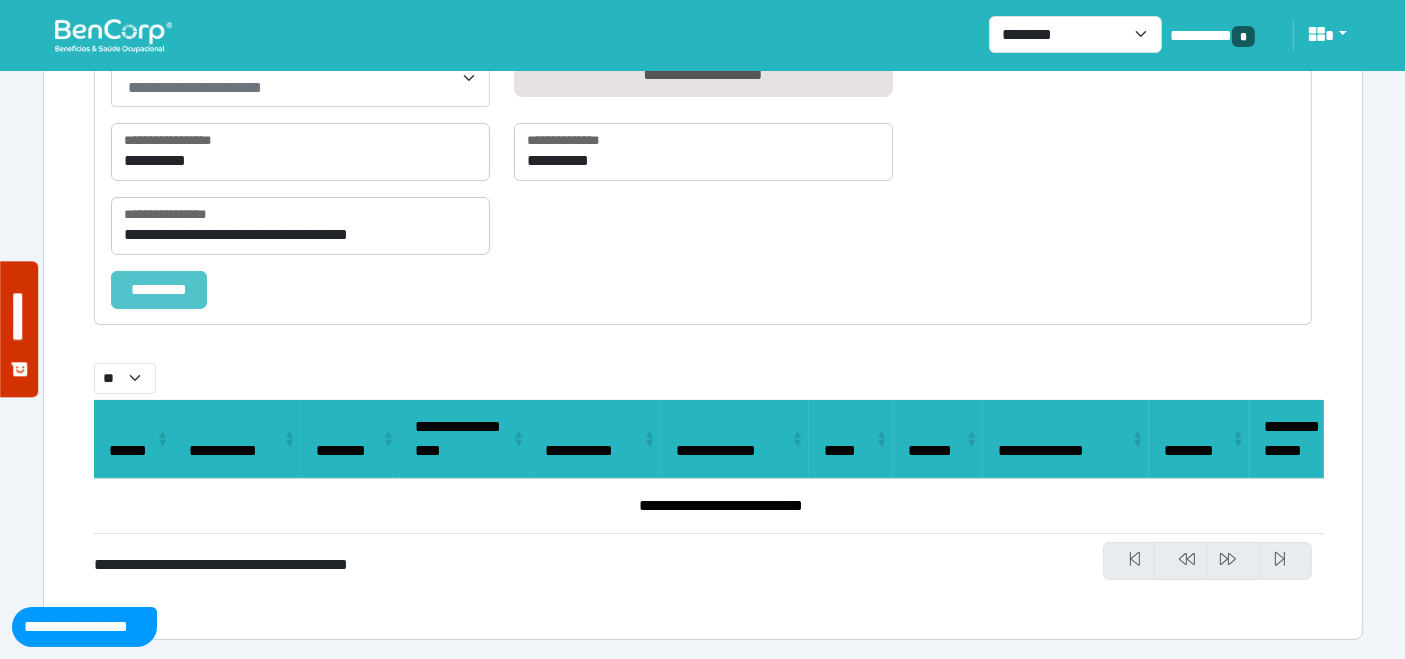 click on "*********" at bounding box center (159, 289) 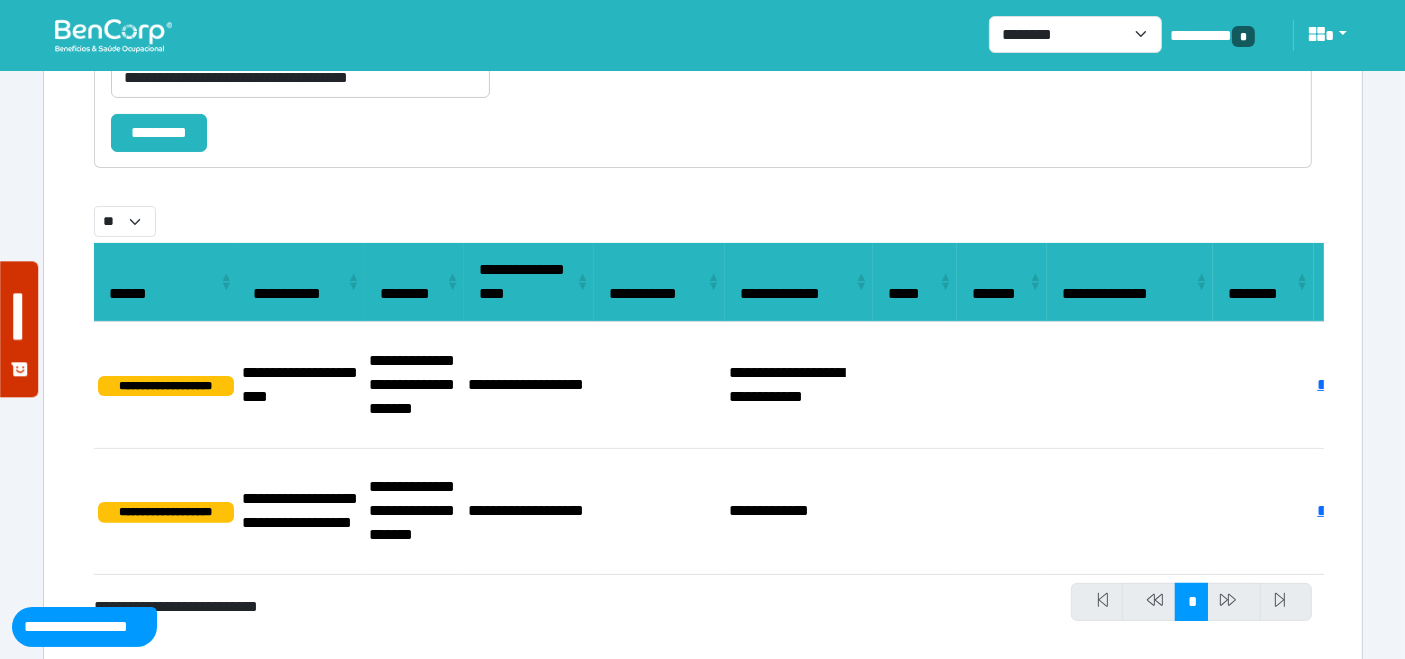 scroll, scrollTop: 470, scrollLeft: 0, axis: vertical 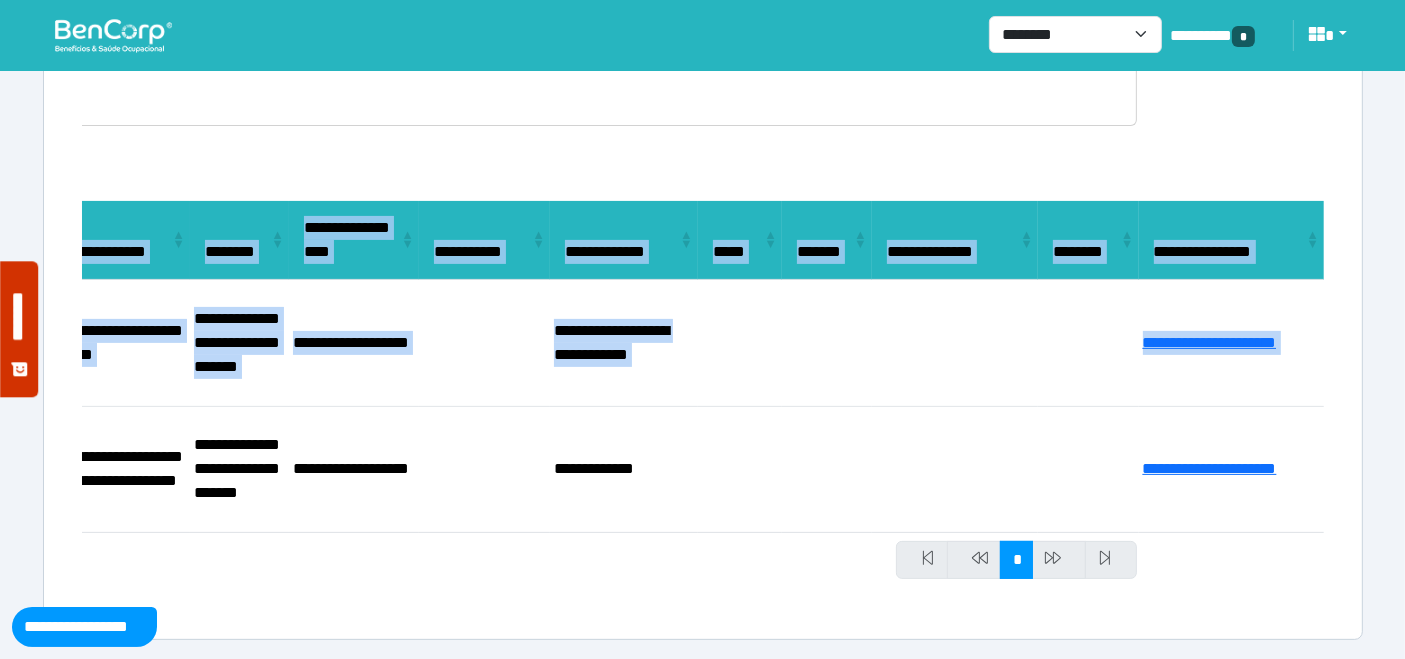 drag, startPoint x: 252, startPoint y: 431, endPoint x: 1420, endPoint y: 448, distance: 1168.1237 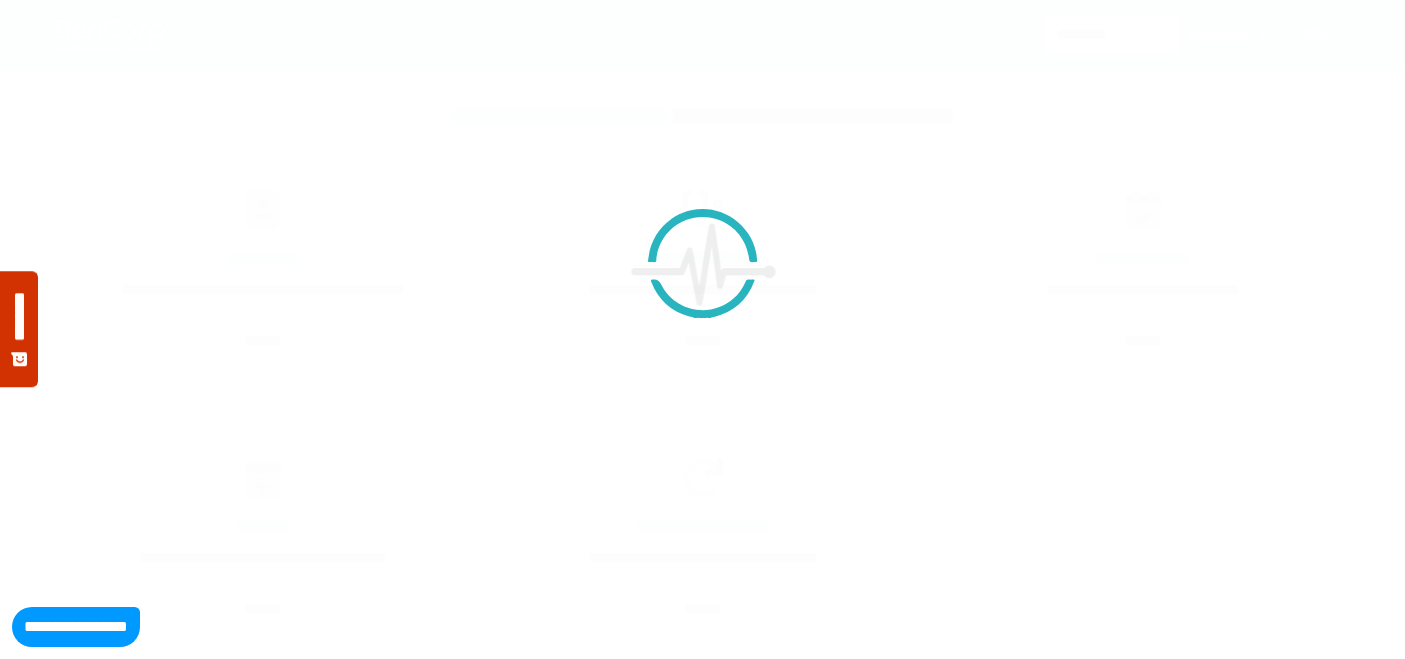 scroll, scrollTop: 0, scrollLeft: 0, axis: both 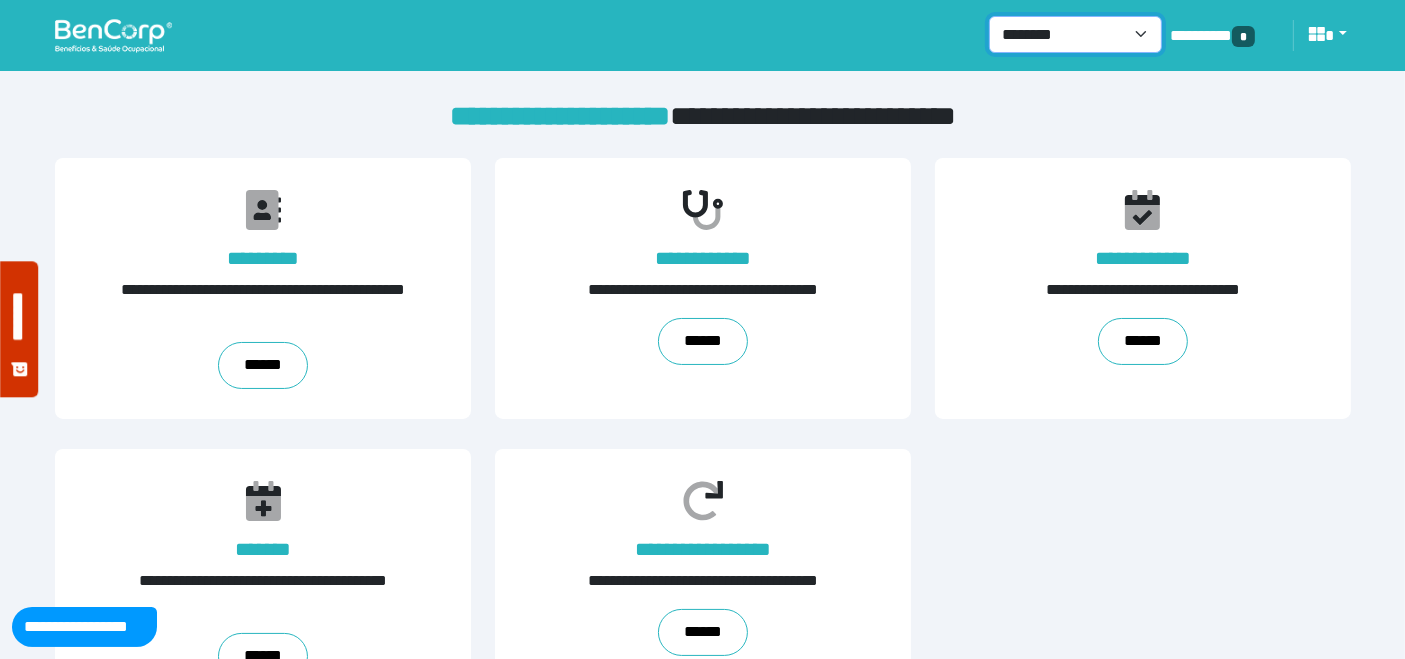 click on "**********" at bounding box center [1075, 34] 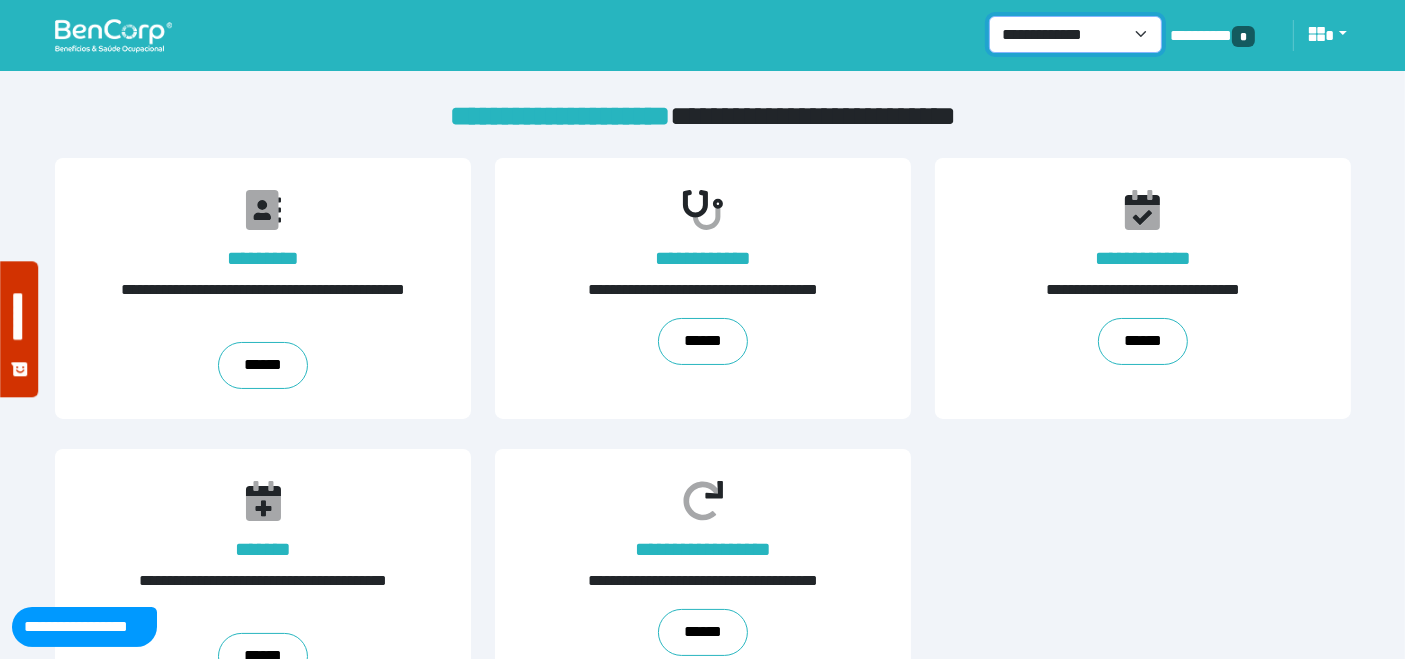 click on "**********" at bounding box center [1075, 34] 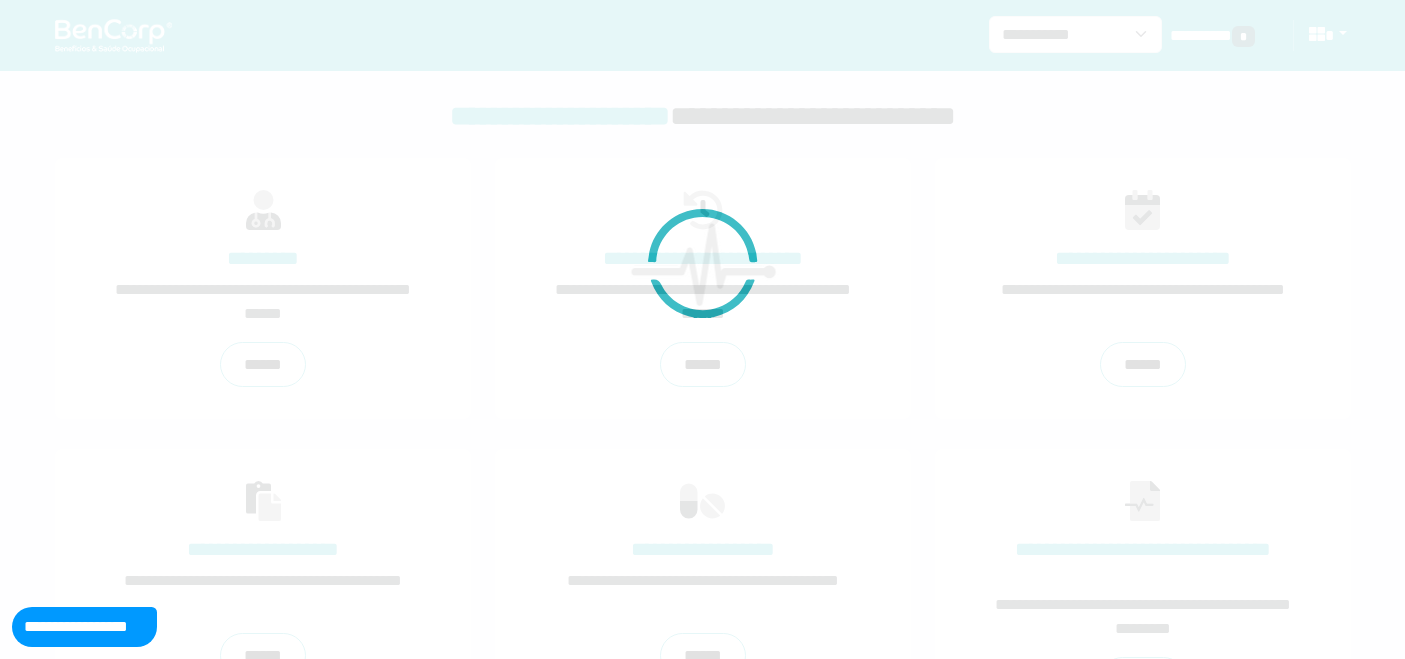 scroll, scrollTop: 0, scrollLeft: 0, axis: both 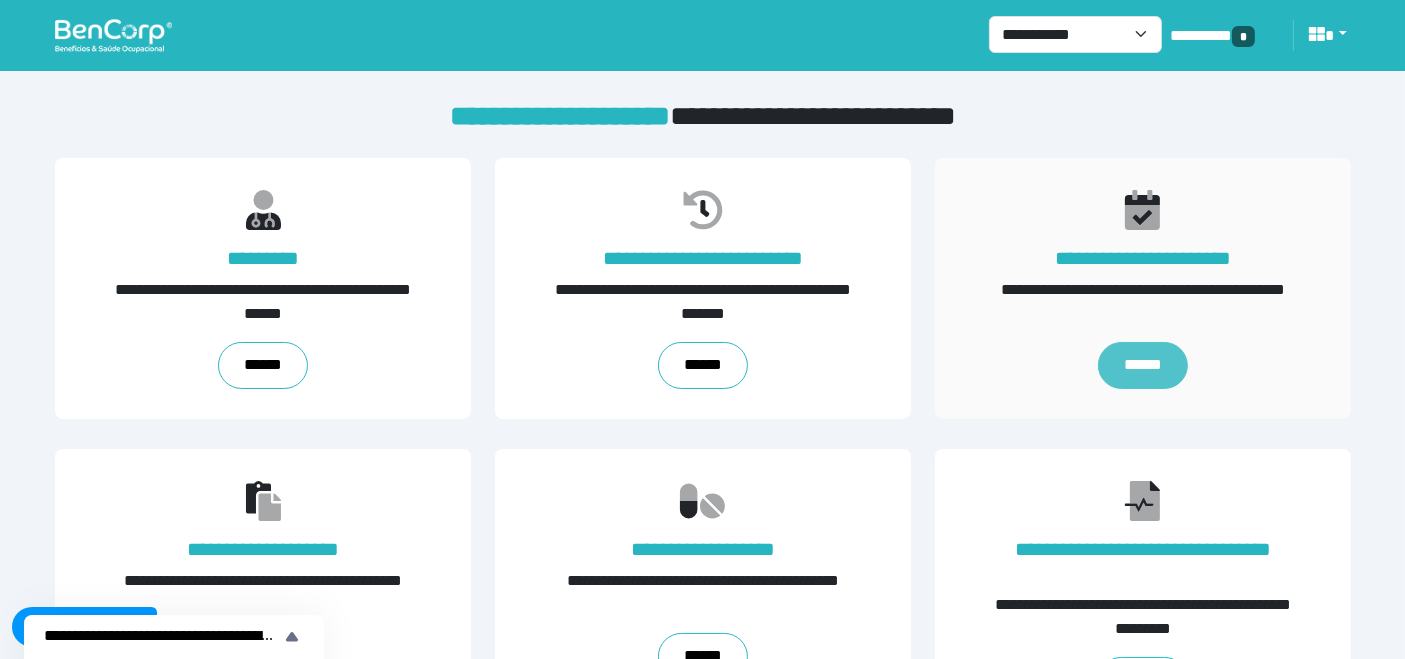 click on "******" at bounding box center [1142, 366] 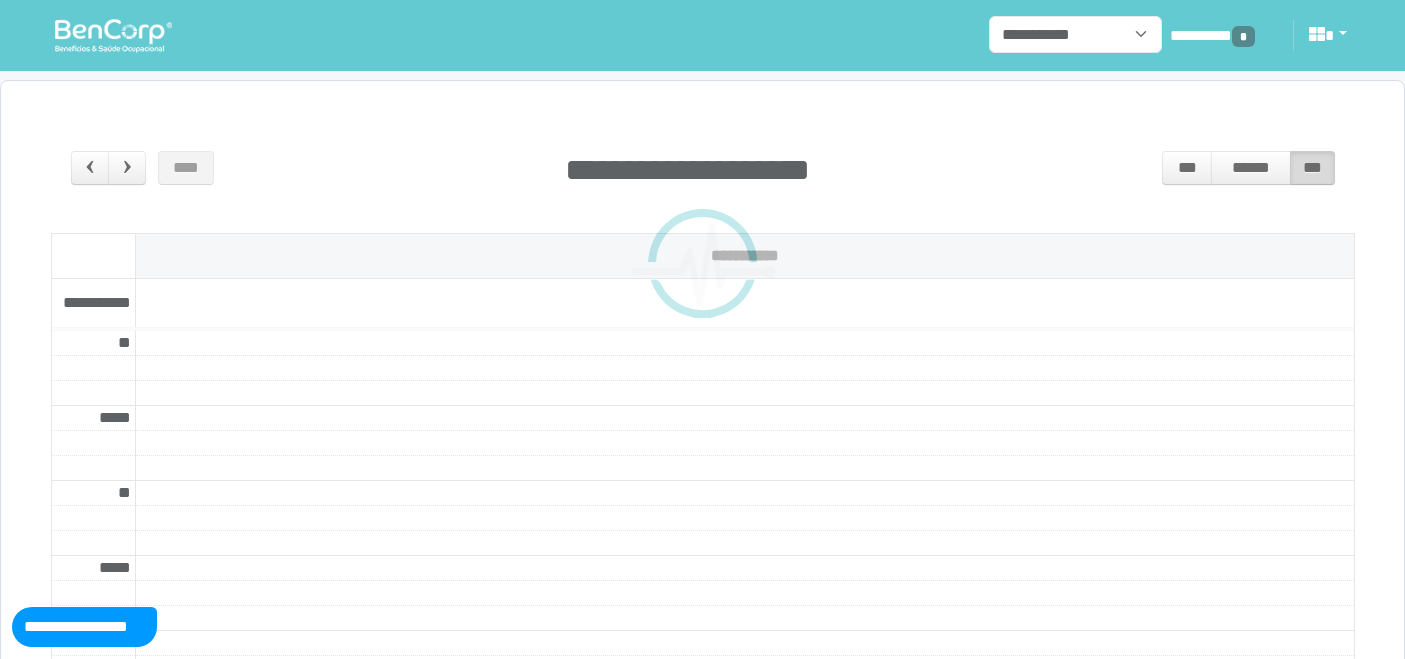 scroll, scrollTop: 0, scrollLeft: 0, axis: both 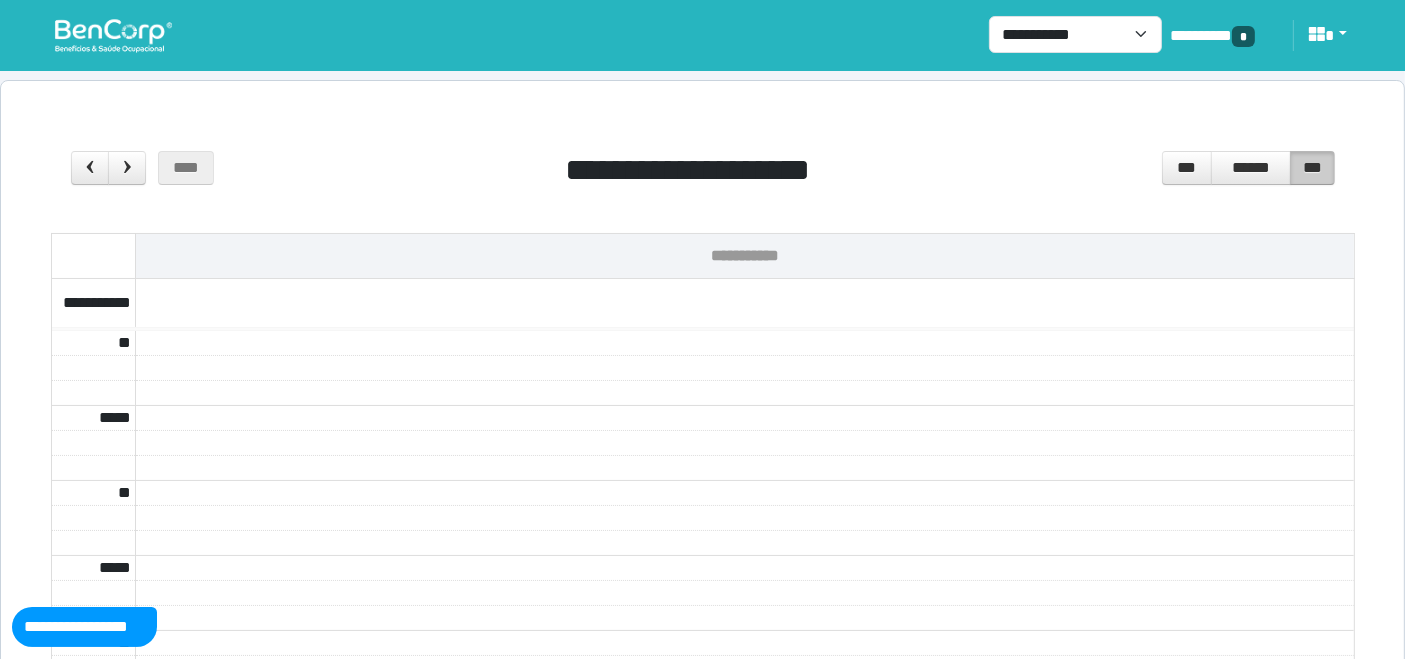 click at bounding box center [113, 35] 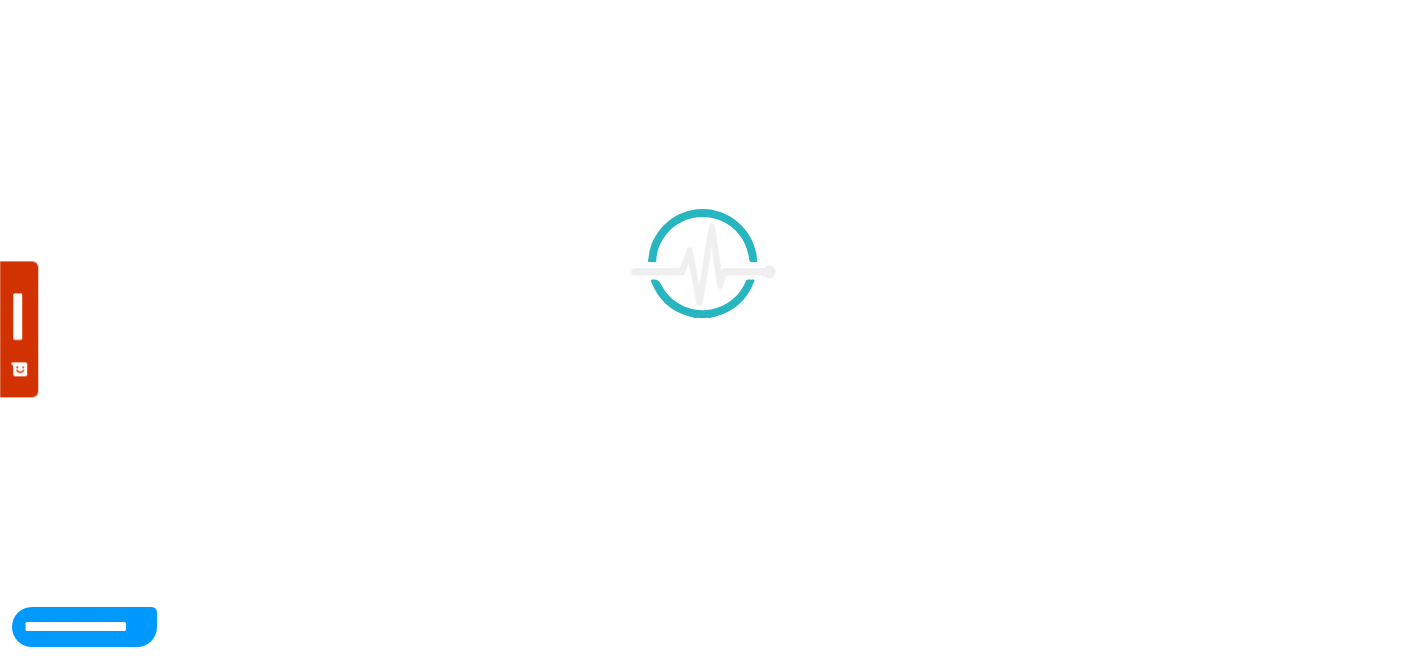 scroll, scrollTop: 0, scrollLeft: 0, axis: both 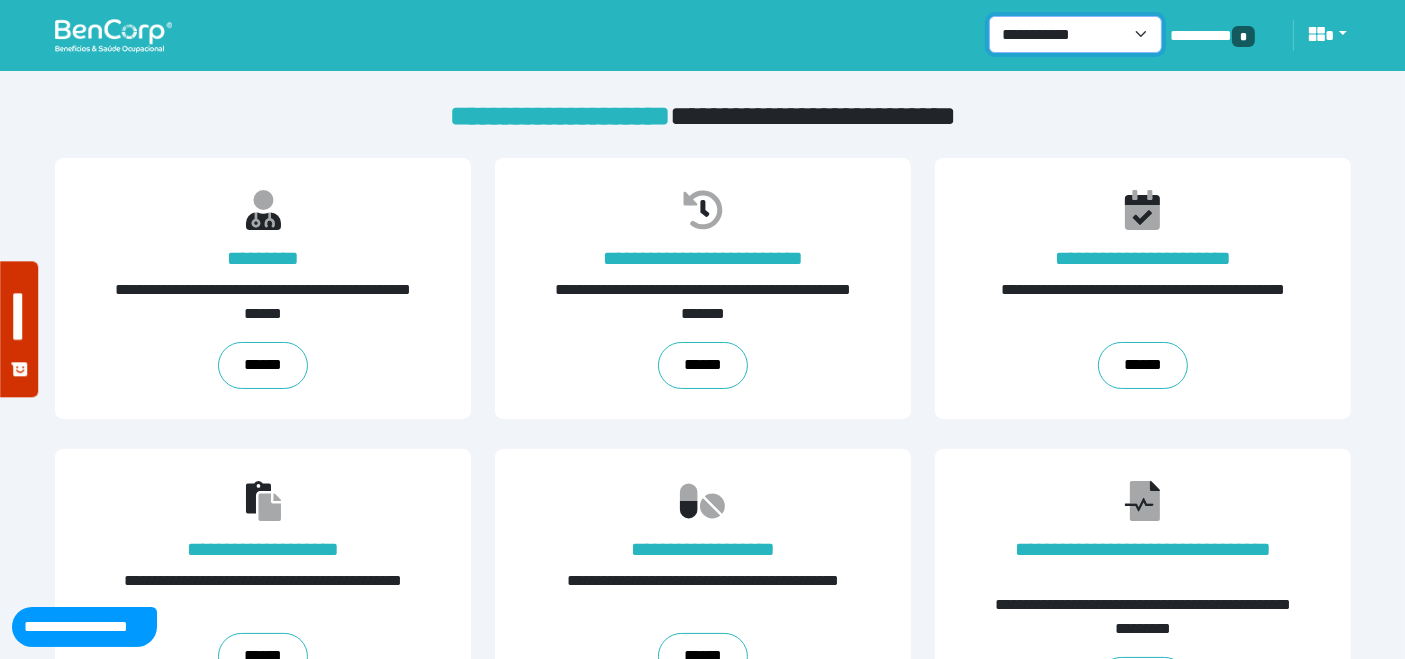 click on "**********" at bounding box center [1075, 34] 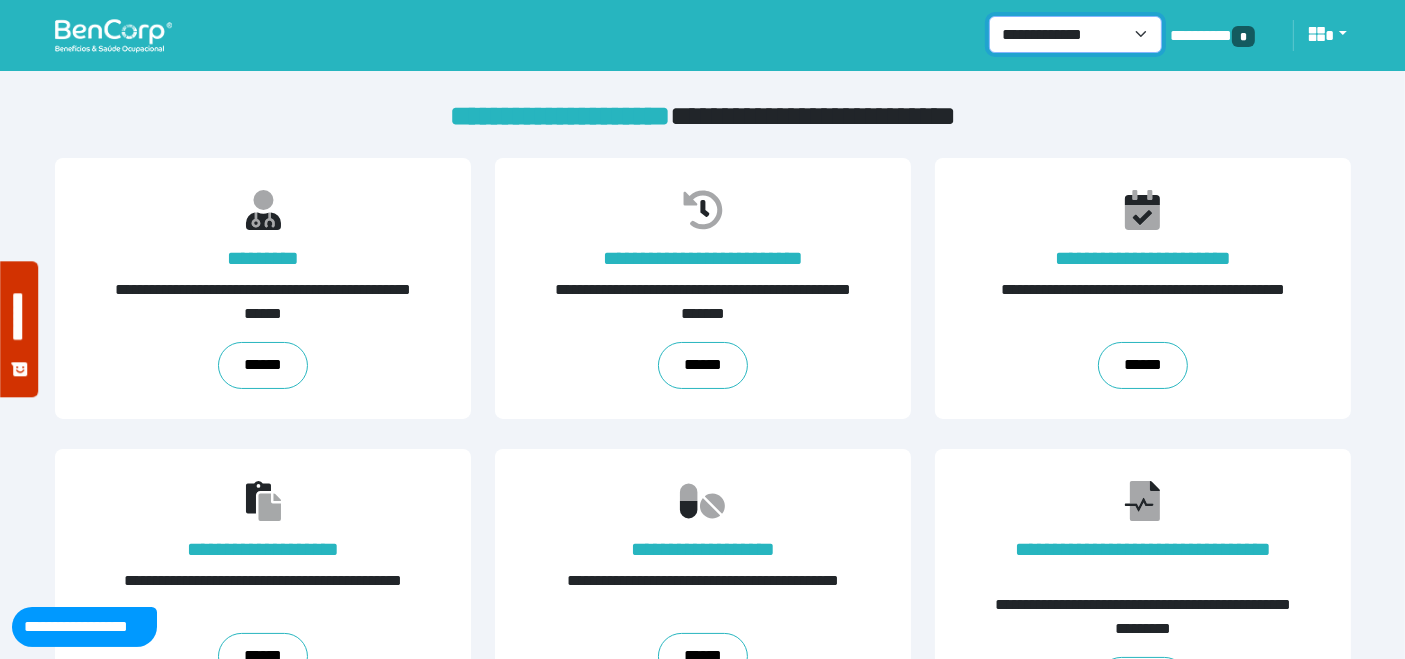 click on "**********" at bounding box center [1075, 34] 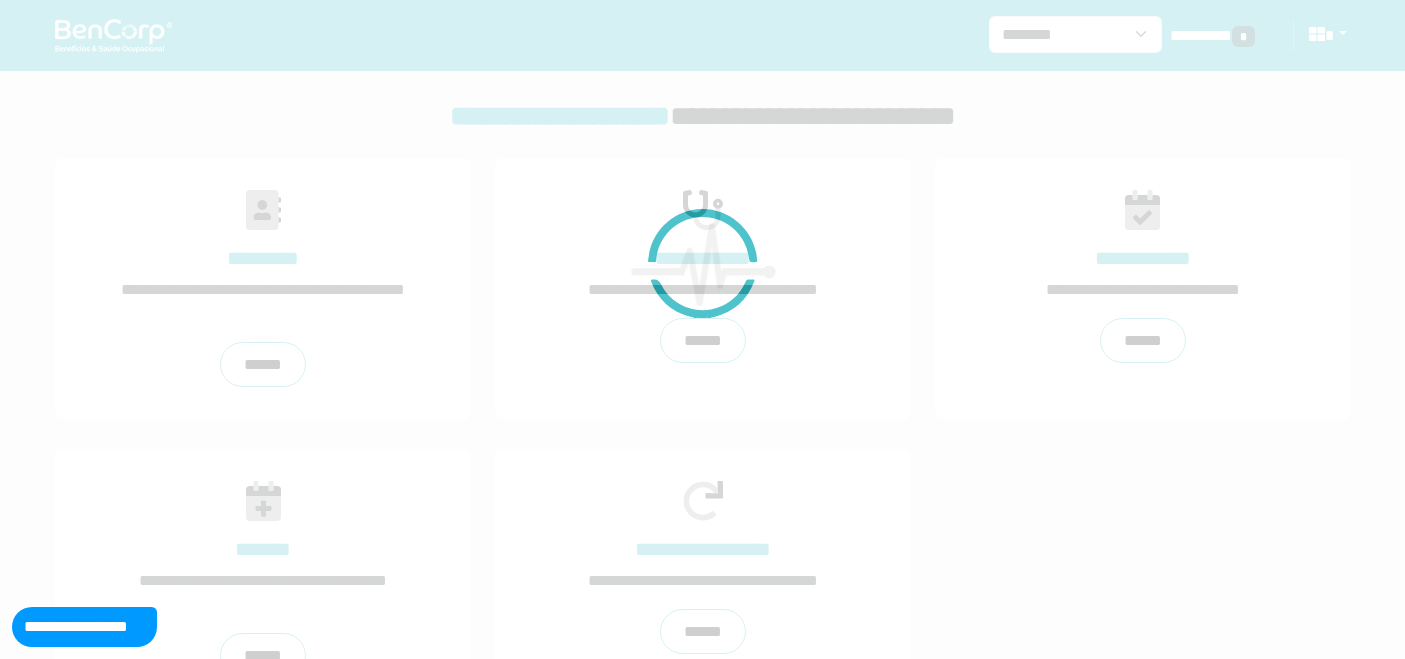 scroll, scrollTop: 0, scrollLeft: 0, axis: both 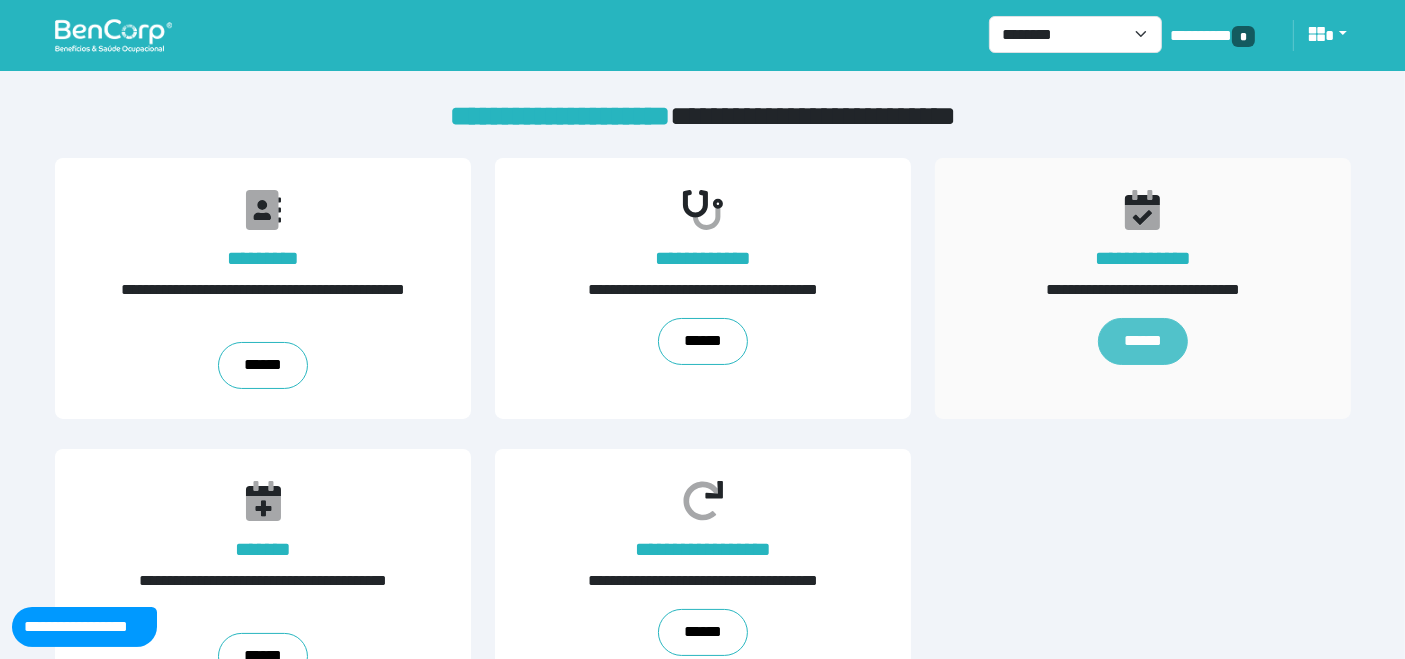 click on "******" at bounding box center [1142, 342] 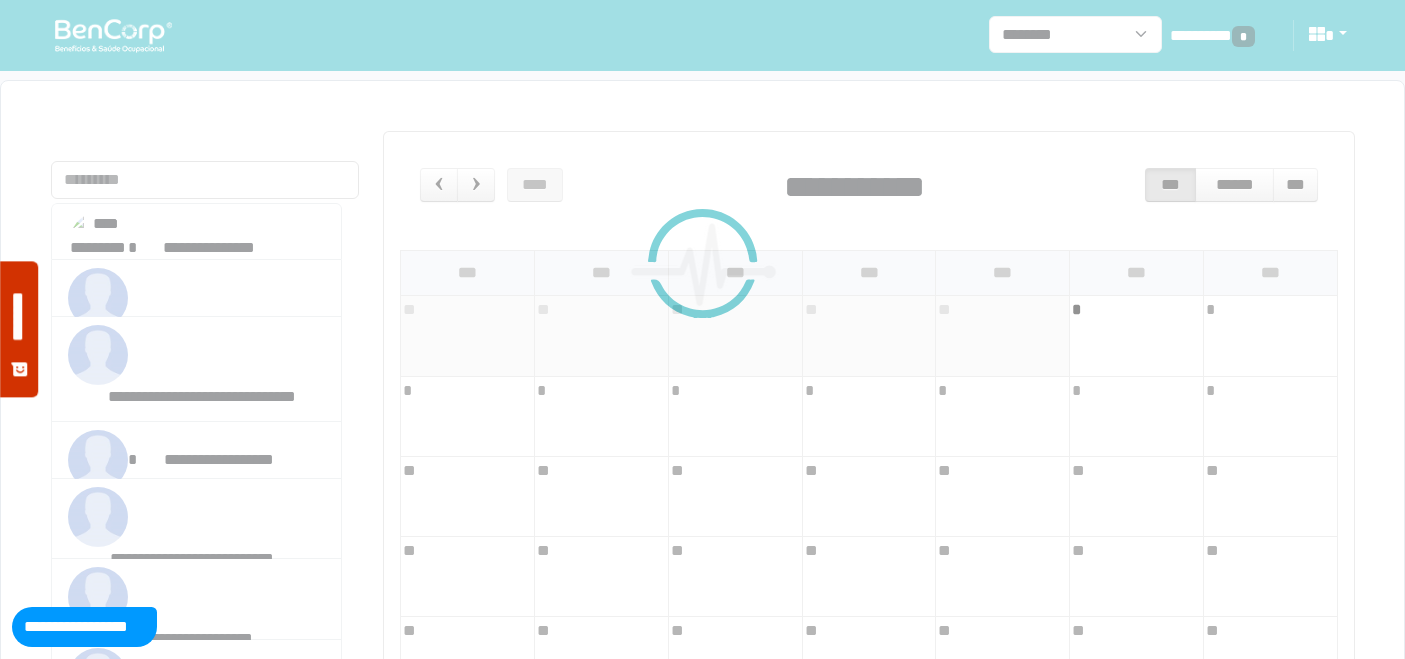 scroll, scrollTop: 0, scrollLeft: 0, axis: both 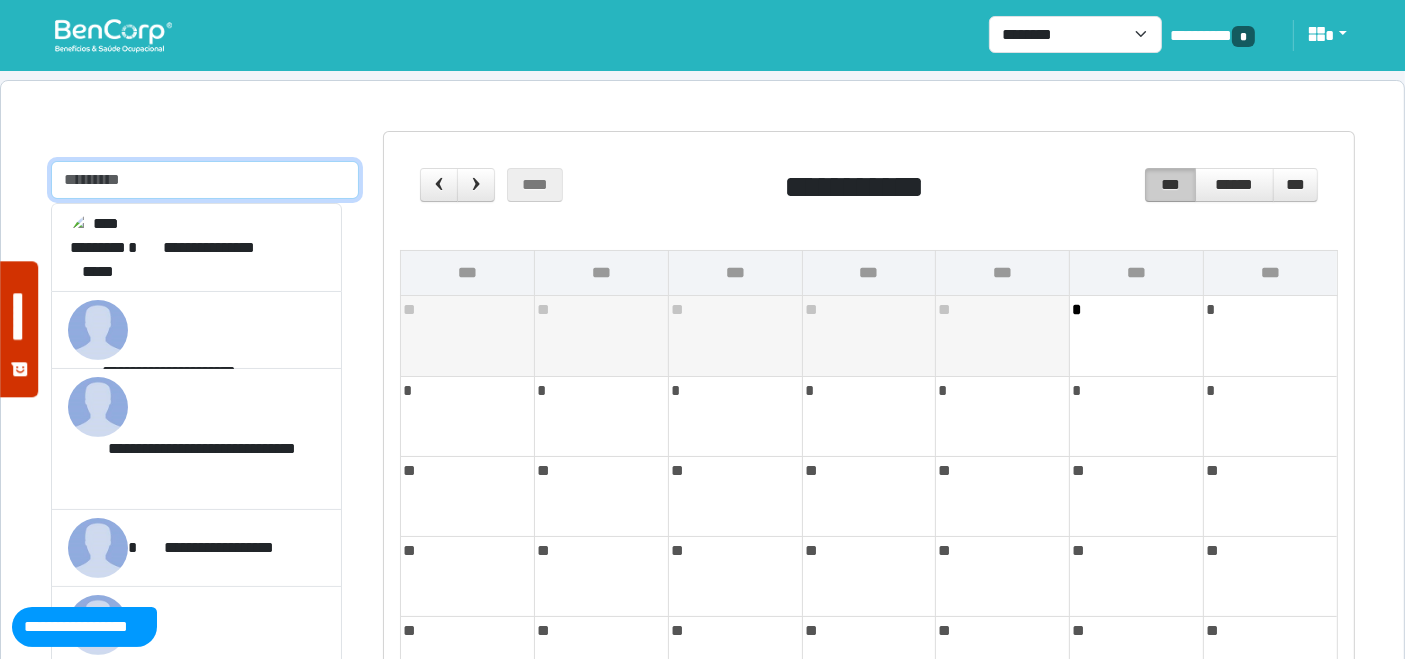click at bounding box center (205, 180) 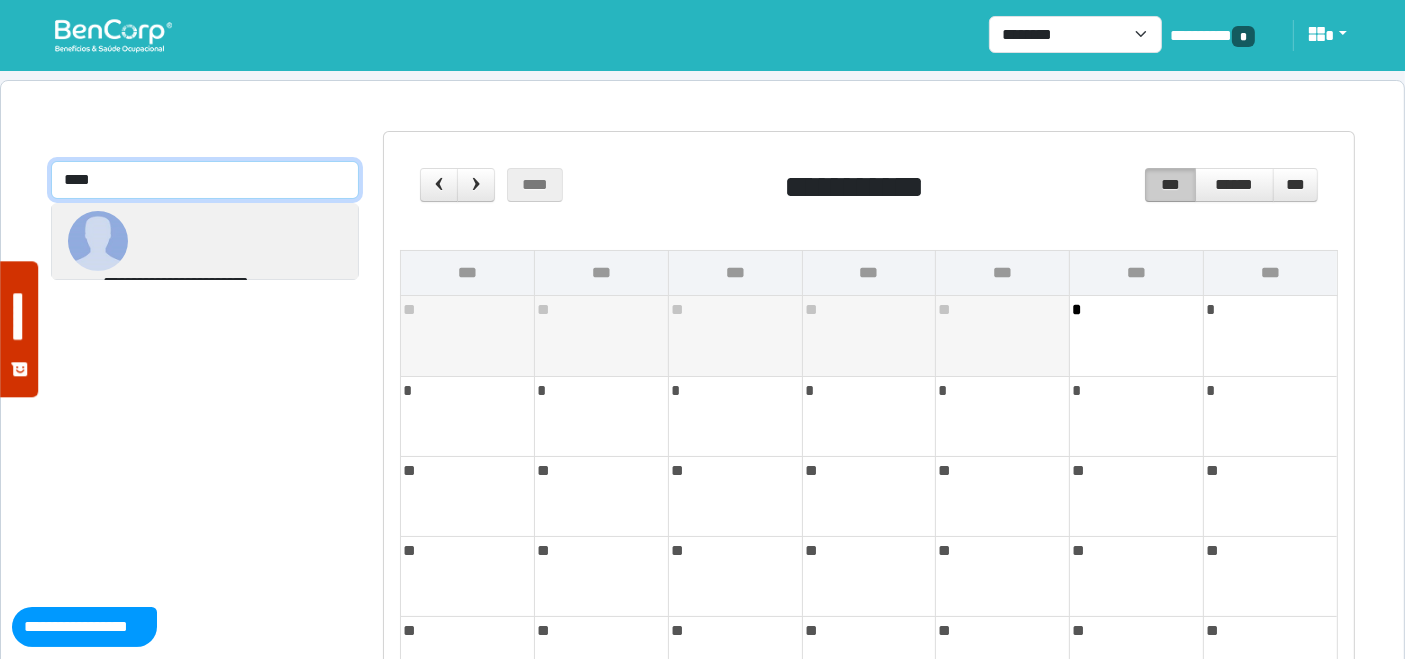 type on "****" 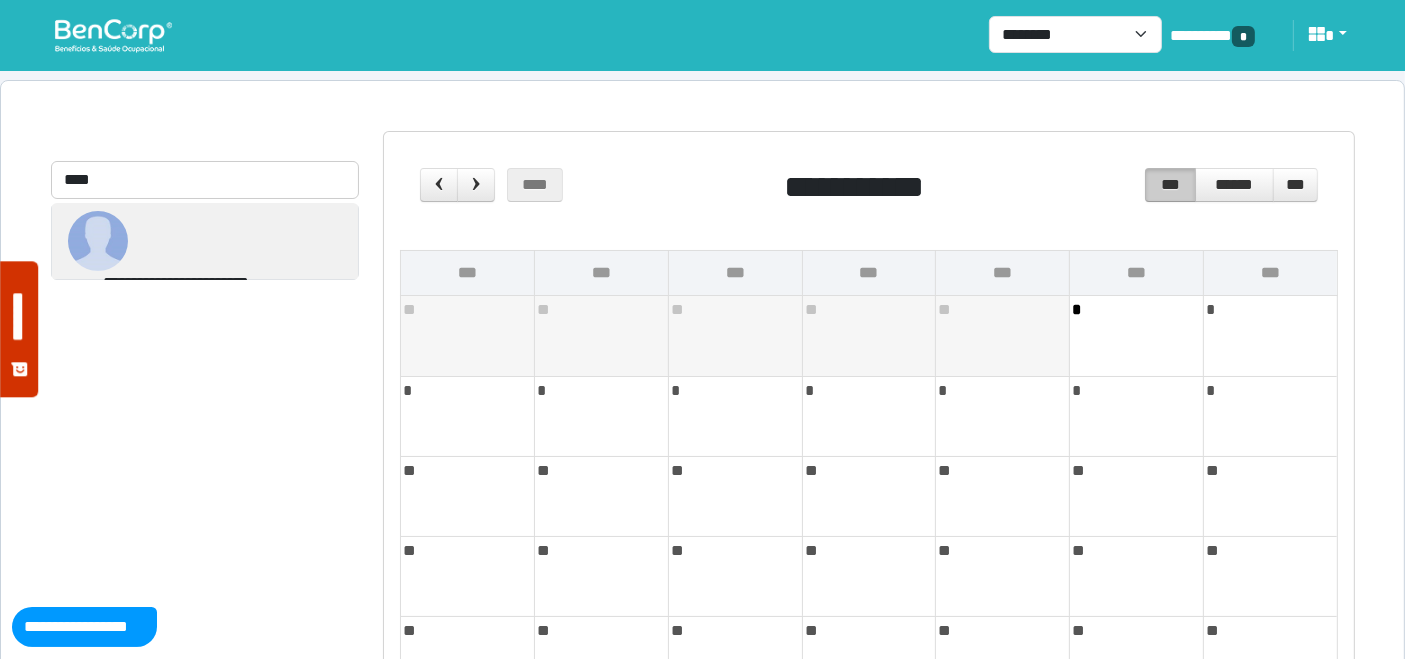 click on "**********" at bounding box center [175, 283] 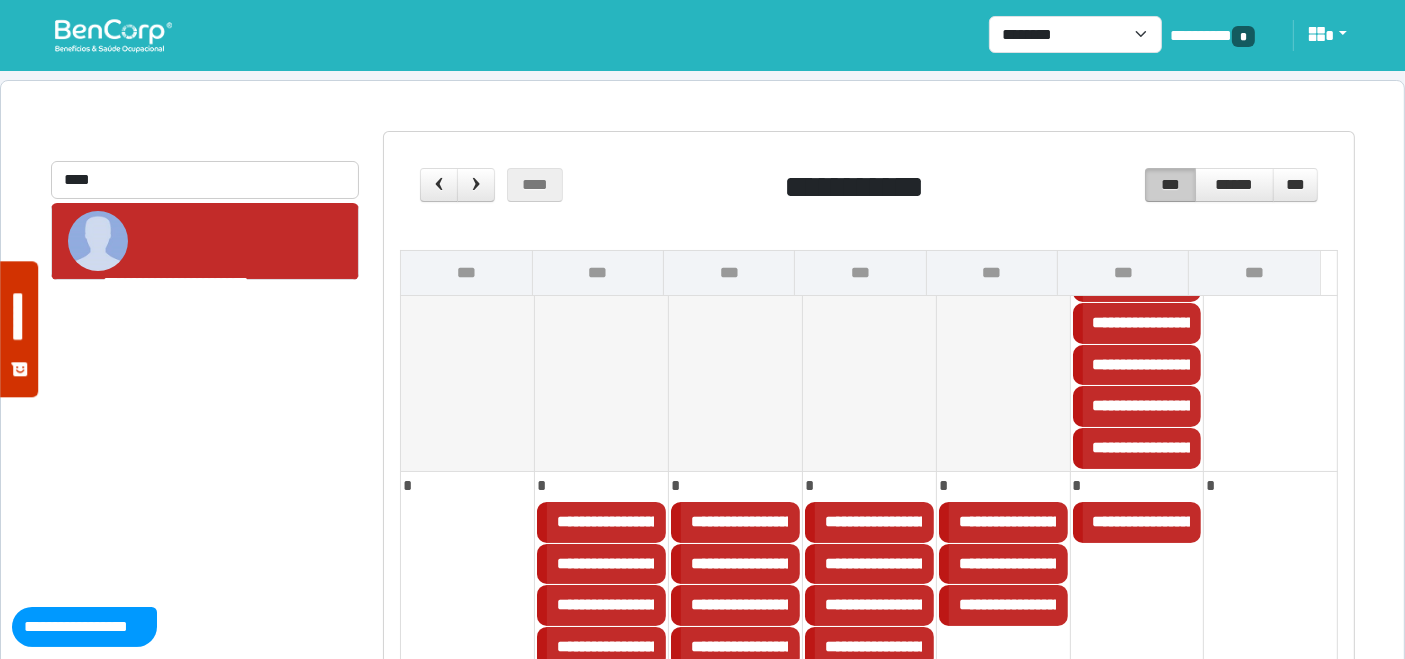 scroll, scrollTop: 666, scrollLeft: 0, axis: vertical 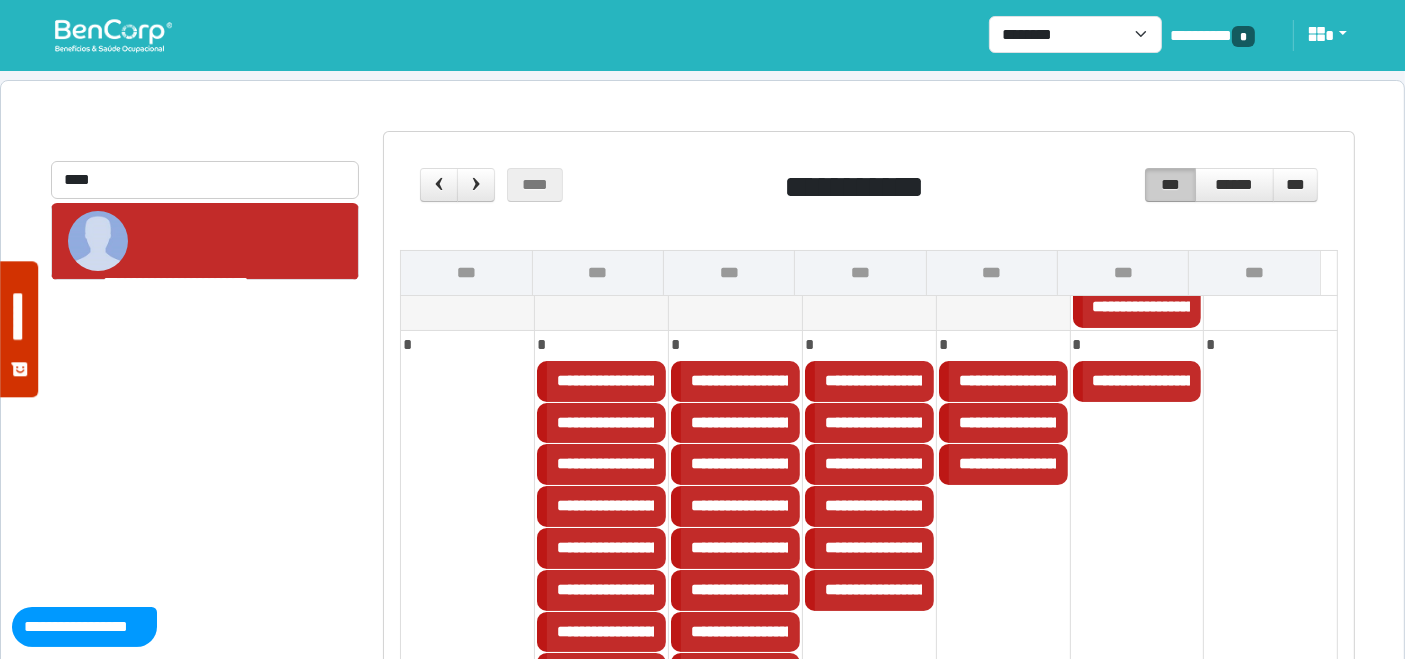 click on "*****" at bounding box center (974, 422) 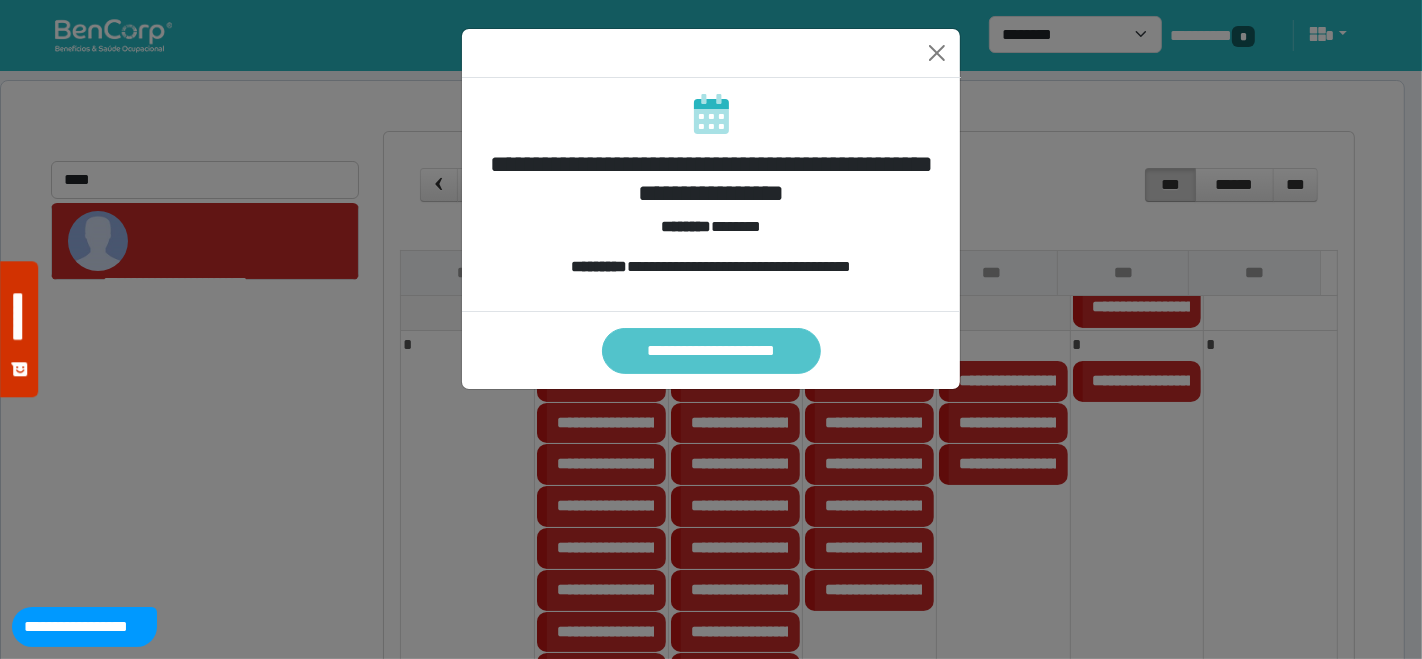 click on "**********" at bounding box center [711, 350] 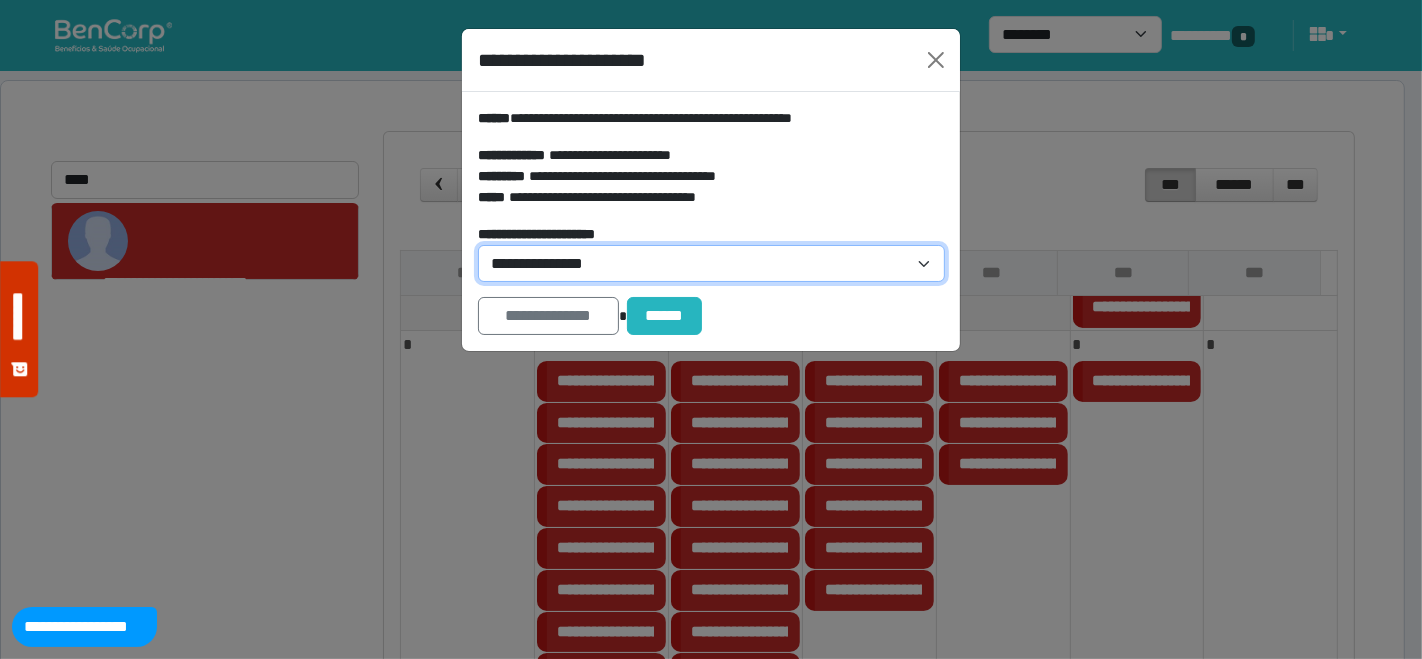 click on "**********" at bounding box center (711, 263) 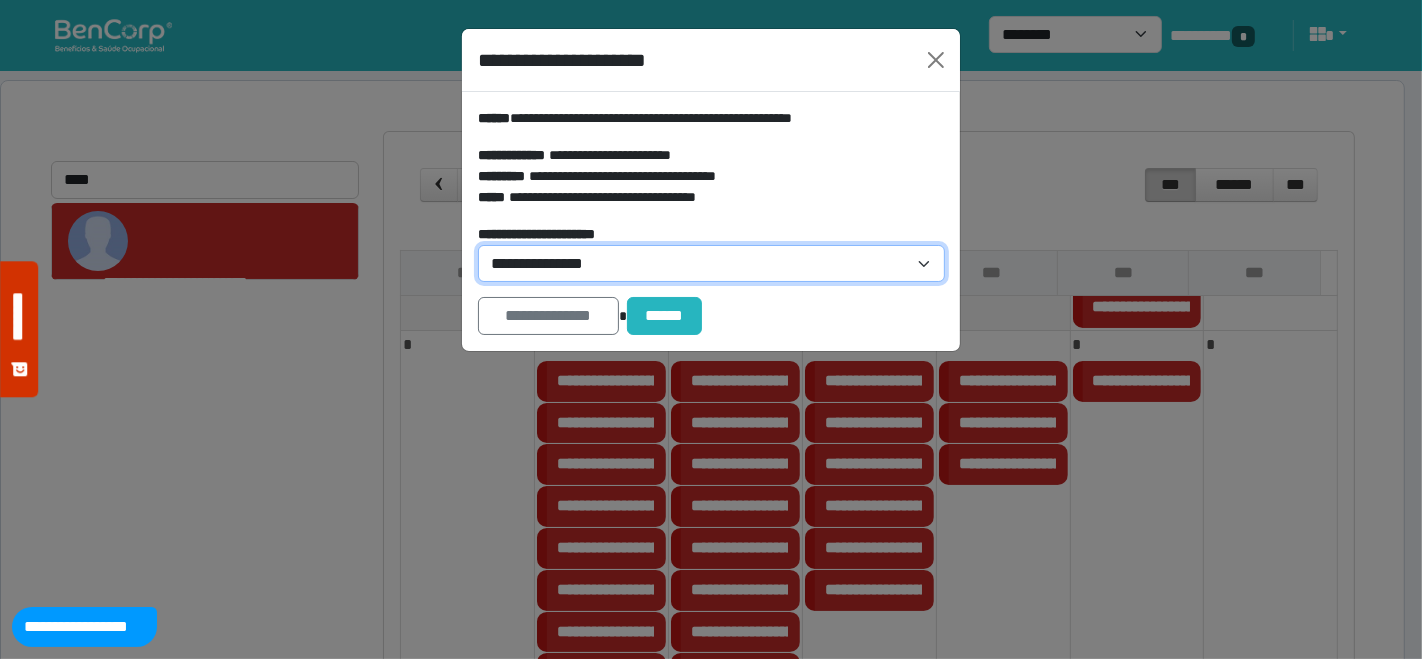select on "*" 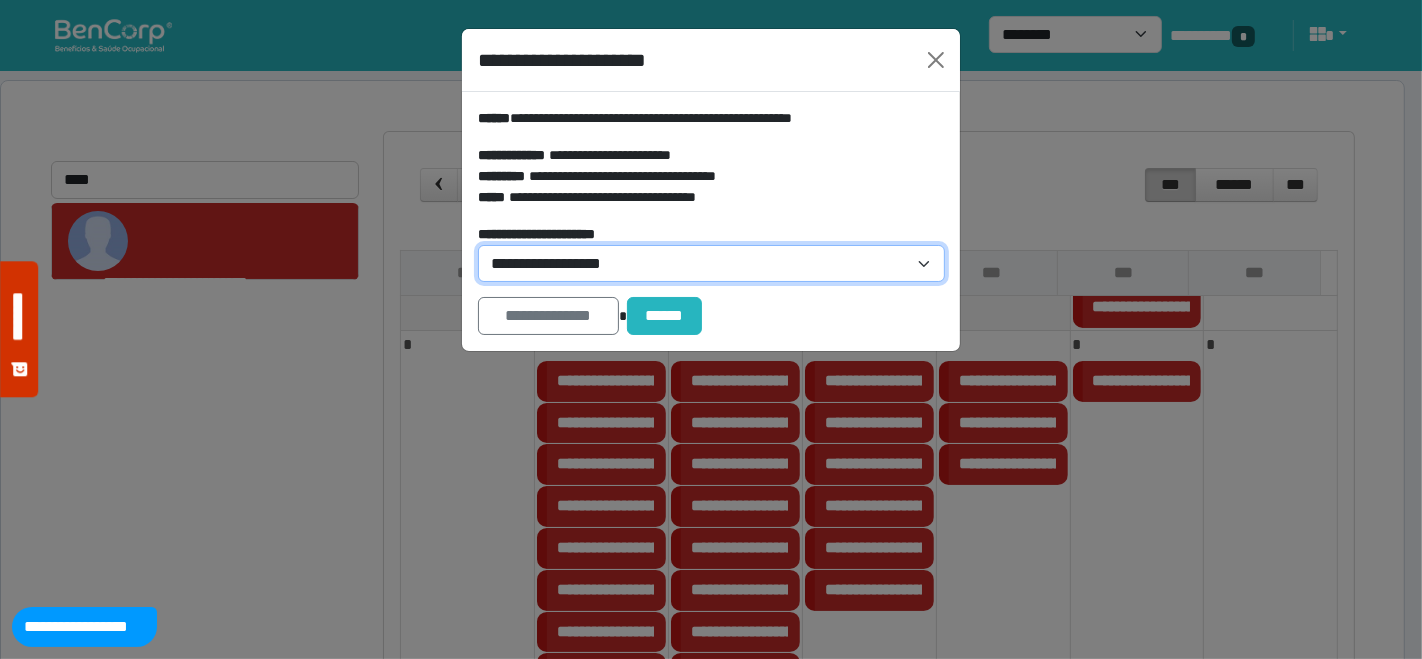 click on "**********" at bounding box center [711, 263] 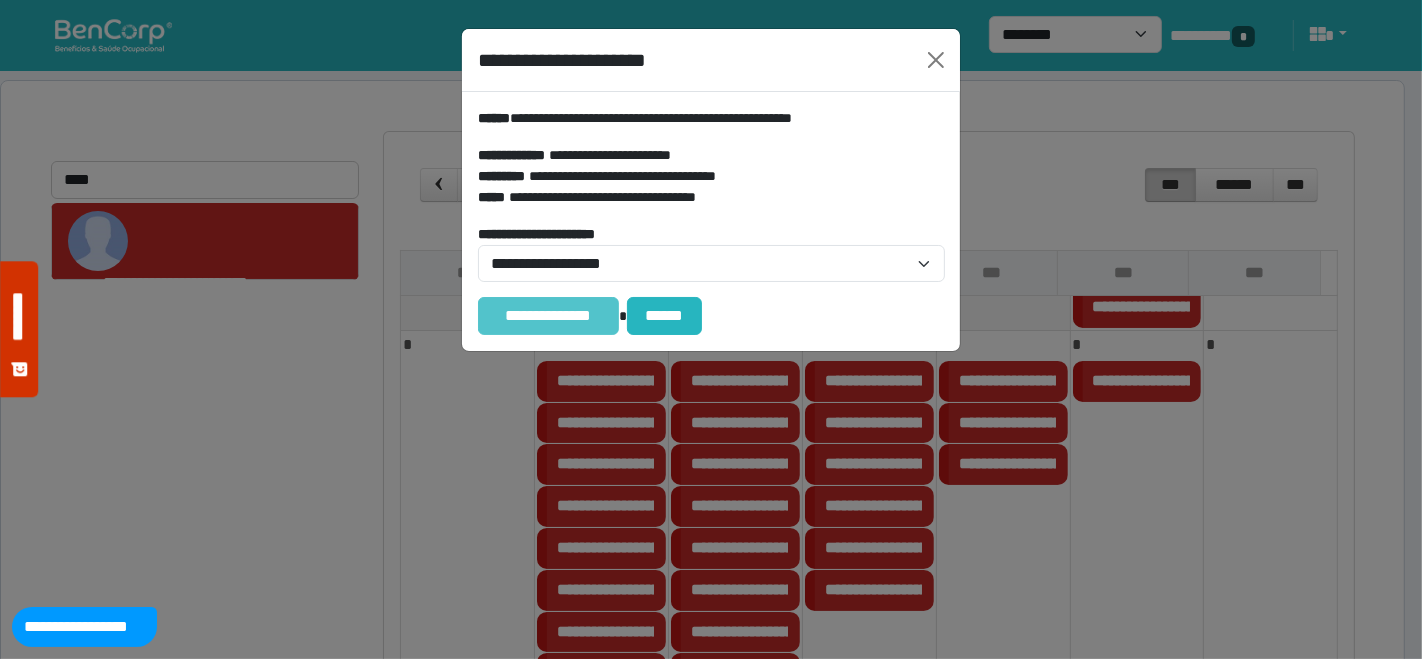 click on "**********" at bounding box center [548, 315] 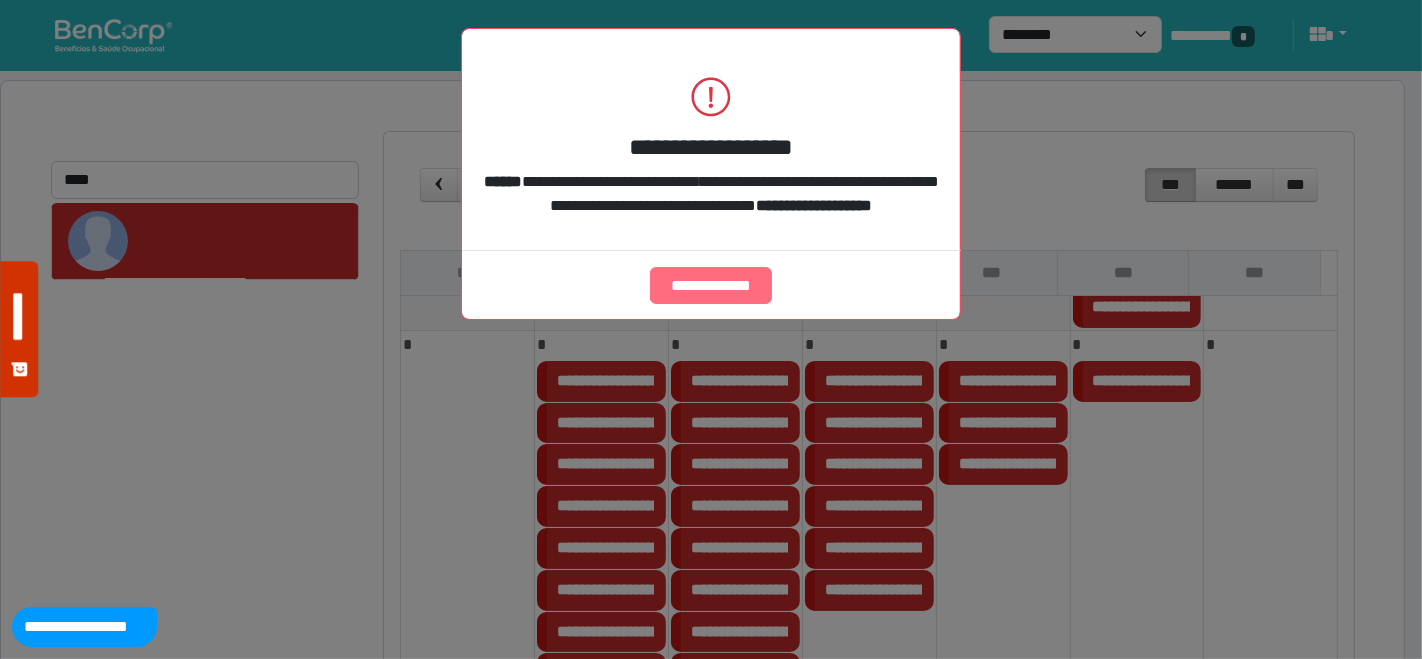click on "**********" at bounding box center [711, 285] 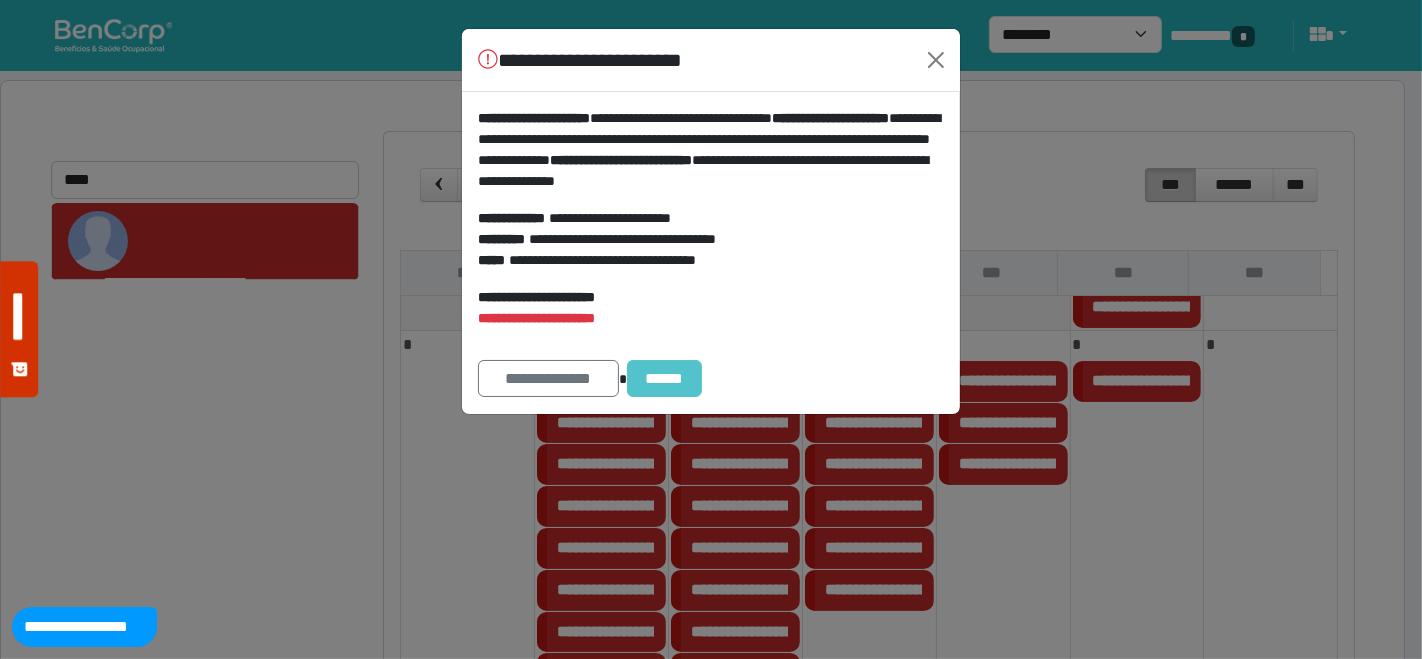 click on "******" at bounding box center (665, 378) 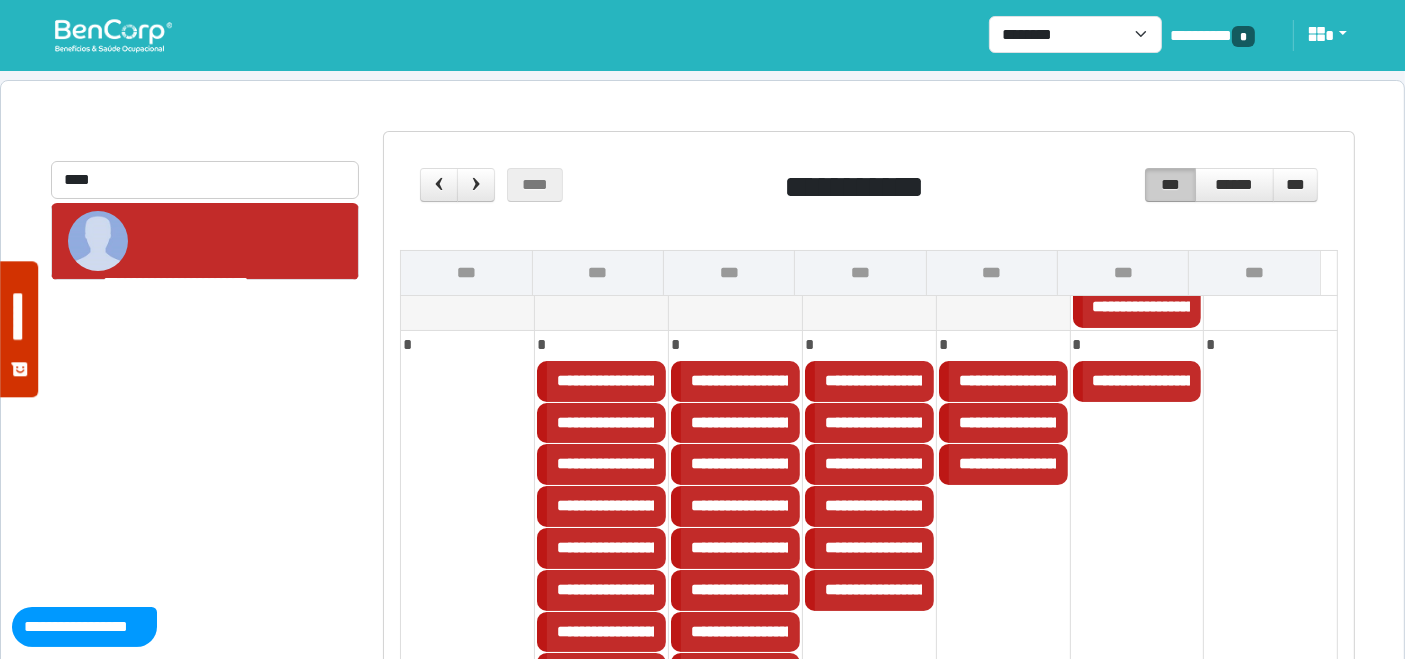 click at bounding box center (113, 35) 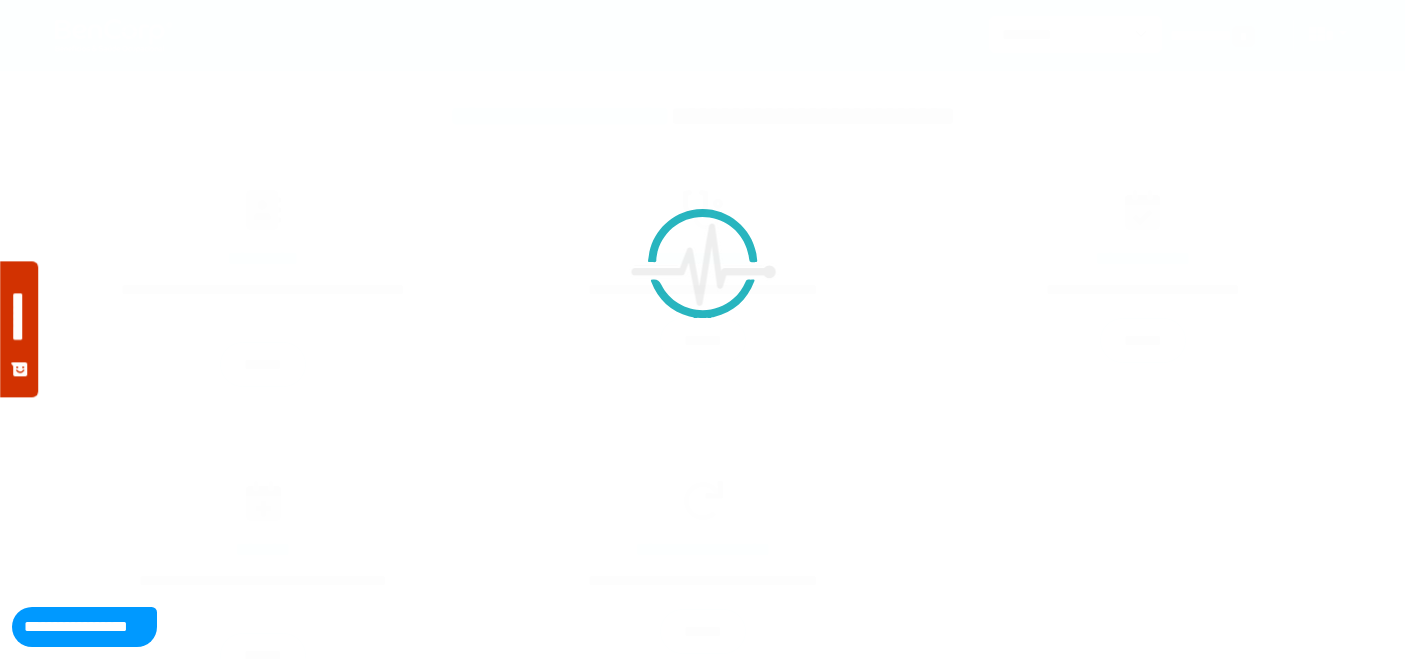 scroll, scrollTop: 0, scrollLeft: 0, axis: both 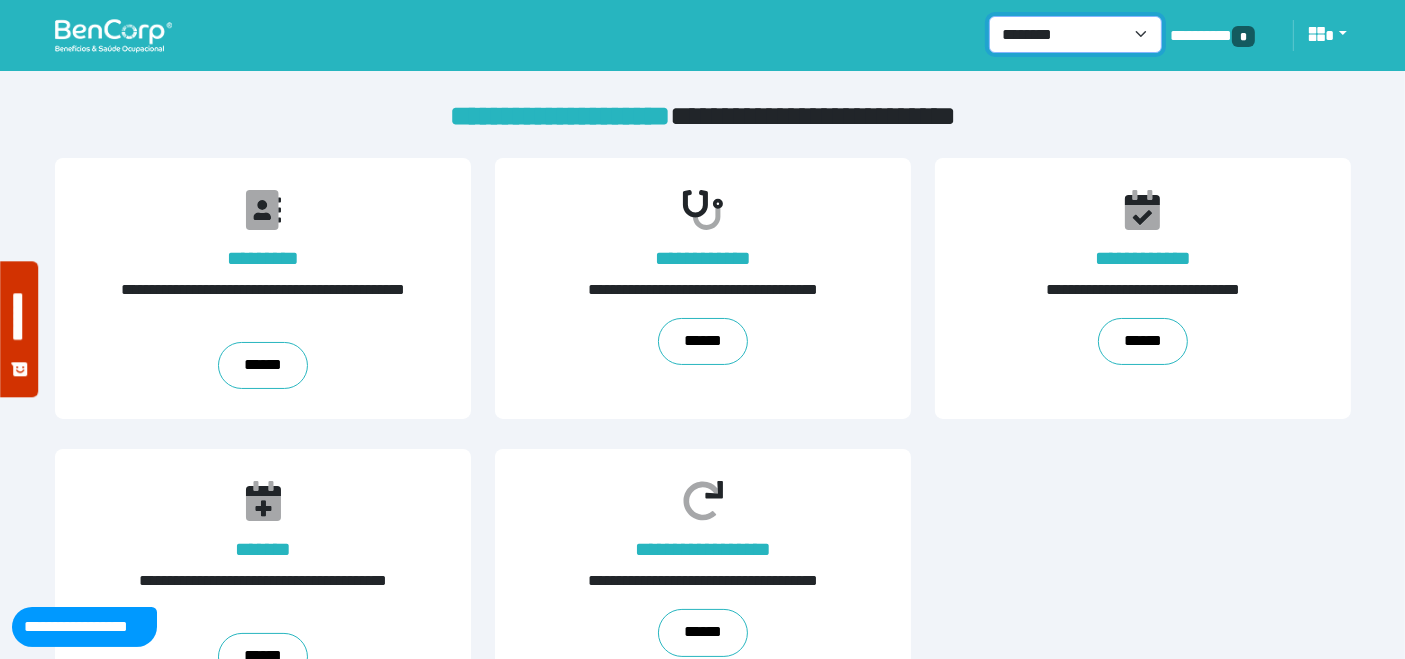 click on "**********" at bounding box center (1075, 34) 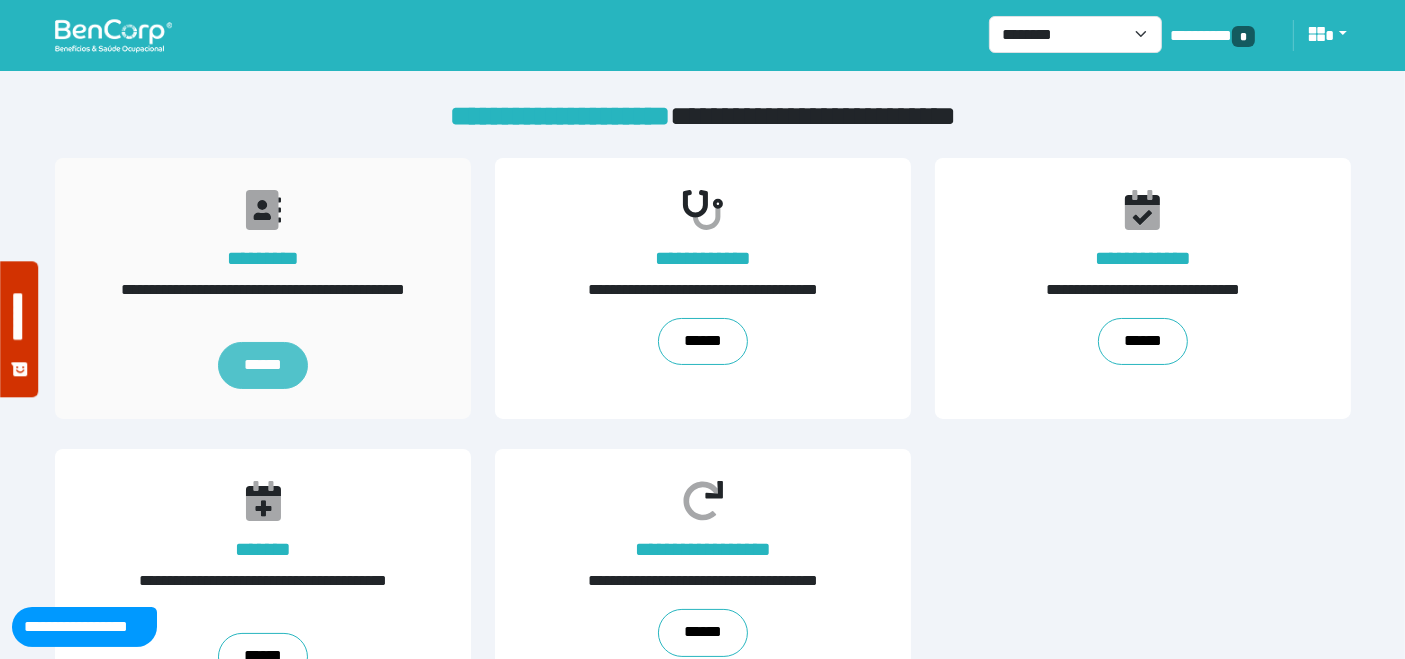 click on "******" at bounding box center (262, 366) 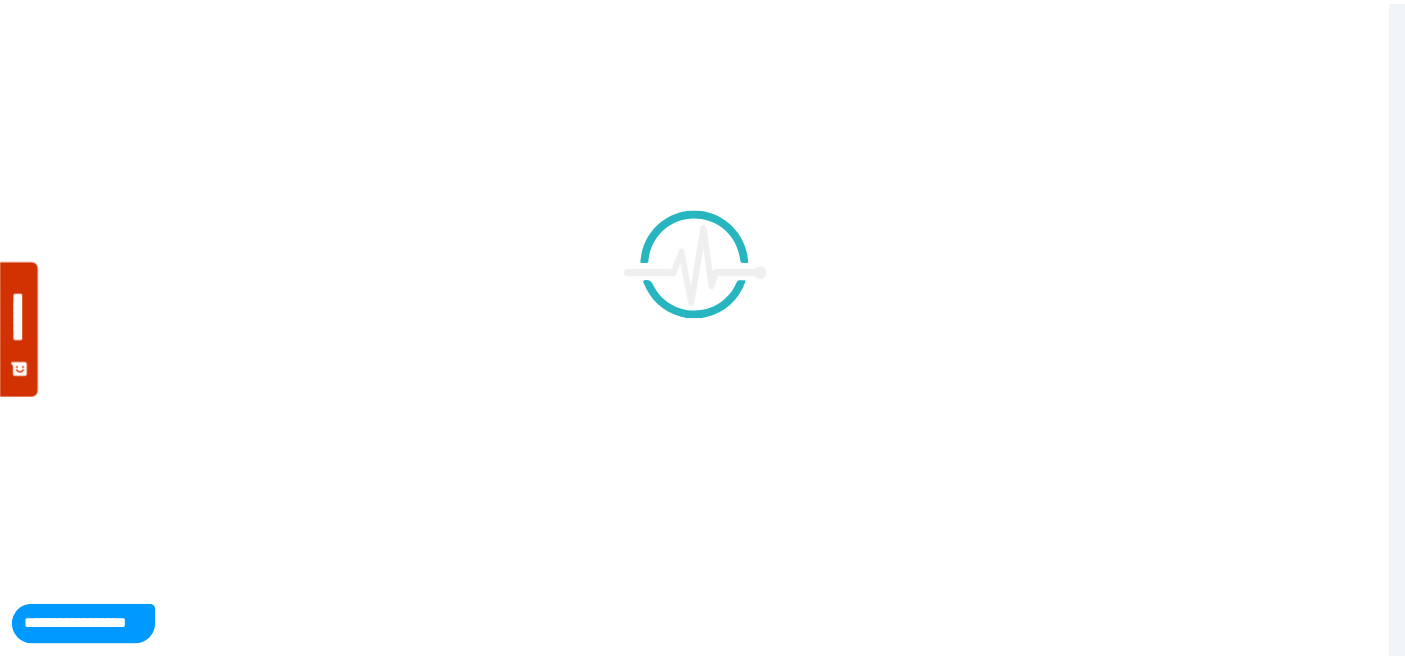 scroll, scrollTop: 0, scrollLeft: 0, axis: both 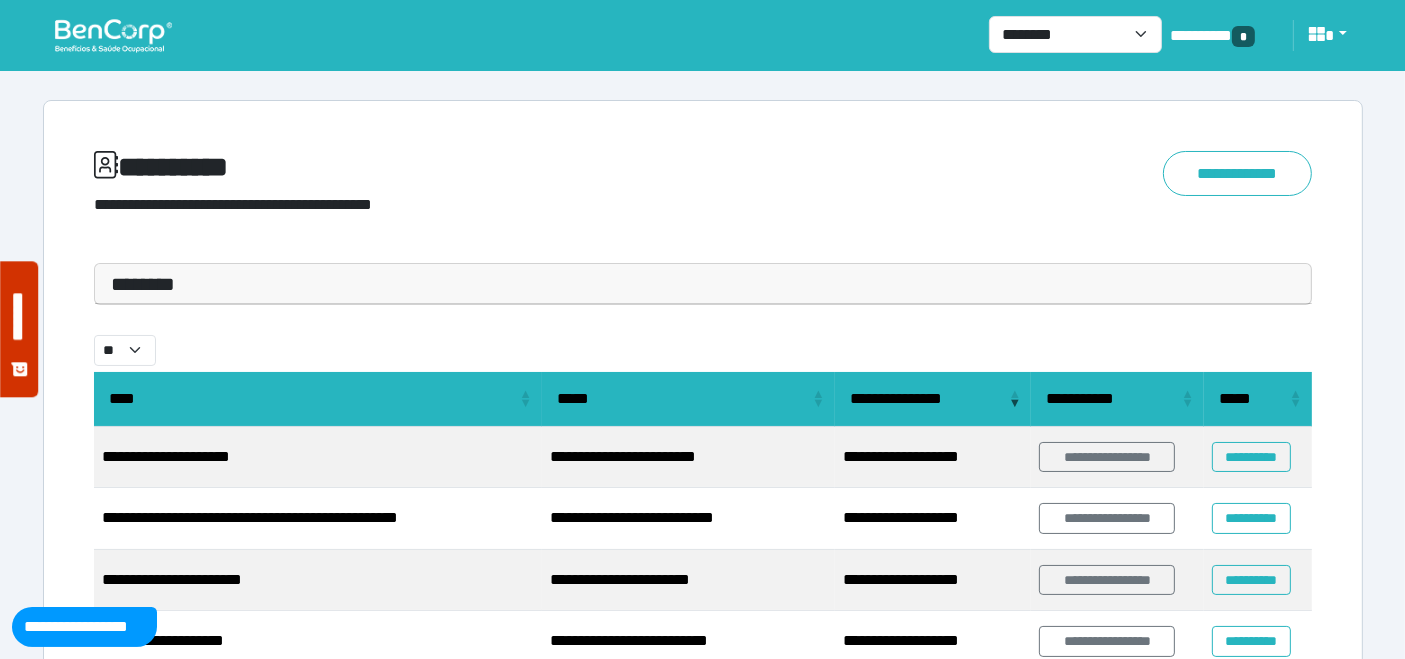 click on "********" at bounding box center (703, 284) 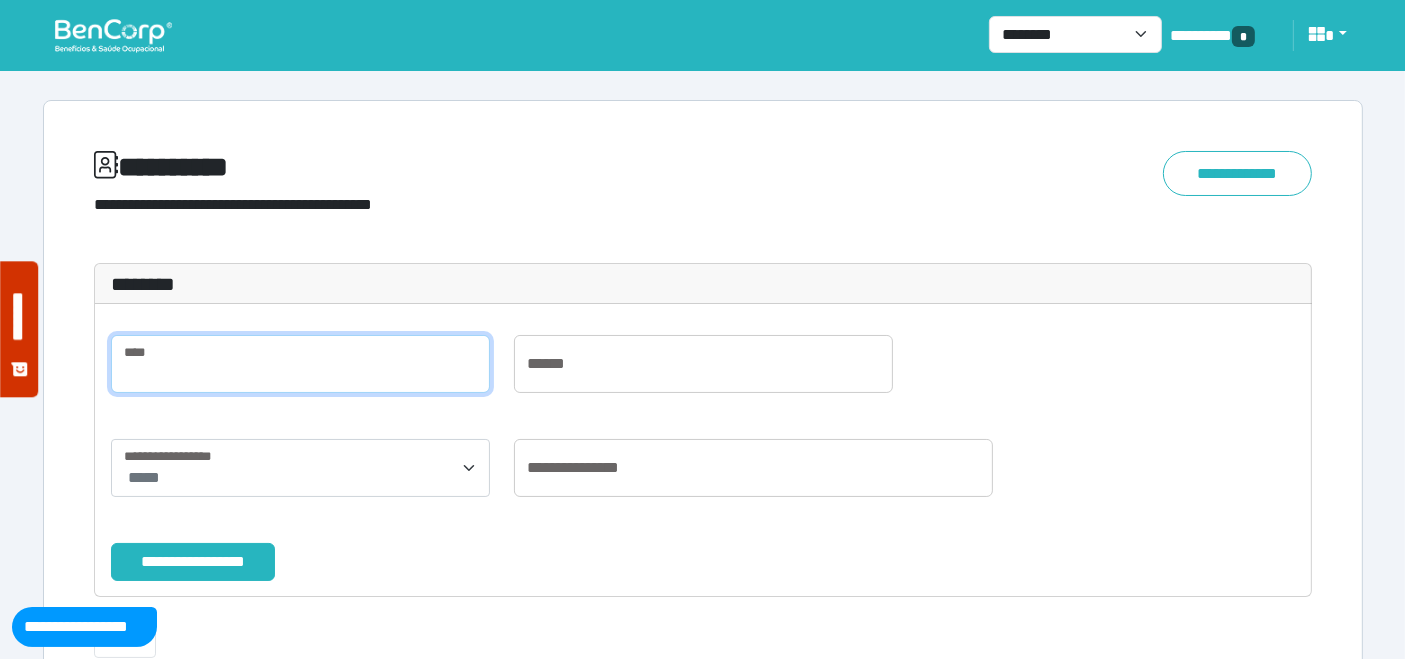 click at bounding box center [300, 364] 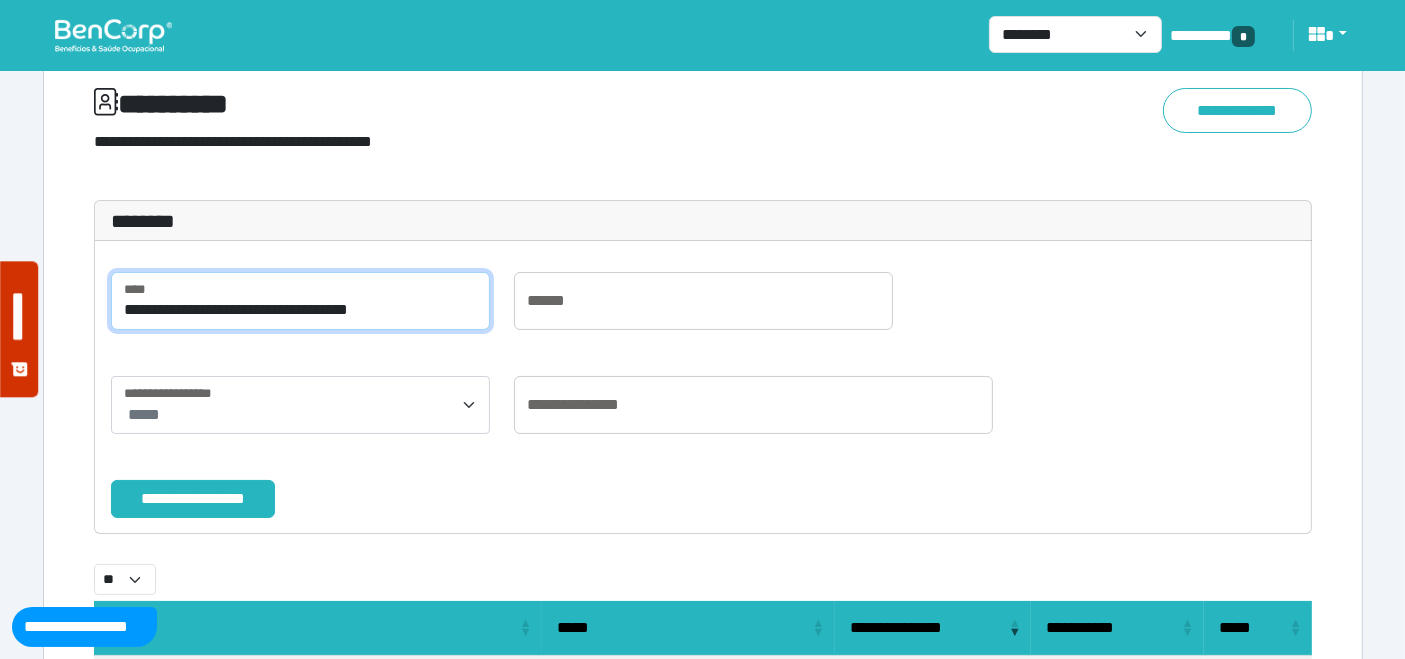 scroll, scrollTop: 111, scrollLeft: 0, axis: vertical 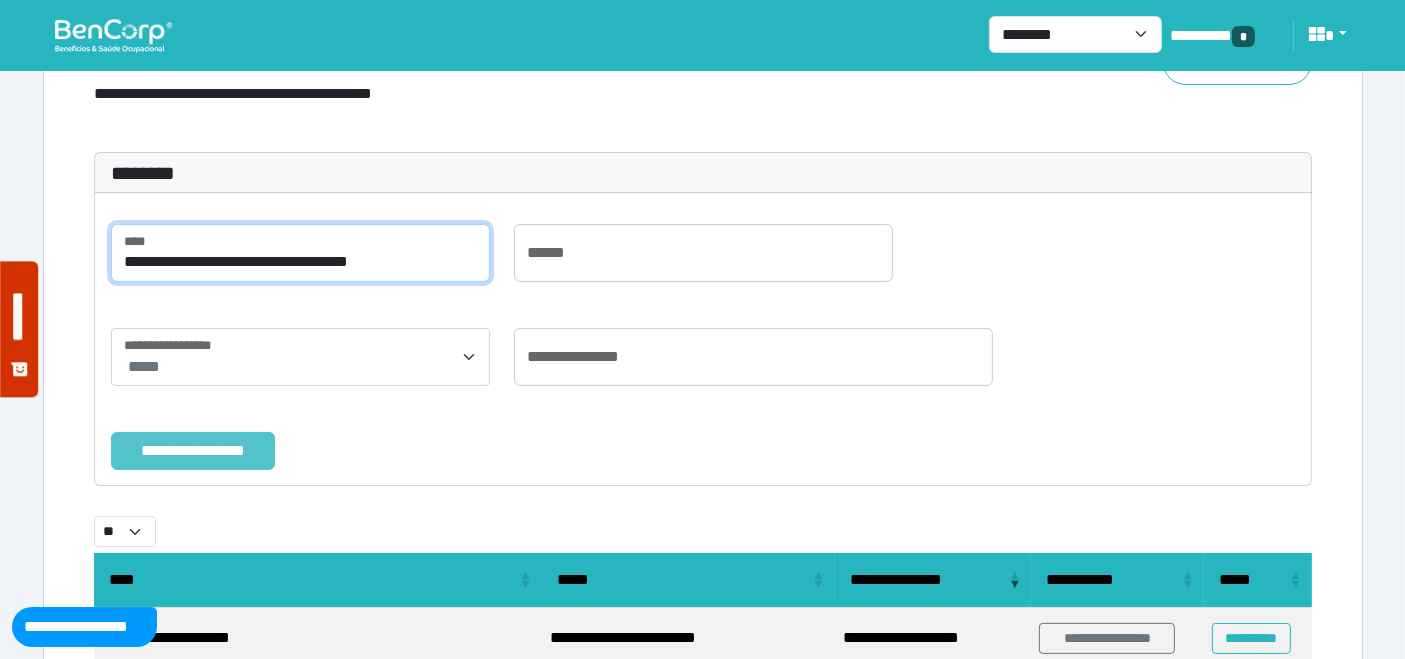 type on "**********" 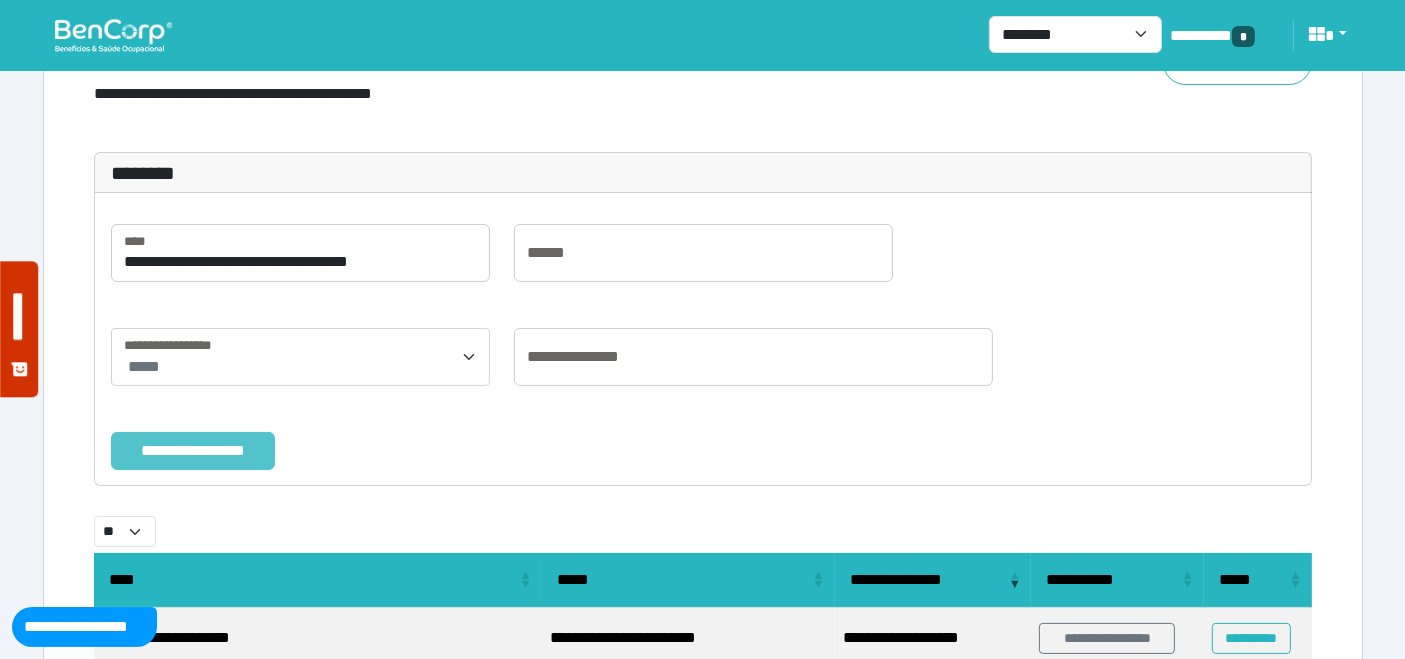 click on "**********" at bounding box center (193, 450) 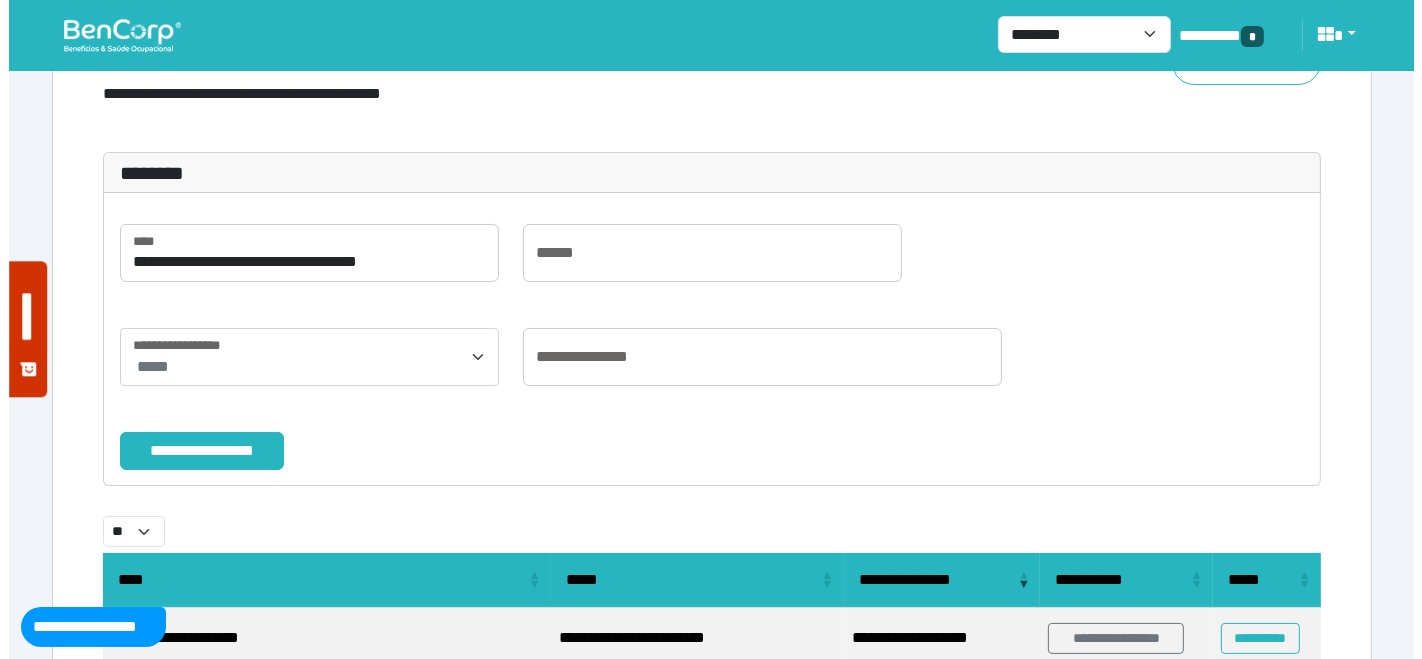 scroll, scrollTop: 238, scrollLeft: 0, axis: vertical 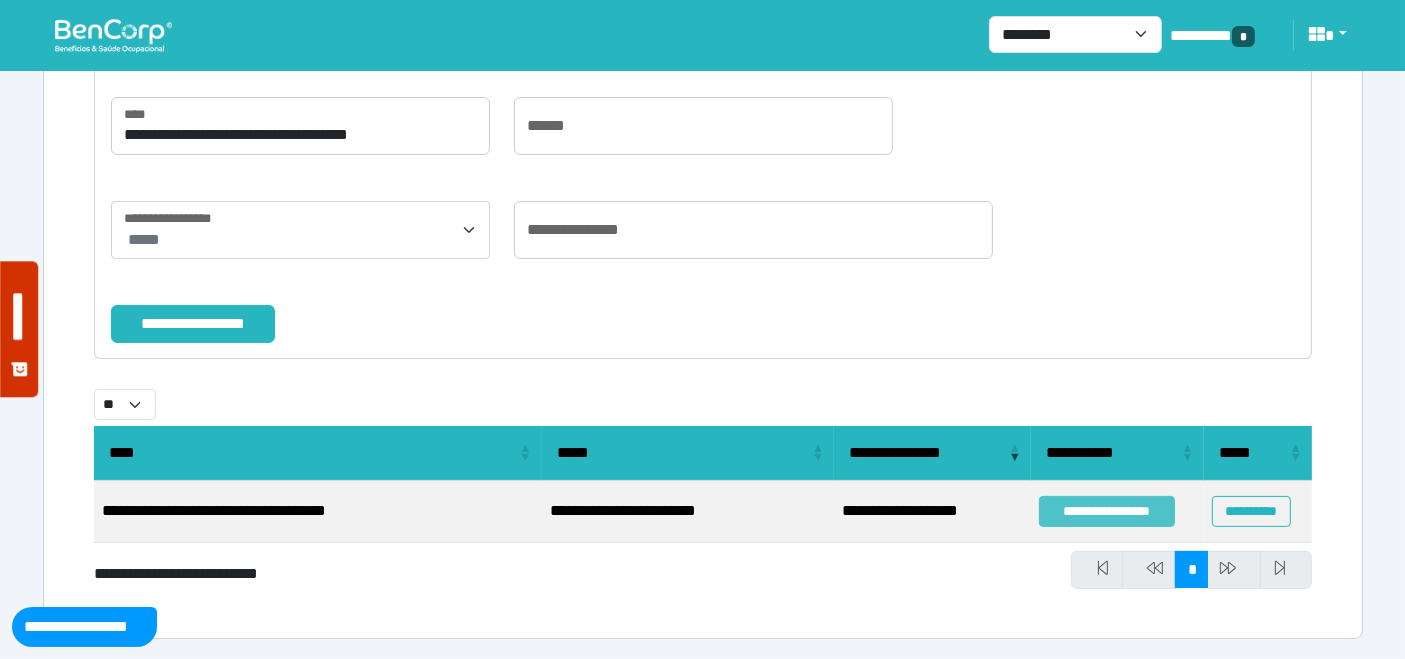 click on "**********" at bounding box center (1107, 511) 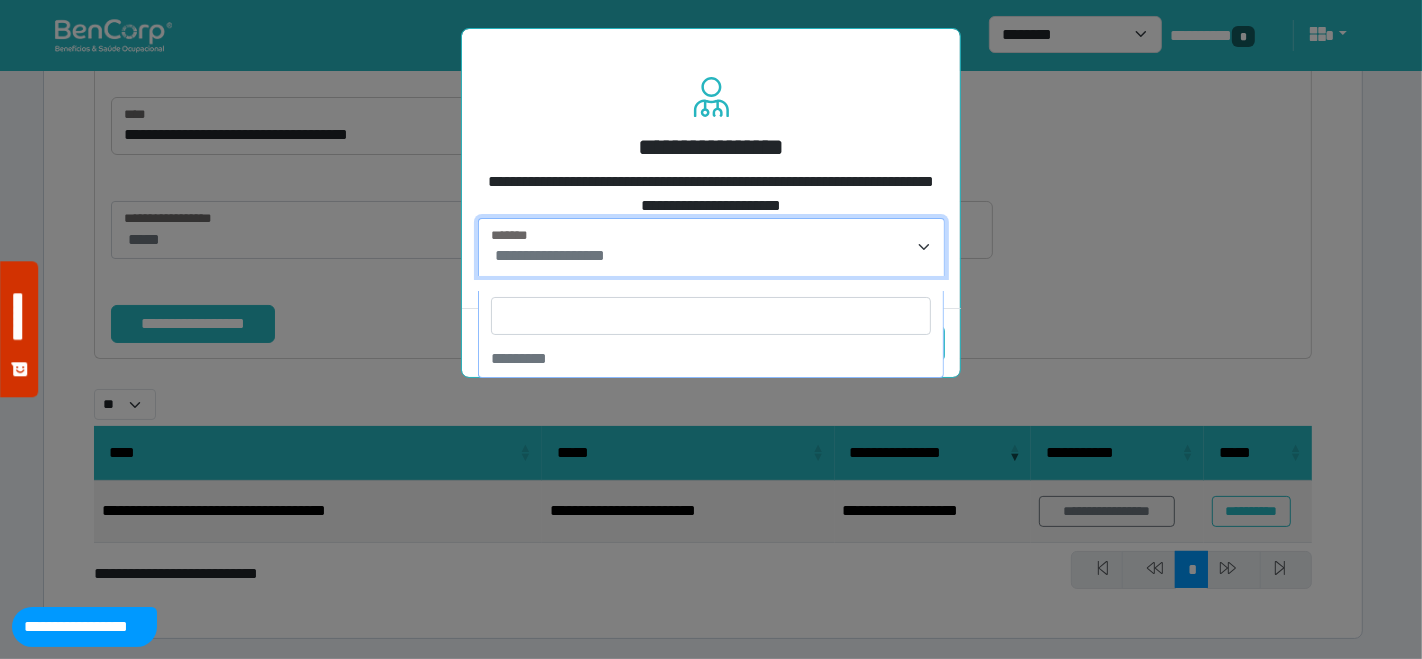 click on "**********" at bounding box center [713, 256] 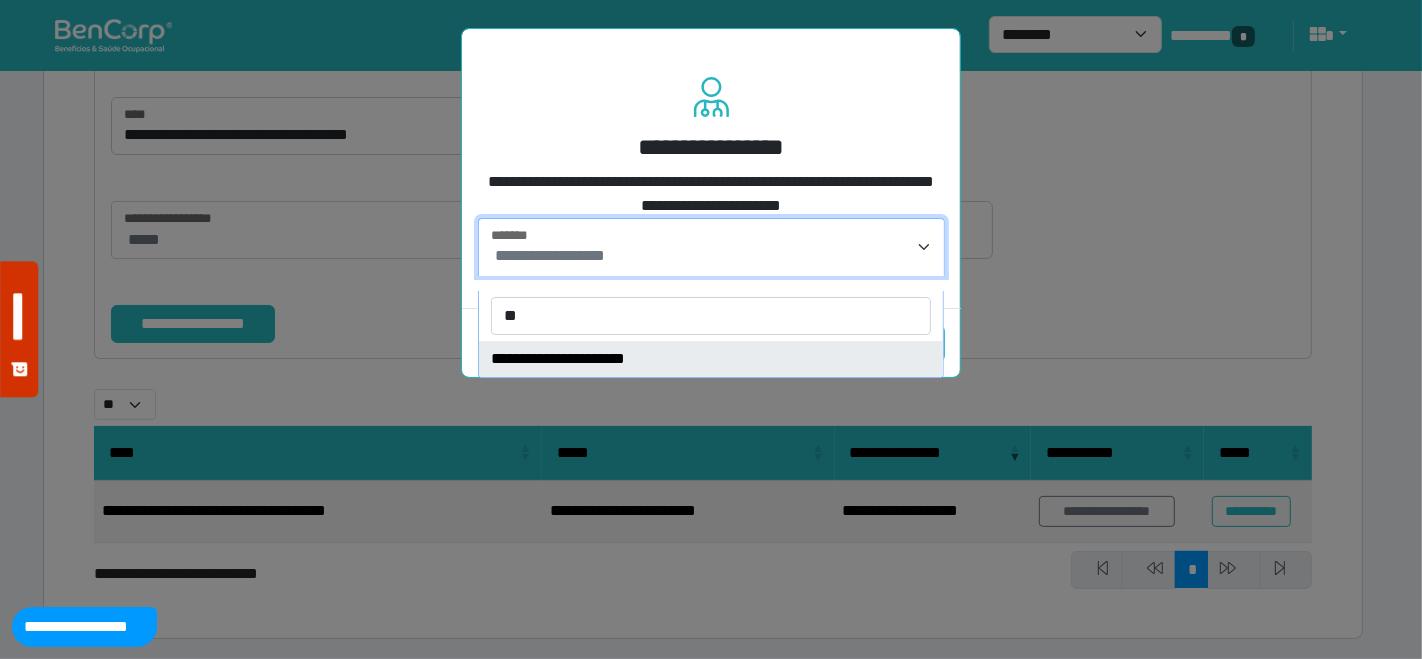 type on "**" 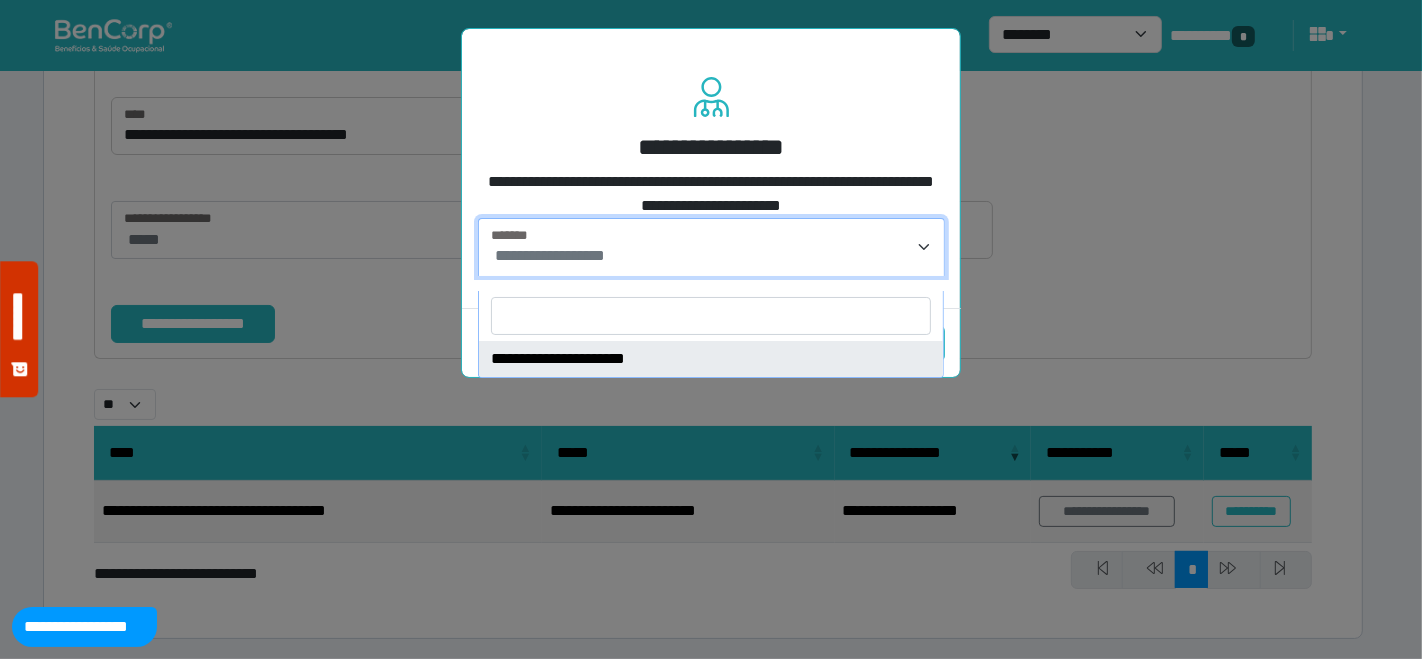 select on "****" 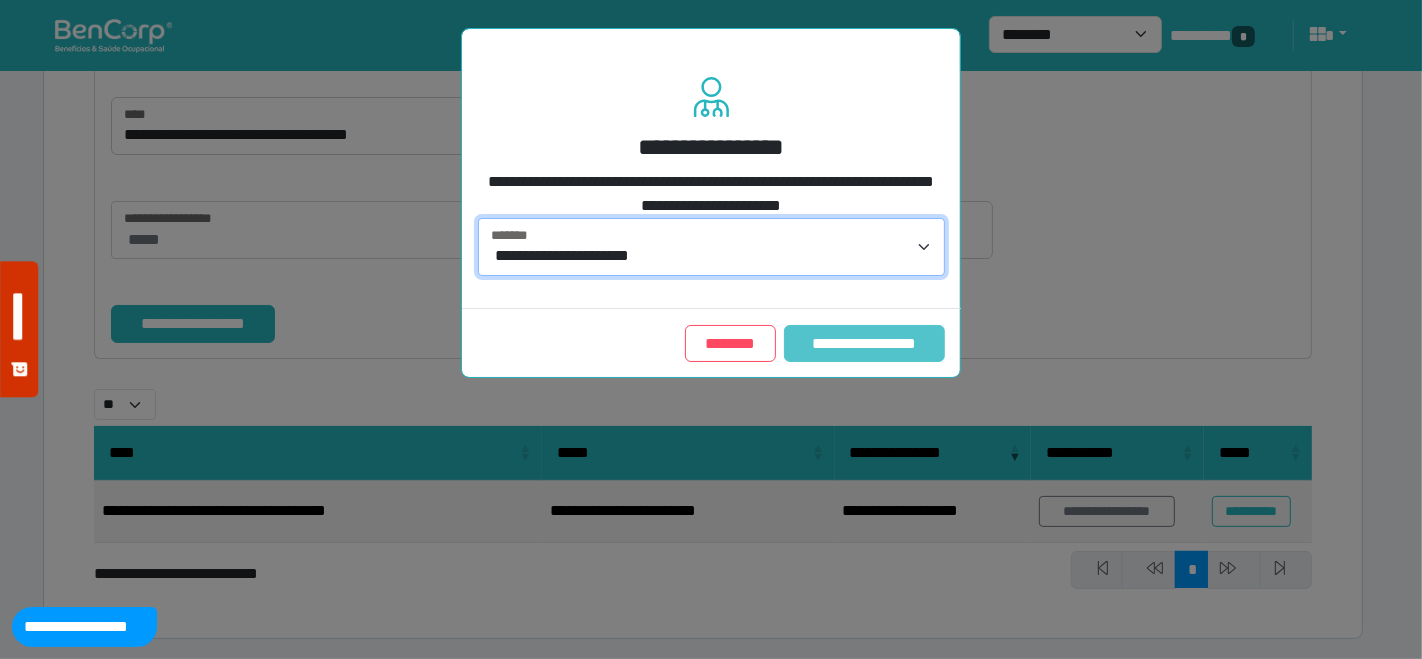click on "**********" at bounding box center [864, 343] 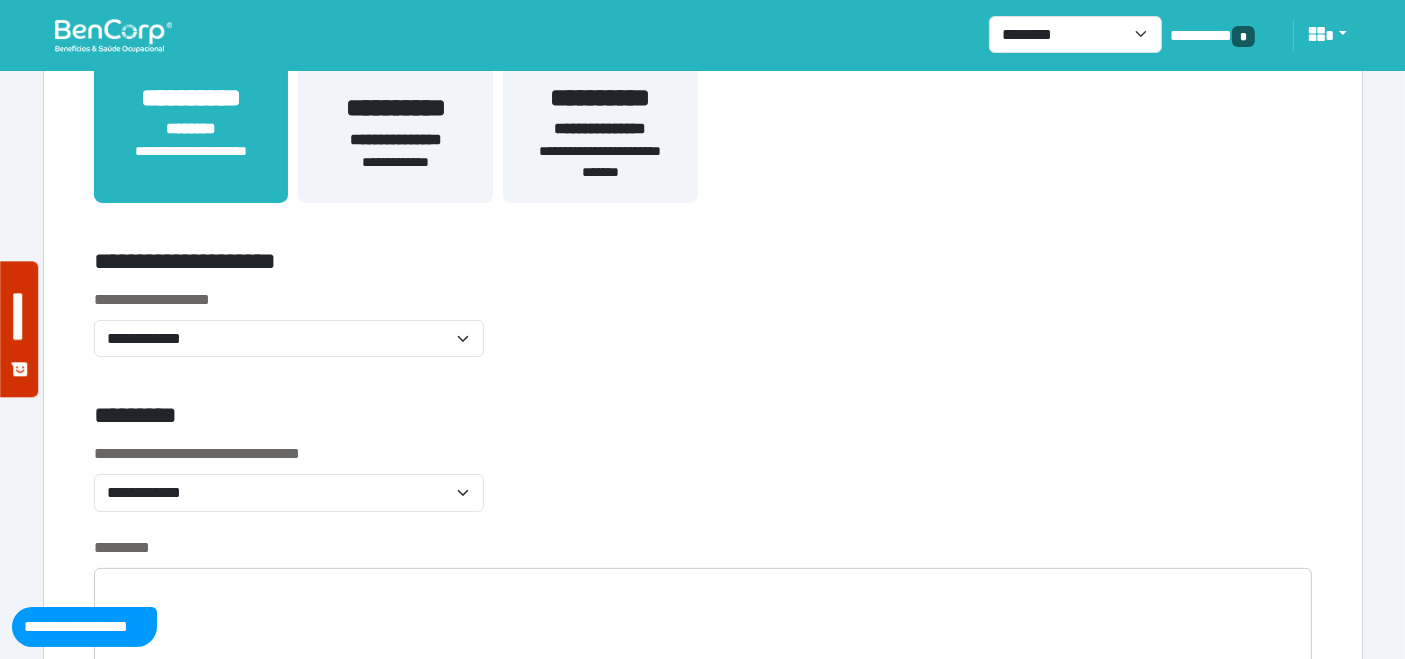 scroll, scrollTop: 444, scrollLeft: 0, axis: vertical 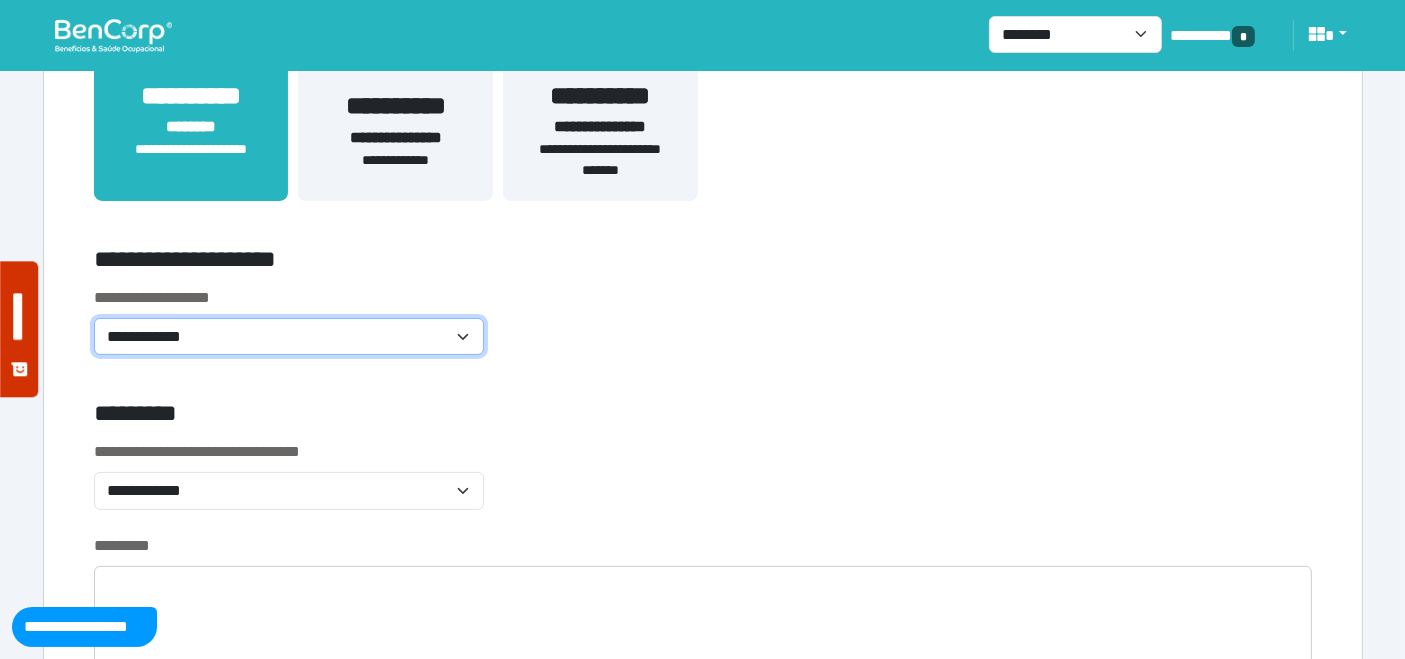 click on "**********" at bounding box center (289, 336) 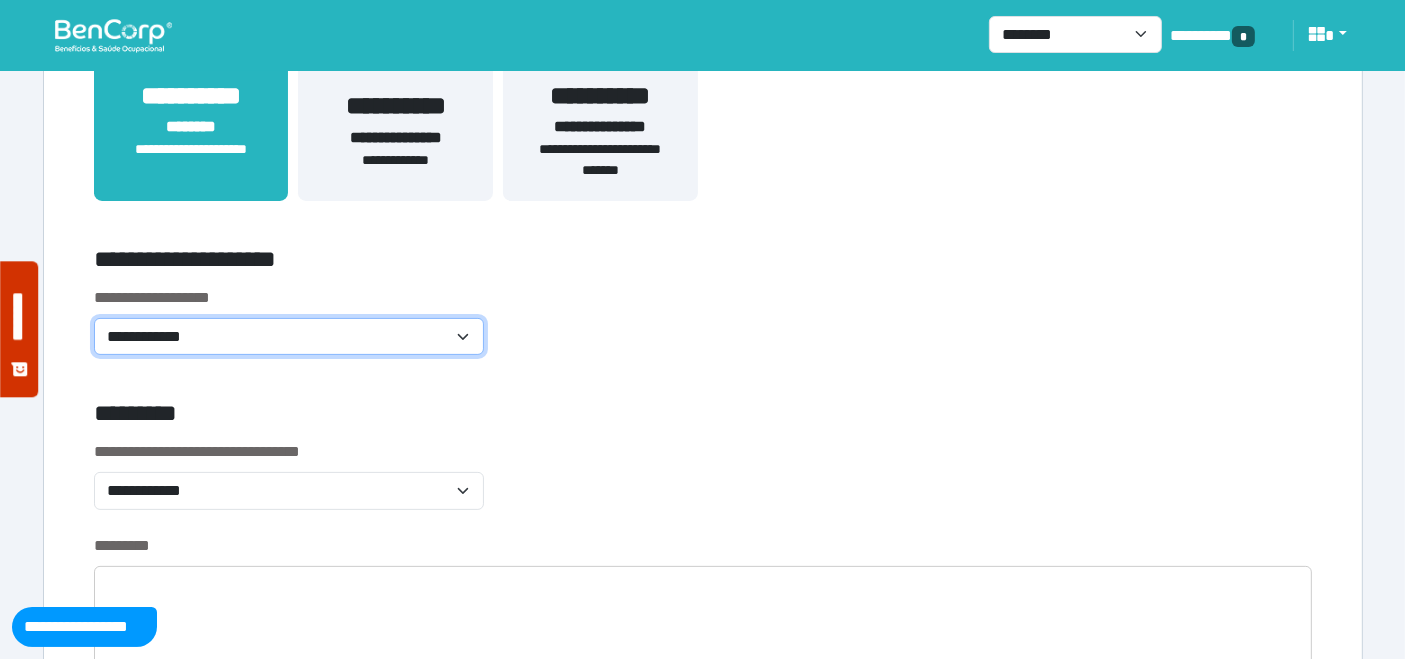 select on "**********" 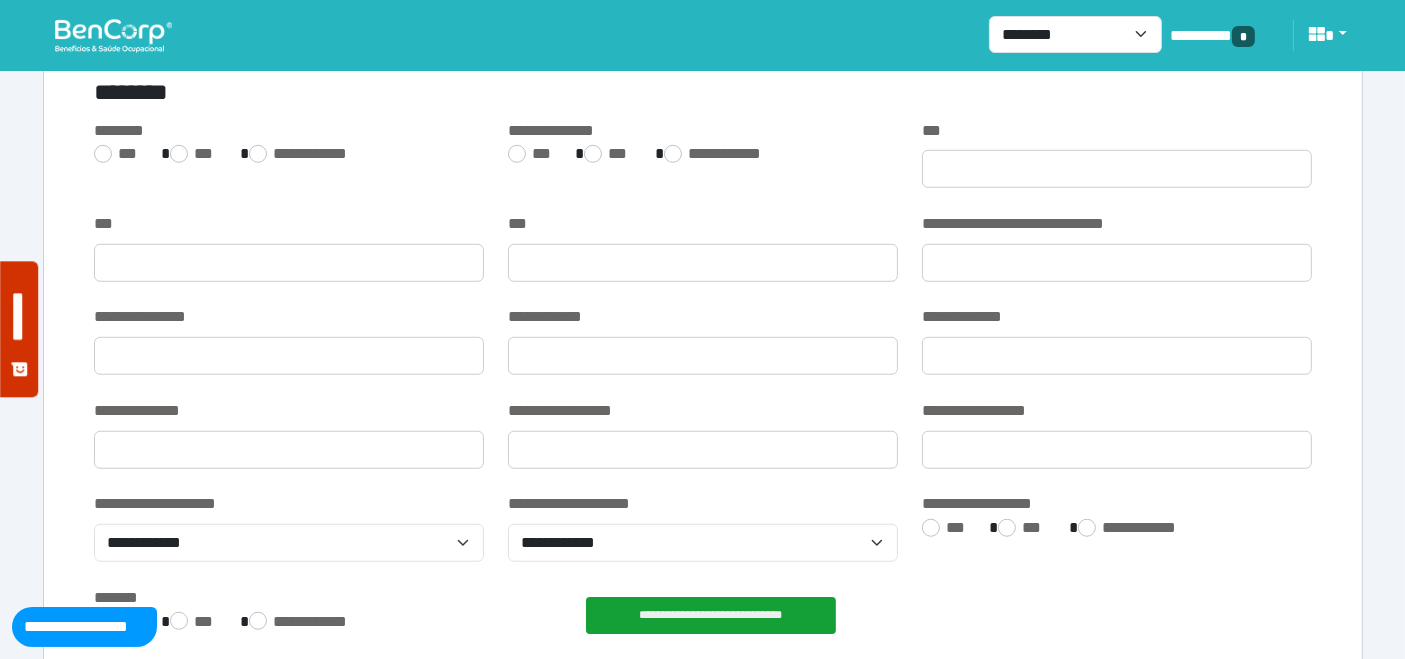 scroll, scrollTop: 1111, scrollLeft: 0, axis: vertical 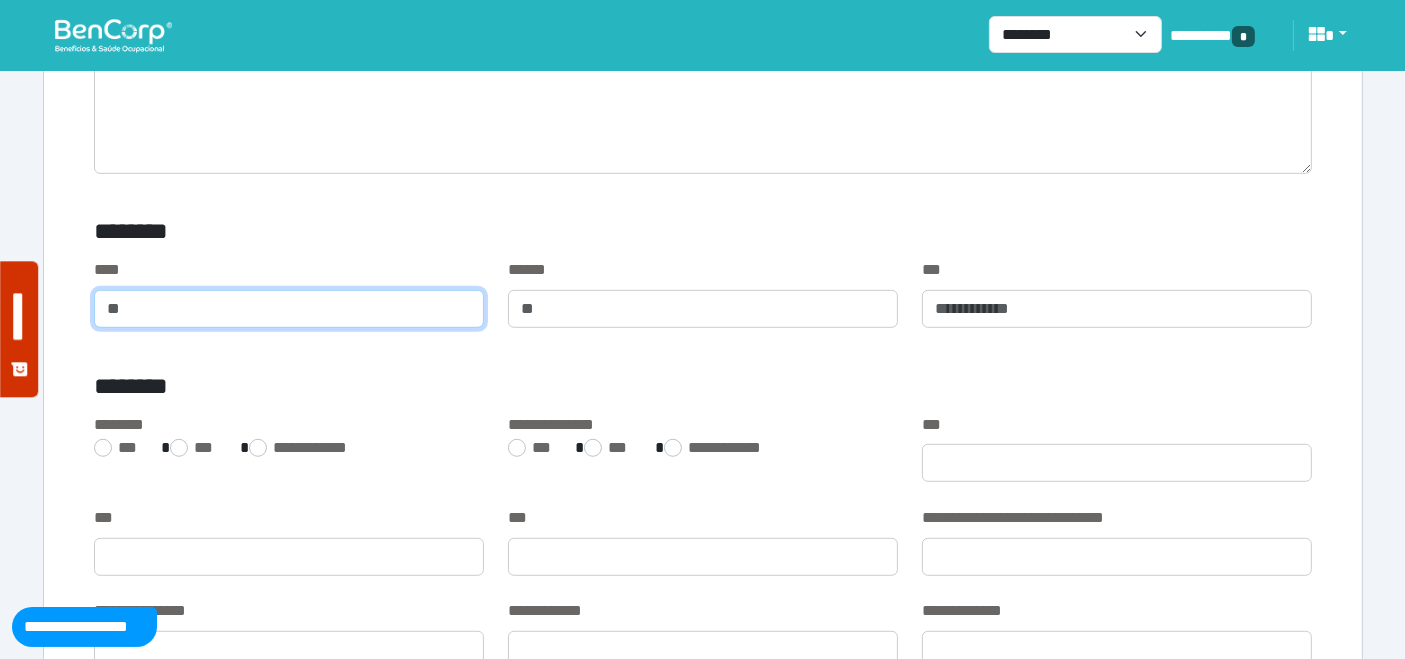 click at bounding box center (289, 309) 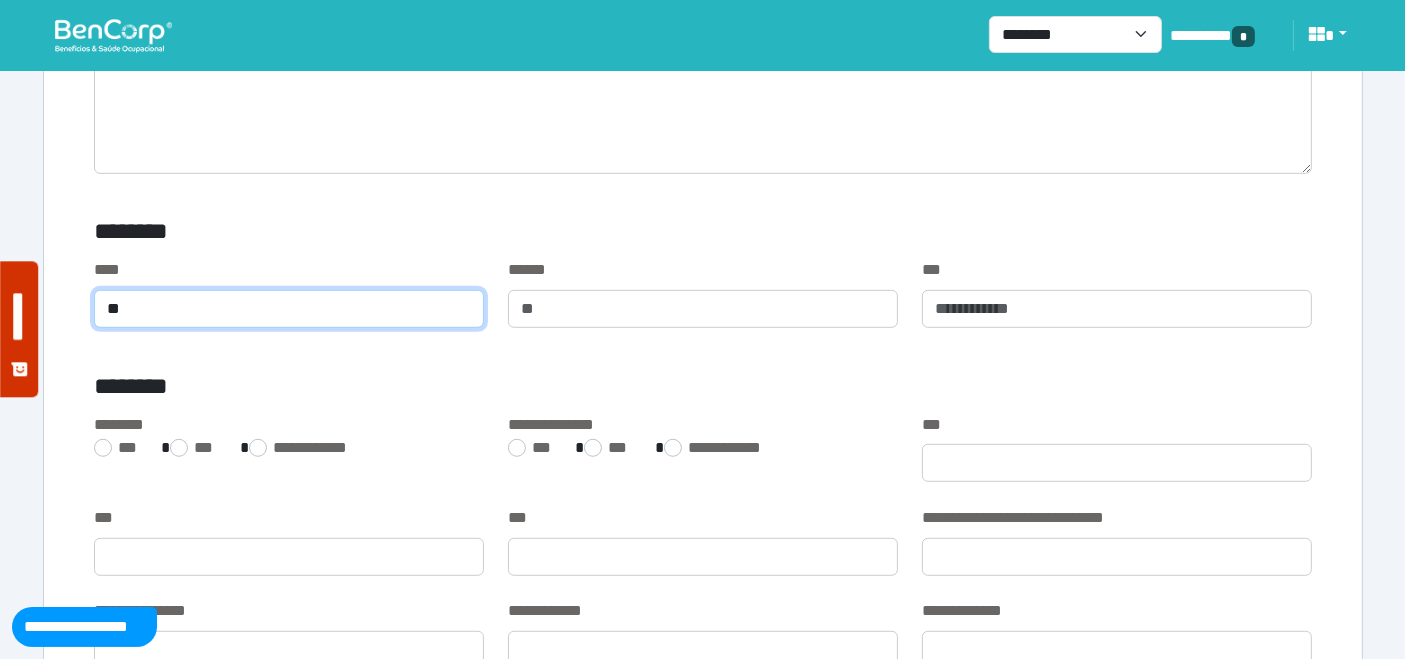 type on "**" 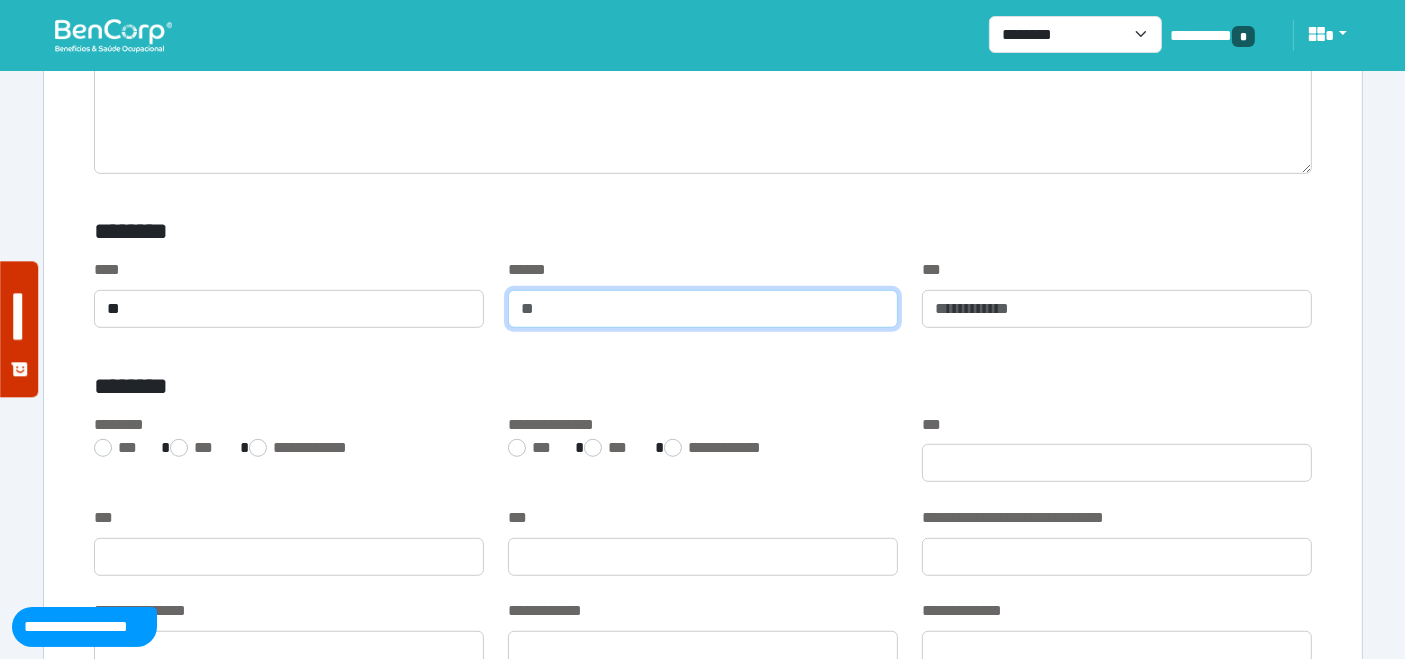 click at bounding box center (703, 309) 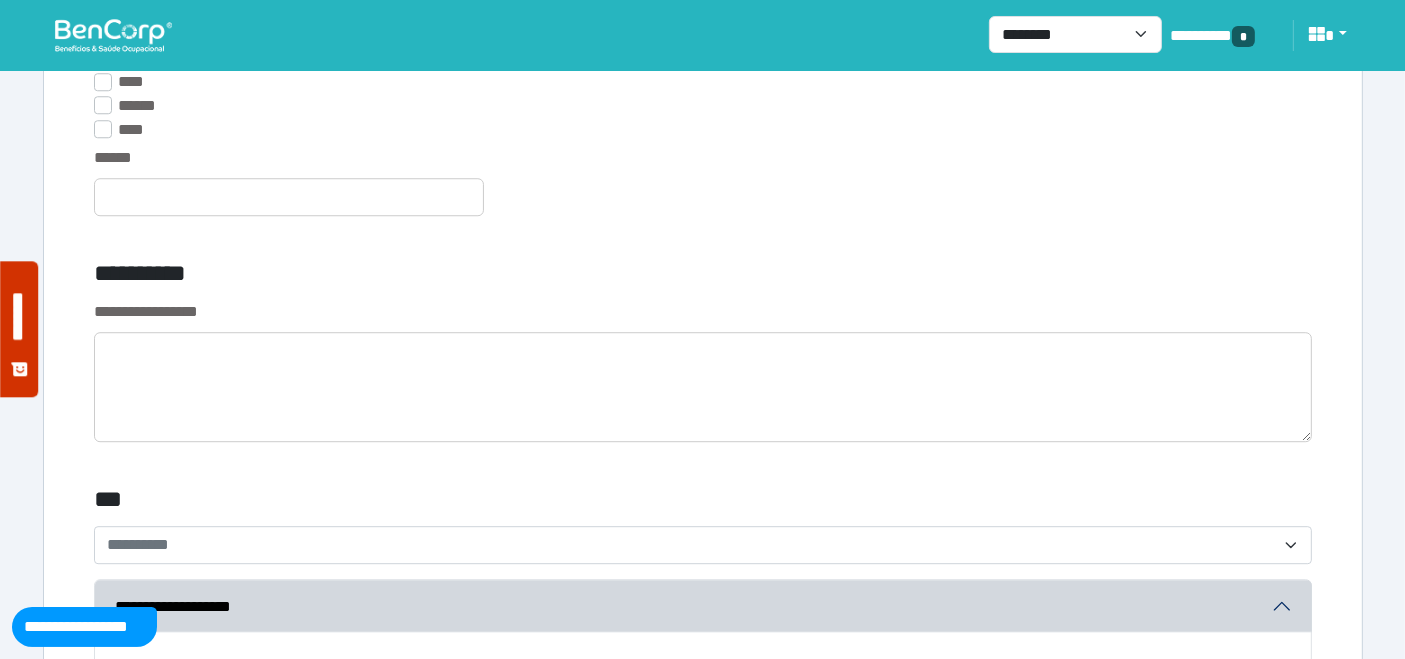 scroll, scrollTop: 5555, scrollLeft: 0, axis: vertical 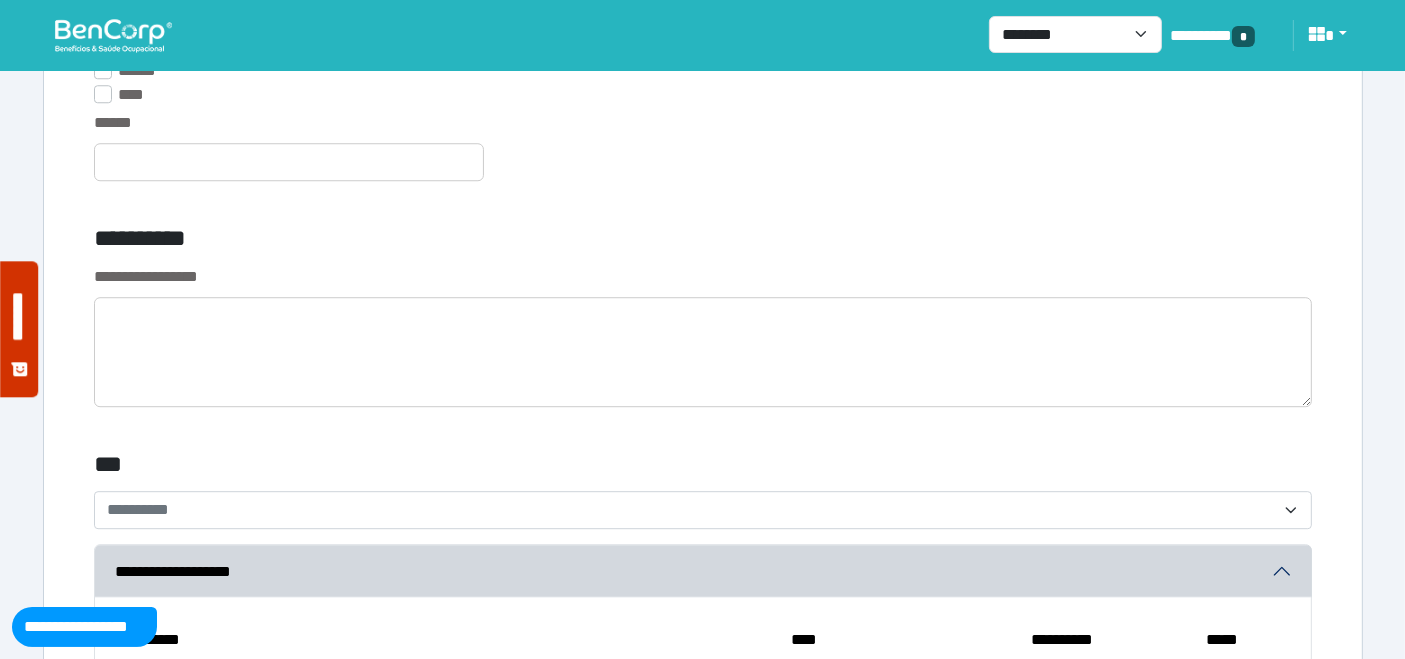 type on "***" 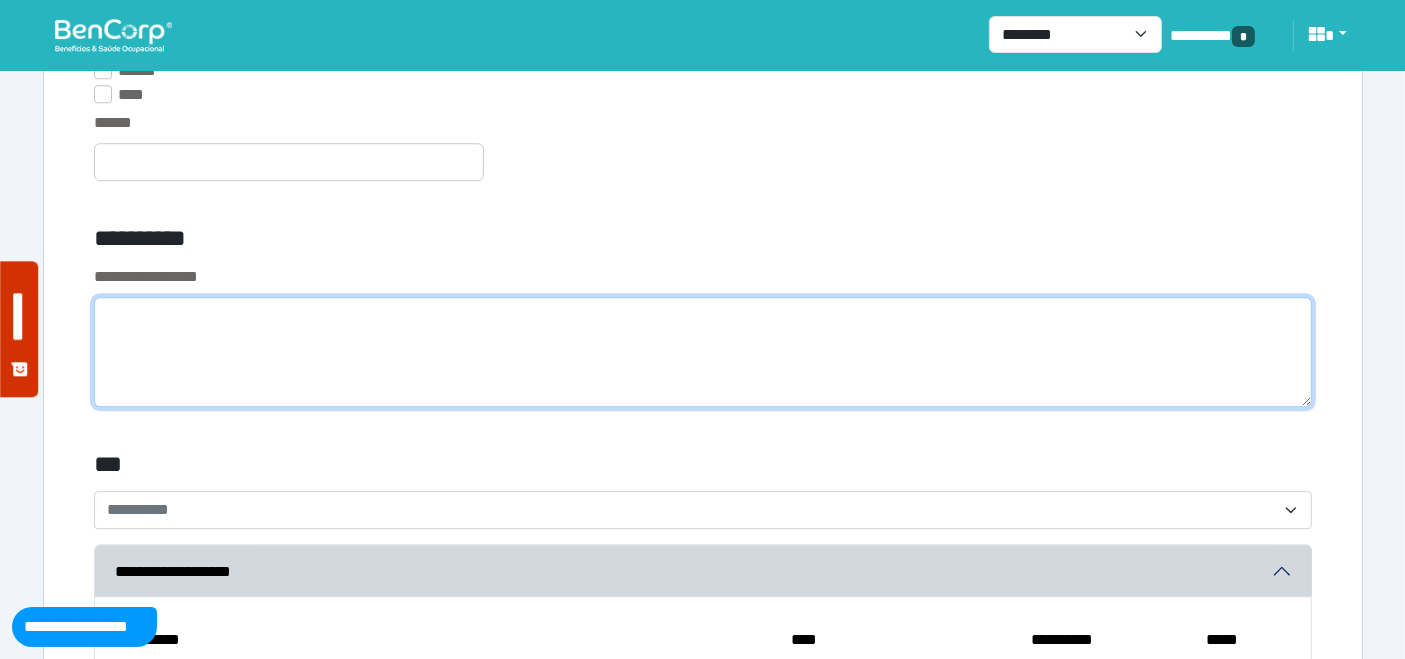 click at bounding box center [703, 352] 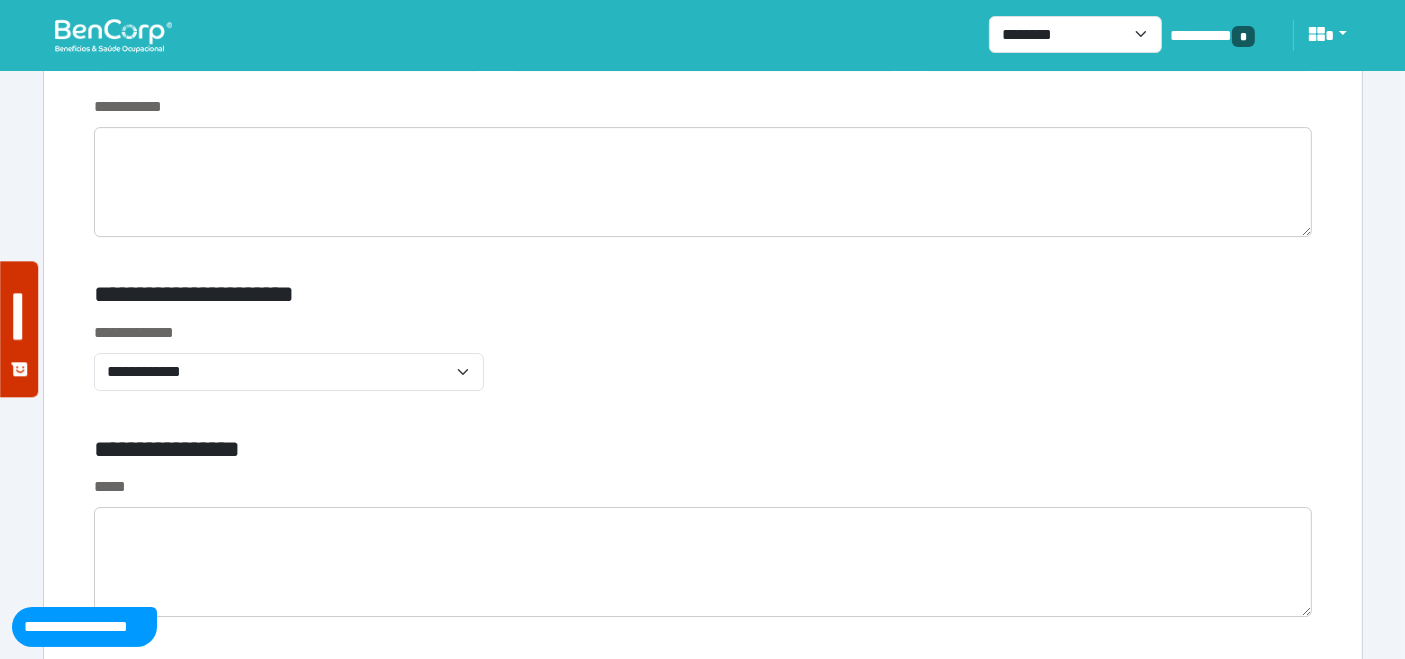 scroll, scrollTop: 6888, scrollLeft: 0, axis: vertical 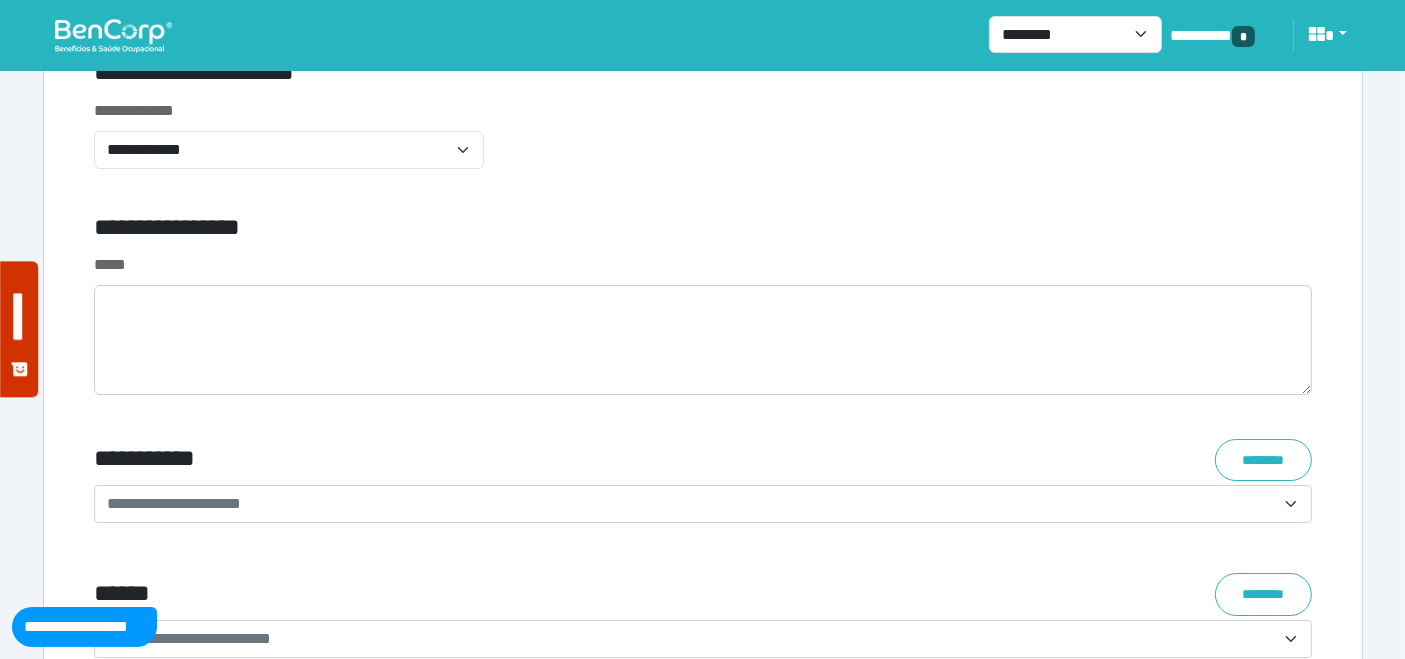 type on "****" 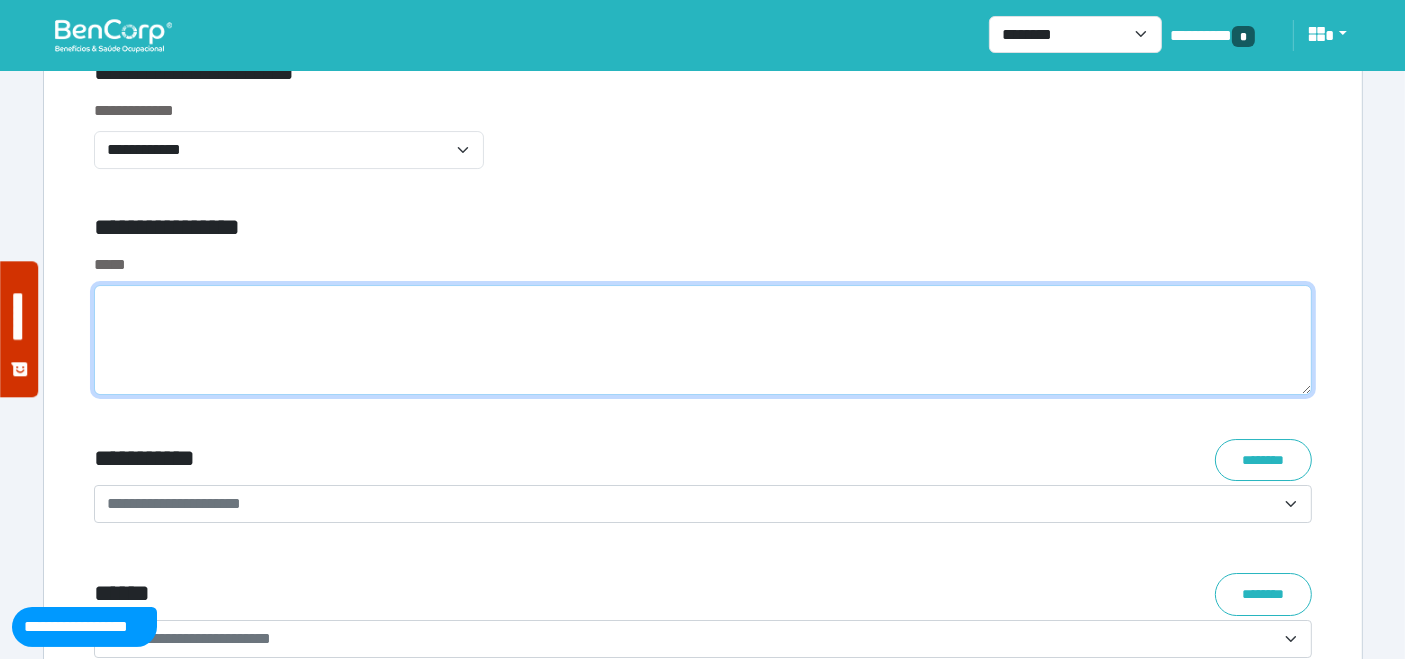 click at bounding box center [703, 340] 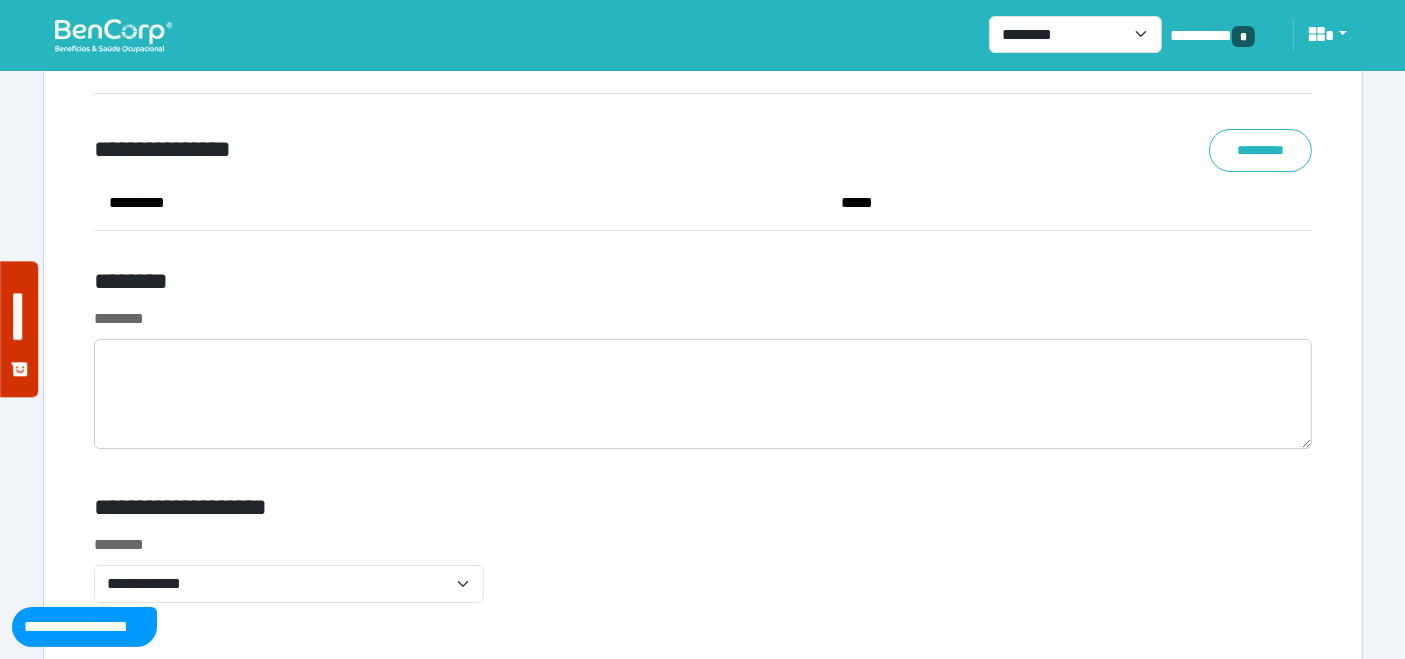 scroll, scrollTop: 7666, scrollLeft: 0, axis: vertical 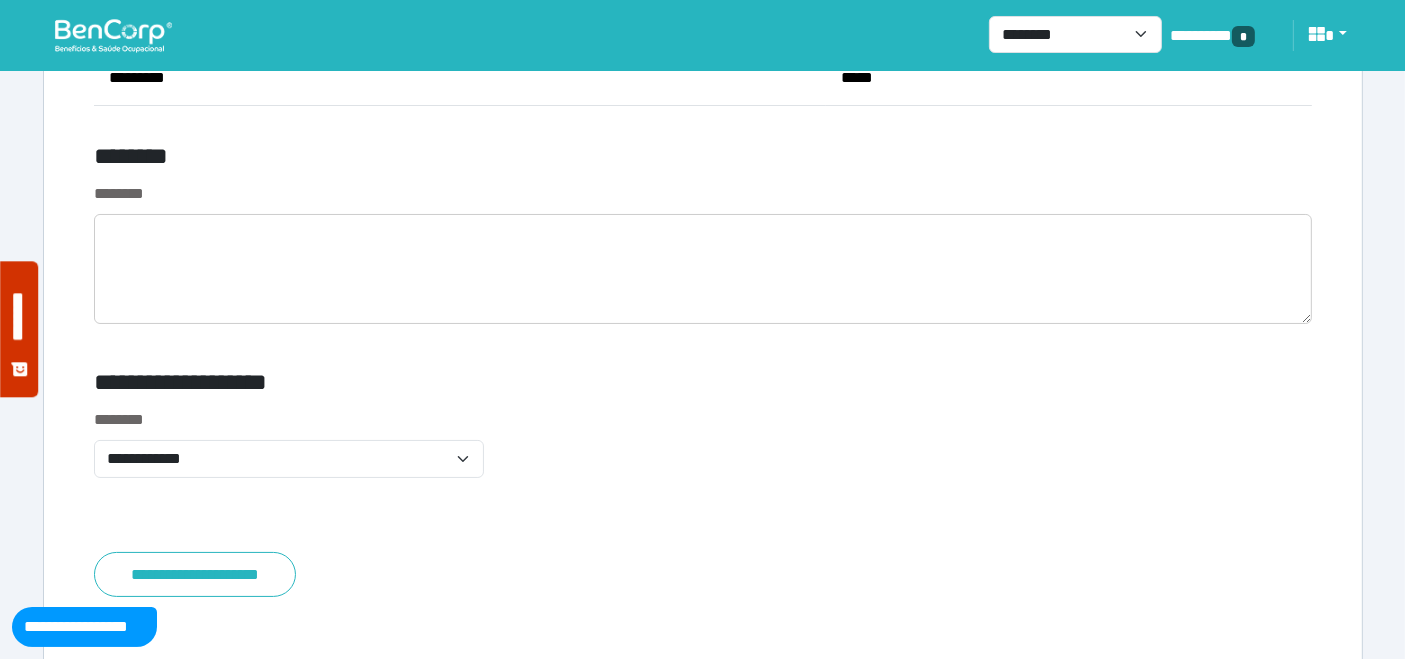 type on "**********" 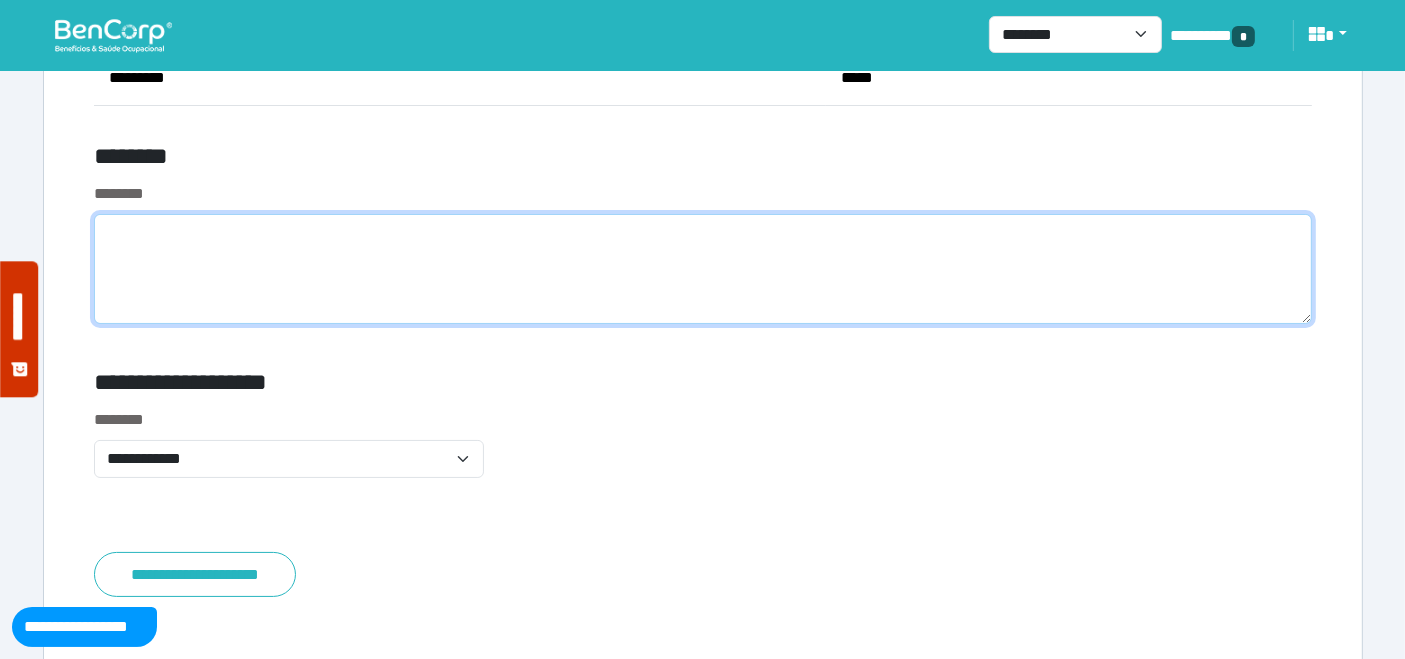 click at bounding box center [703, 269] 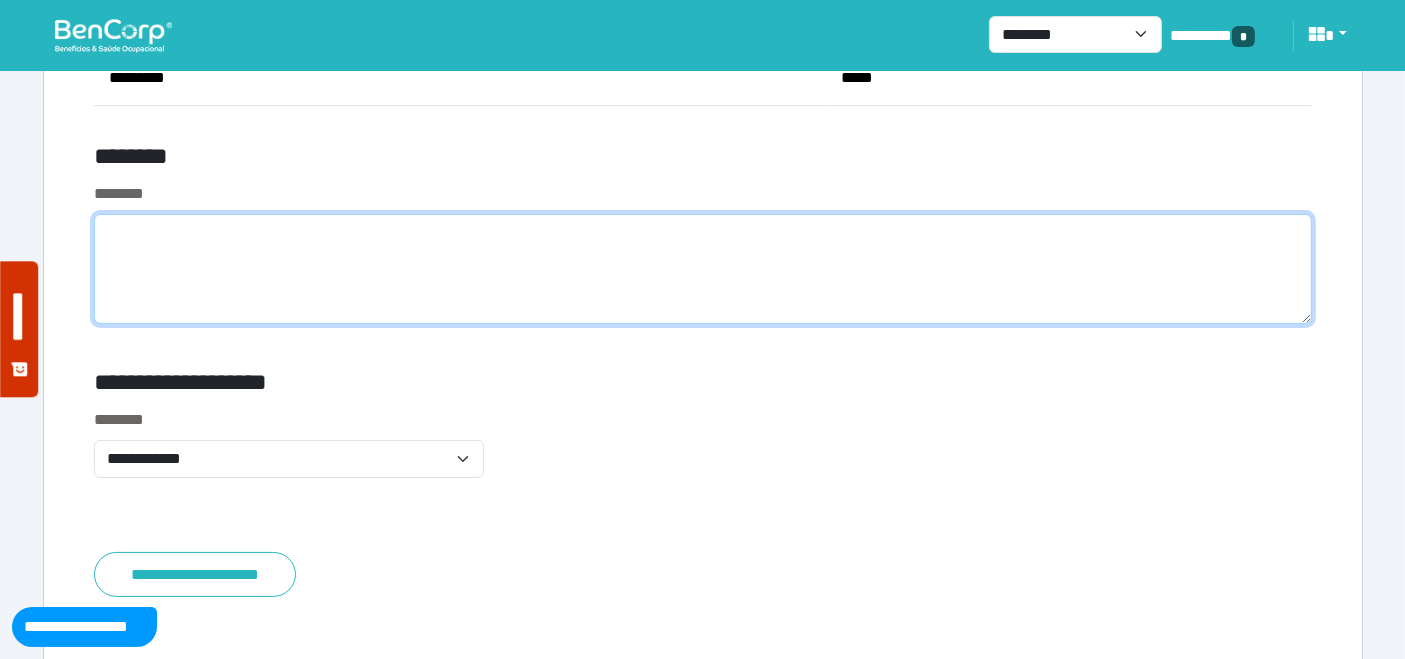 click at bounding box center [703, 269] 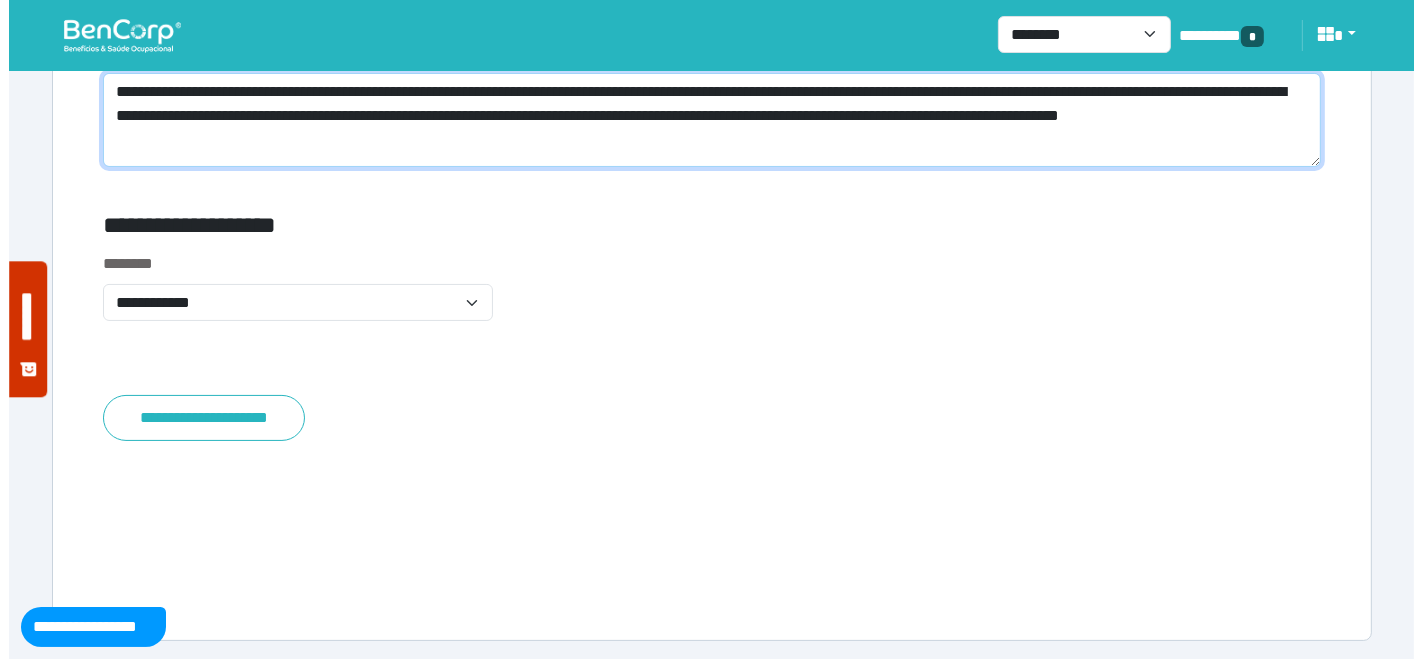 scroll, scrollTop: 7808, scrollLeft: 0, axis: vertical 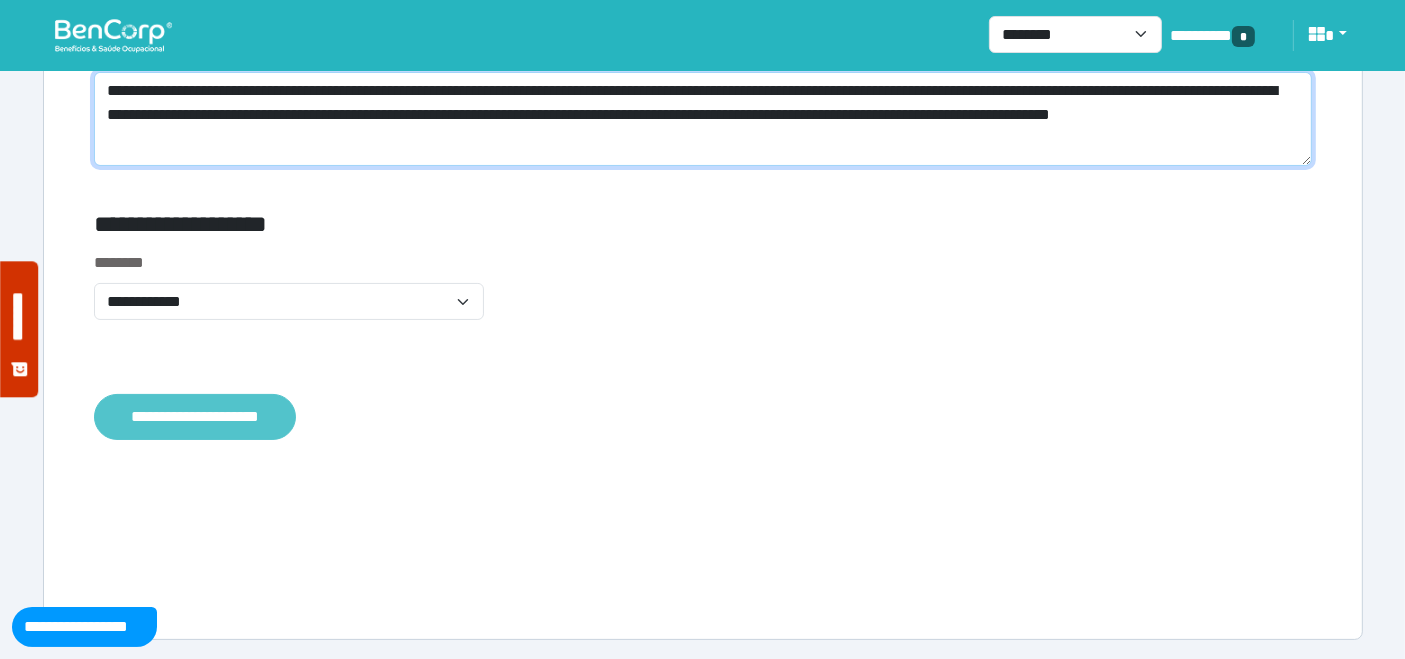 type on "**********" 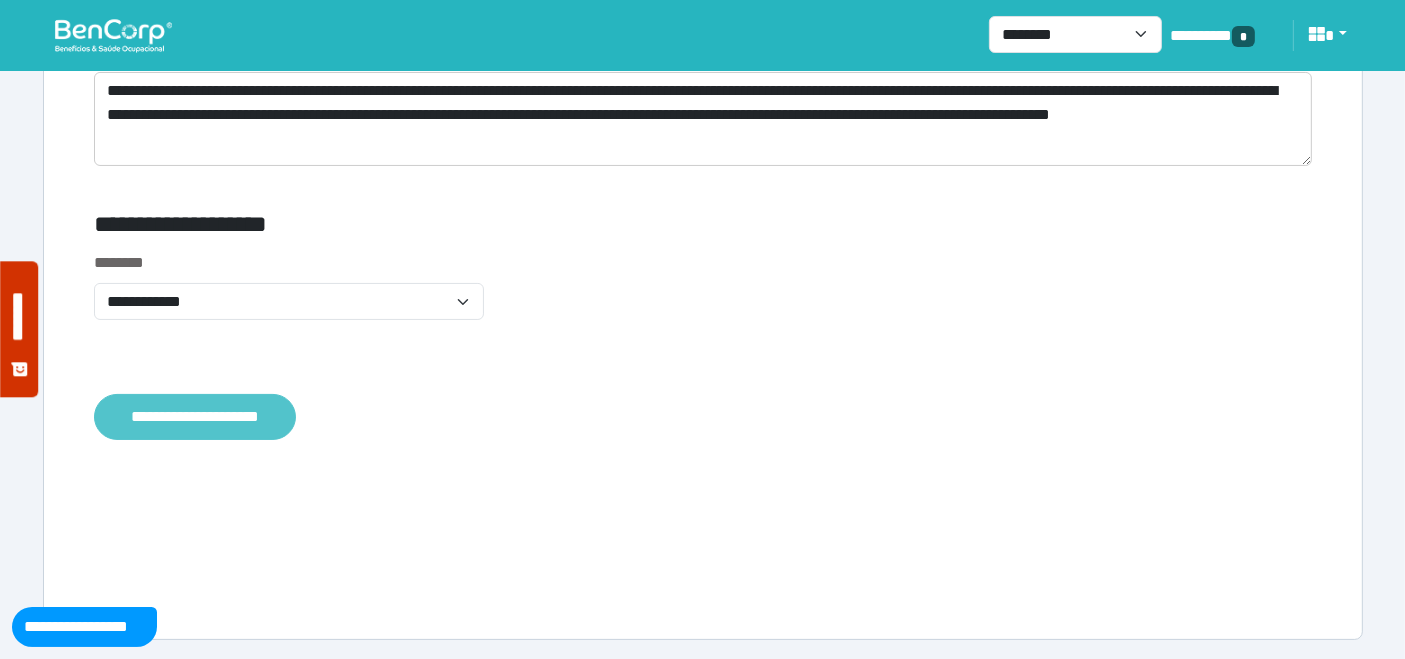 click on "**********" at bounding box center (195, 416) 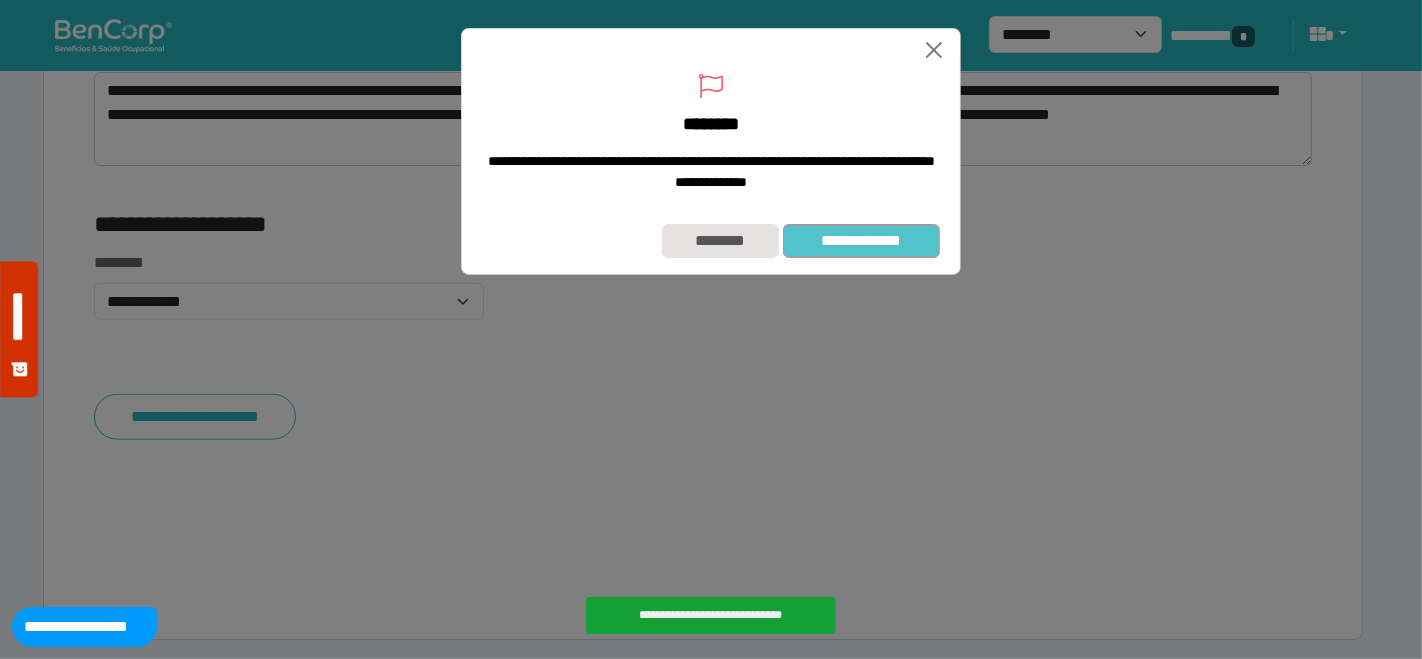 click on "**********" at bounding box center (861, 240) 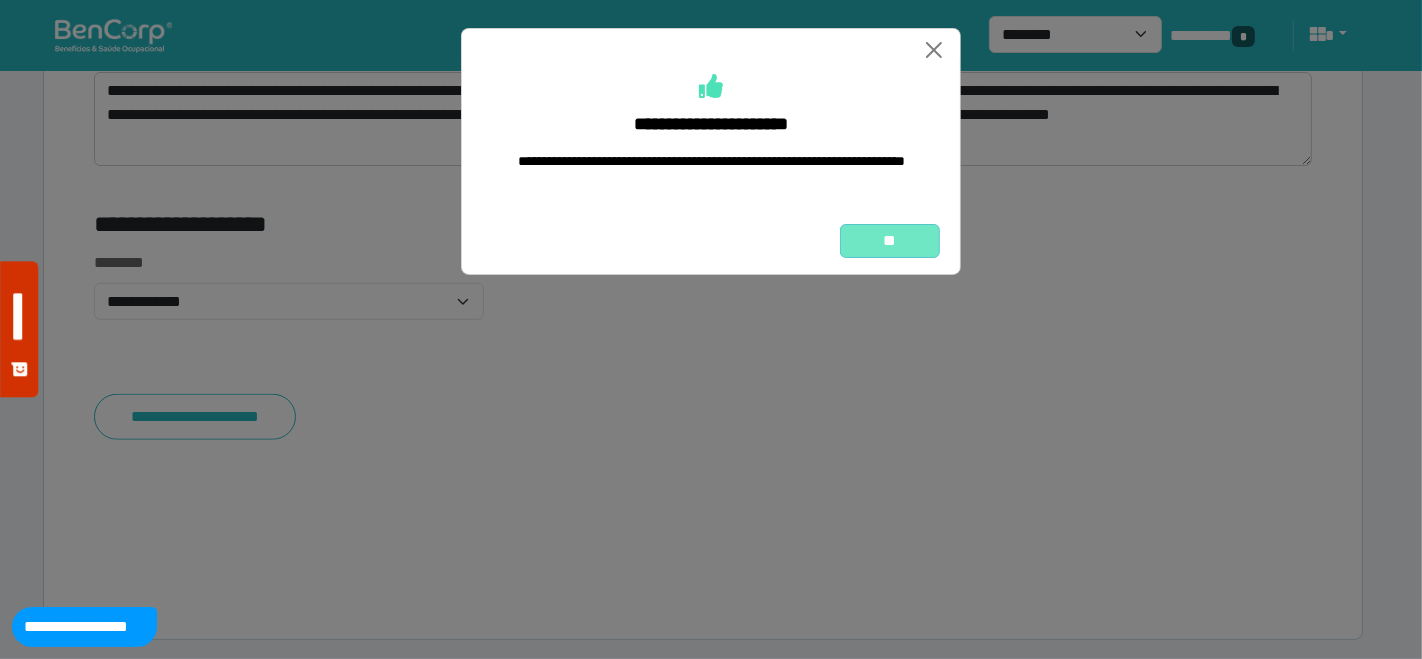 click on "**" at bounding box center (890, 240) 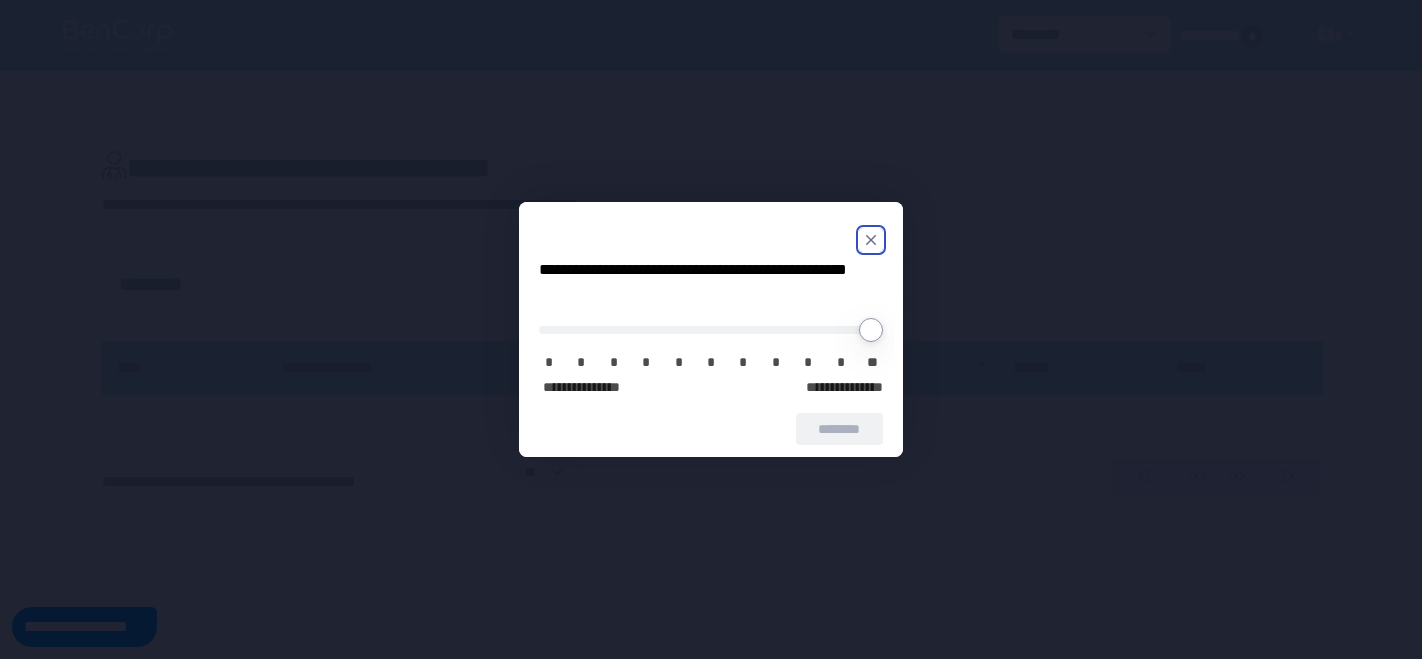 scroll, scrollTop: 0, scrollLeft: 0, axis: both 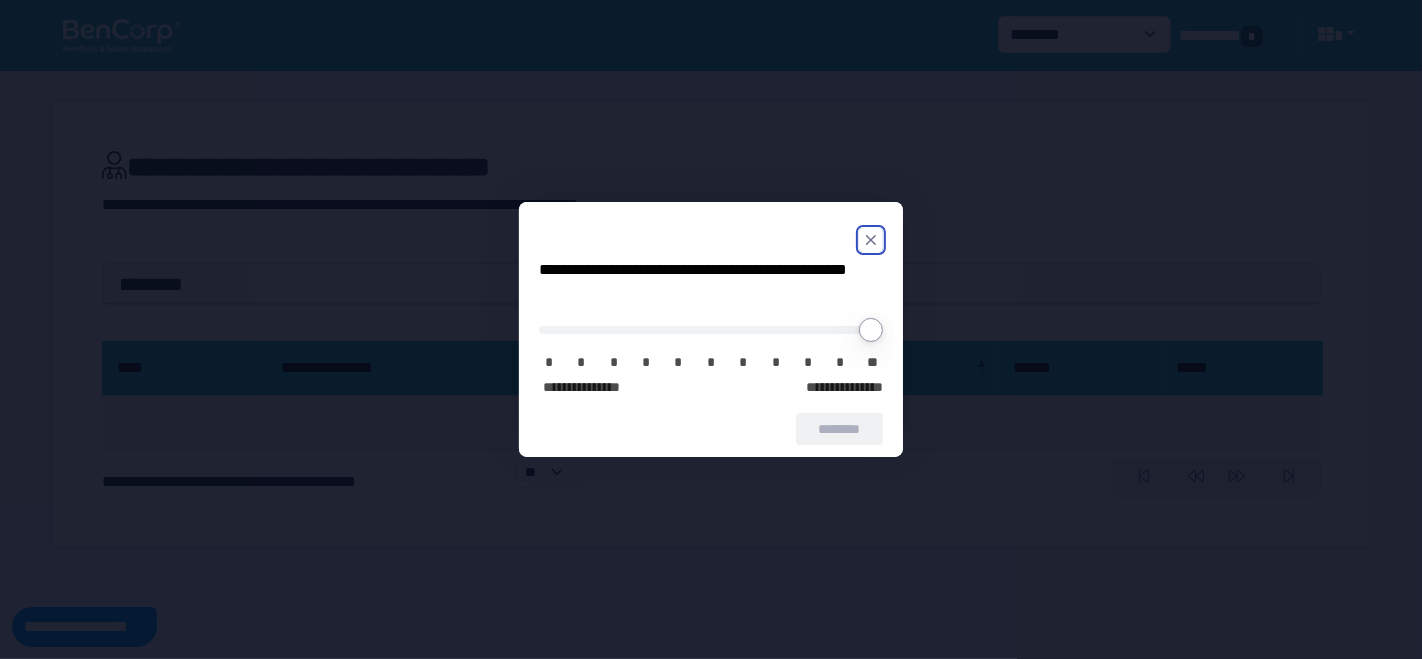 click 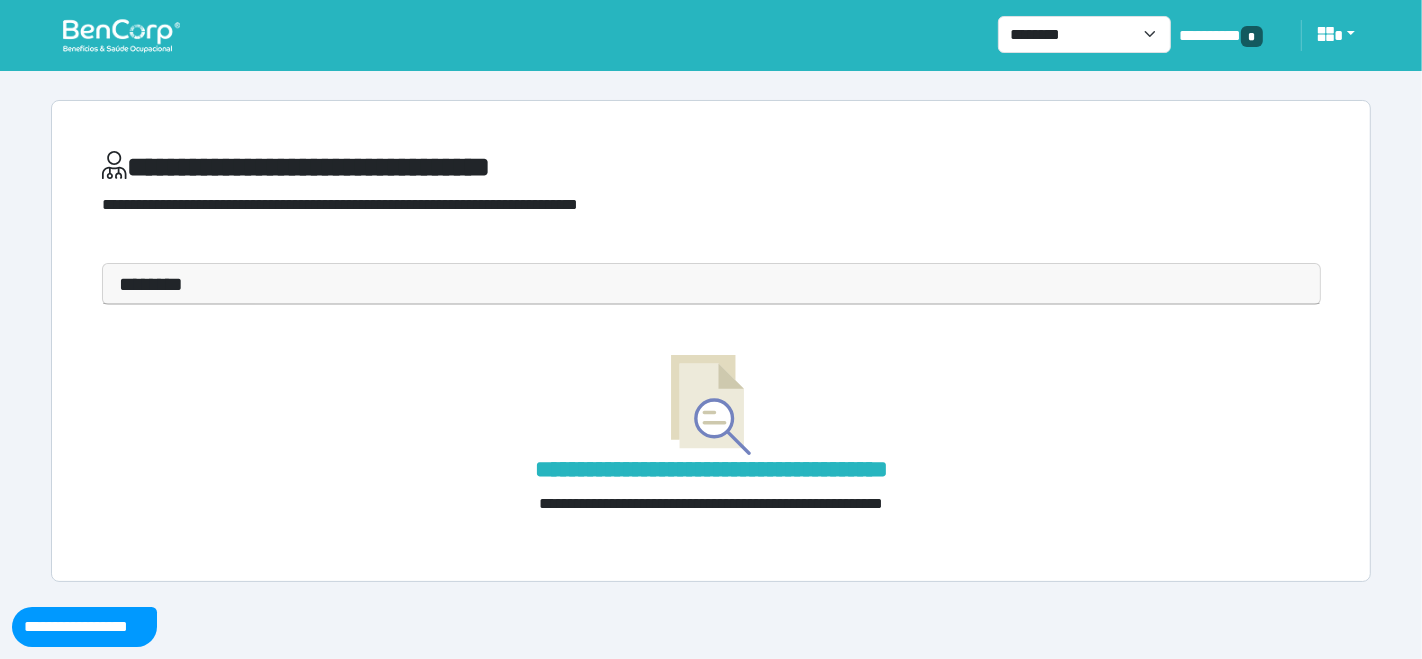 drag, startPoint x: 122, startPoint y: 25, endPoint x: 161, endPoint y: 31, distance: 39.45884 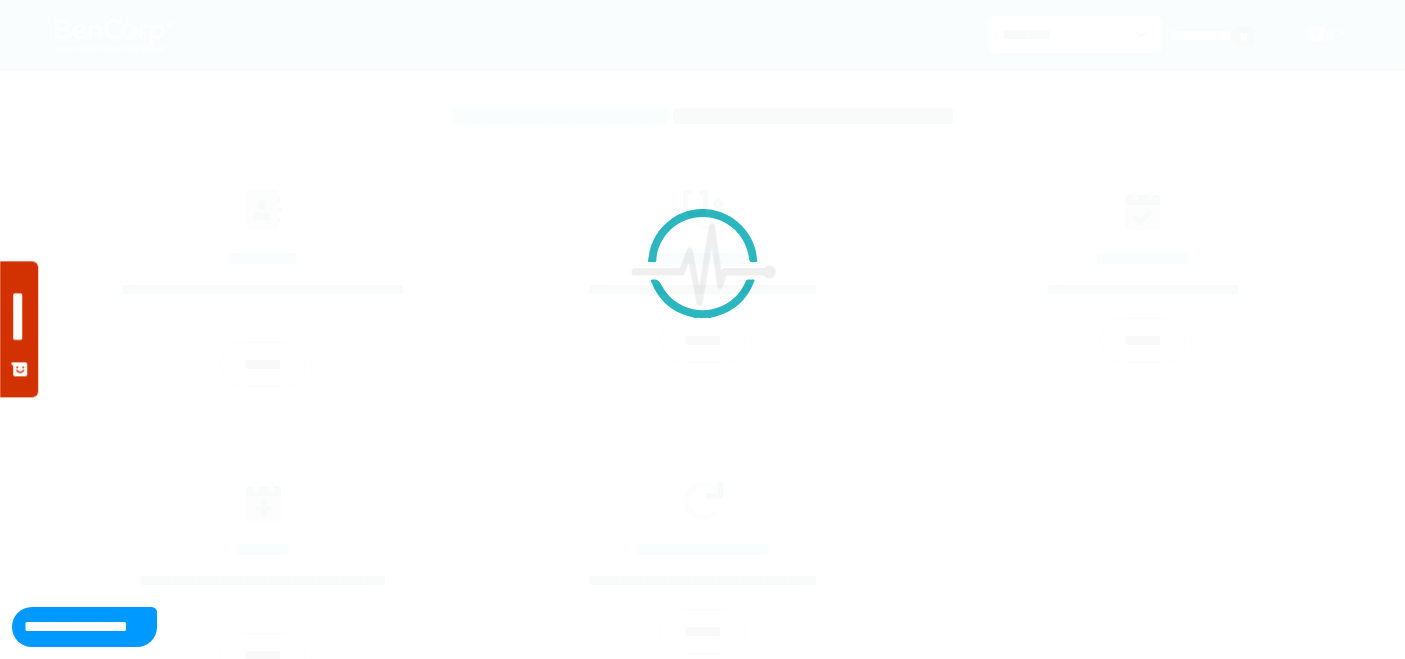 scroll, scrollTop: 0, scrollLeft: 0, axis: both 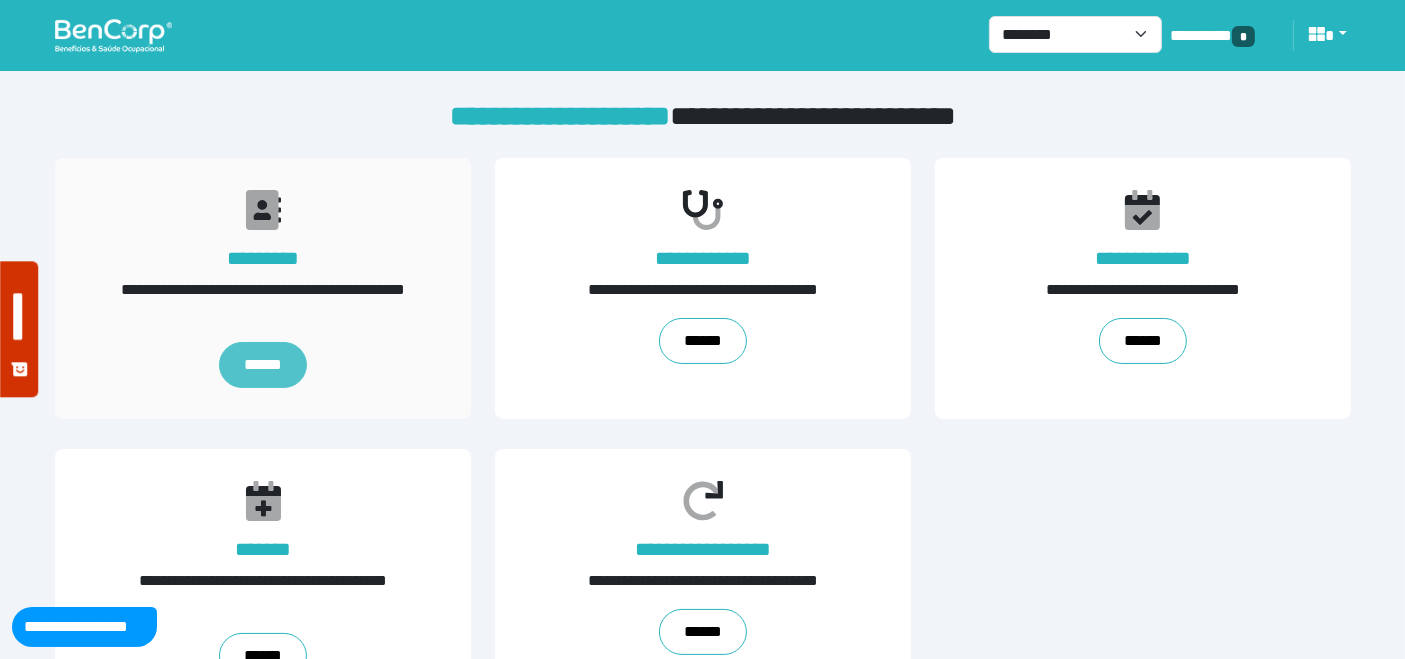 click on "******" at bounding box center [263, 365] 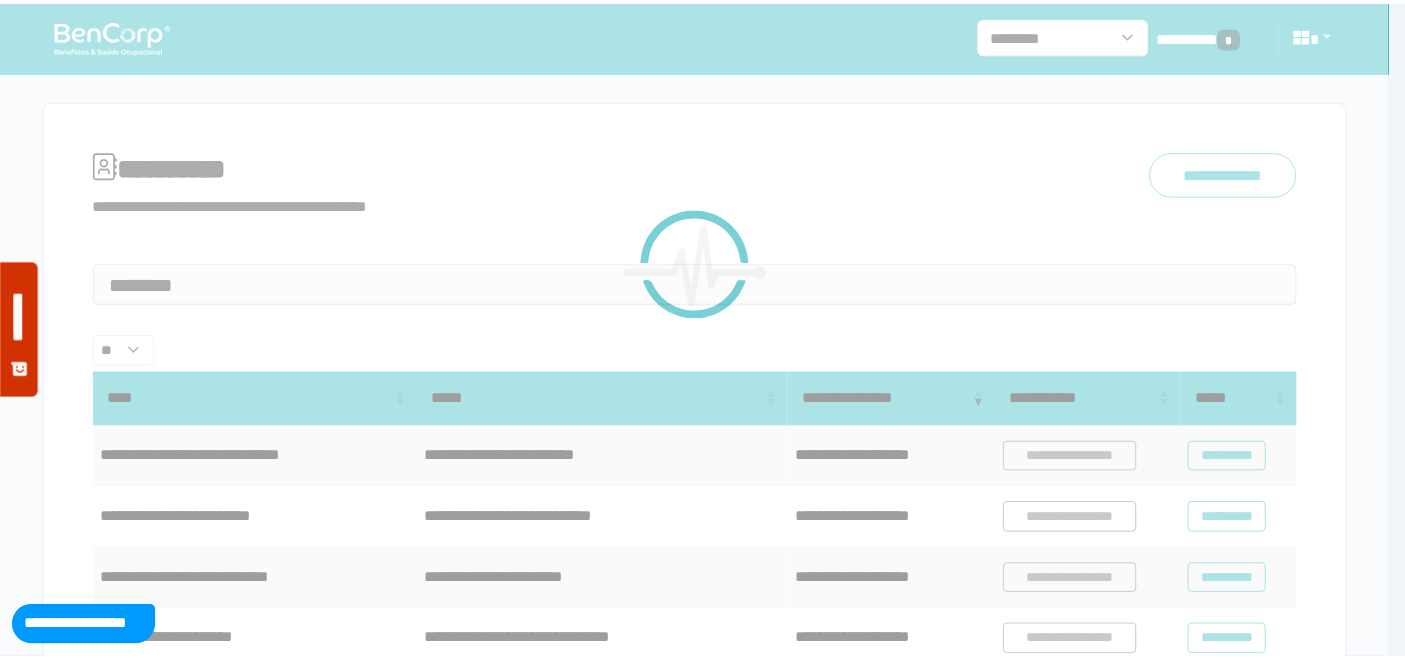 scroll, scrollTop: 0, scrollLeft: 0, axis: both 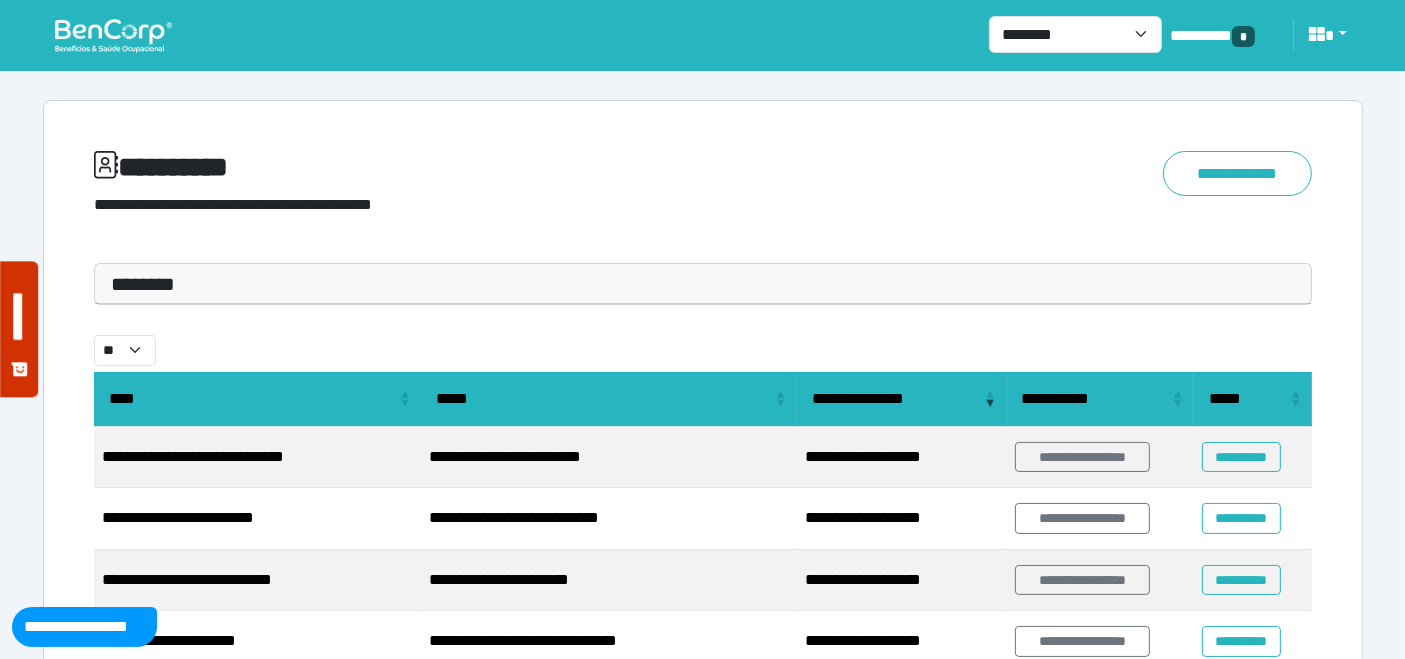 click on "********" at bounding box center (703, 284) 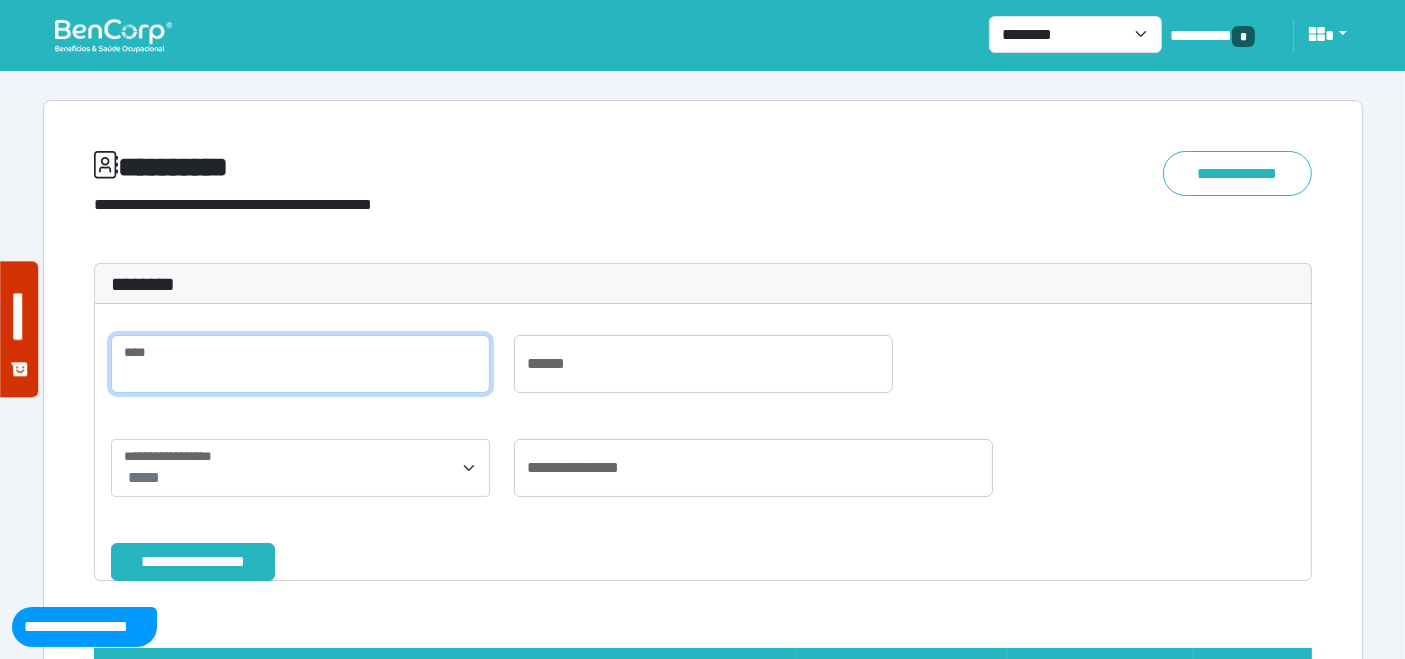 click at bounding box center [300, 364] 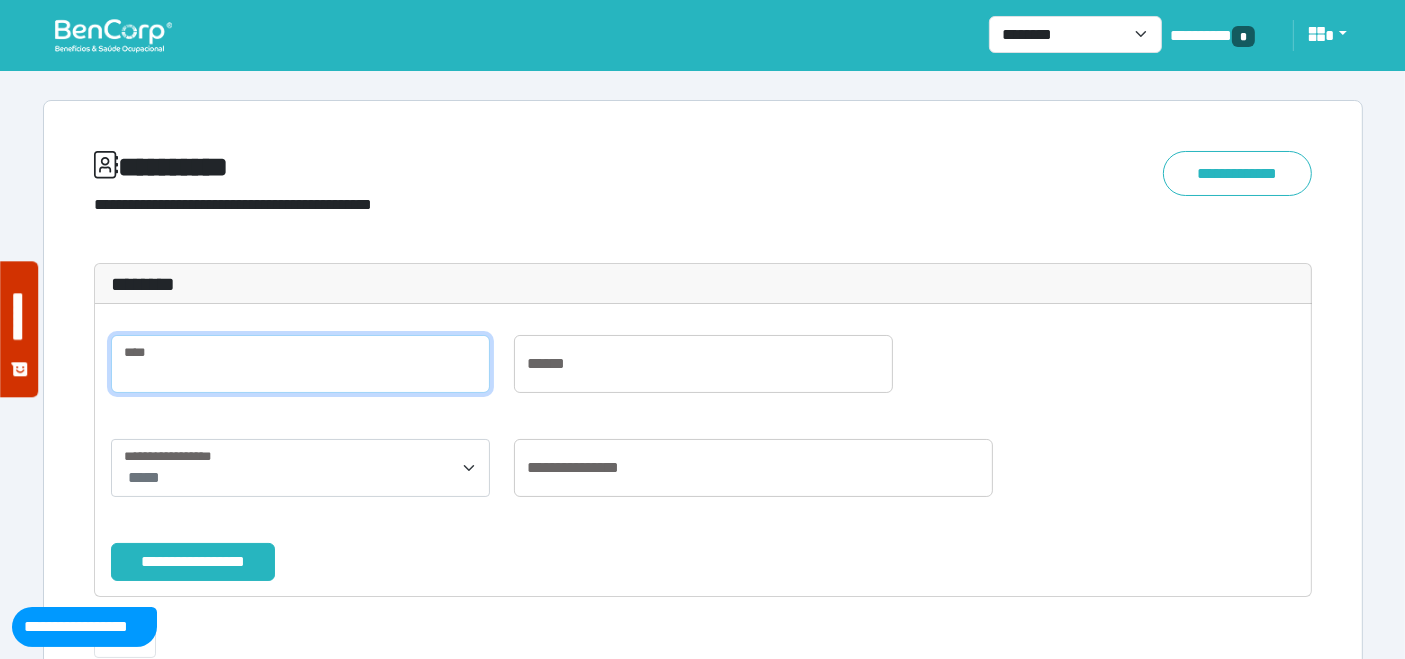 paste on "**********" 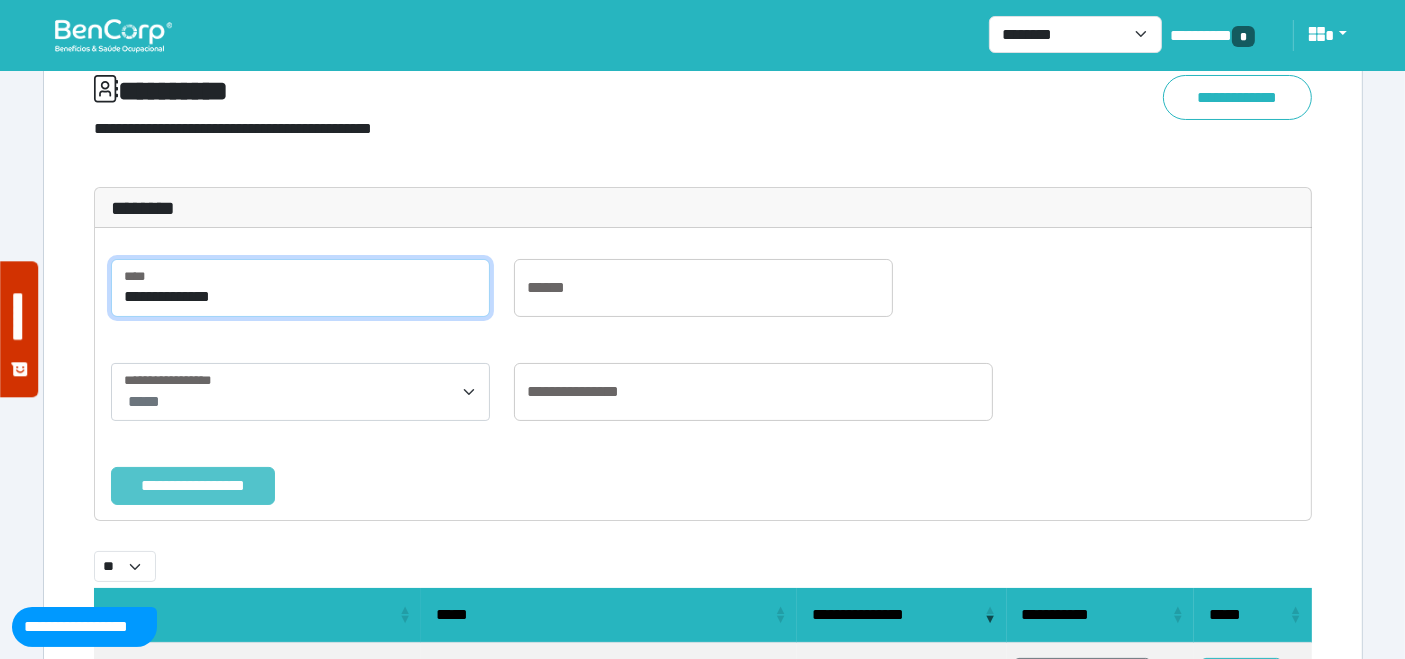 scroll, scrollTop: 111, scrollLeft: 0, axis: vertical 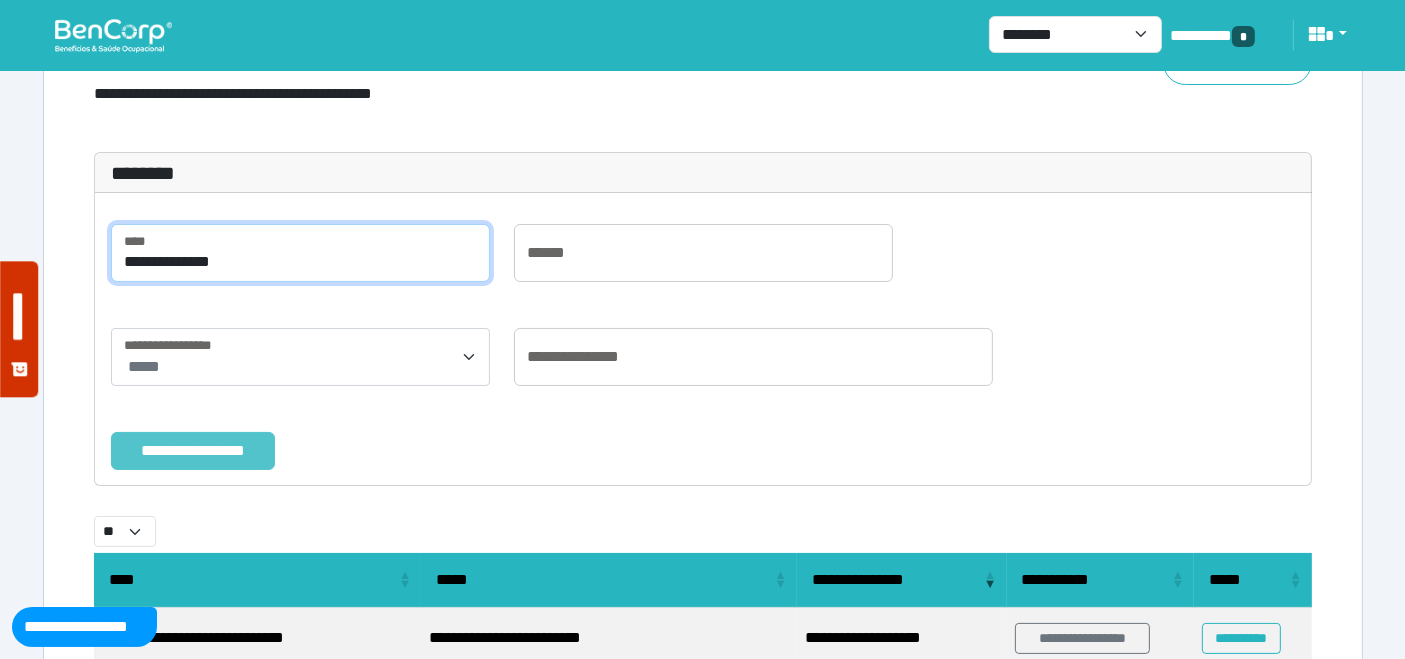 type on "**********" 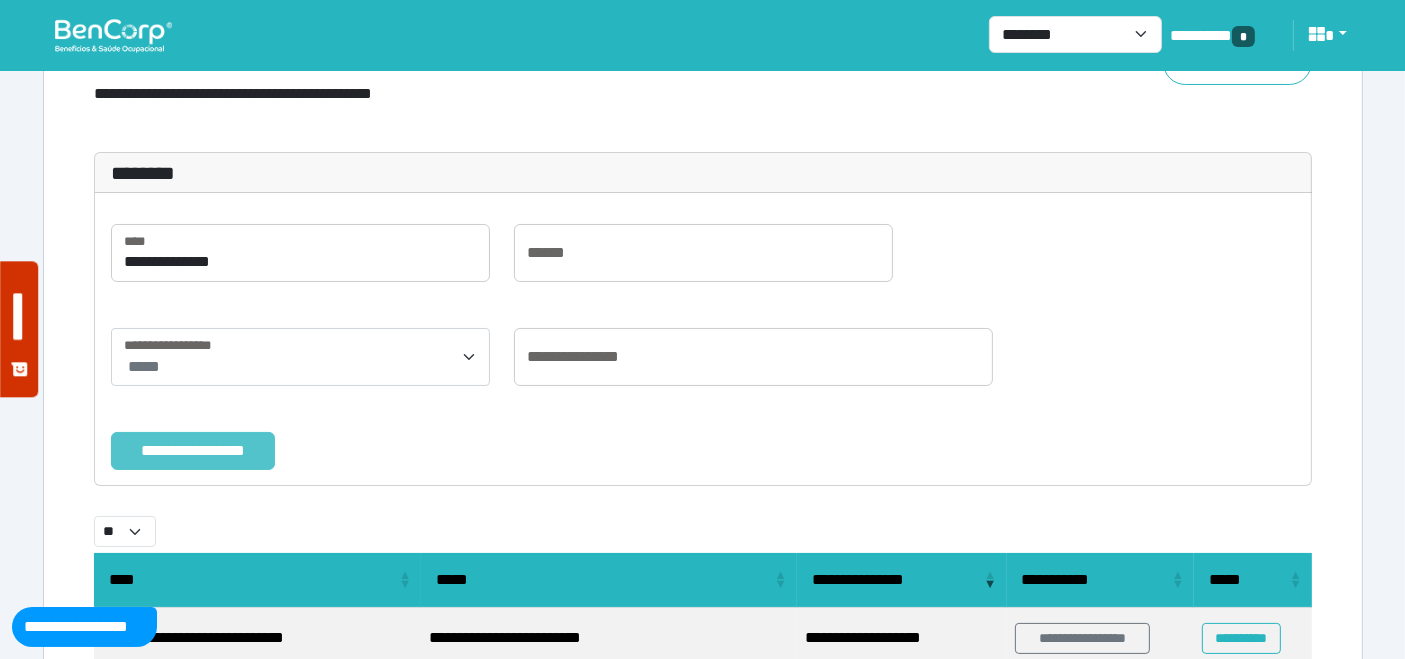 drag, startPoint x: 241, startPoint y: 438, endPoint x: 286, endPoint y: 426, distance: 46.572525 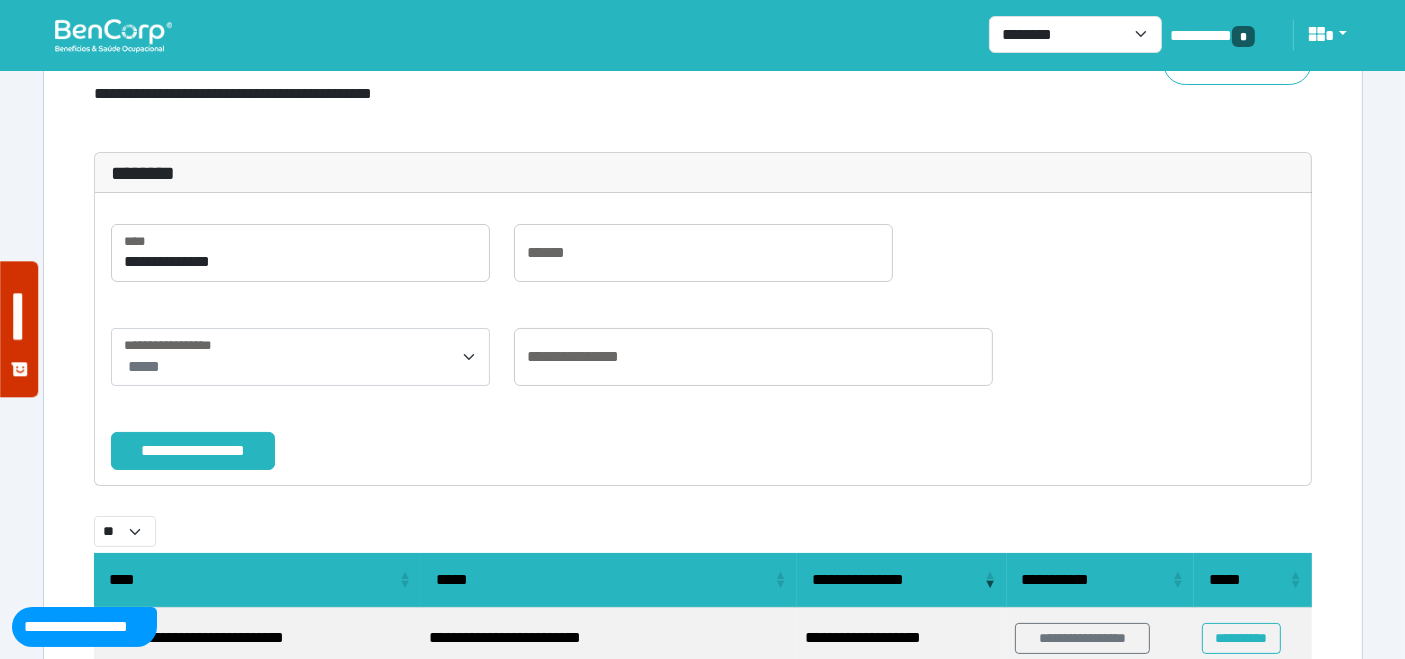 click on "**********" at bounding box center [193, 450] 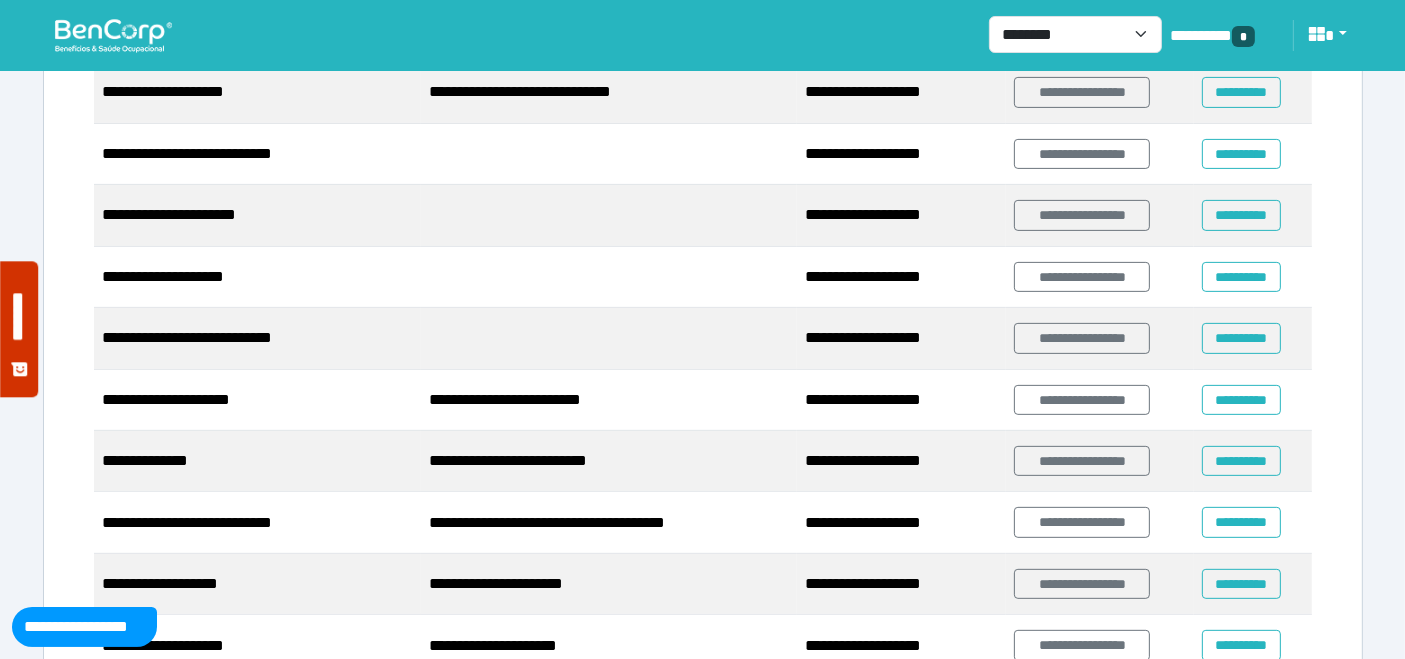 scroll, scrollTop: 666, scrollLeft: 0, axis: vertical 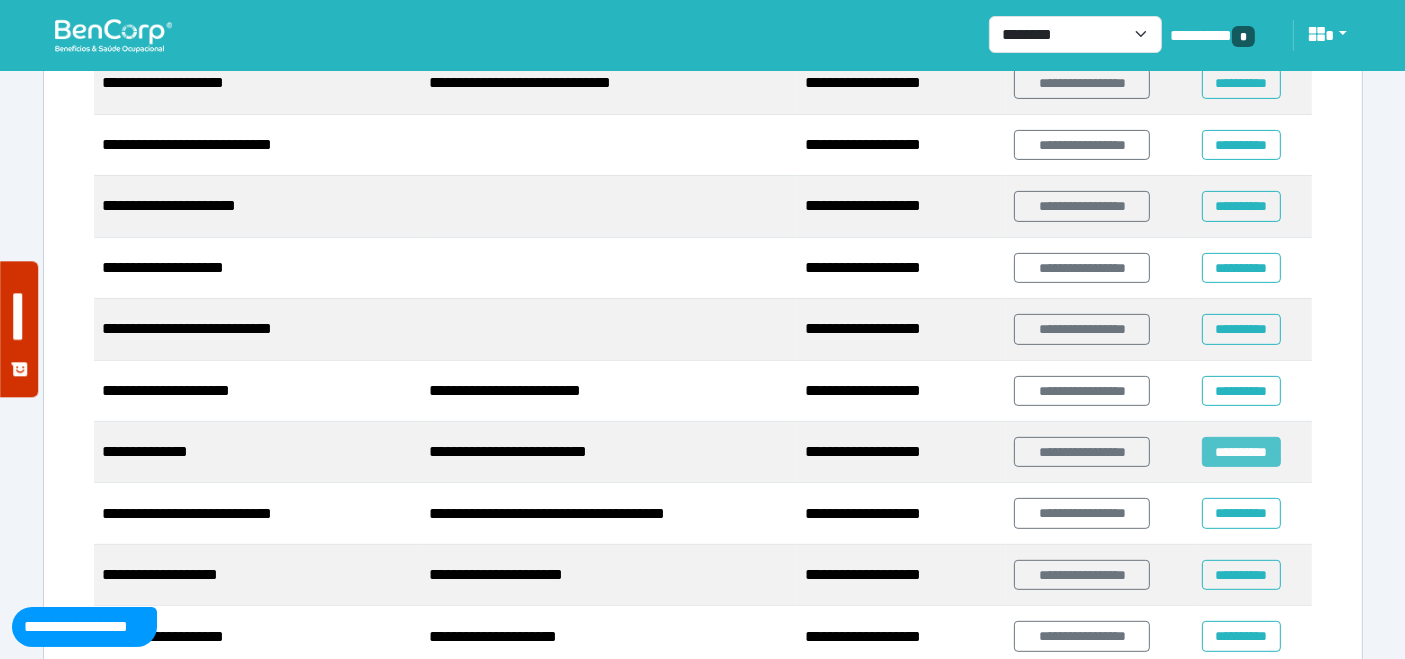 click on "**********" at bounding box center [1241, 452] 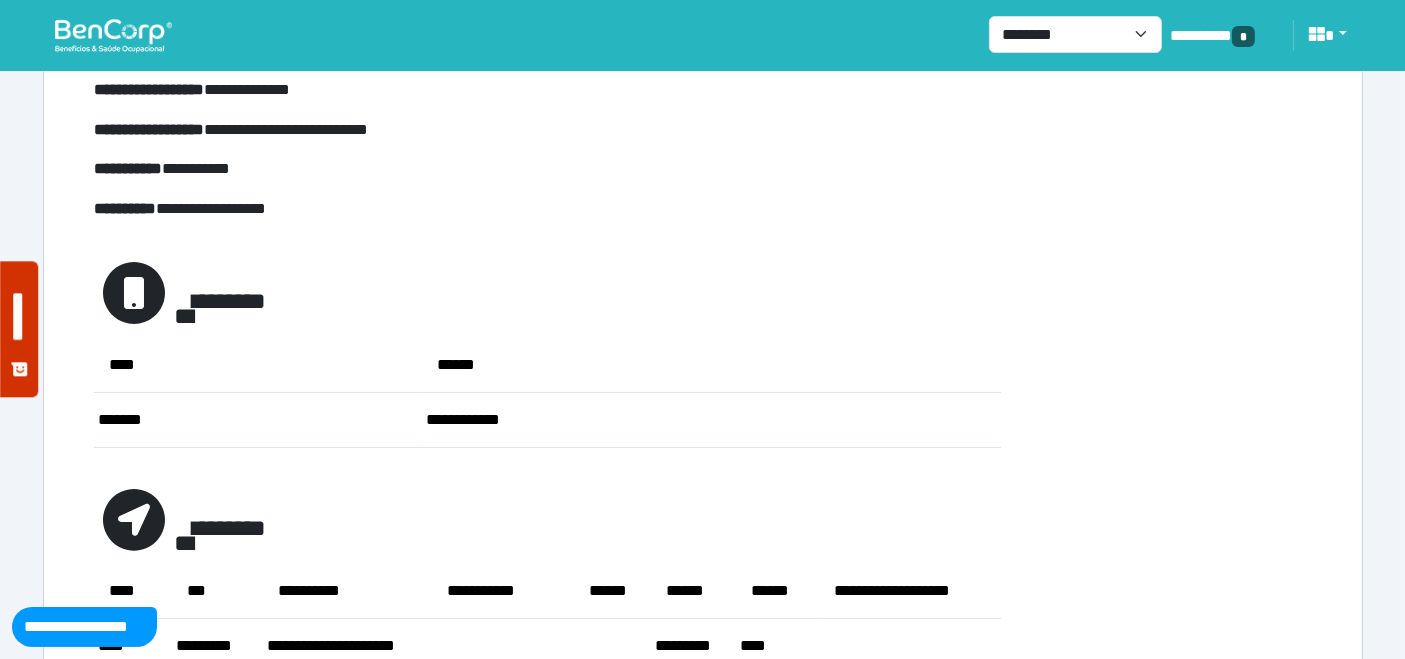 scroll, scrollTop: 444, scrollLeft: 0, axis: vertical 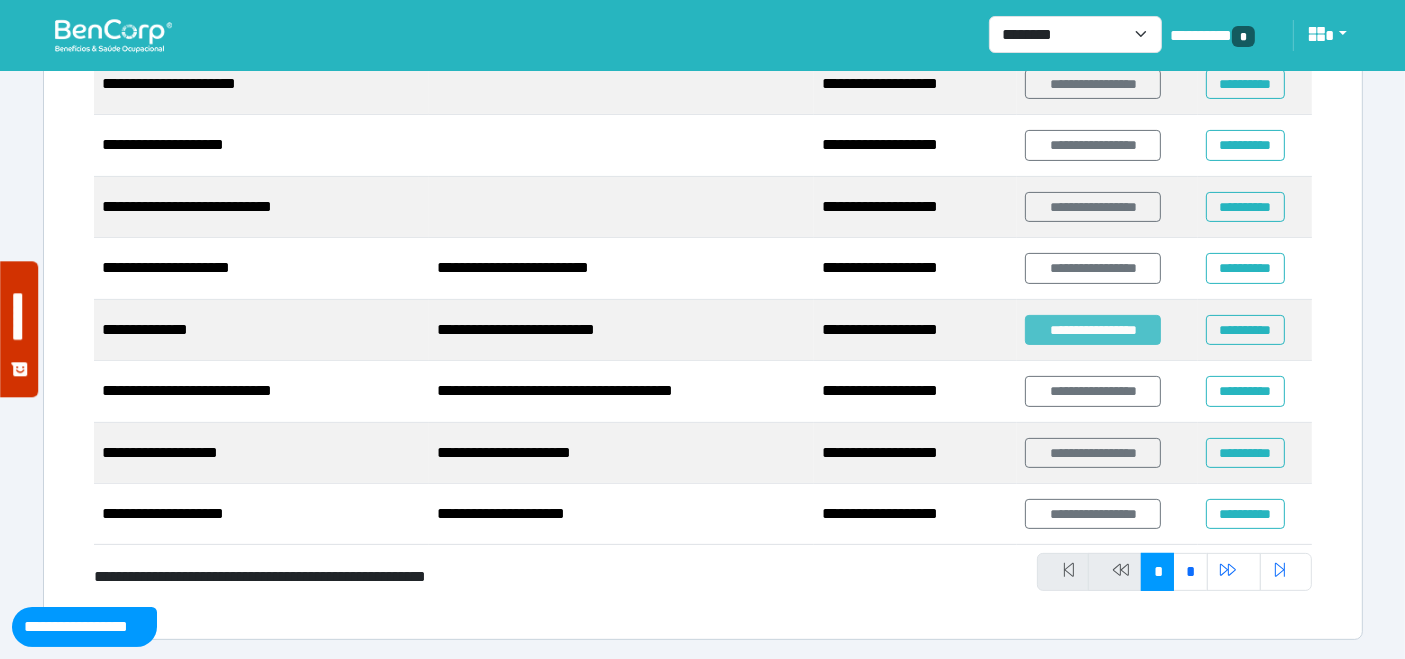 click on "**********" at bounding box center (1093, 330) 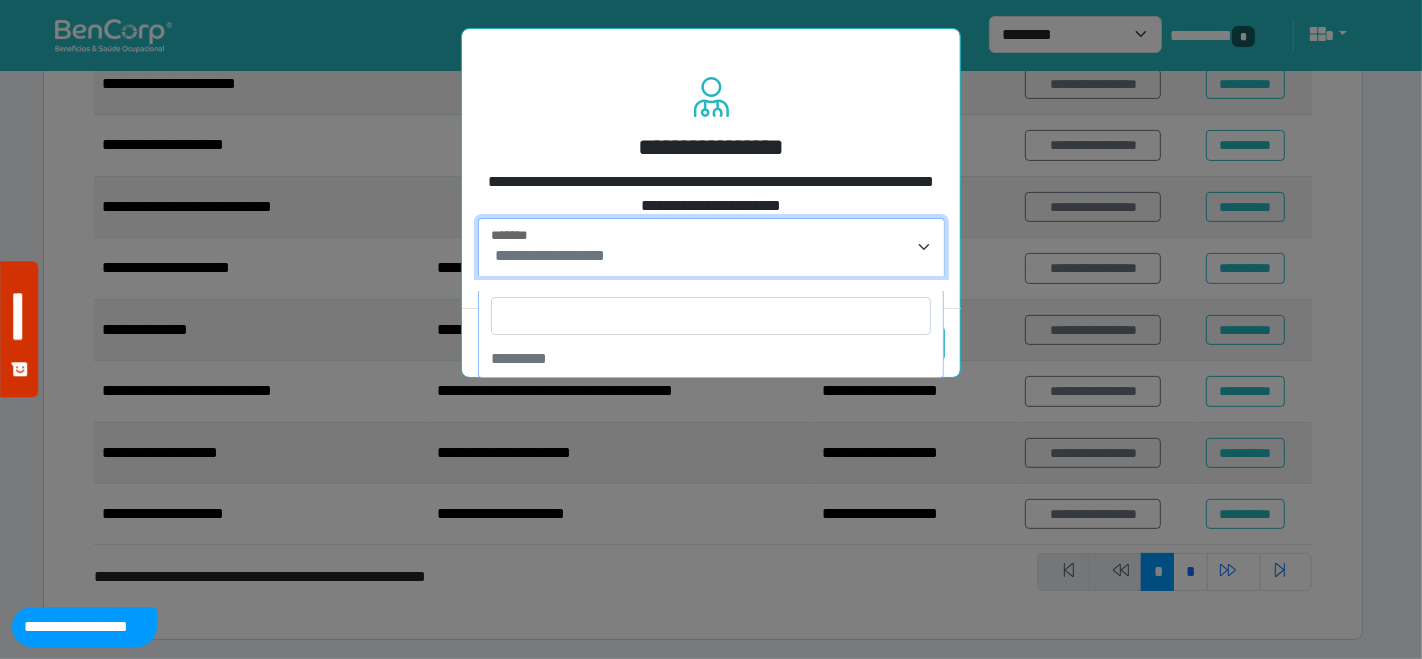 click on "**********" at bounding box center (550, 255) 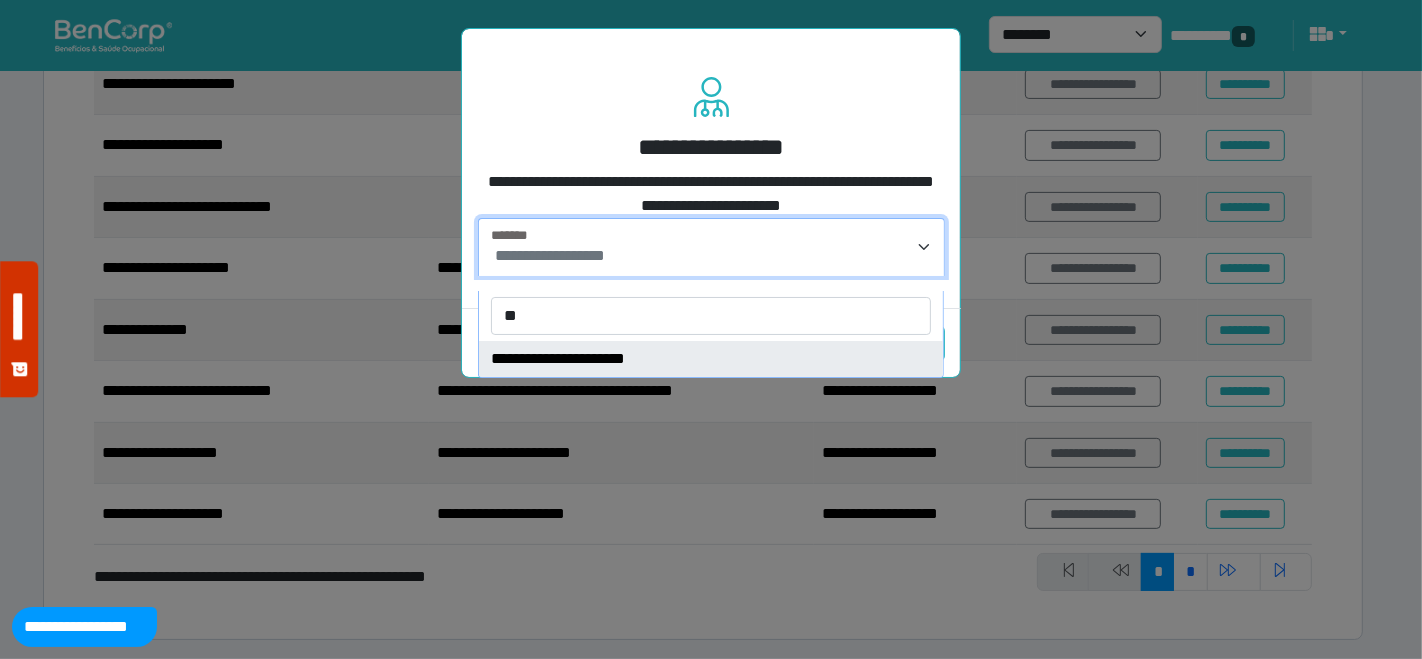 type on "**" 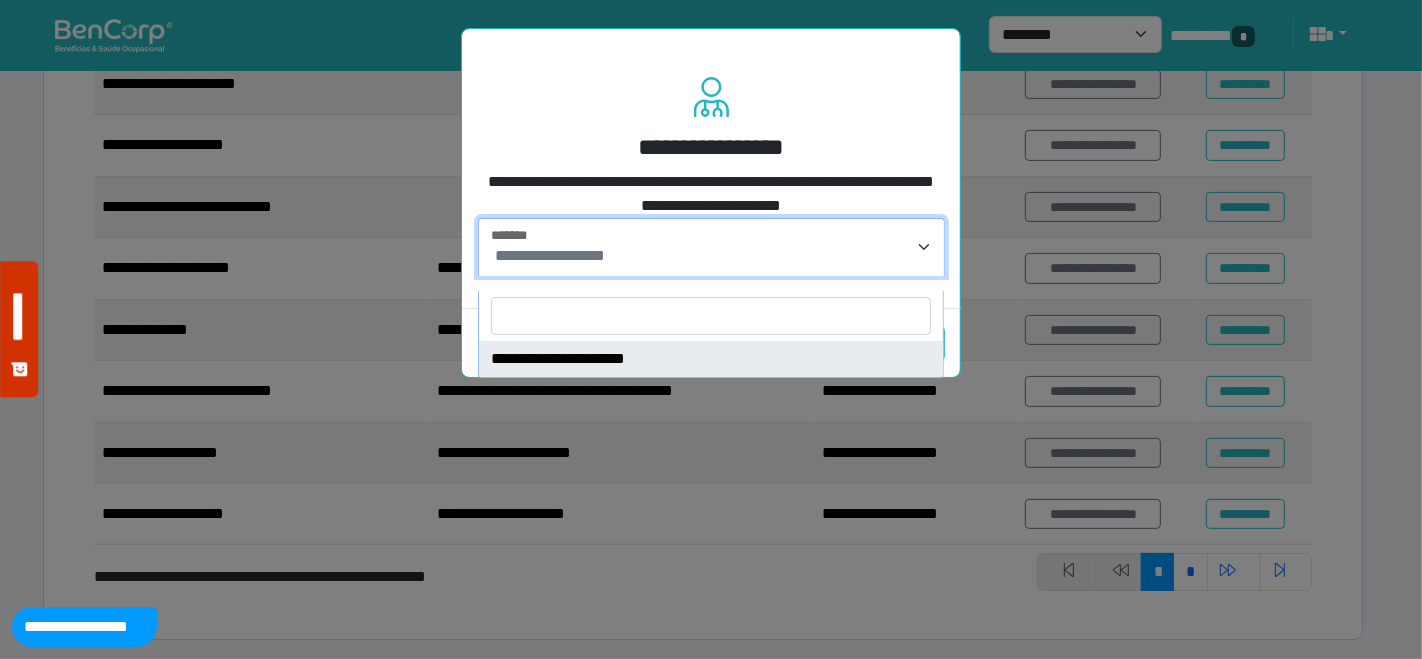 select on "****" 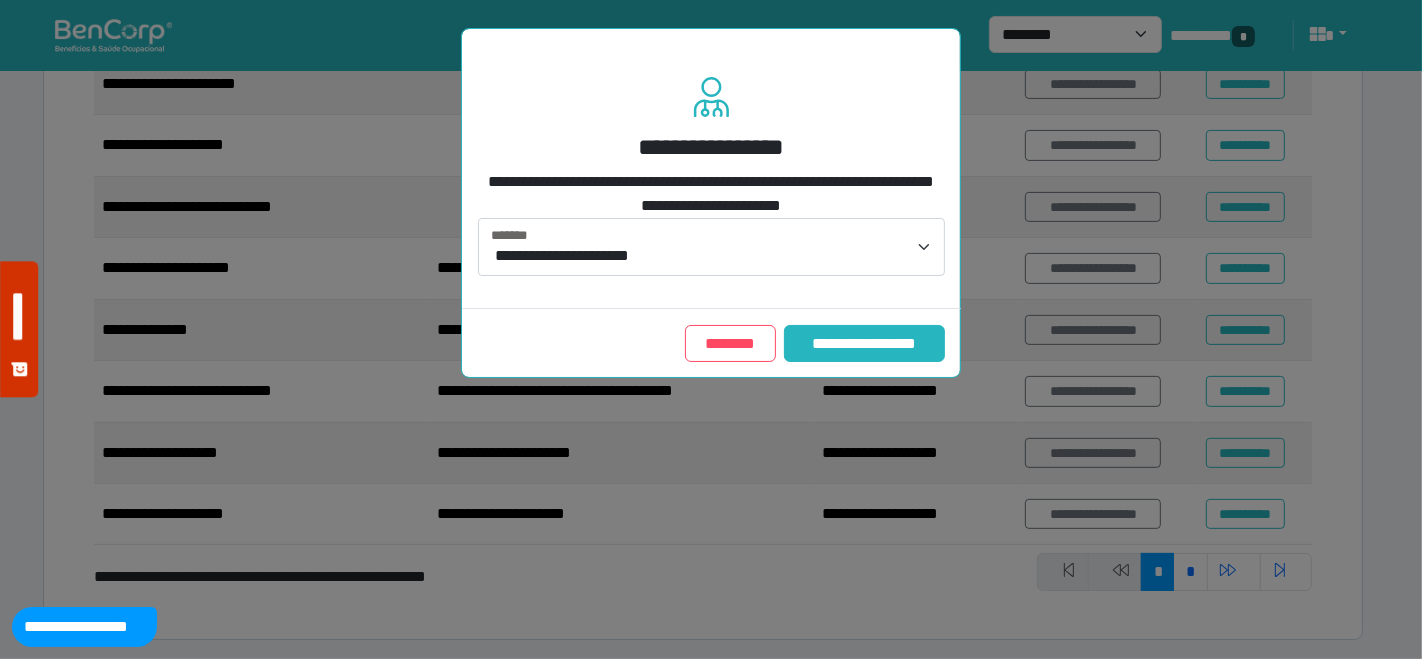 click on "**********" at bounding box center (864, 343) 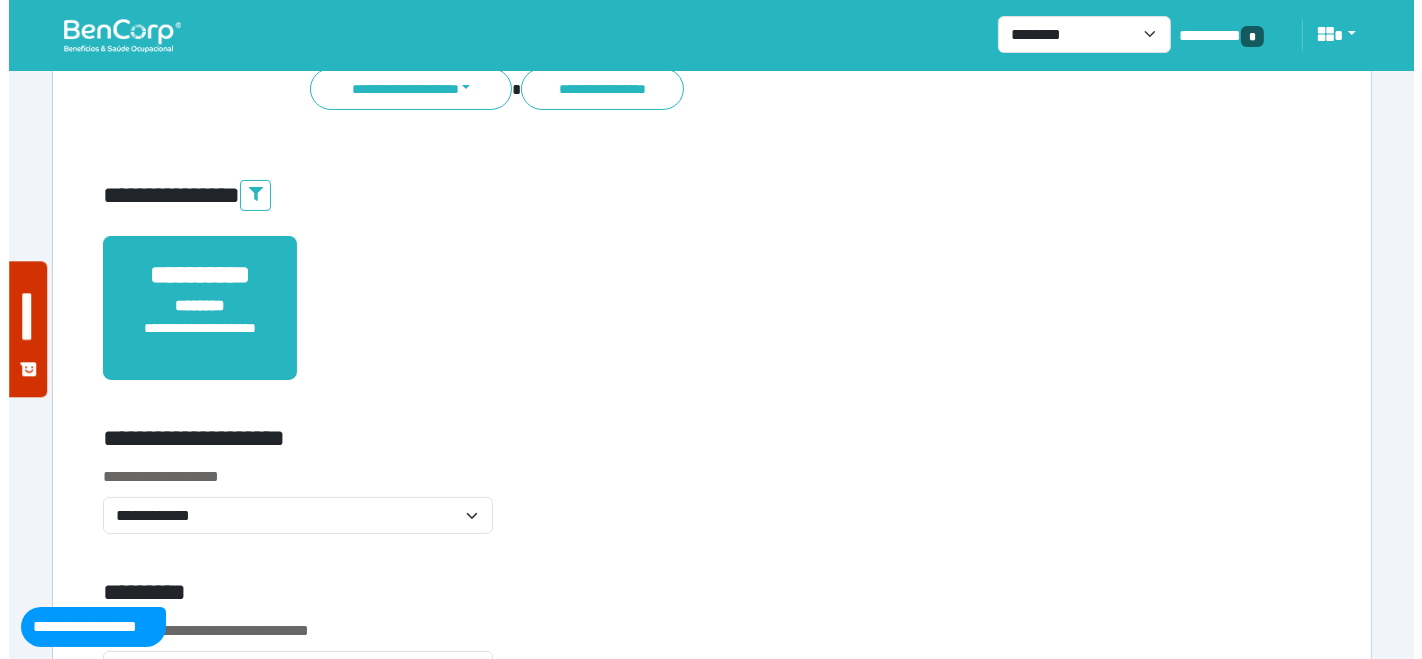 scroll, scrollTop: 222, scrollLeft: 0, axis: vertical 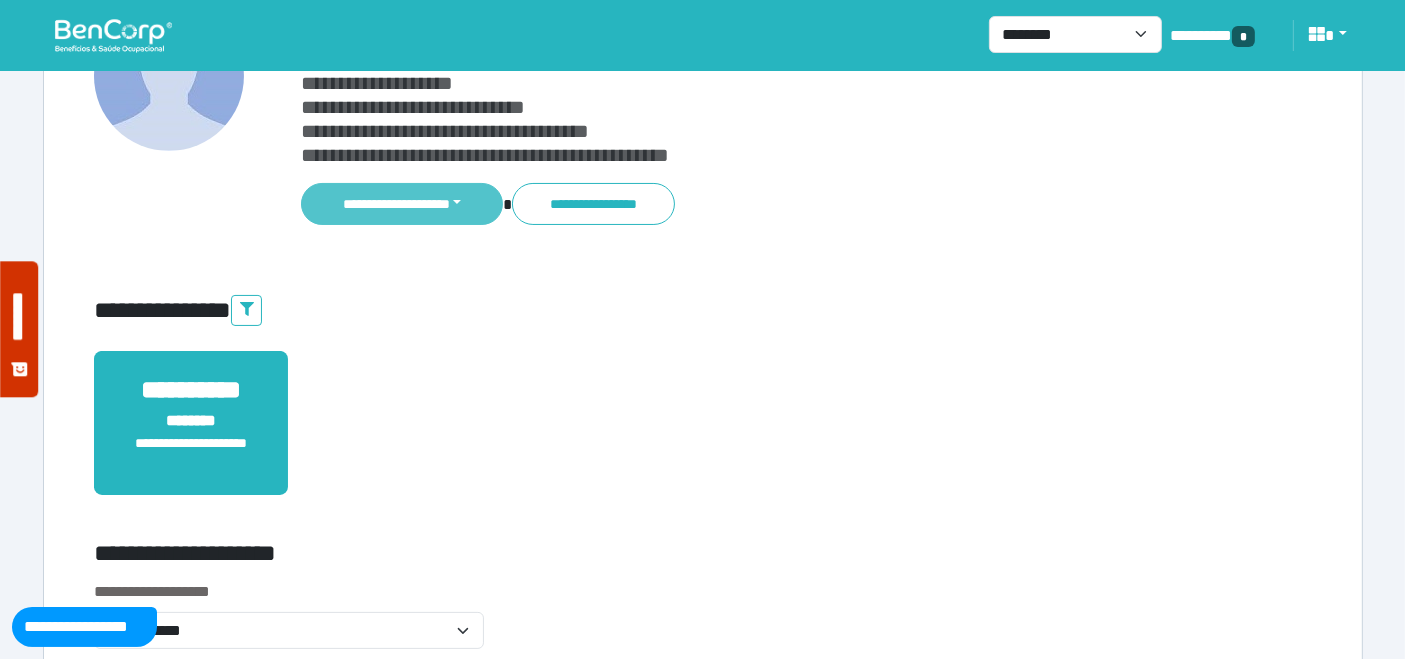 click on "**********" at bounding box center [402, 204] 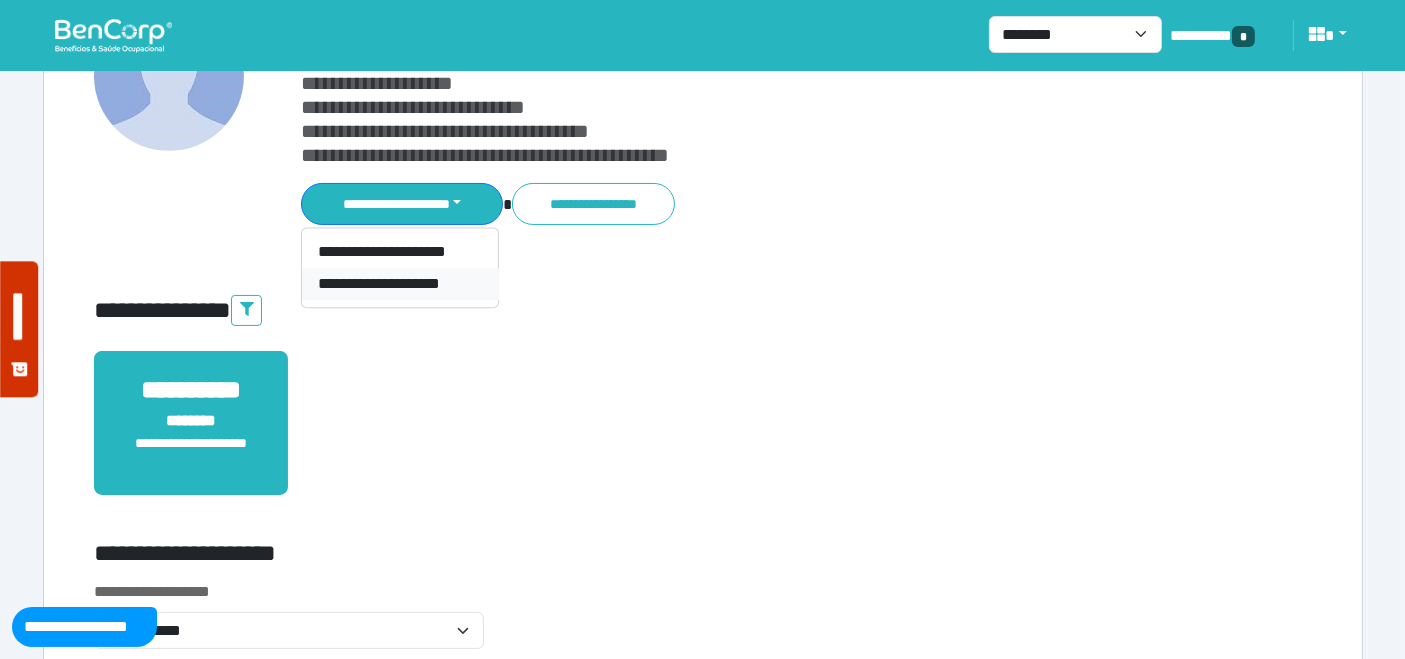 click on "**********" at bounding box center [400, 284] 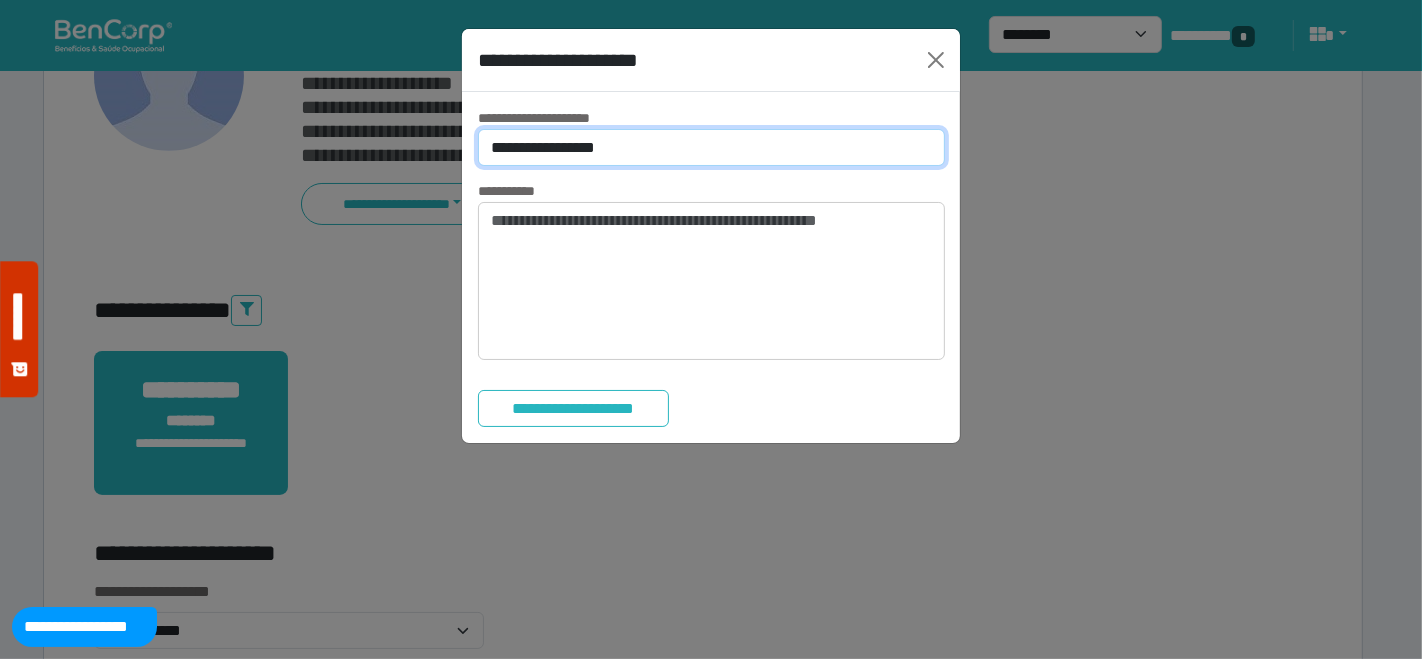 drag, startPoint x: 545, startPoint y: 140, endPoint x: 548, endPoint y: 157, distance: 17.262676 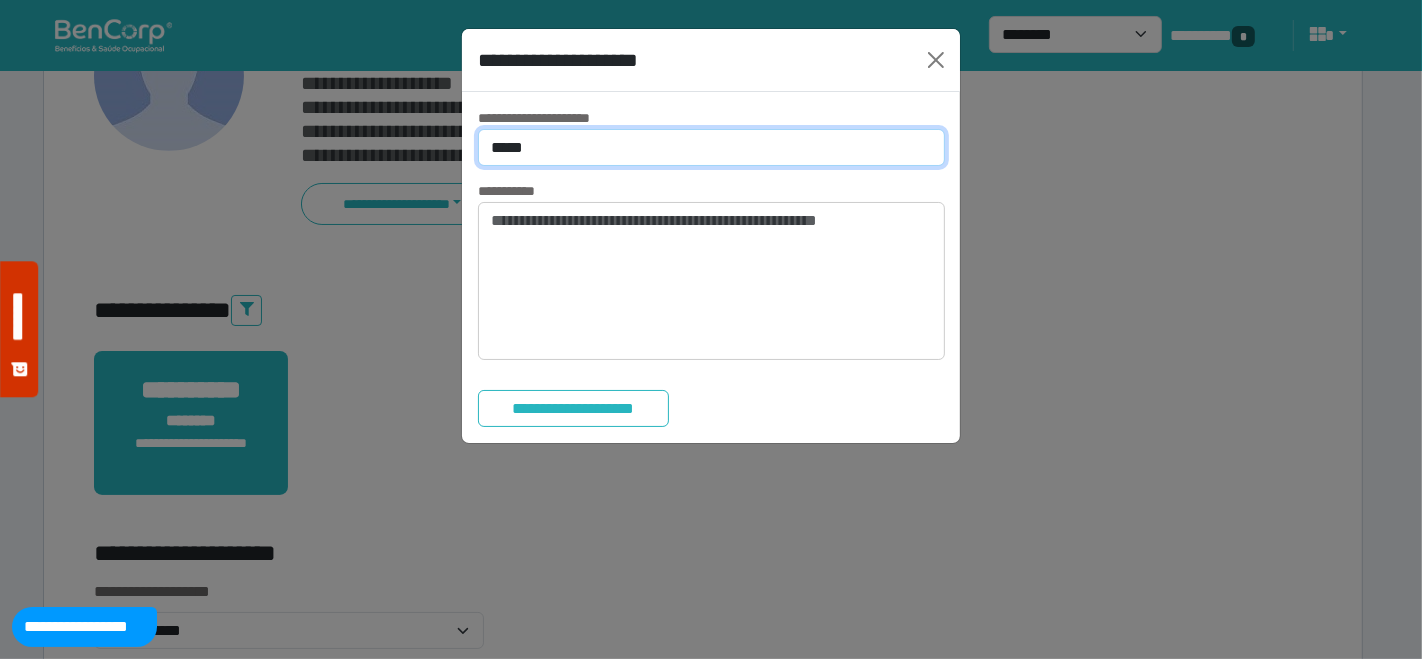 click on "**********" at bounding box center (711, 147) 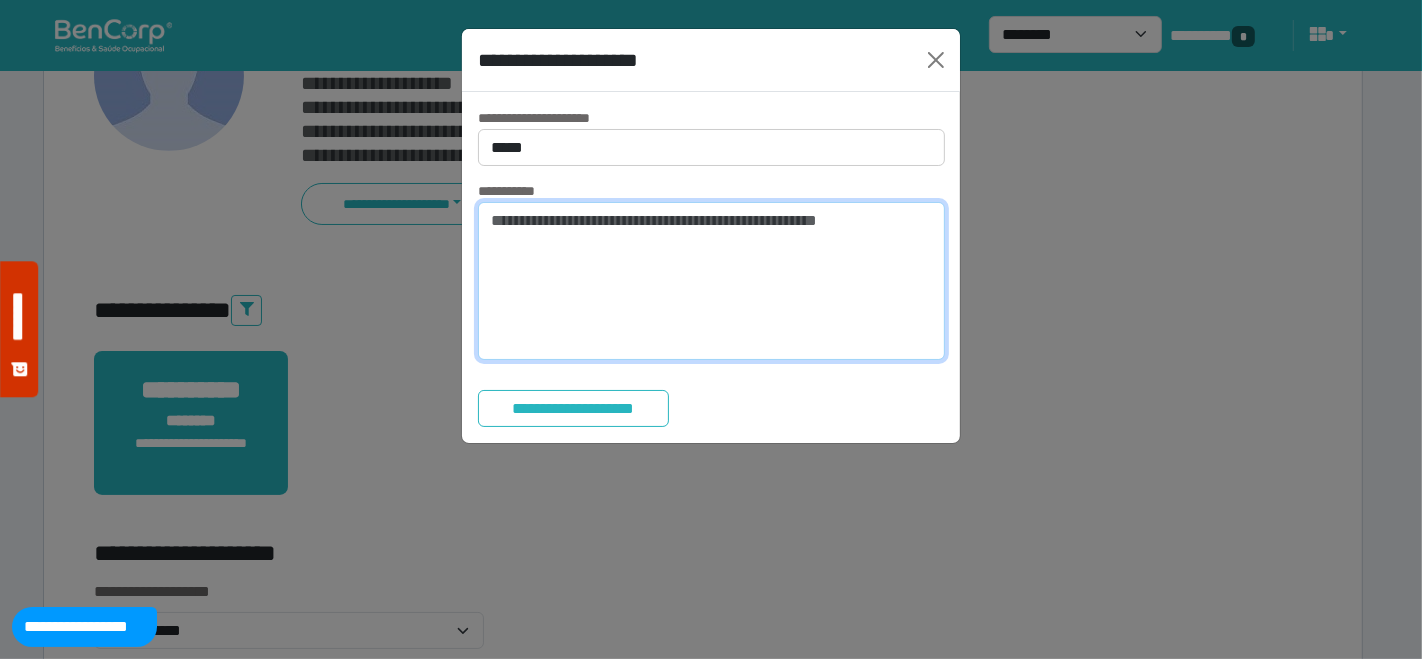 click at bounding box center [711, 281] 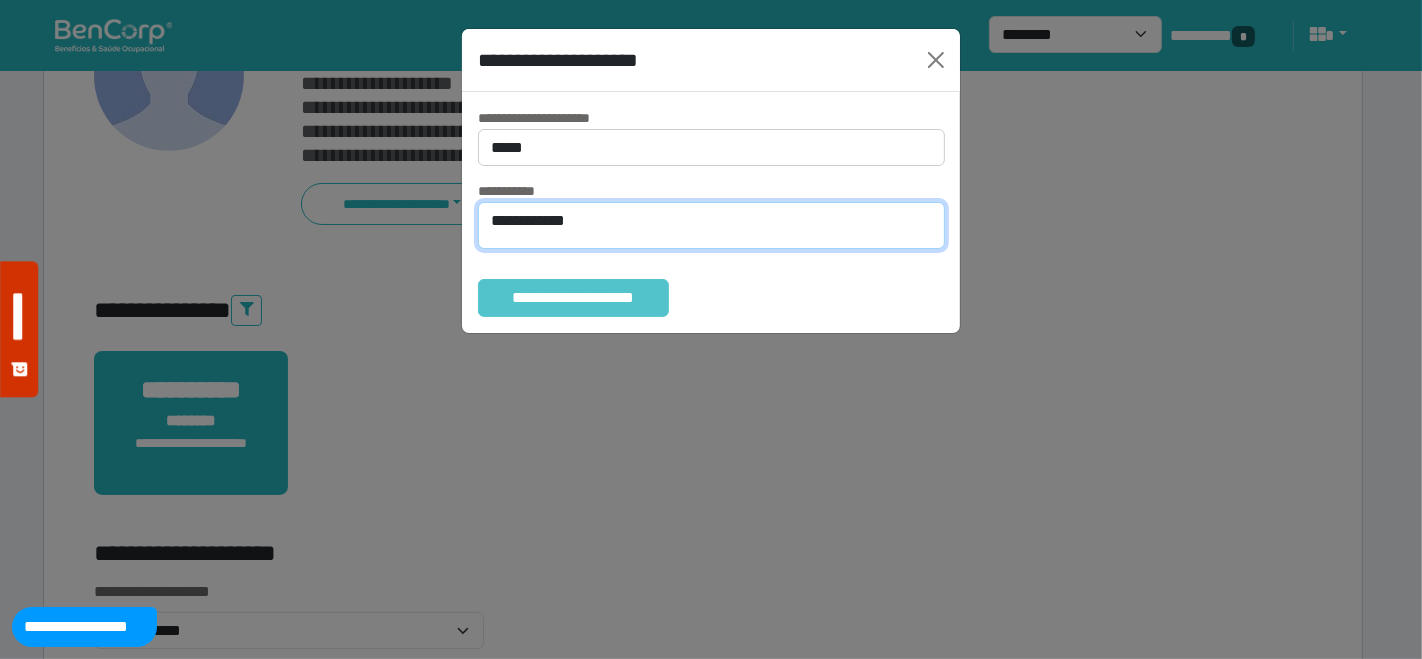 type on "**********" 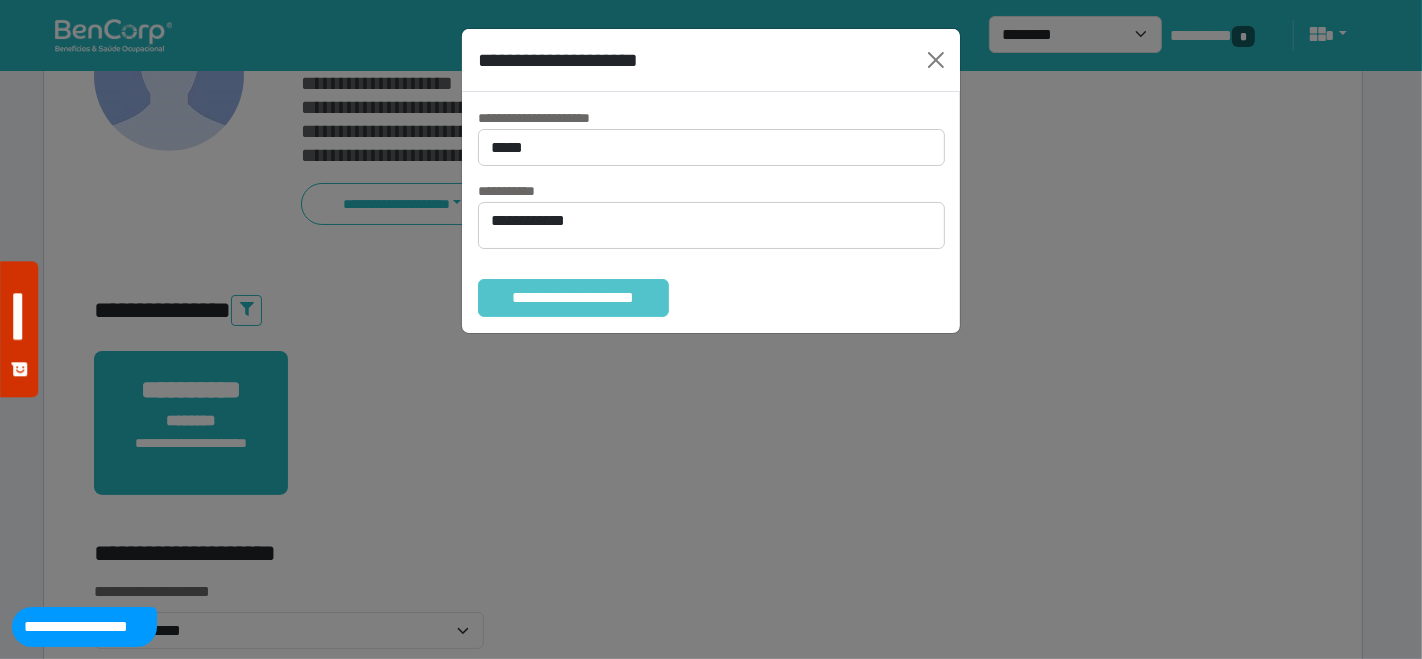click on "**********" at bounding box center [573, 297] 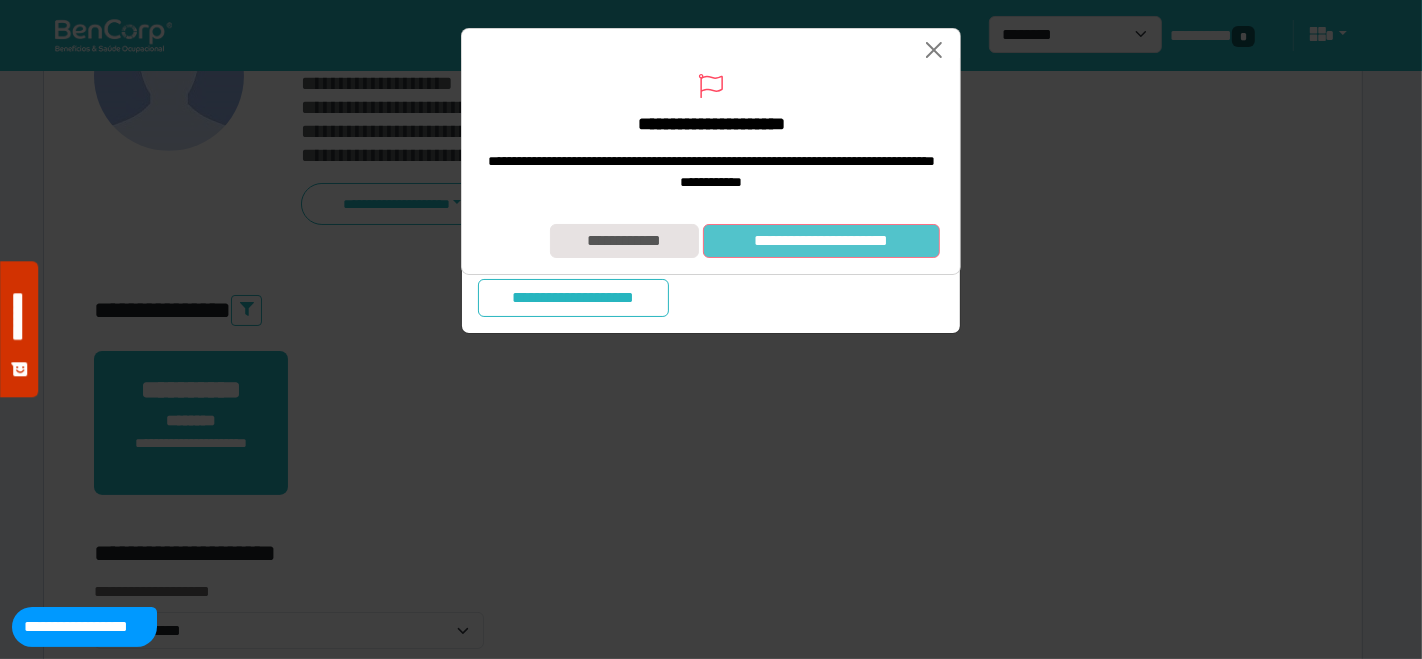 click on "**********" at bounding box center (821, 240) 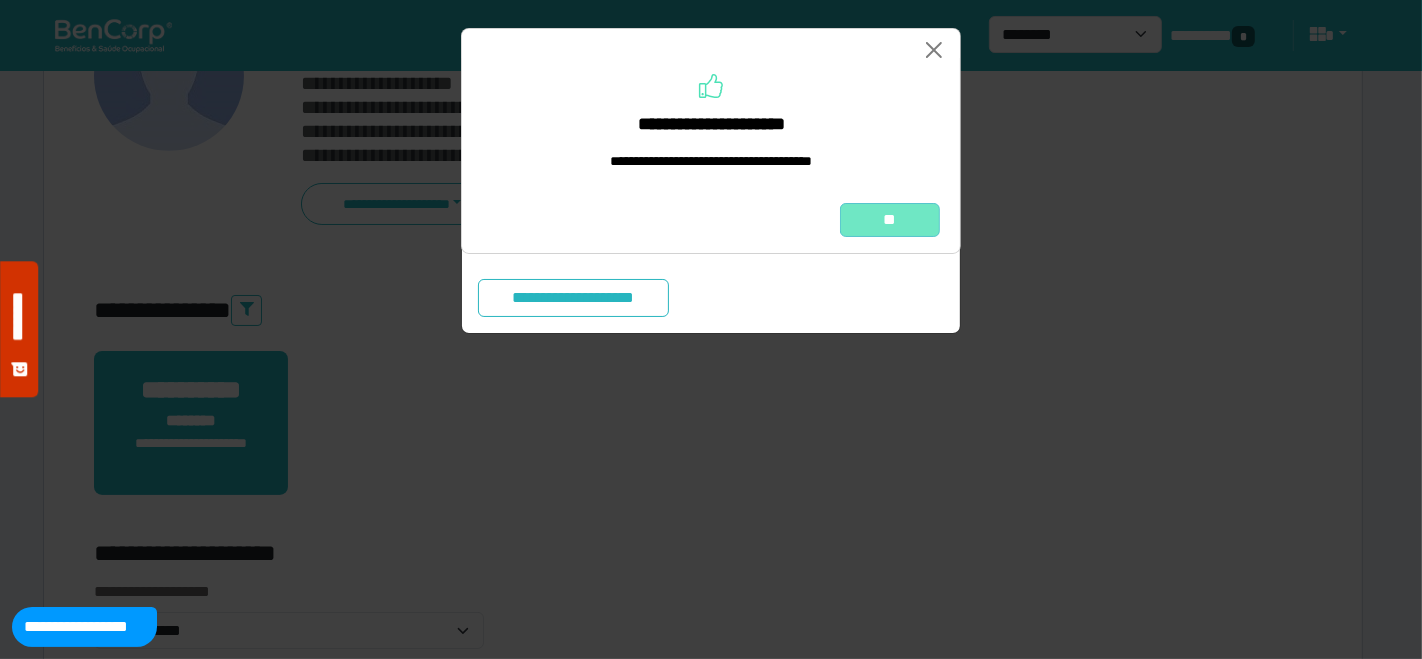 click on "**" at bounding box center (890, 219) 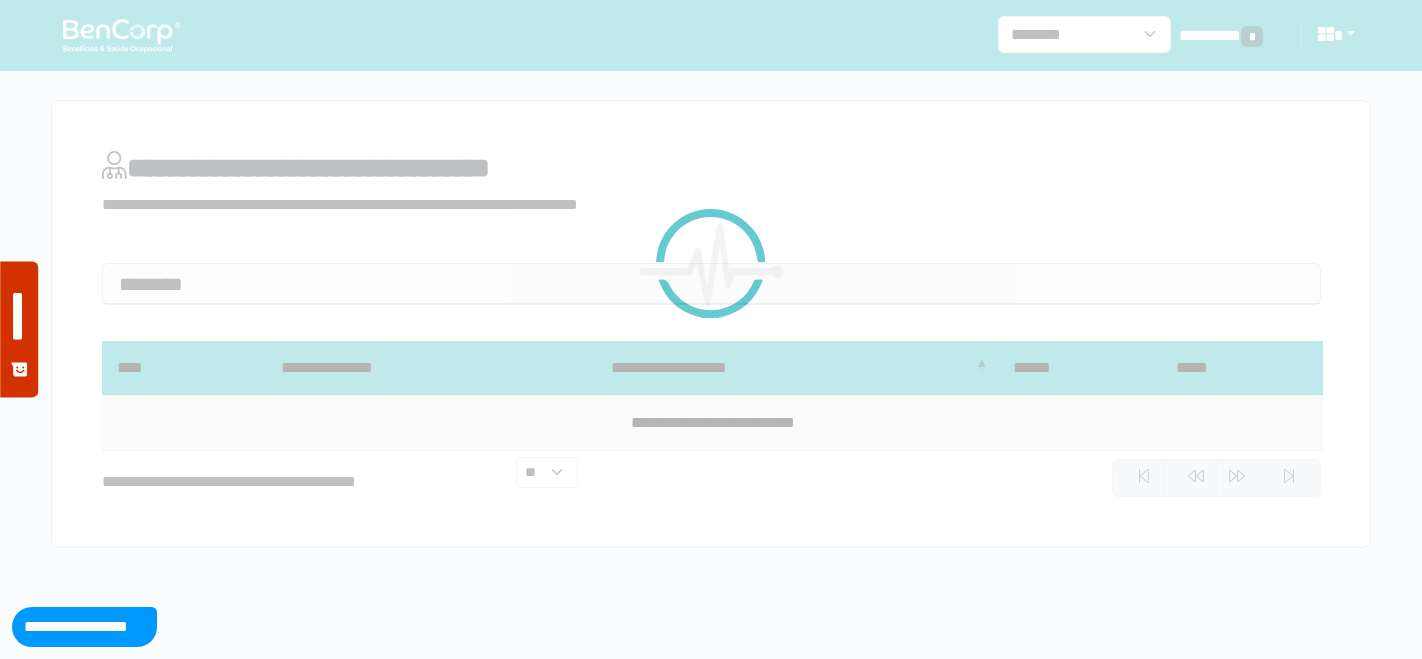 scroll, scrollTop: 0, scrollLeft: 0, axis: both 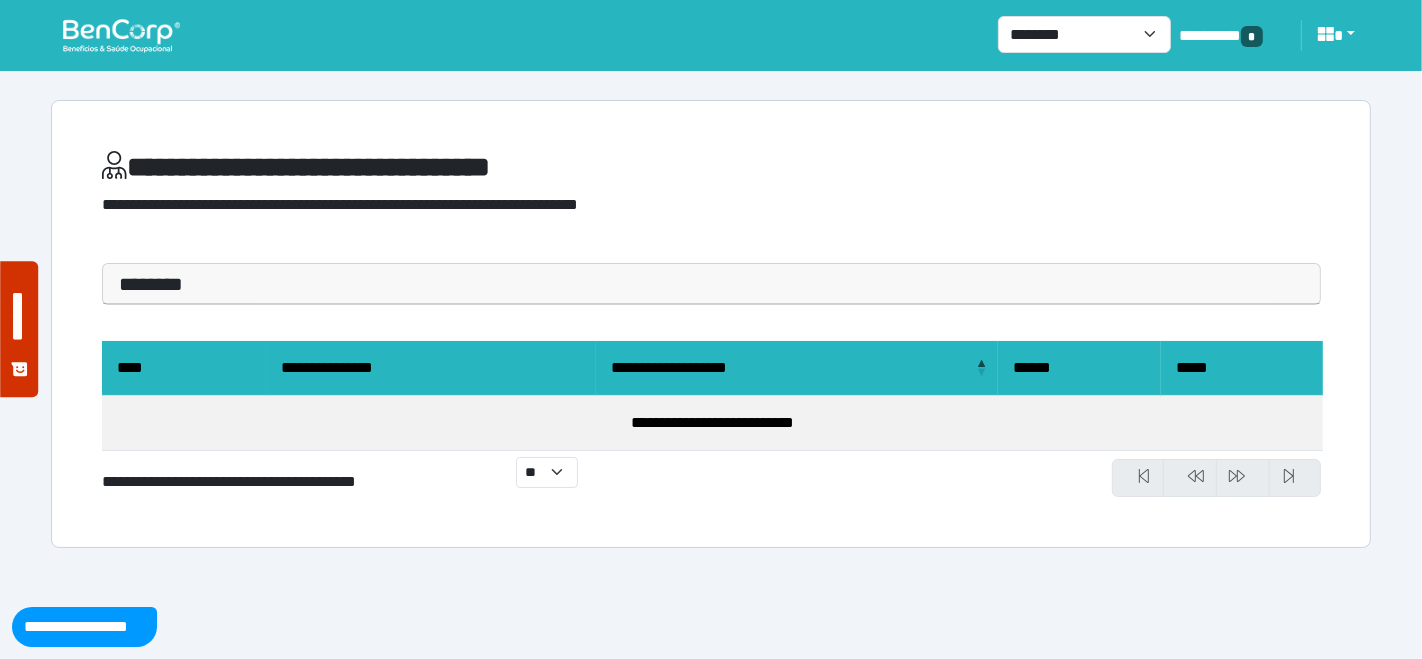 click at bounding box center [121, 35] 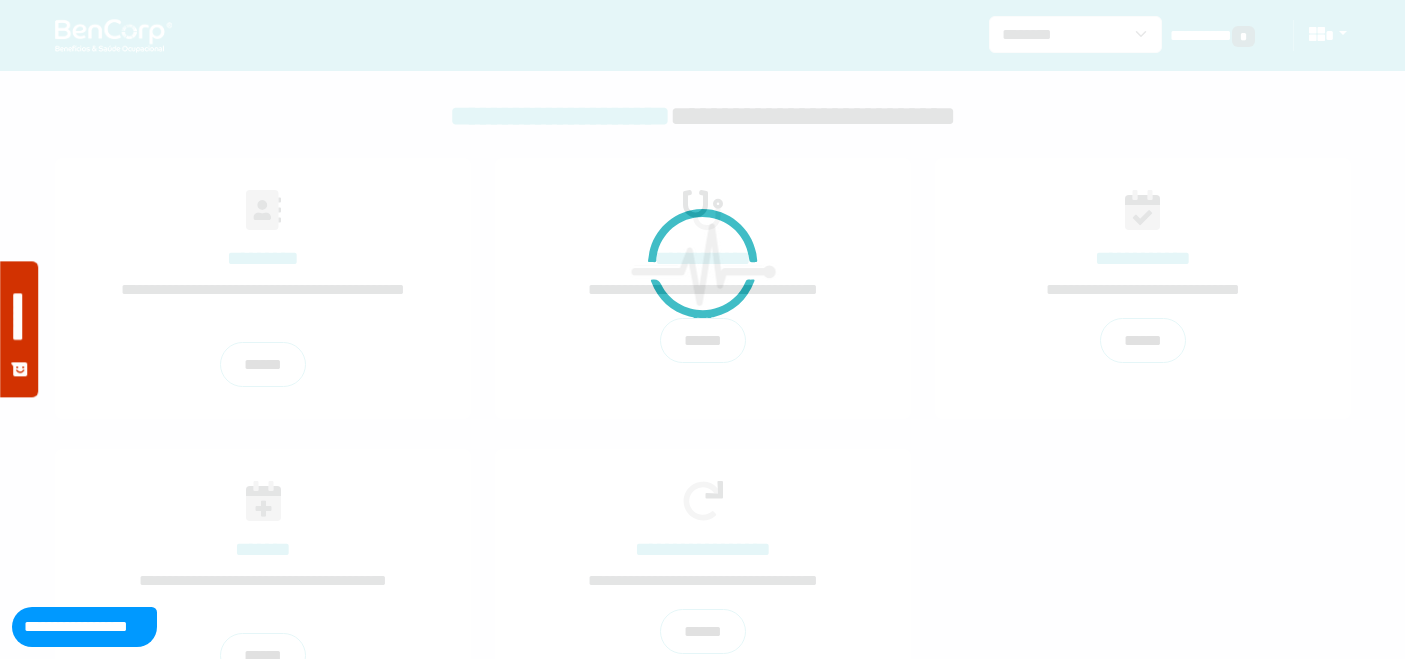 scroll, scrollTop: 0, scrollLeft: 0, axis: both 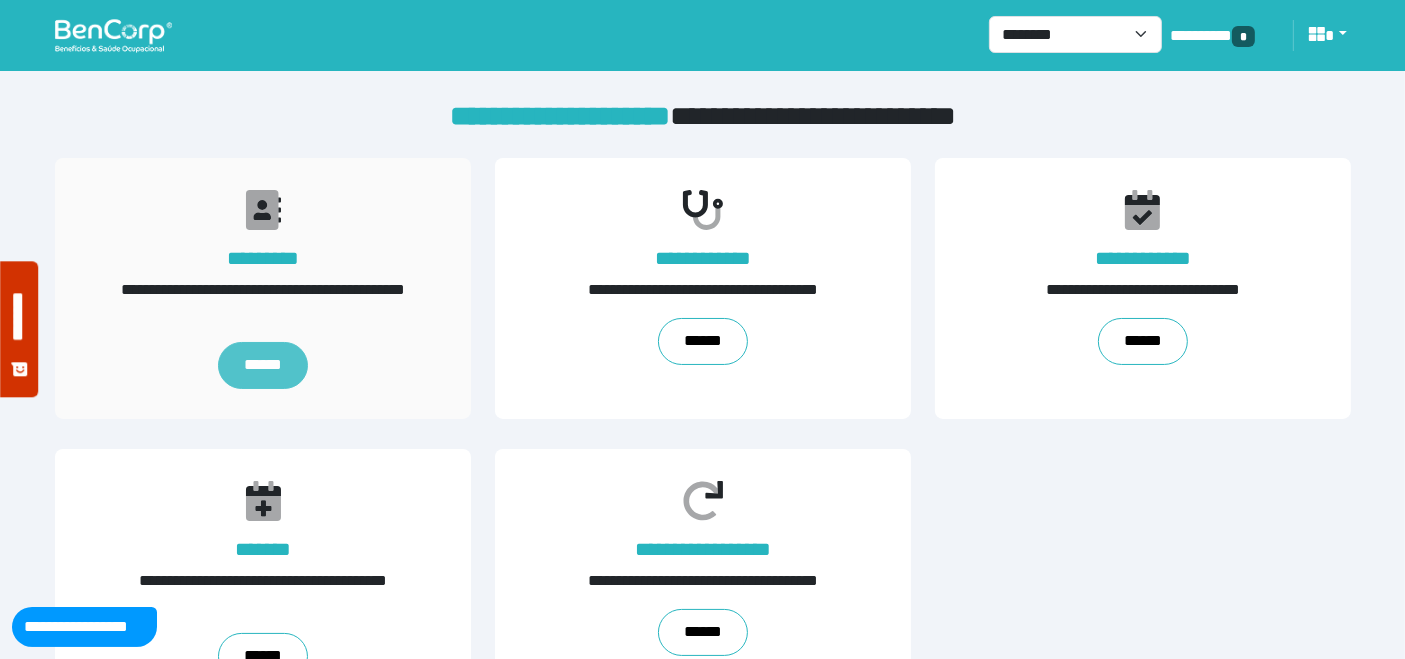 click on "******" at bounding box center [262, 366] 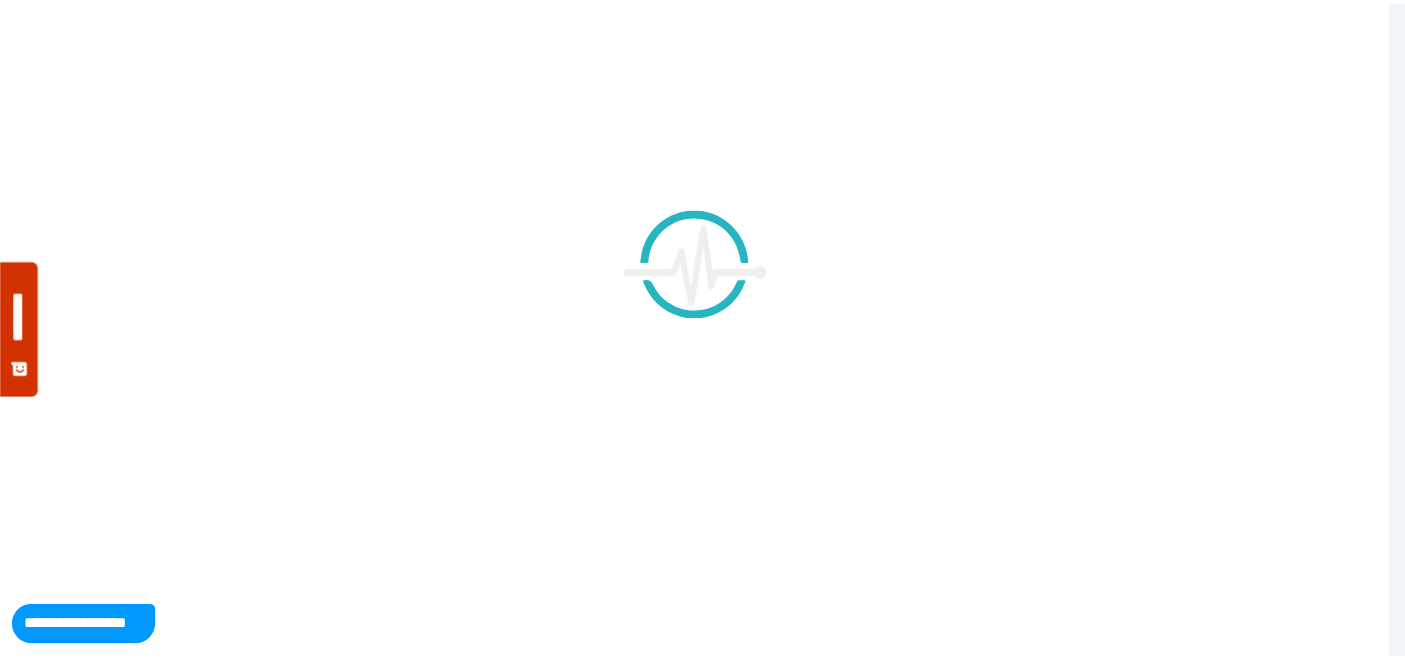 scroll, scrollTop: 0, scrollLeft: 0, axis: both 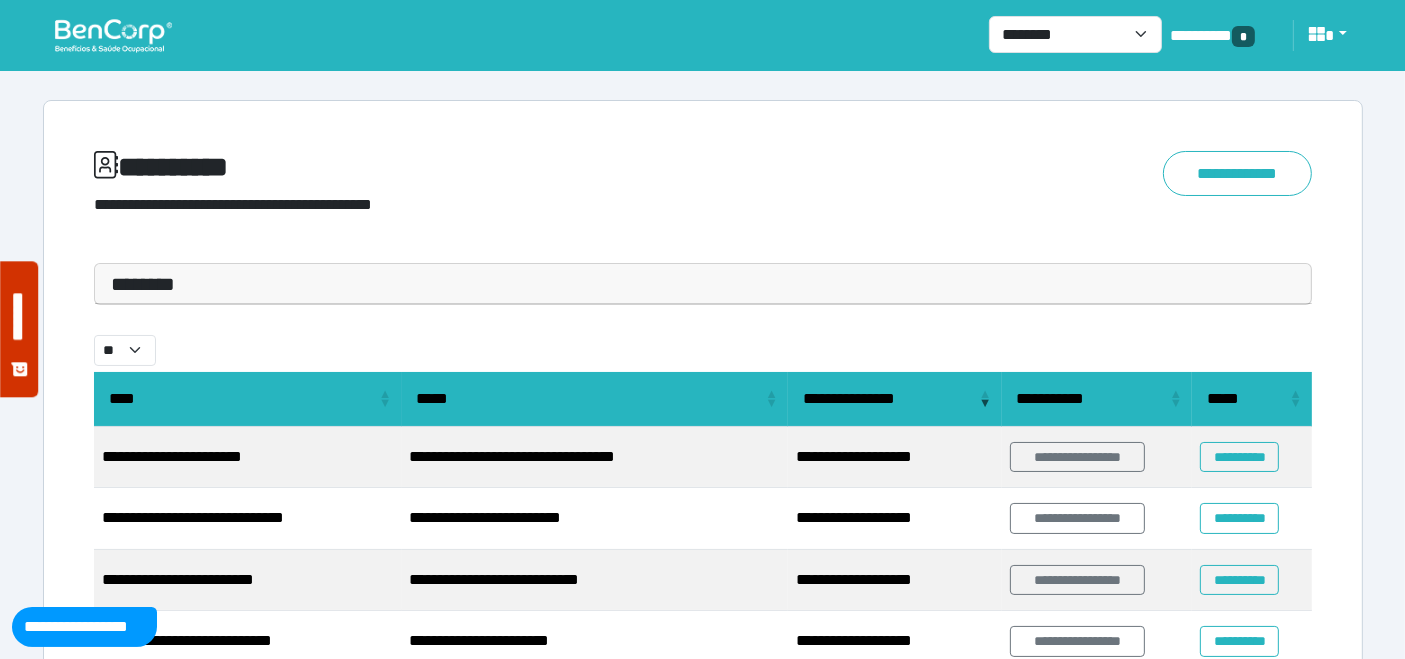 click on "********" at bounding box center [703, 284] 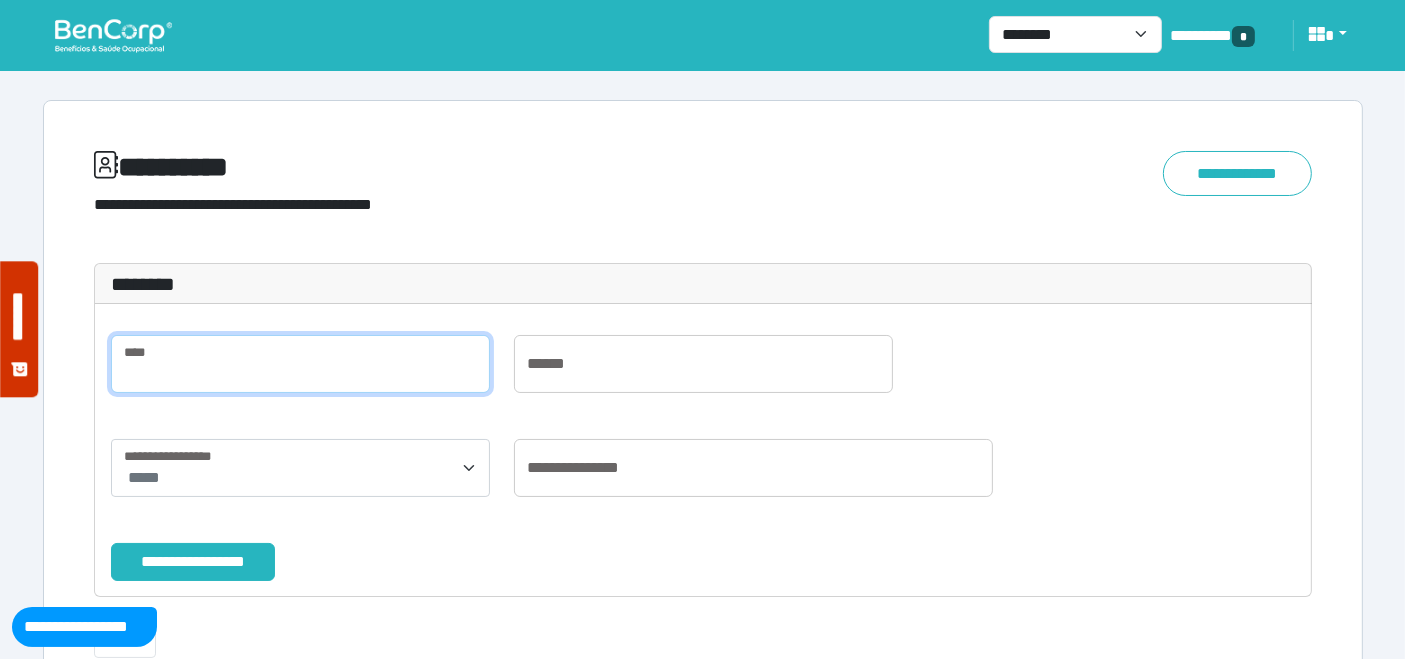 click at bounding box center [300, 364] 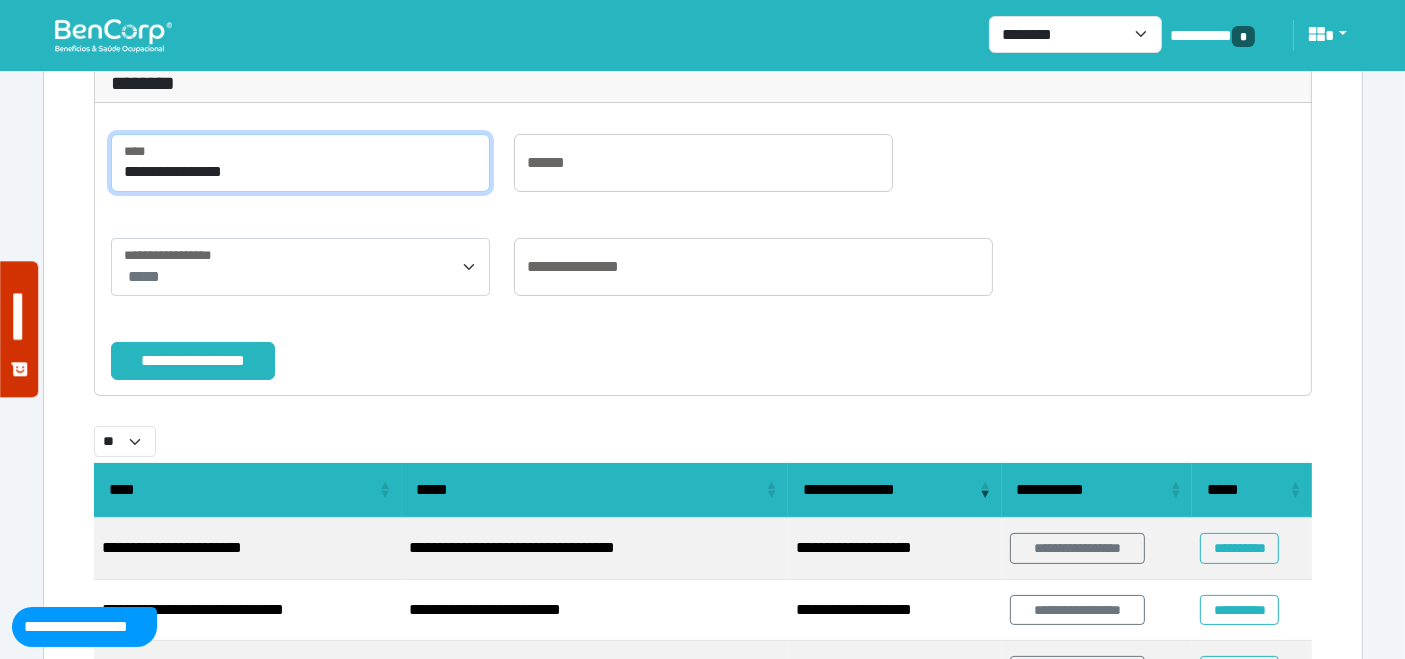 scroll, scrollTop: 222, scrollLeft: 0, axis: vertical 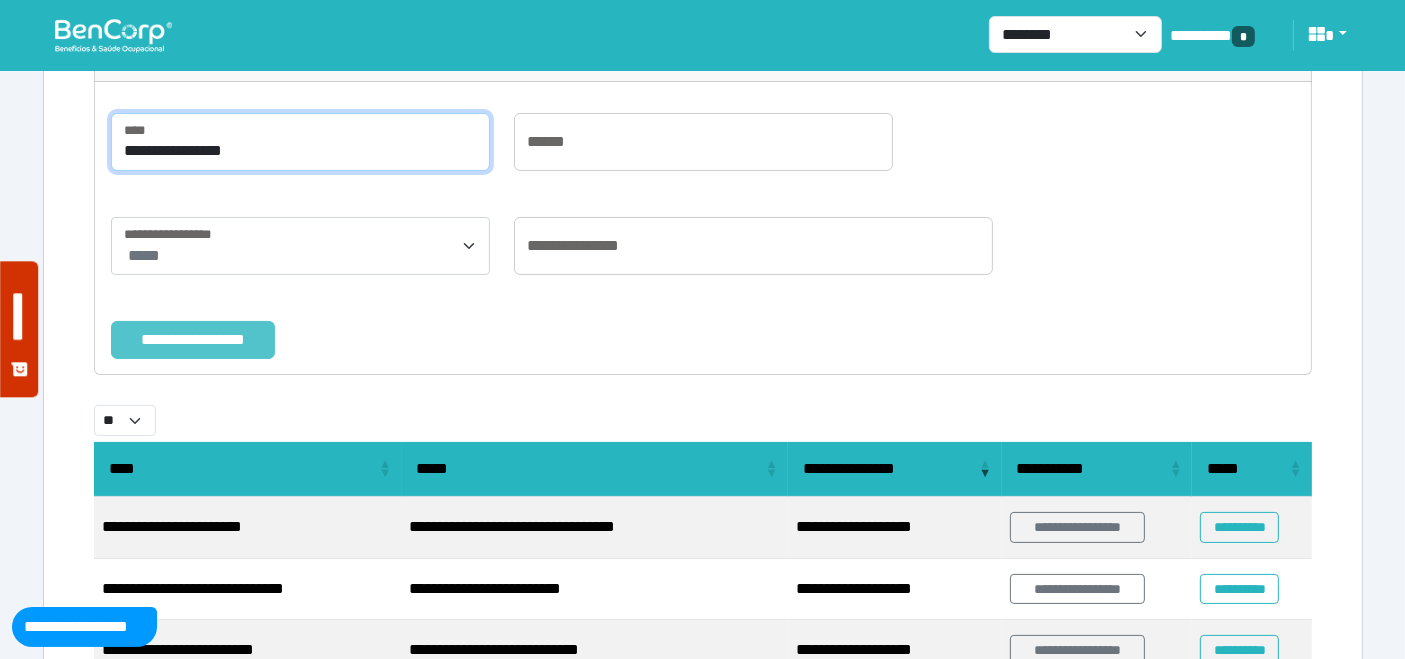type on "**********" 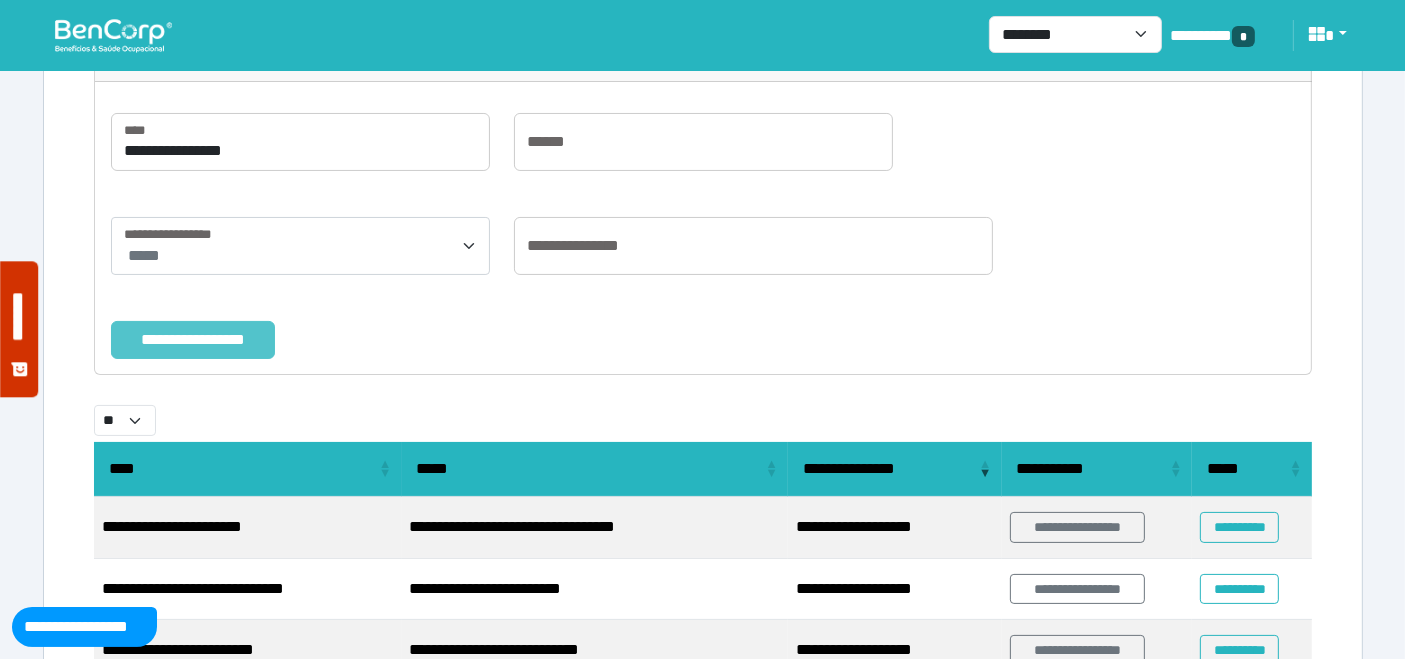 click on "**********" at bounding box center (193, 339) 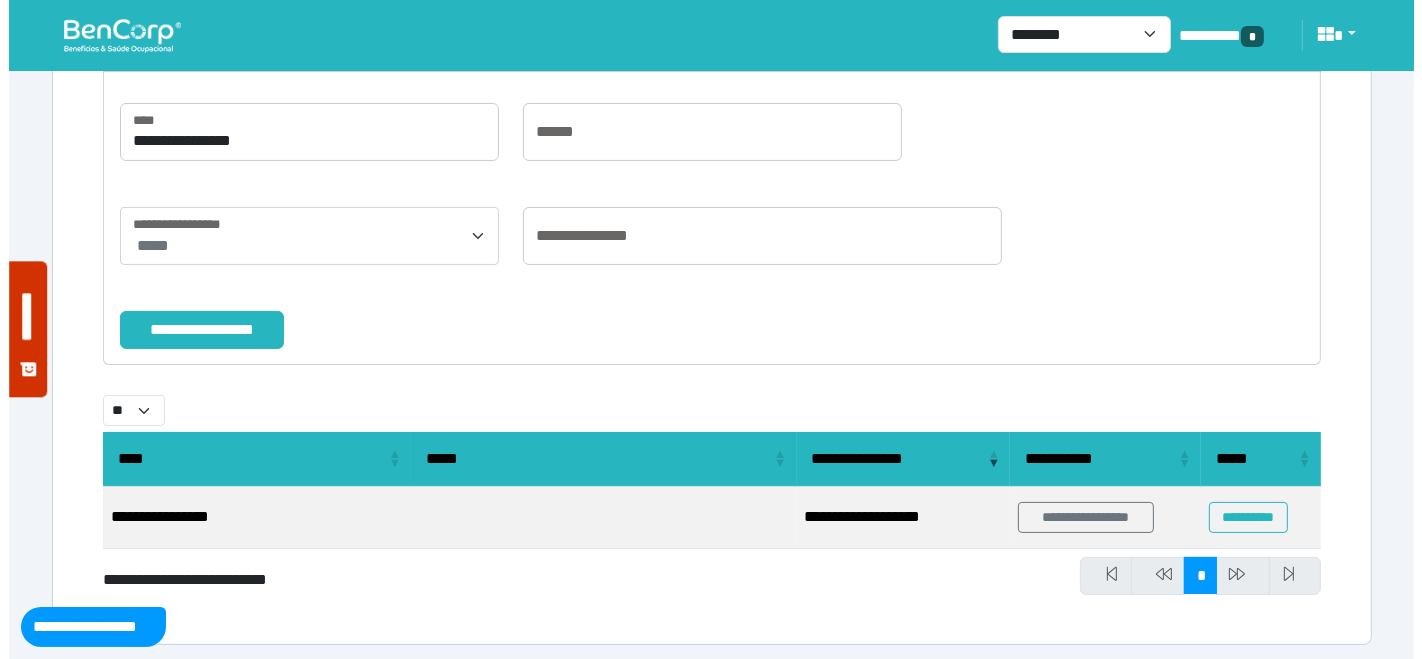scroll, scrollTop: 238, scrollLeft: 0, axis: vertical 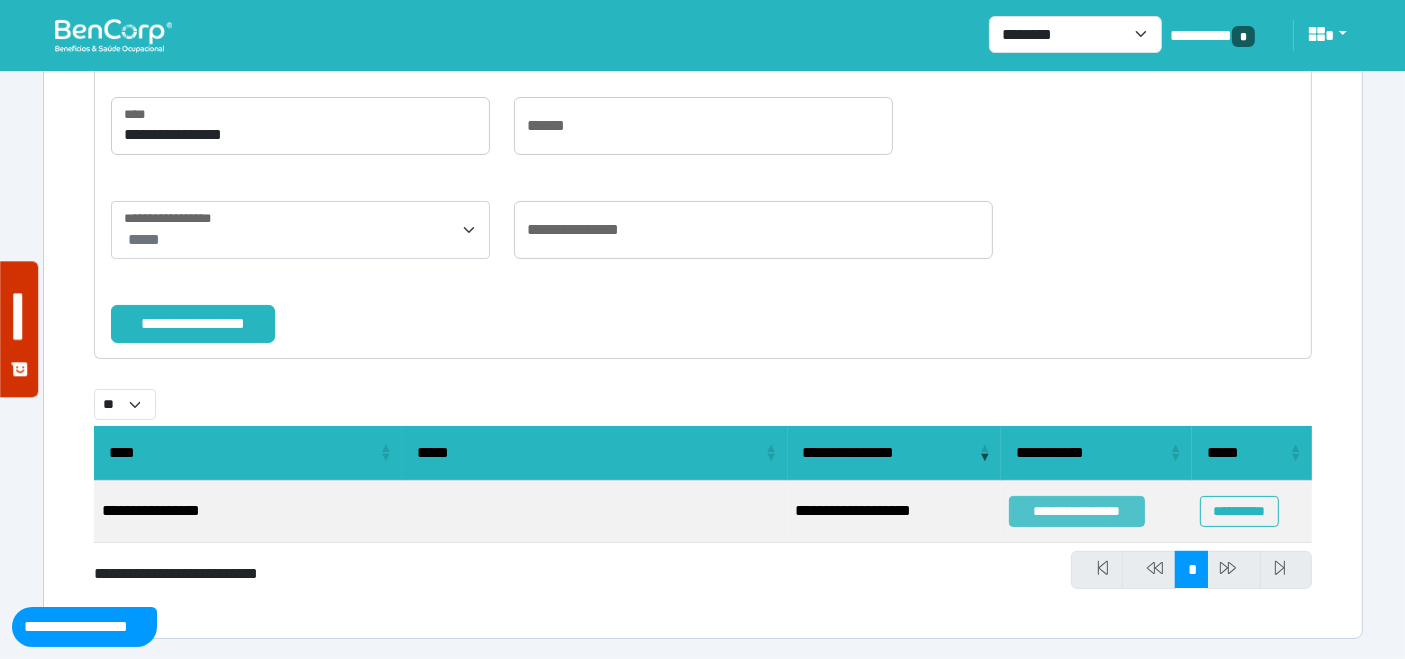 click on "**********" at bounding box center [1077, 511] 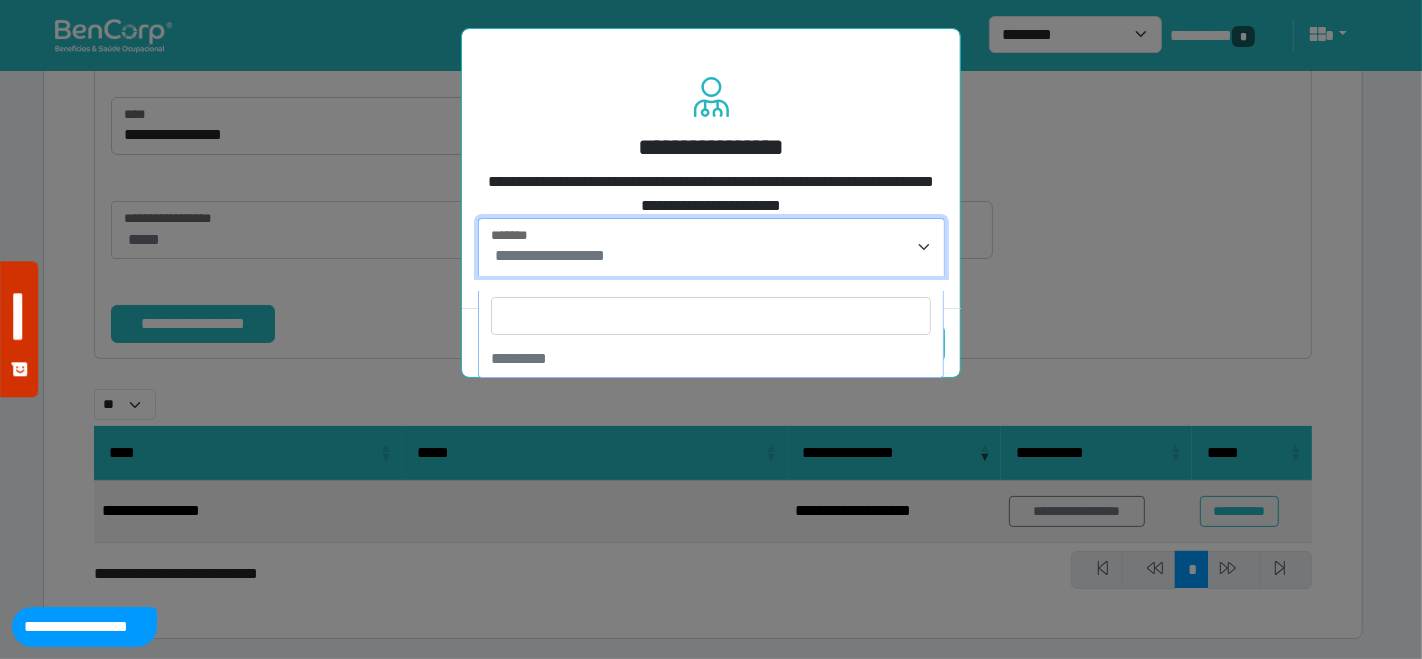 click on "**********" at bounding box center [711, 247] 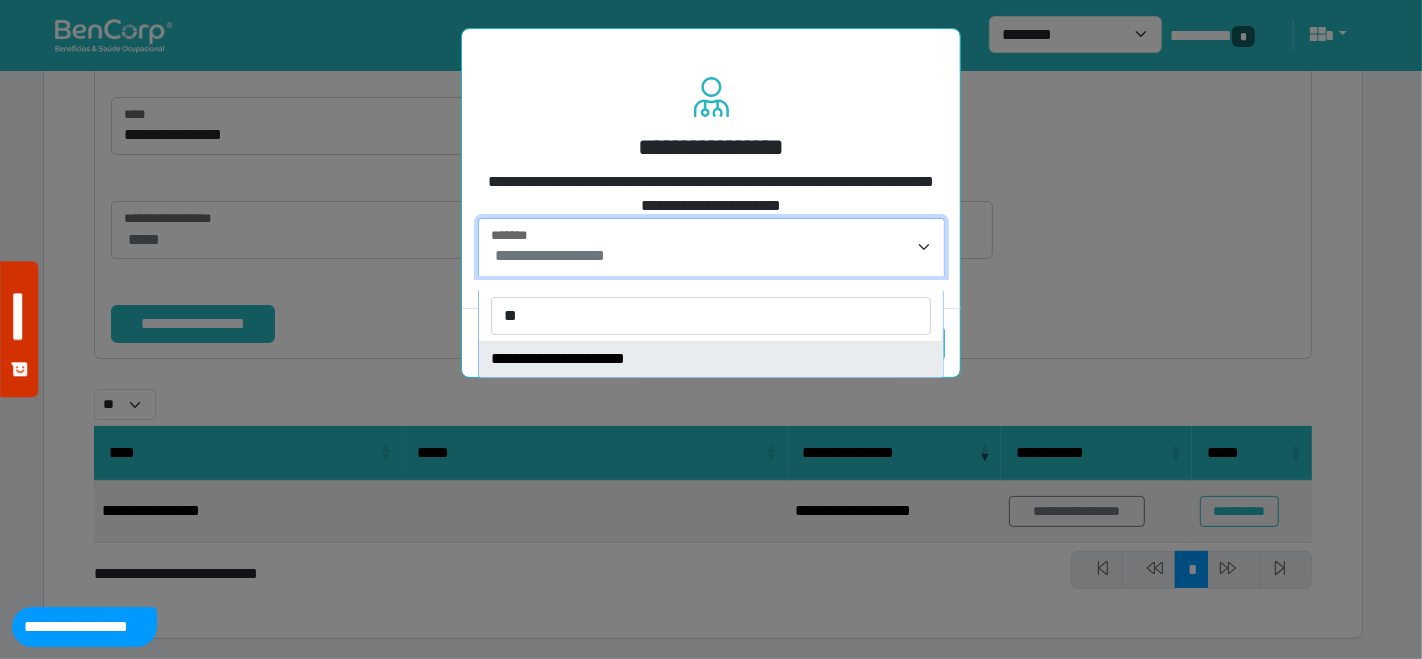 type on "**" 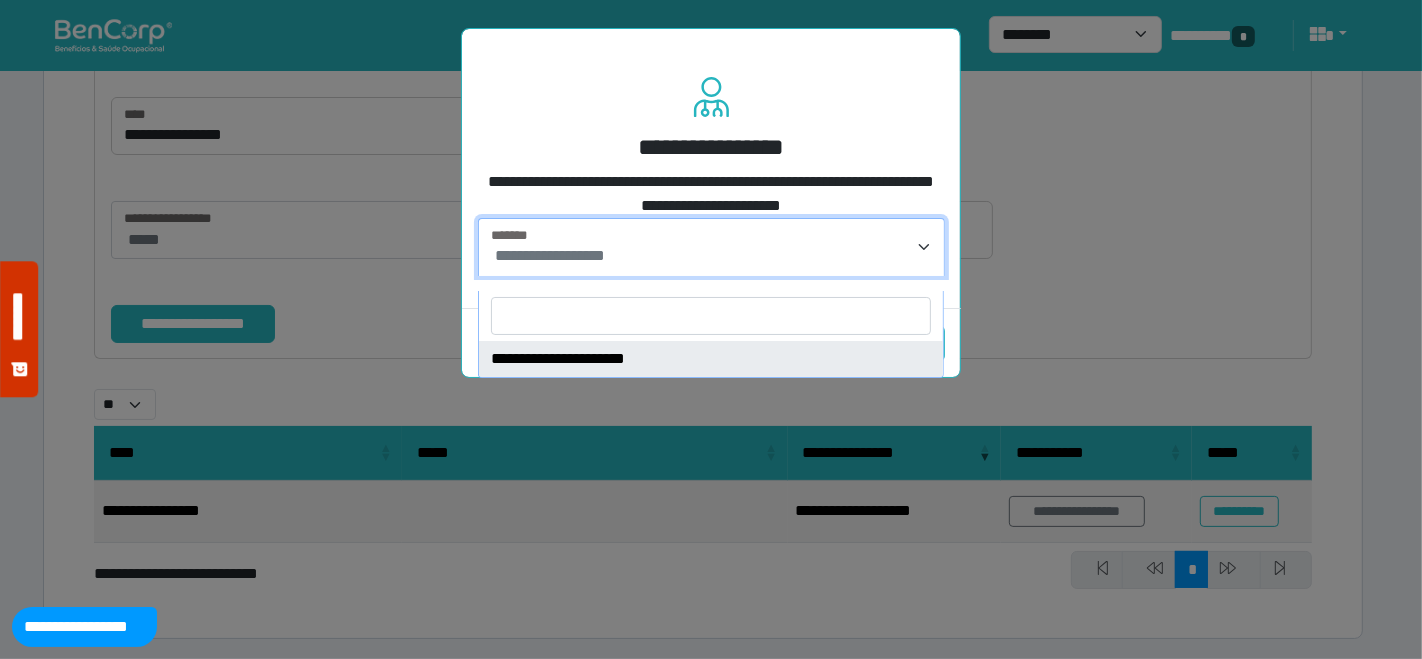 select on "****" 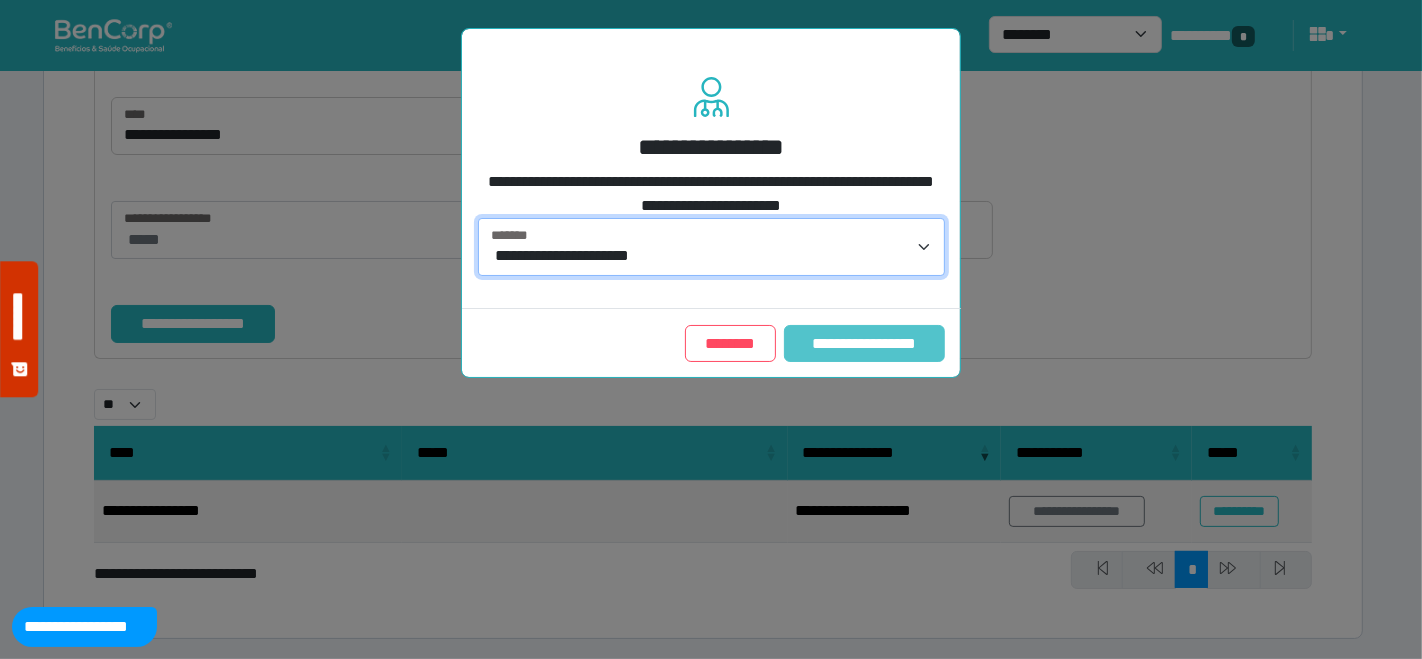 click on "**********" at bounding box center (864, 343) 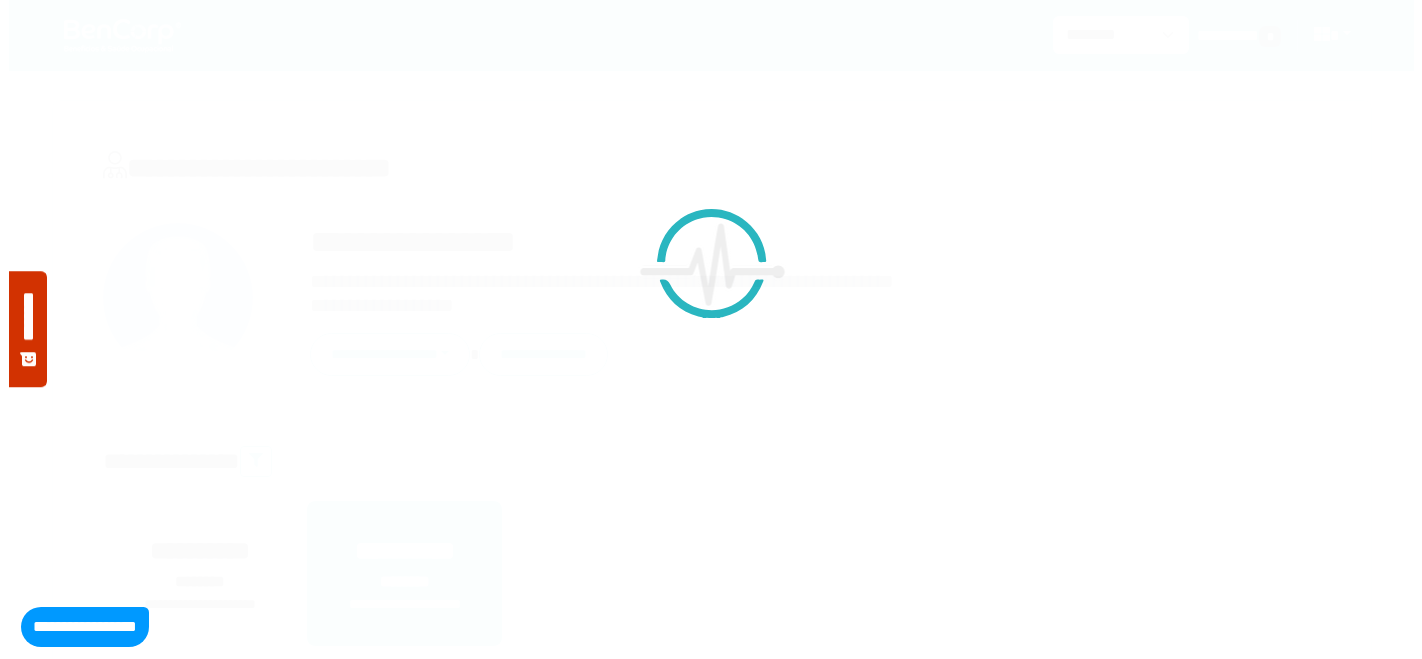 scroll, scrollTop: 0, scrollLeft: 0, axis: both 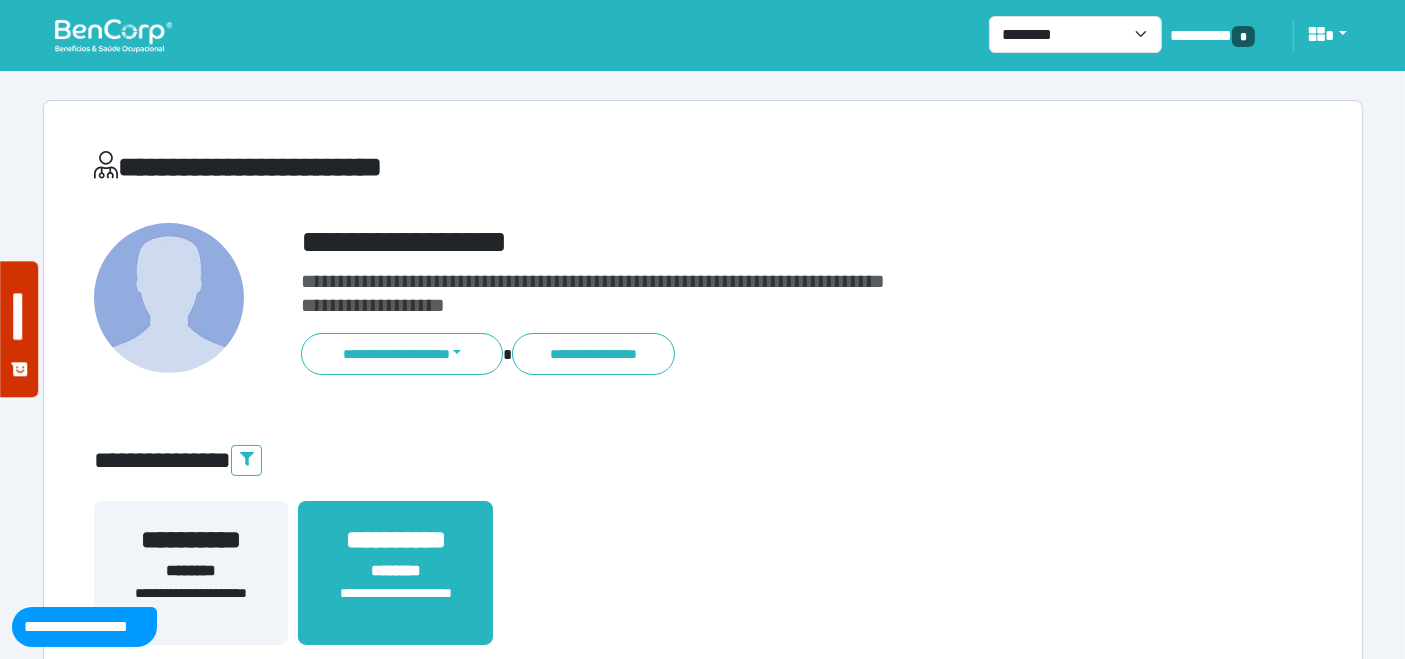 drag, startPoint x: 478, startPoint y: 358, endPoint x: 412, endPoint y: 407, distance: 82.20097 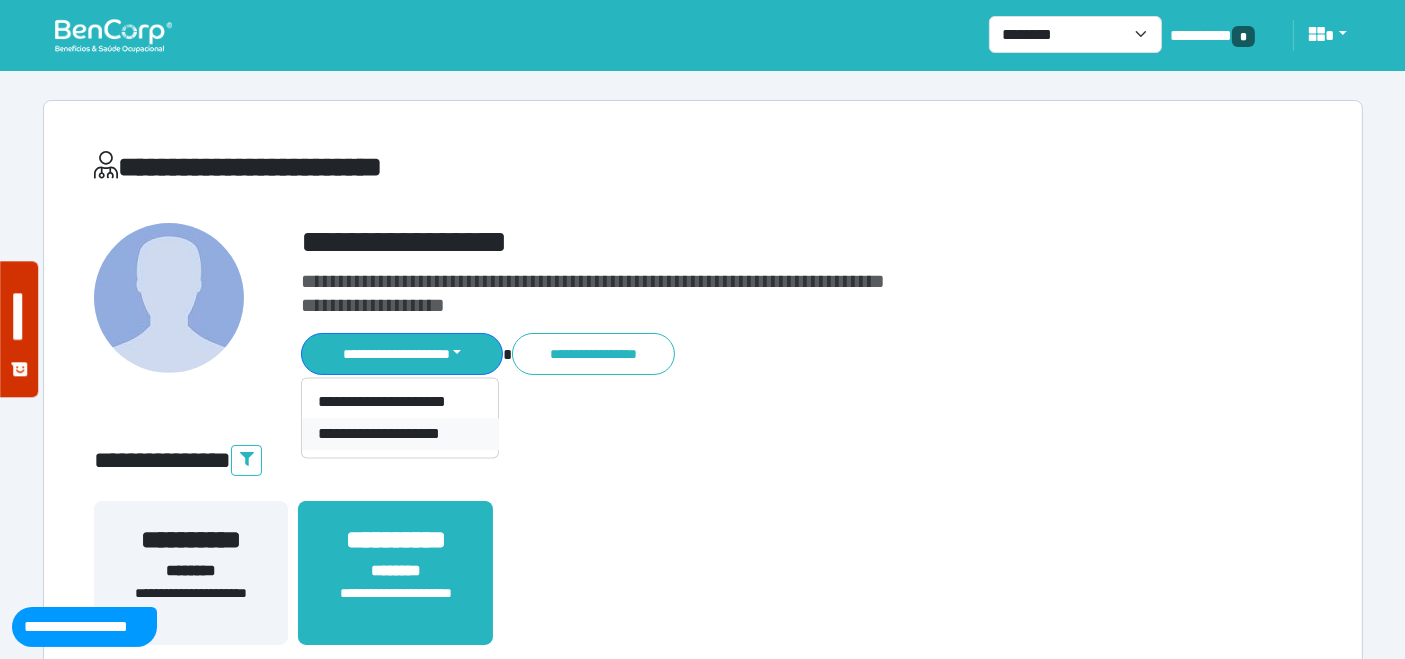 click on "**********" at bounding box center (400, 434) 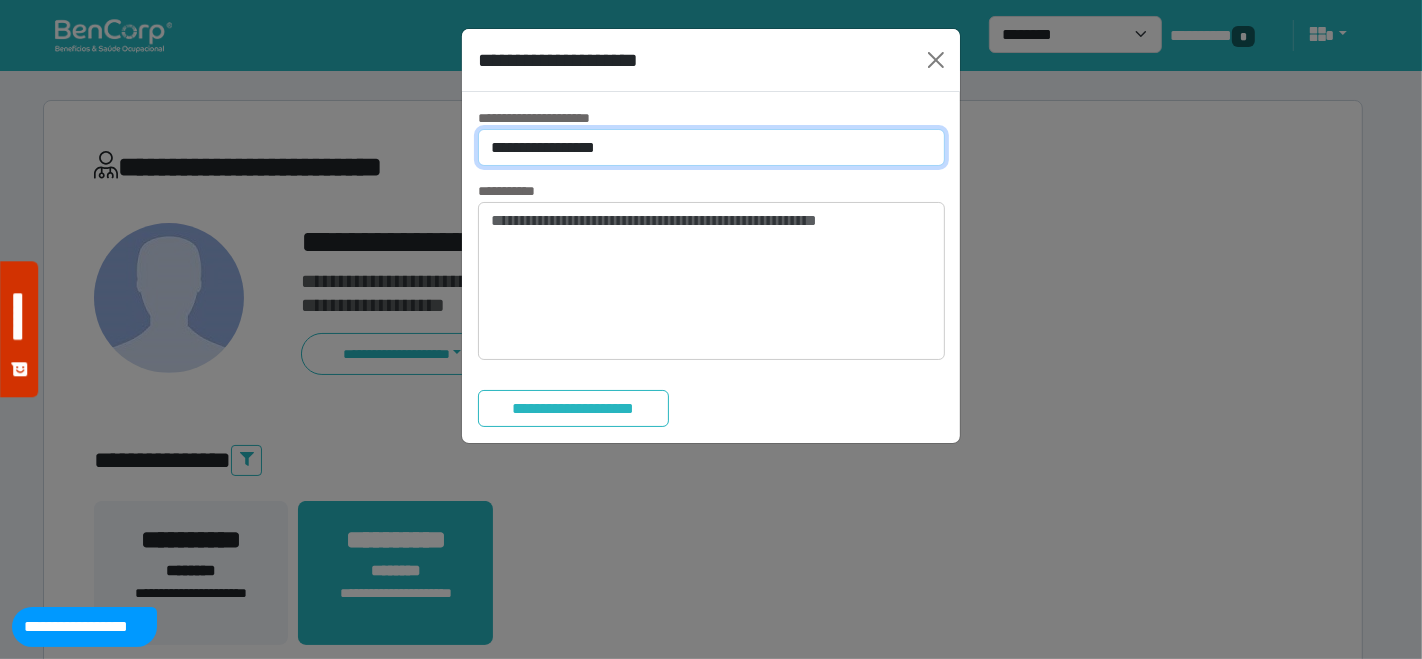 click on "**********" at bounding box center (711, 147) 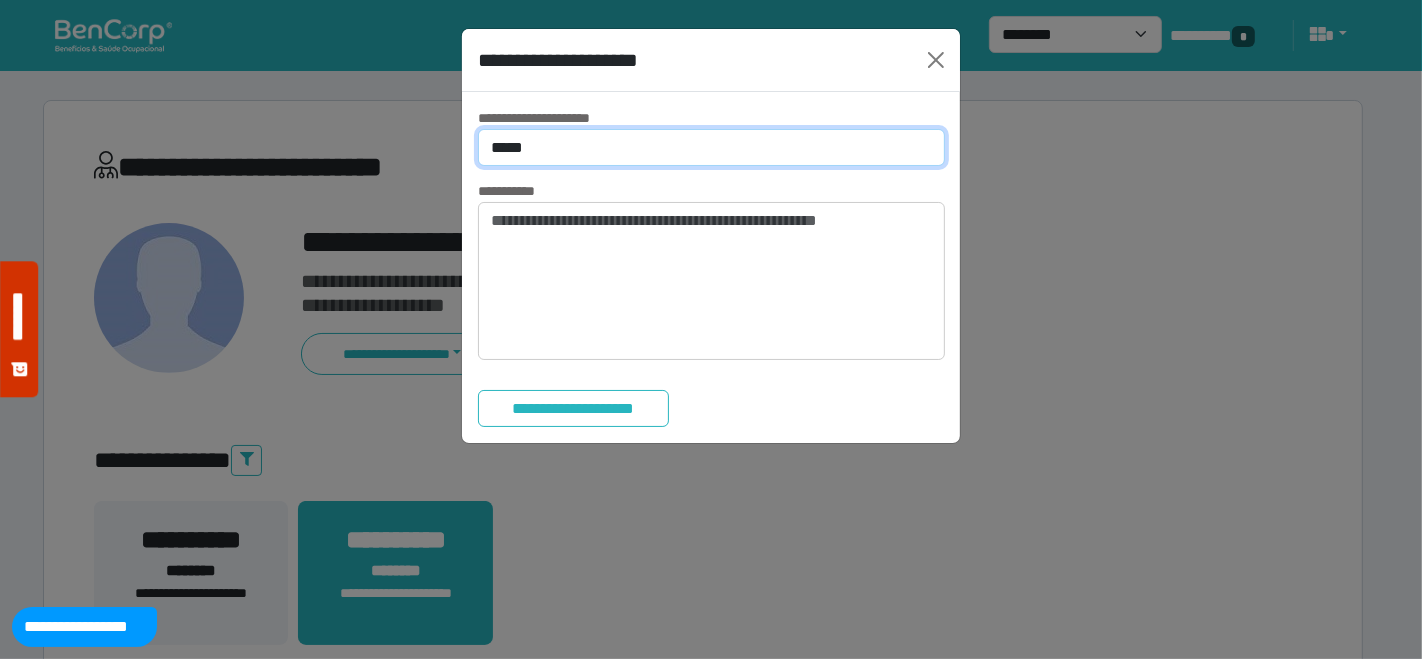 click on "**********" at bounding box center [711, 147] 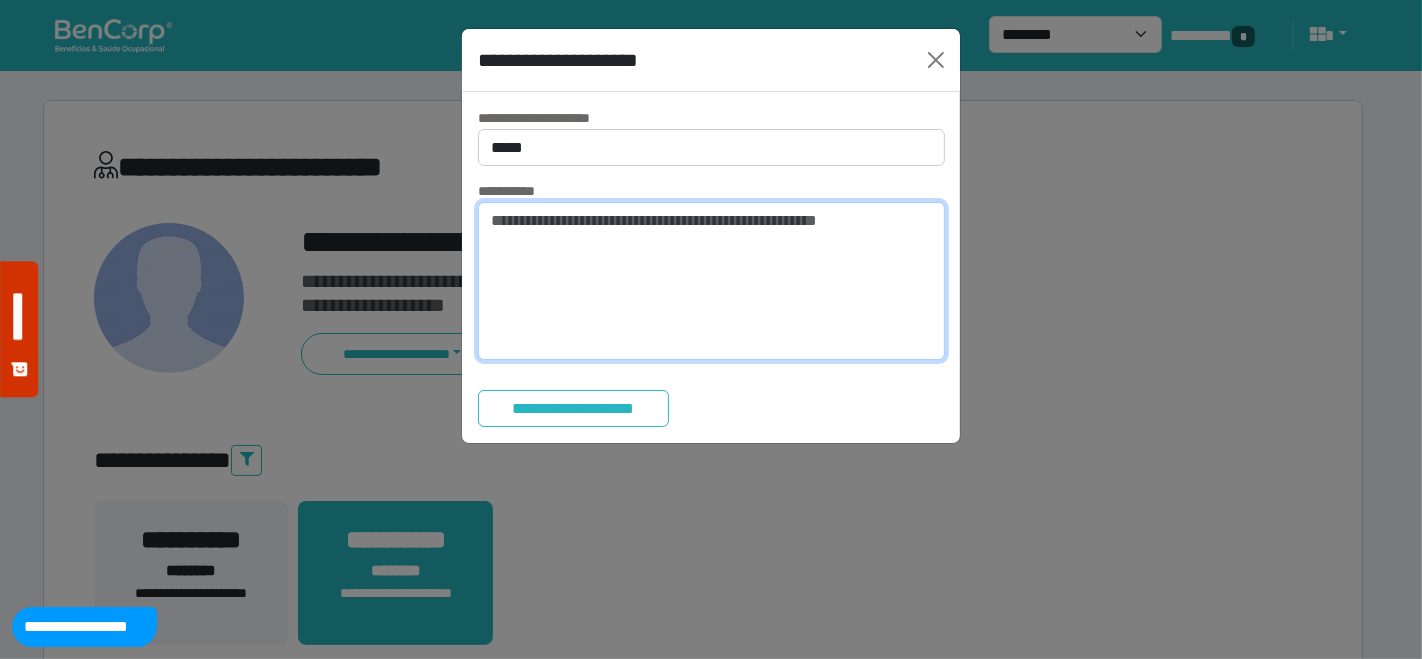 click at bounding box center (711, 281) 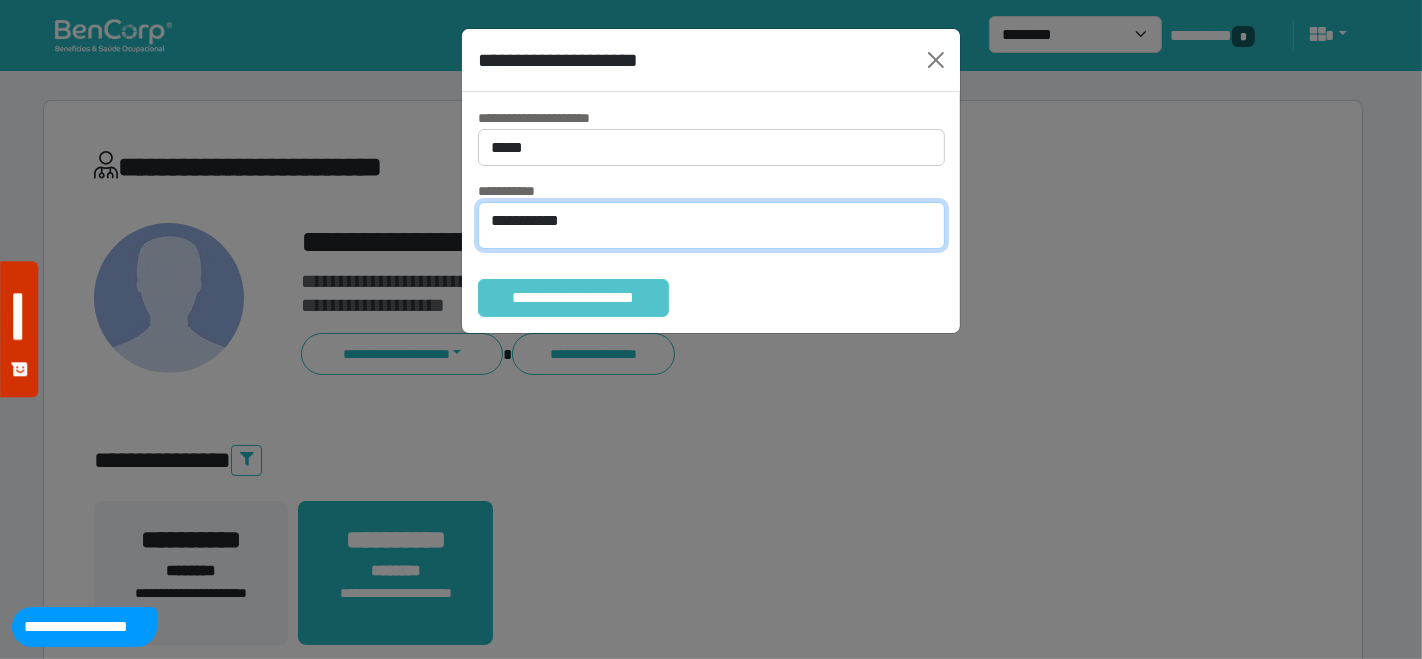 type on "**********" 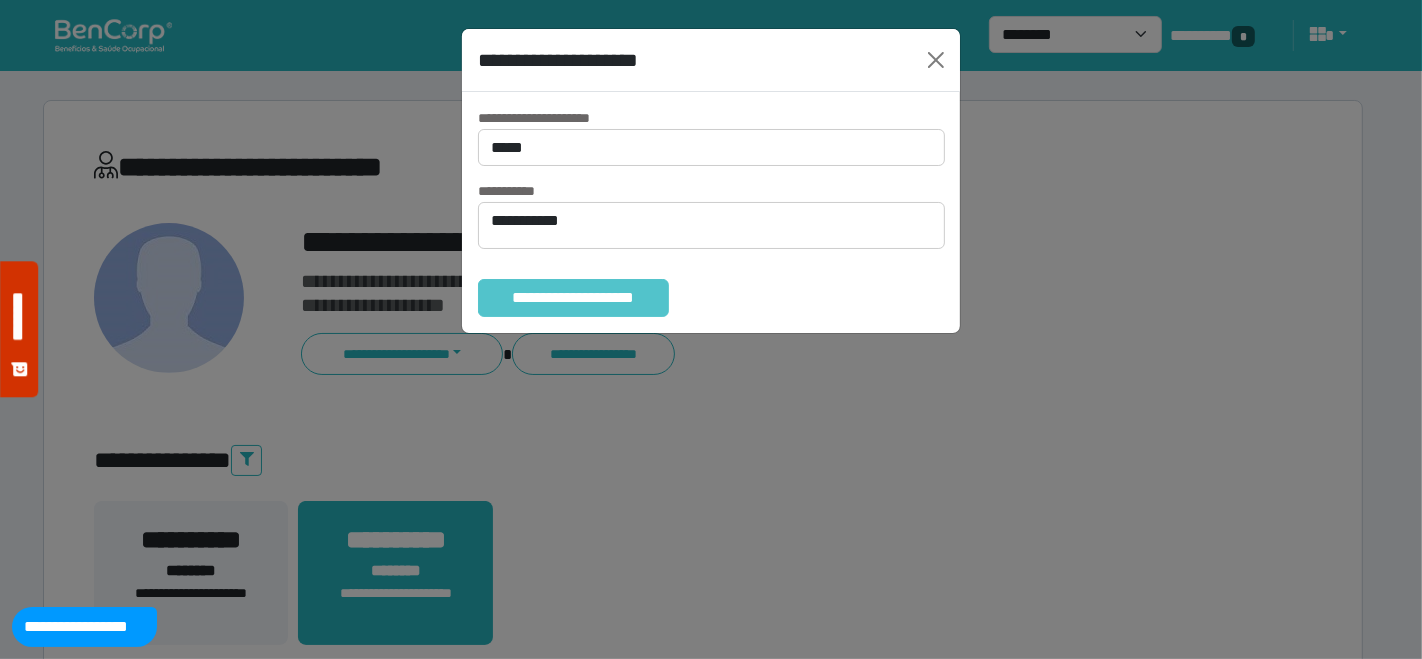 click on "**********" at bounding box center (573, 297) 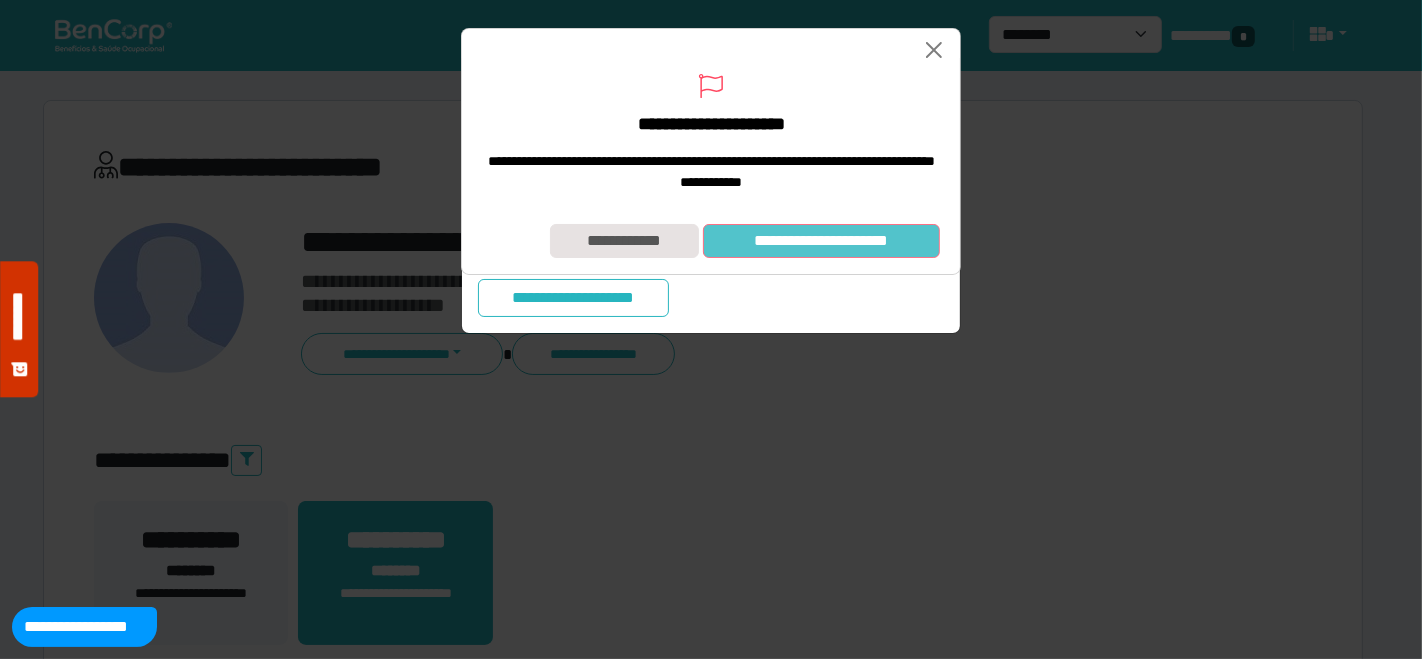 click on "**********" at bounding box center [821, 240] 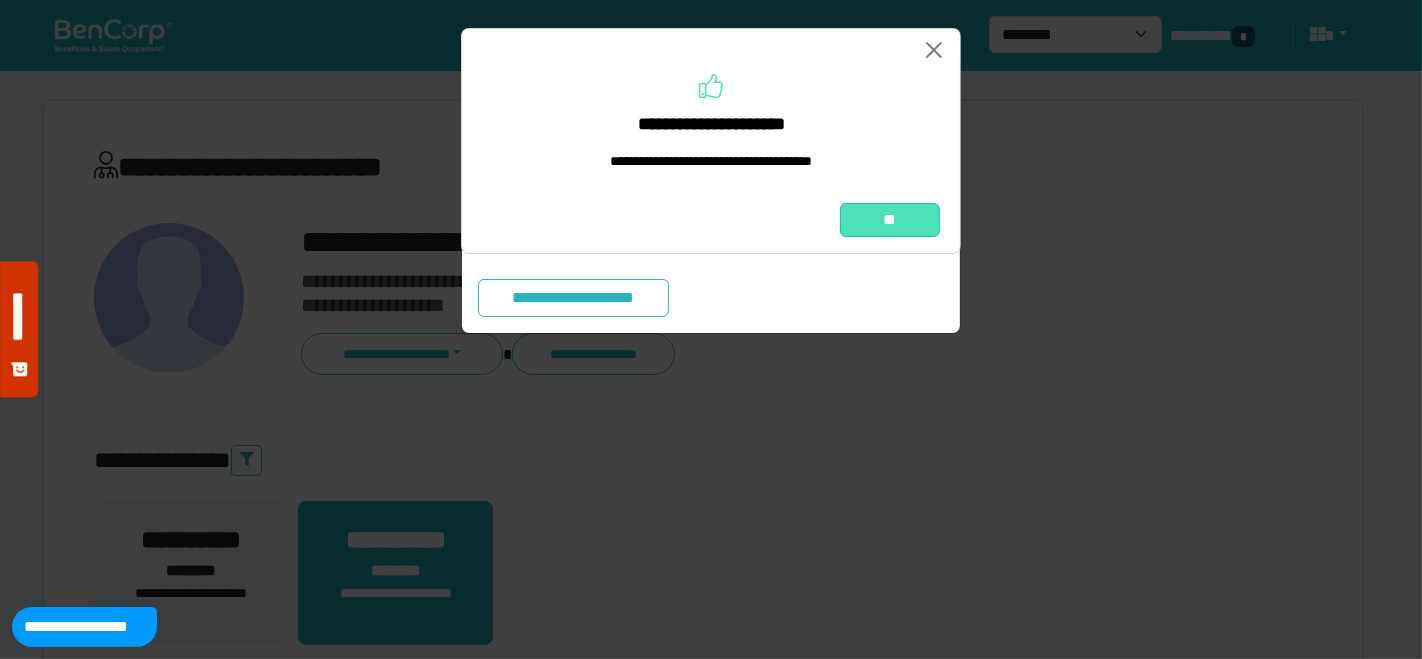 click on "**" at bounding box center [890, 219] 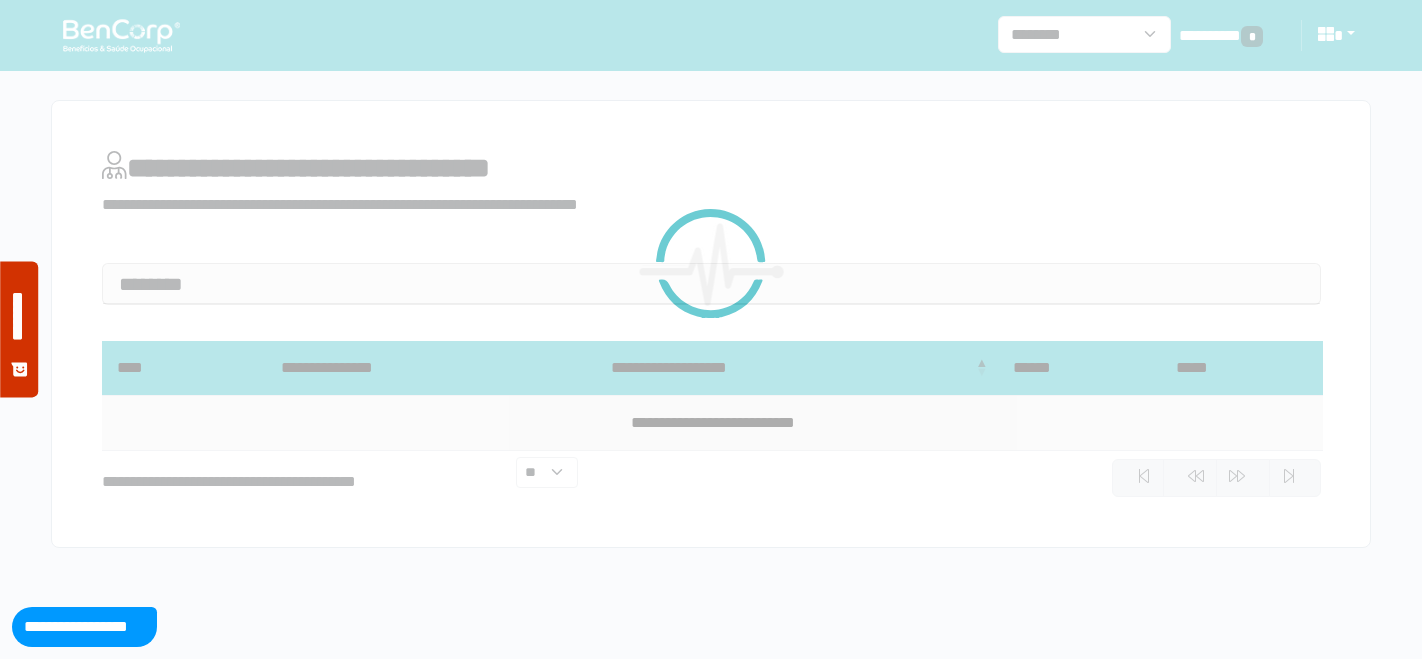 scroll, scrollTop: 0, scrollLeft: 0, axis: both 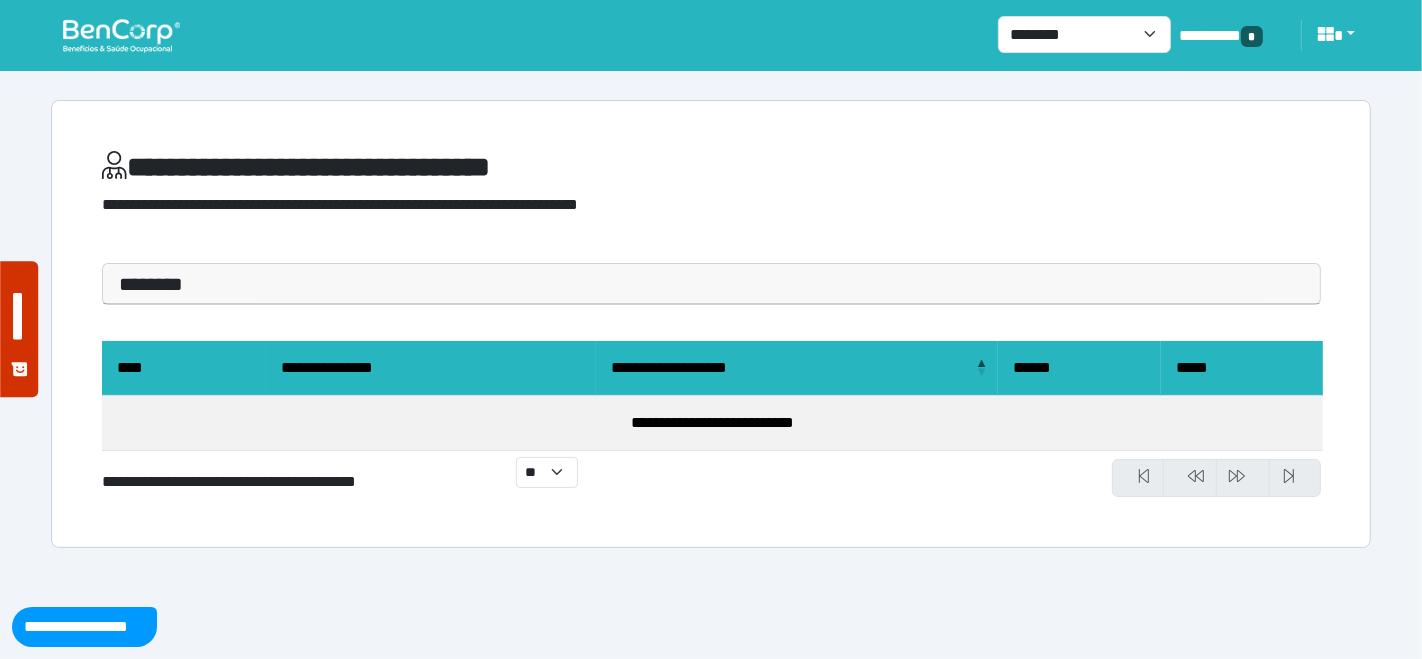 click at bounding box center [121, 35] 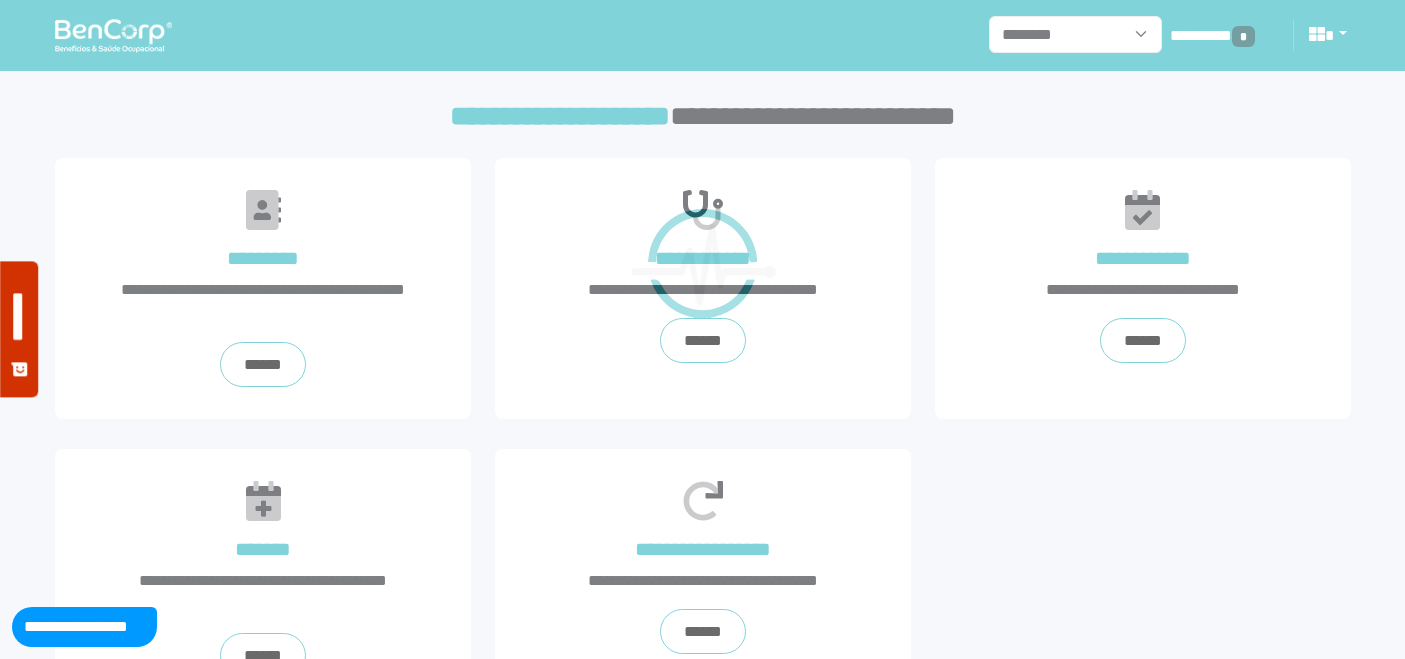 scroll, scrollTop: 0, scrollLeft: 0, axis: both 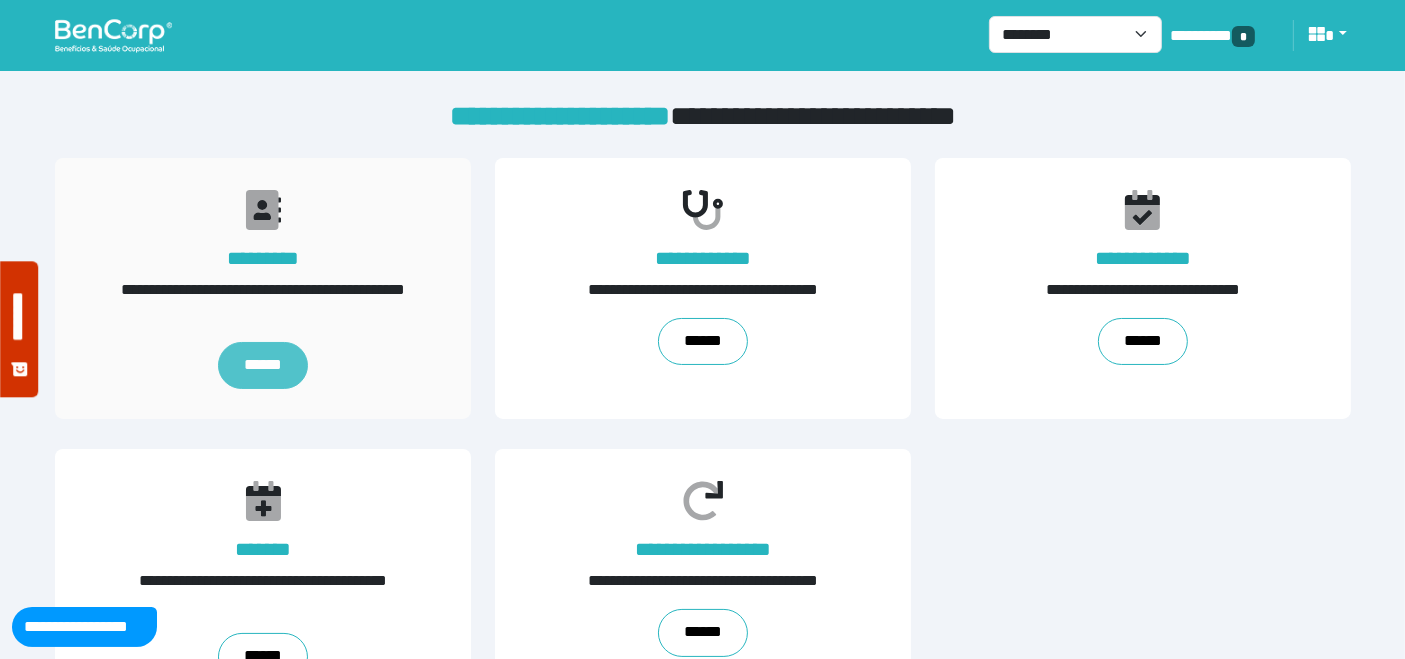 click on "******" at bounding box center (262, 366) 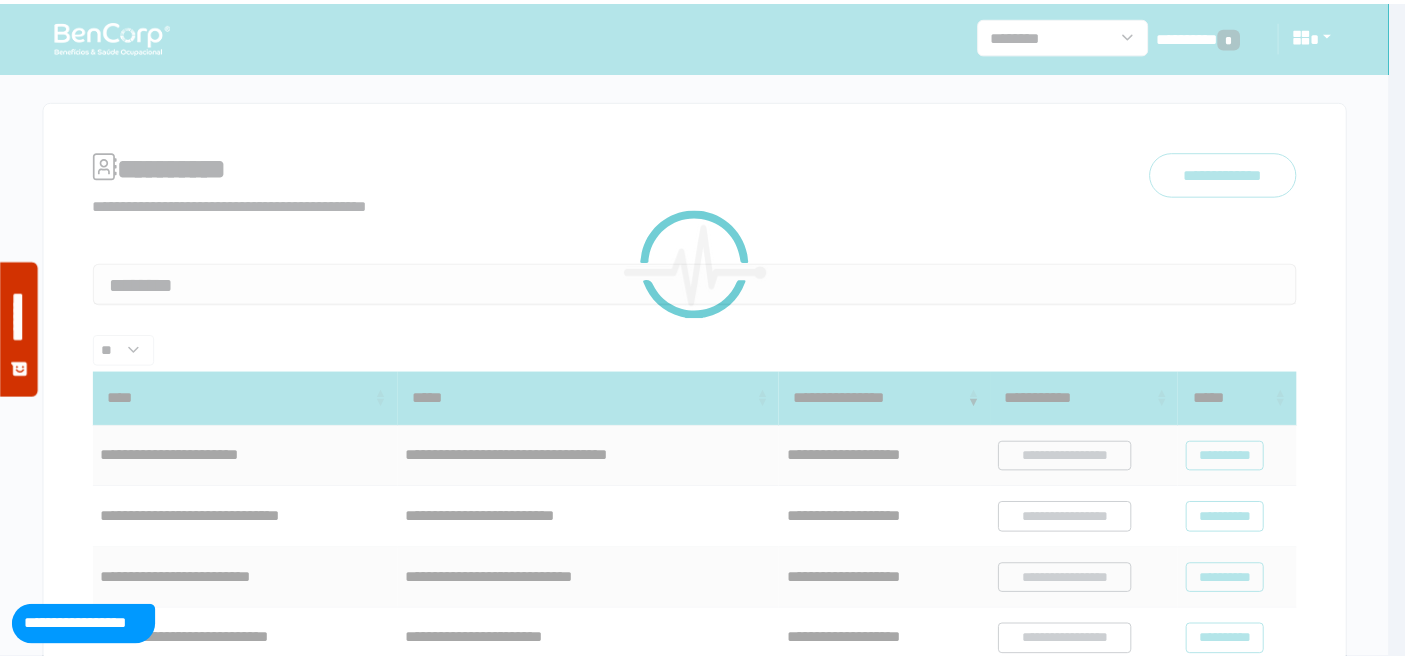 scroll, scrollTop: 0, scrollLeft: 0, axis: both 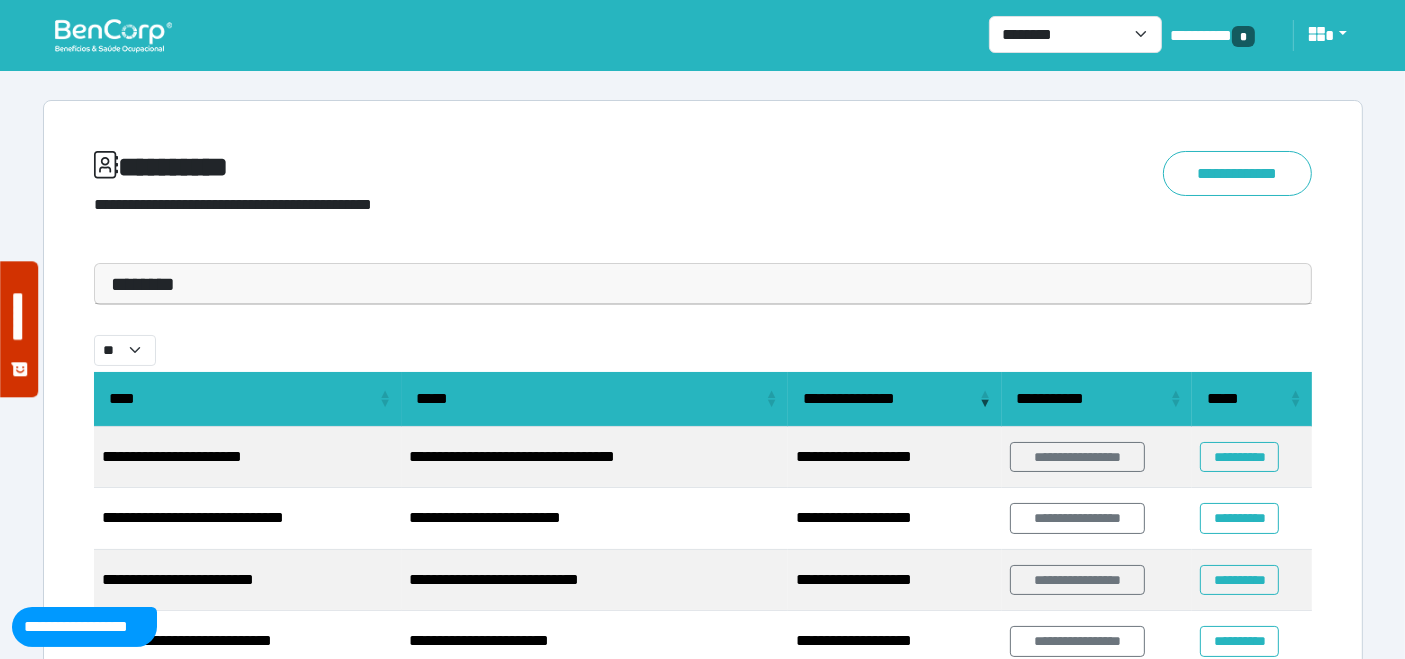 drag, startPoint x: 369, startPoint y: 280, endPoint x: 278, endPoint y: 329, distance: 103.35376 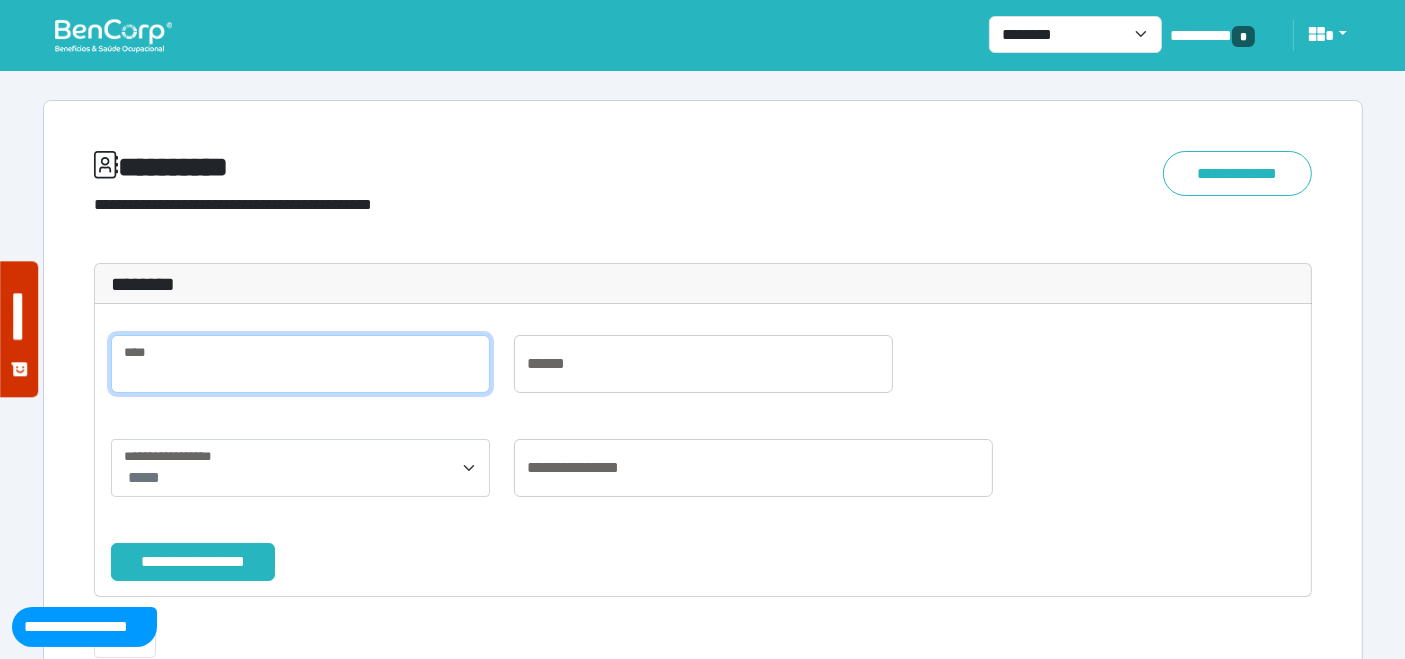 click at bounding box center (300, 364) 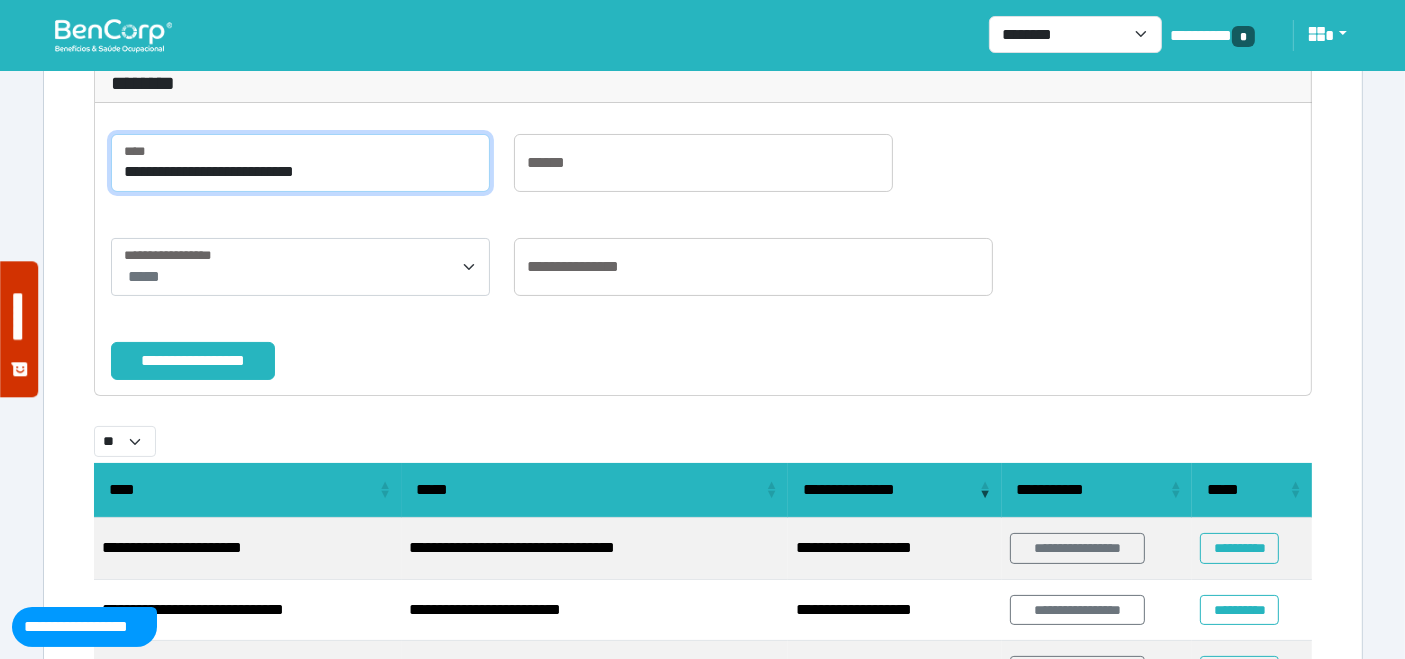 scroll, scrollTop: 222, scrollLeft: 0, axis: vertical 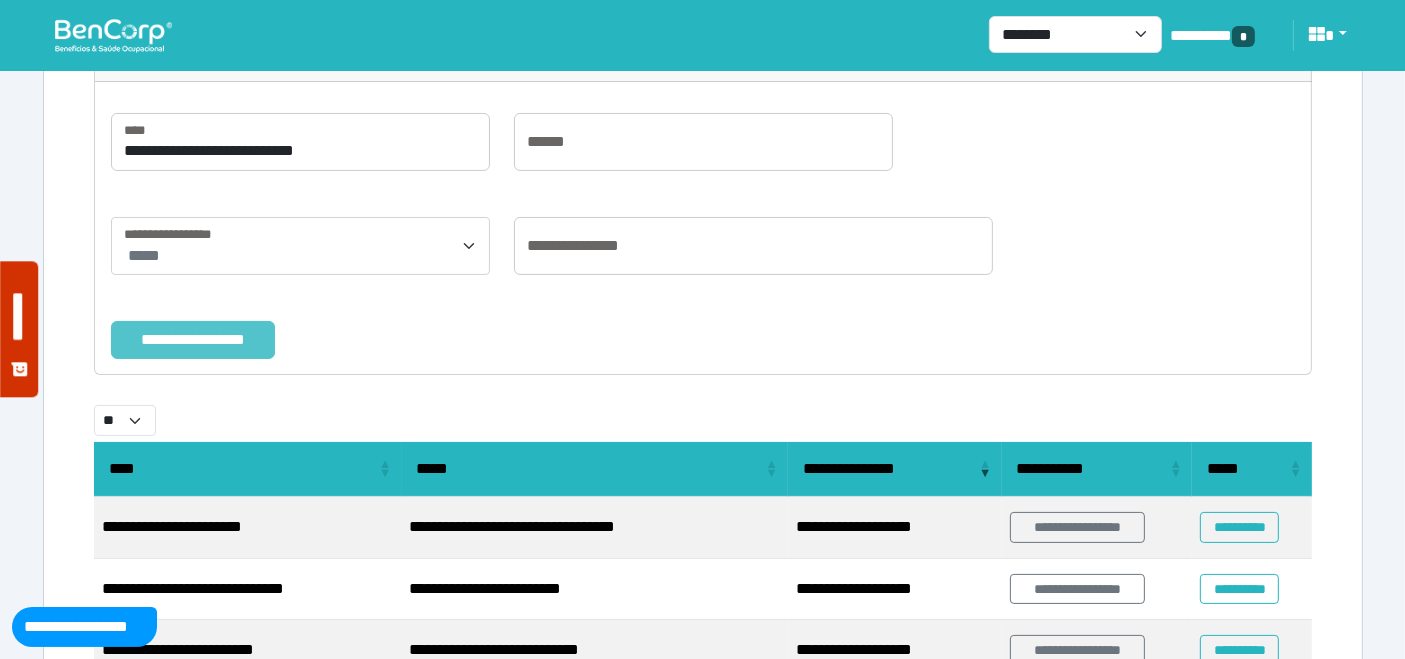 click on "**********" at bounding box center (193, 339) 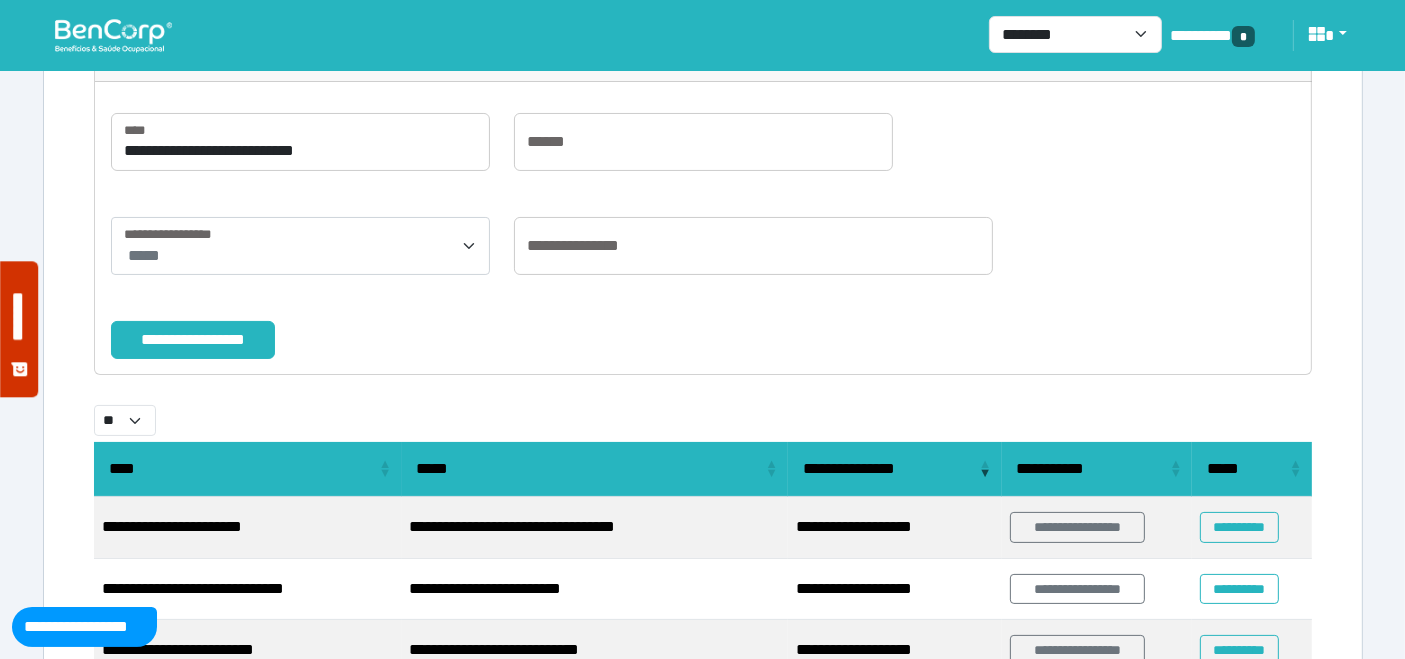 scroll, scrollTop: 8, scrollLeft: 0, axis: vertical 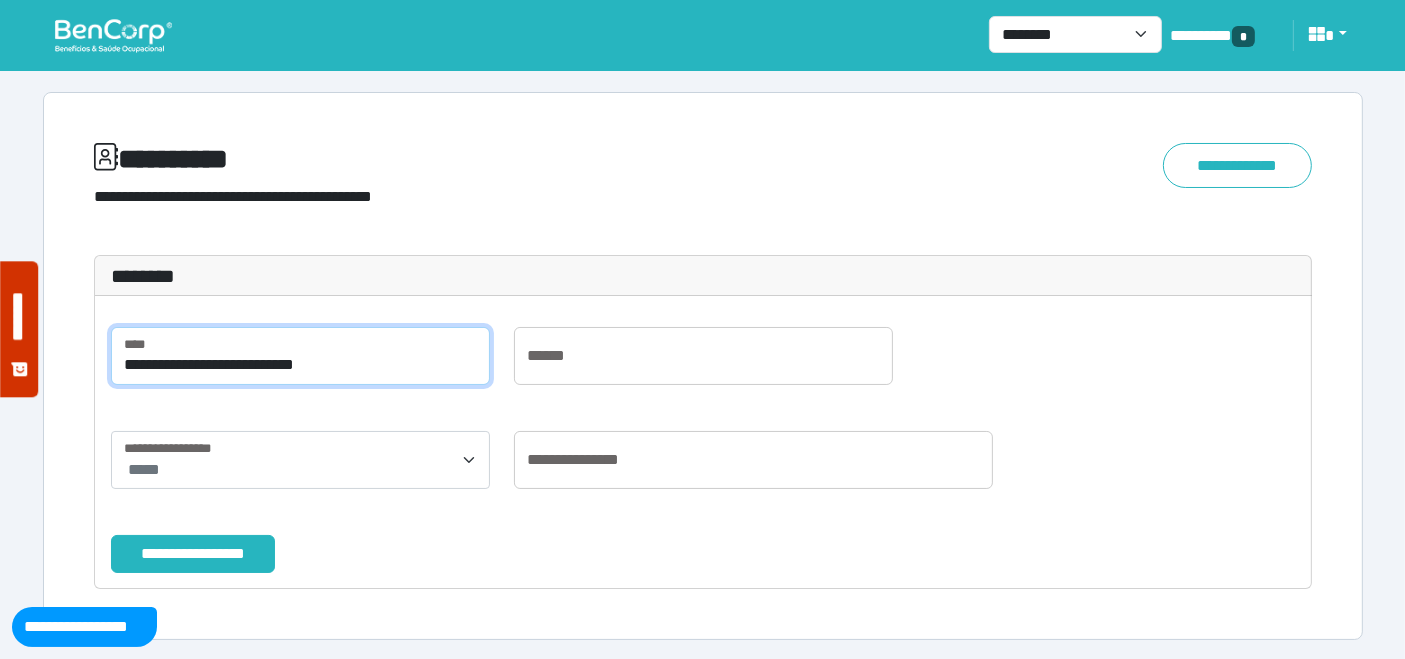 click on "**********" at bounding box center (300, 356) 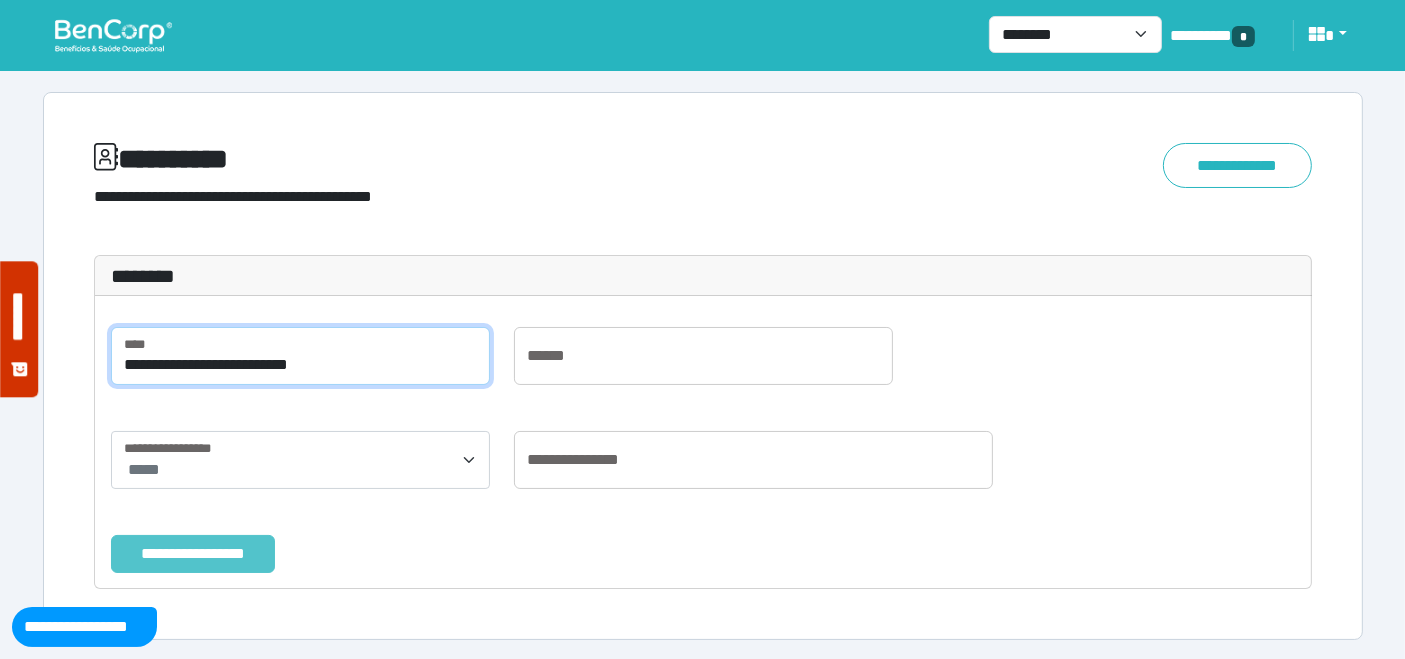 type on "**********" 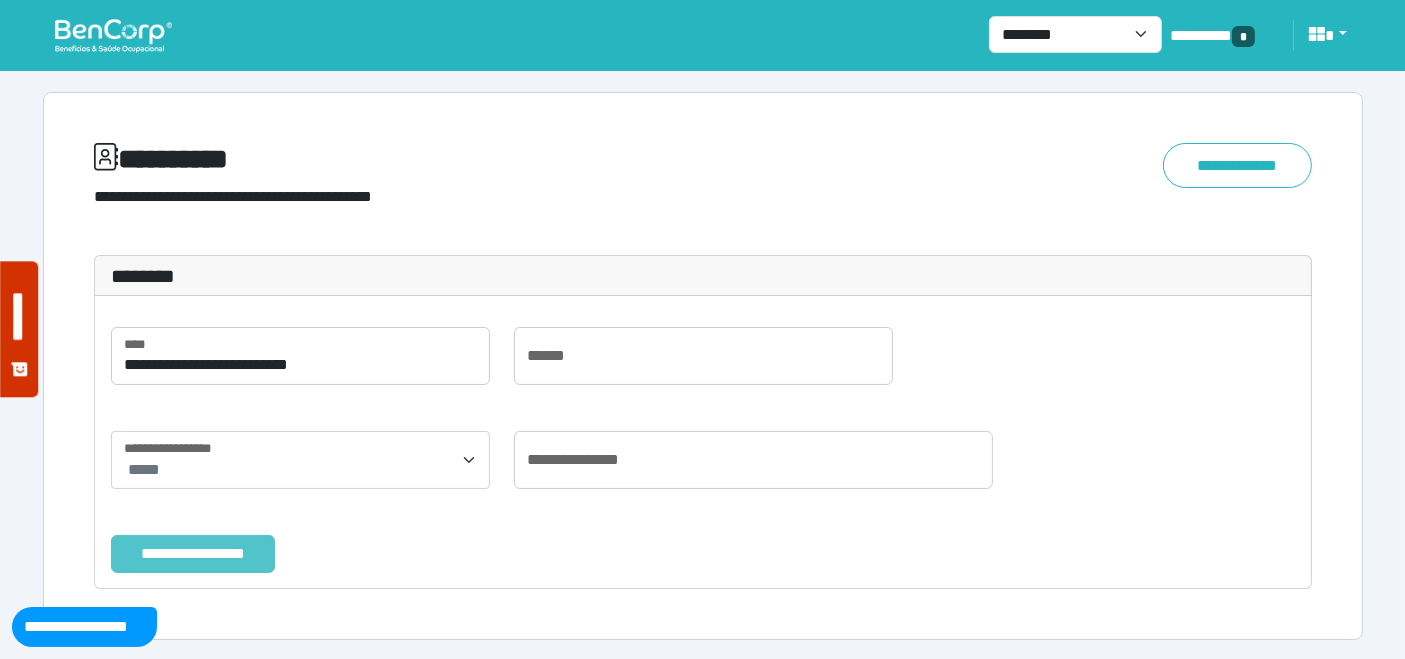 click on "**********" at bounding box center [193, 553] 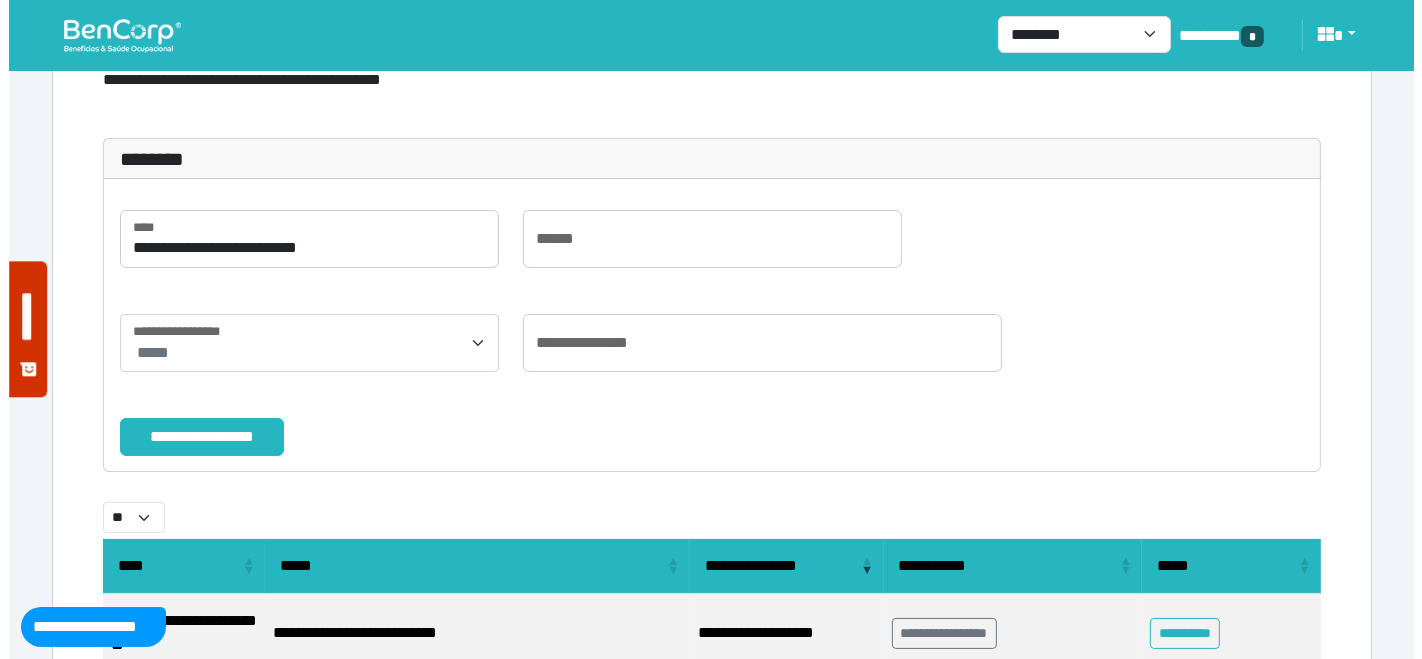 scroll, scrollTop: 230, scrollLeft: 0, axis: vertical 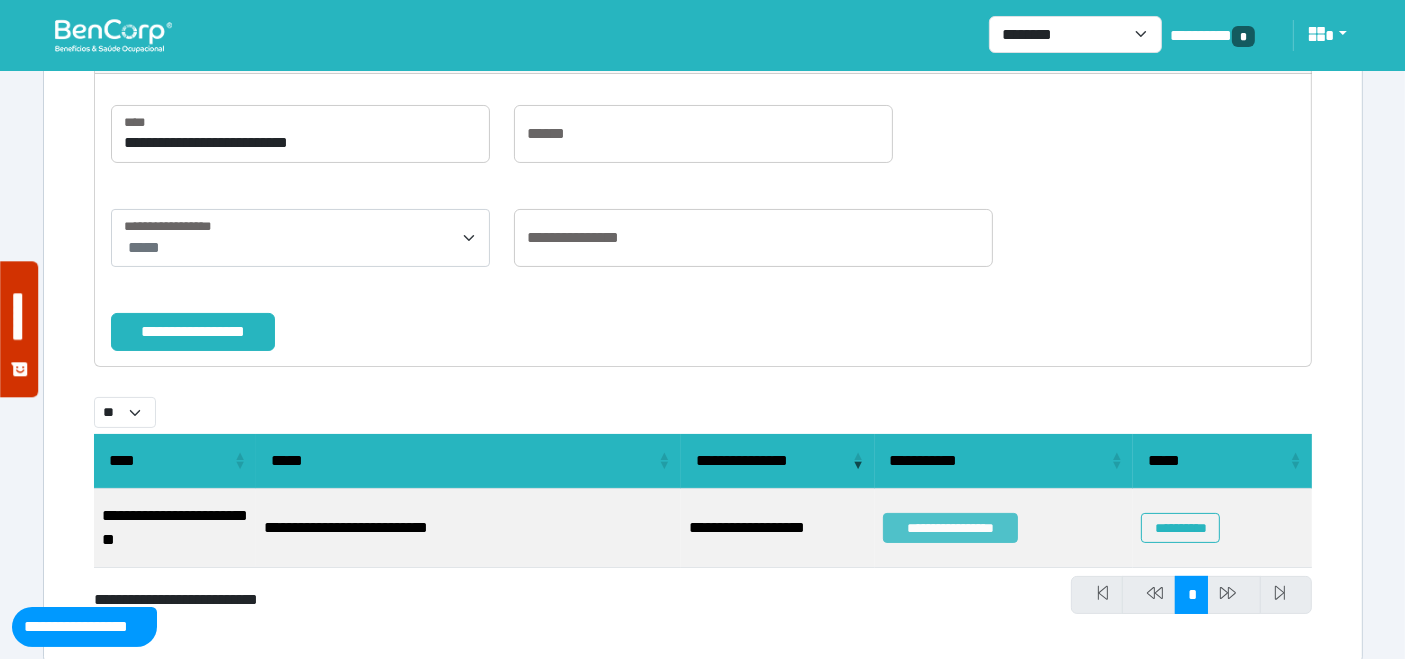 click on "**********" at bounding box center [951, 528] 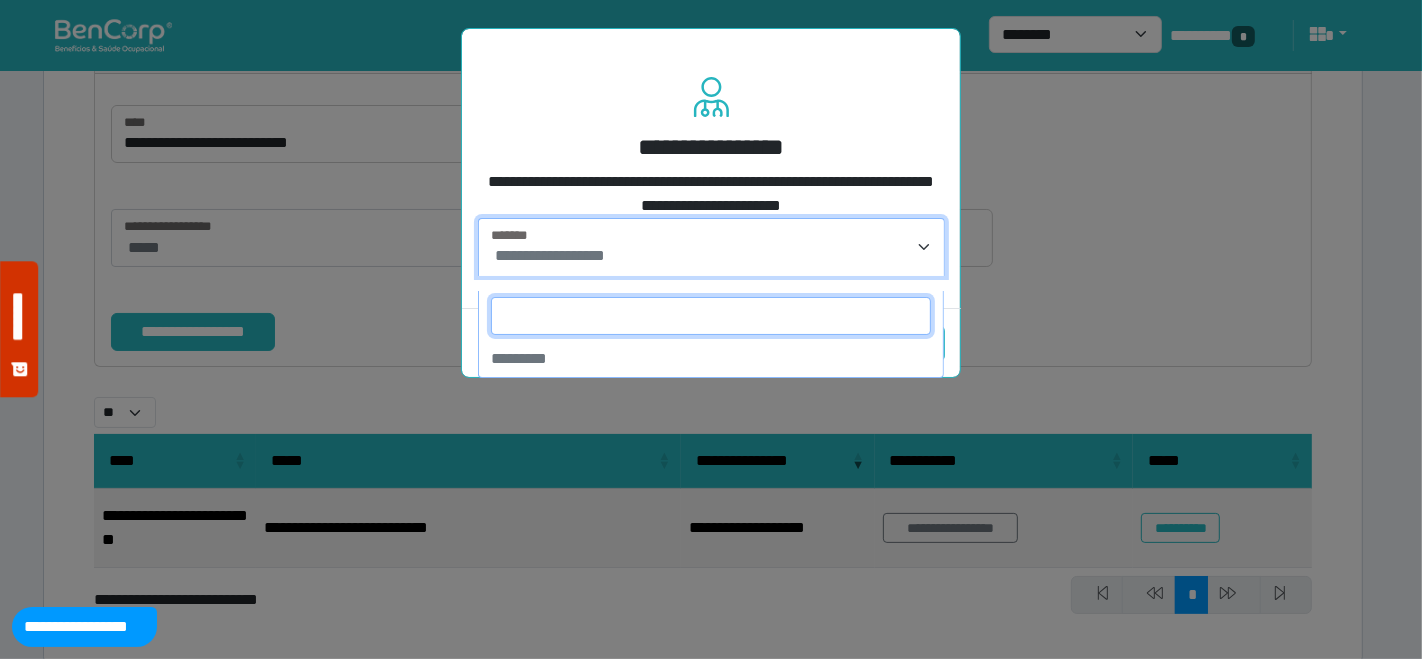 drag, startPoint x: 638, startPoint y: 277, endPoint x: 632, endPoint y: 328, distance: 51.351727 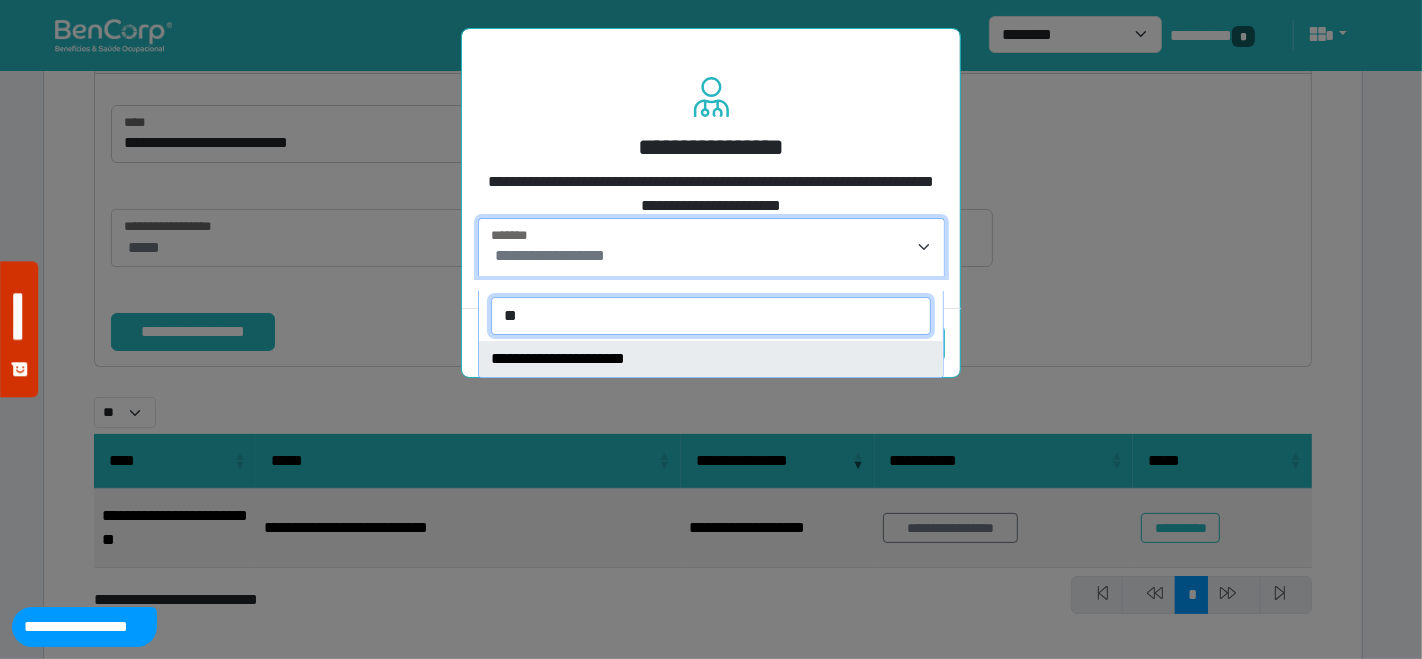type on "**" 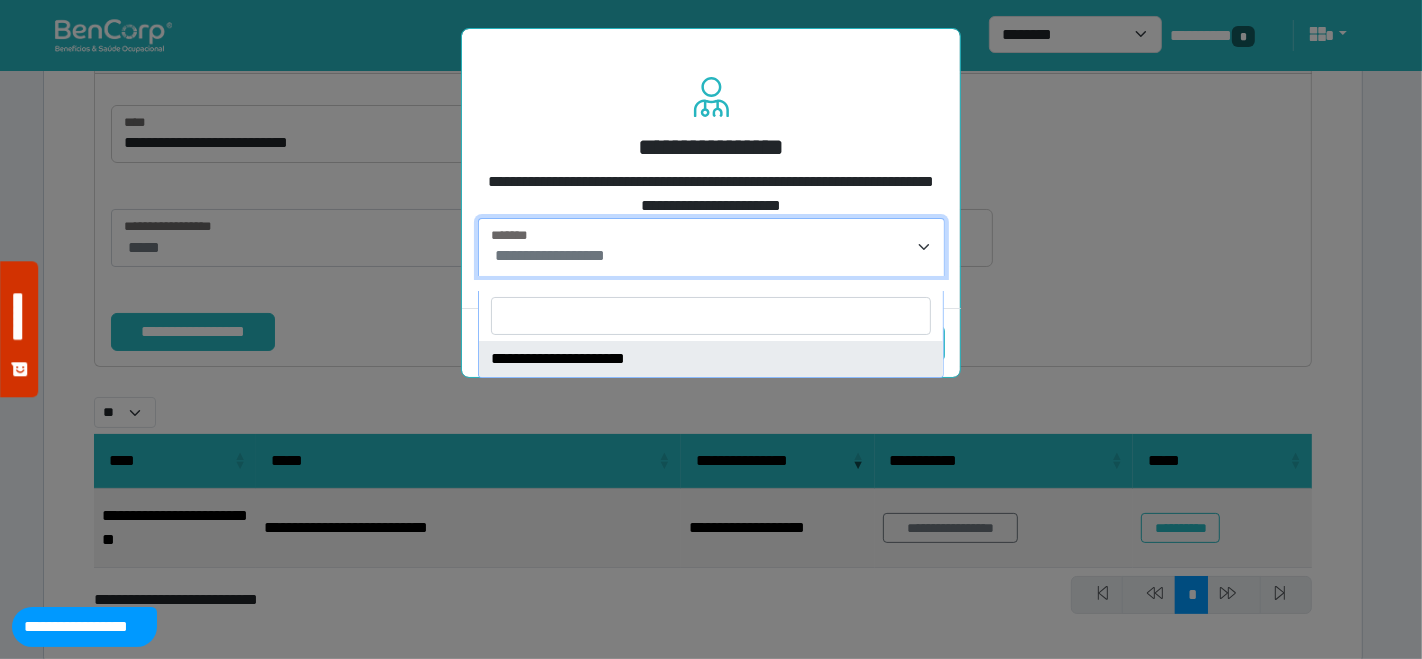 select on "****" 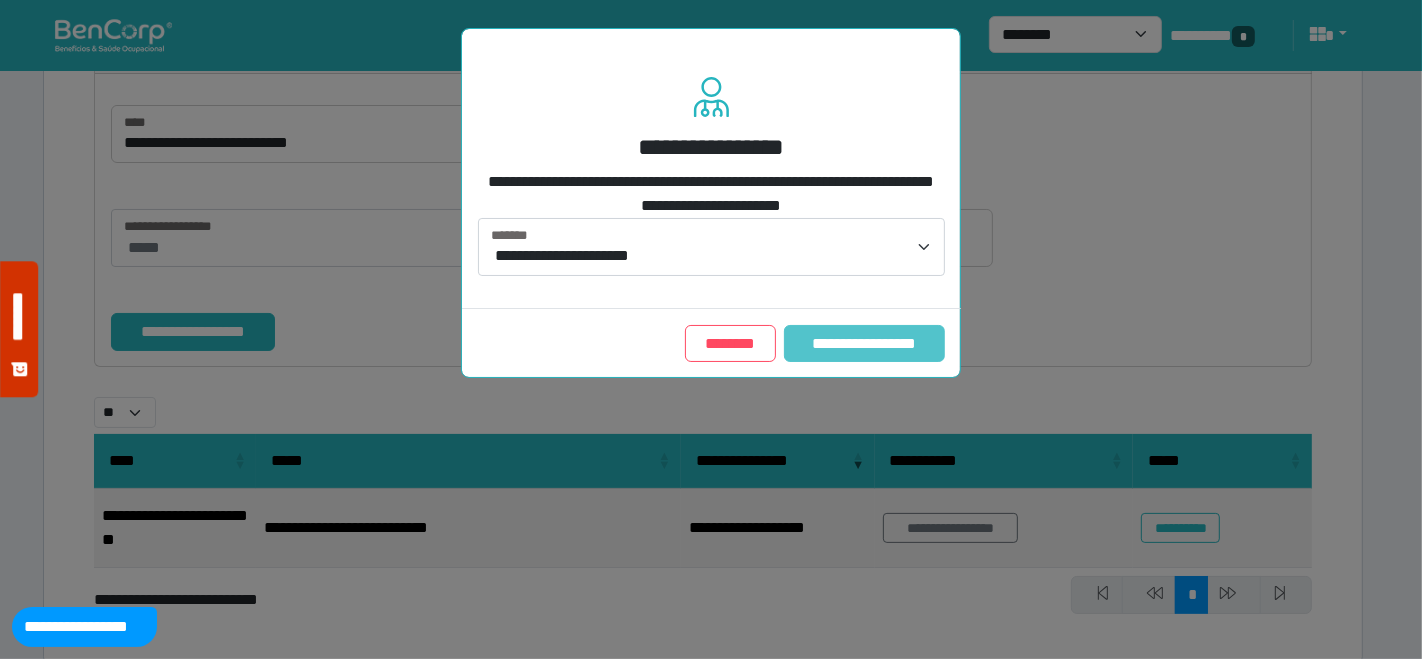 click on "**********" at bounding box center (864, 343) 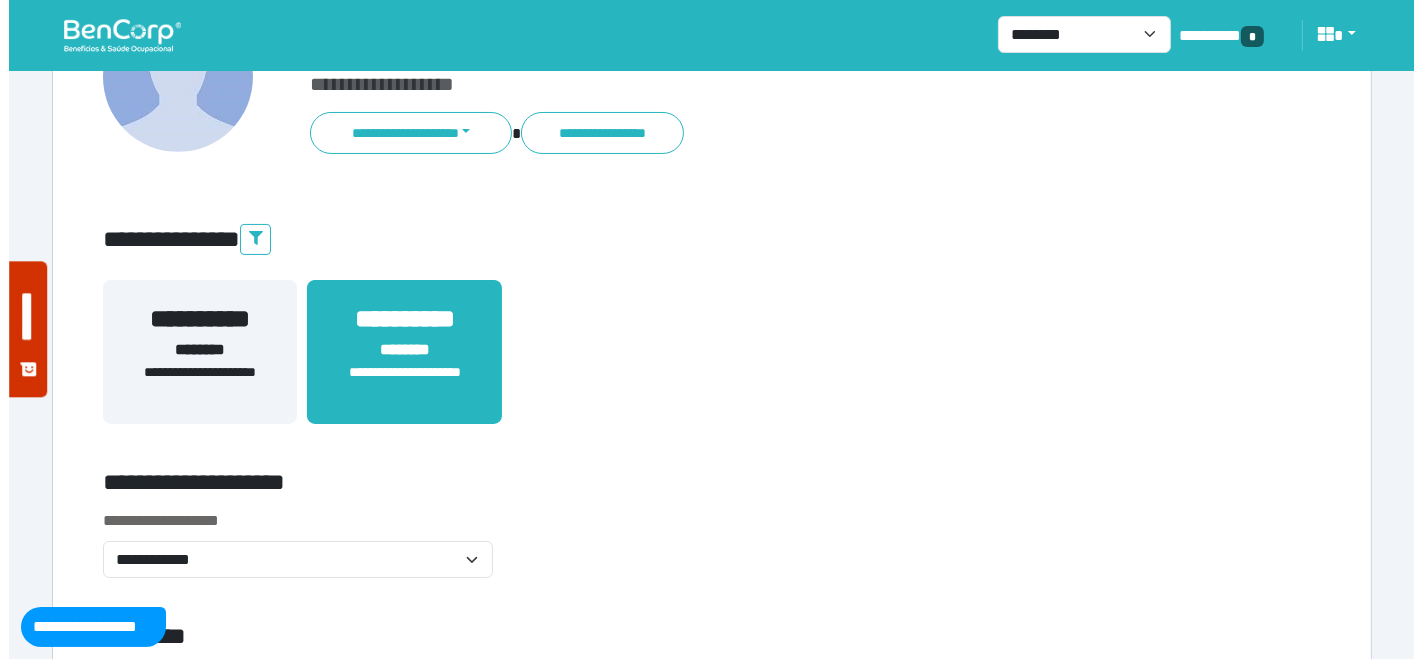 scroll, scrollTop: 222, scrollLeft: 0, axis: vertical 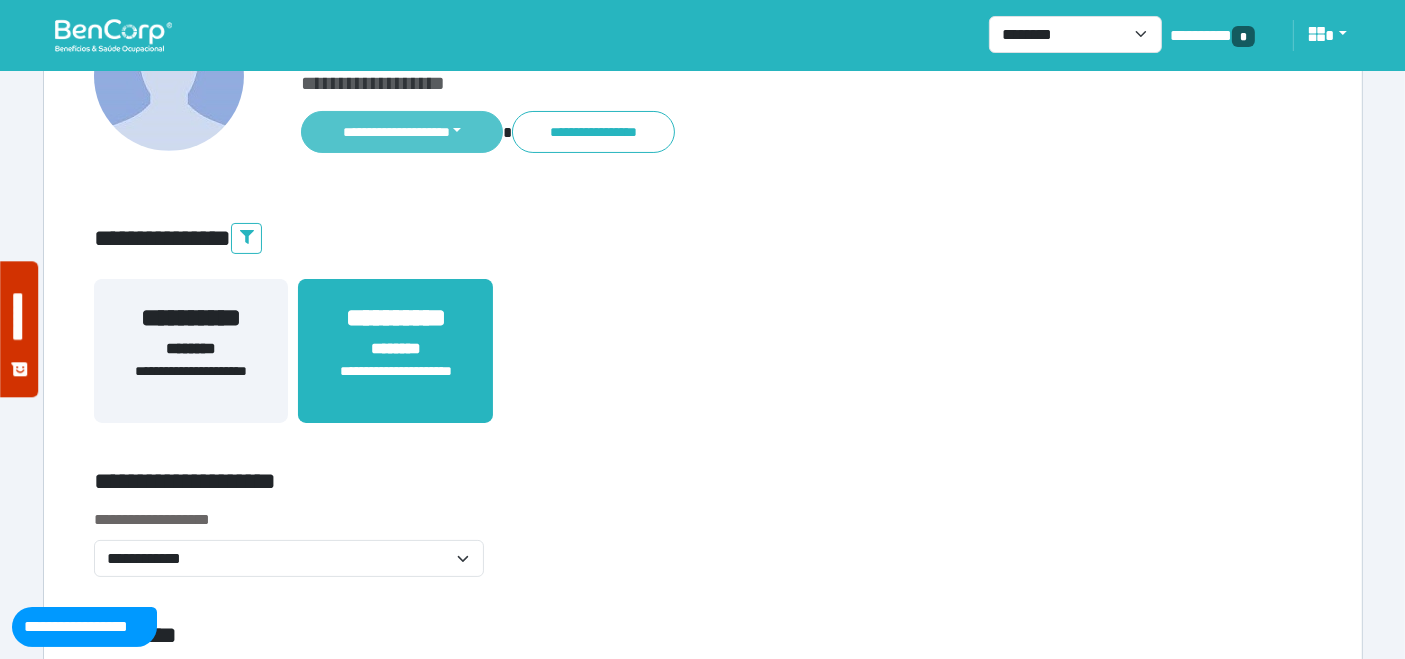 click on "**********" at bounding box center [402, 132] 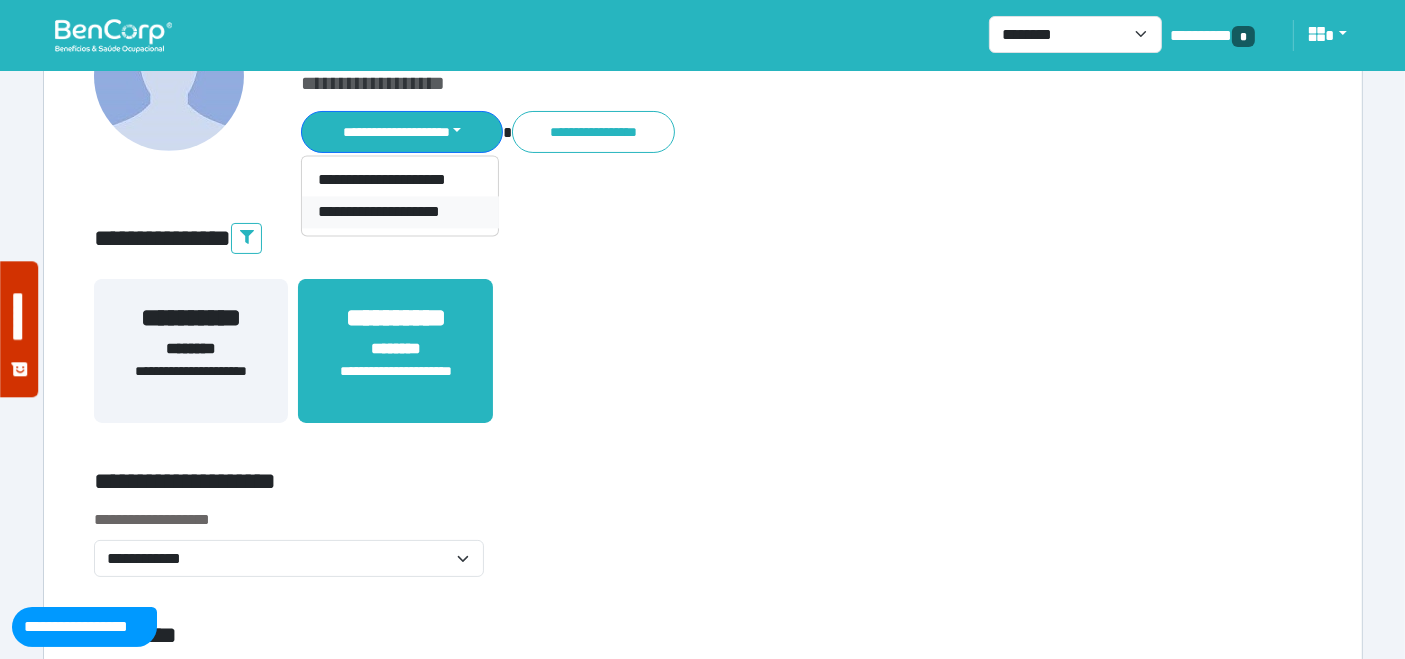 click on "**********" at bounding box center (400, 212) 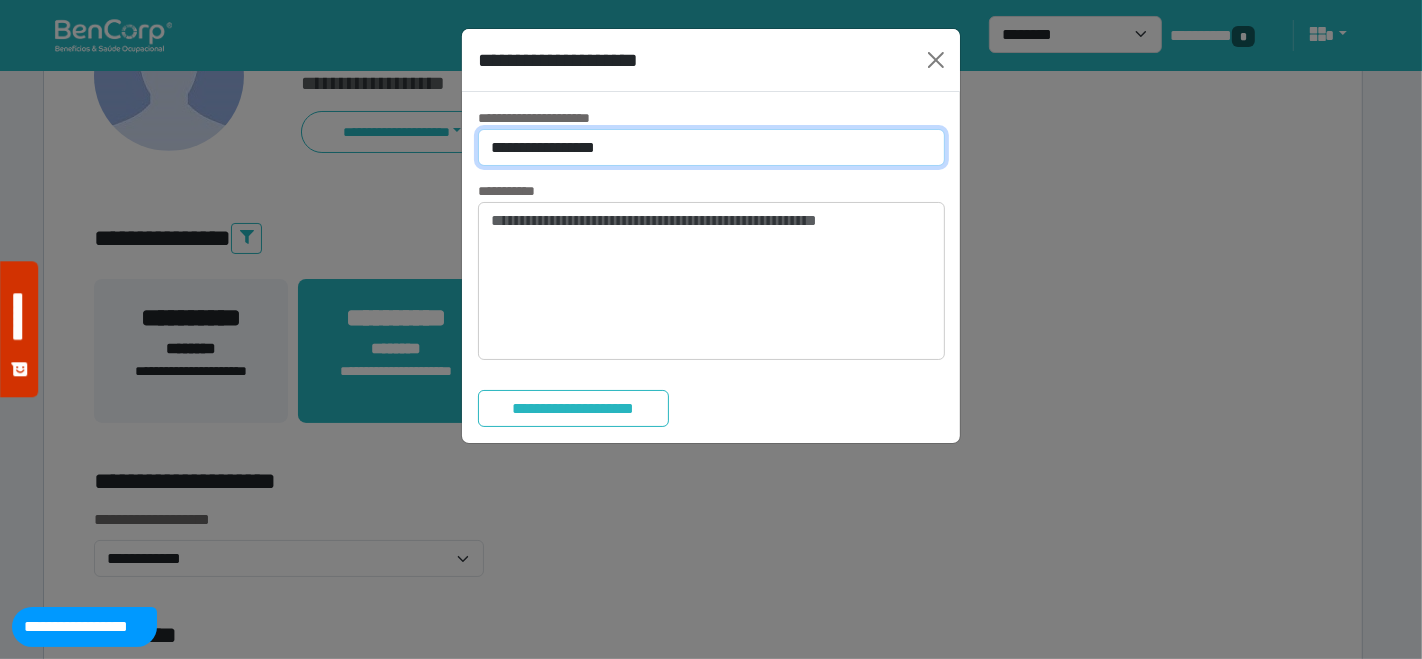 drag, startPoint x: 607, startPoint y: 150, endPoint x: 602, endPoint y: 162, distance: 13 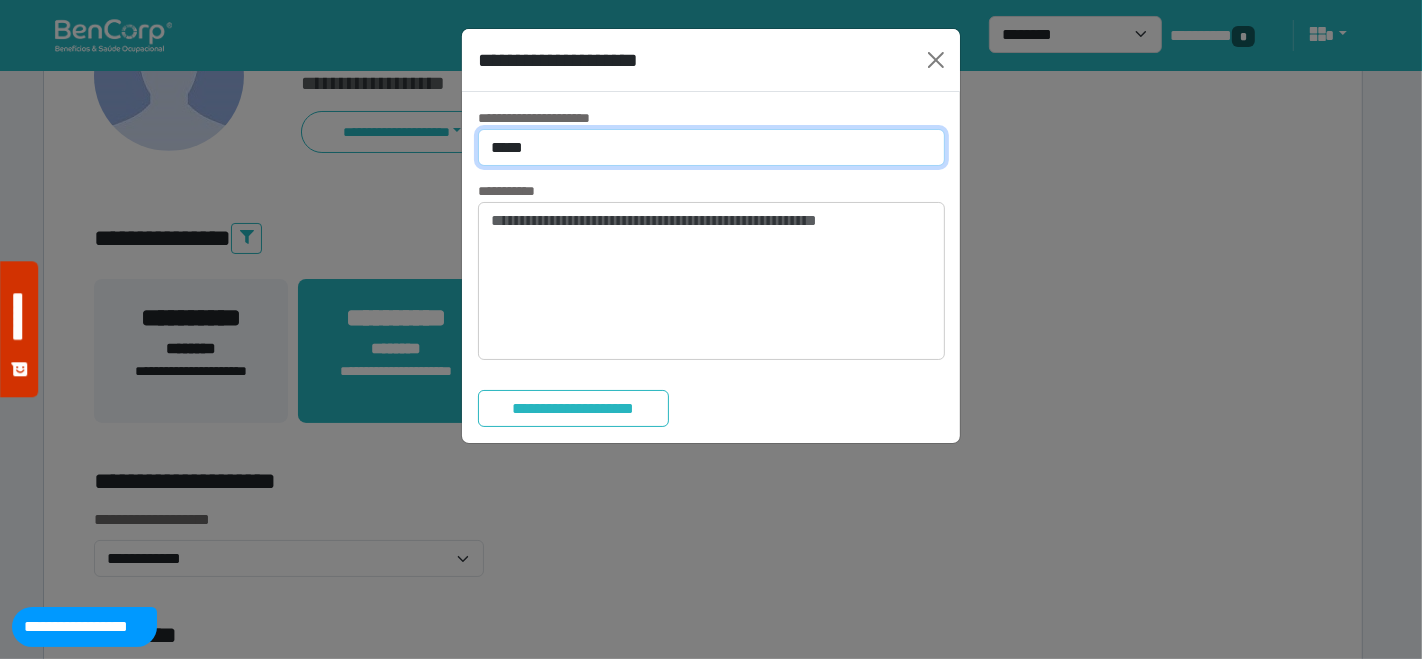 click on "**********" at bounding box center (711, 147) 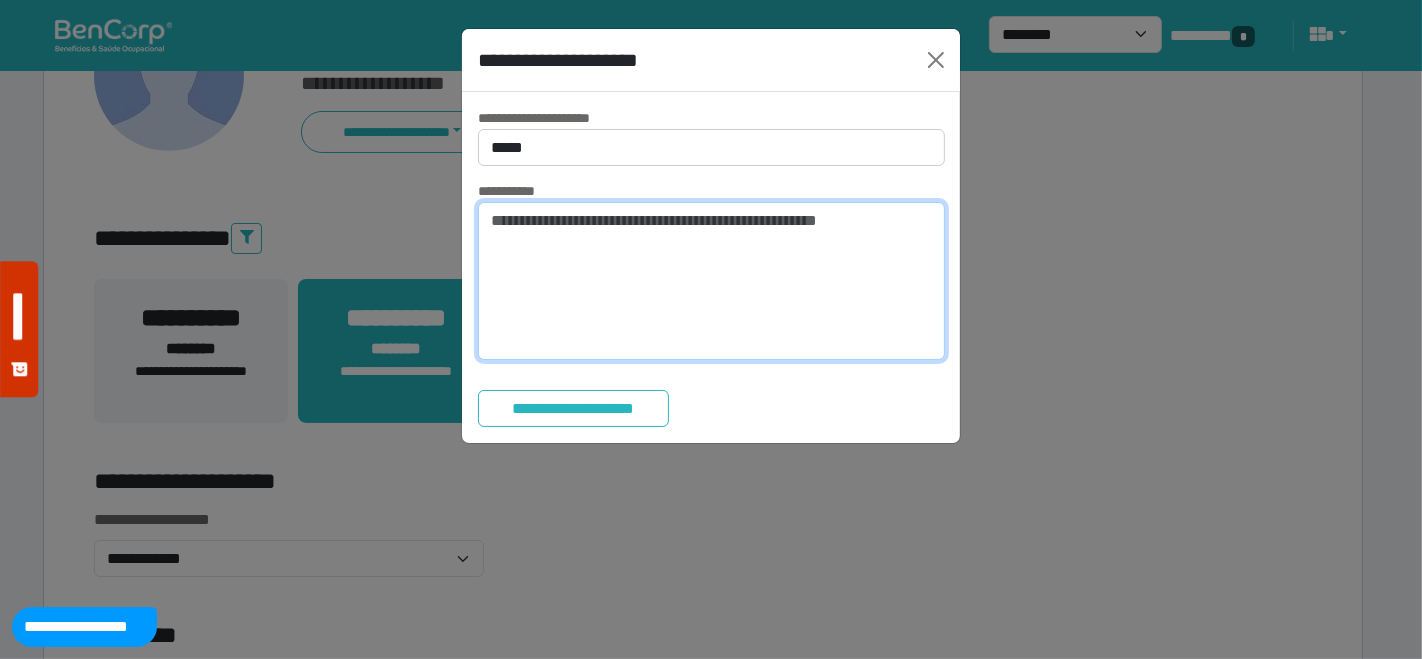 click at bounding box center (711, 281) 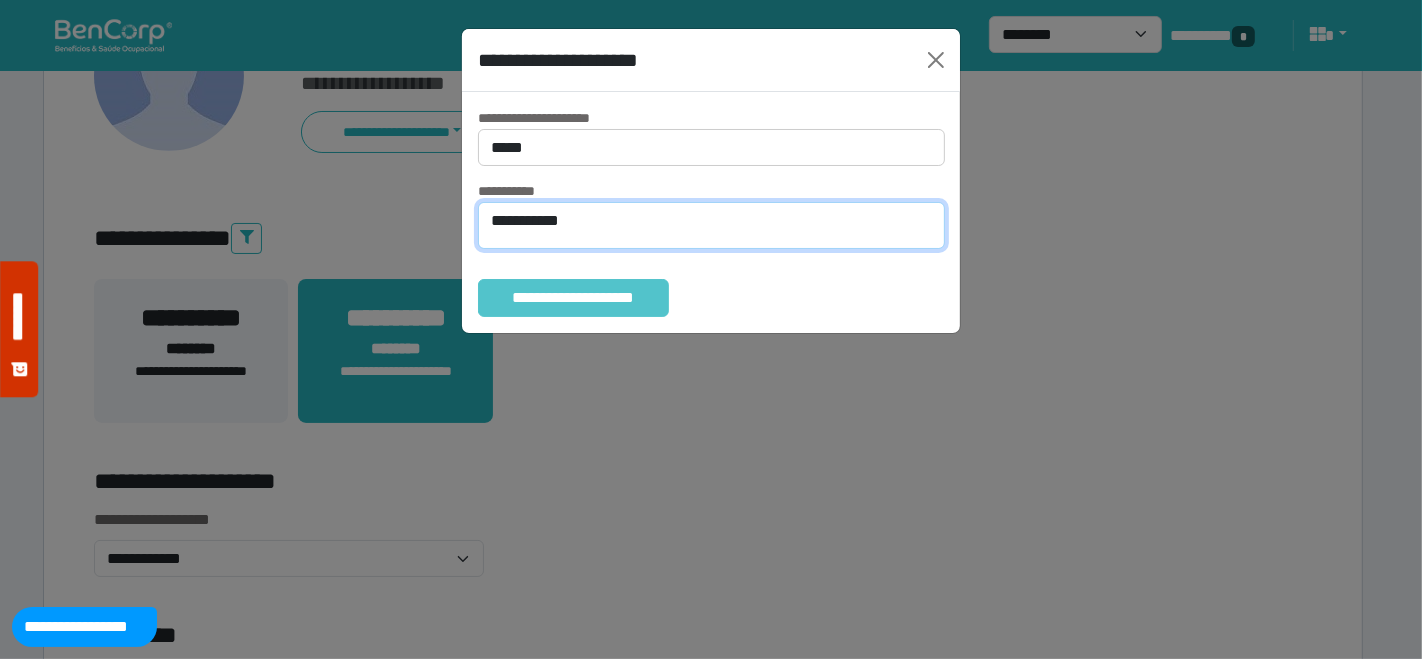 type on "**********" 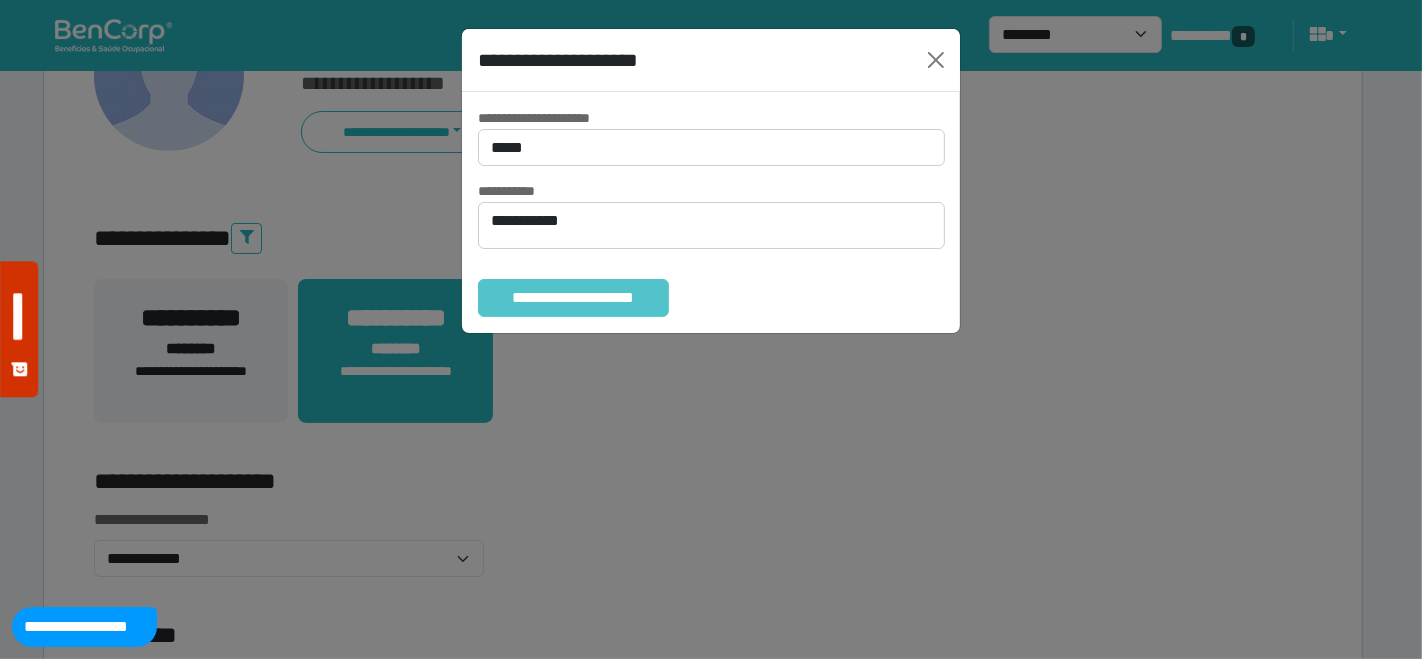 click on "**********" at bounding box center [573, 297] 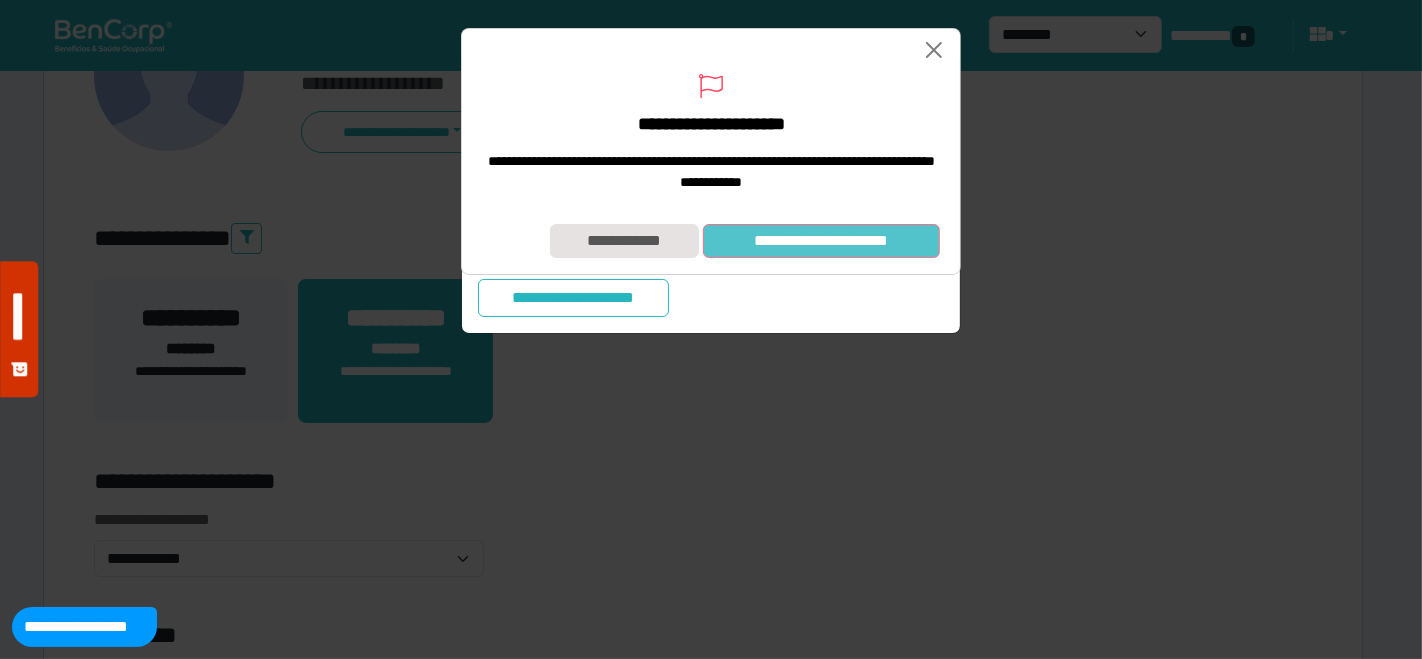 click on "**********" at bounding box center [821, 240] 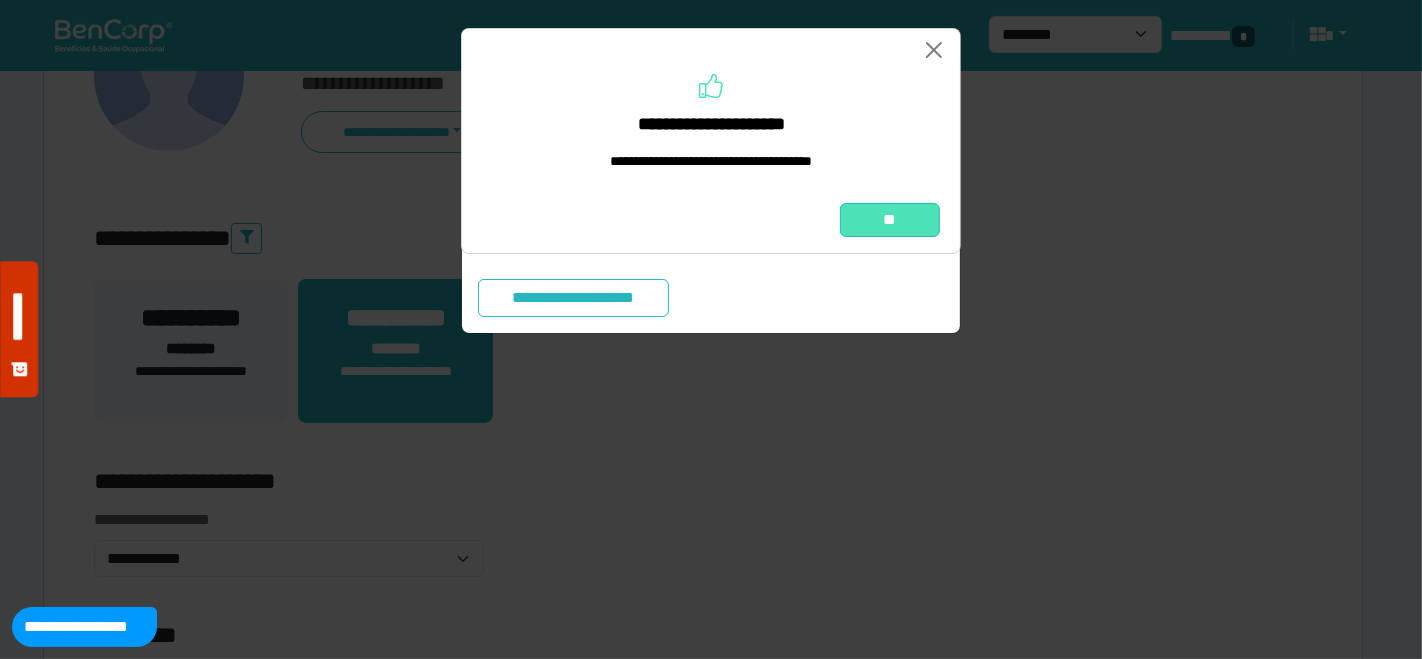 click on "**" at bounding box center (890, 219) 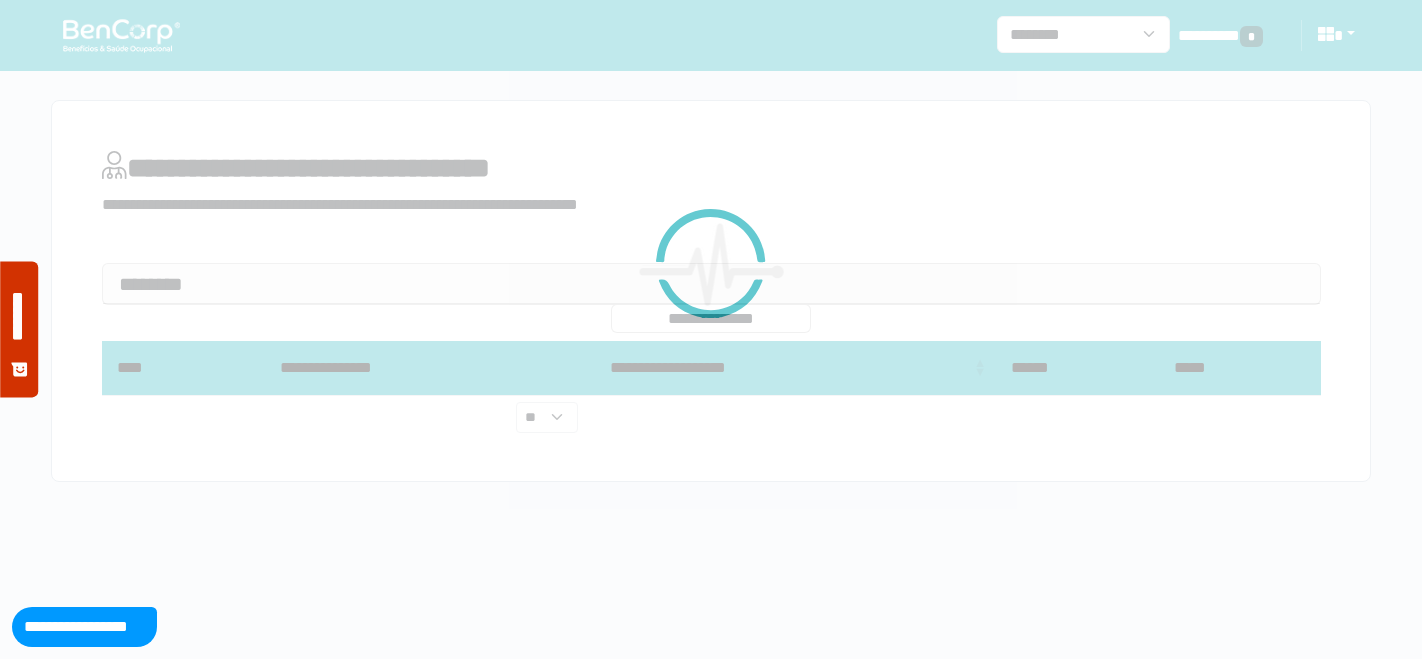 scroll, scrollTop: 0, scrollLeft: 0, axis: both 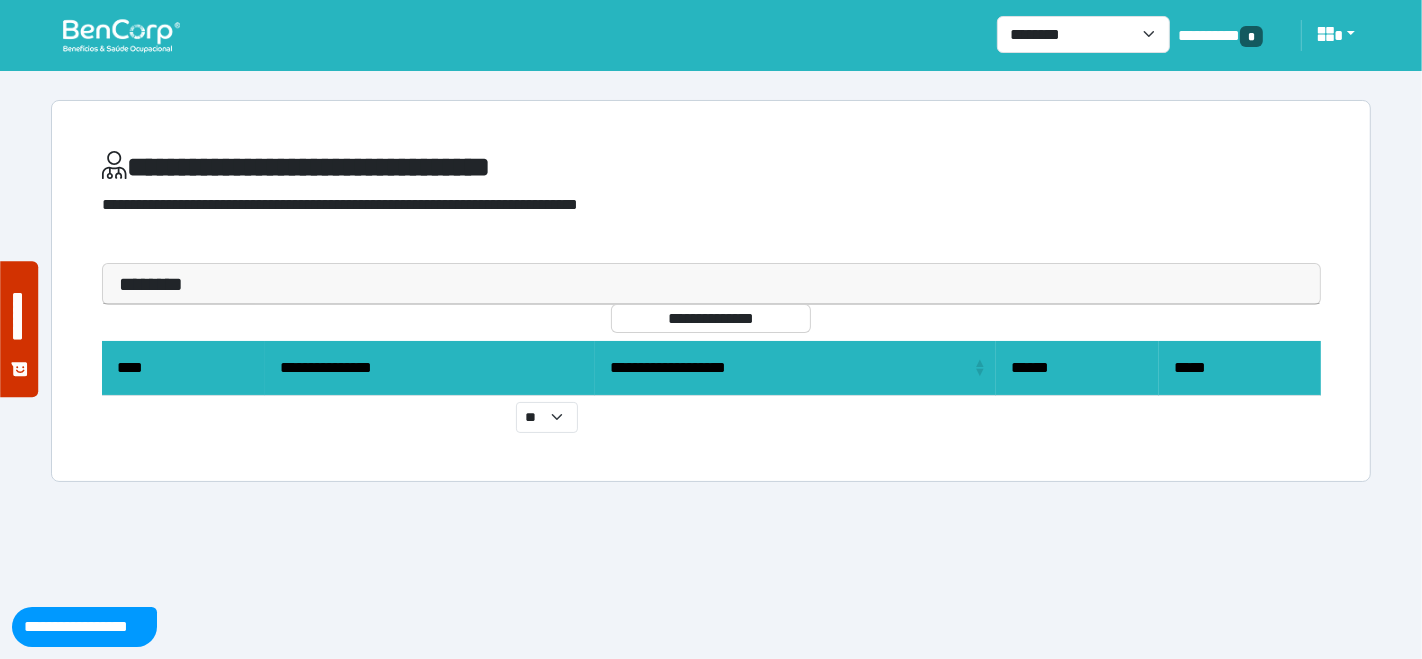 click at bounding box center (121, 35) 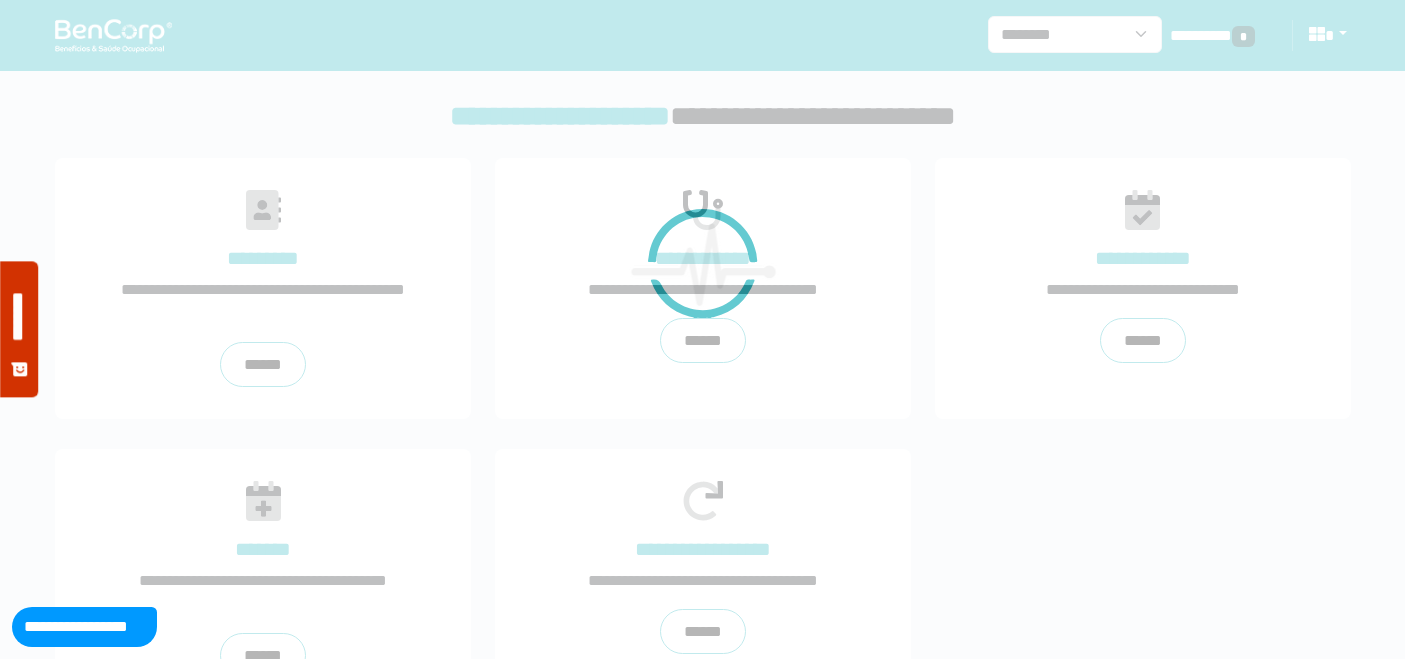 scroll, scrollTop: 0, scrollLeft: 0, axis: both 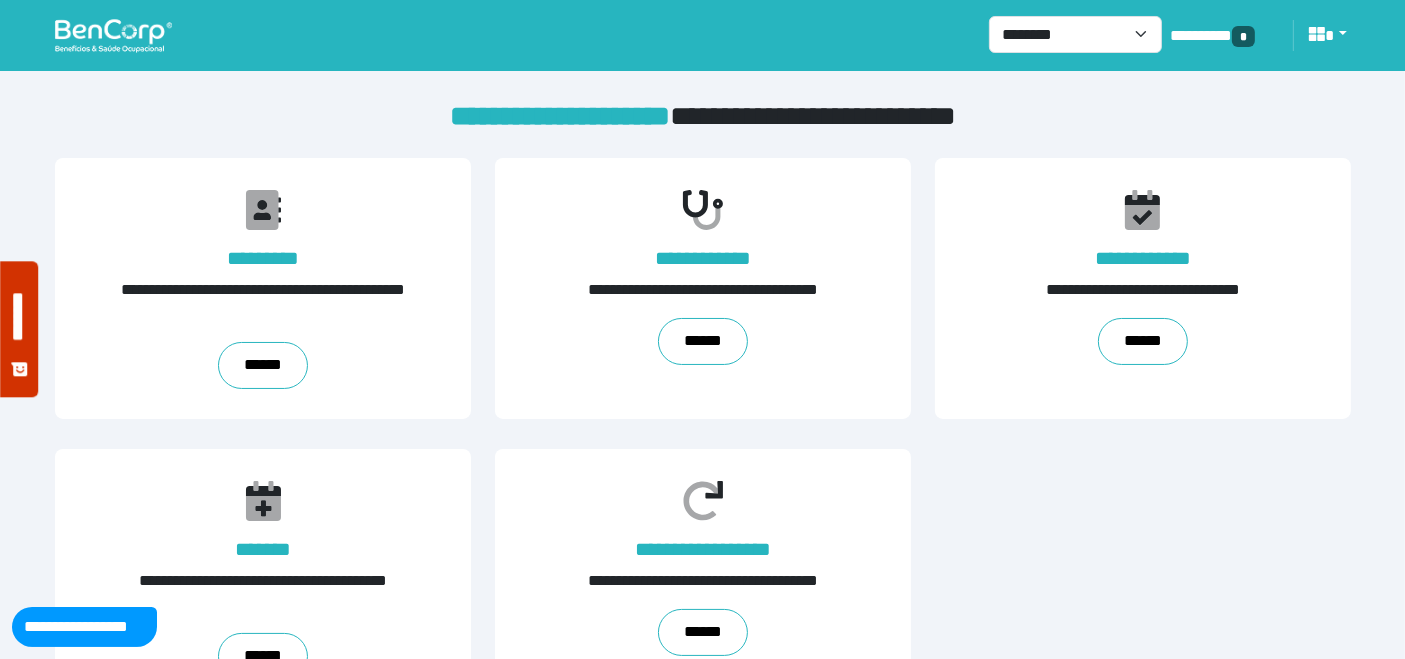click at bounding box center (113, 35) 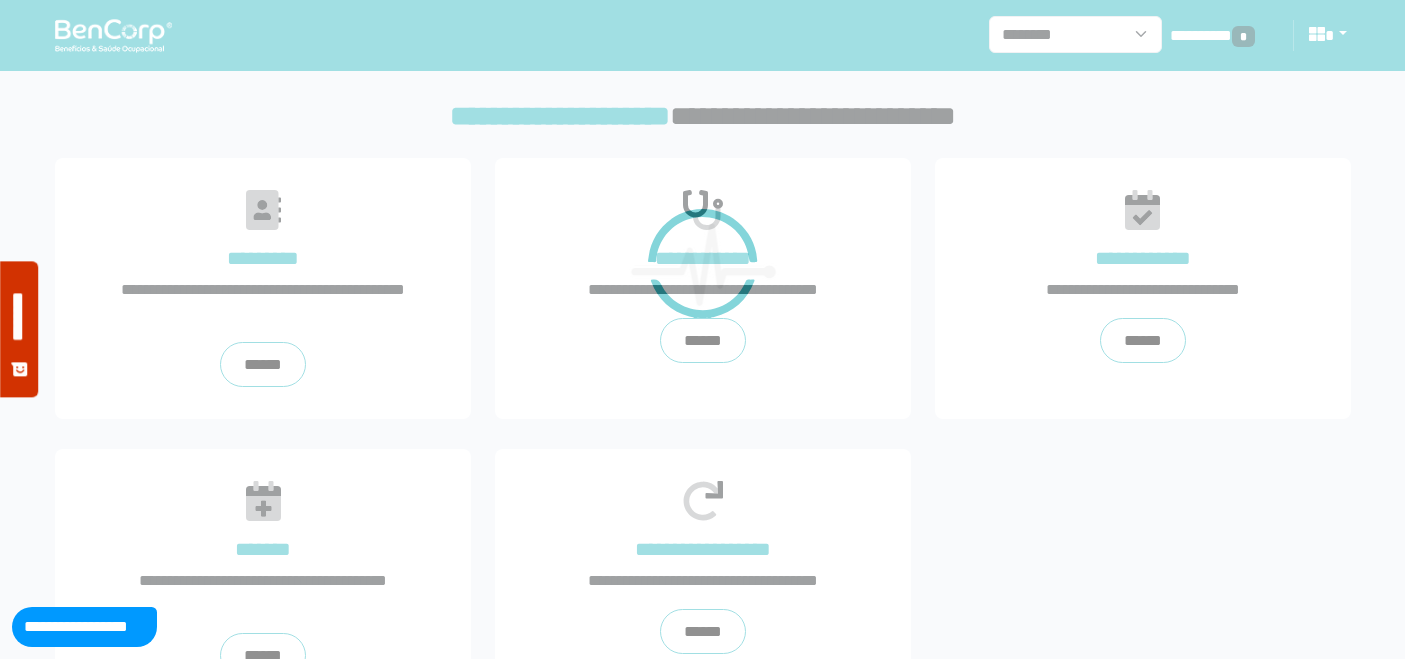 scroll, scrollTop: 0, scrollLeft: 0, axis: both 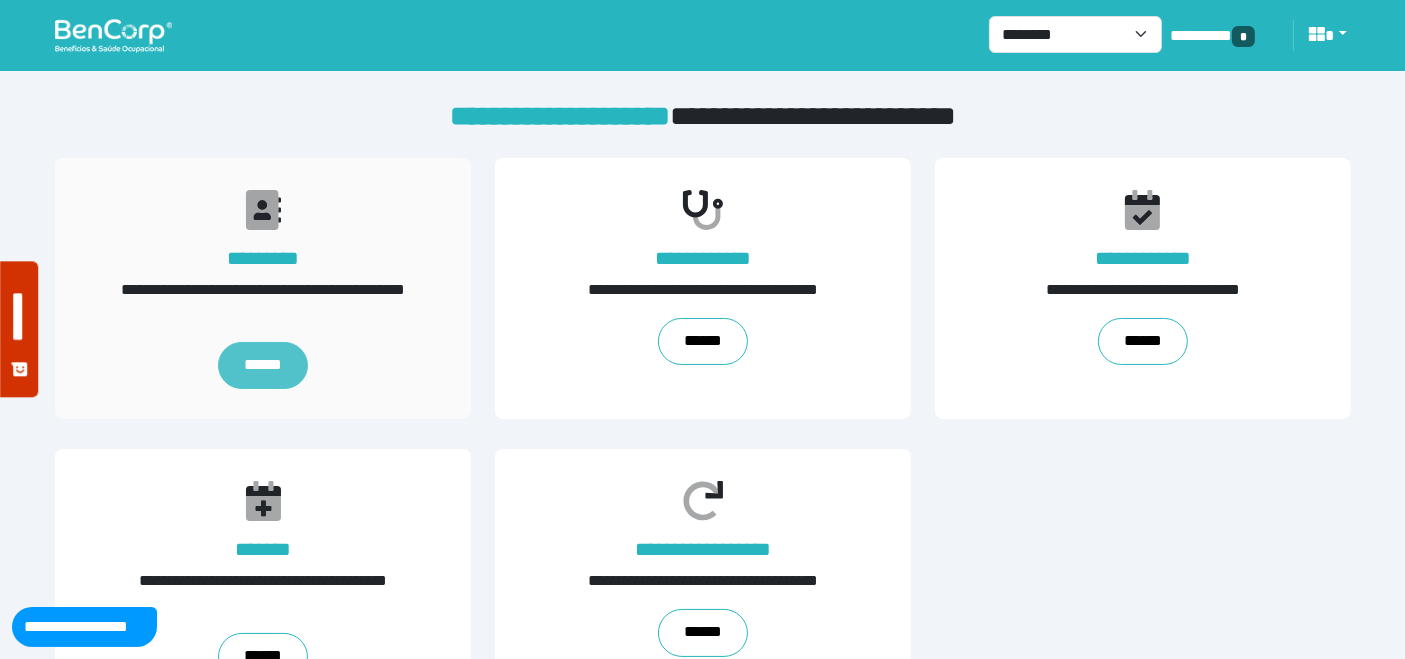 click on "******" at bounding box center (262, 366) 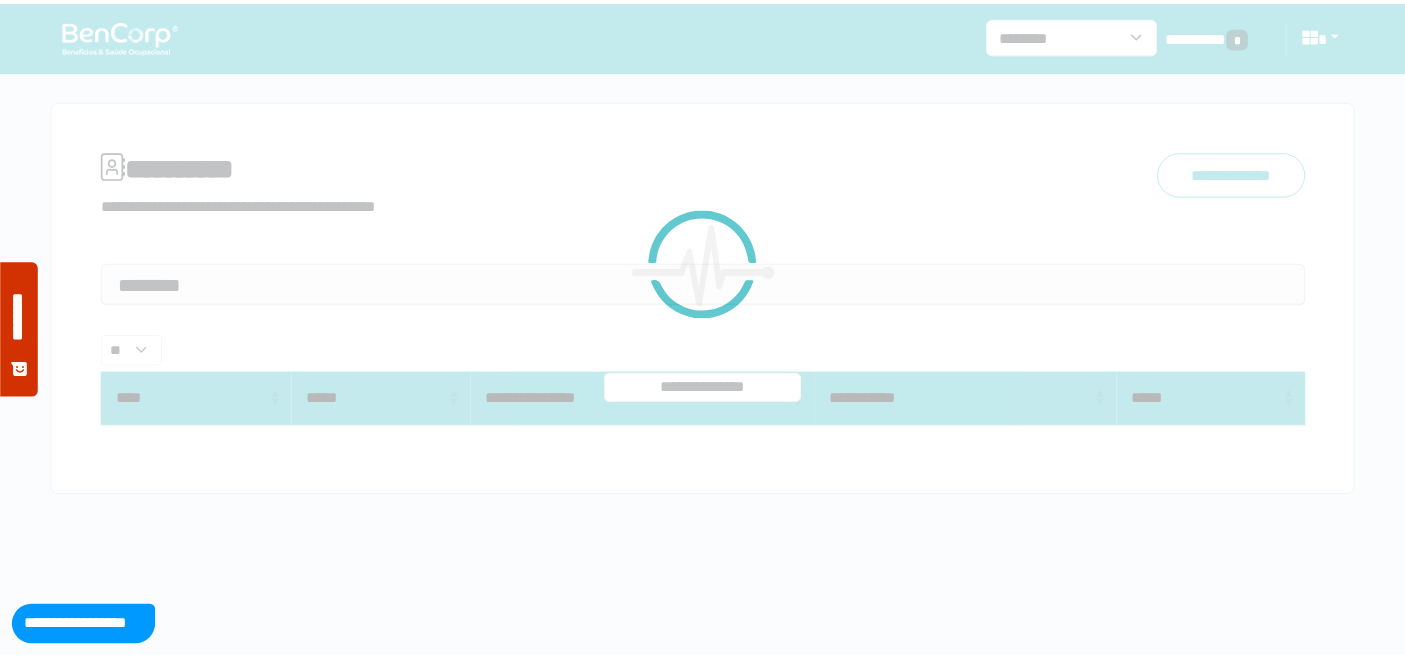 scroll, scrollTop: 0, scrollLeft: 0, axis: both 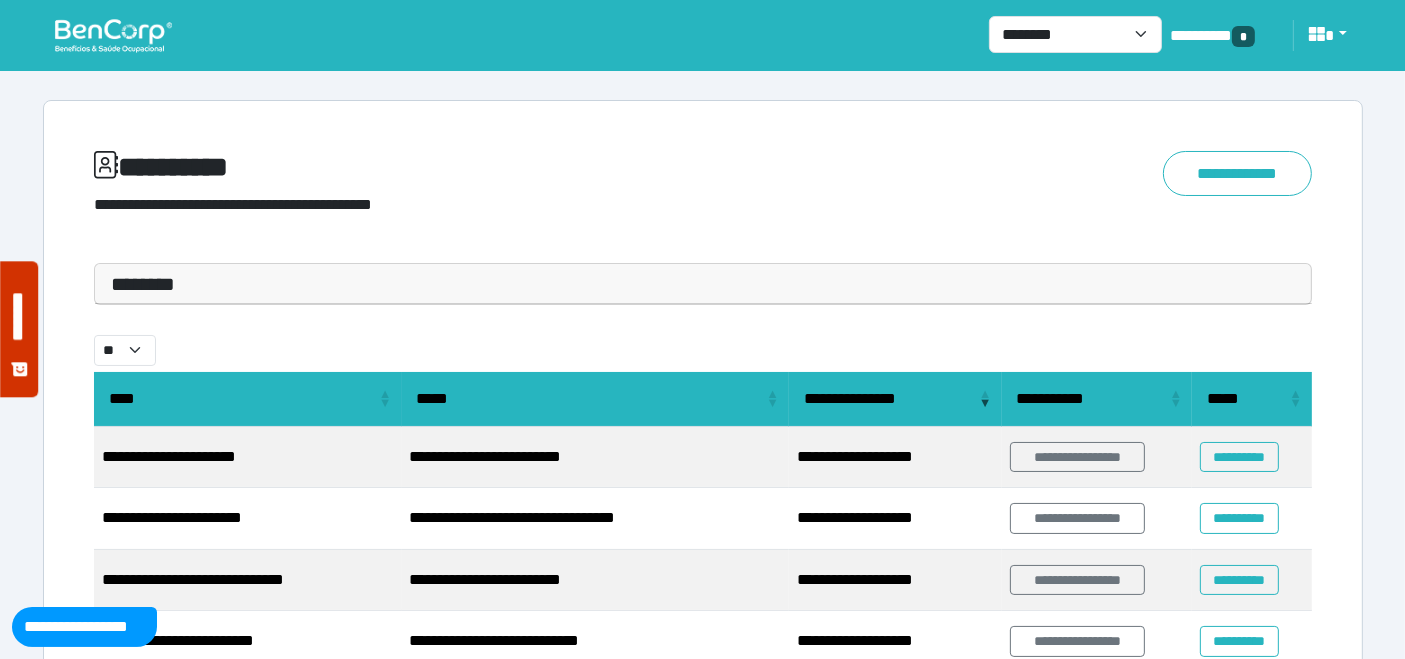 click on "********" at bounding box center [703, 284] 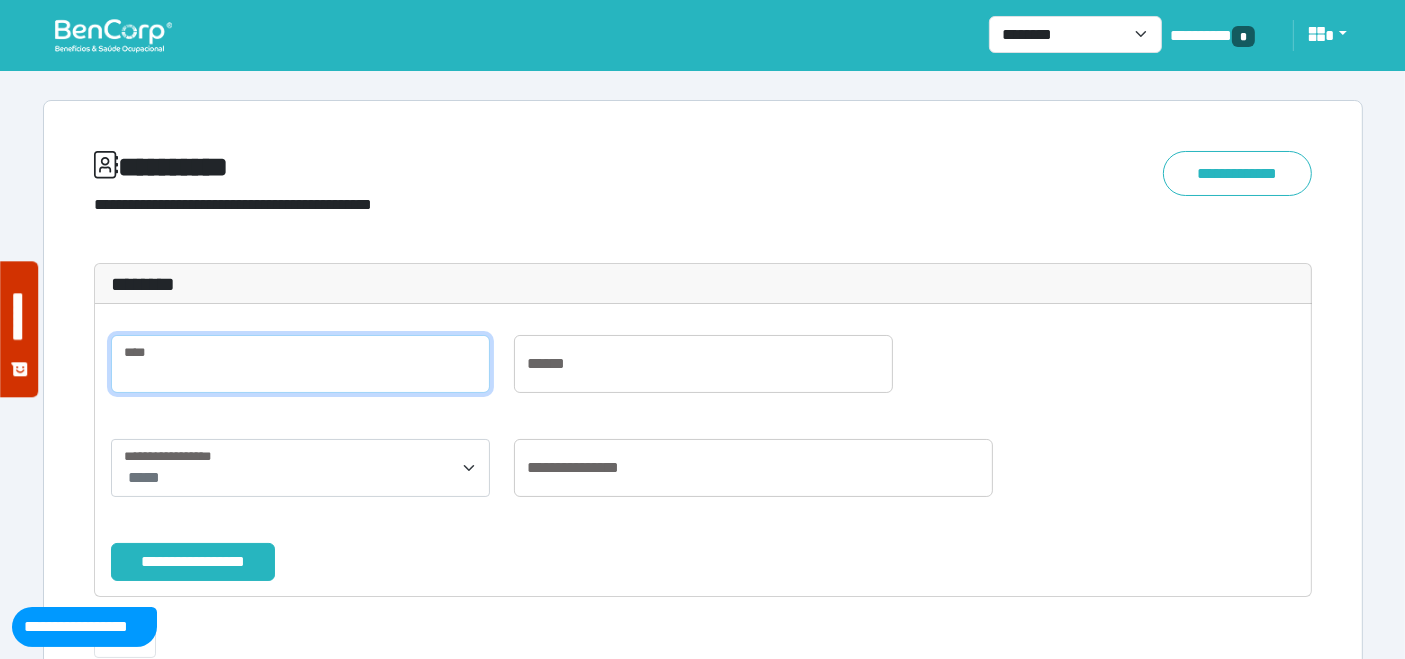 click at bounding box center (300, 364) 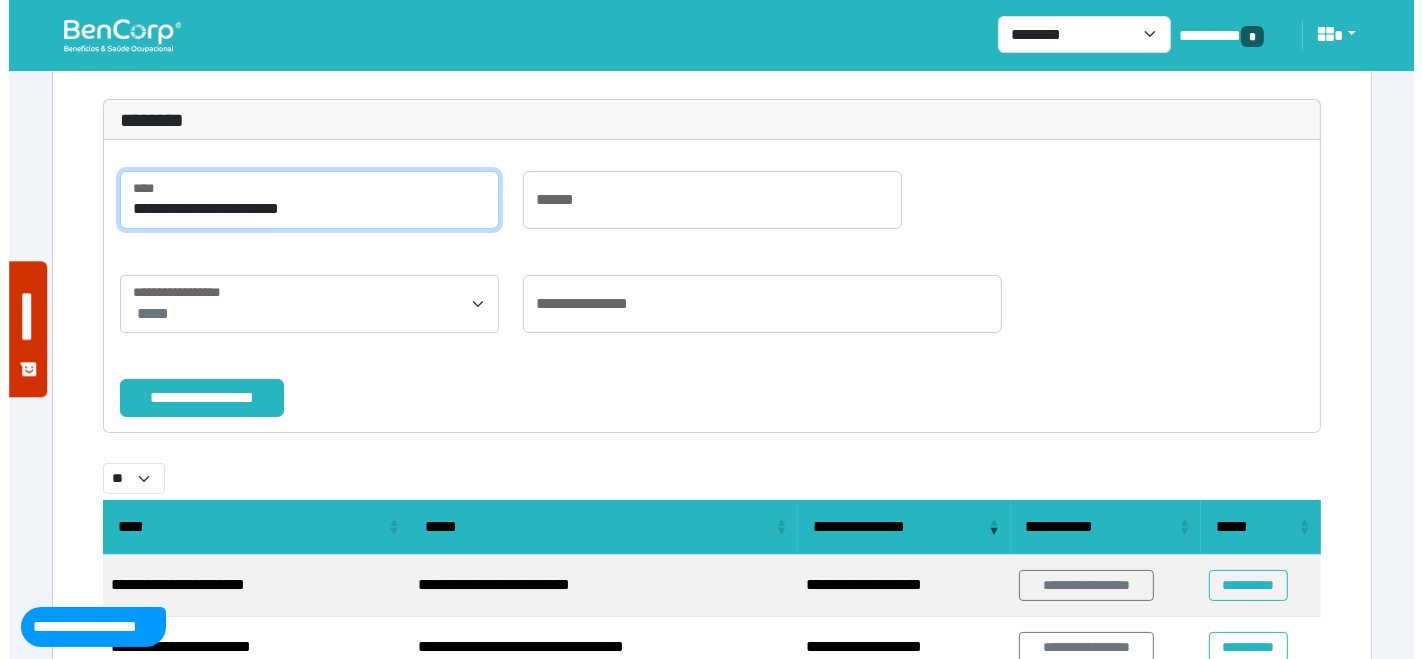 scroll, scrollTop: 222, scrollLeft: 0, axis: vertical 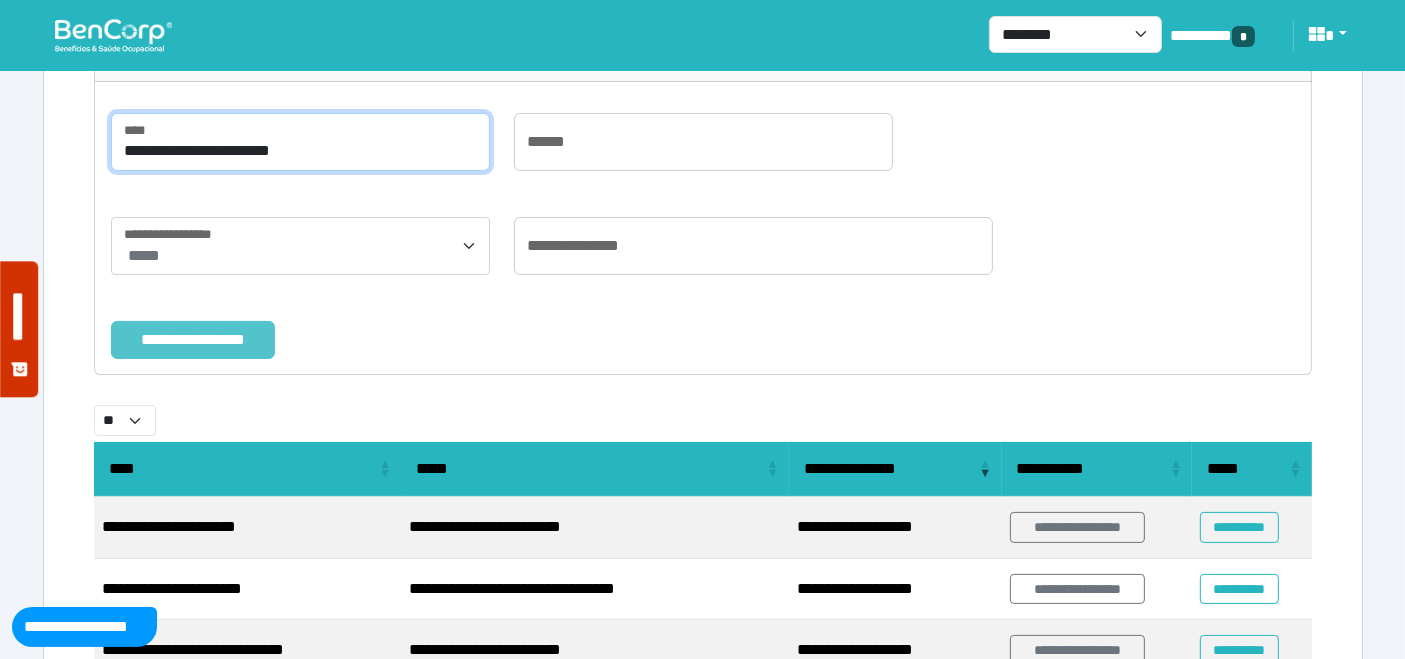 type on "**********" 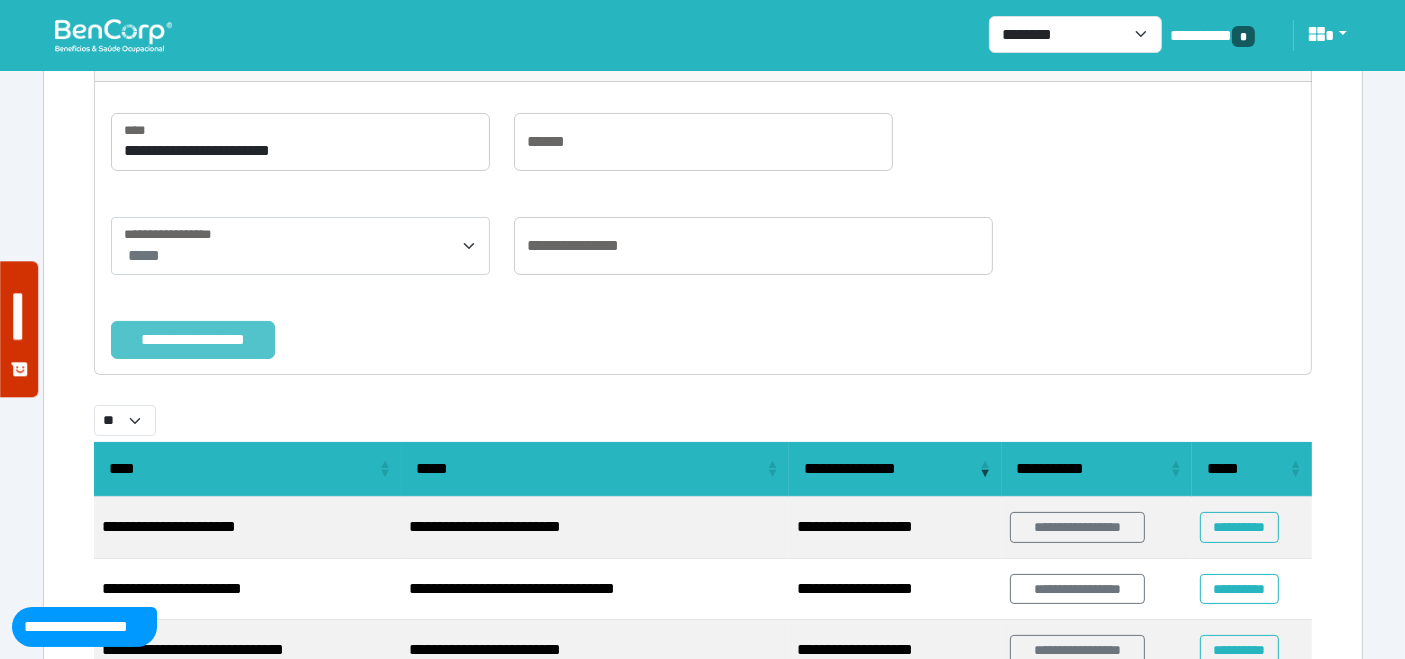 click on "**********" at bounding box center [193, 339] 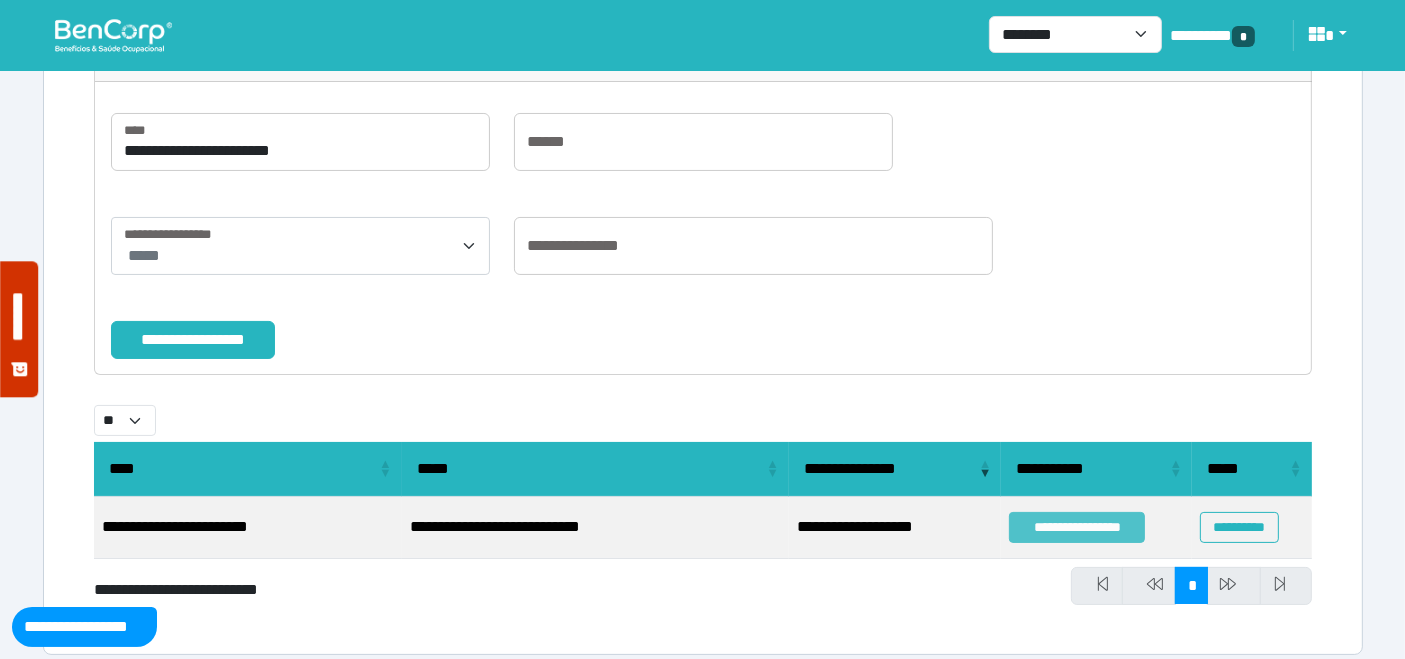 click on "**********" at bounding box center [1077, 527] 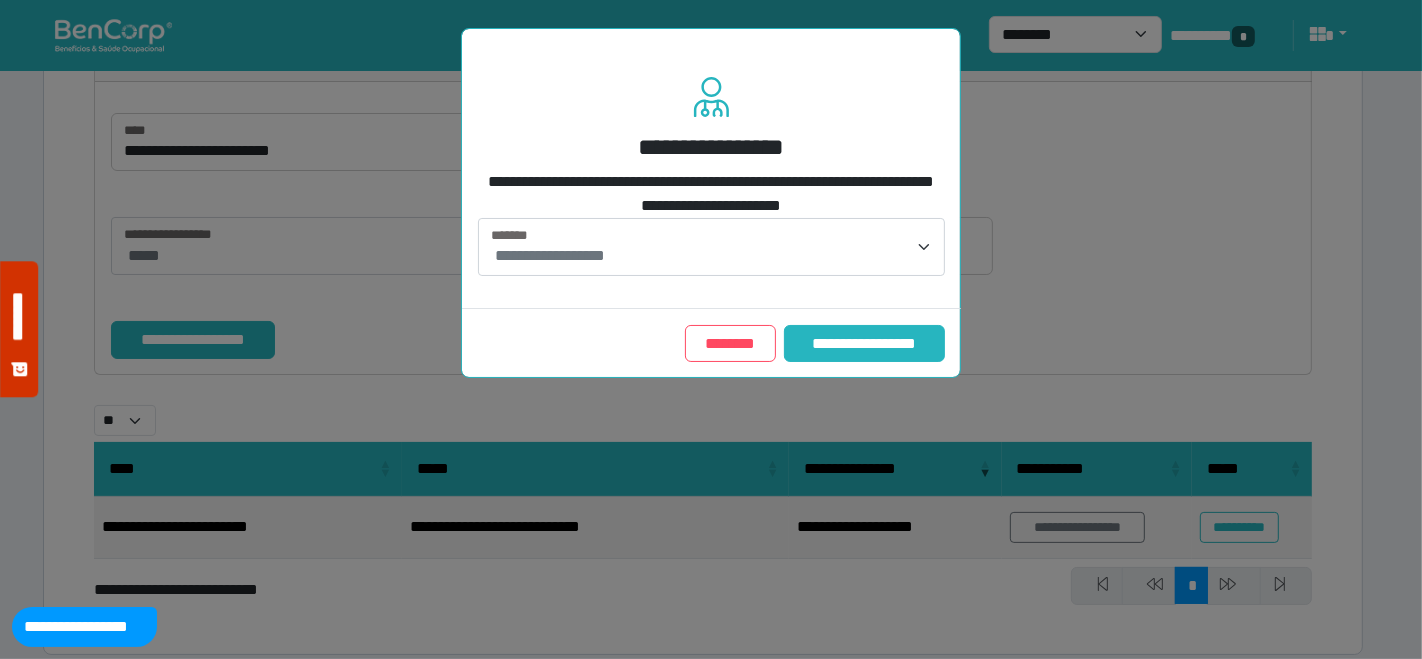 drag, startPoint x: 648, startPoint y: 257, endPoint x: 643, endPoint y: 286, distance: 29.427877 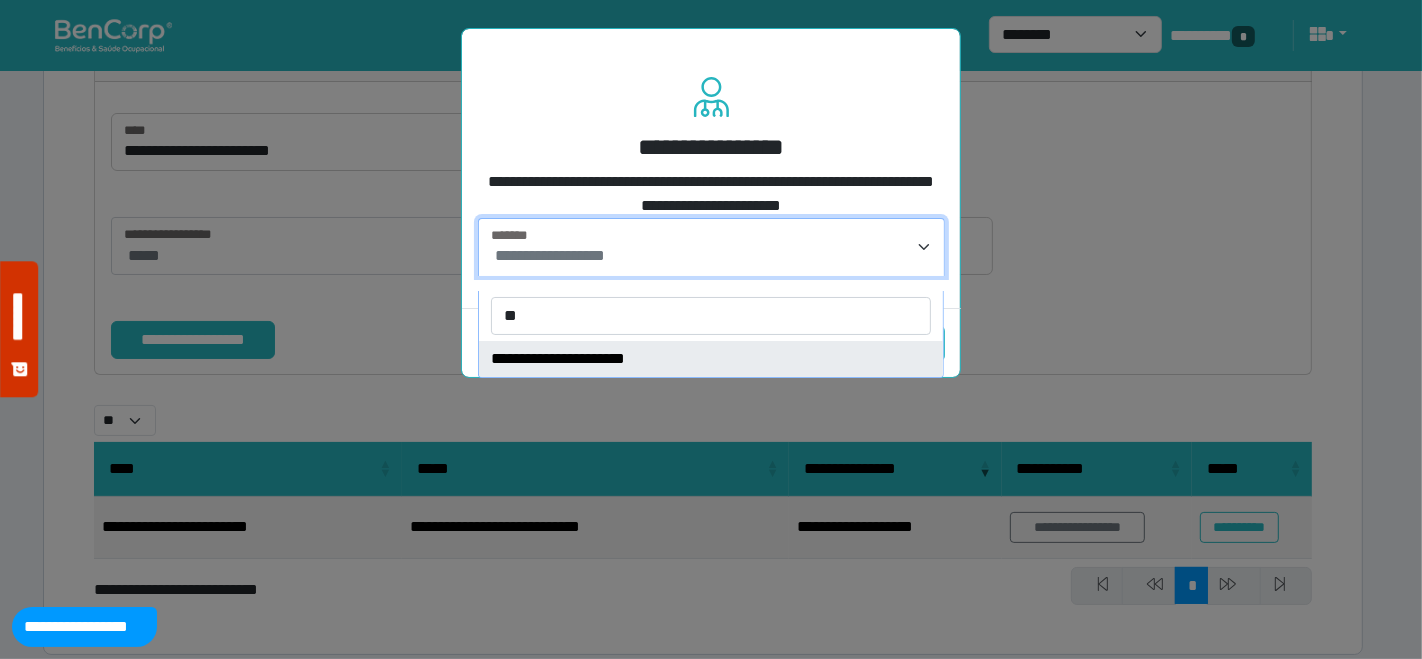 type on "**" 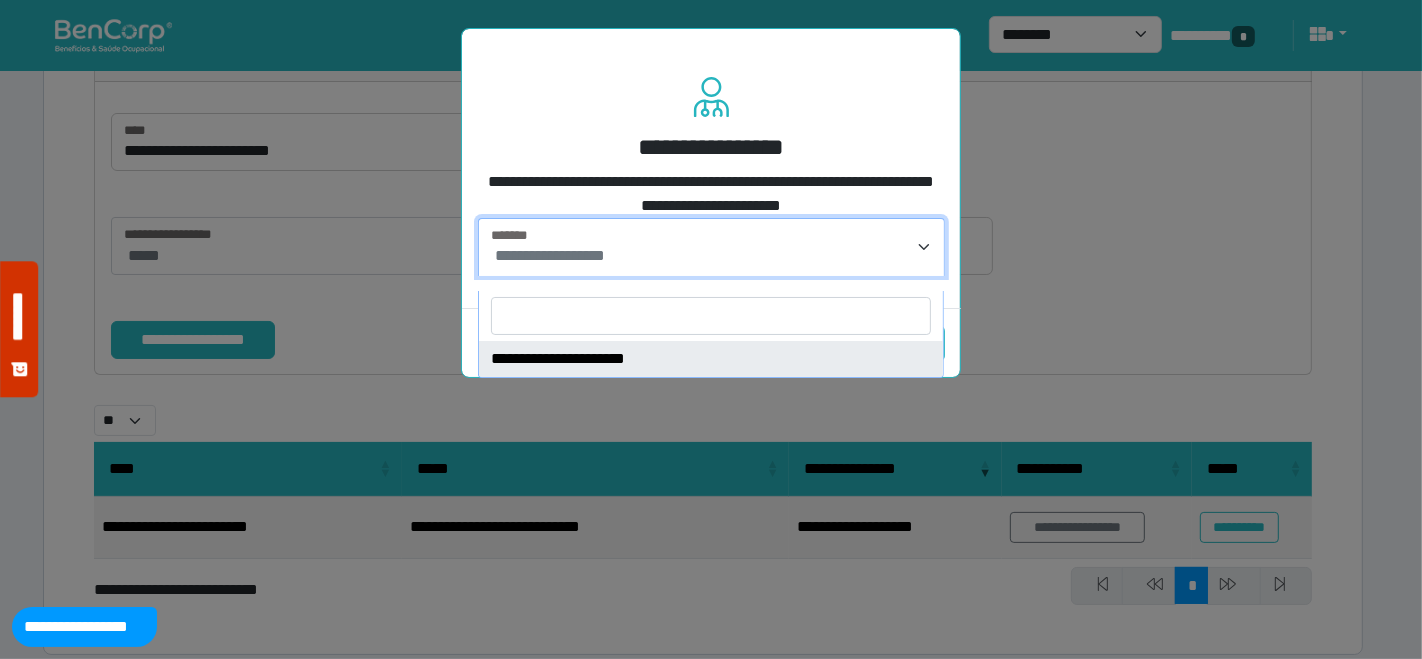 select on "****" 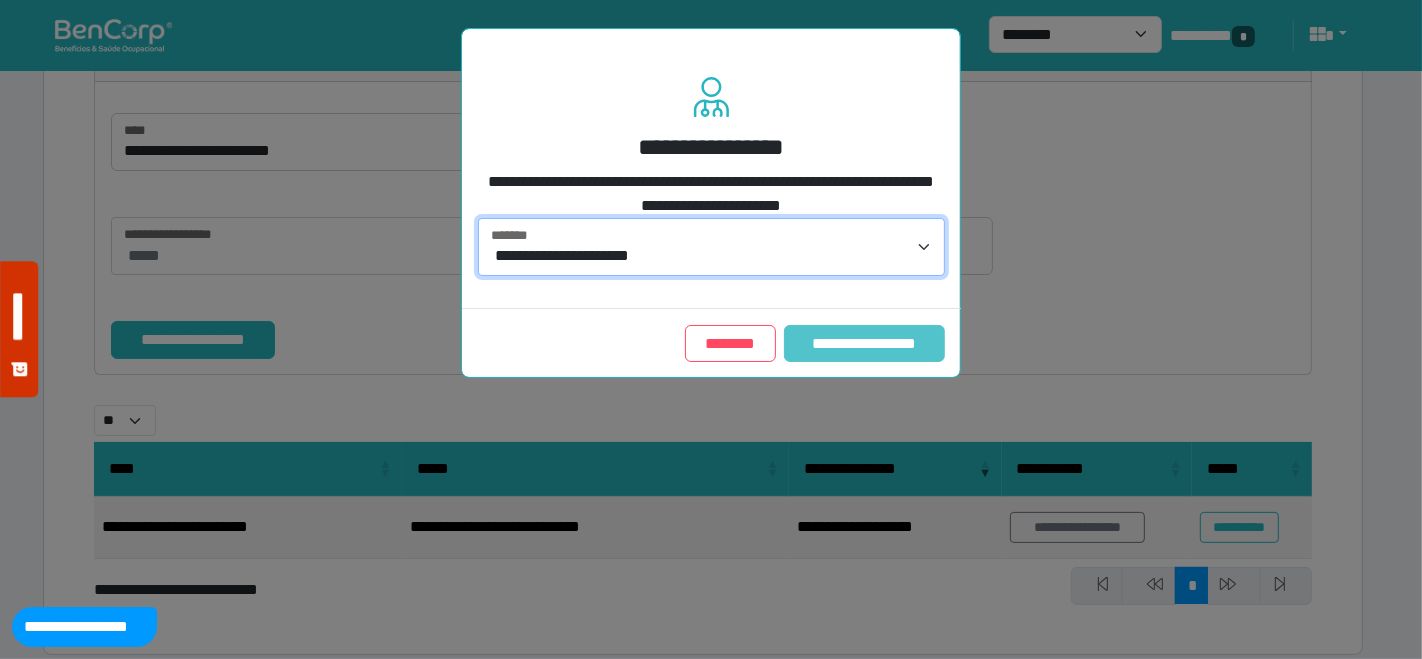 click on "**********" at bounding box center [864, 343] 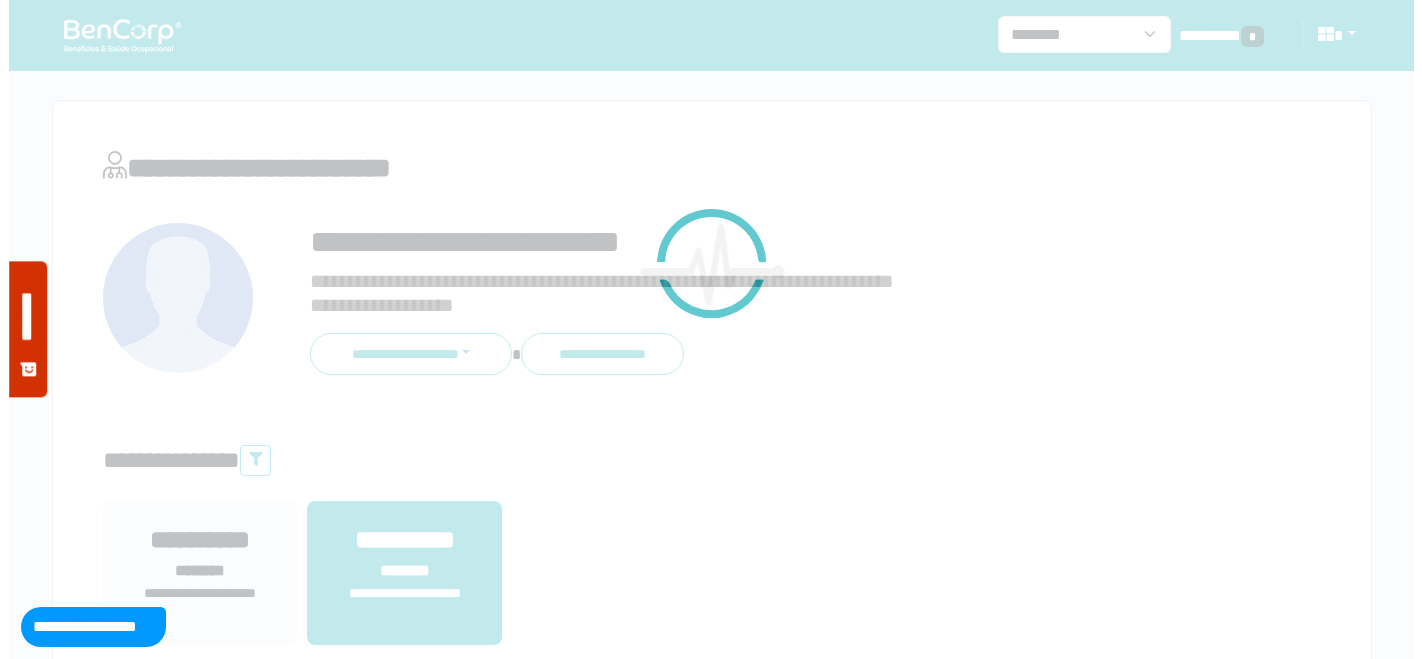 scroll, scrollTop: 0, scrollLeft: 0, axis: both 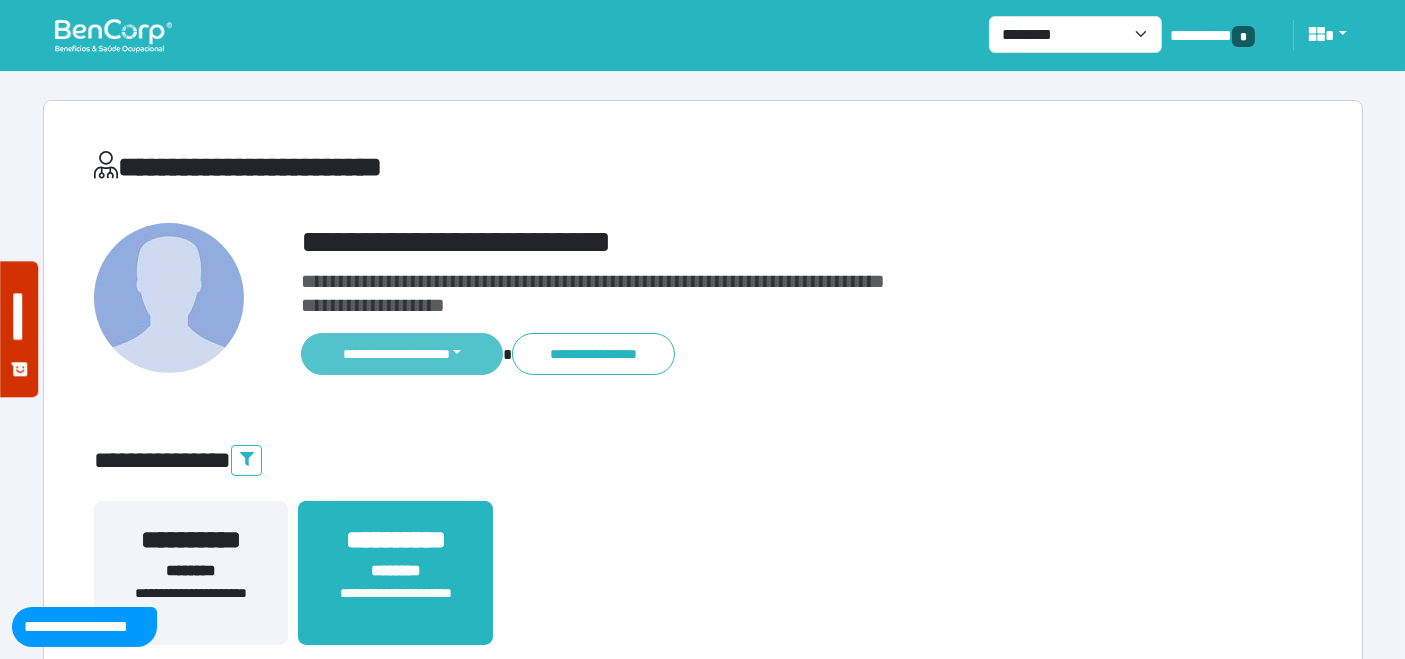 click on "**********" at bounding box center [402, 354] 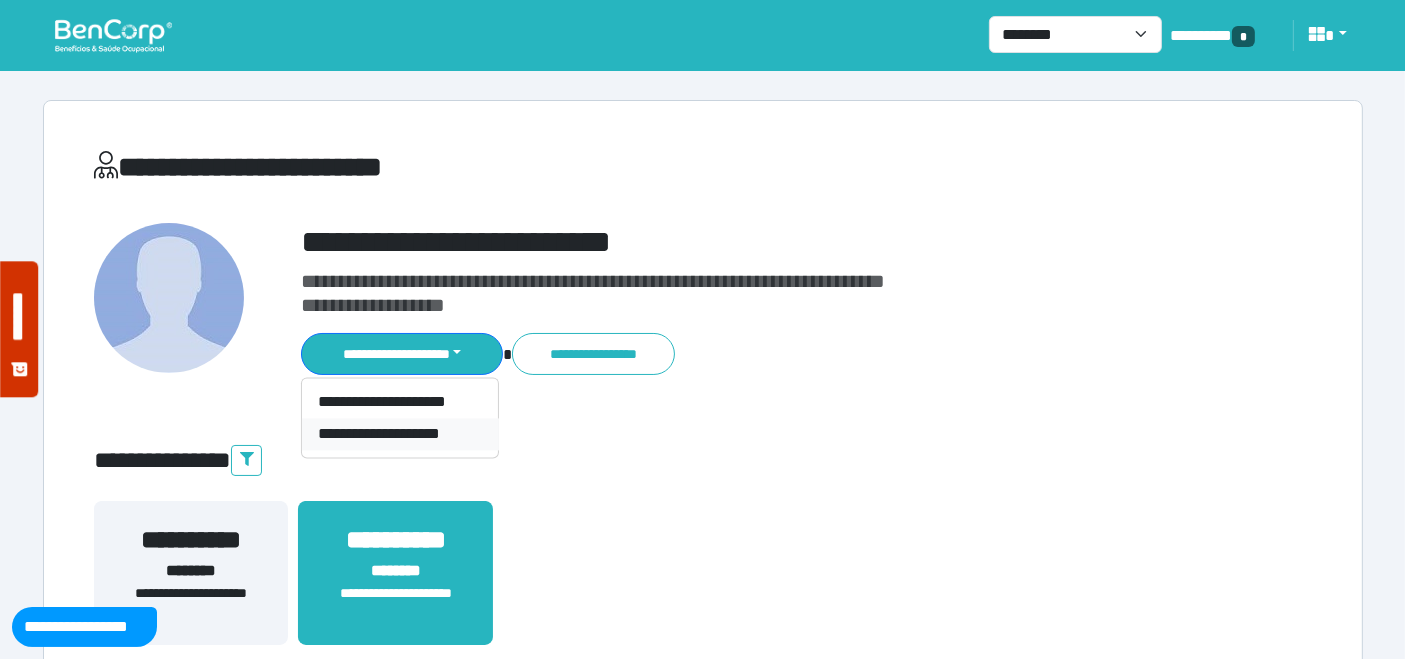 click on "**********" at bounding box center (400, 434) 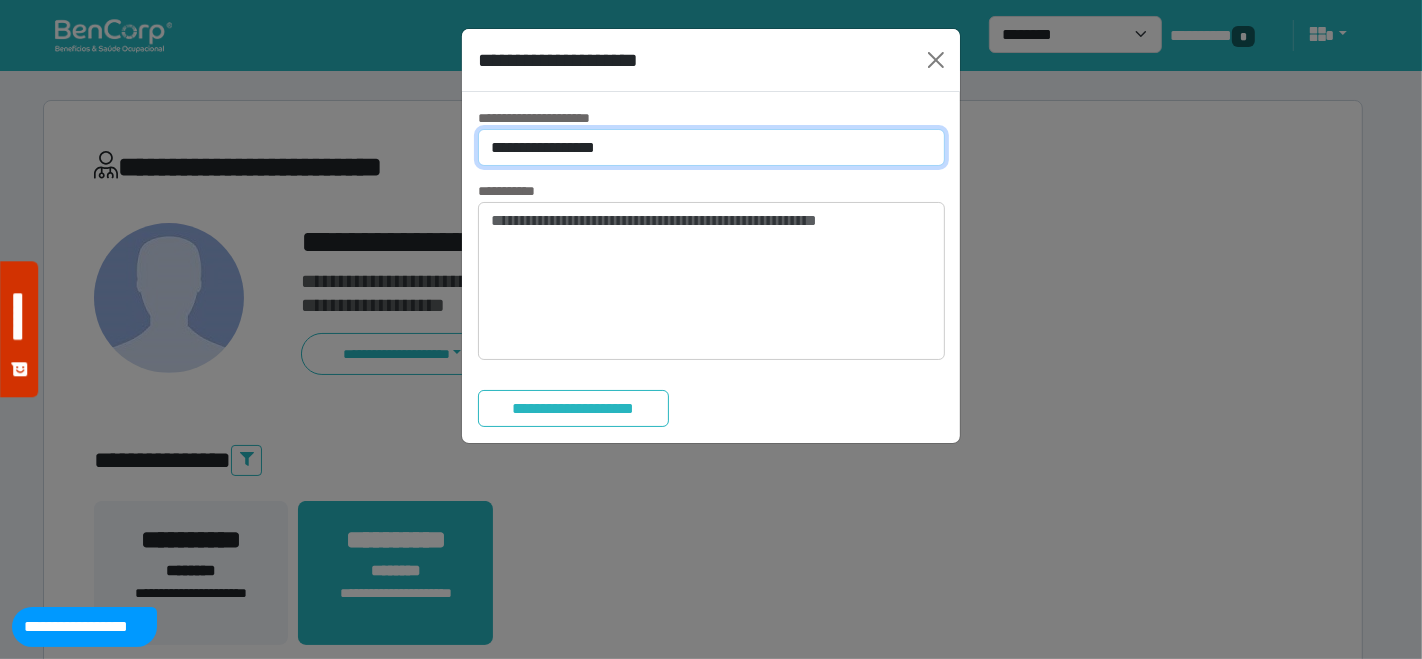 click on "**********" at bounding box center [711, 147] 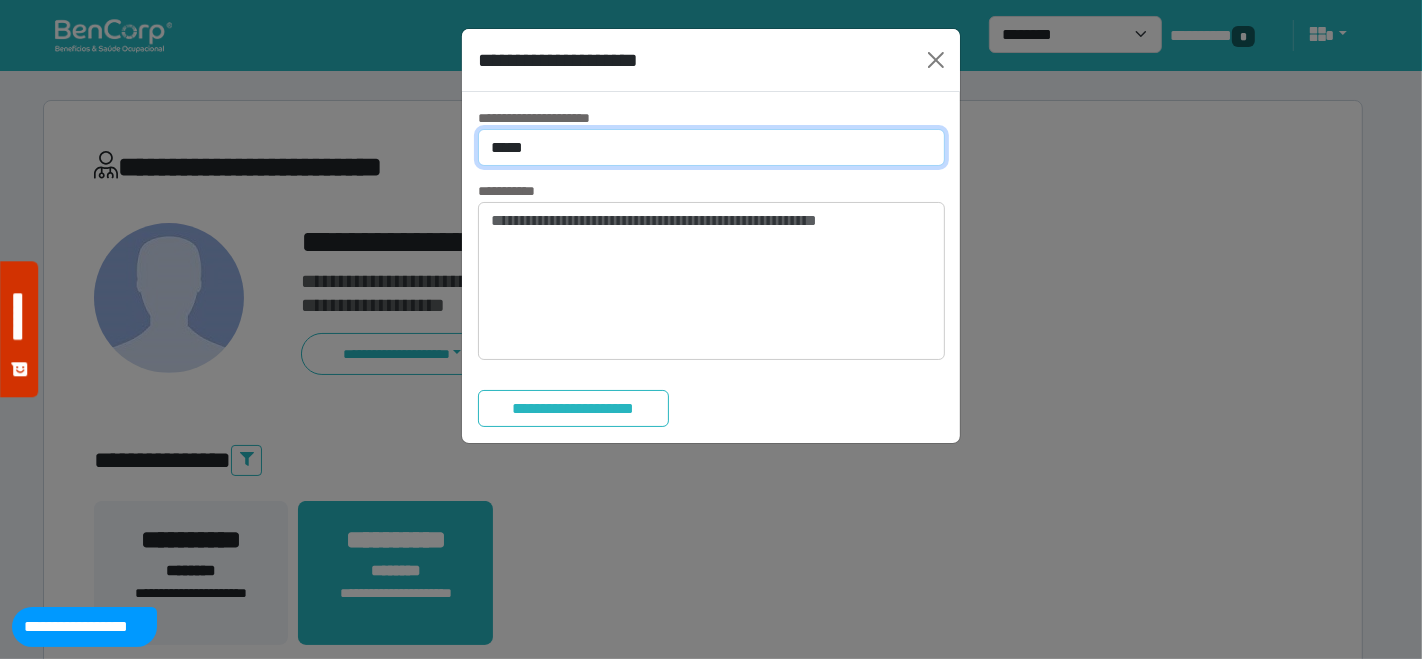 click on "**********" at bounding box center [711, 147] 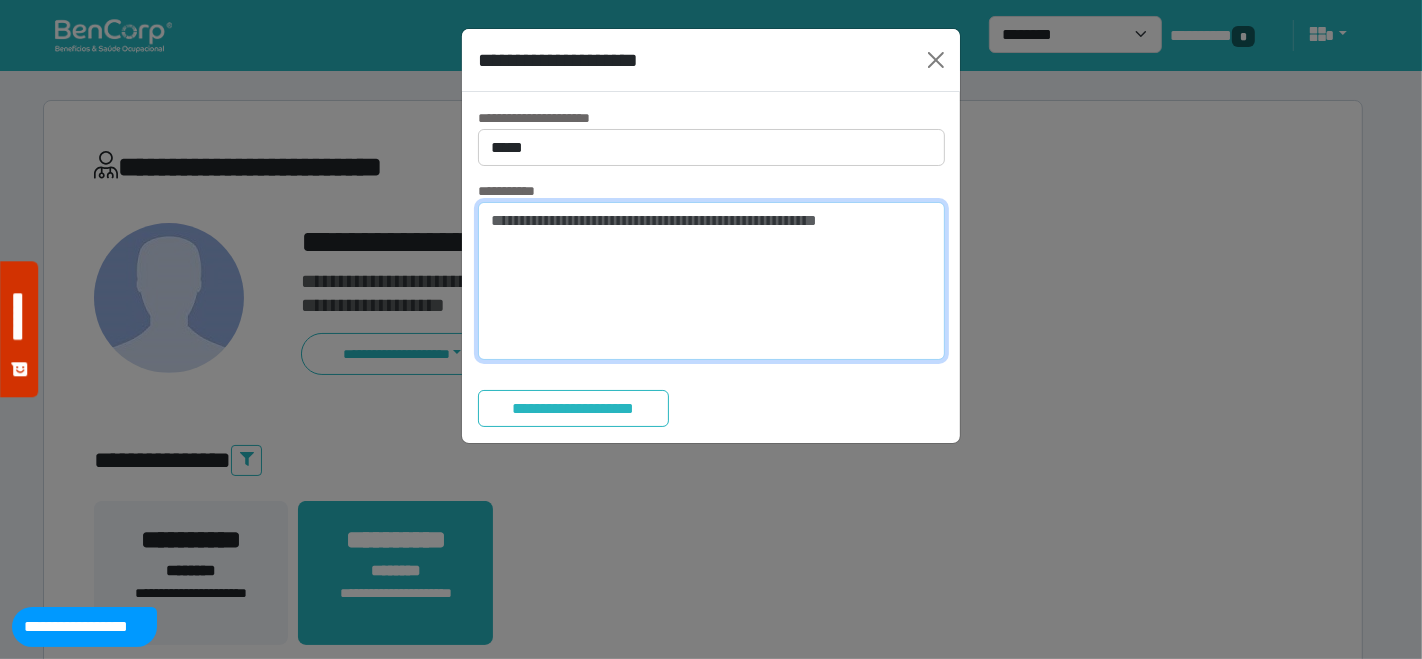 click at bounding box center [711, 281] 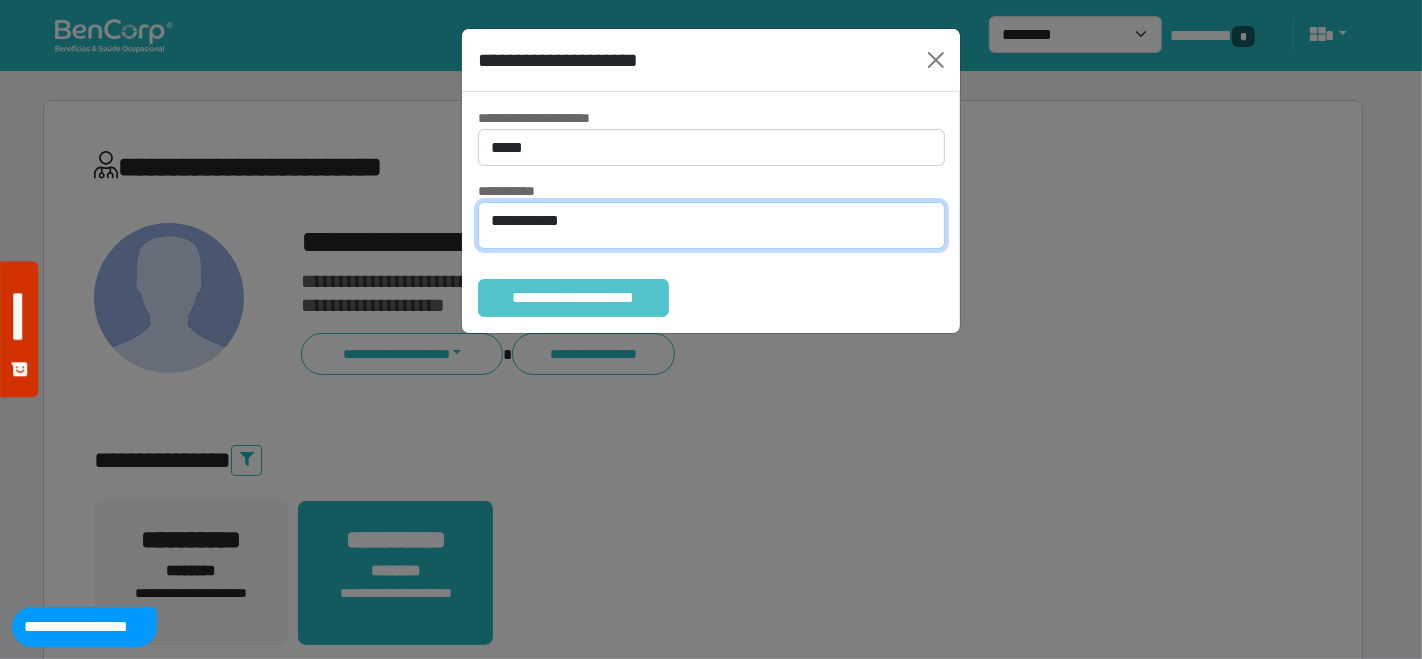 type on "**********" 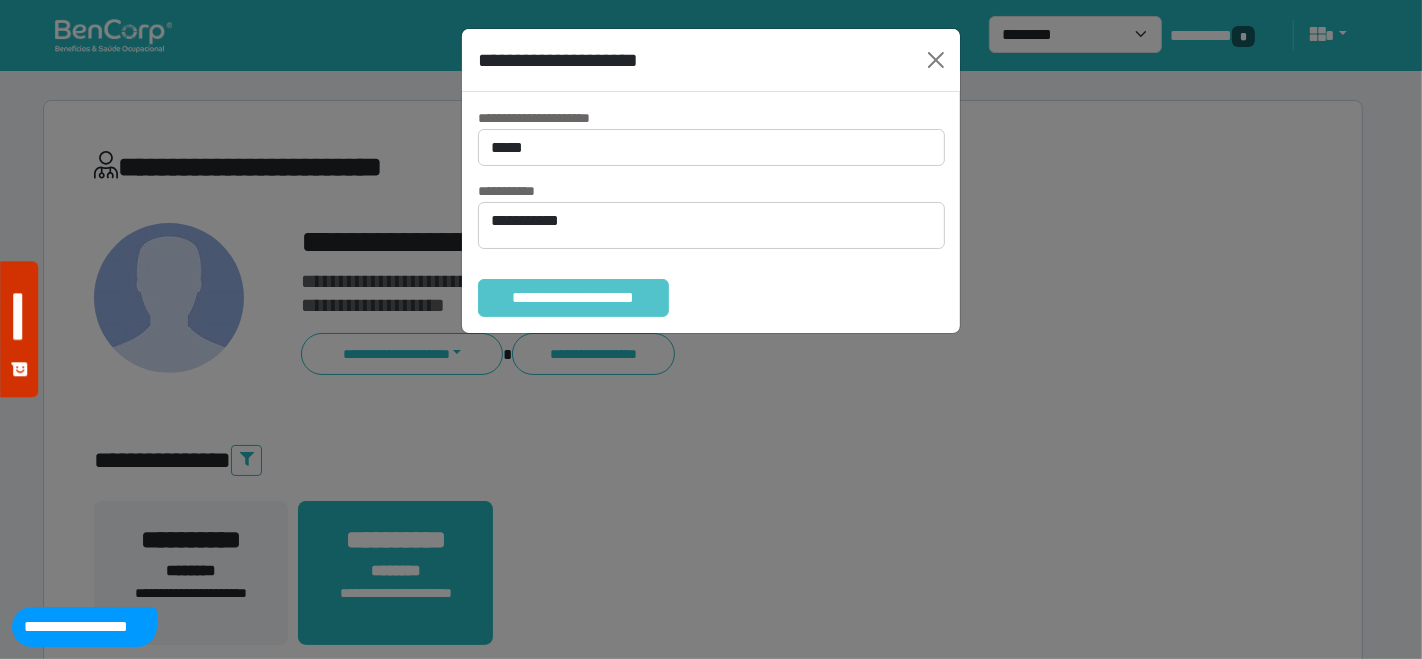 click on "**********" at bounding box center [573, 297] 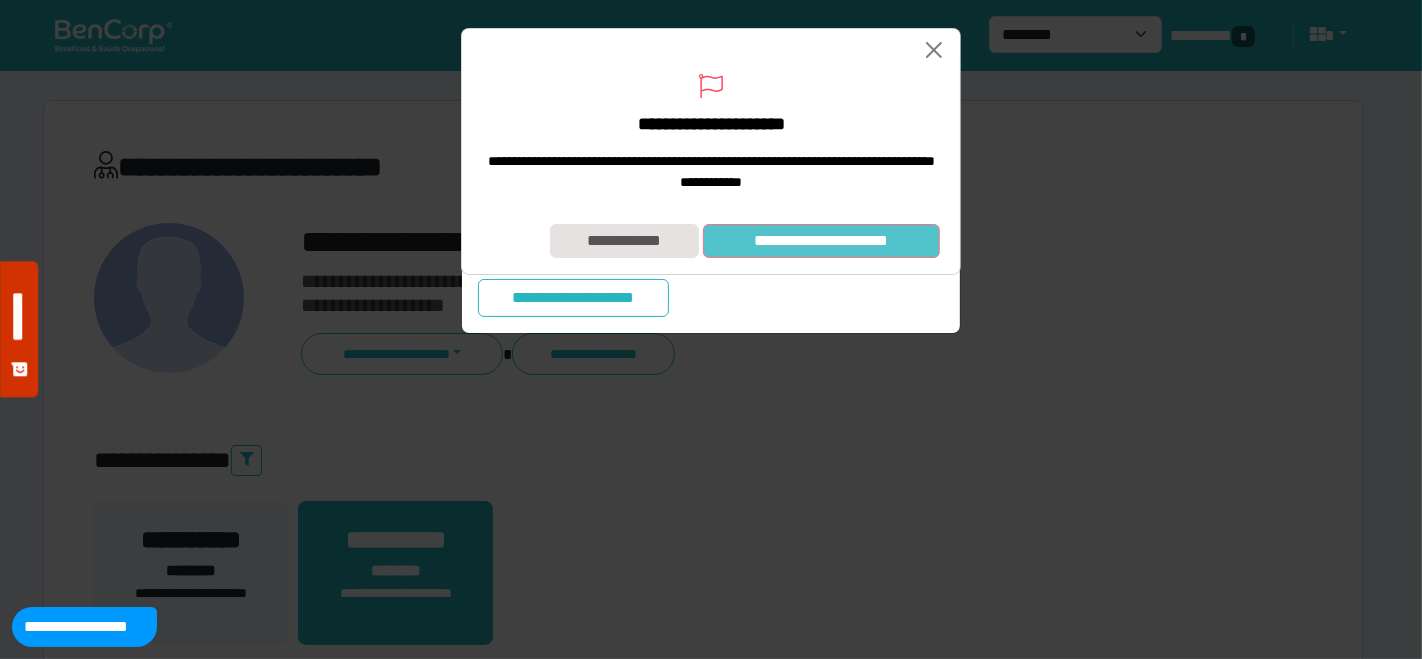 click on "**********" at bounding box center (821, 240) 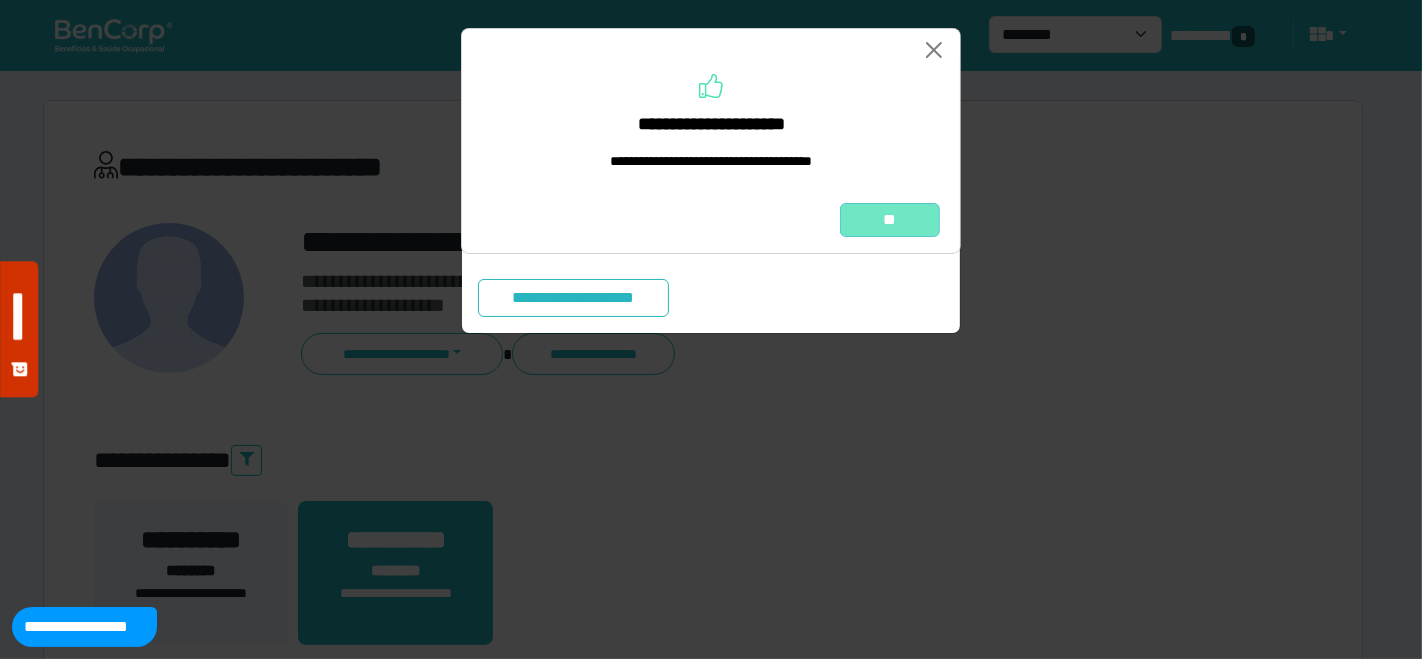 click on "**" at bounding box center [890, 219] 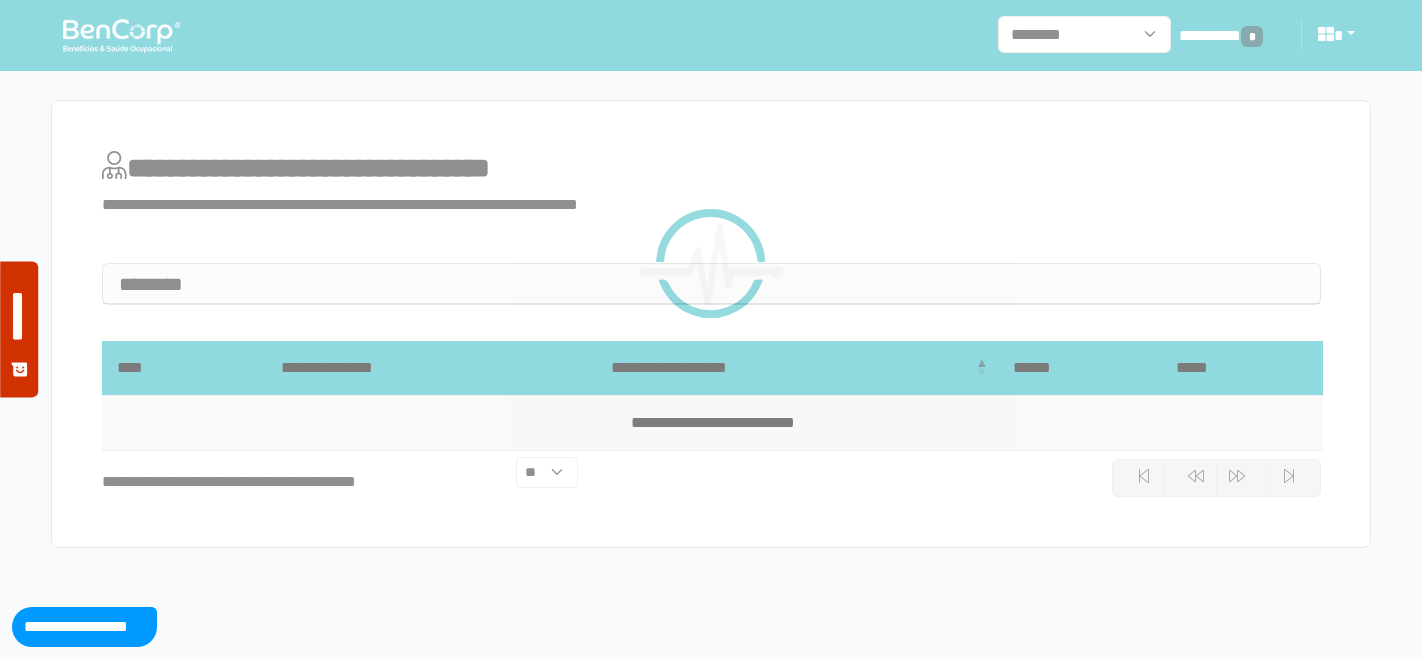 scroll, scrollTop: 0, scrollLeft: 0, axis: both 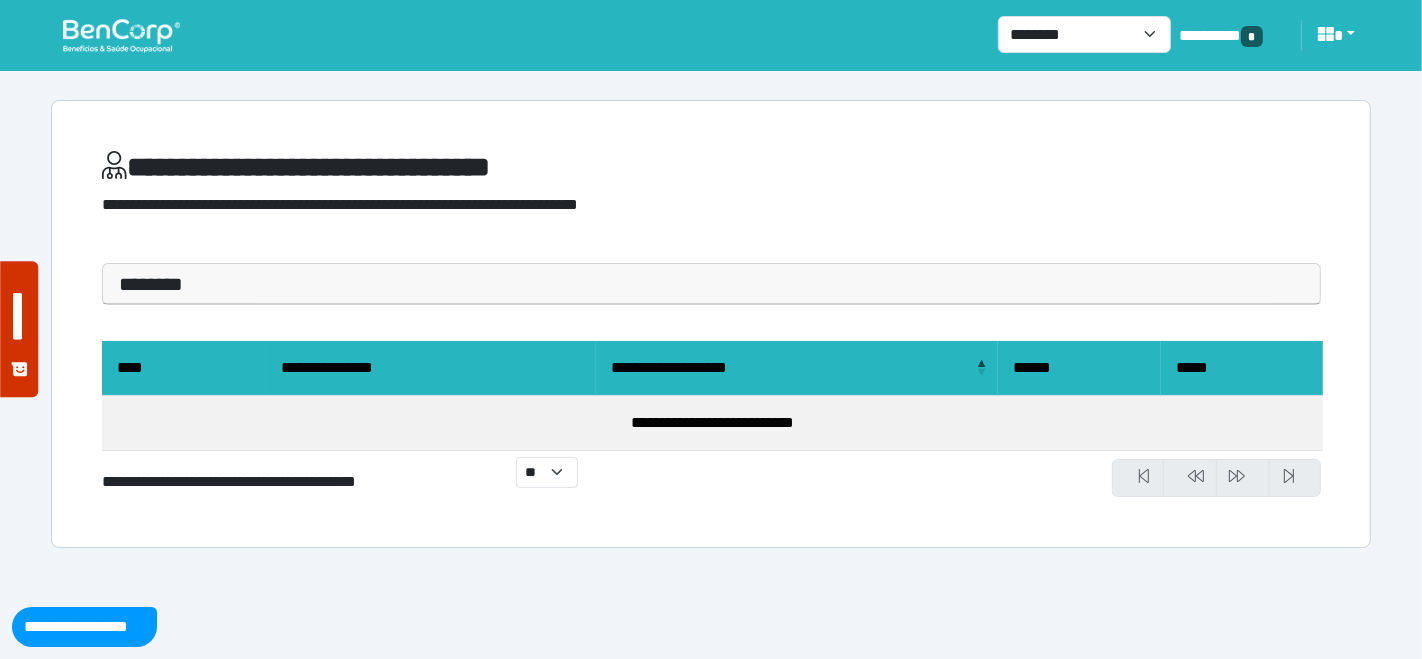 click at bounding box center (121, 35) 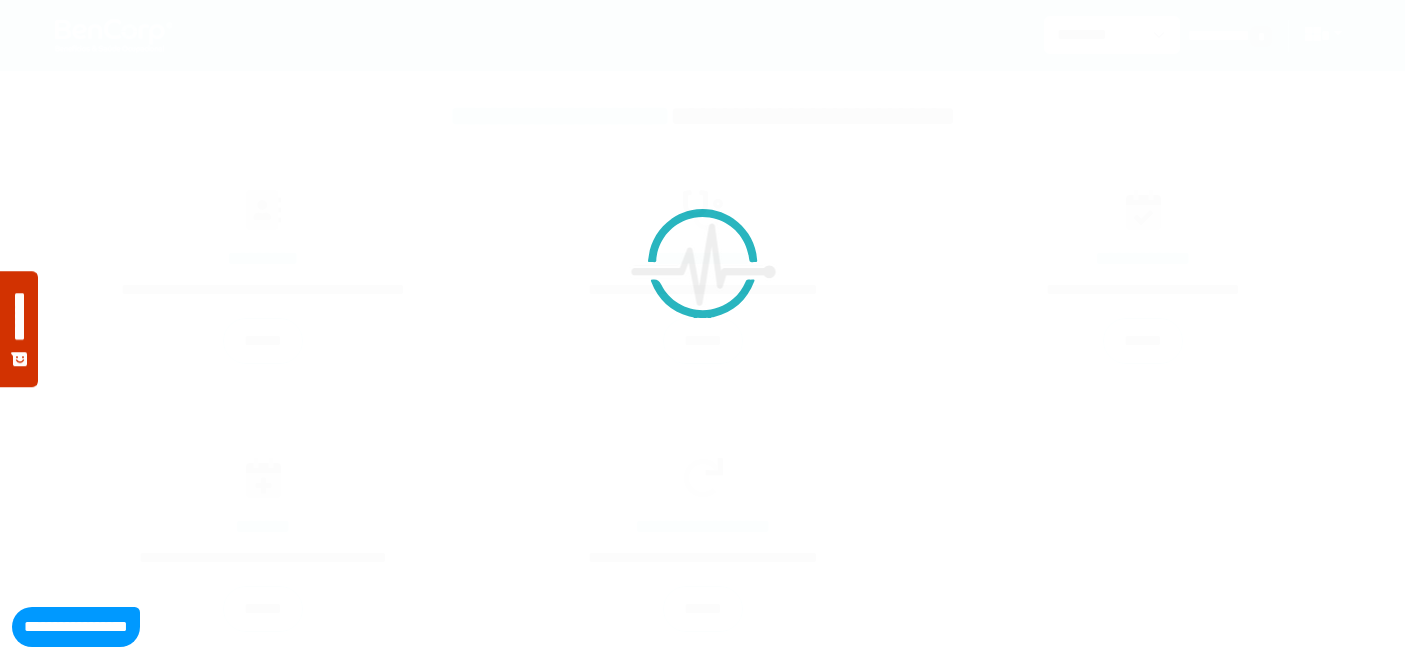 scroll, scrollTop: 0, scrollLeft: 0, axis: both 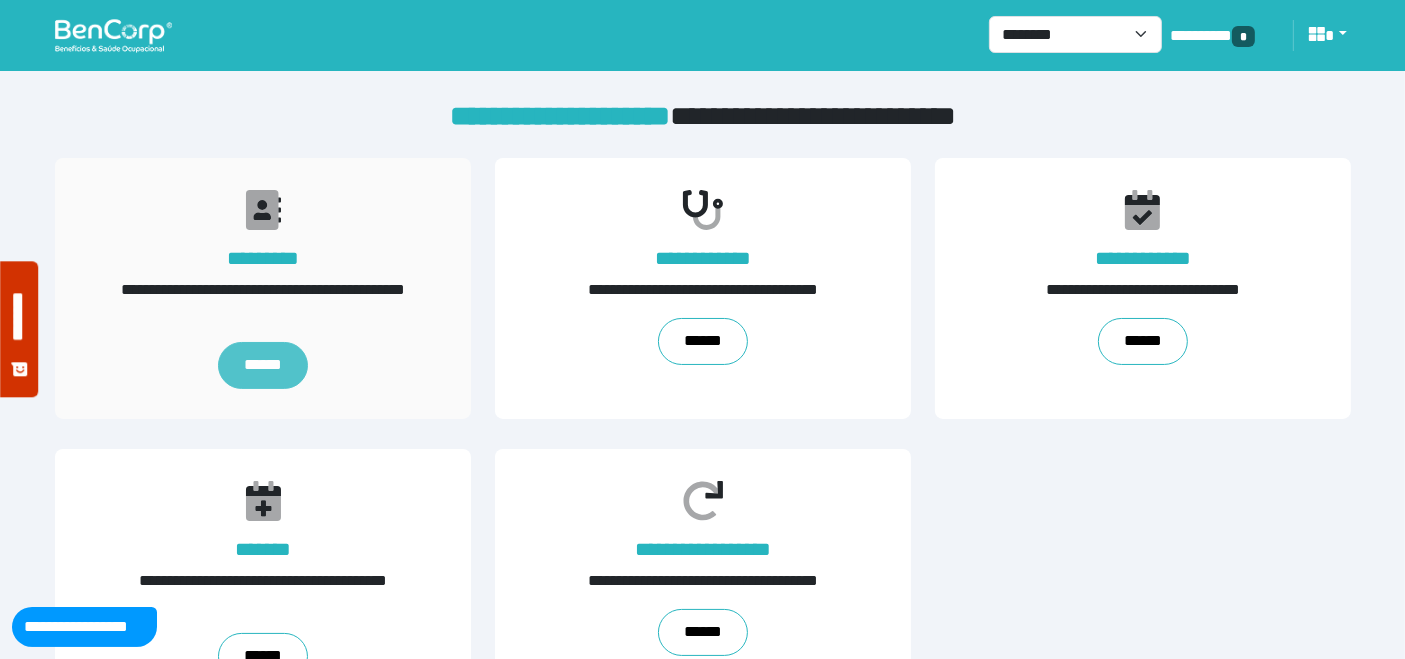 click on "******" at bounding box center (262, 365) 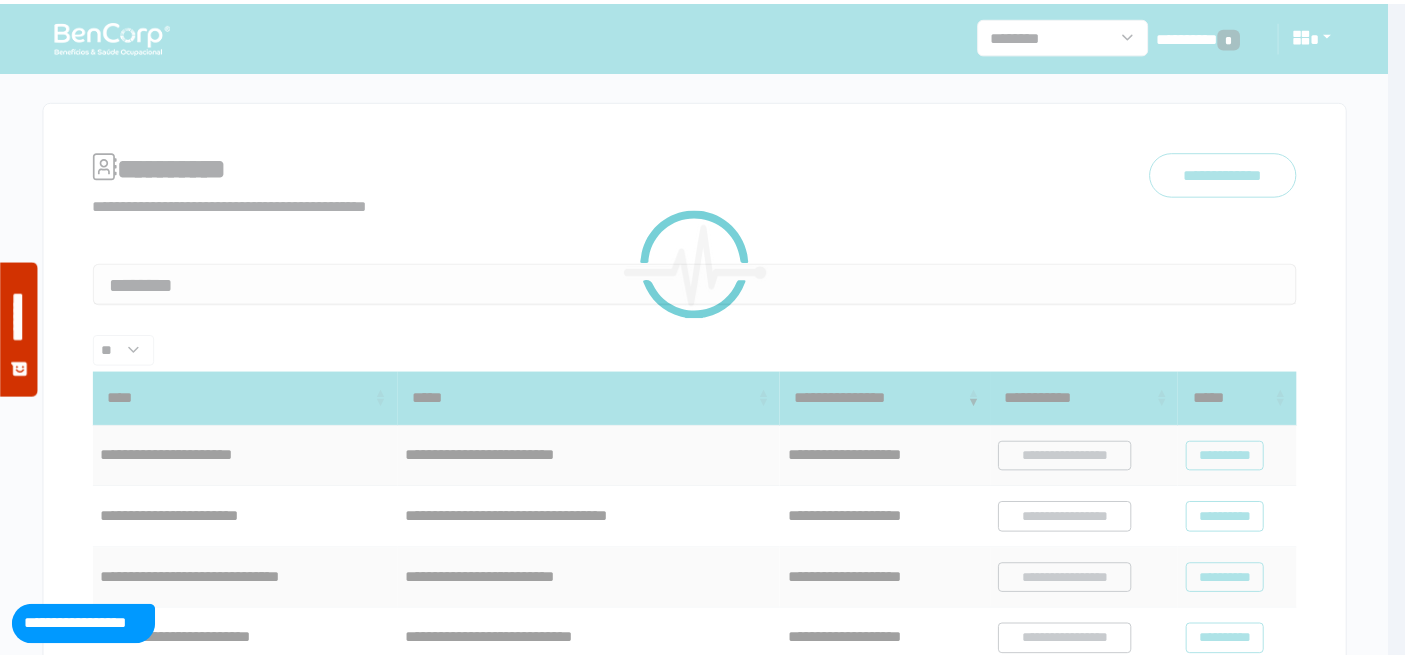 scroll, scrollTop: 0, scrollLeft: 0, axis: both 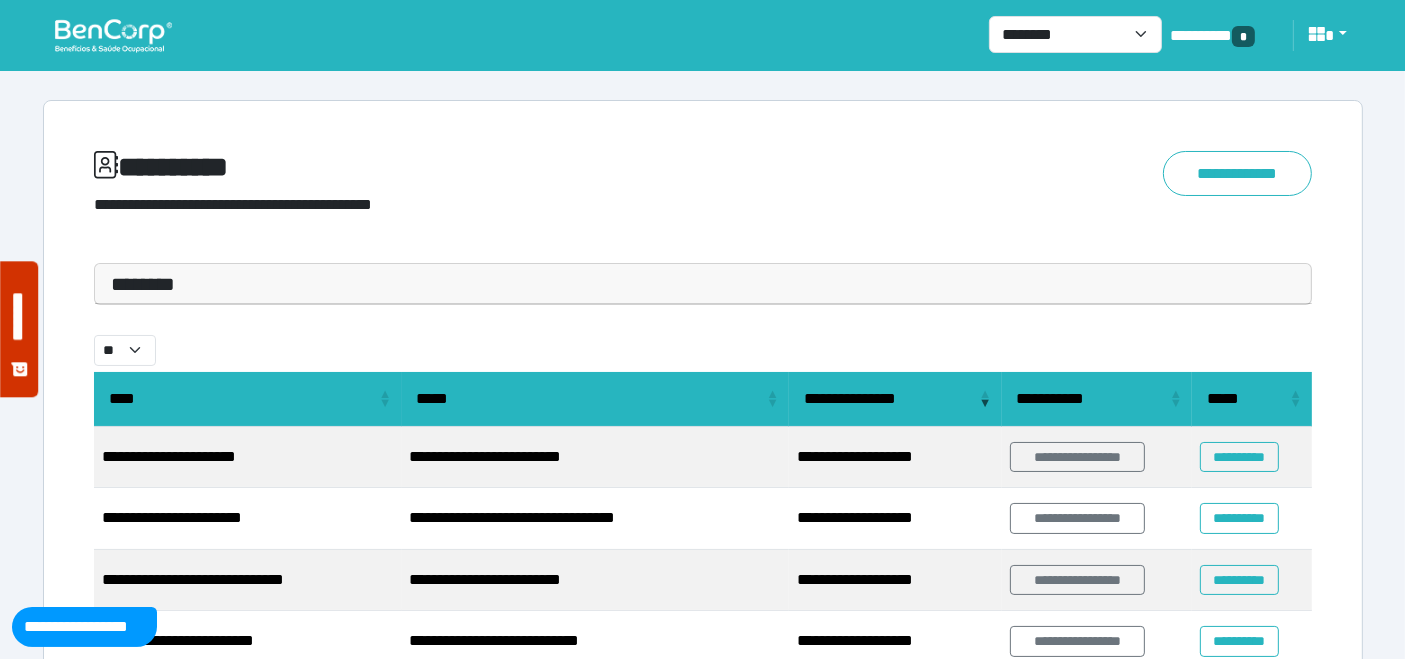 drag, startPoint x: 225, startPoint y: 290, endPoint x: 216, endPoint y: 322, distance: 33.24154 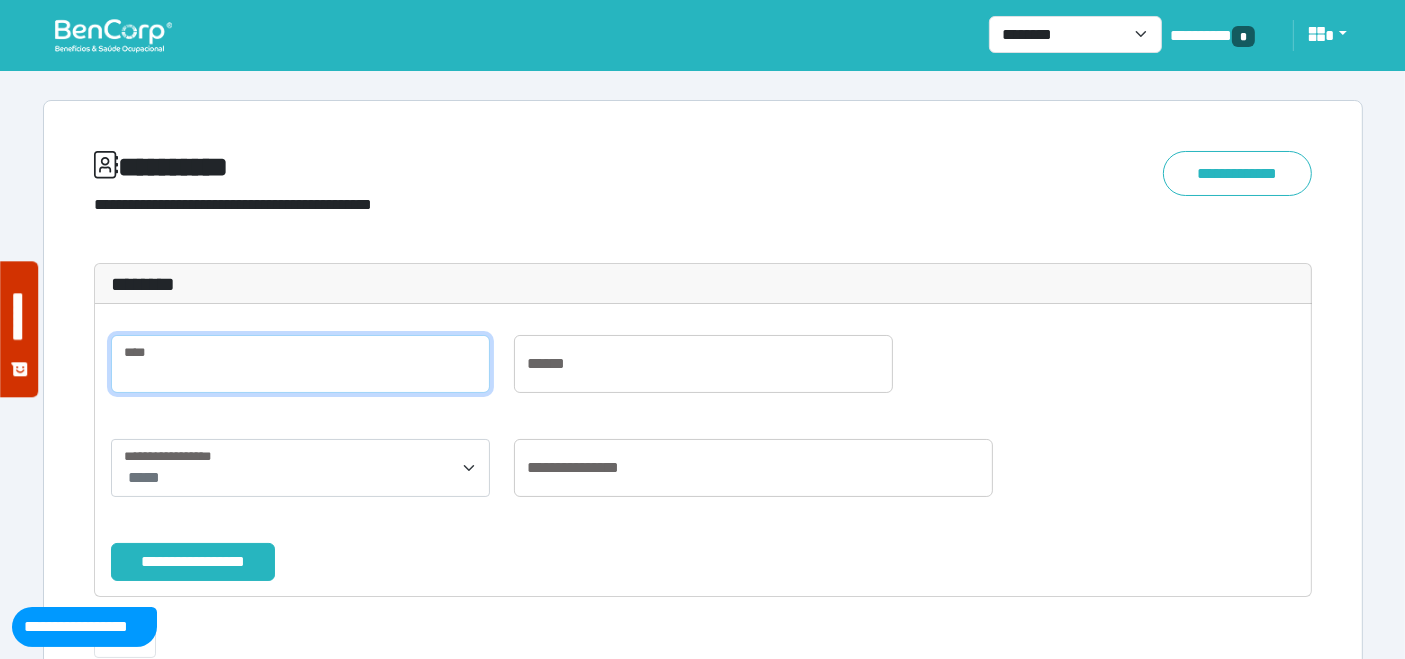 click at bounding box center [300, 364] 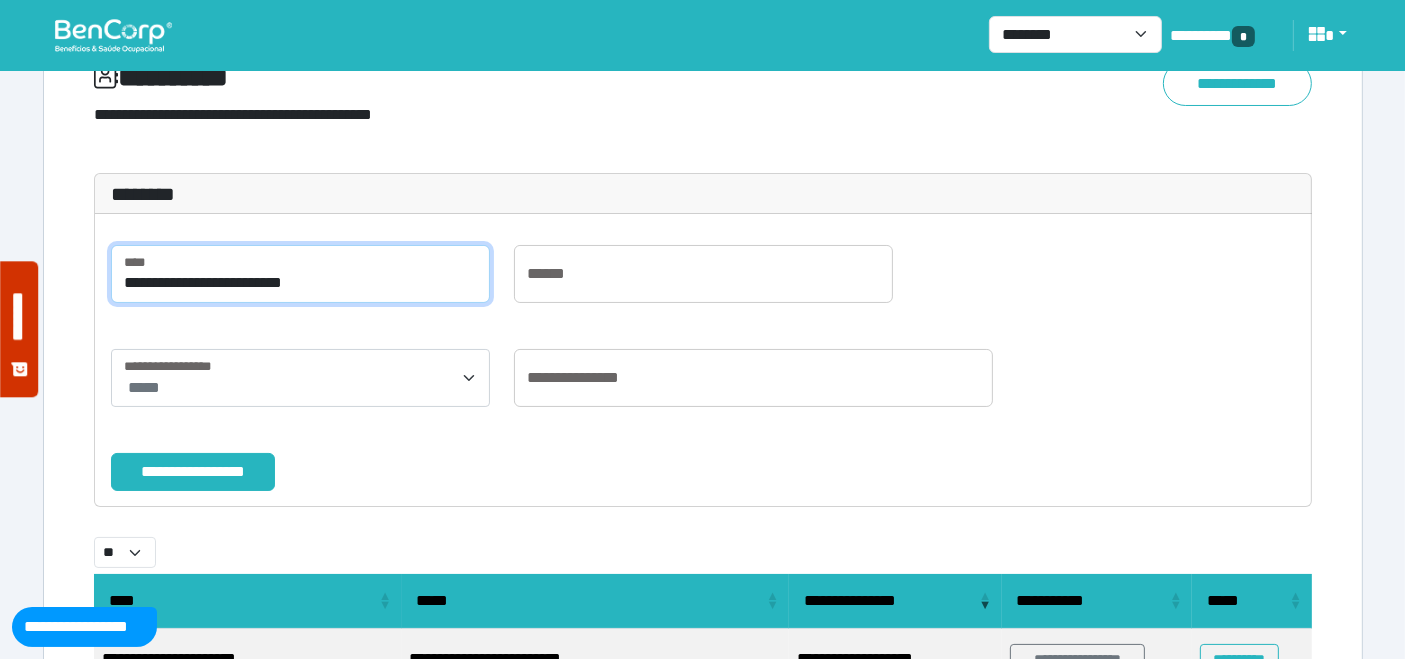scroll, scrollTop: 111, scrollLeft: 0, axis: vertical 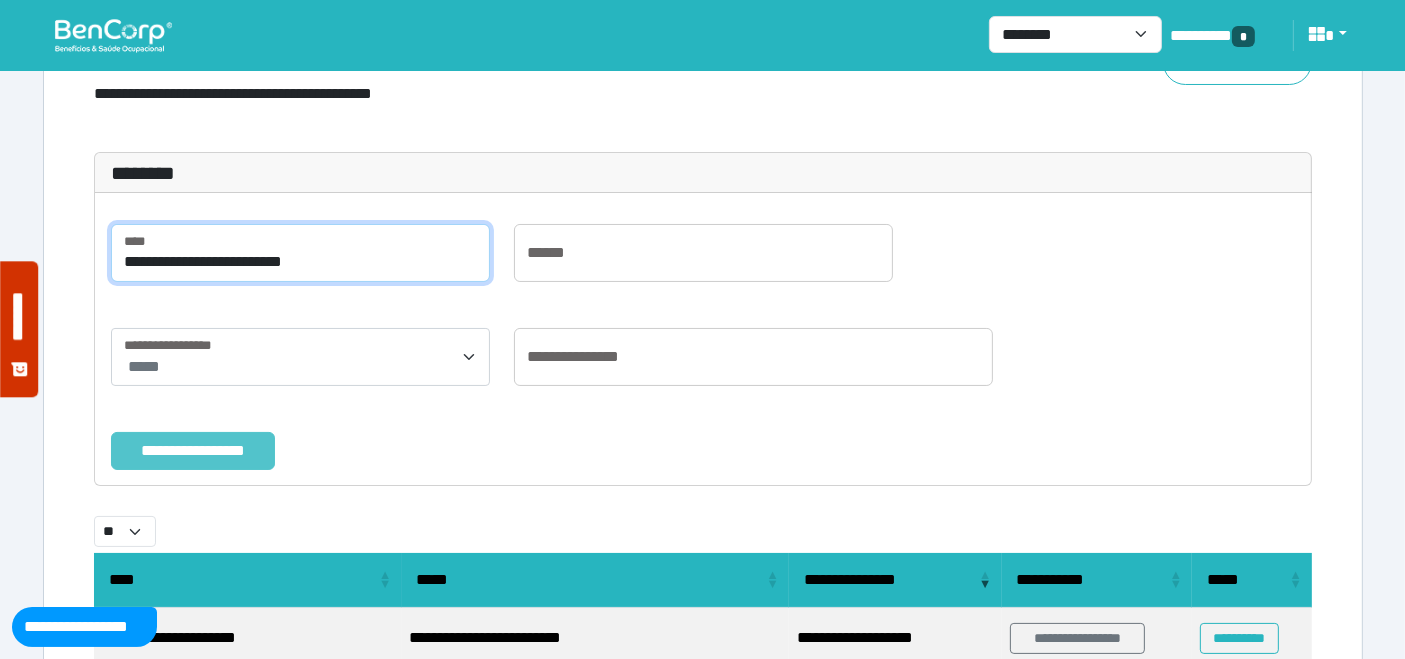 type on "**********" 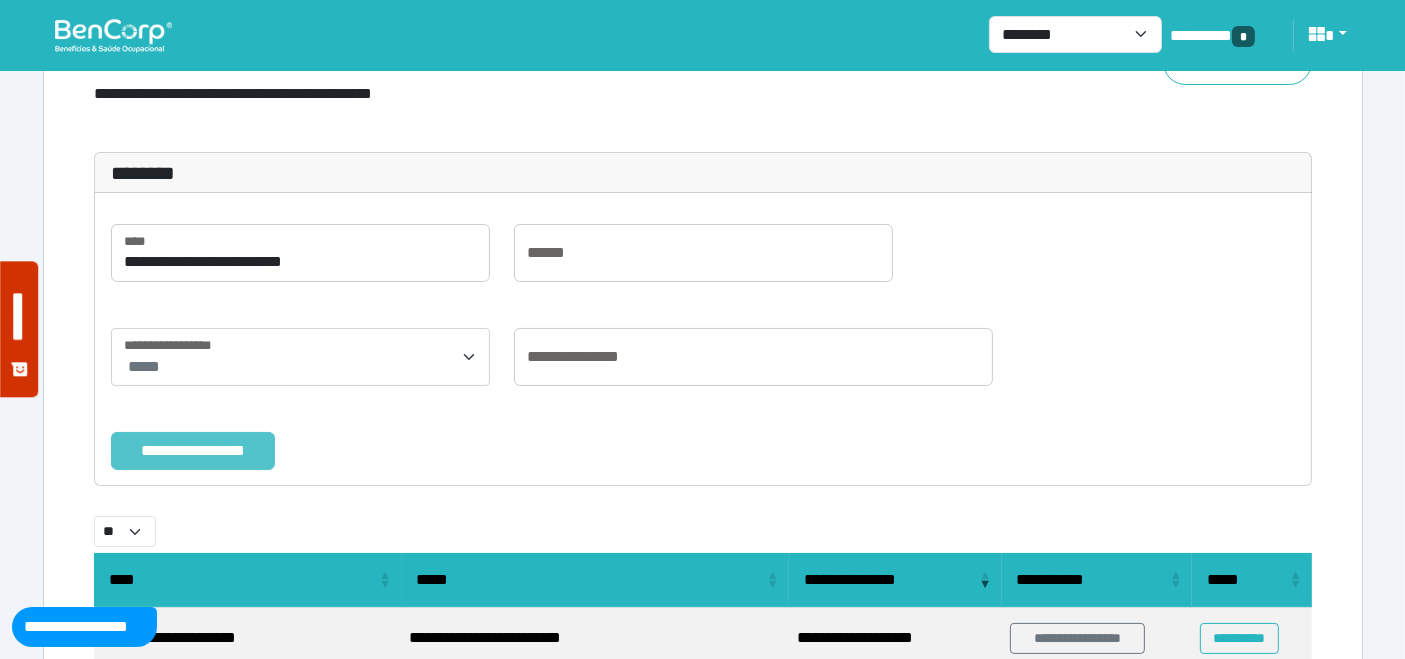 drag, startPoint x: 171, startPoint y: 443, endPoint x: 182, endPoint y: 441, distance: 11.18034 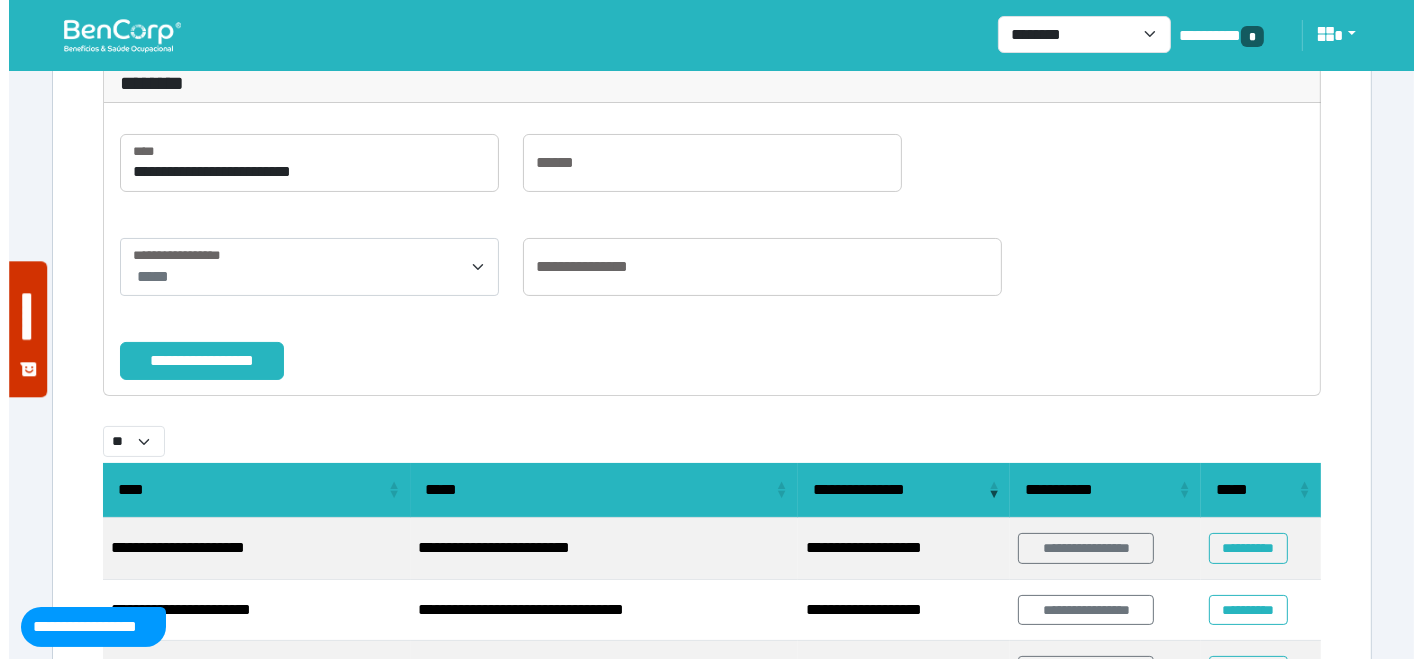 scroll, scrollTop: 238, scrollLeft: 0, axis: vertical 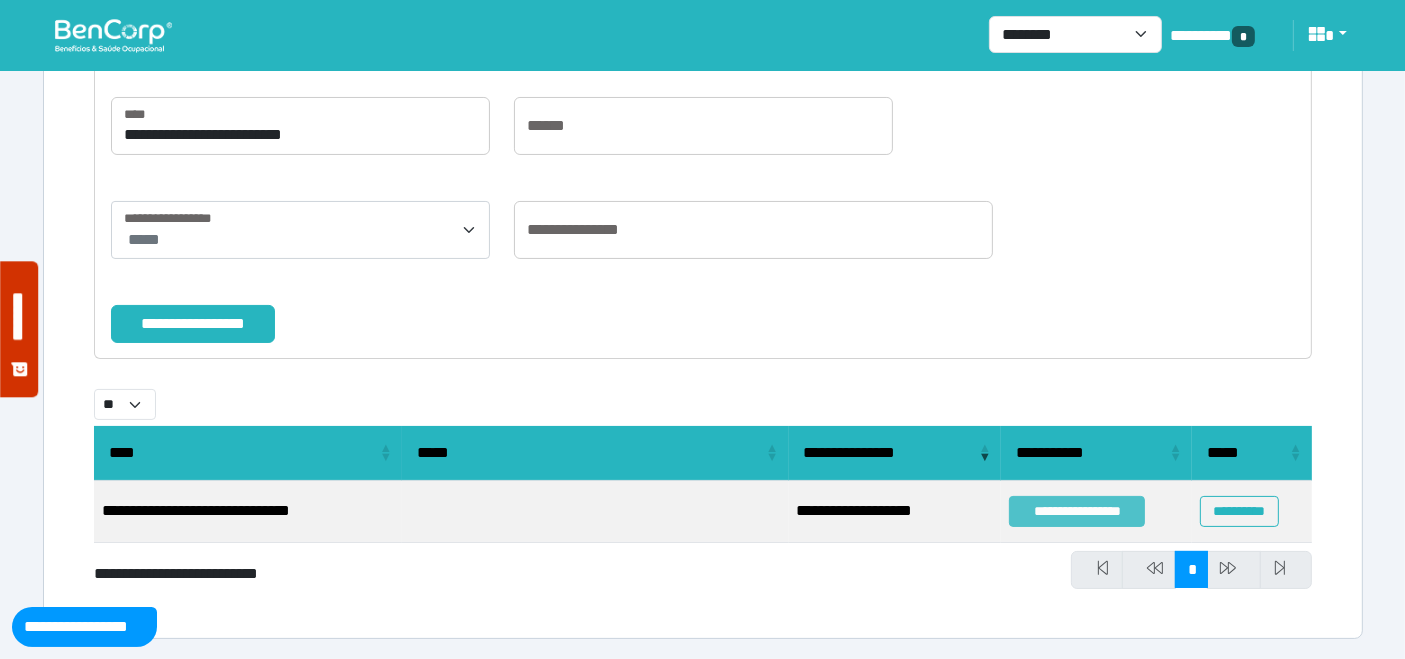click on "**********" at bounding box center (1077, 511) 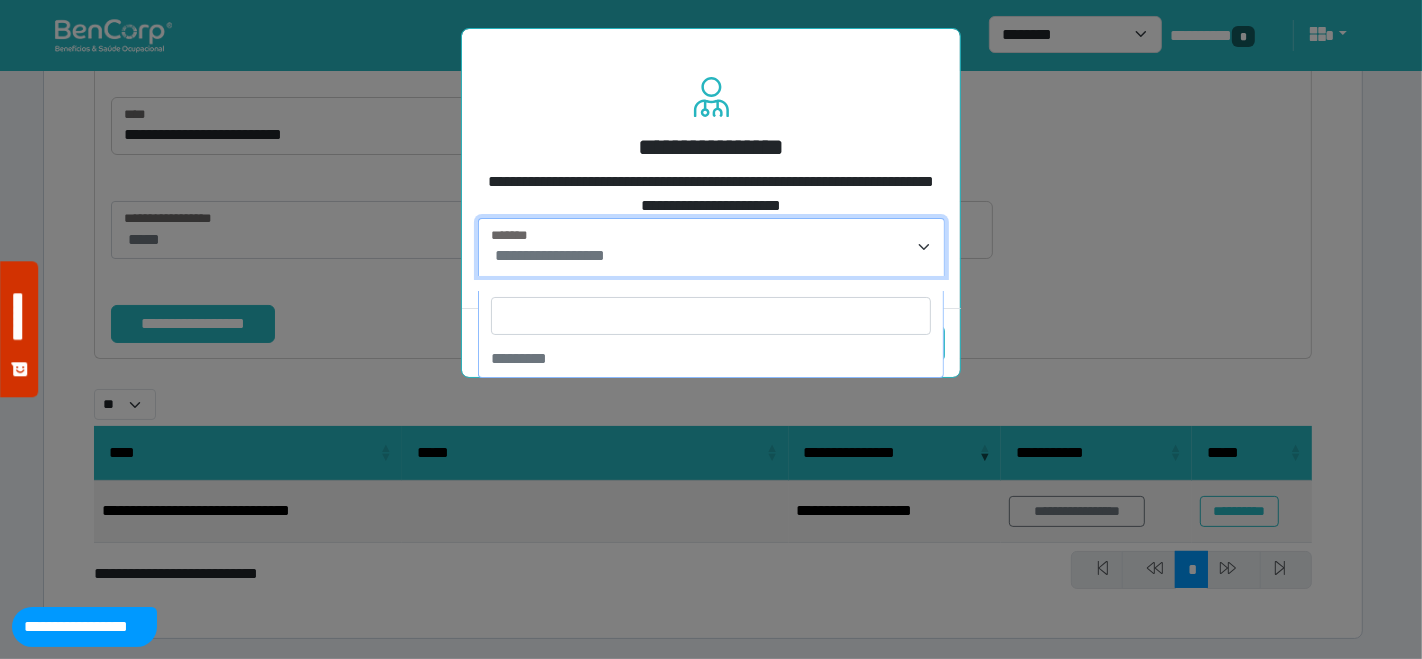 click on "**********" at bounding box center (711, 247) 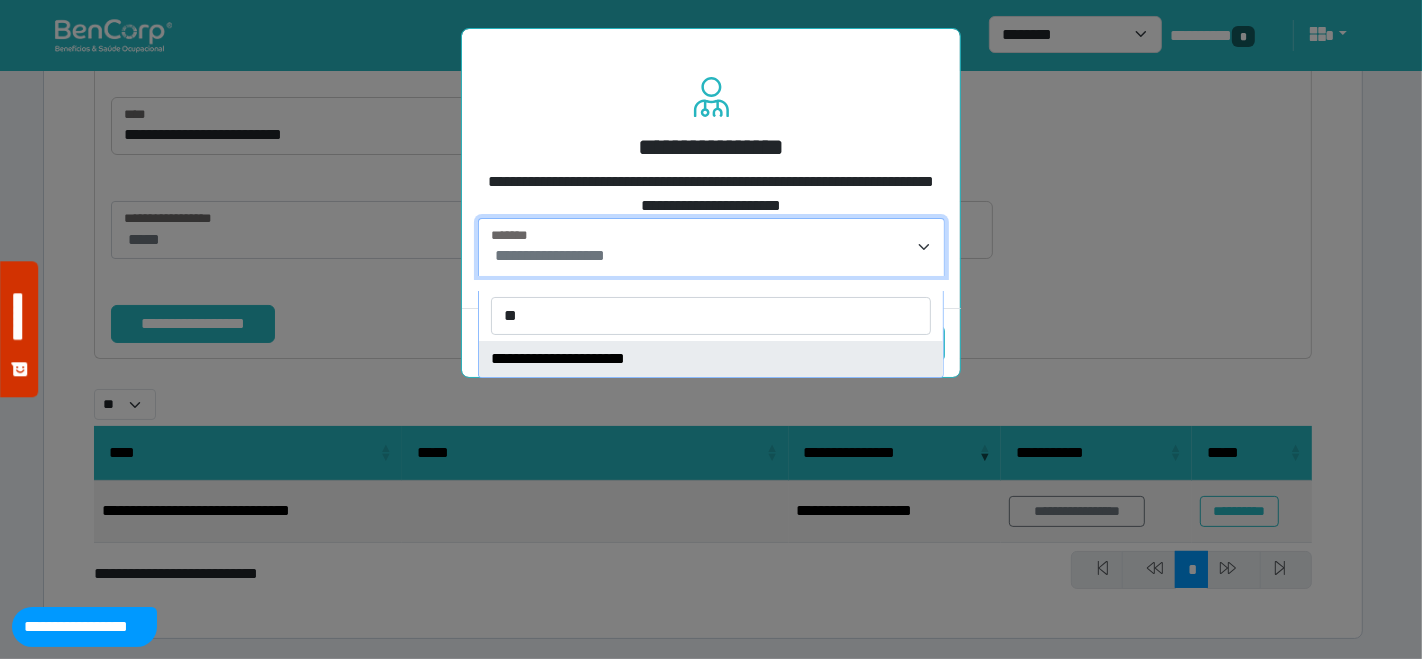type on "**" 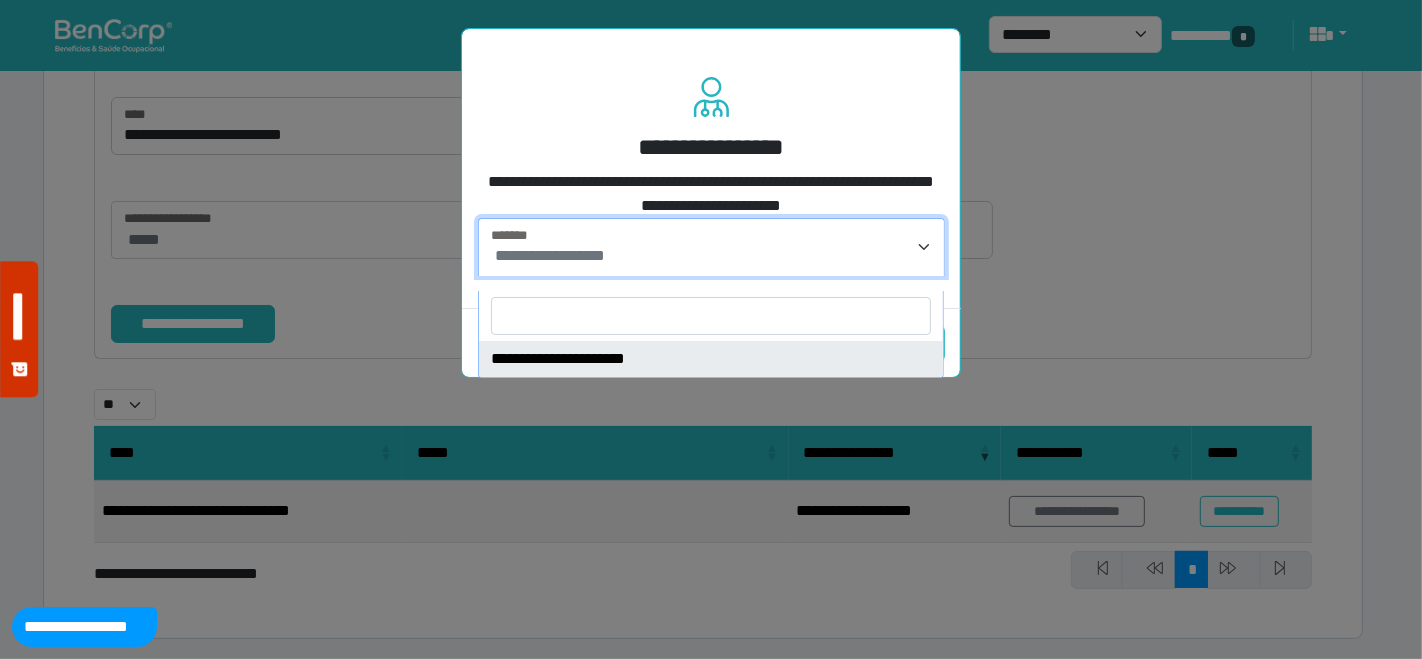 select on "****" 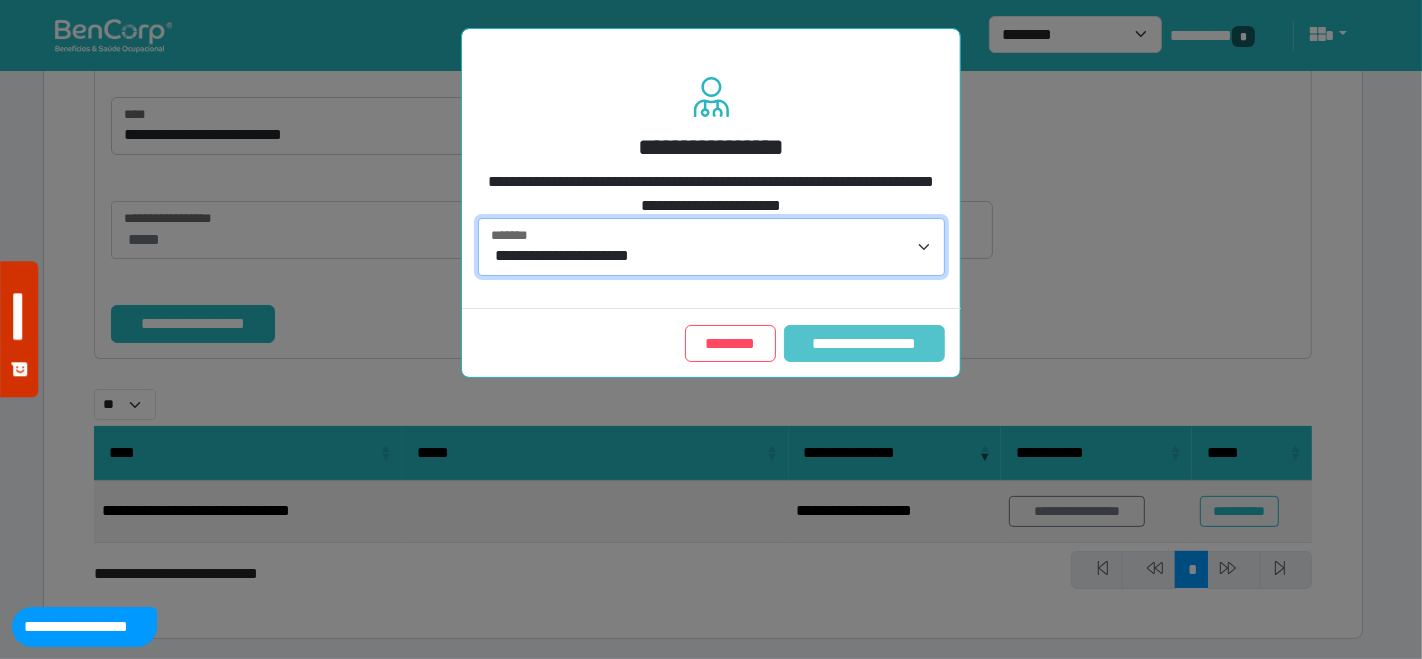 click on "**********" at bounding box center (864, 343) 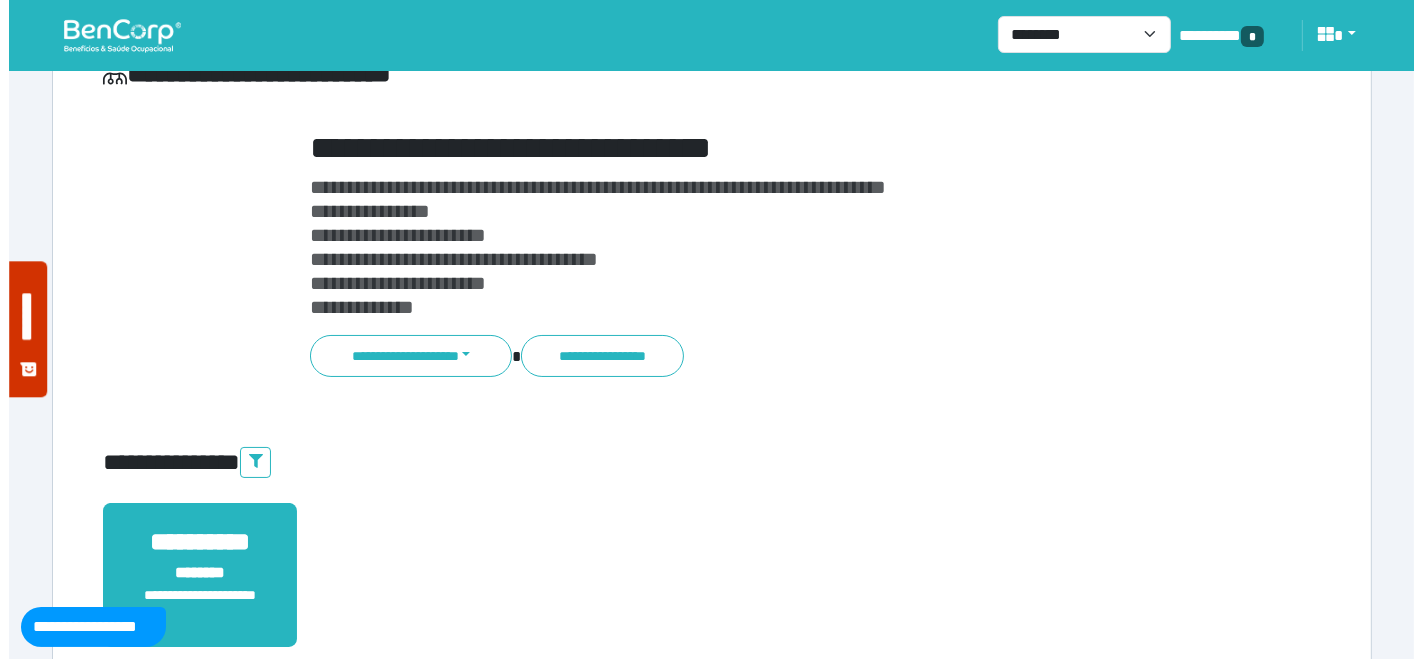 scroll, scrollTop: 222, scrollLeft: 0, axis: vertical 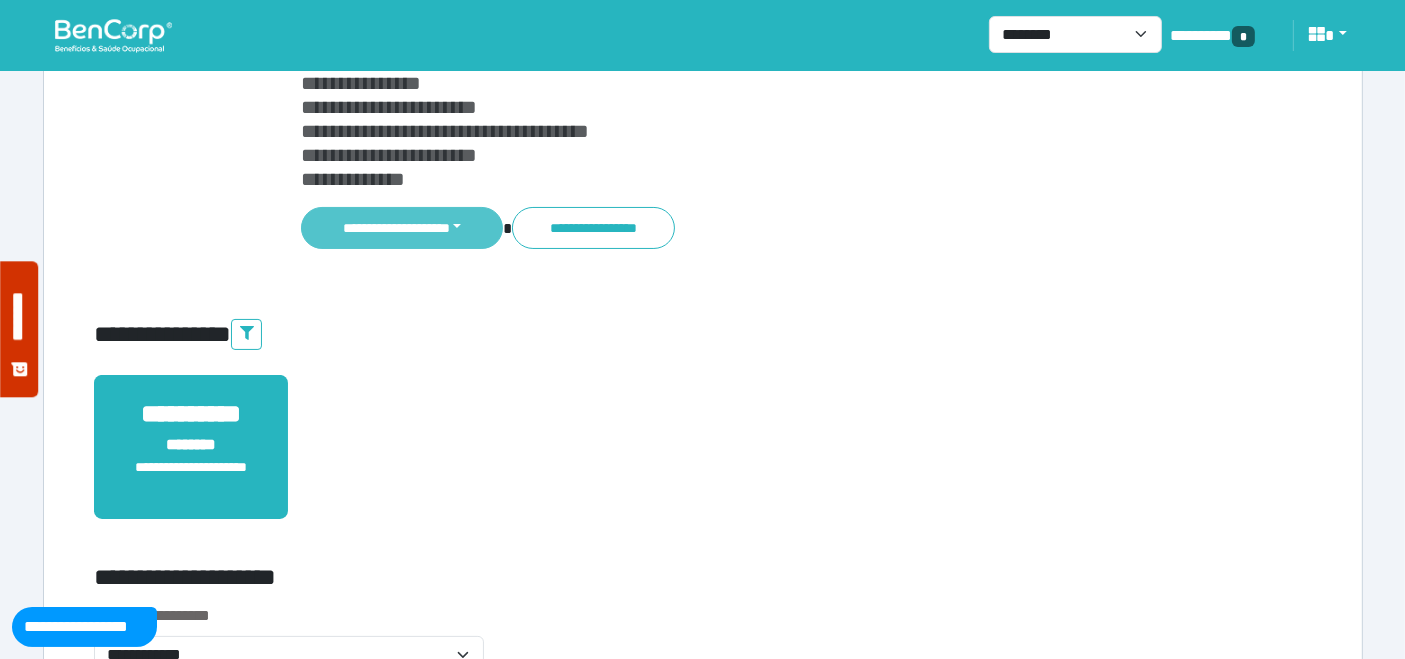 click on "**********" at bounding box center [402, 228] 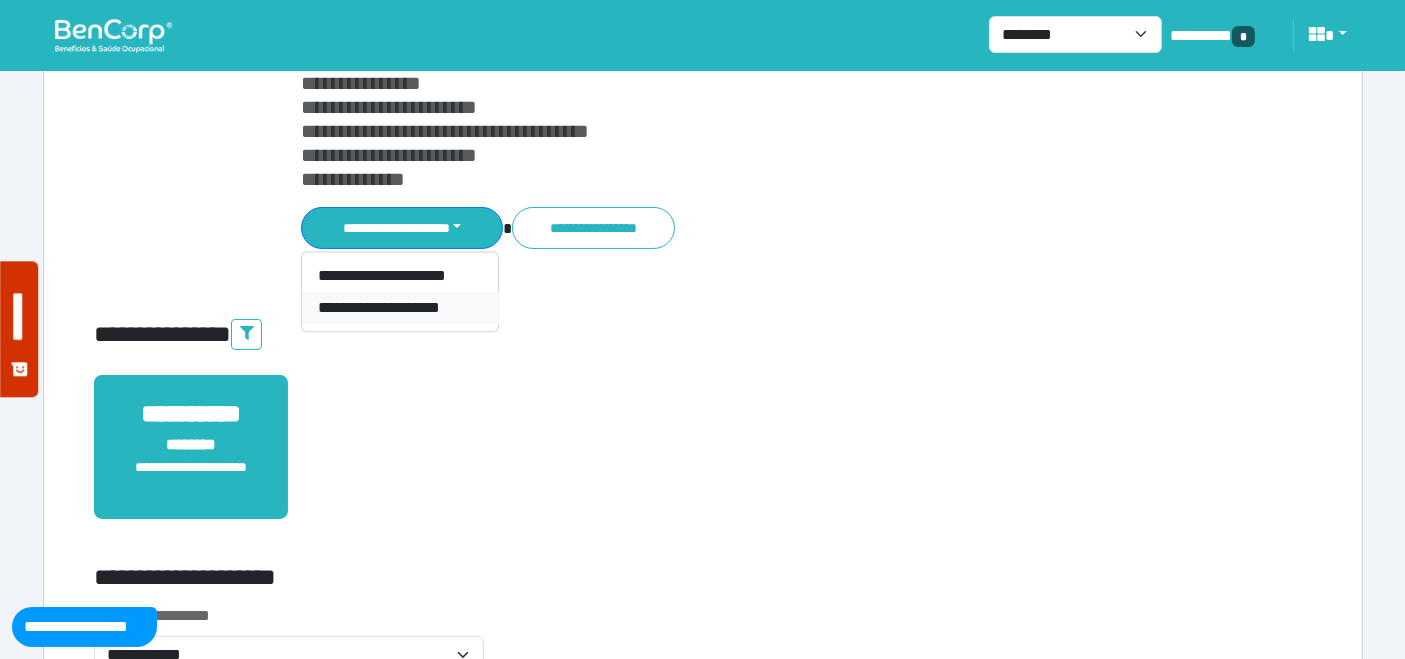 click on "**********" at bounding box center (400, 308) 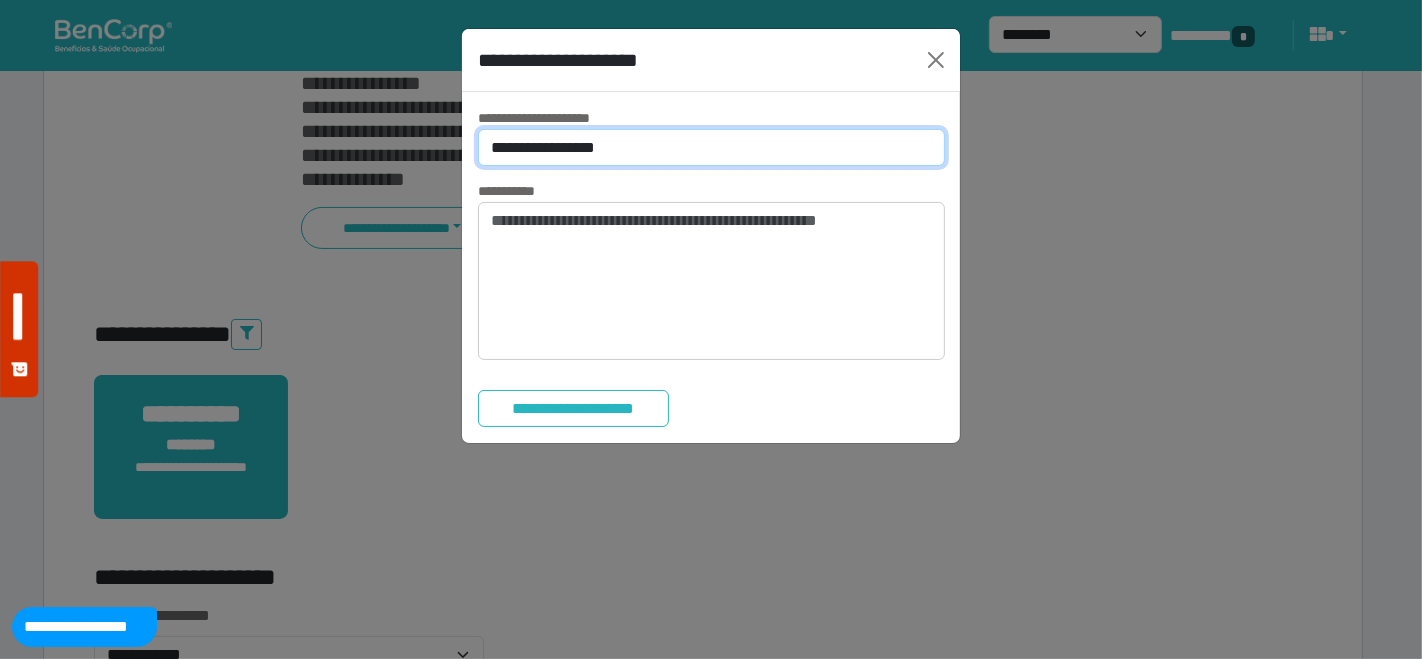 drag, startPoint x: 529, startPoint y: 151, endPoint x: 529, endPoint y: 164, distance: 13 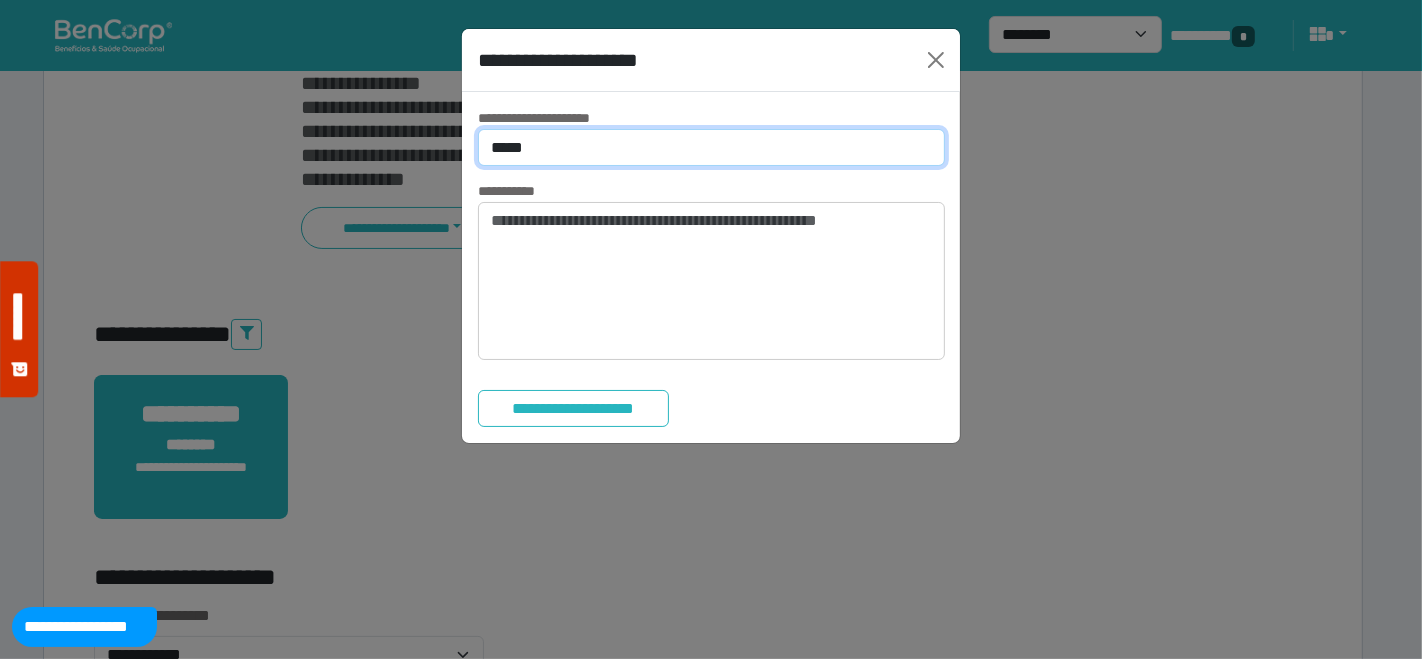 click on "**********" at bounding box center [711, 147] 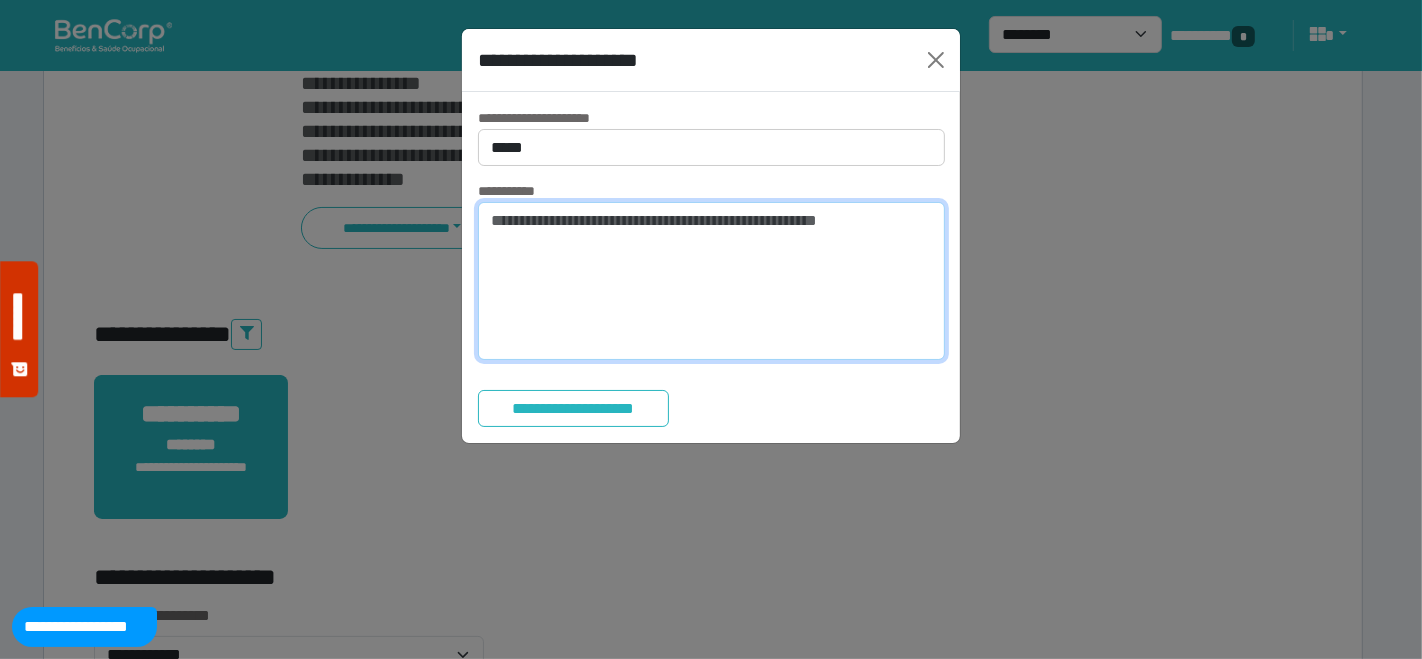 click at bounding box center [711, 281] 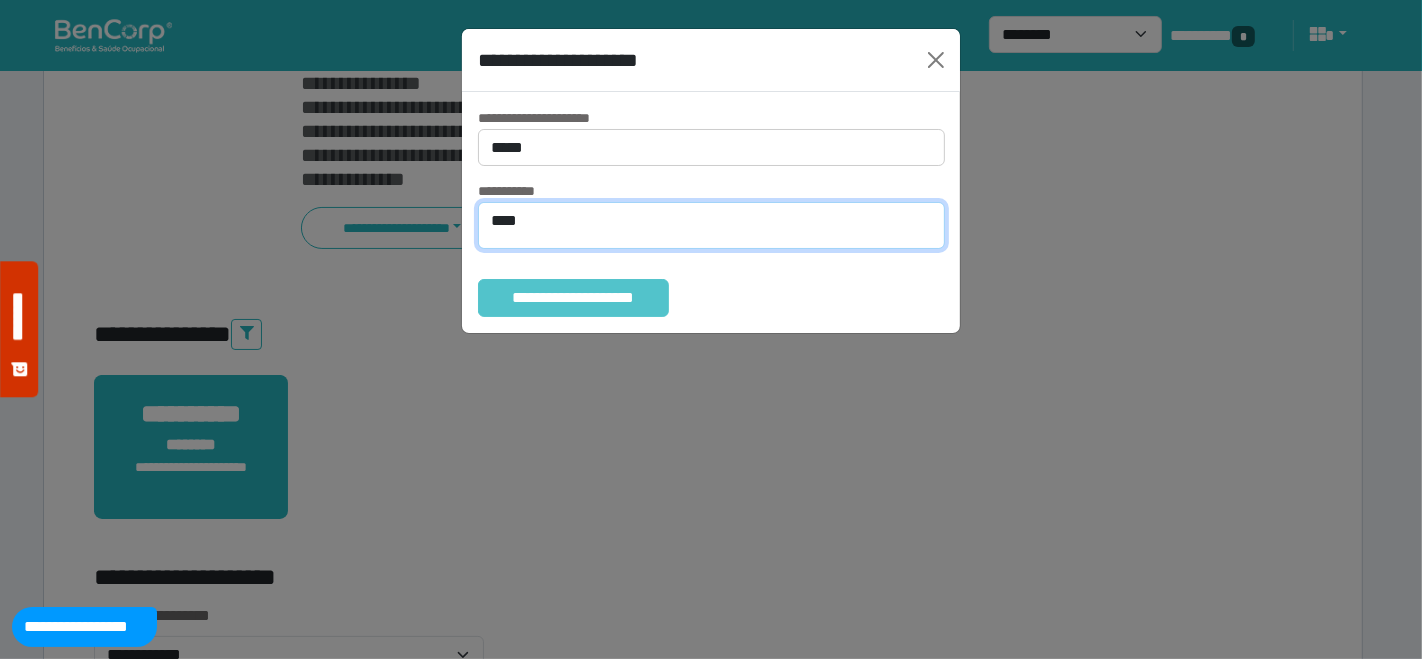 type on "****" 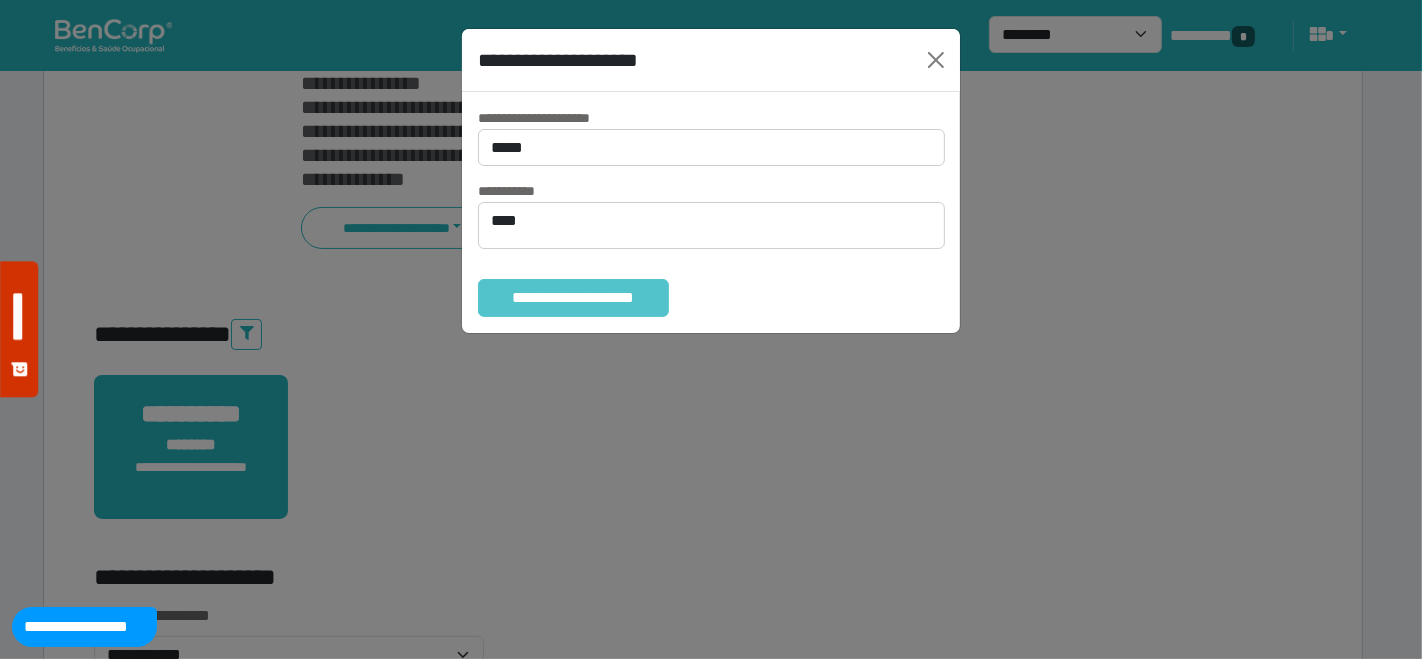 click on "**********" at bounding box center (573, 297) 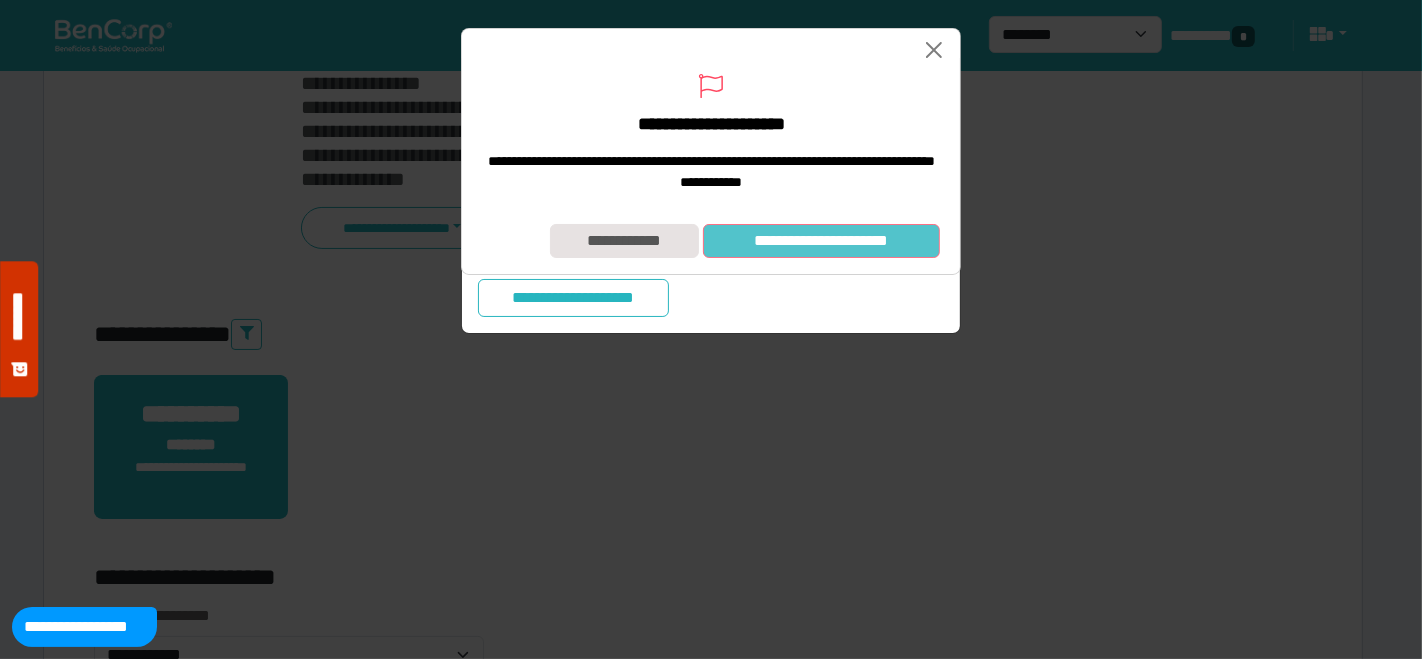 click on "**********" at bounding box center [821, 240] 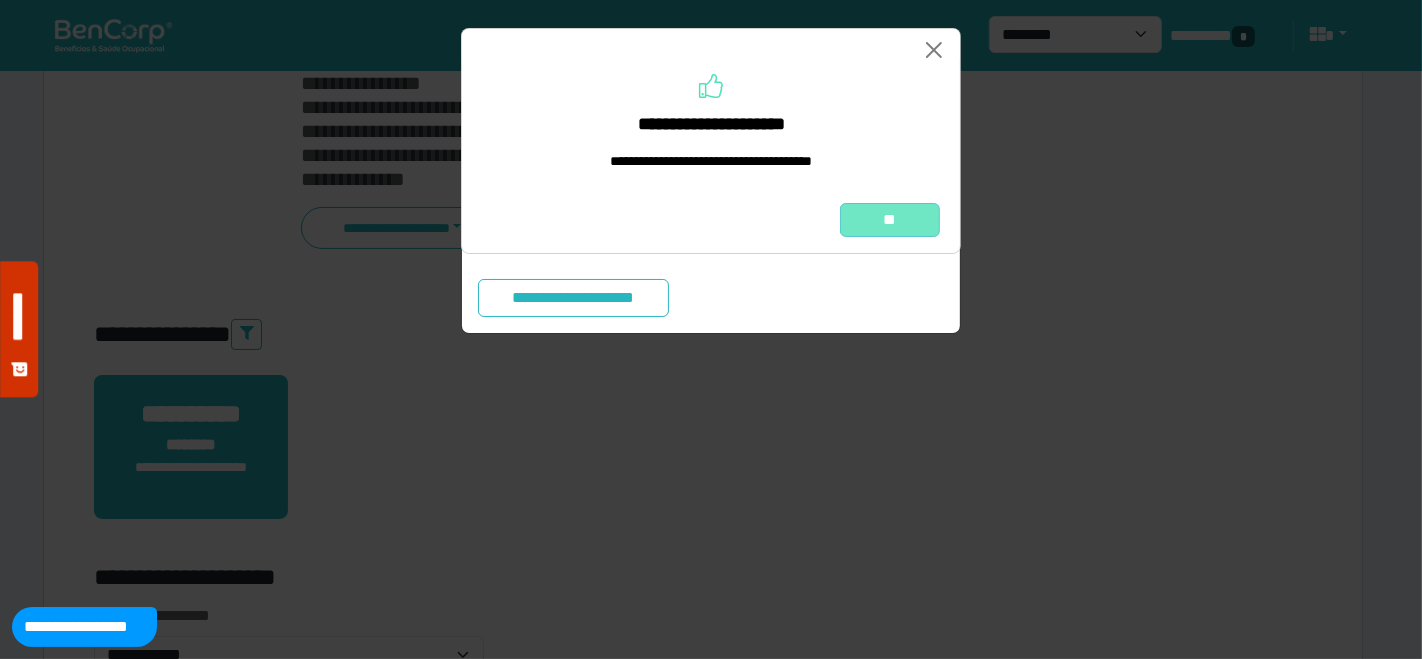 click on "**" at bounding box center (890, 219) 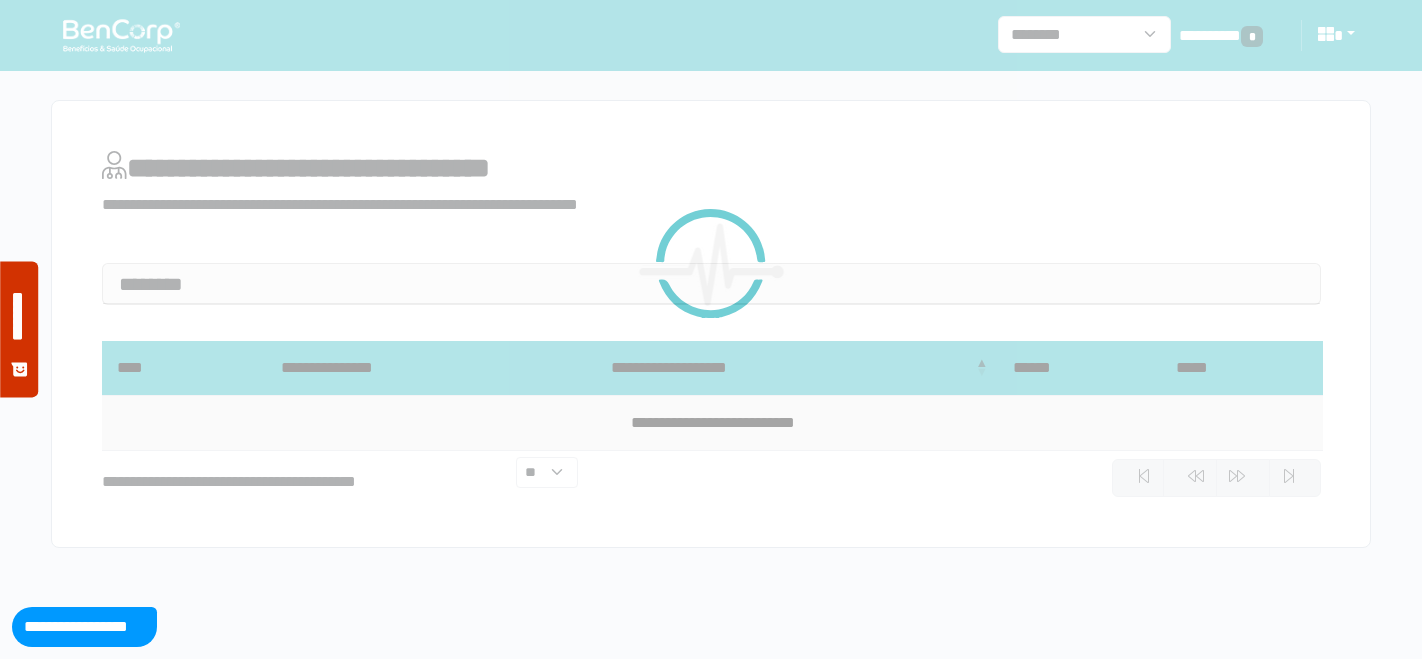 scroll, scrollTop: 0, scrollLeft: 0, axis: both 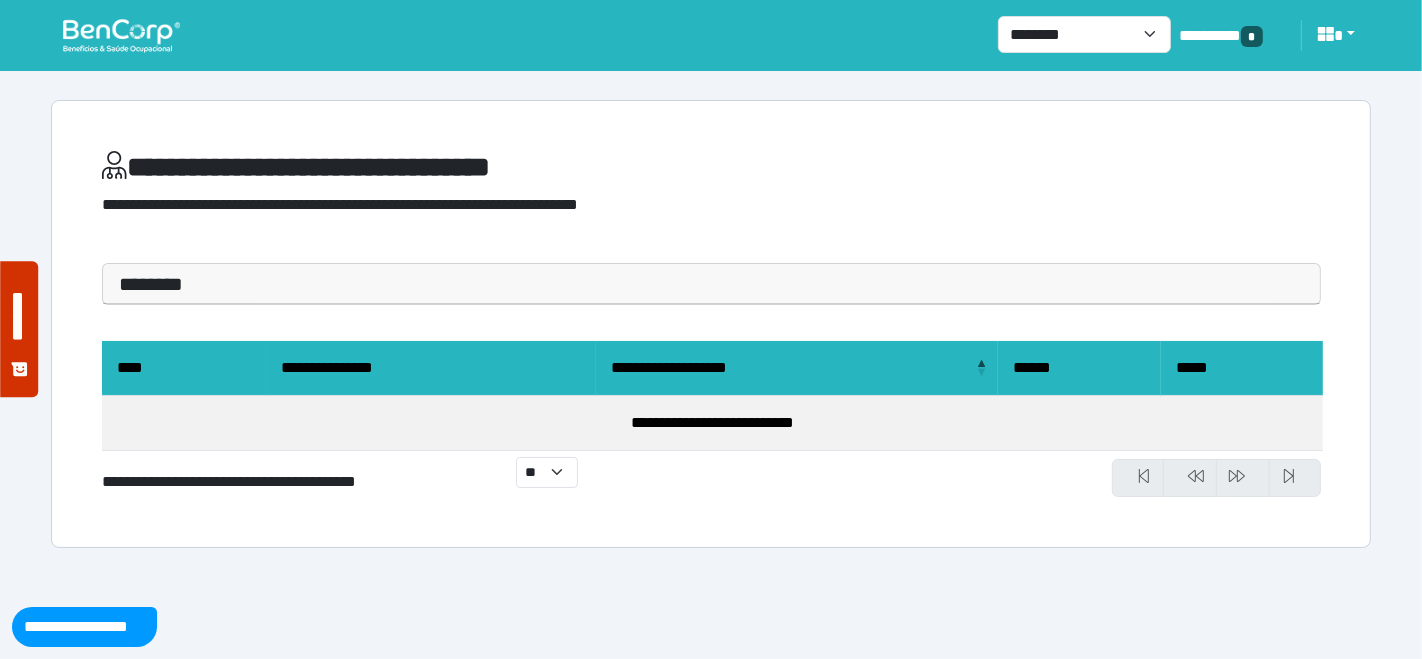 click at bounding box center [121, 35] 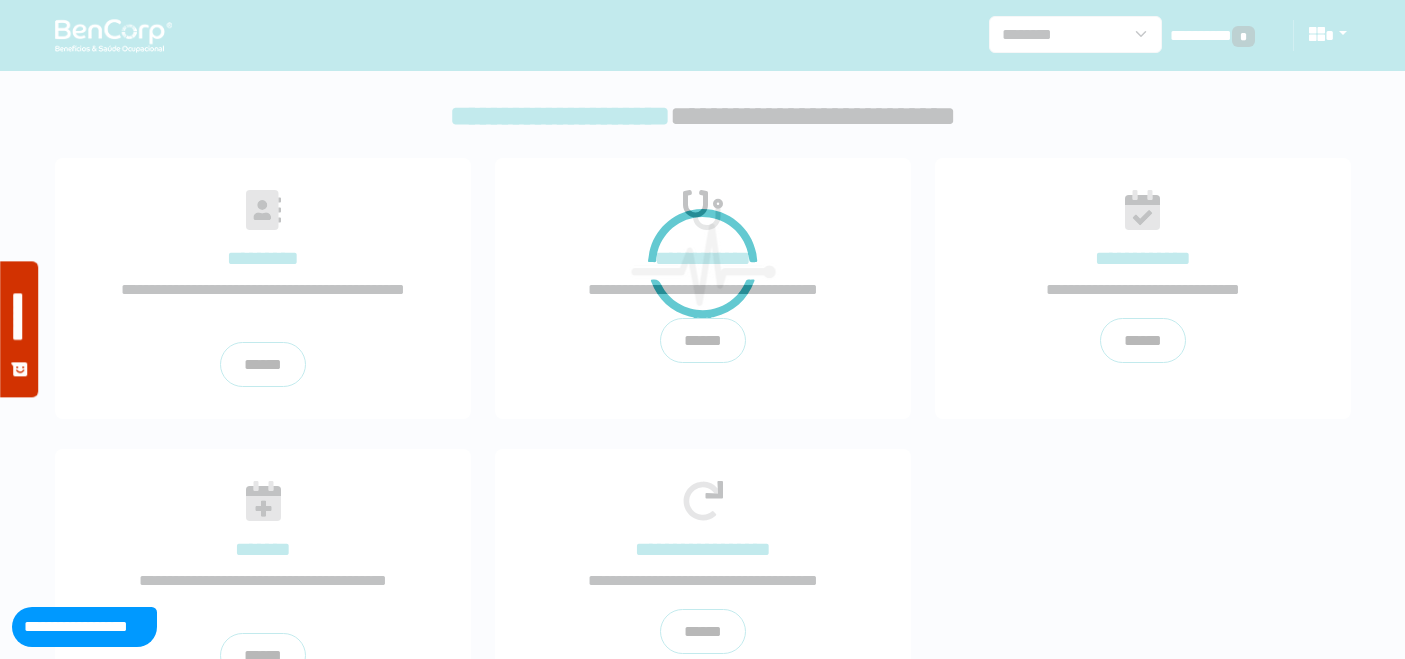 scroll, scrollTop: 0, scrollLeft: 0, axis: both 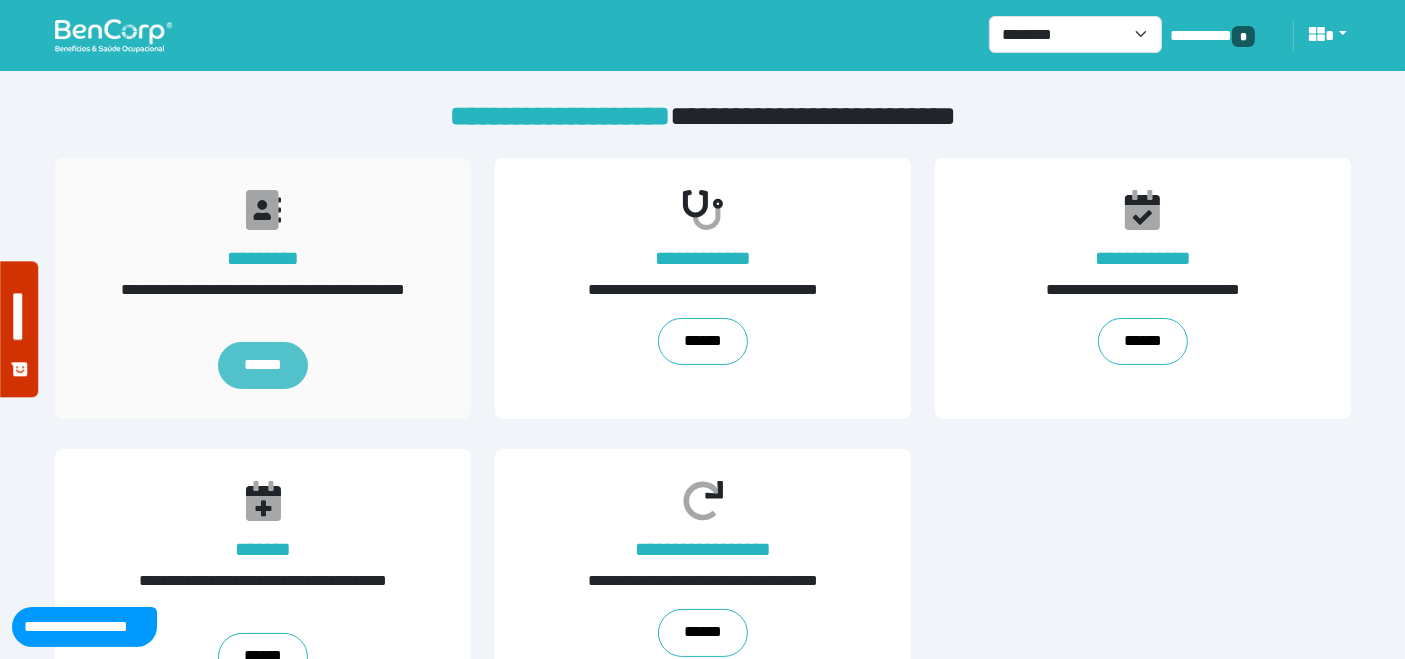 click on "******" at bounding box center (262, 366) 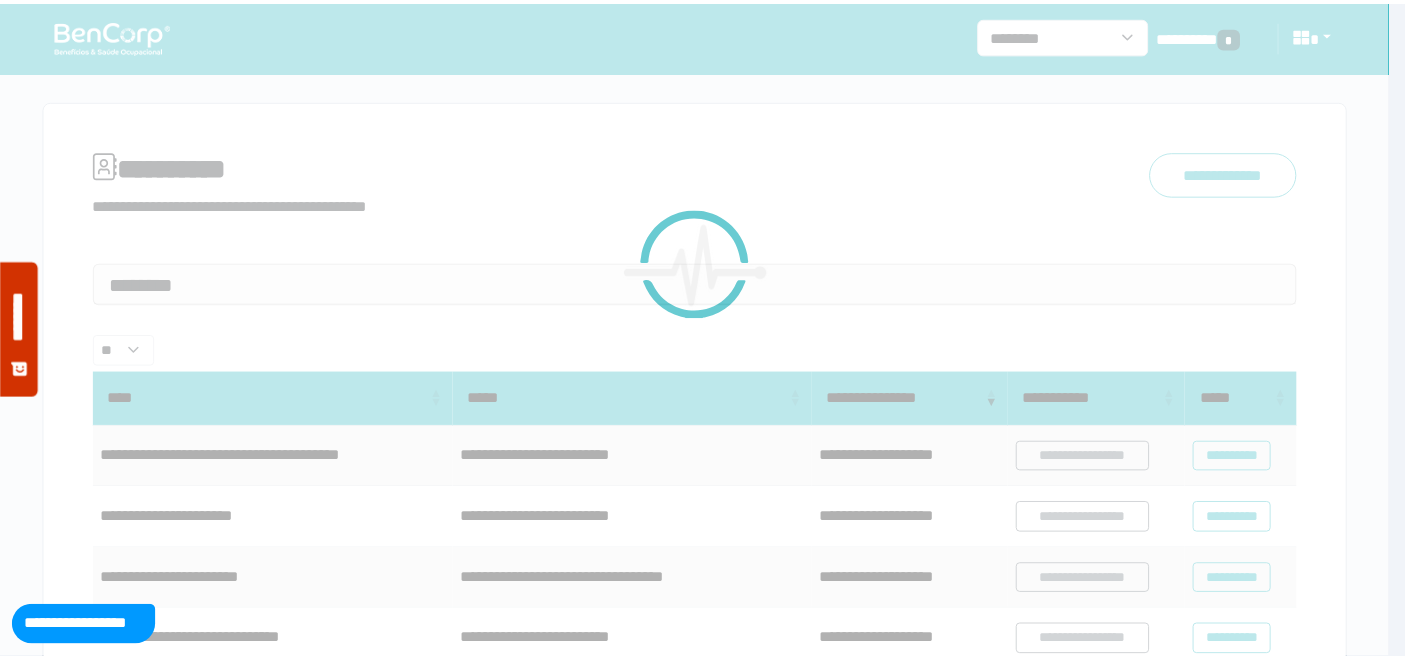 scroll, scrollTop: 0, scrollLeft: 0, axis: both 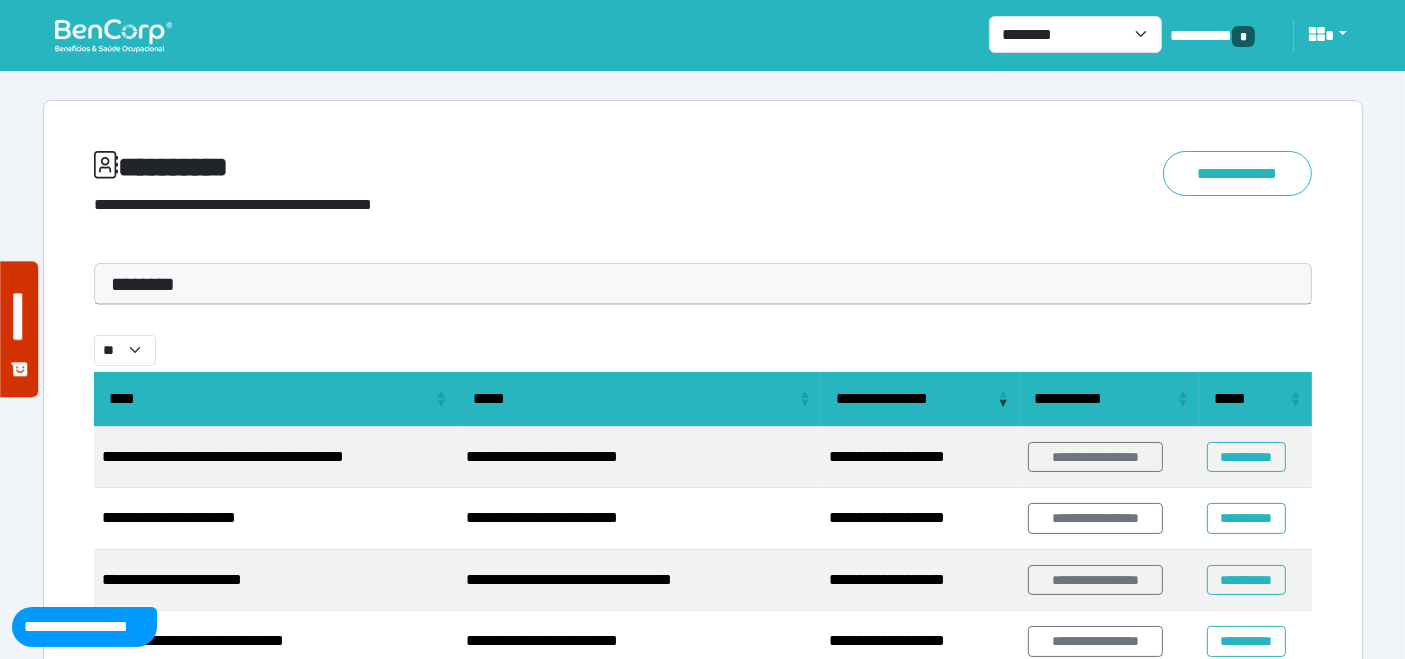 drag, startPoint x: 232, startPoint y: 282, endPoint x: 223, endPoint y: 310, distance: 29.410883 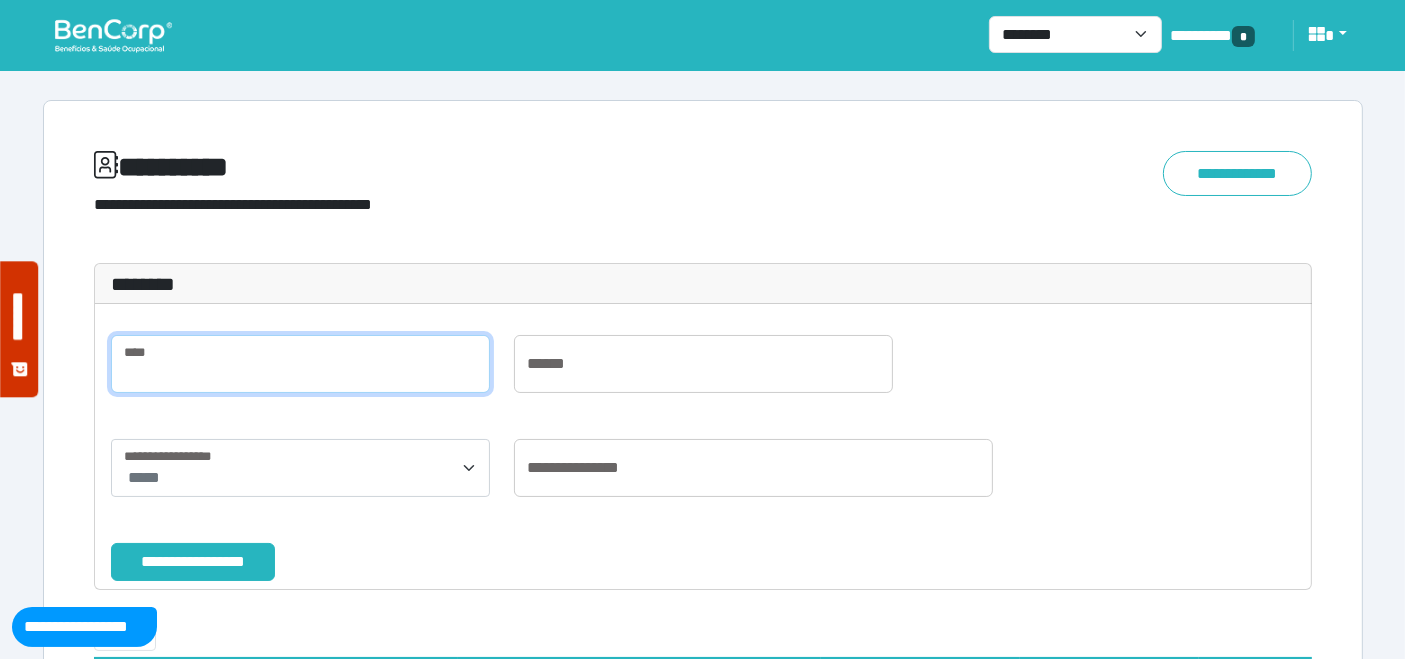 click at bounding box center [300, 364] 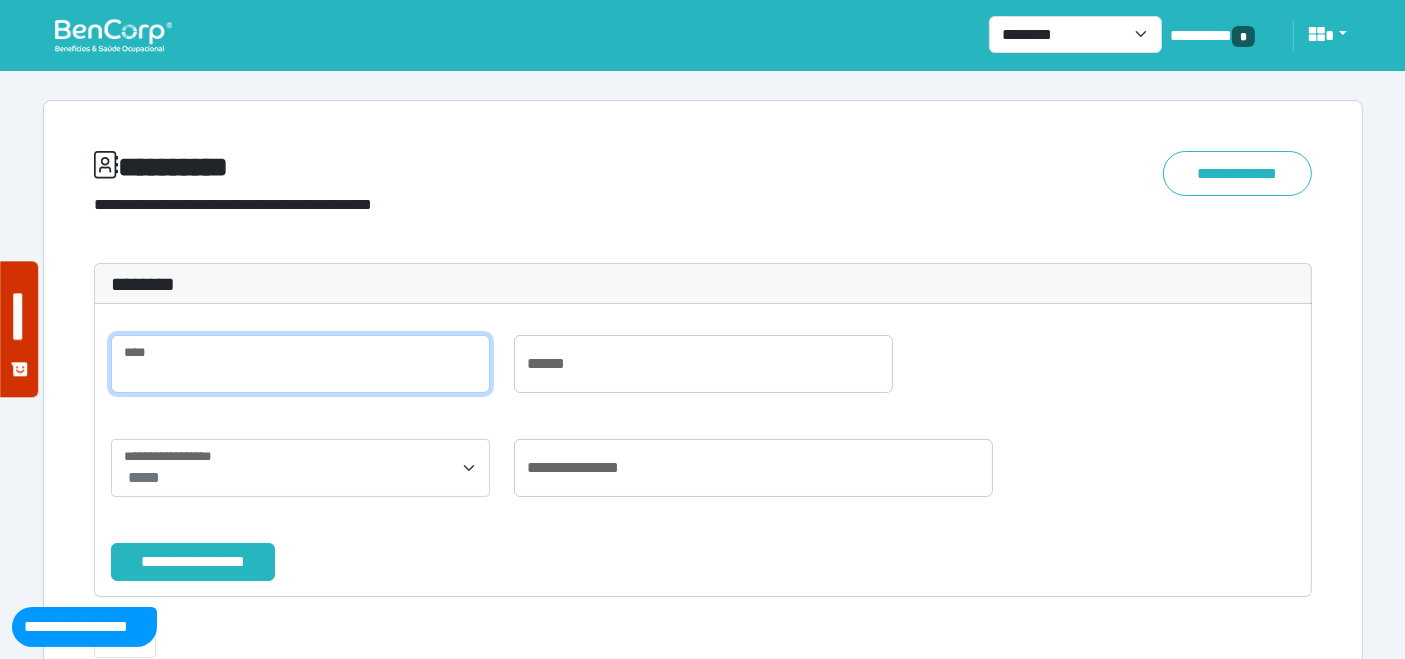 paste on "**********" 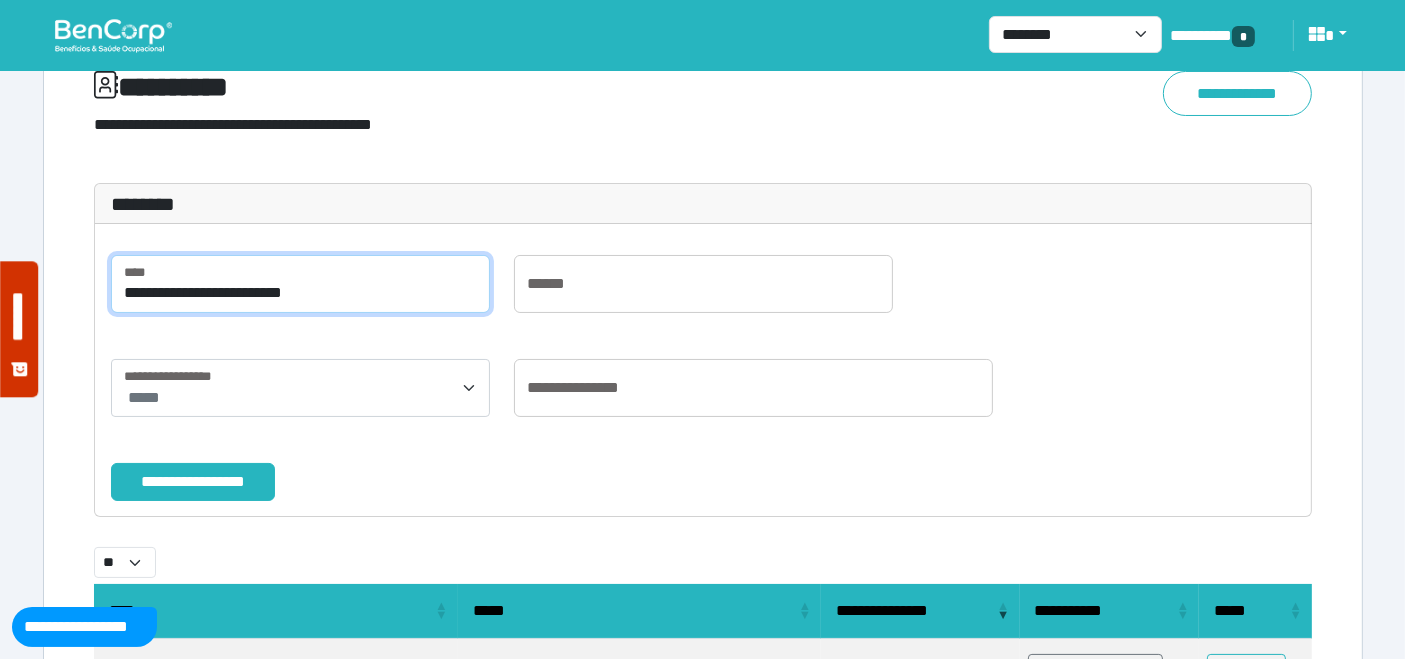 scroll, scrollTop: 111, scrollLeft: 0, axis: vertical 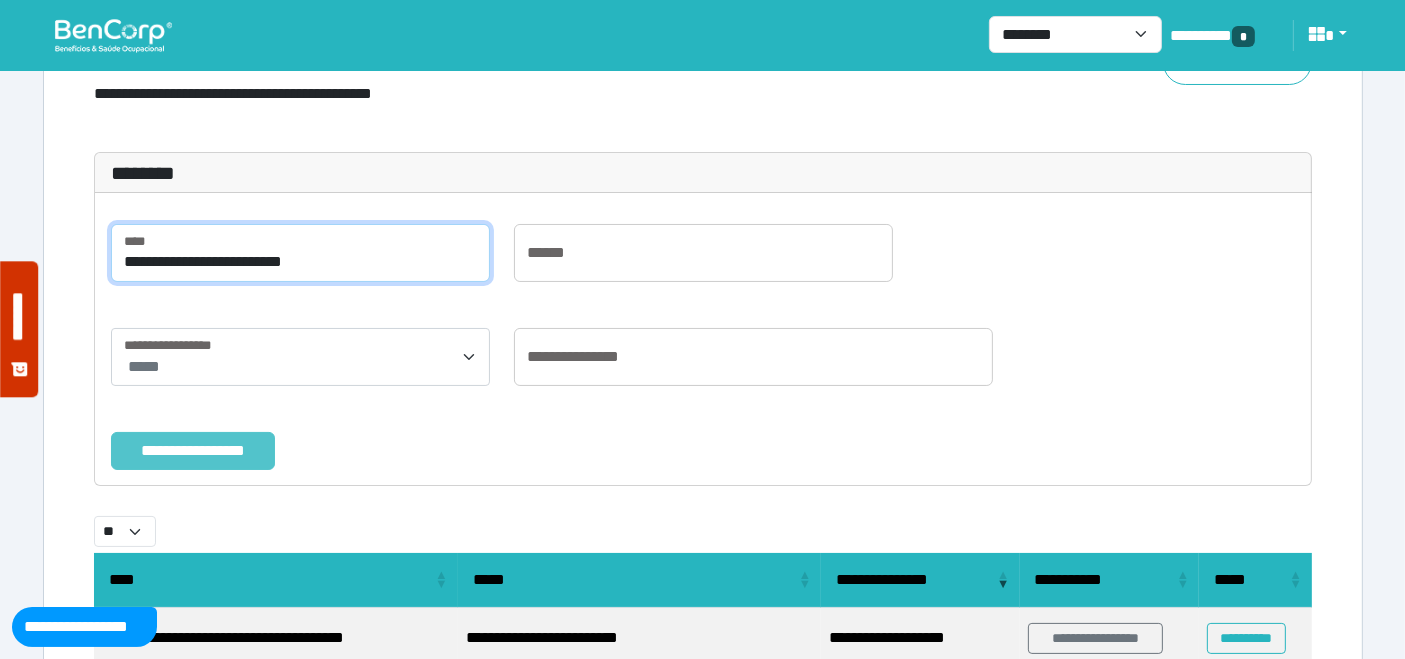 type on "**********" 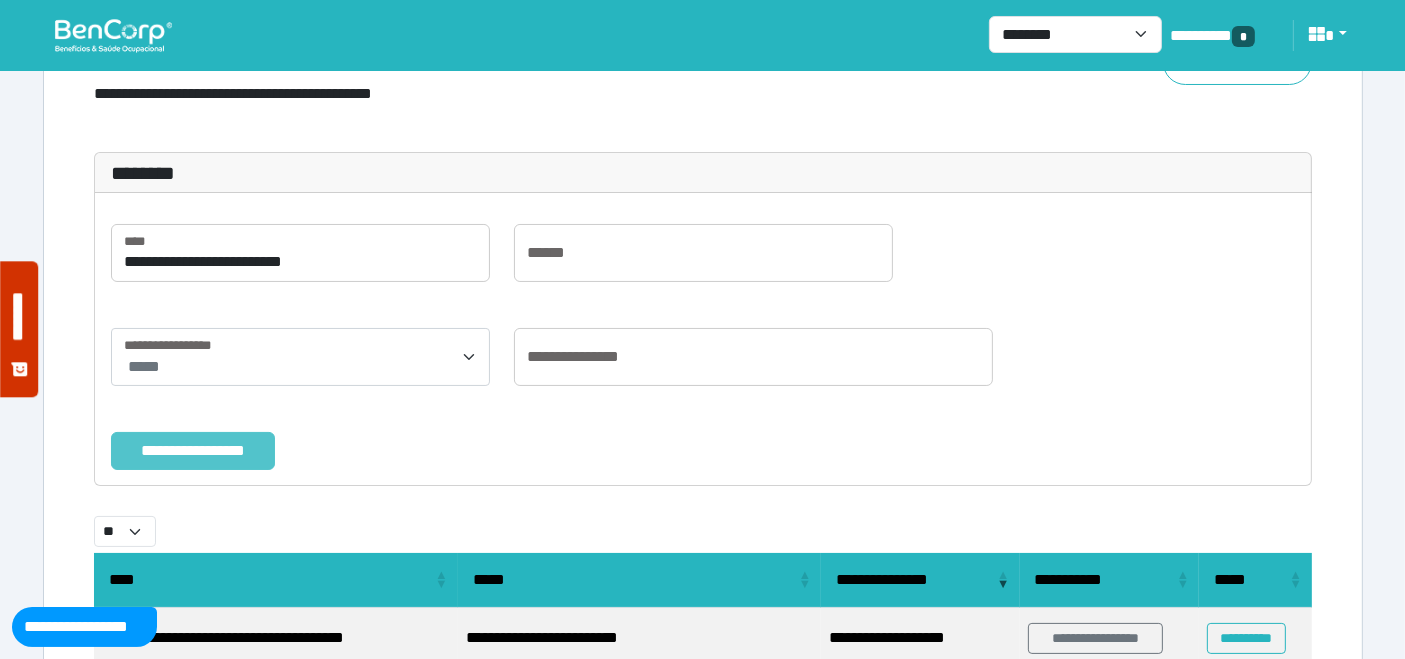 click on "**********" at bounding box center (193, 450) 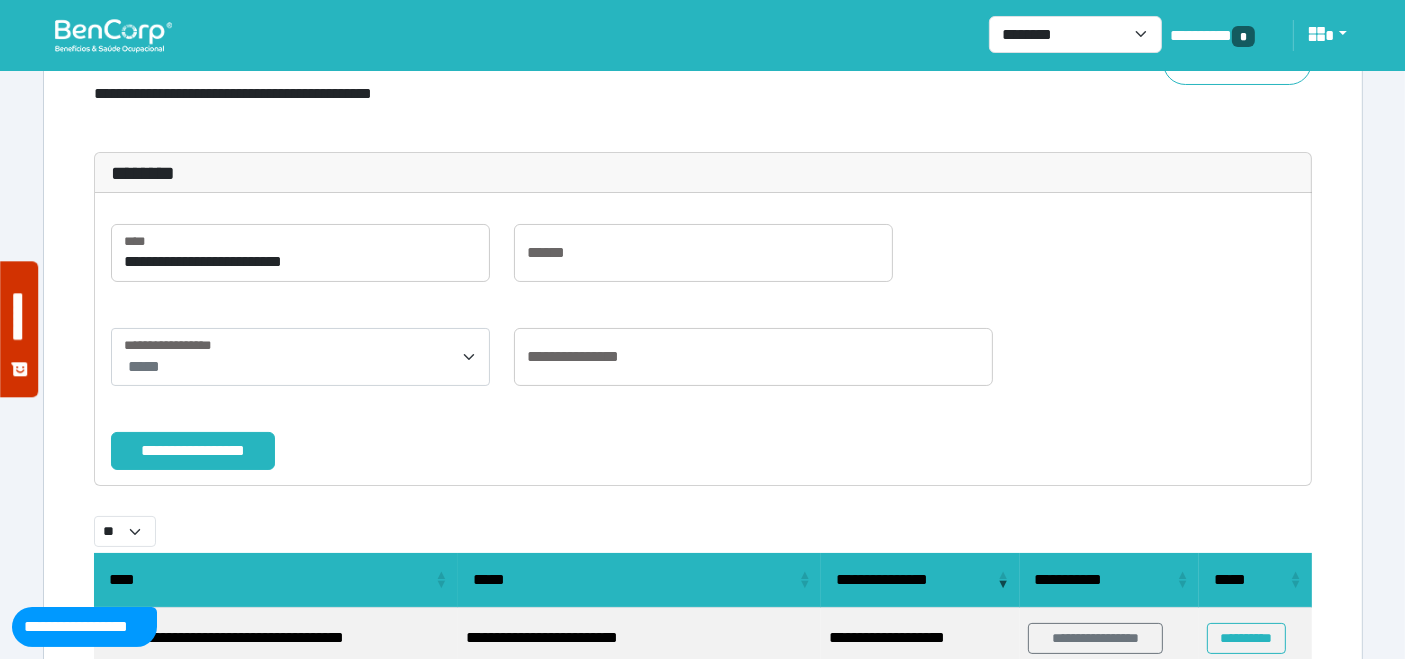 scroll, scrollTop: 238, scrollLeft: 0, axis: vertical 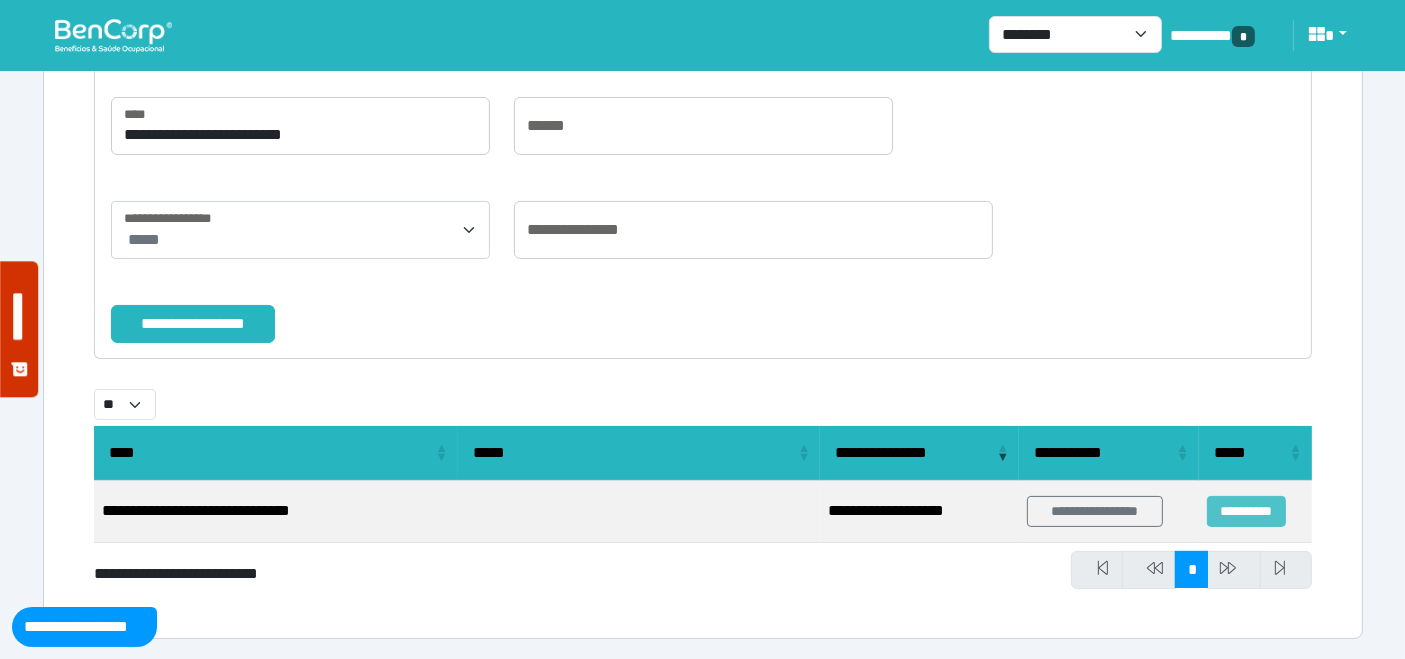 click on "**********" at bounding box center (1246, 511) 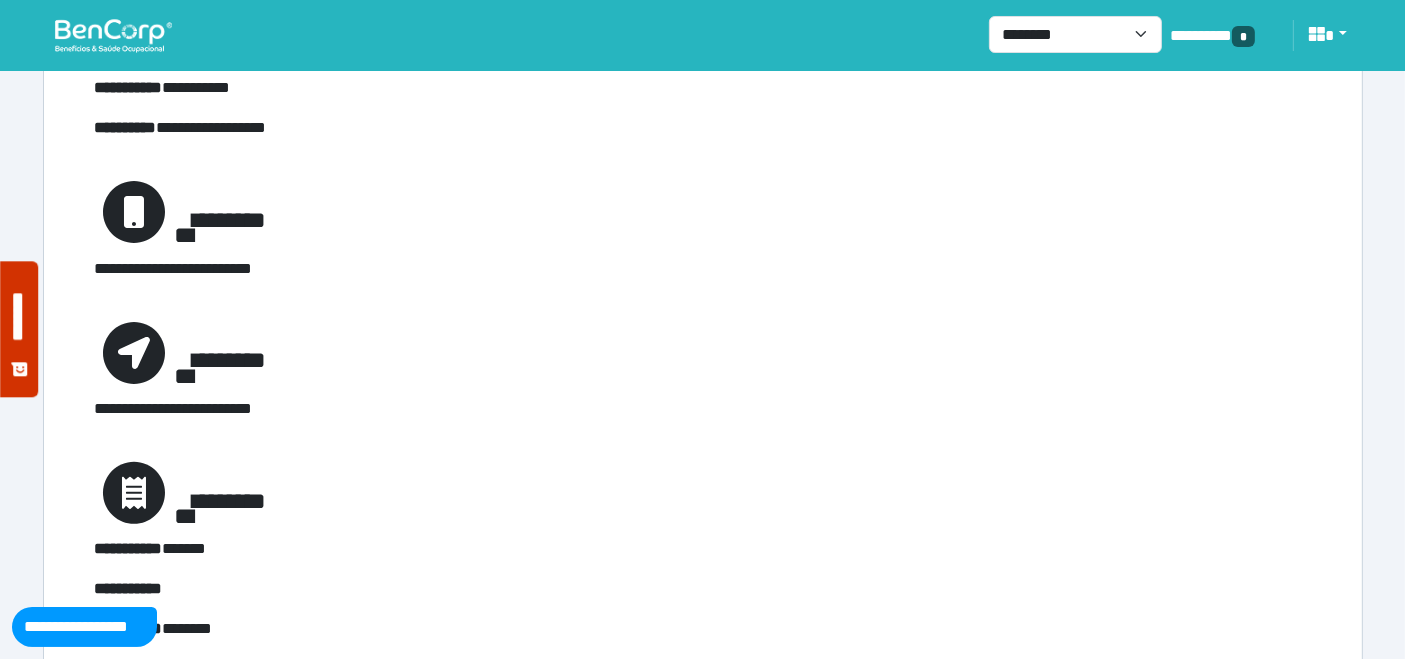 scroll, scrollTop: 555, scrollLeft: 0, axis: vertical 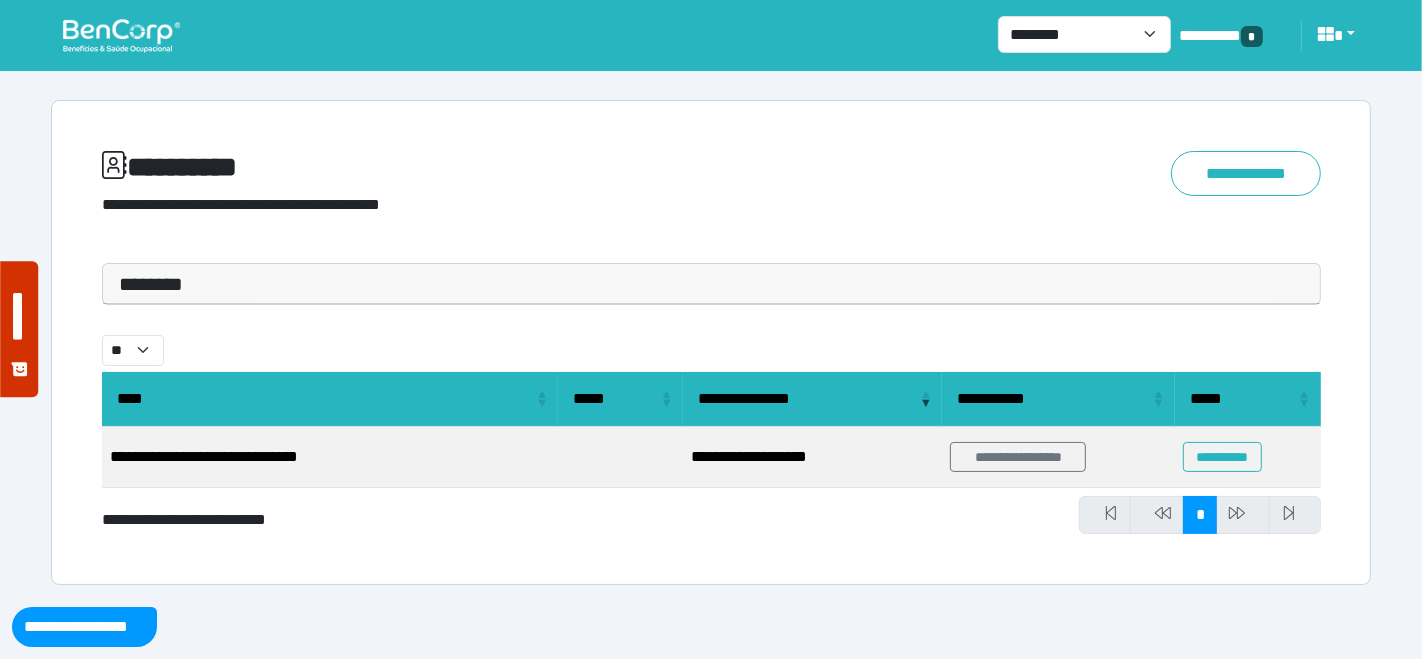 click at bounding box center (121, 35) 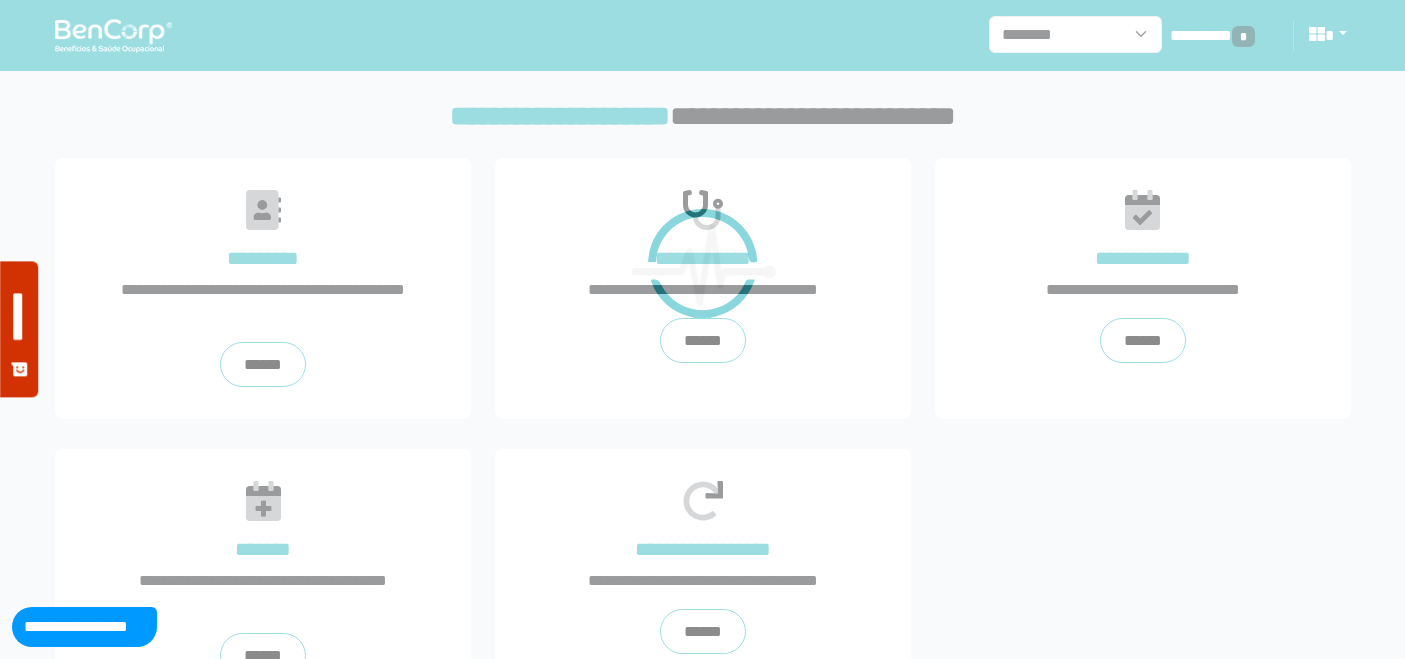 scroll, scrollTop: 0, scrollLeft: 0, axis: both 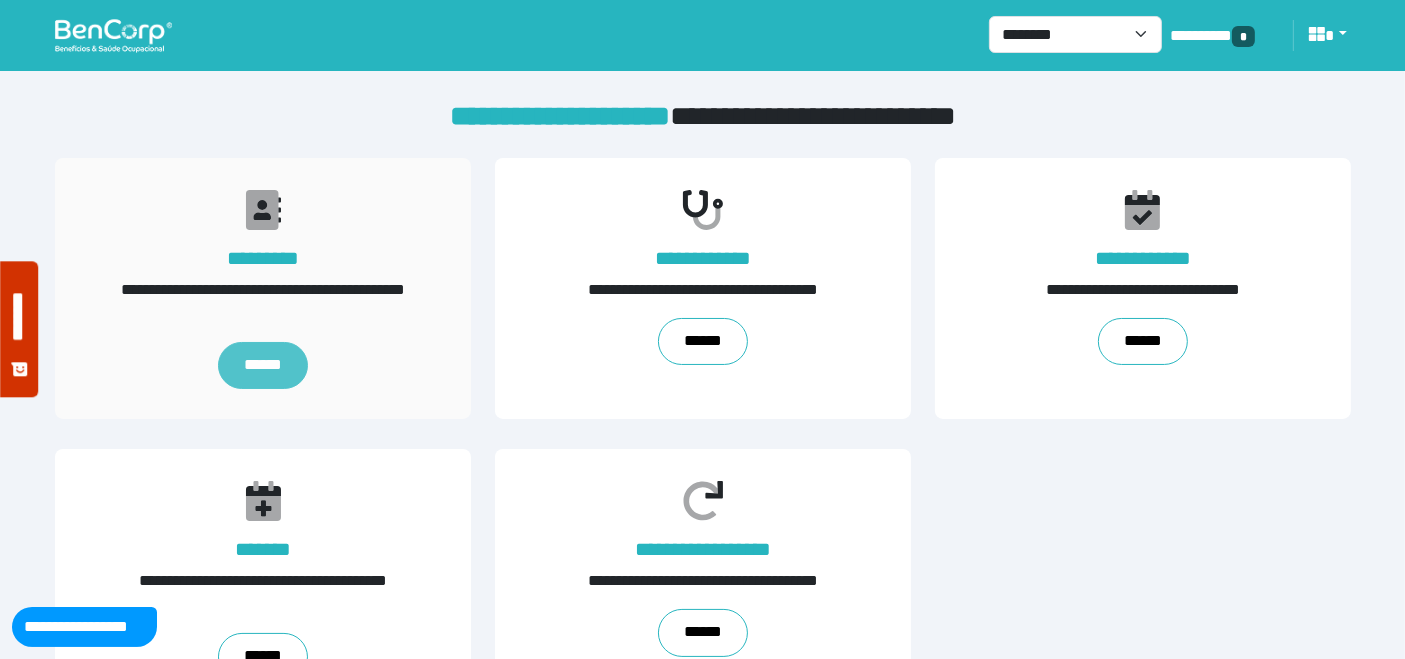 click on "******" at bounding box center [262, 366] 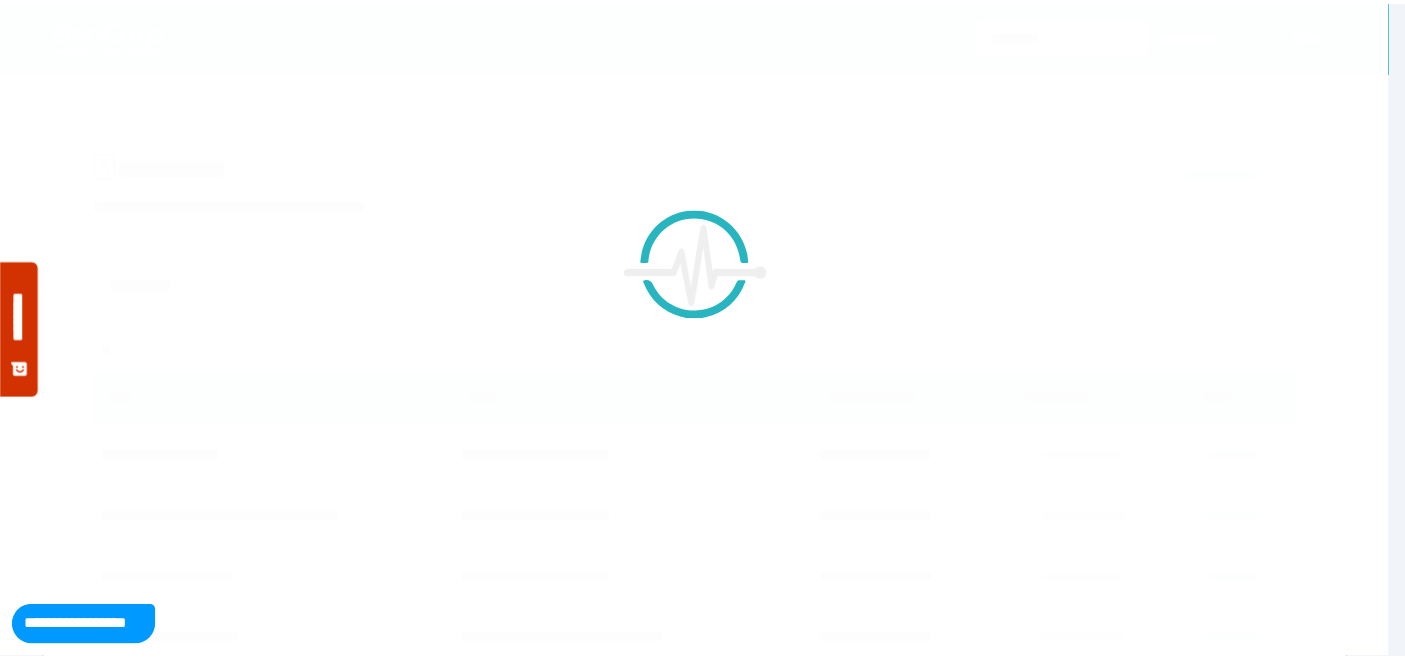 scroll, scrollTop: 0, scrollLeft: 0, axis: both 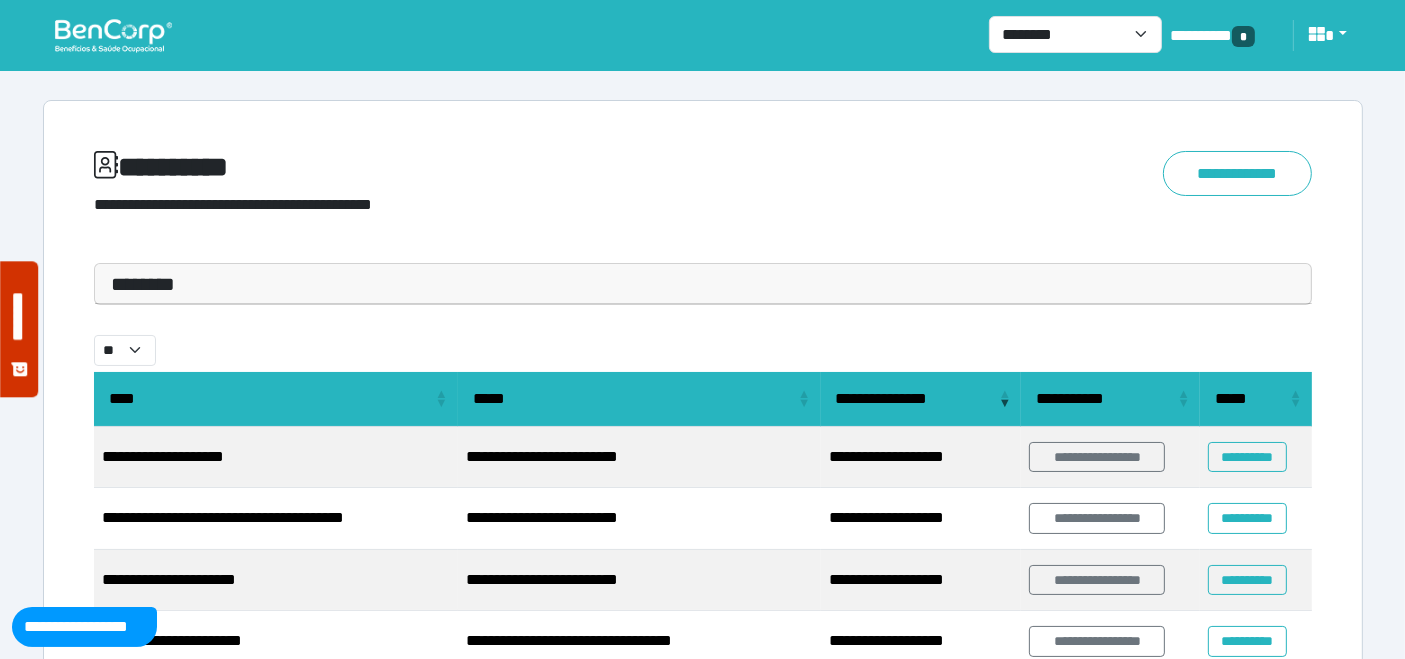click on "**********" at bounding box center [703, 284] 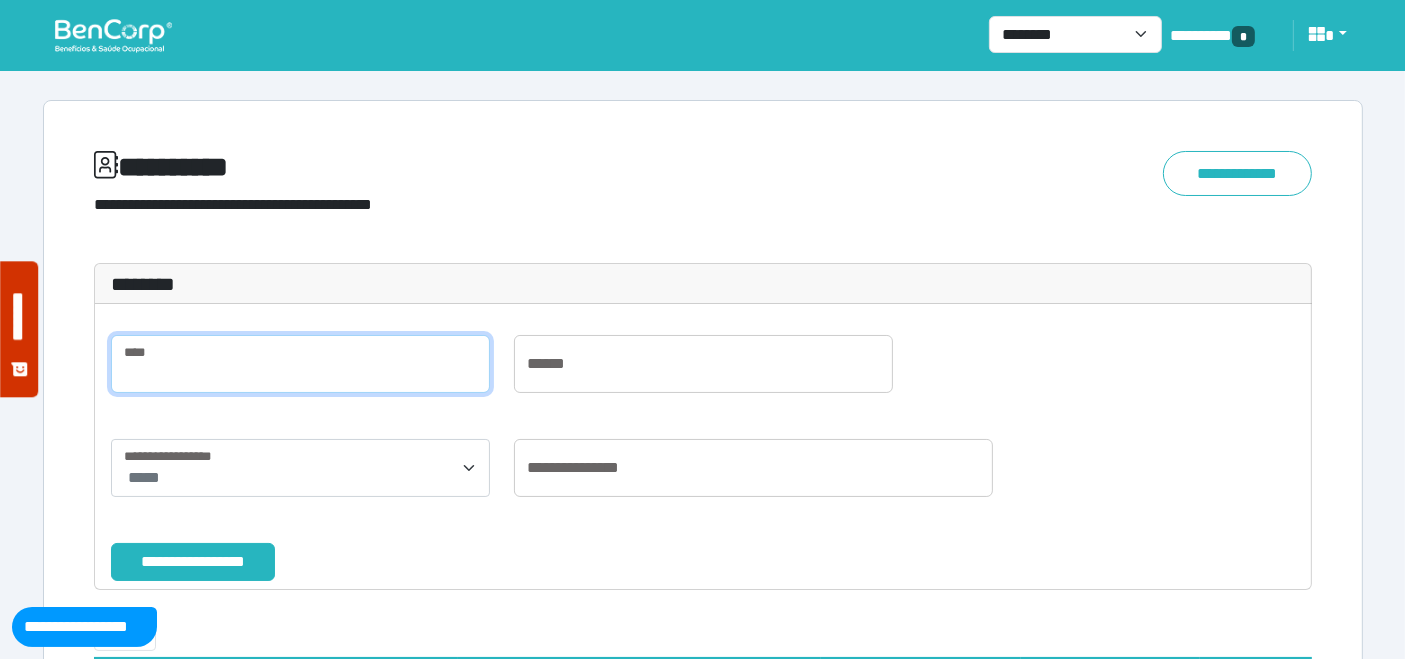 click at bounding box center (300, 364) 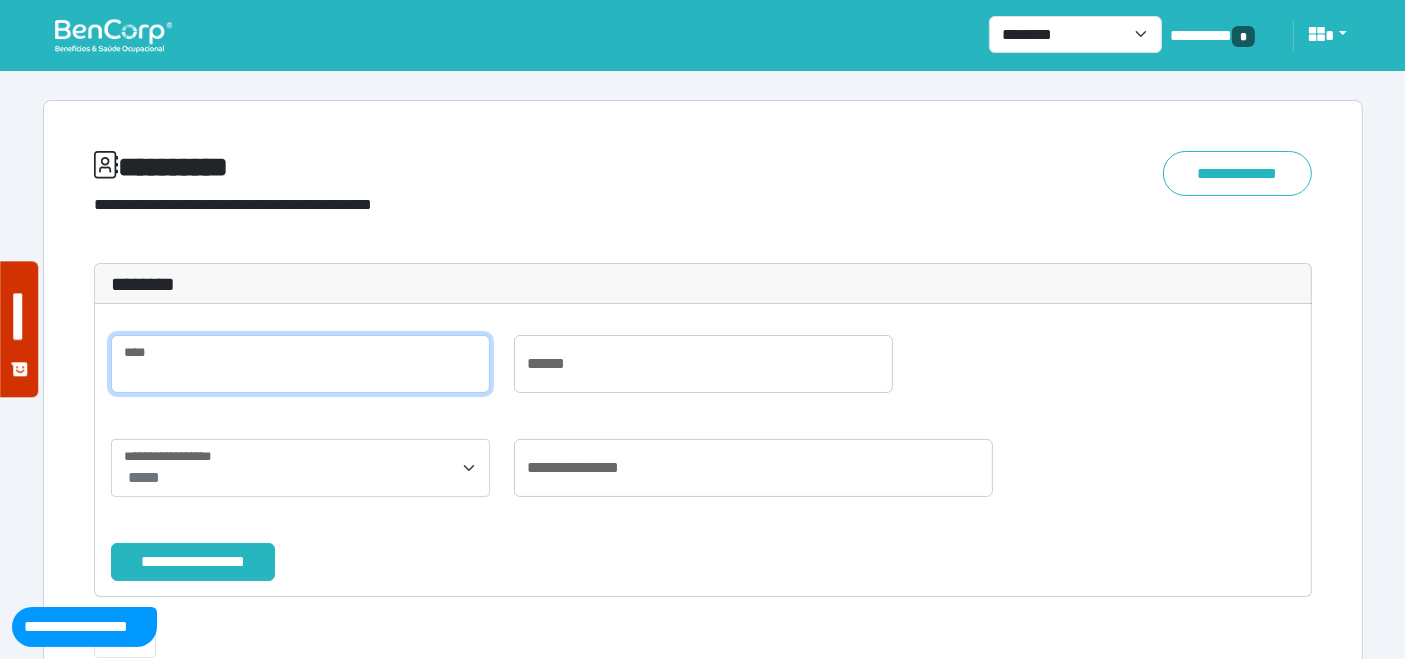 paste on "**********" 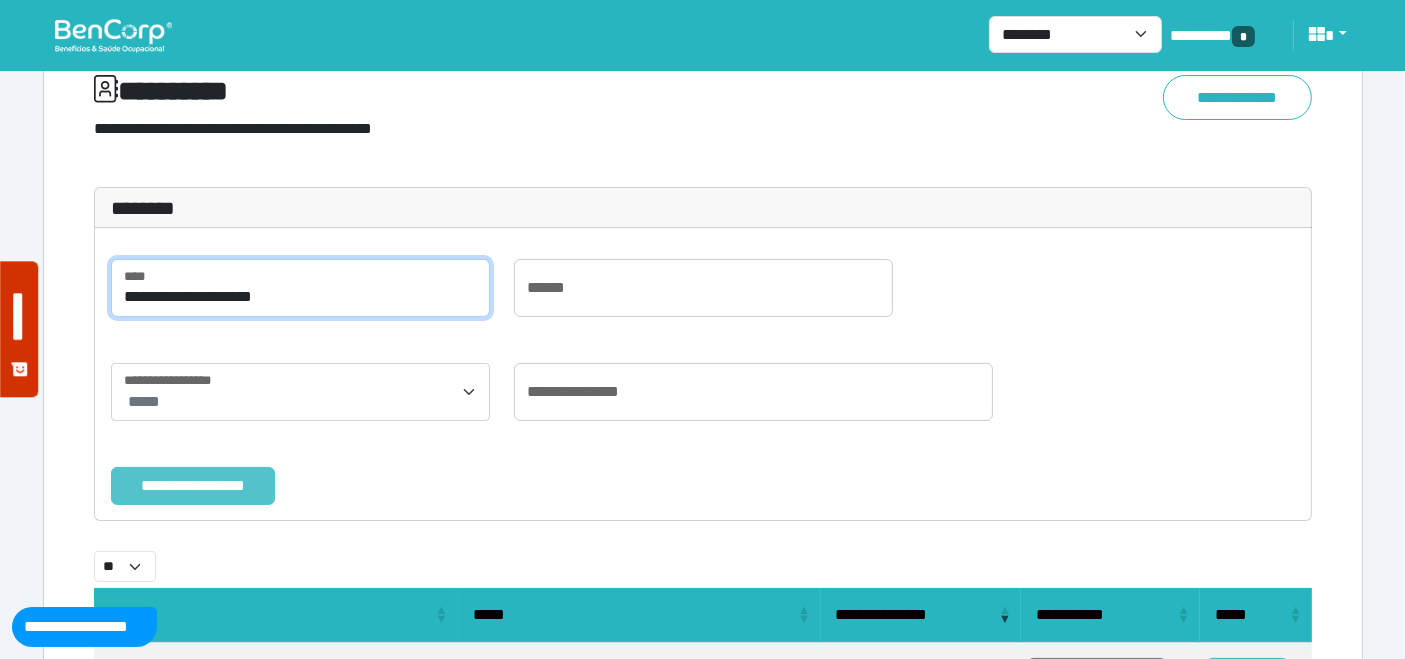scroll, scrollTop: 111, scrollLeft: 0, axis: vertical 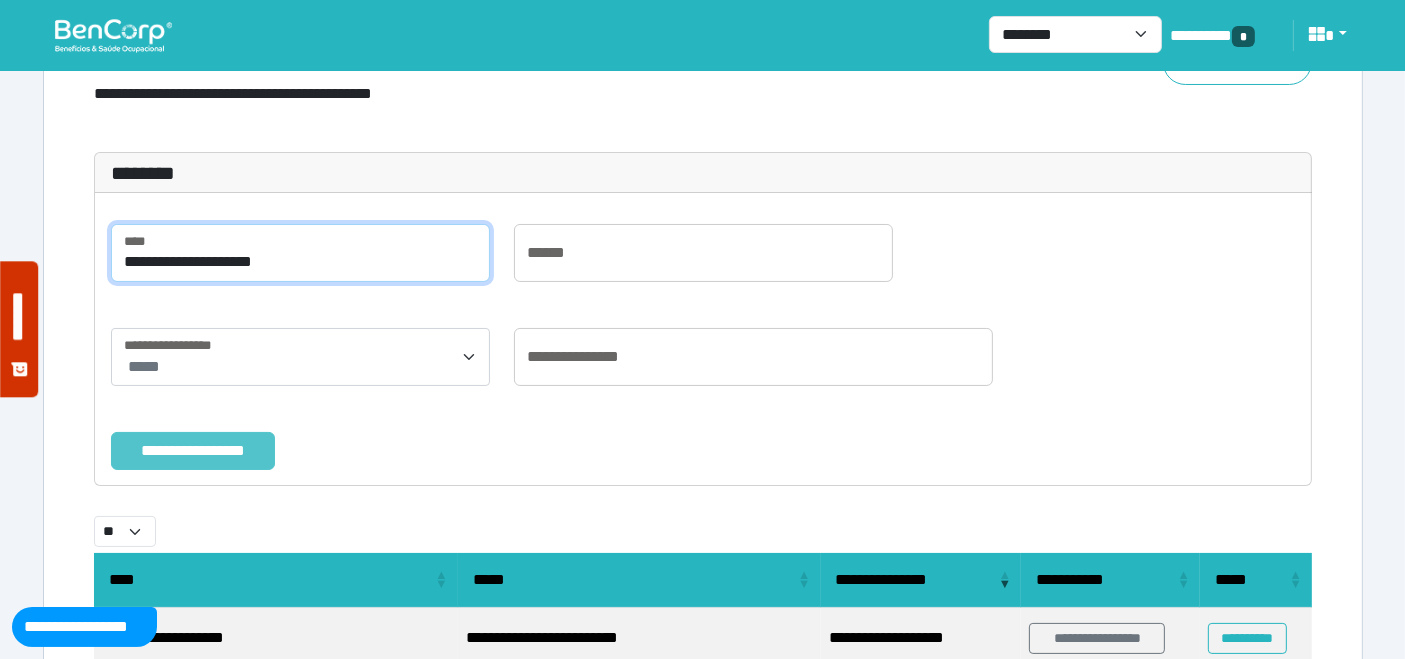 type on "**********" 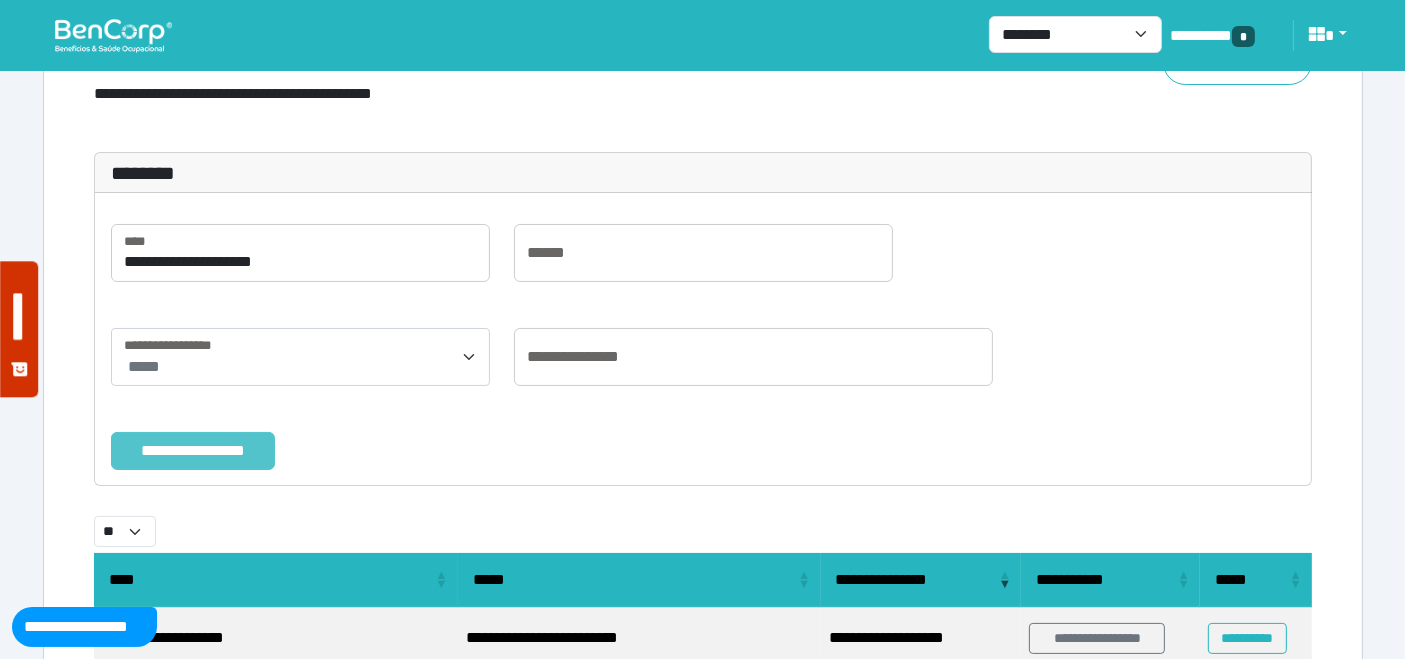 click on "**********" at bounding box center (193, 450) 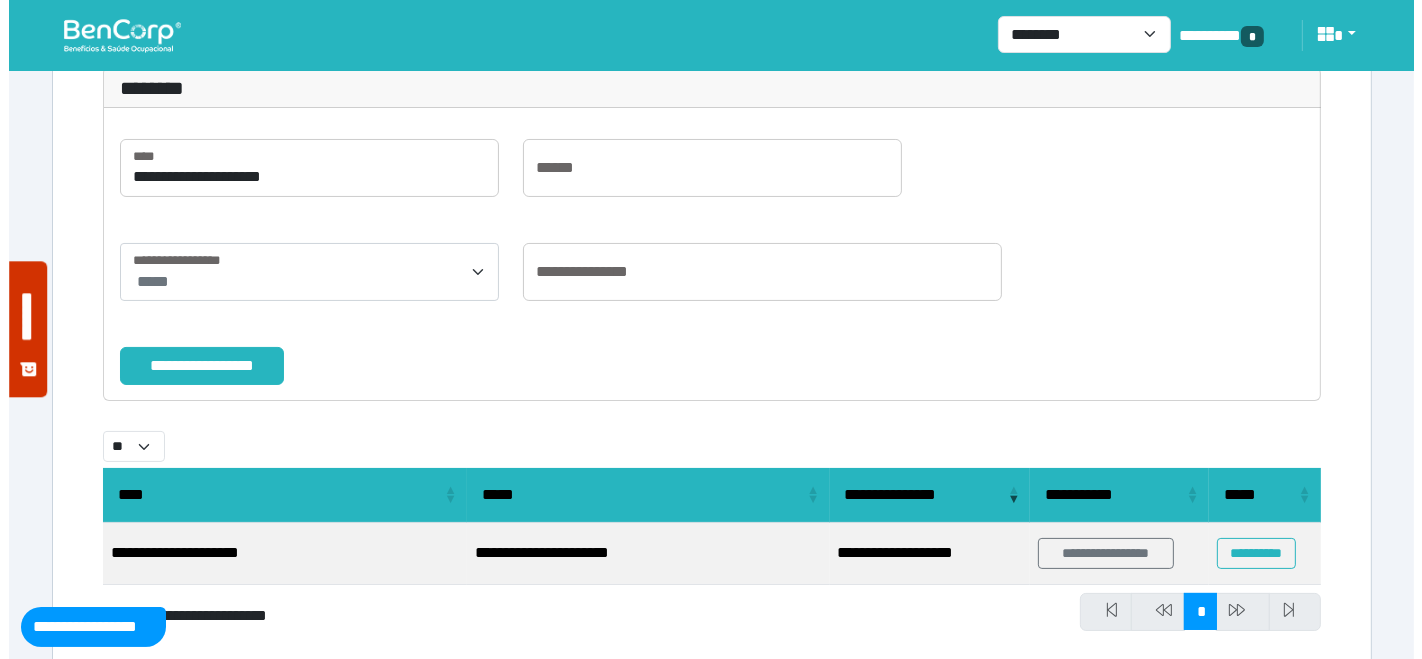 scroll, scrollTop: 238, scrollLeft: 0, axis: vertical 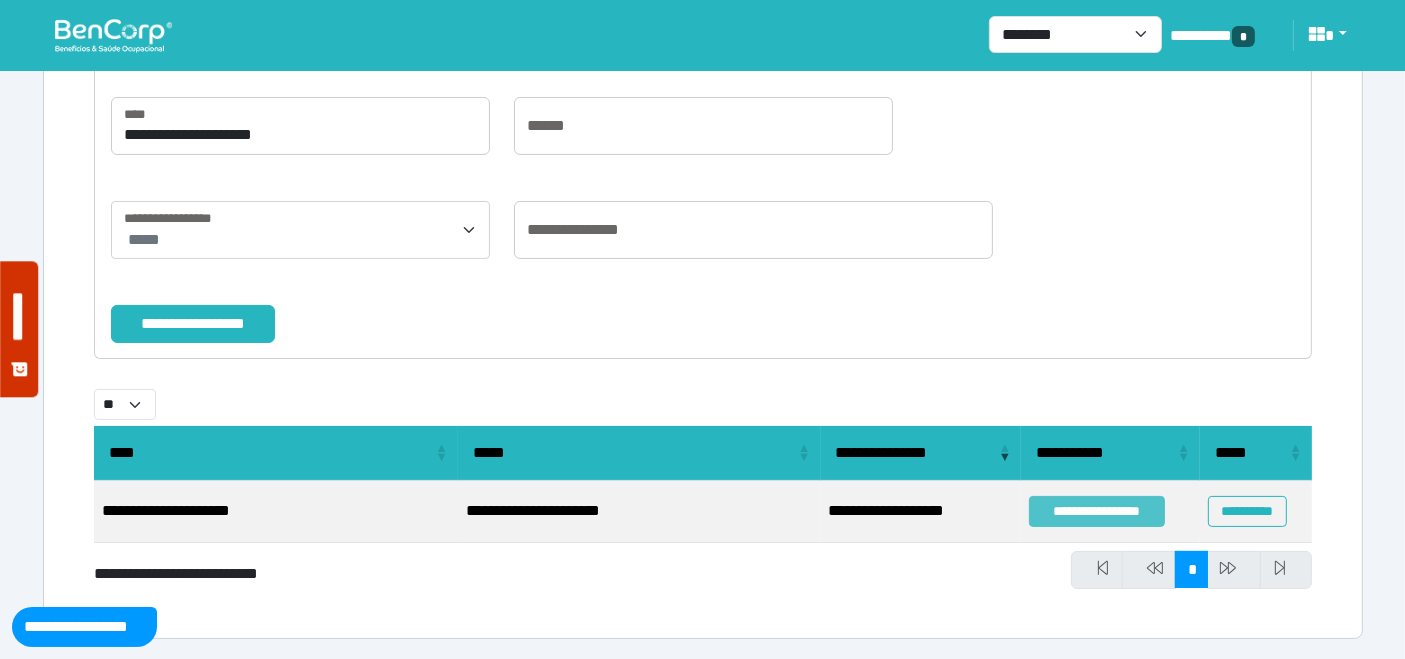 click on "**********" at bounding box center [1097, 511] 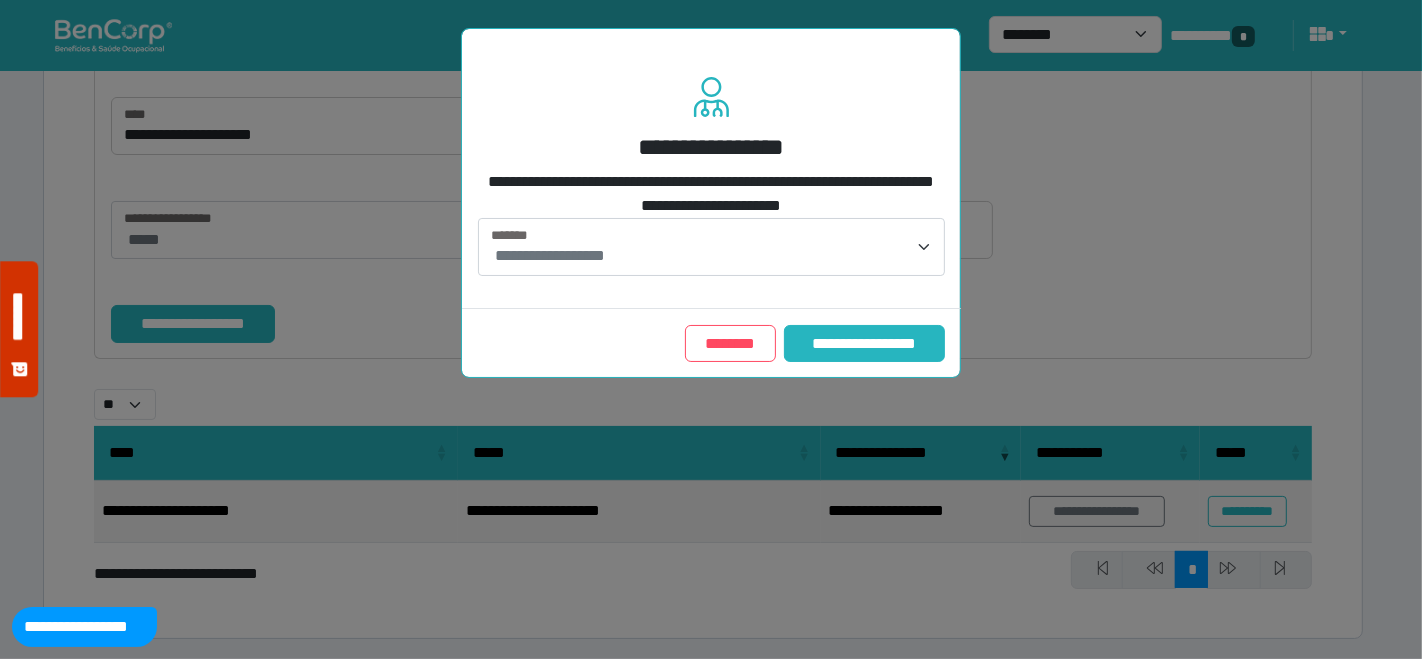 click on "**********" at bounding box center [711, 247] 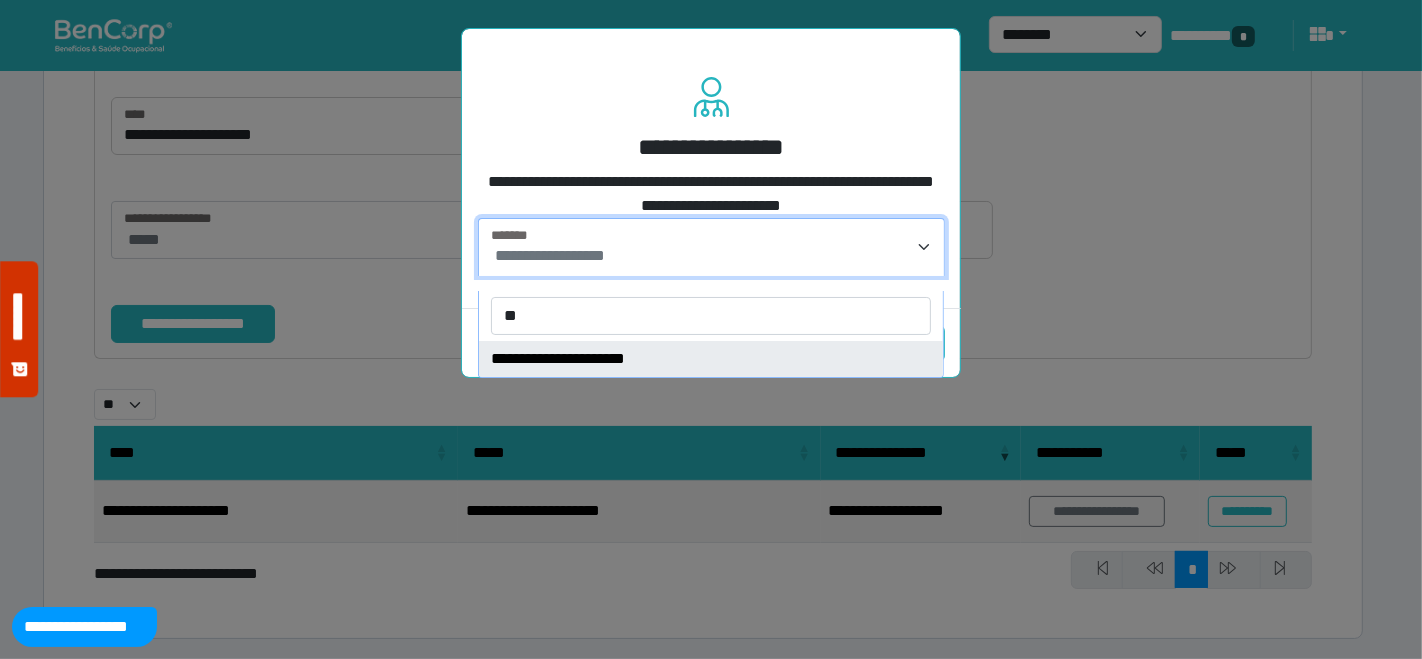 type on "**" 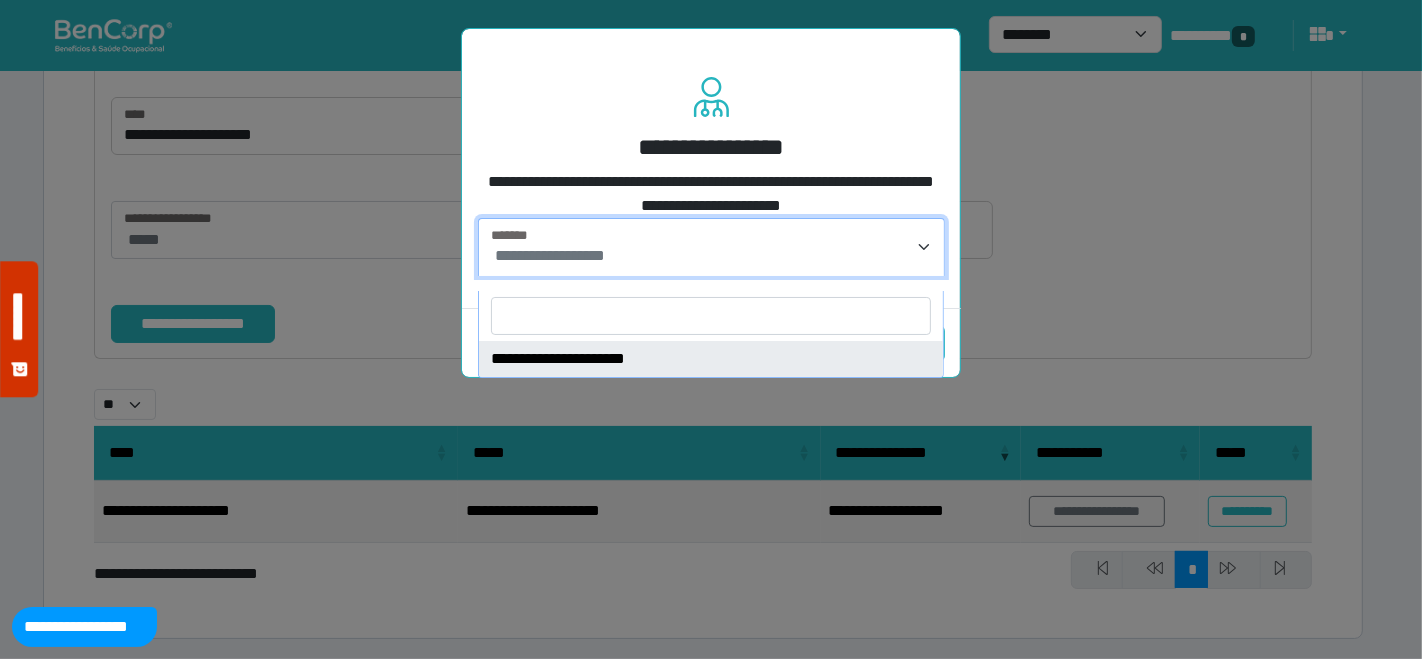 select on "****" 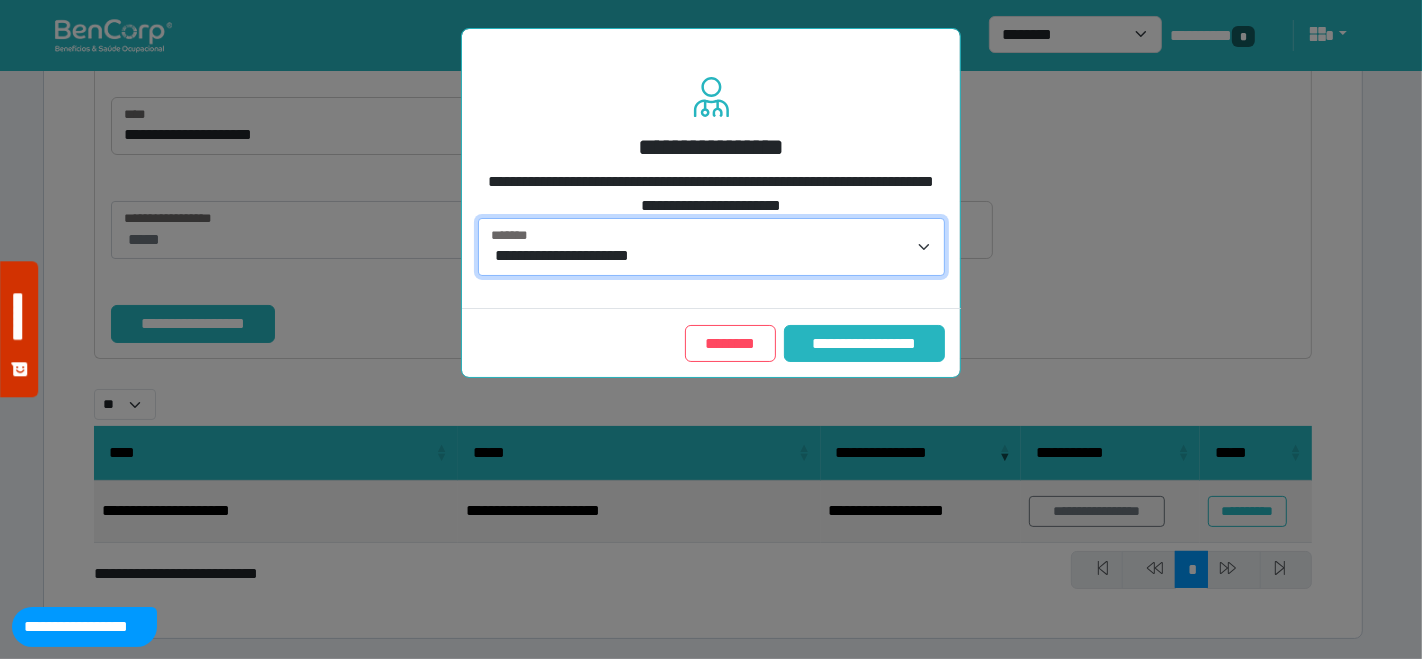 click on "**********" at bounding box center (864, 343) 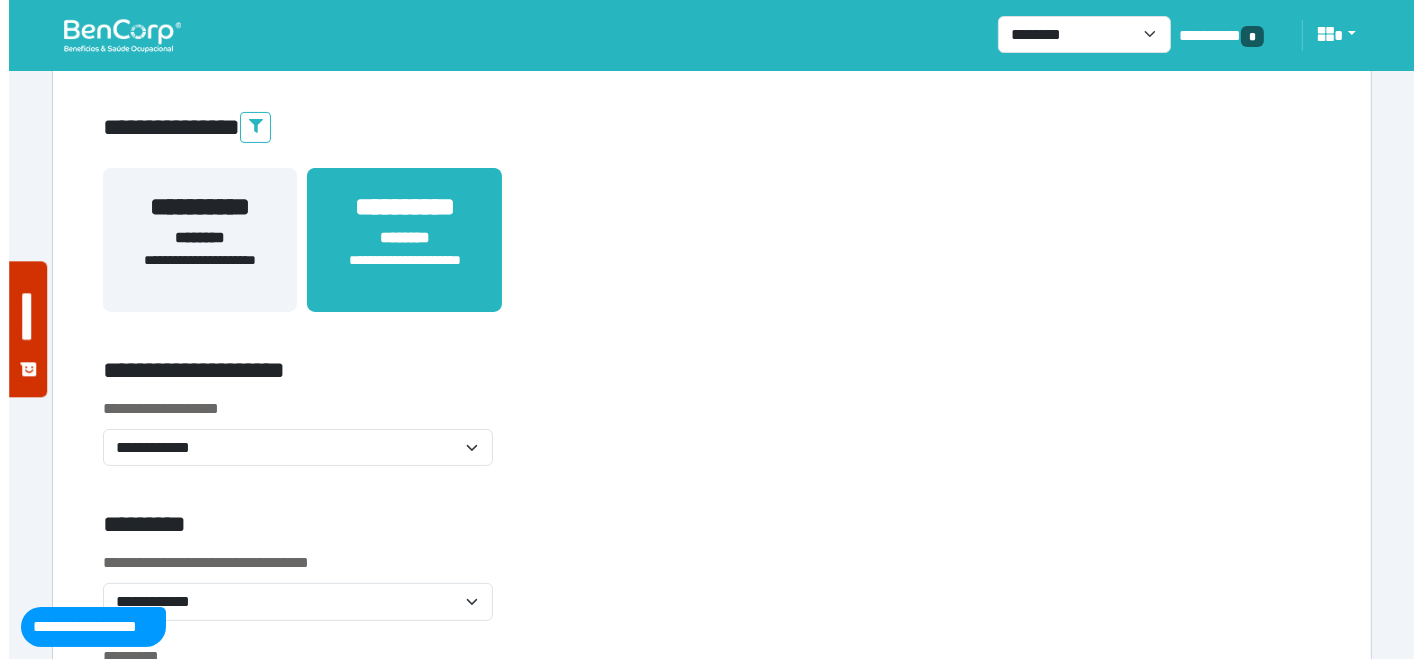 scroll, scrollTop: 222, scrollLeft: 0, axis: vertical 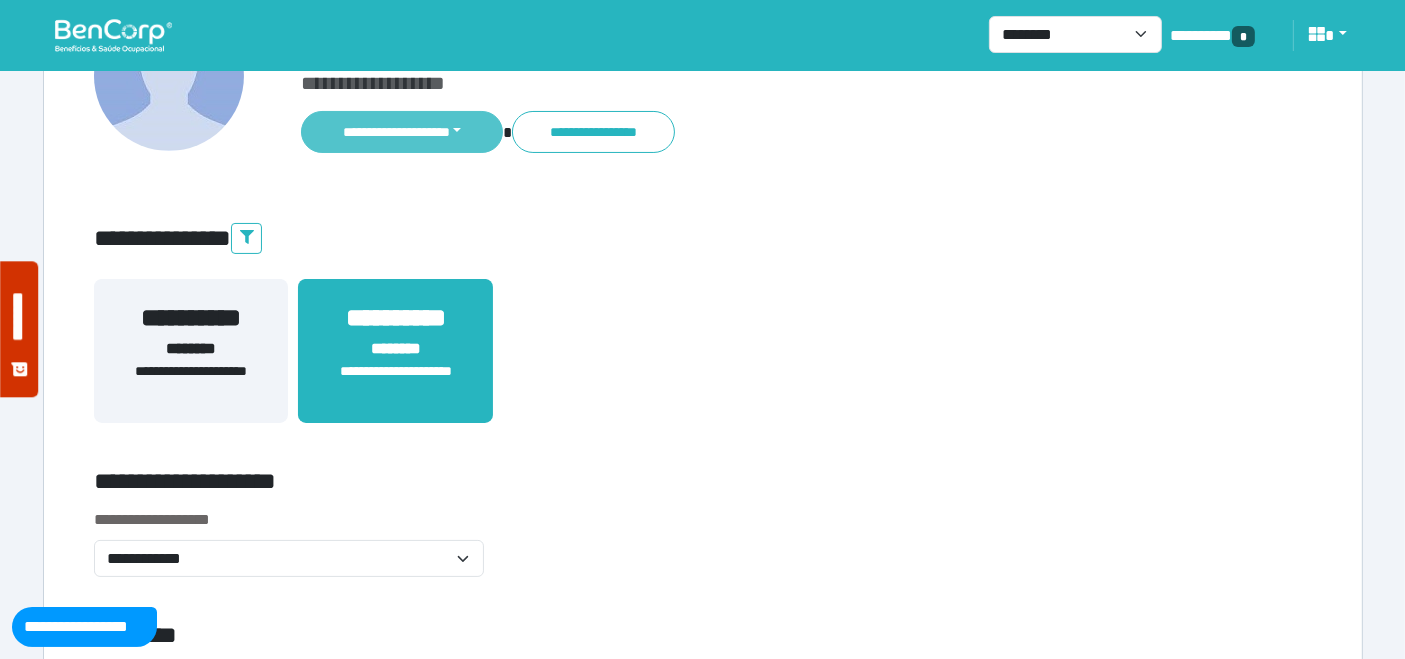 drag, startPoint x: 481, startPoint y: 136, endPoint x: 480, endPoint y: 148, distance: 12.0415945 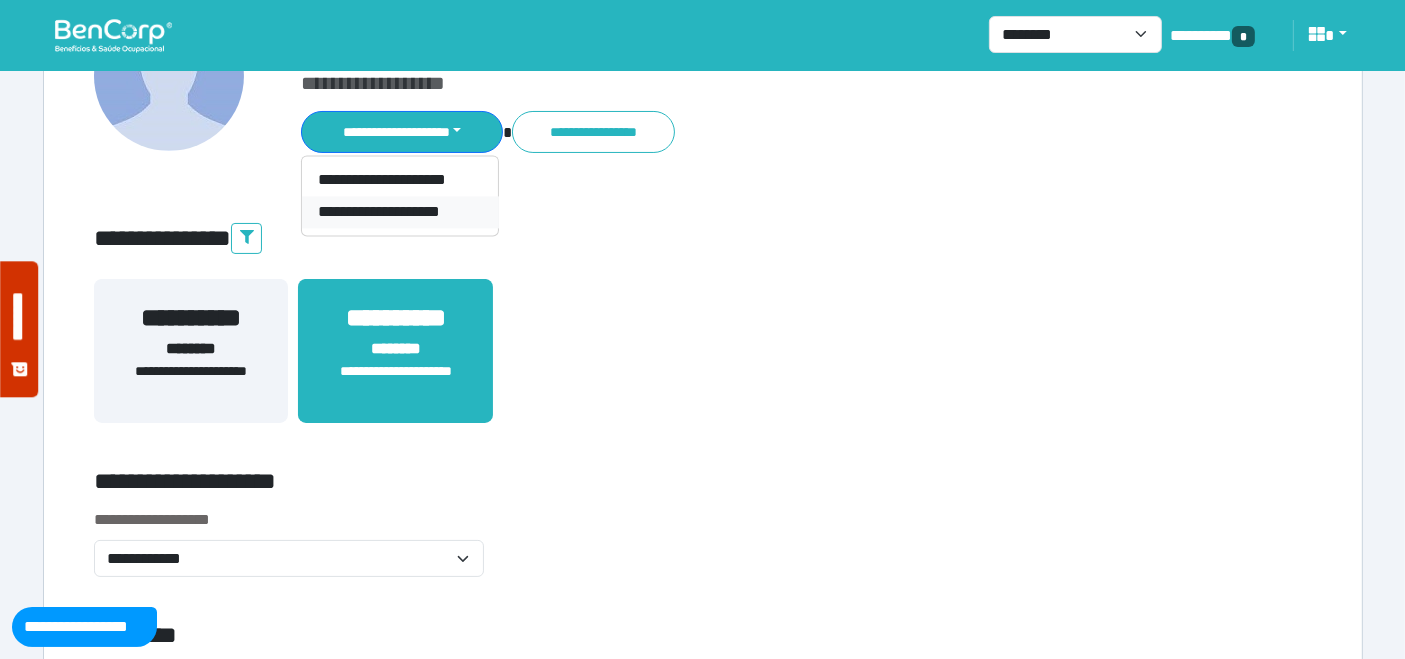 click on "**********" at bounding box center [400, 212] 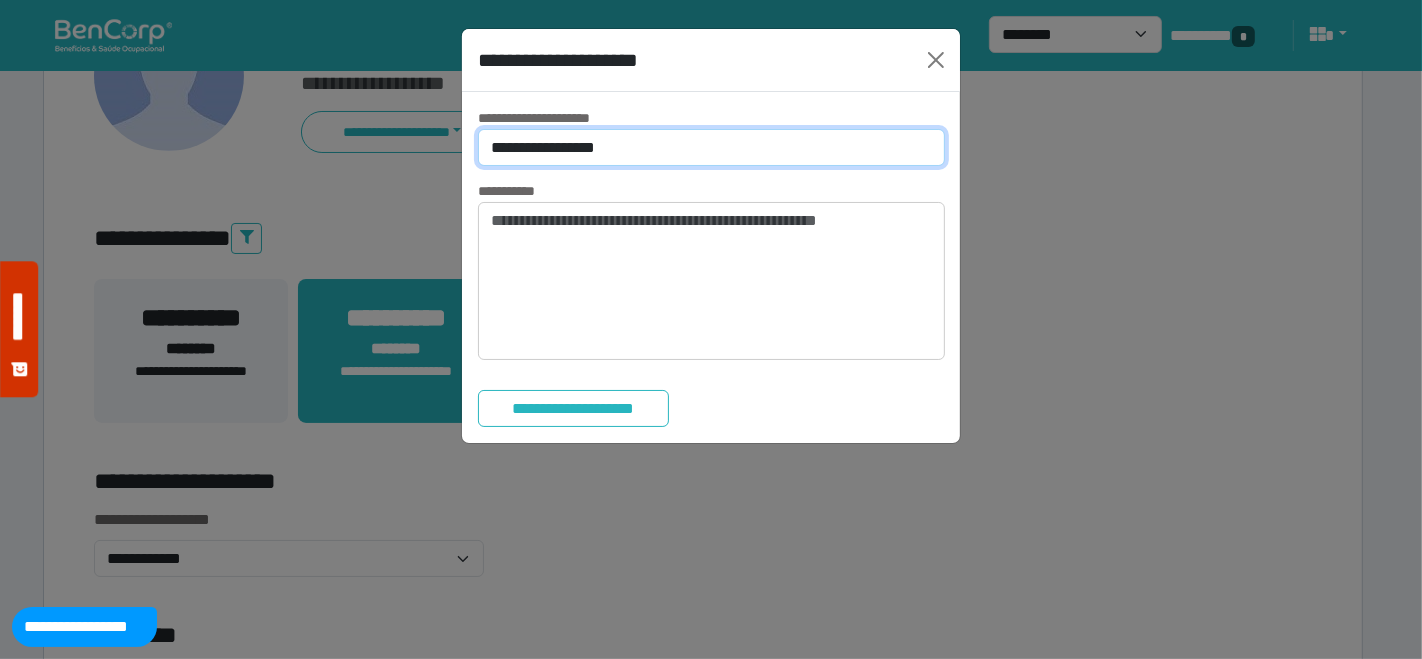 drag, startPoint x: 538, startPoint y: 142, endPoint x: 539, endPoint y: 162, distance: 20.024984 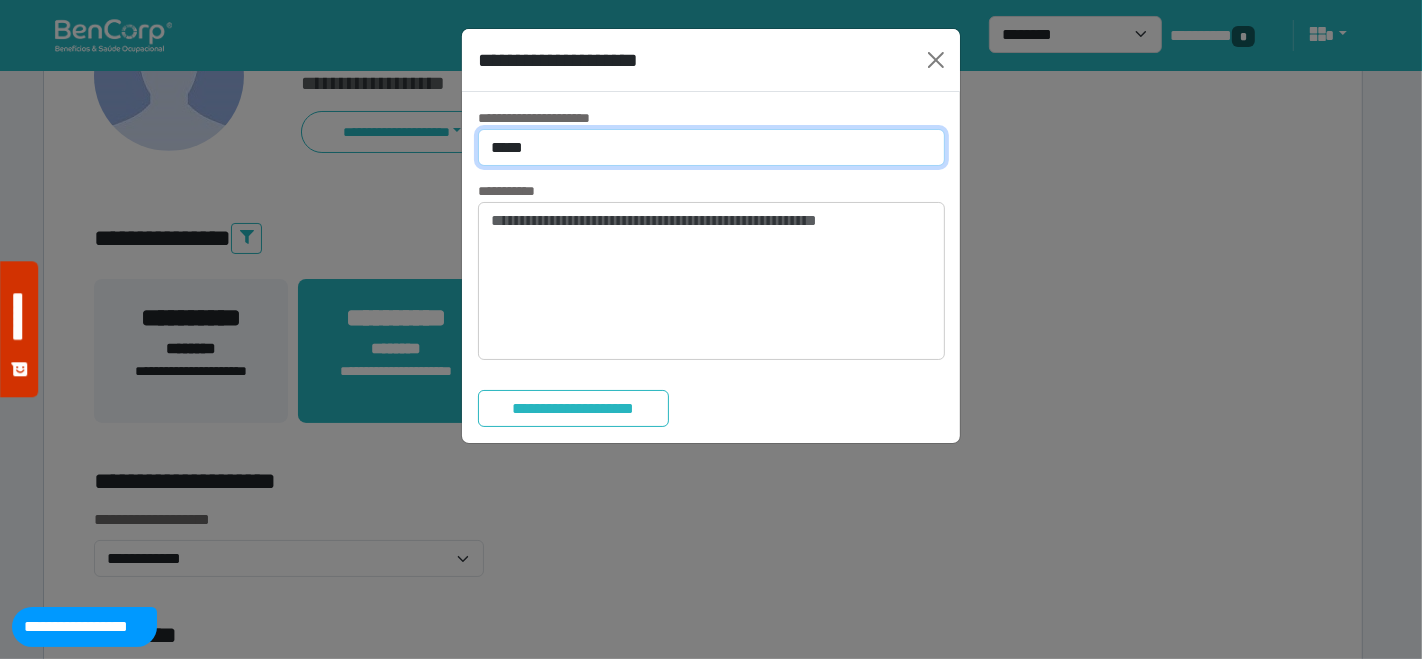 click on "**********" at bounding box center [711, 147] 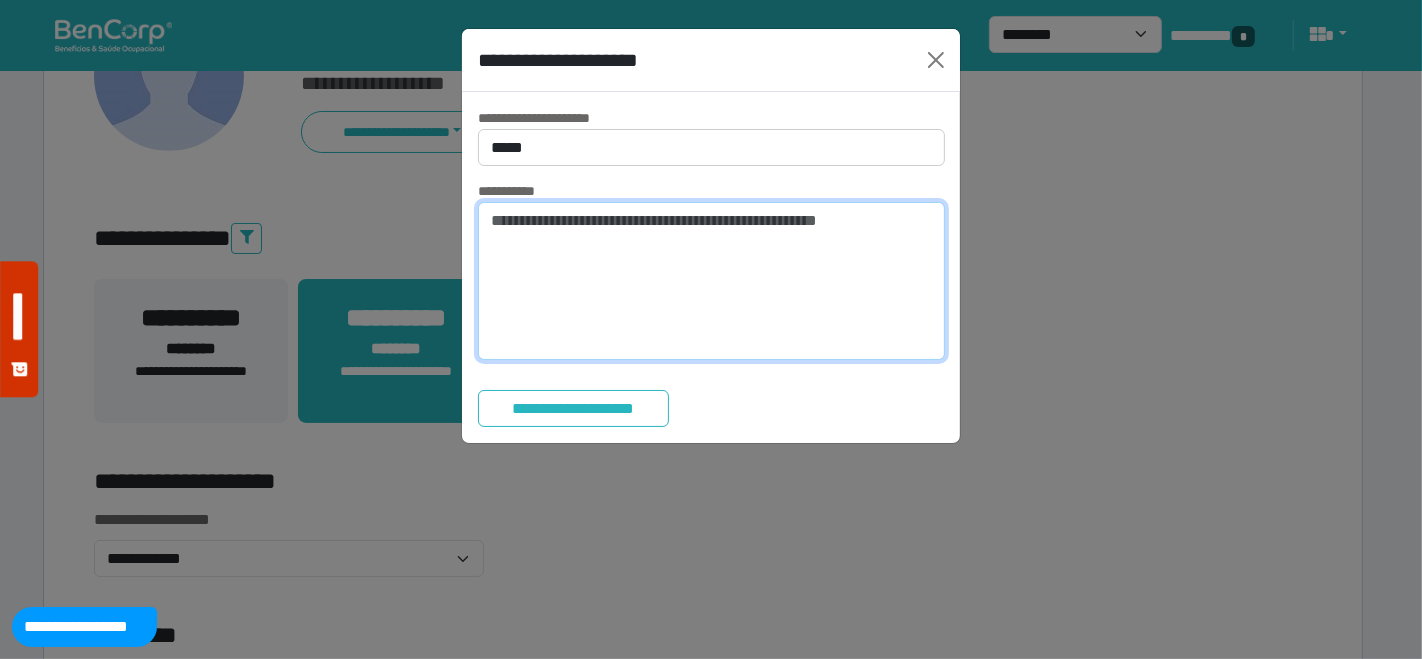 click at bounding box center [711, 281] 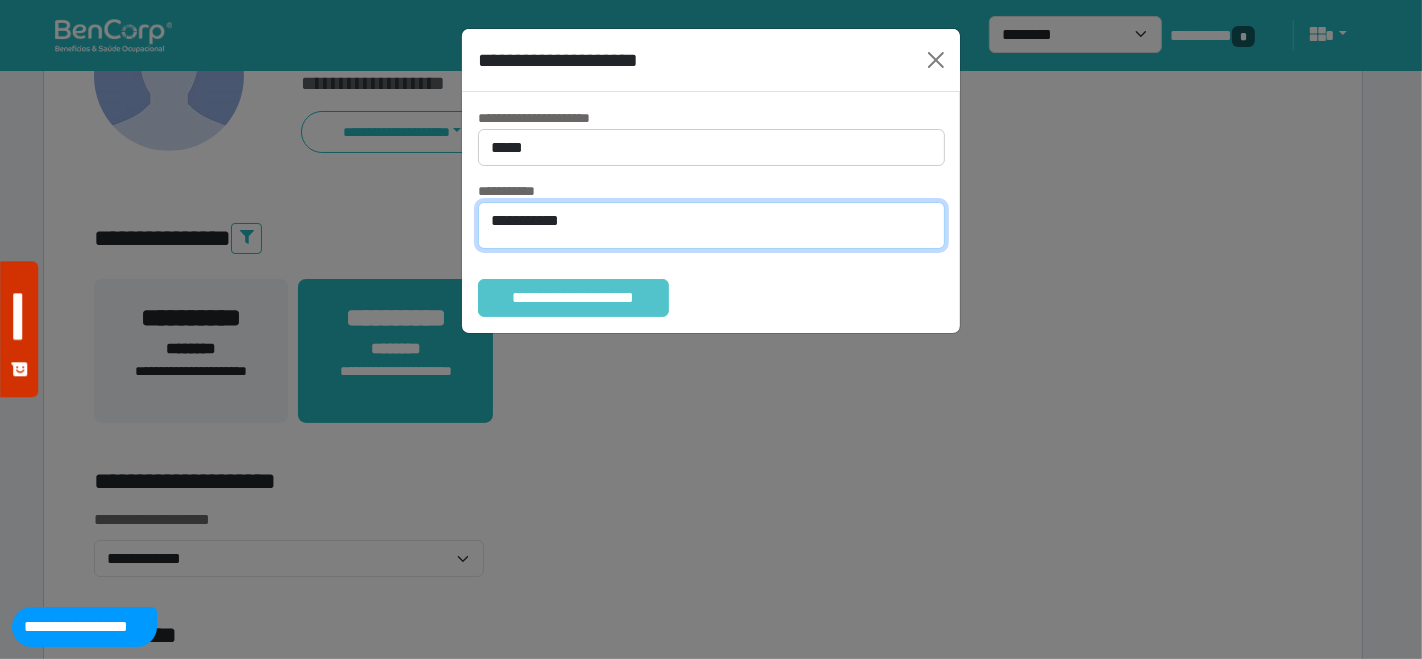 type on "**********" 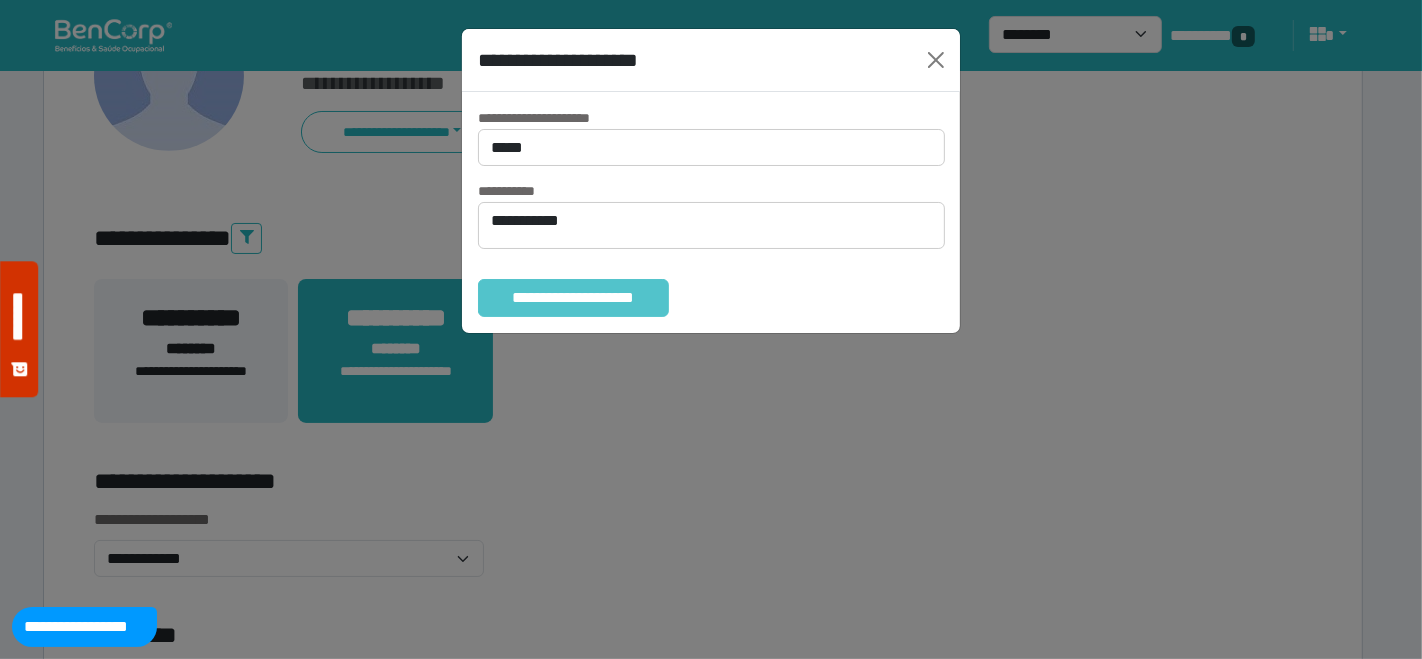 click on "**********" at bounding box center [573, 297] 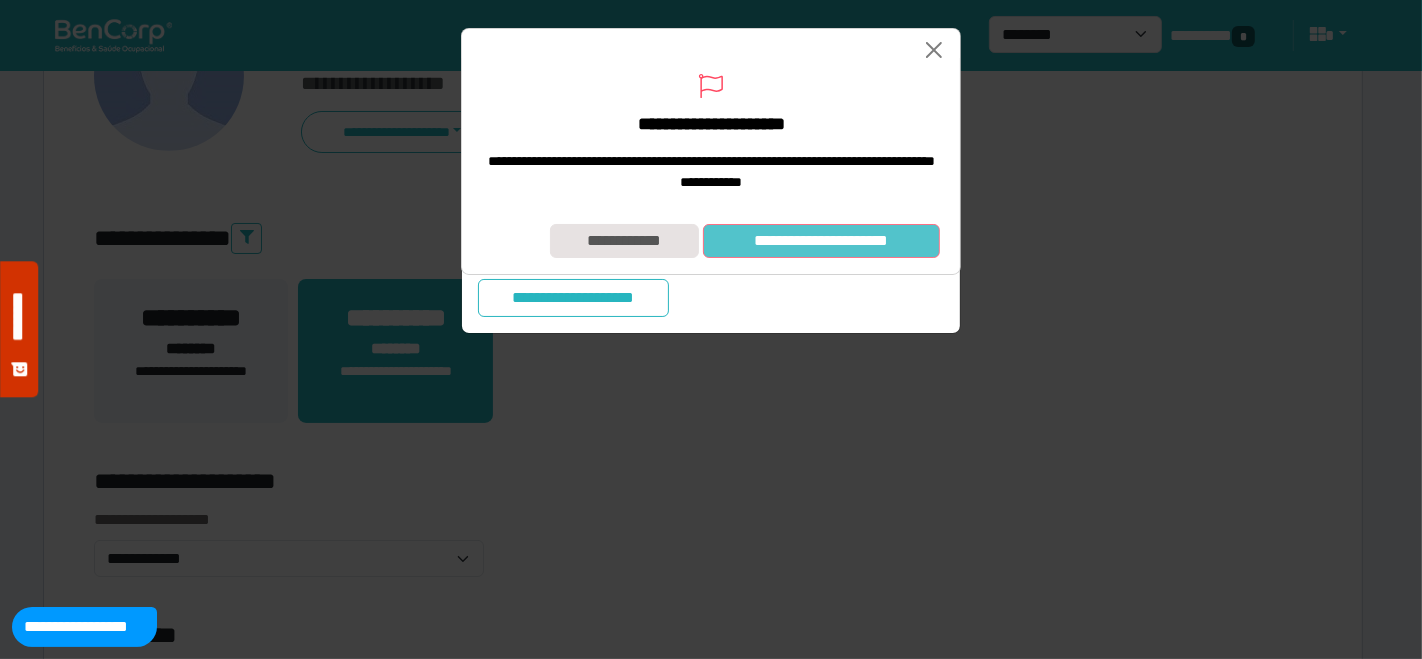 click on "**********" at bounding box center [821, 240] 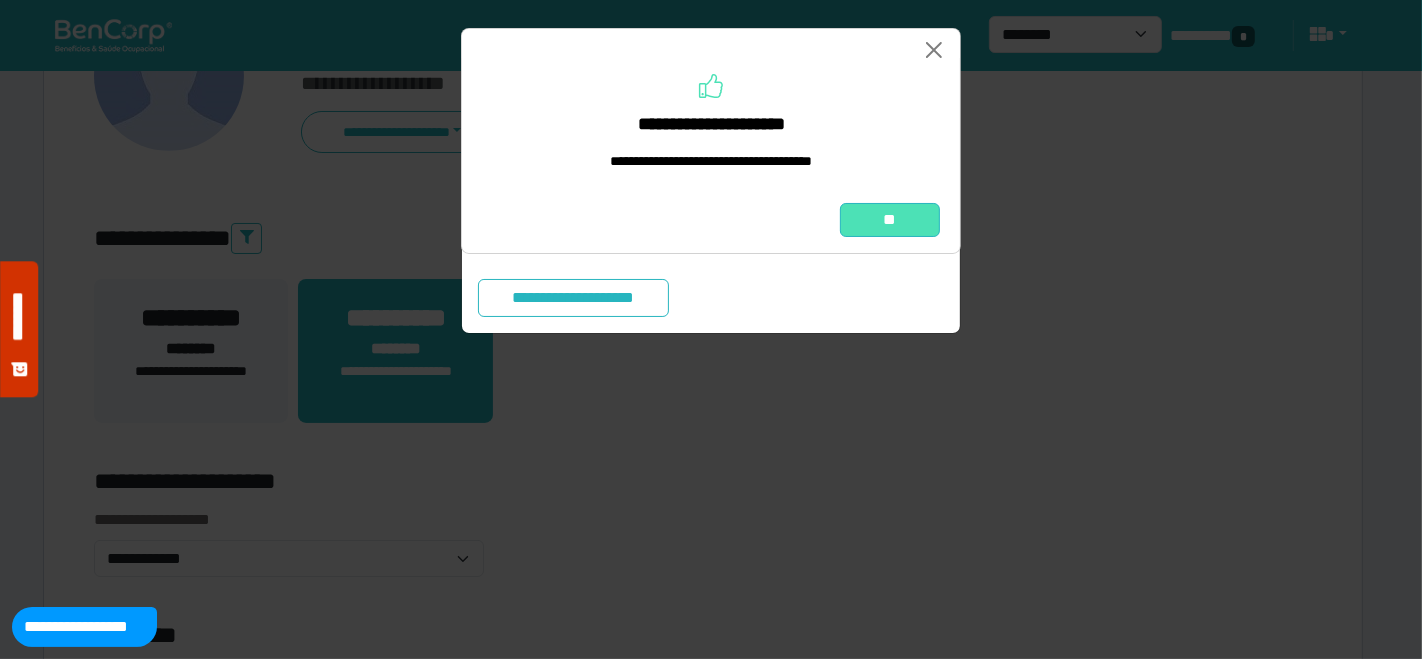 click on "**" at bounding box center [890, 219] 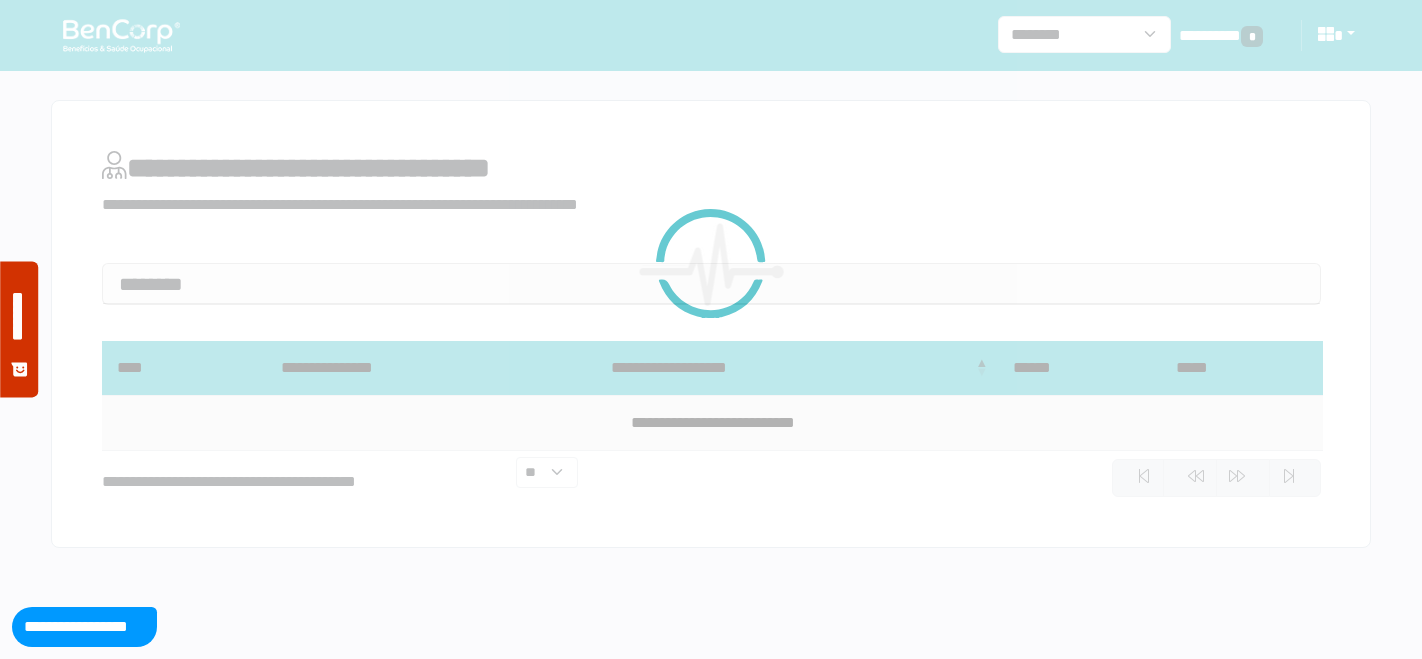 scroll, scrollTop: 0, scrollLeft: 0, axis: both 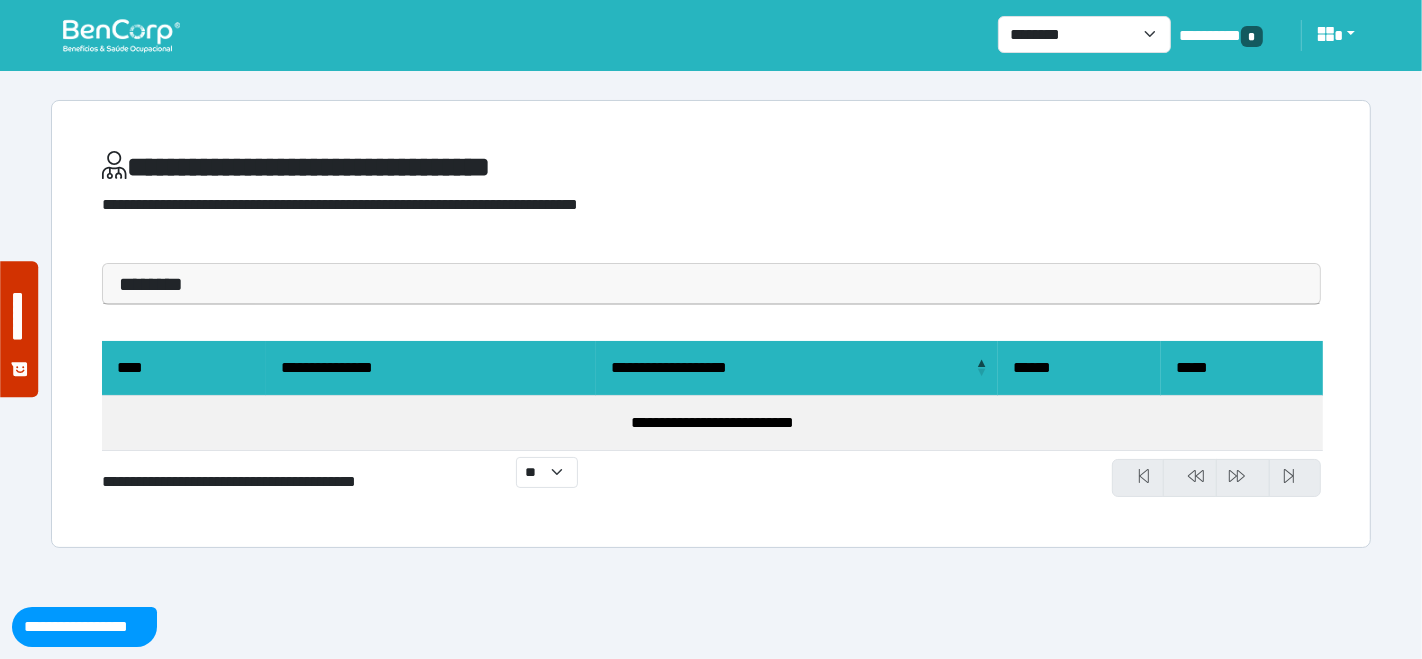 click at bounding box center (121, 35) 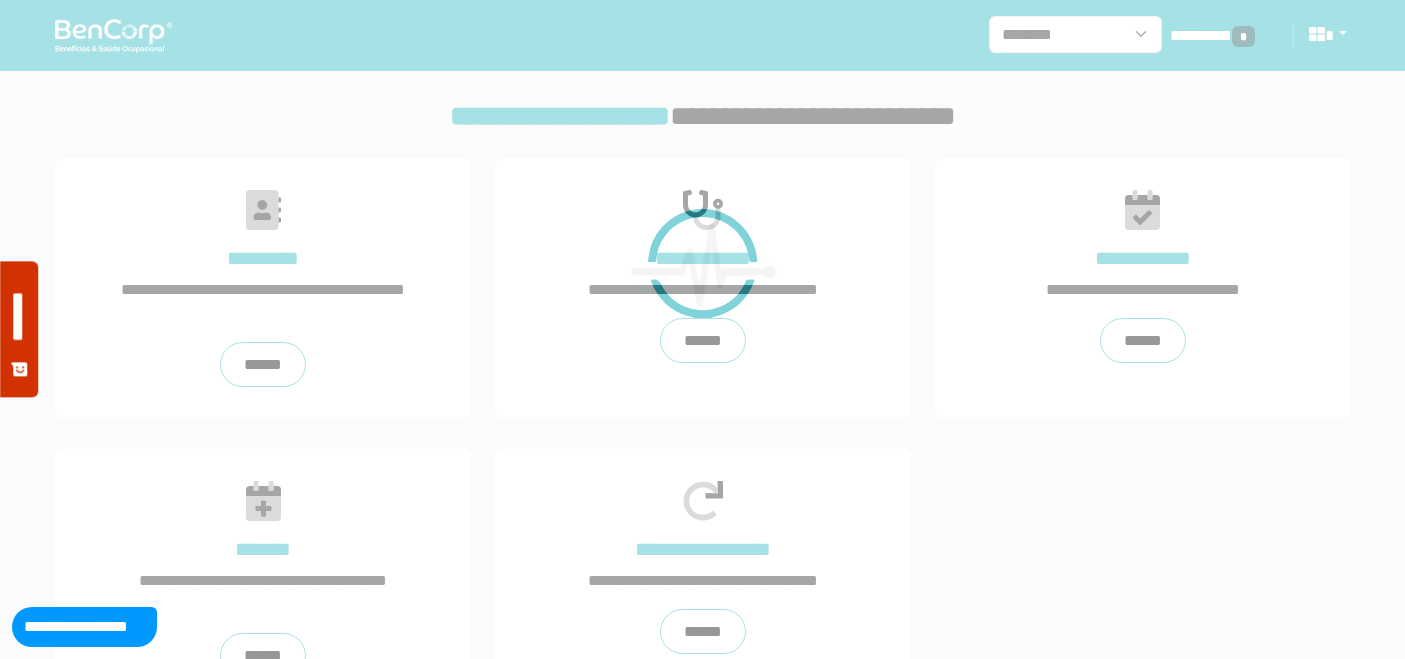 scroll, scrollTop: 0, scrollLeft: 0, axis: both 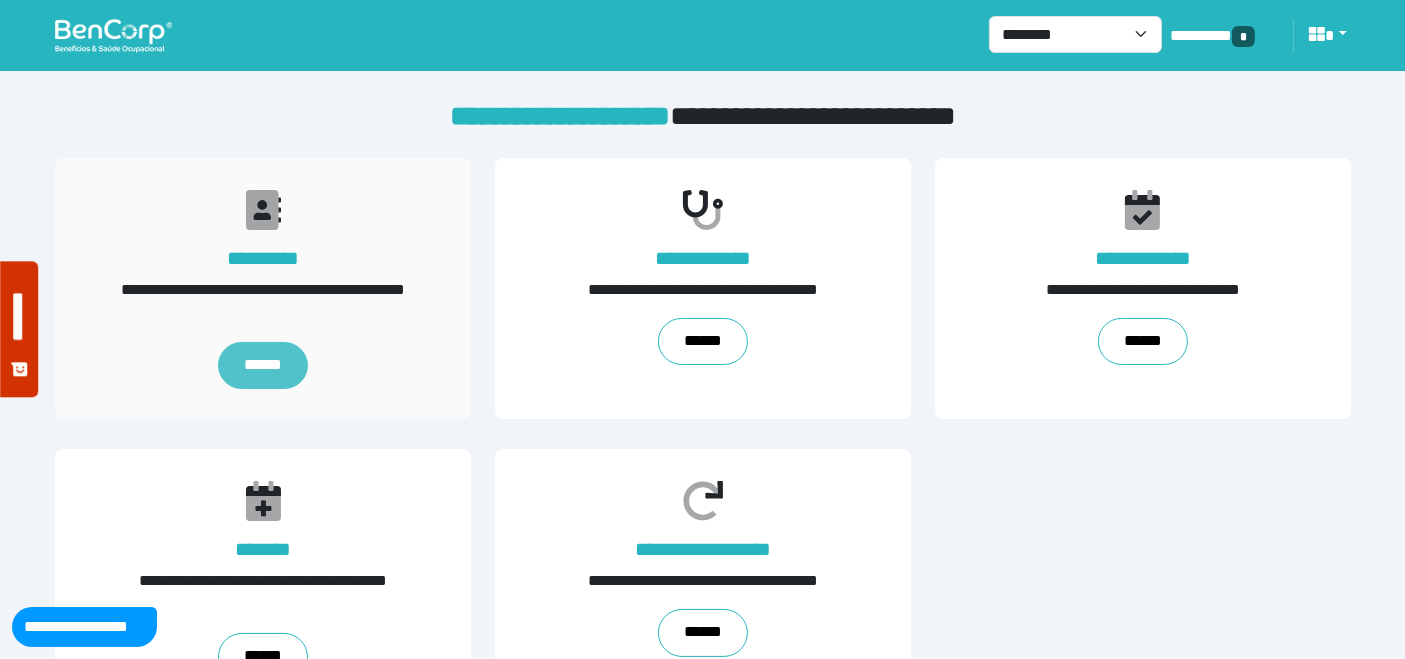click on "******" at bounding box center [262, 366] 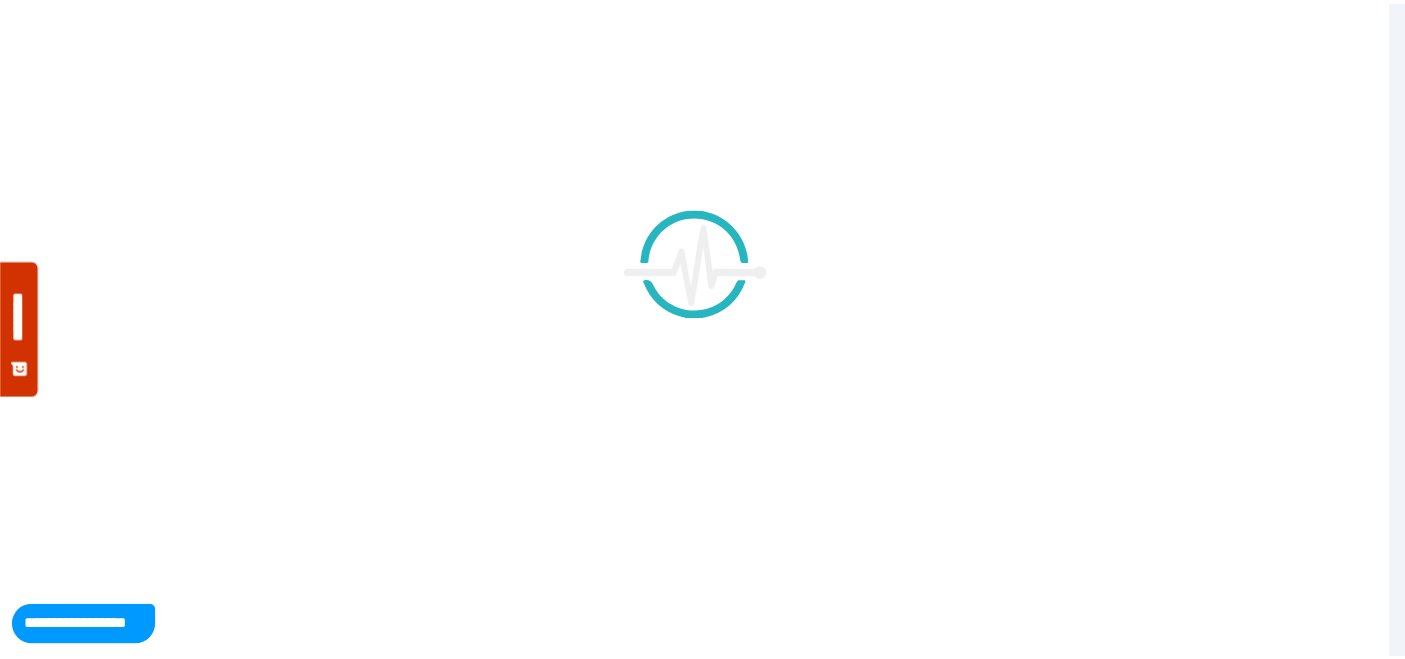 scroll, scrollTop: 0, scrollLeft: 0, axis: both 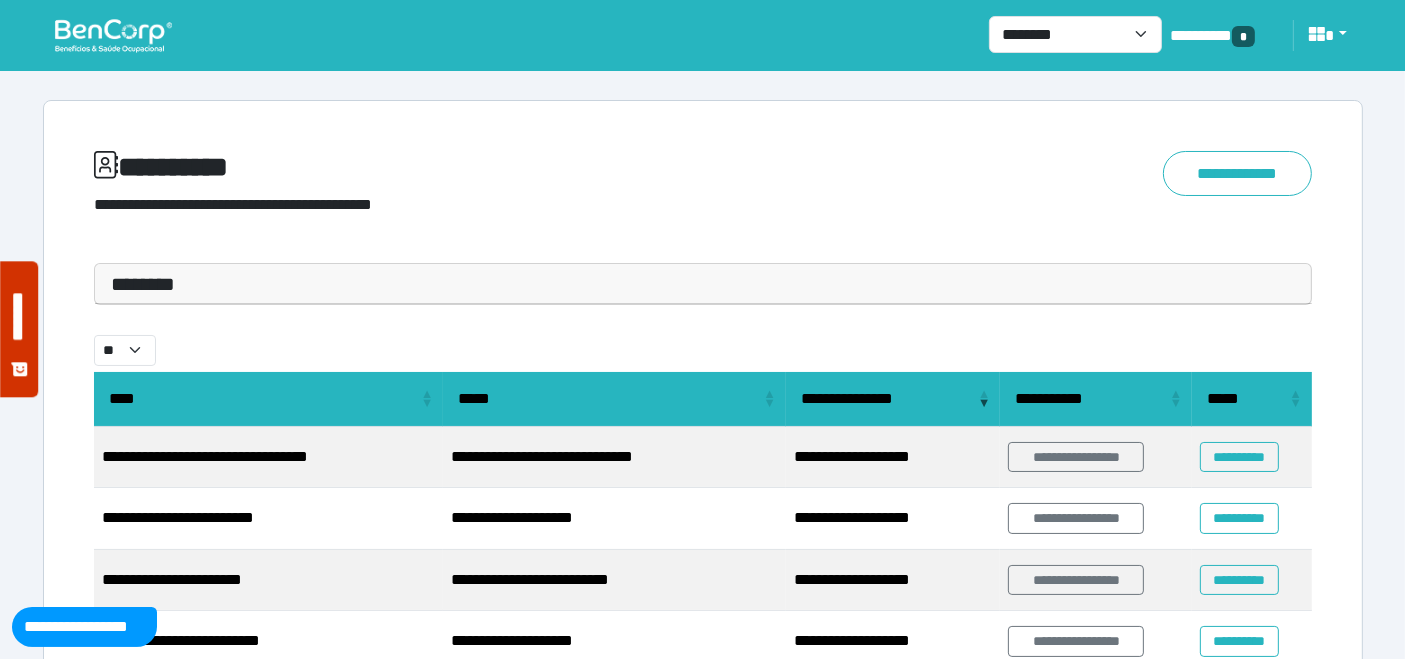 drag, startPoint x: 287, startPoint y: 292, endPoint x: 278, endPoint y: 307, distance: 17.492855 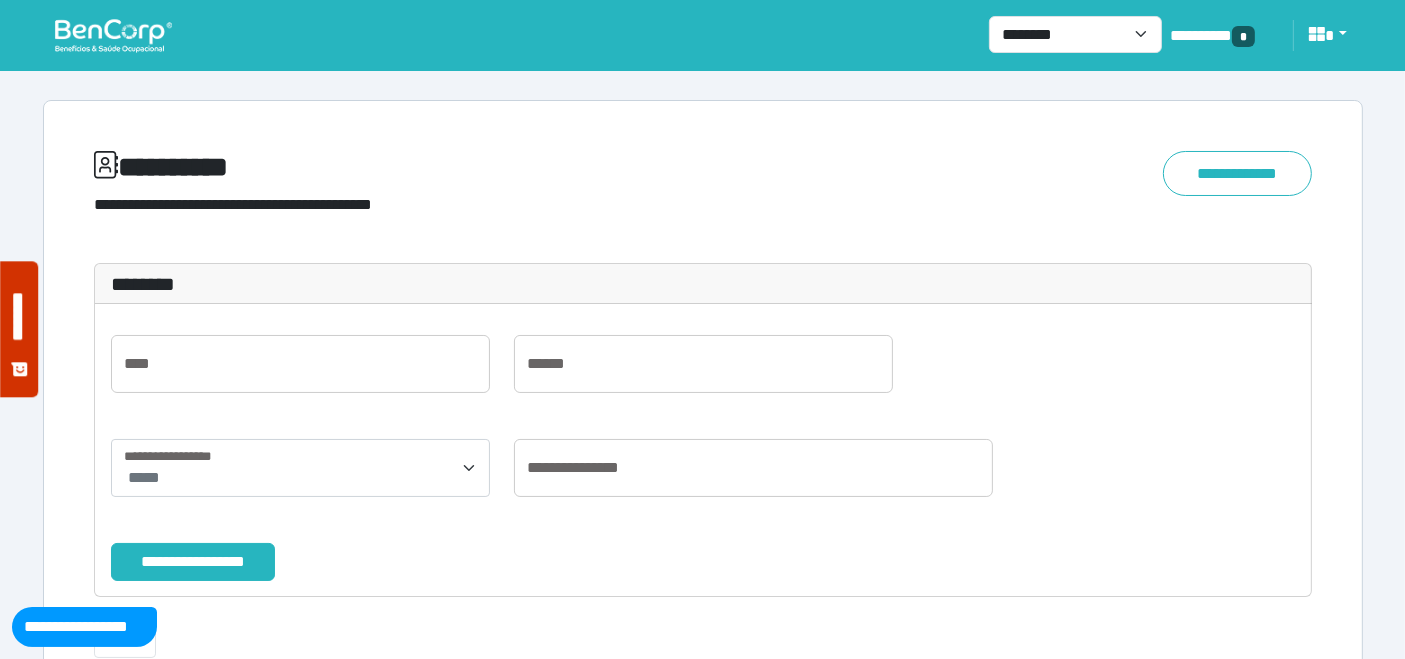 click on "****" at bounding box center [300, 372] 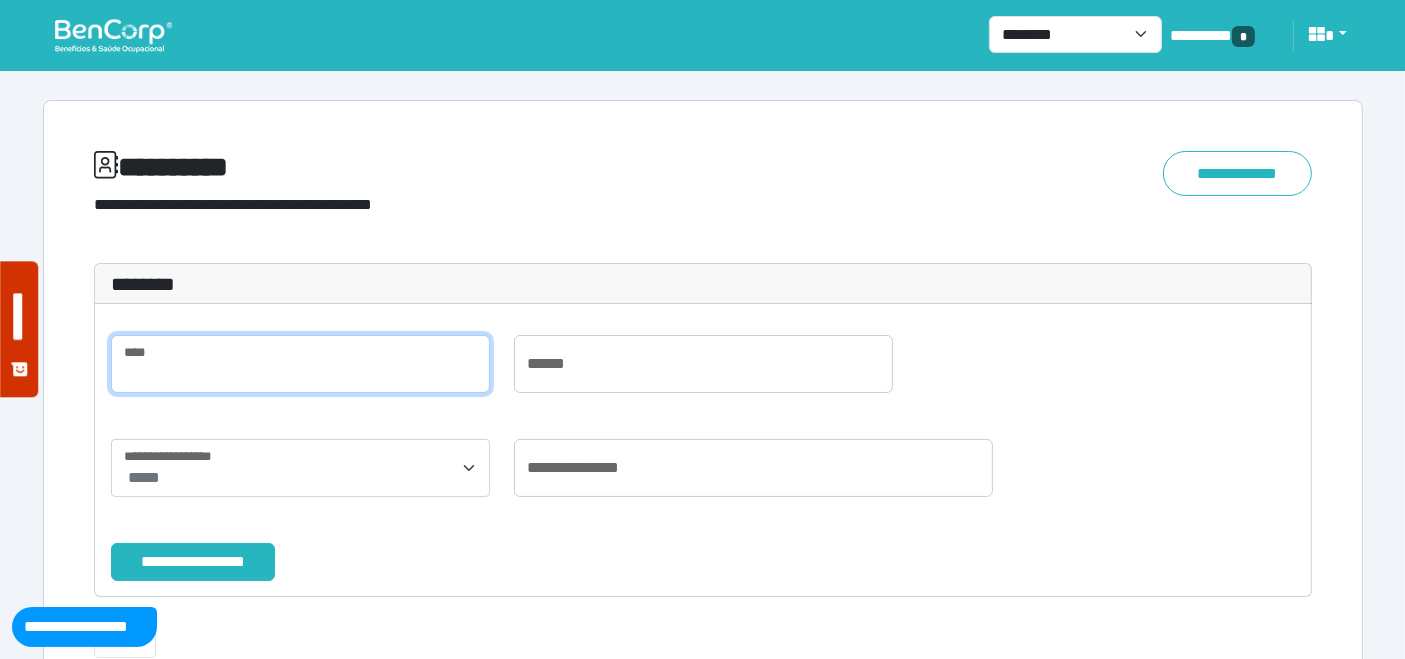 click at bounding box center (300, 364) 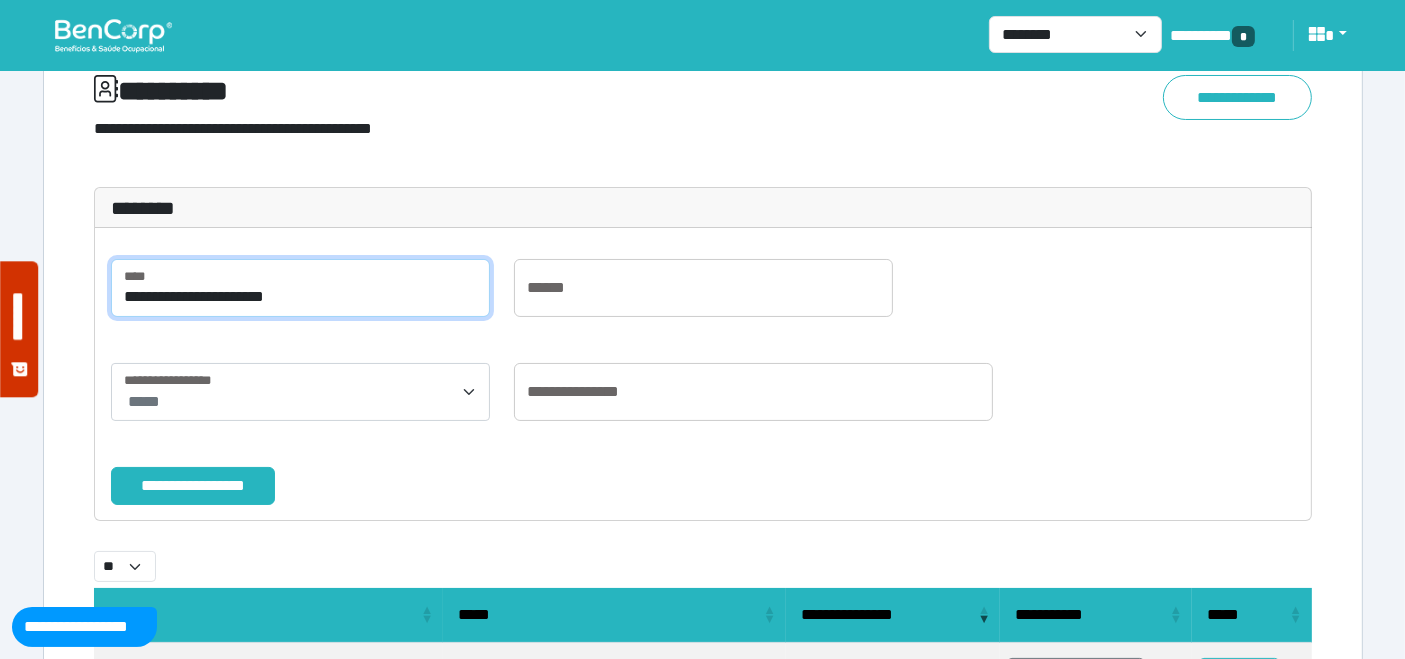 scroll, scrollTop: 111, scrollLeft: 0, axis: vertical 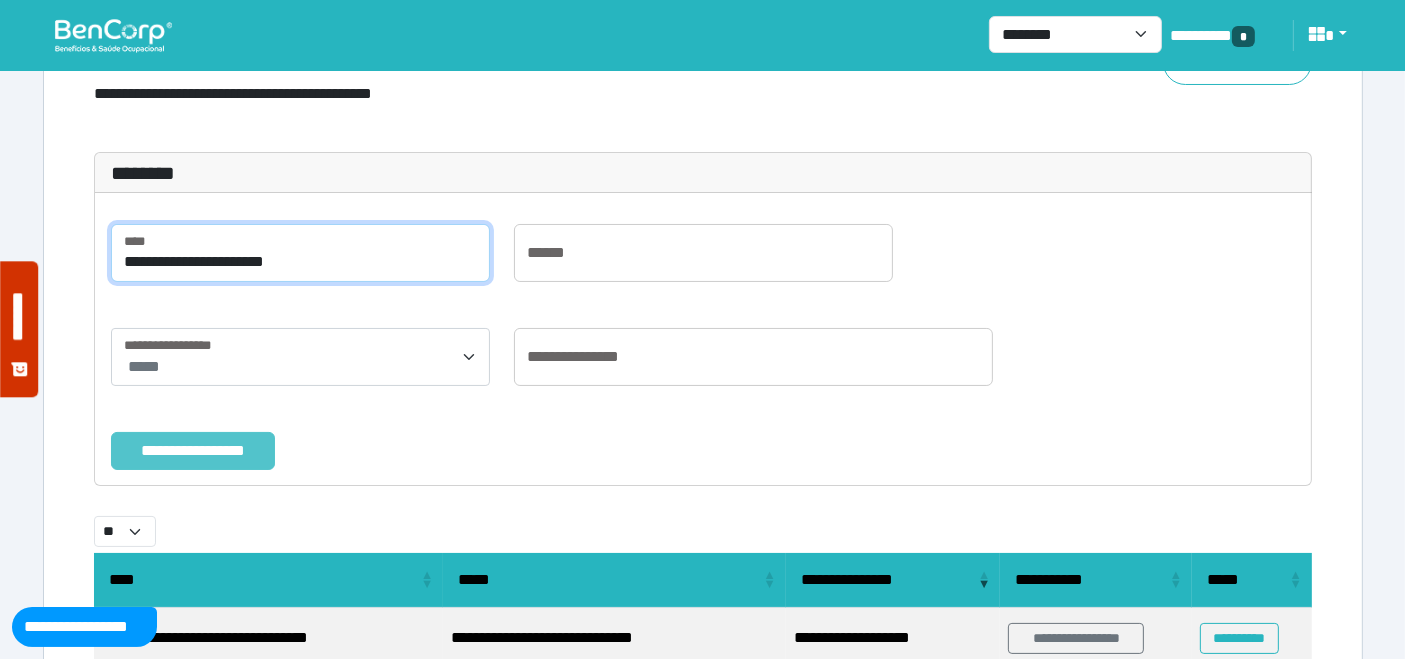 type on "**********" 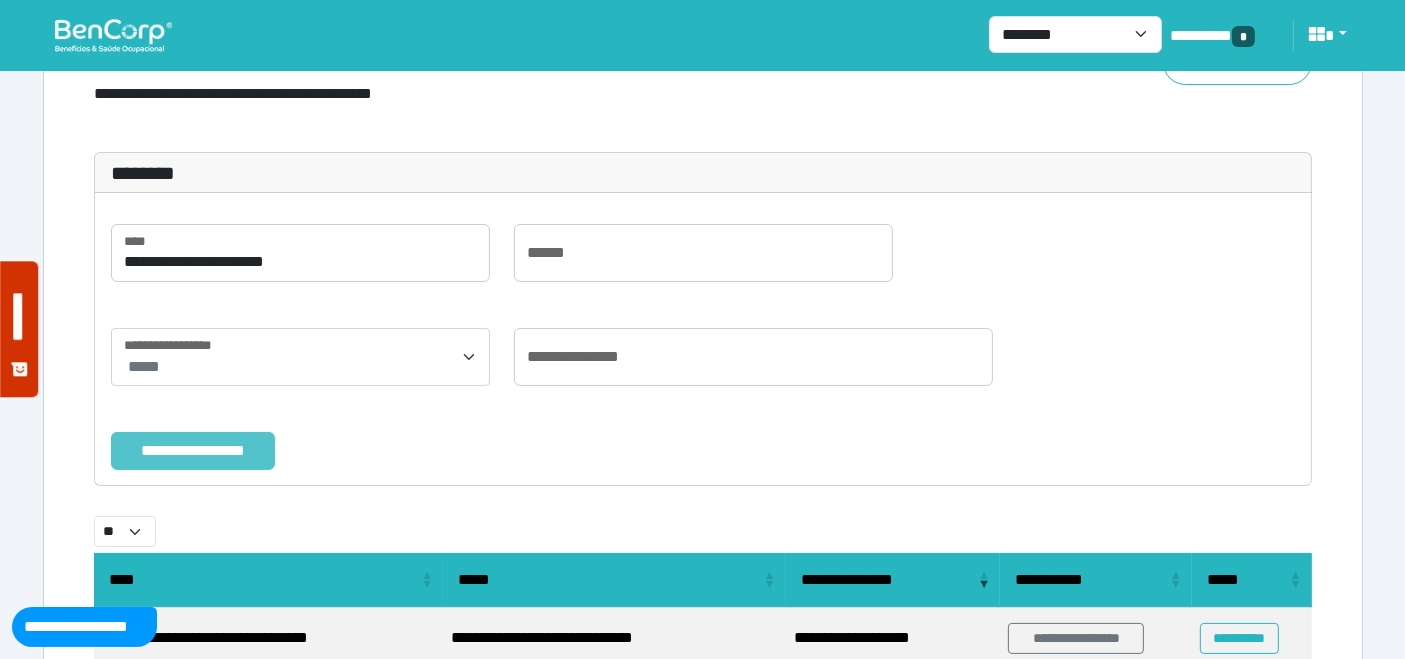 click on "**********" at bounding box center (193, 450) 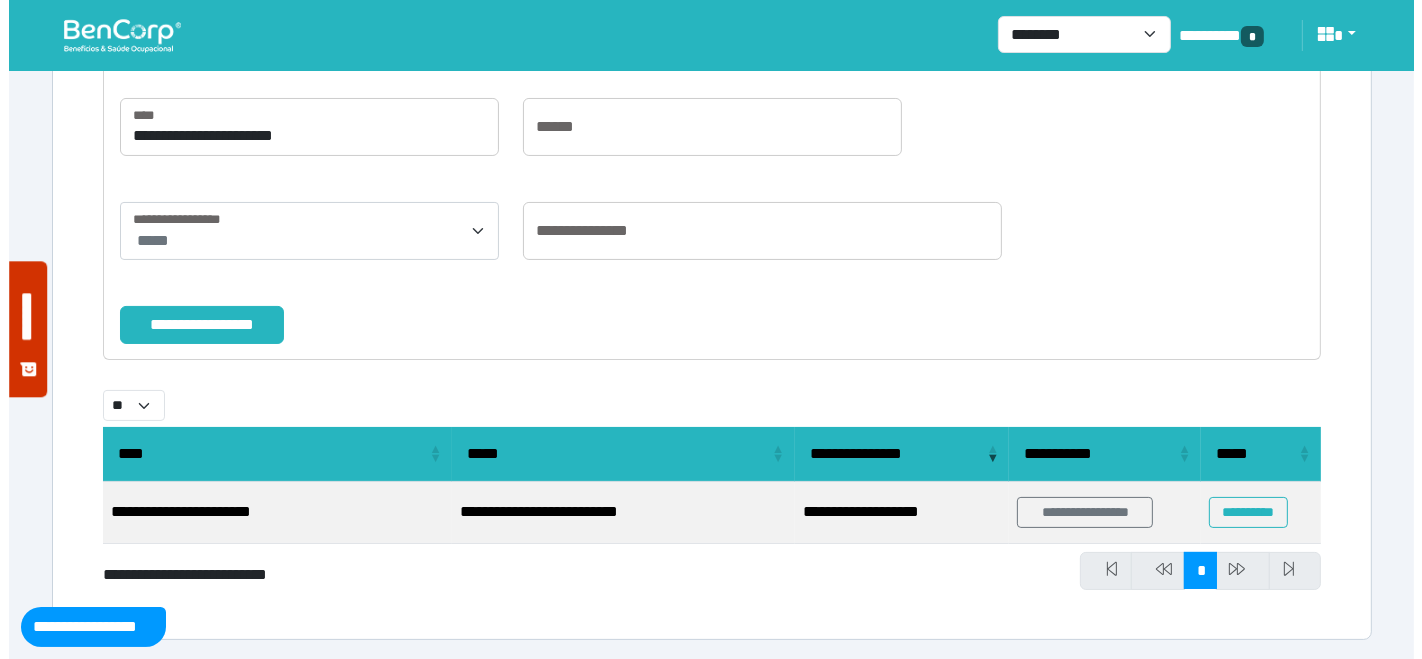 scroll, scrollTop: 238, scrollLeft: 0, axis: vertical 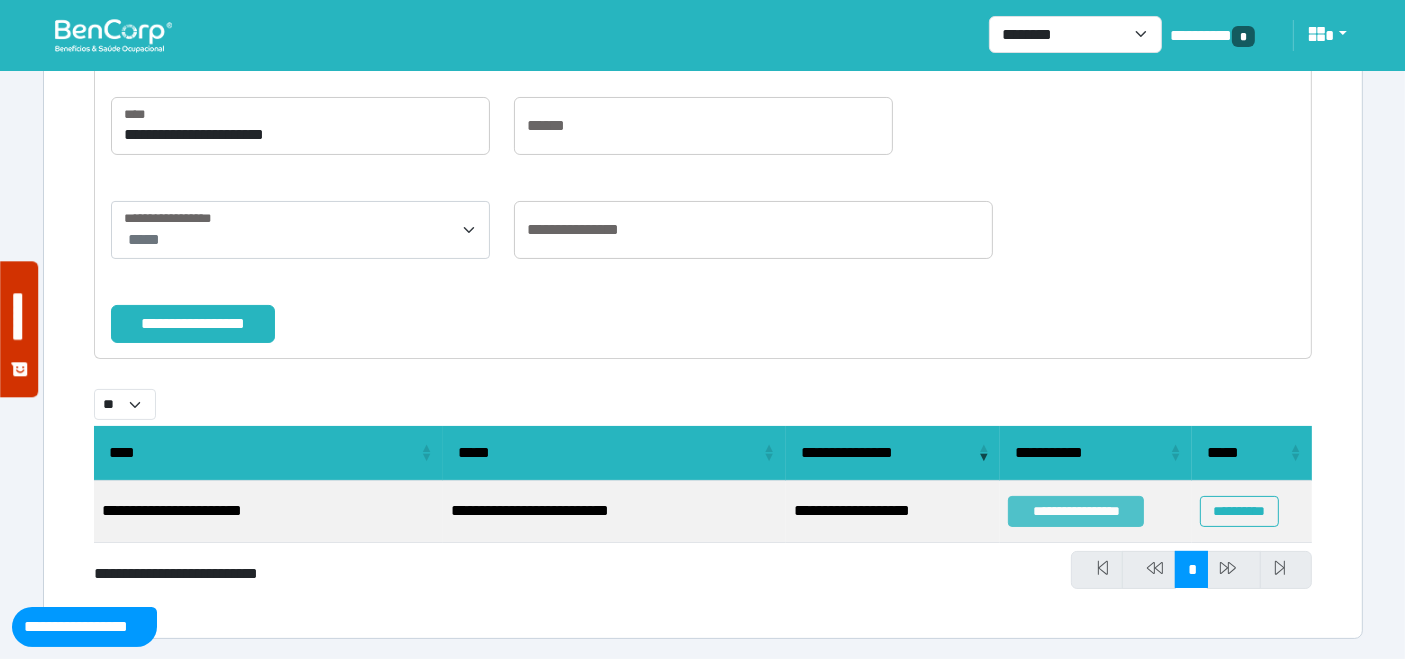 click on "**********" at bounding box center [1076, 511] 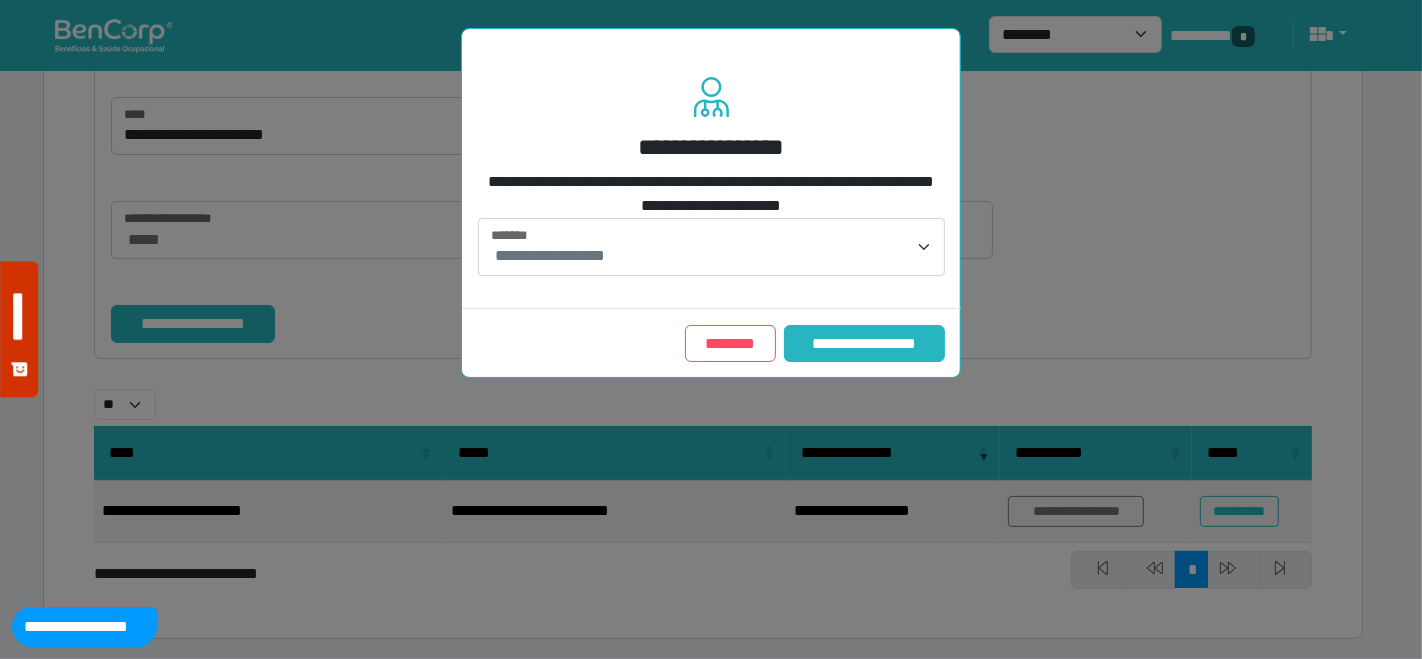 click on "**********" at bounding box center [550, 255] 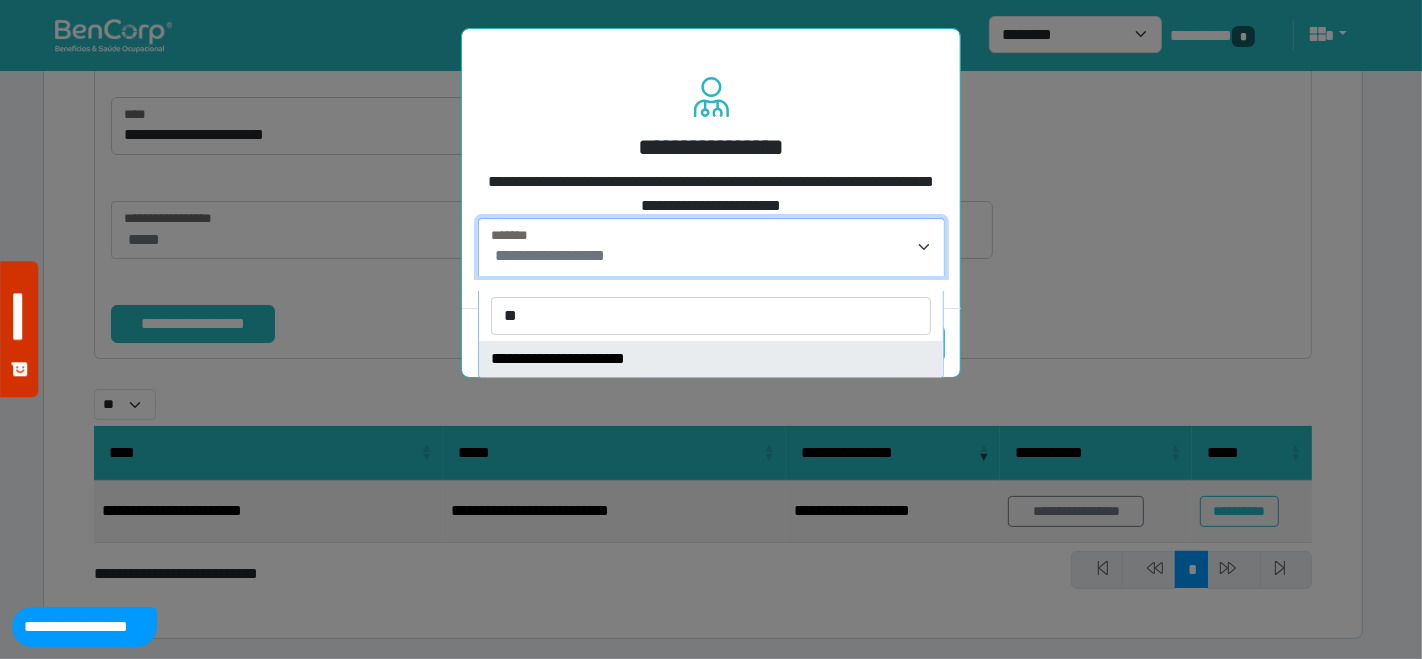 type on "**" 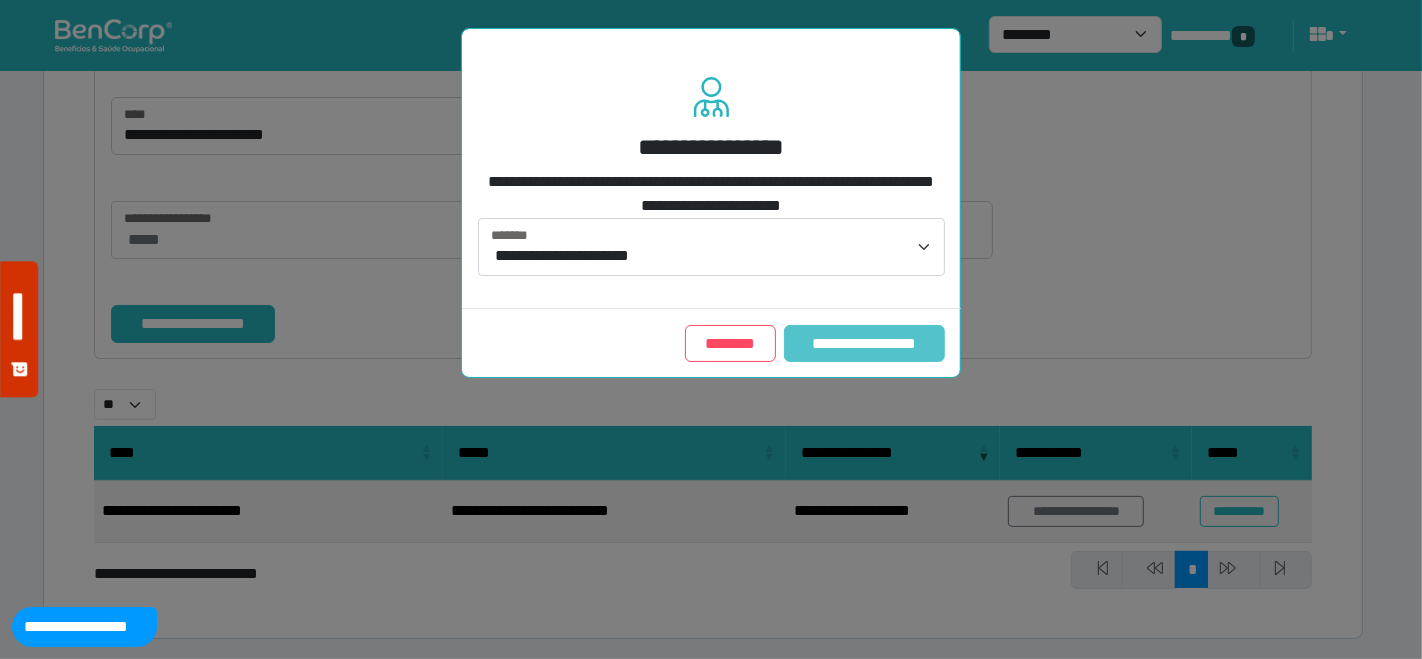 click on "**********" at bounding box center (864, 343) 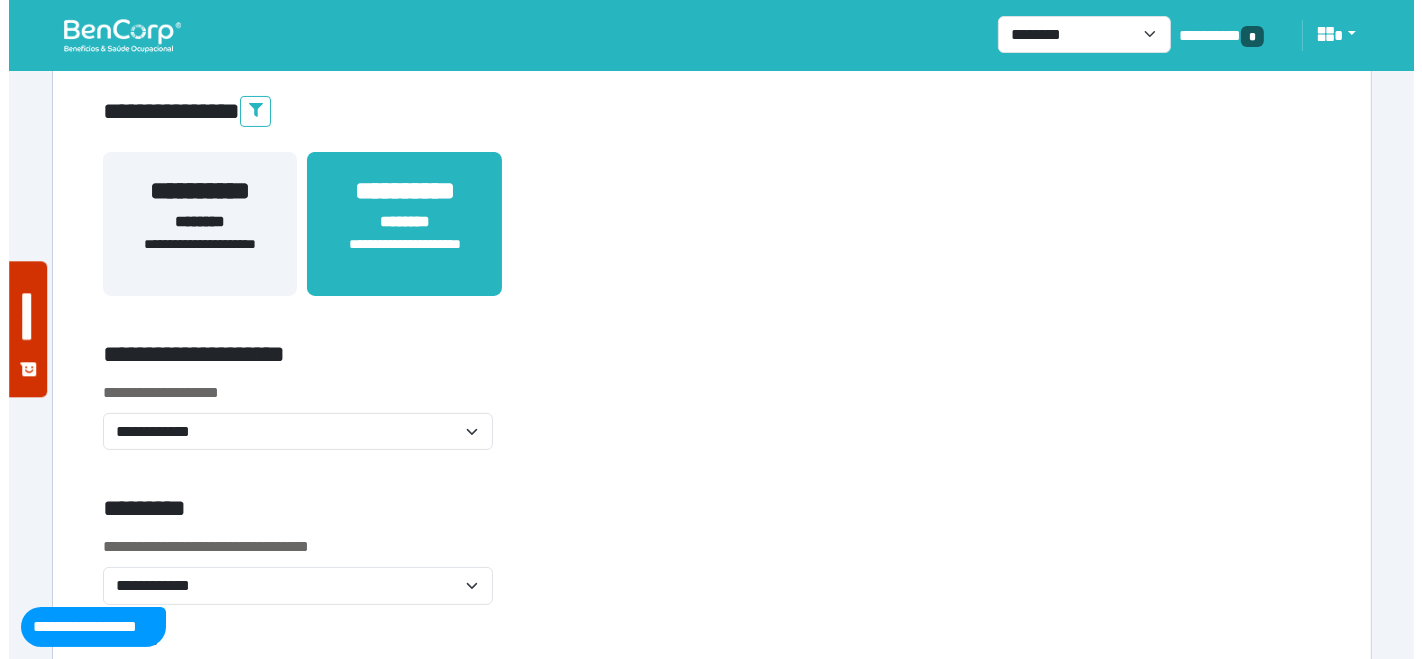 scroll, scrollTop: 222, scrollLeft: 0, axis: vertical 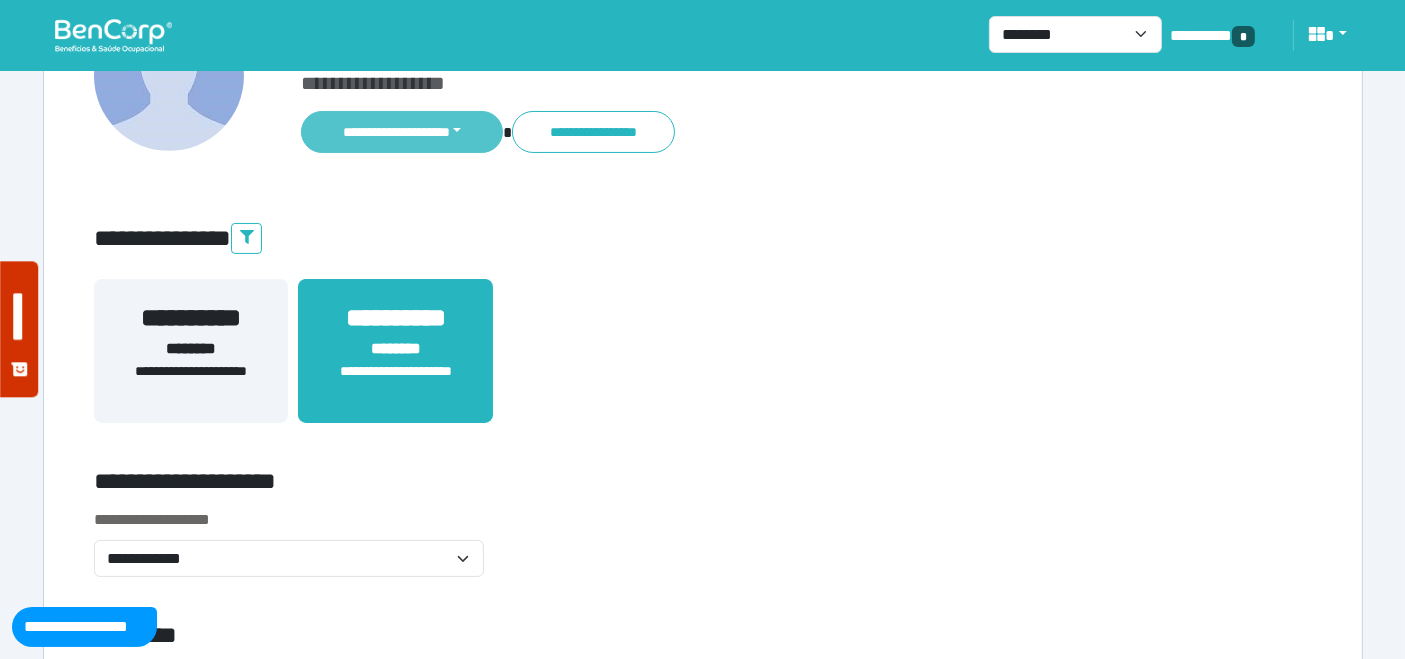 click on "**********" at bounding box center [402, 132] 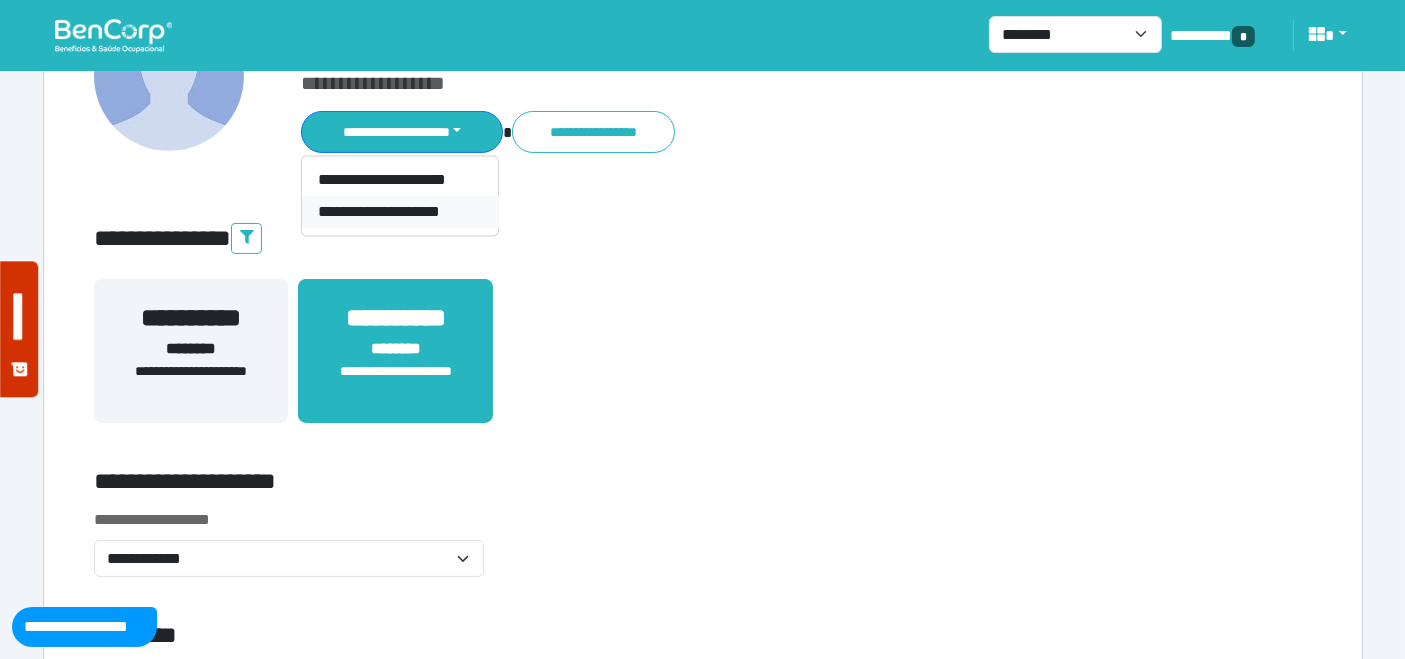 click on "**********" at bounding box center (400, 212) 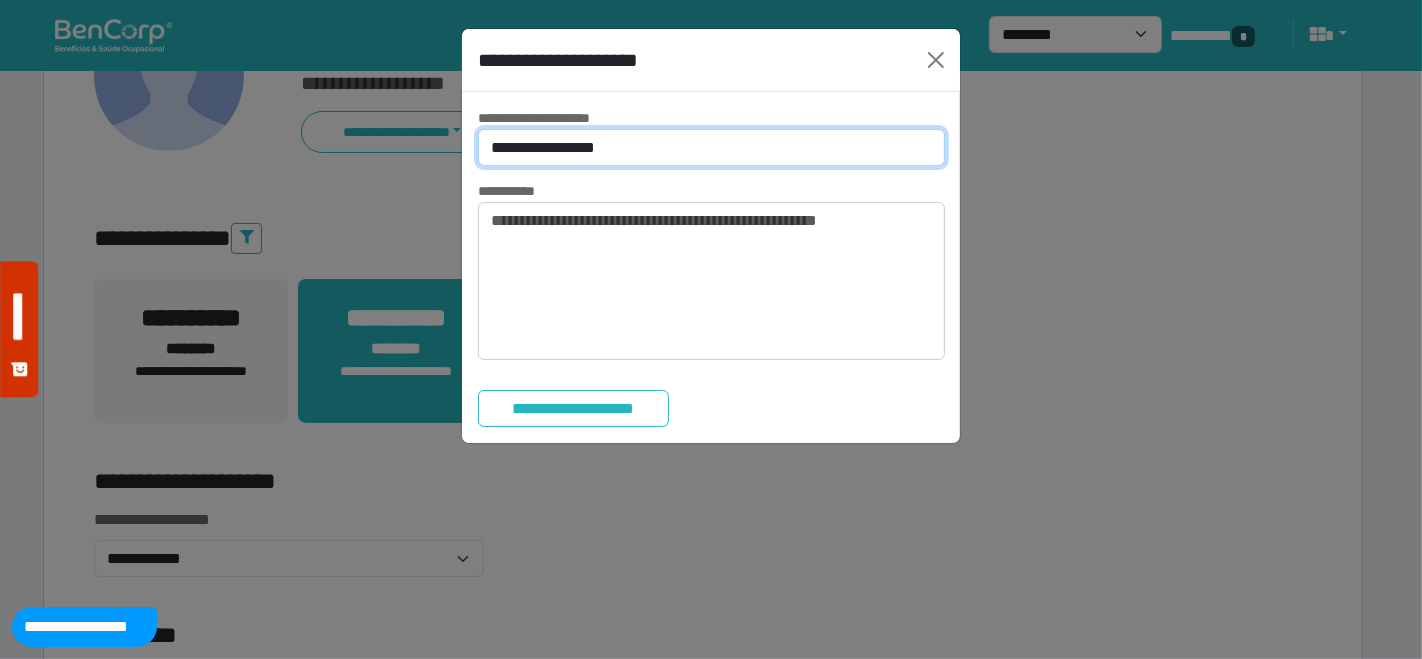 drag, startPoint x: 557, startPoint y: 145, endPoint x: 554, endPoint y: 164, distance: 19.235384 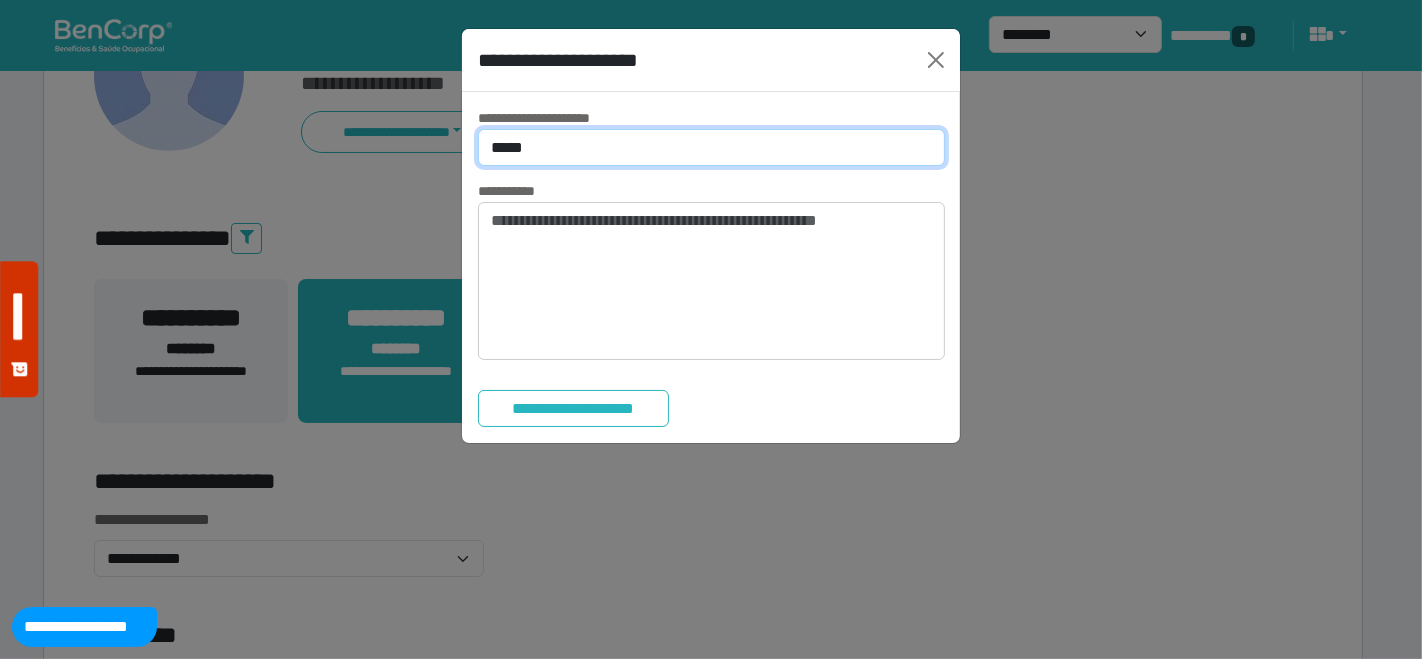 click on "**********" at bounding box center (711, 147) 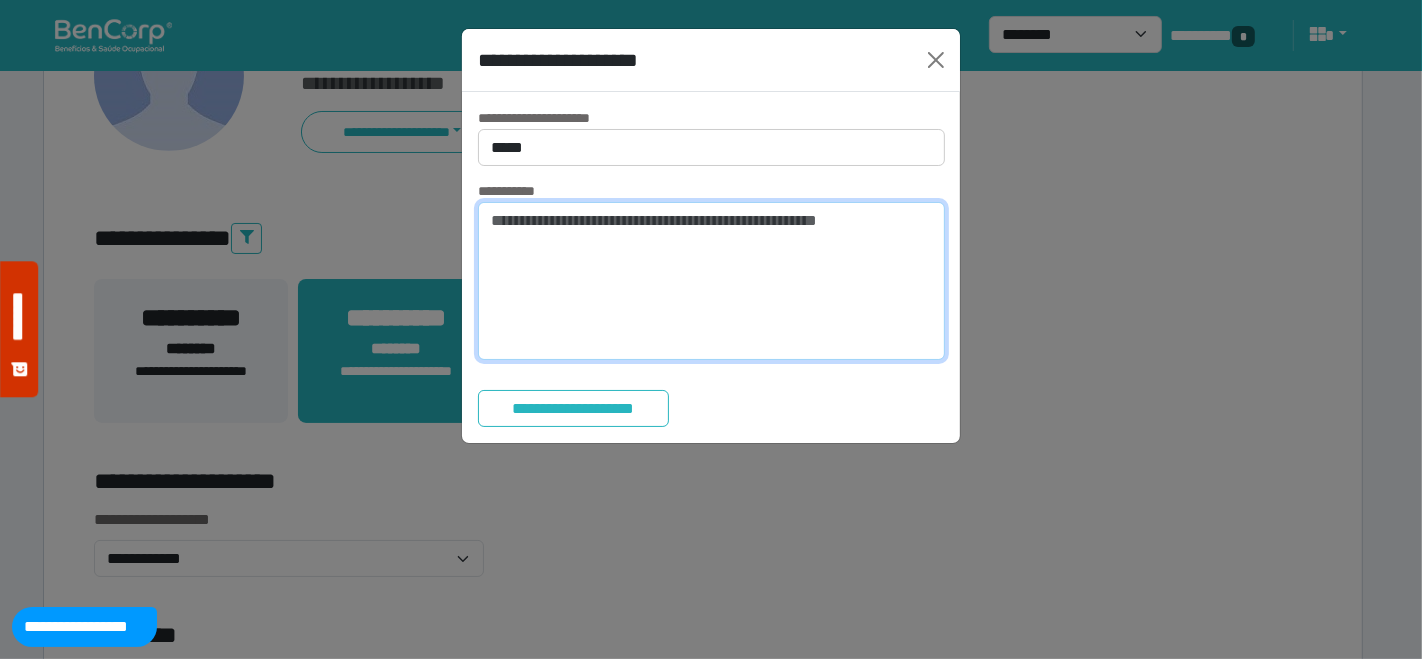 click at bounding box center [711, 281] 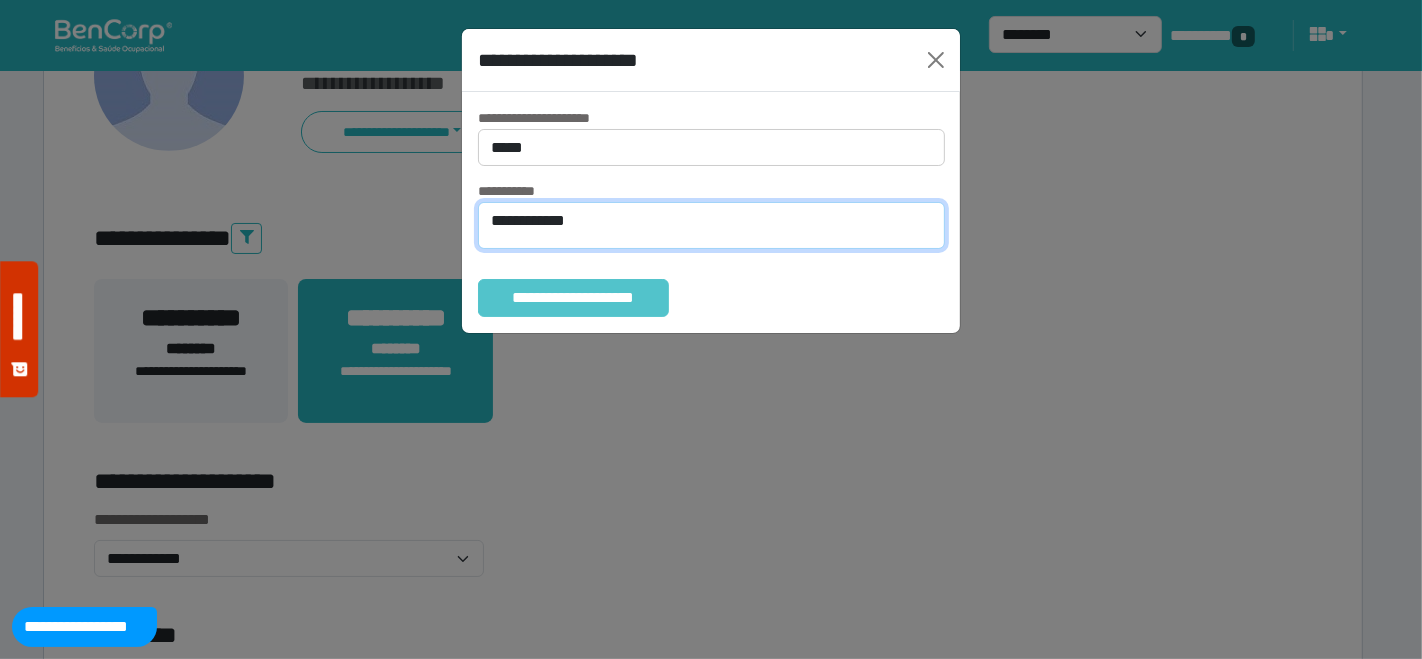 type on "**********" 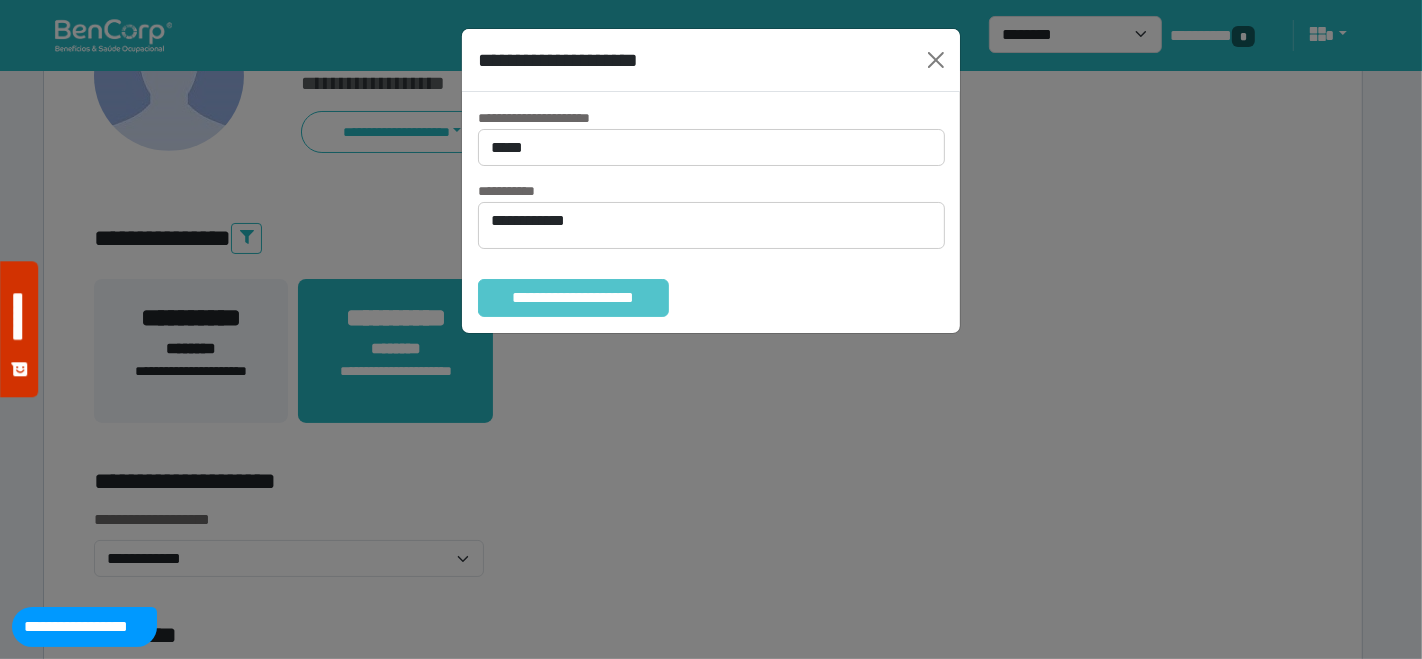 click on "**********" at bounding box center (573, 297) 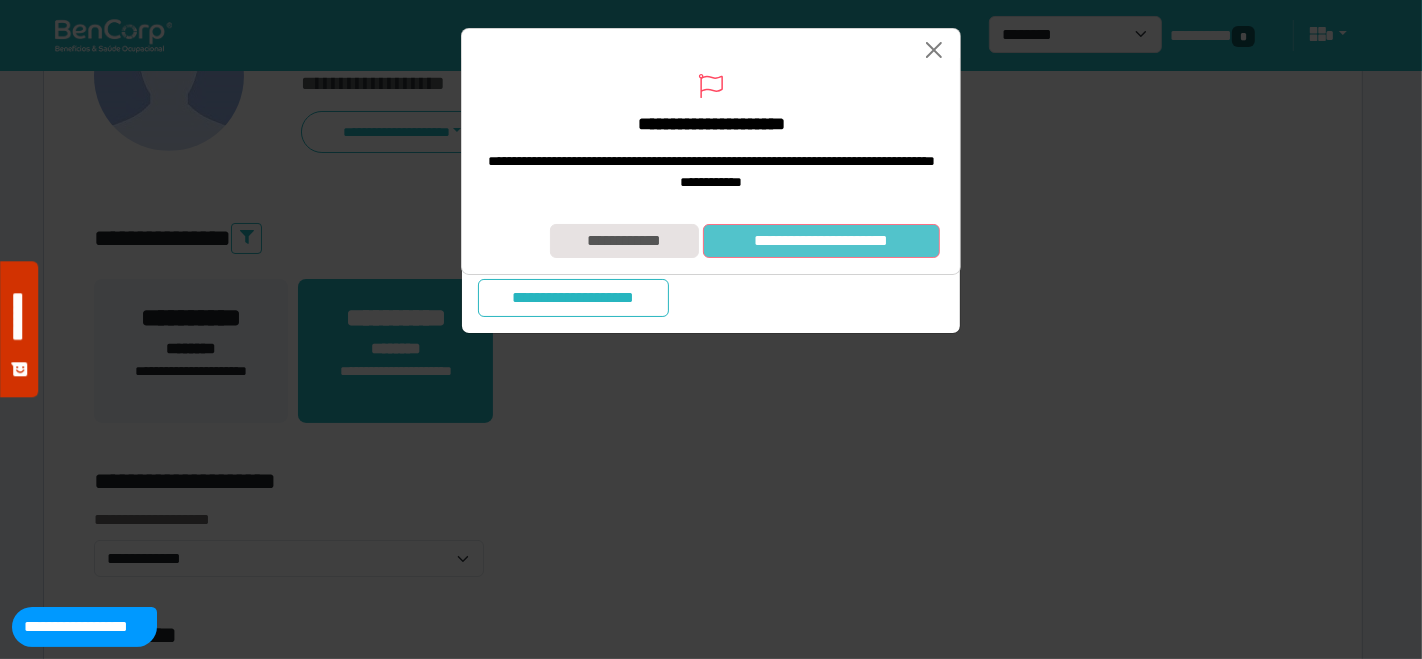 click on "**********" at bounding box center (821, 240) 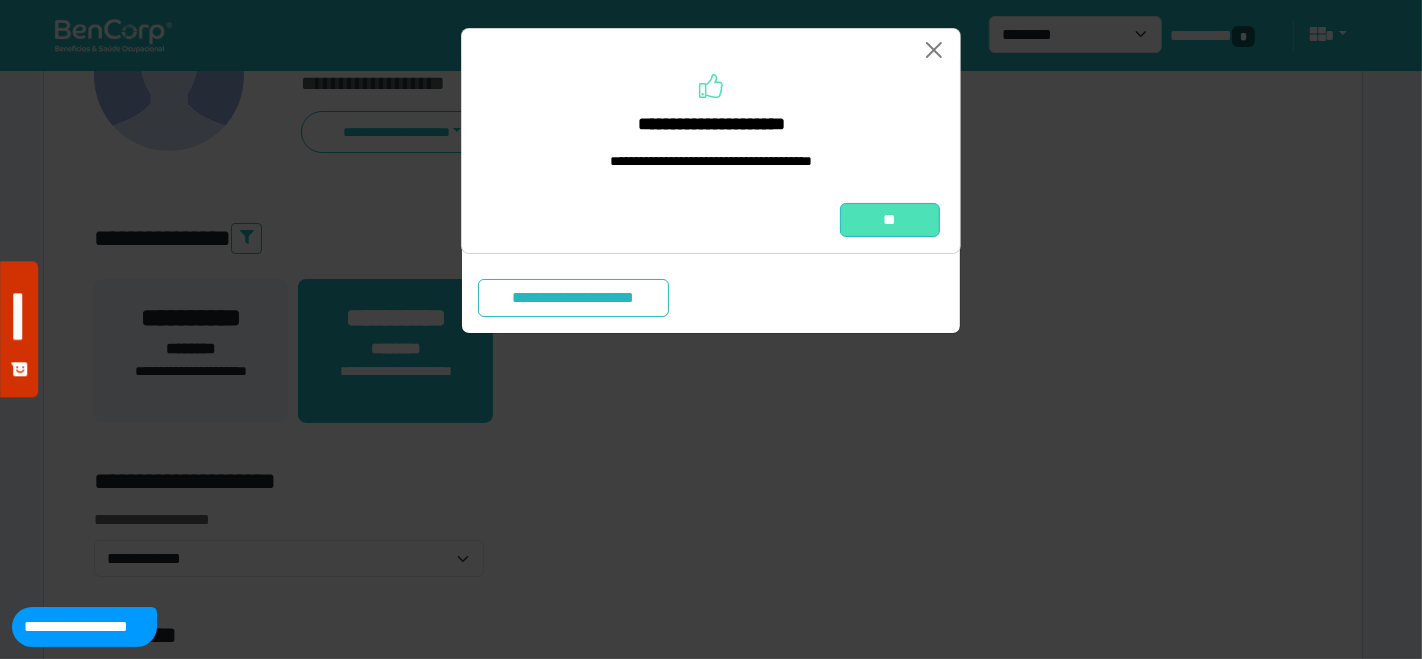 click on "**" at bounding box center [890, 219] 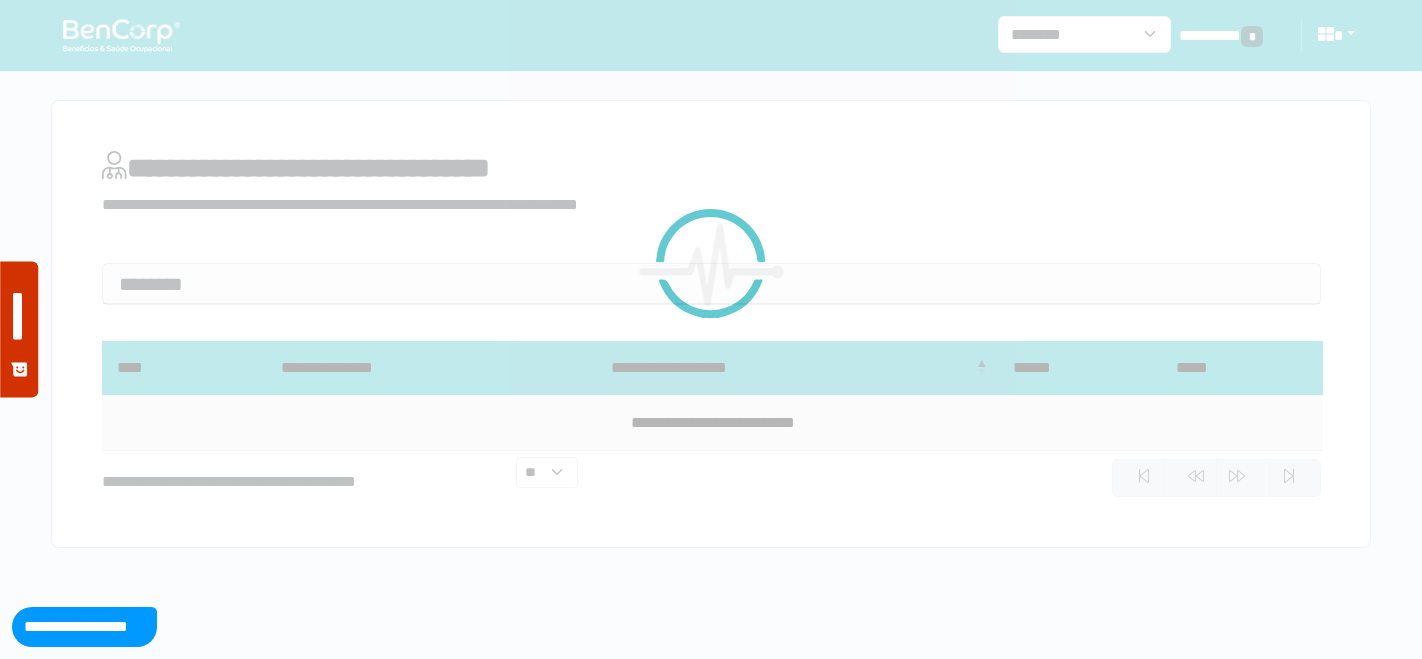 scroll, scrollTop: 0, scrollLeft: 0, axis: both 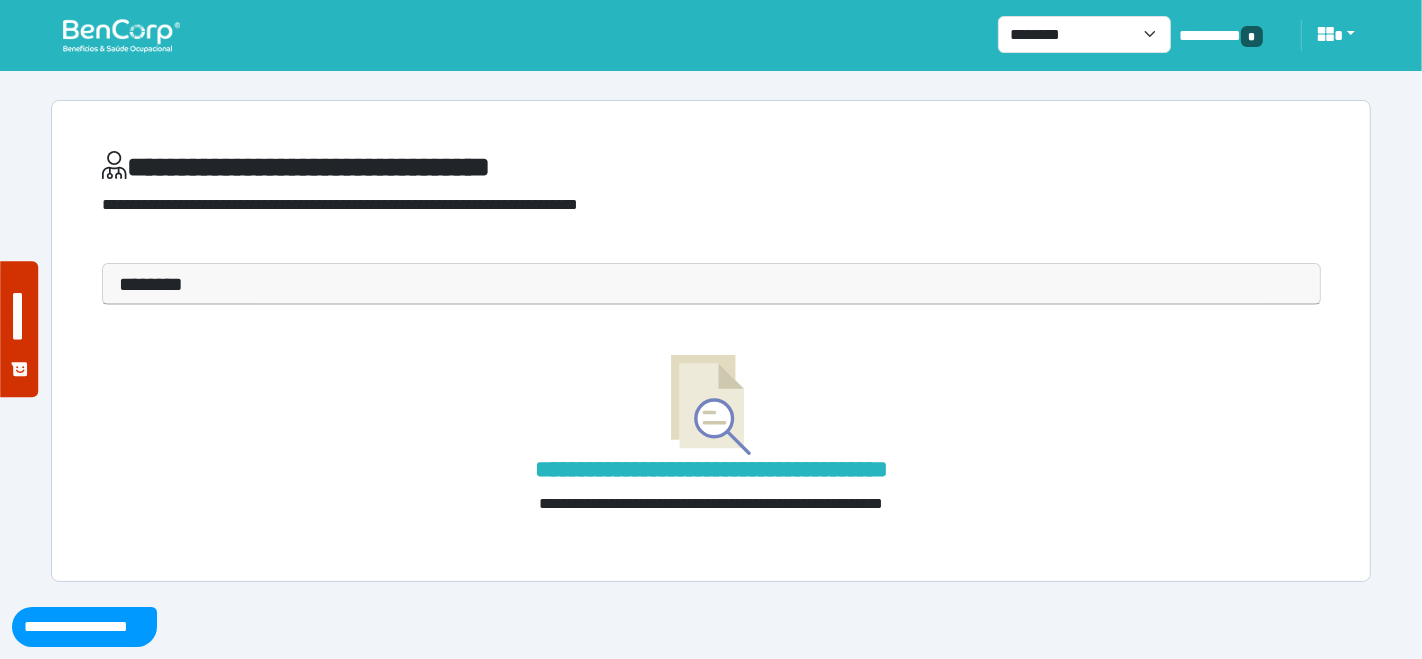 click at bounding box center [121, 35] 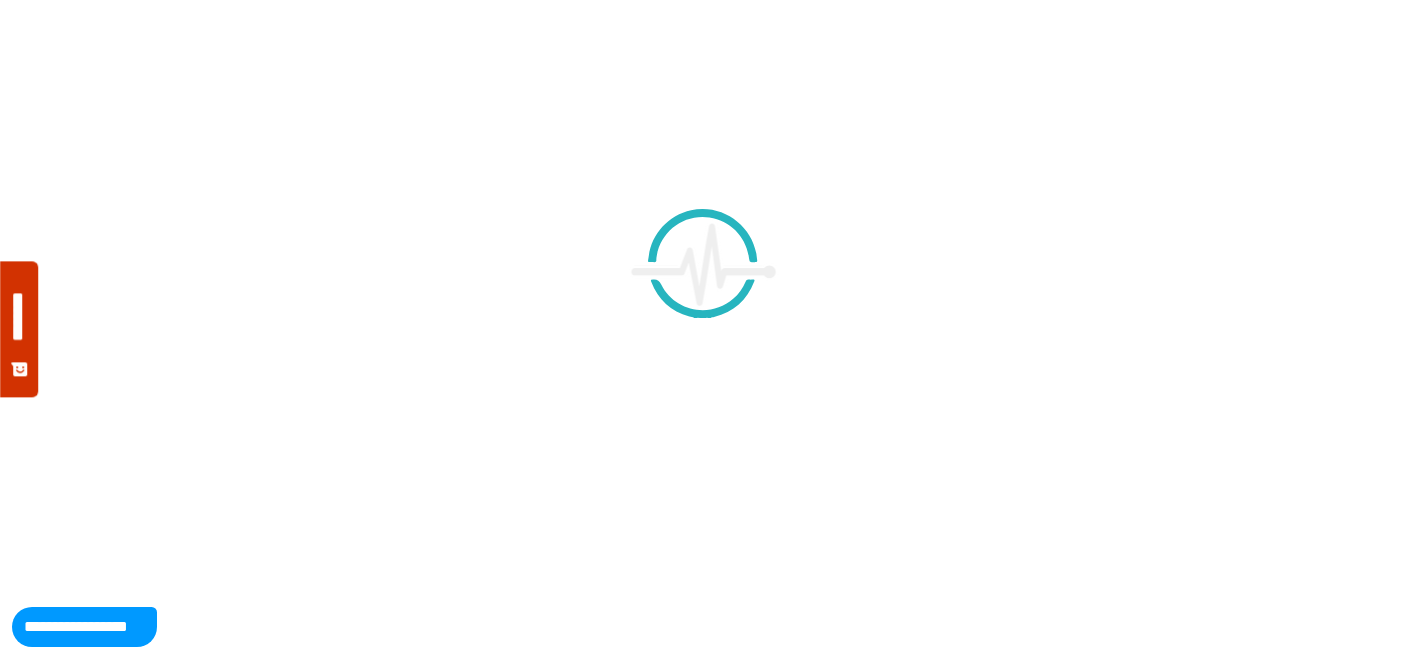 scroll, scrollTop: 0, scrollLeft: 0, axis: both 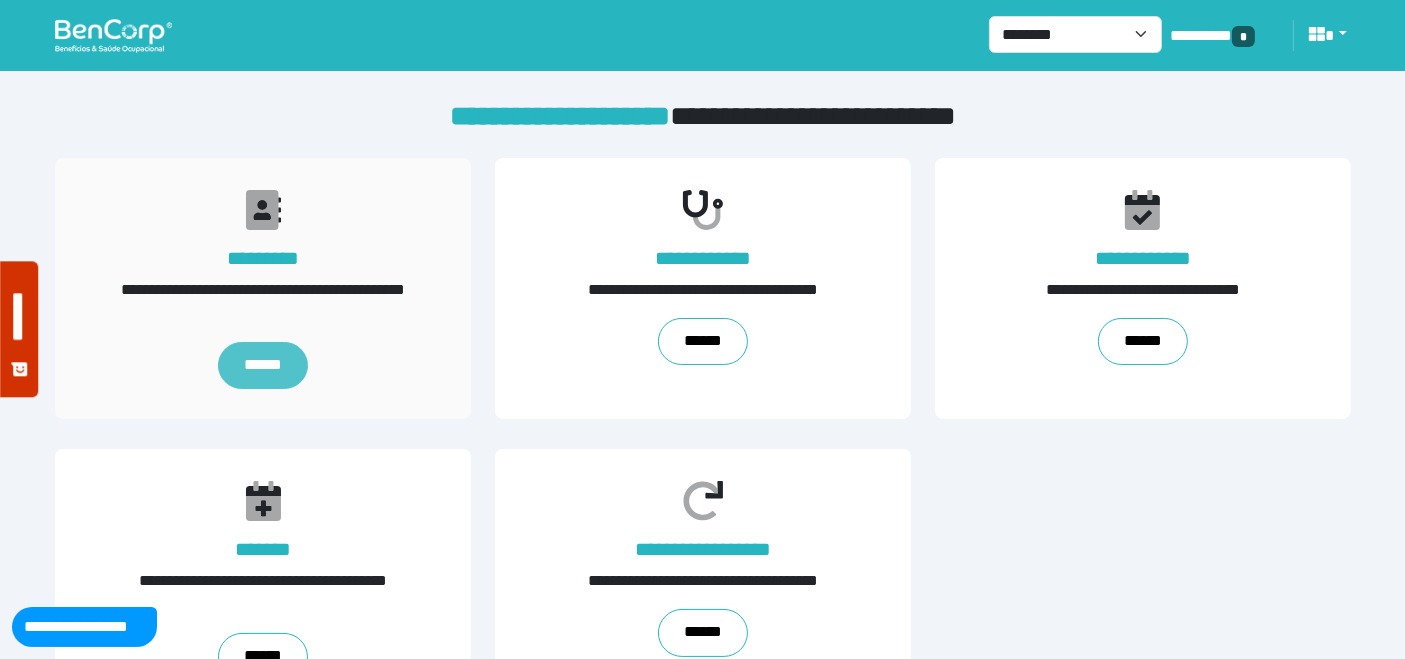 click on "******" at bounding box center [262, 366] 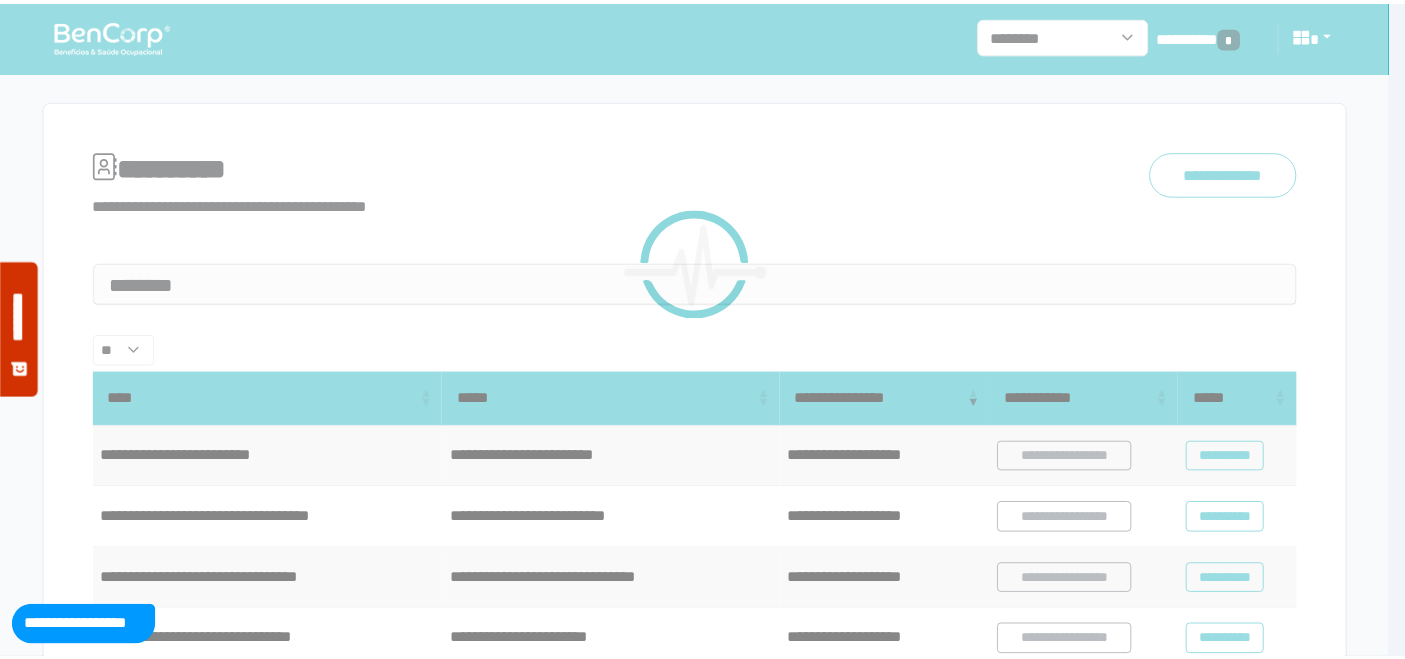 scroll, scrollTop: 0, scrollLeft: 0, axis: both 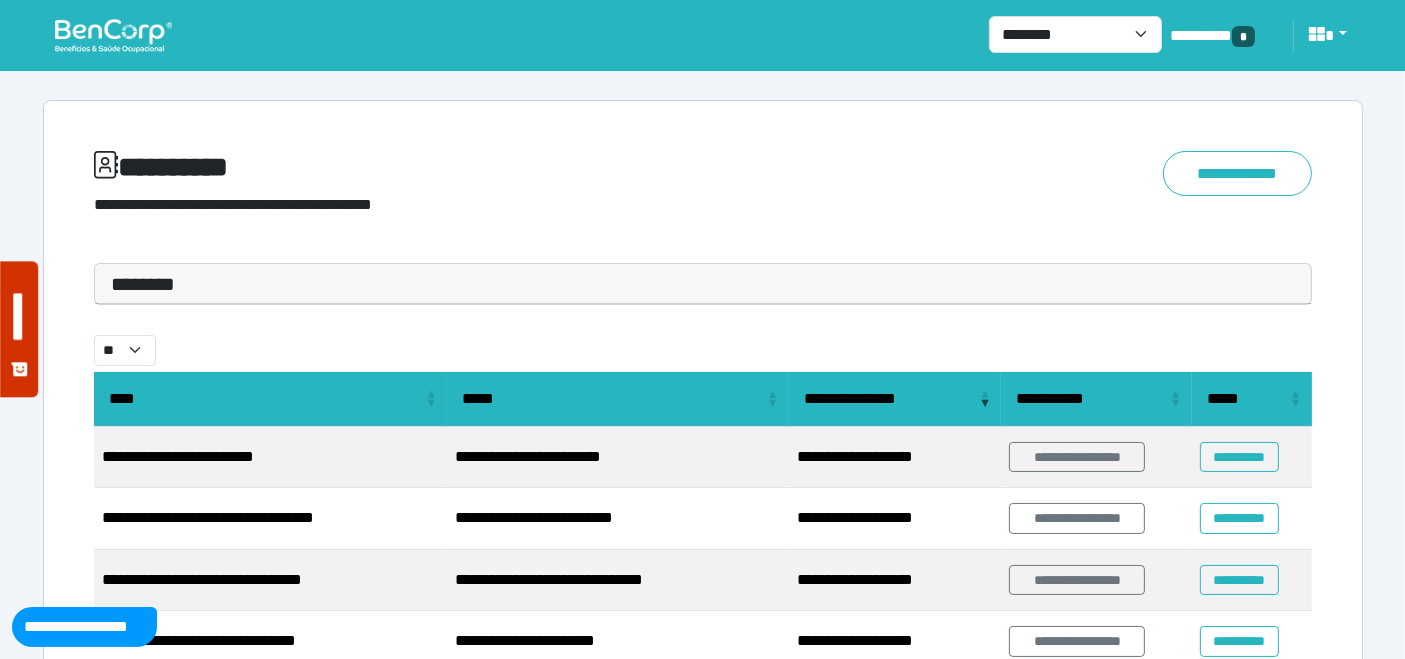 drag, startPoint x: 345, startPoint y: 288, endPoint x: 314, endPoint y: 339, distance: 59.682495 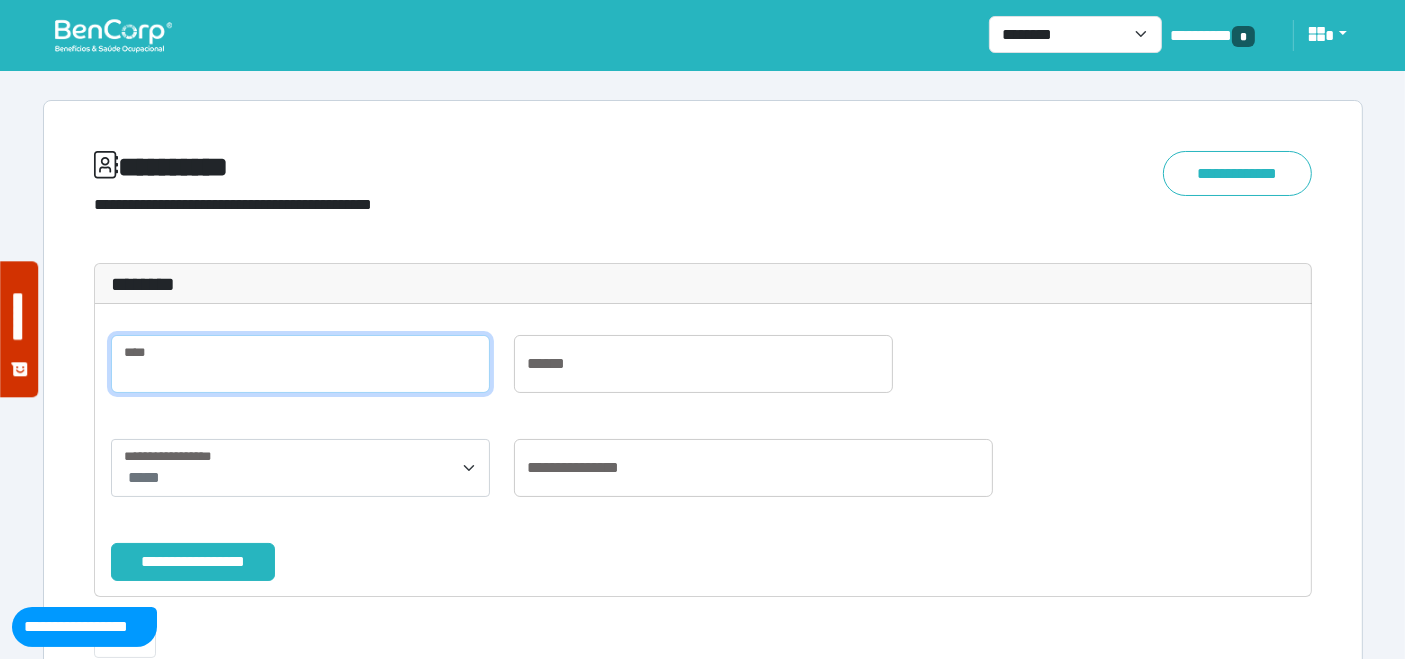 click at bounding box center [300, 364] 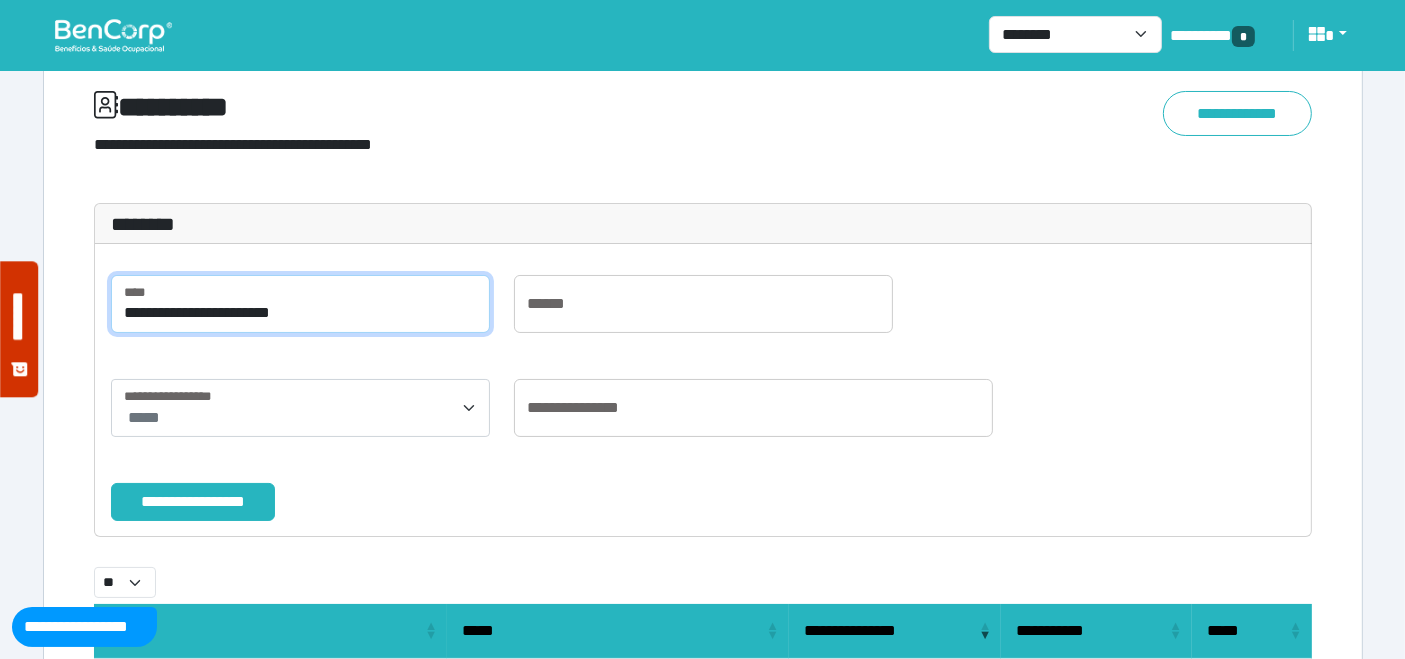 scroll, scrollTop: 111, scrollLeft: 0, axis: vertical 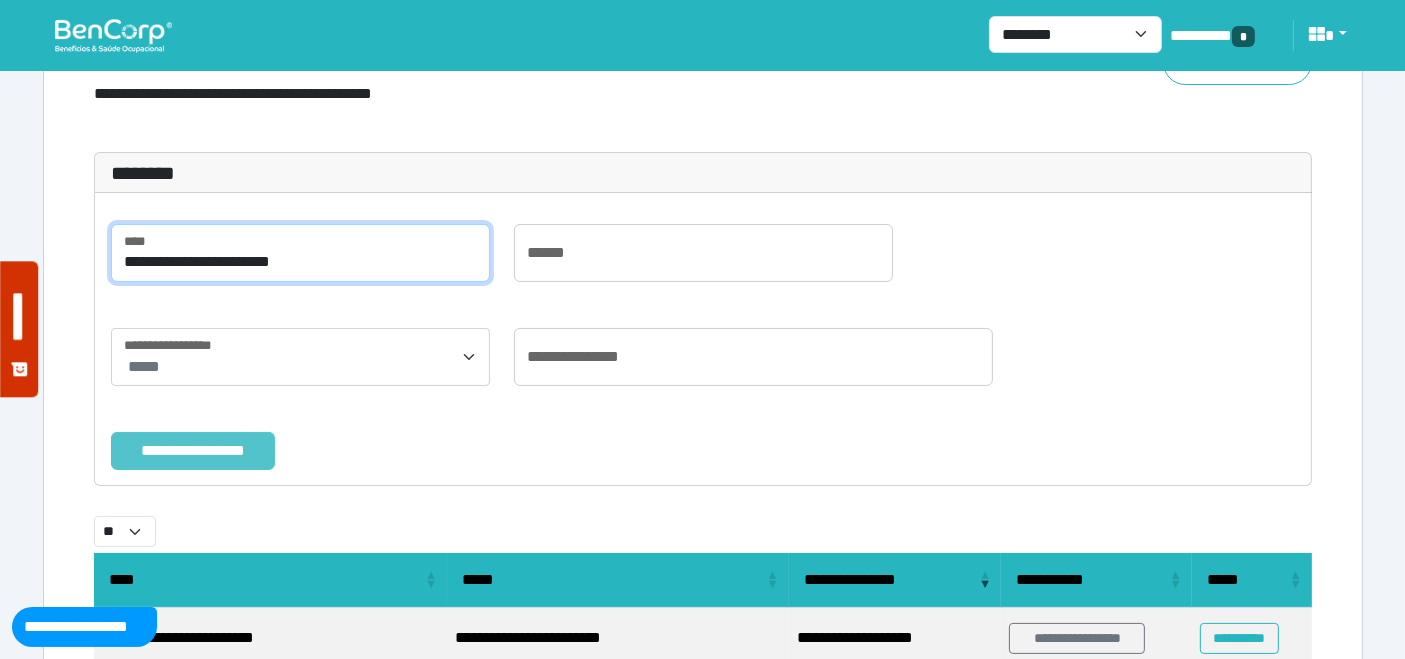 type on "**********" 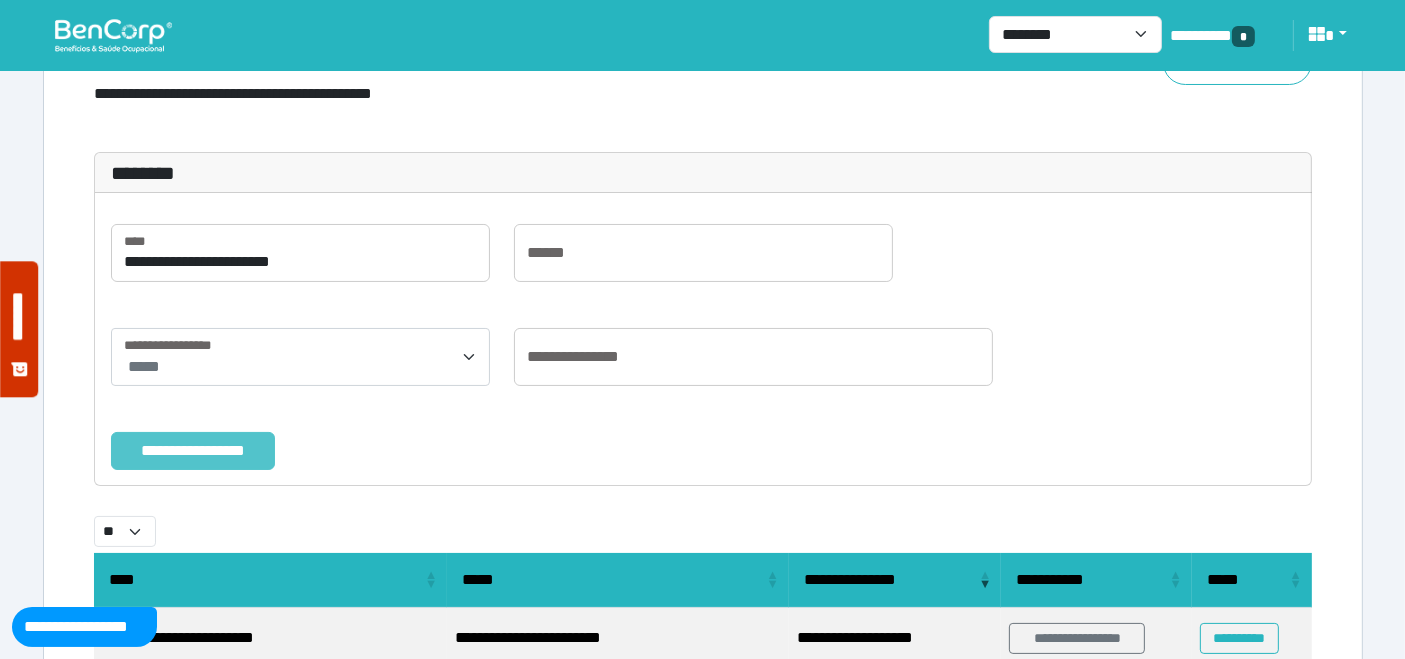 click on "**********" at bounding box center (193, 450) 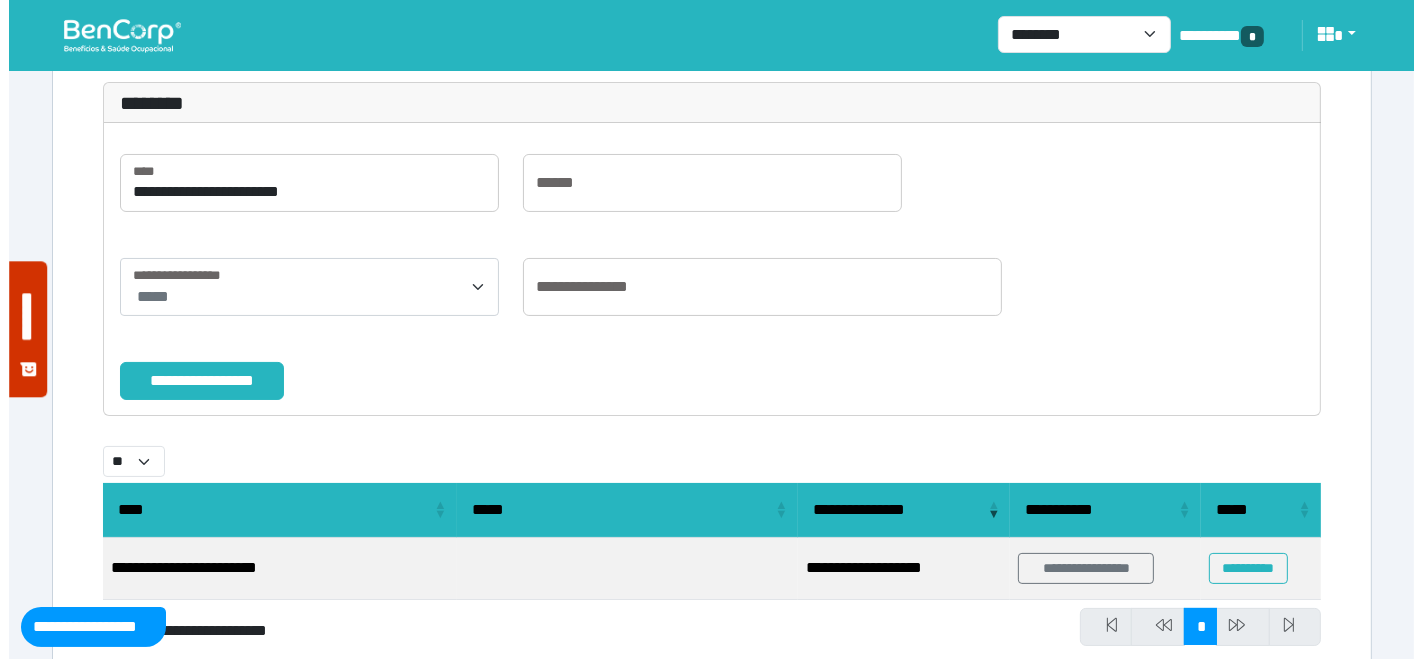scroll, scrollTop: 238, scrollLeft: 0, axis: vertical 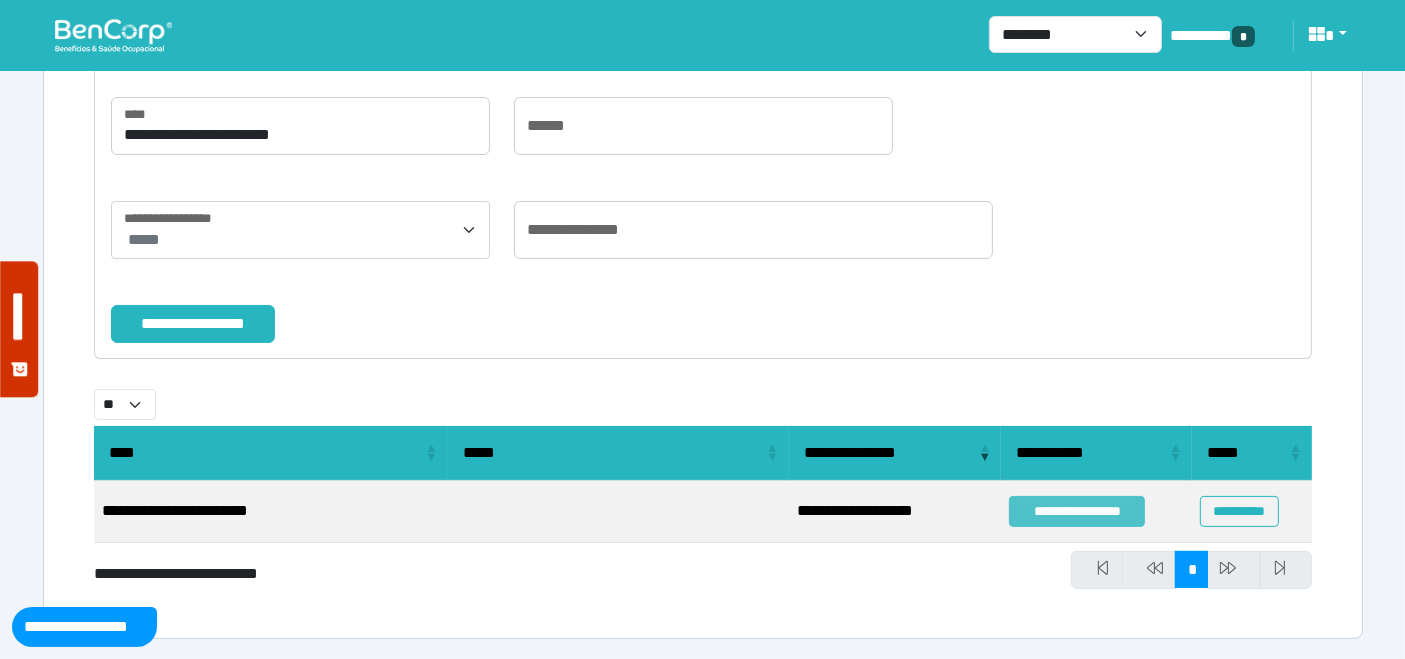 click on "**********" at bounding box center [1077, 511] 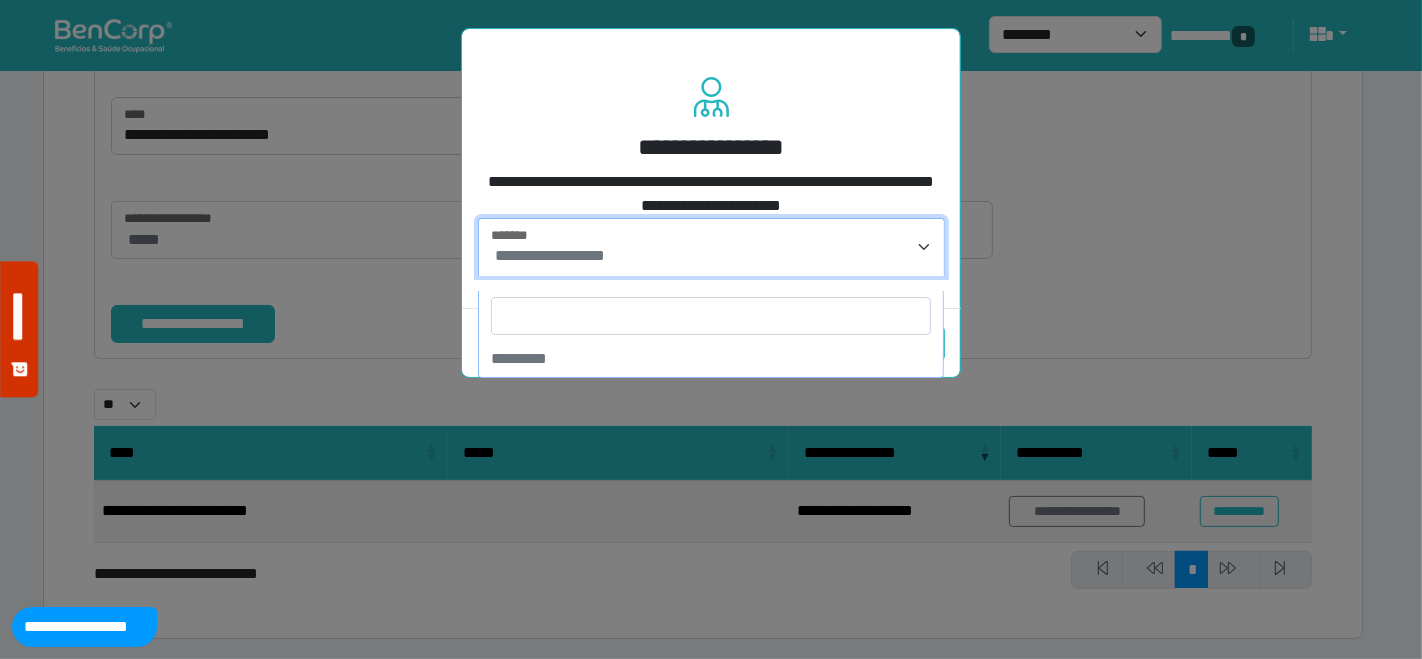 click on "**********" at bounding box center (713, 256) 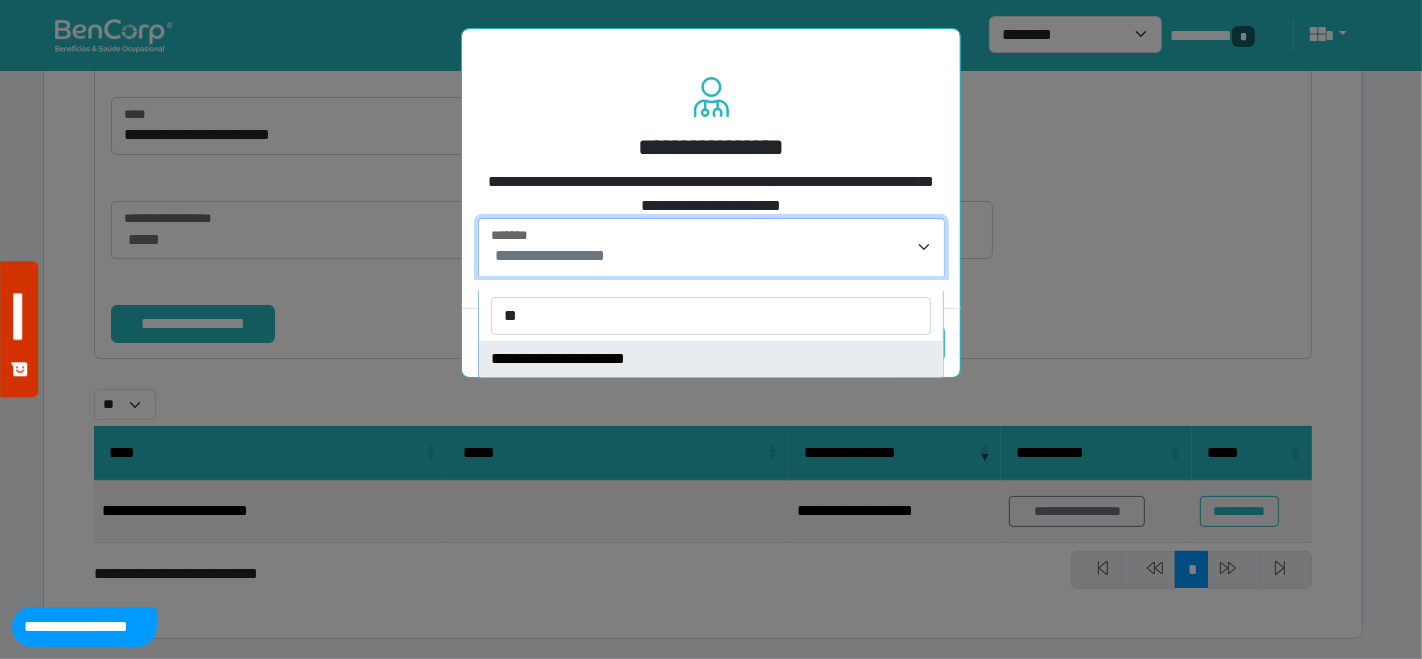 type on "**" 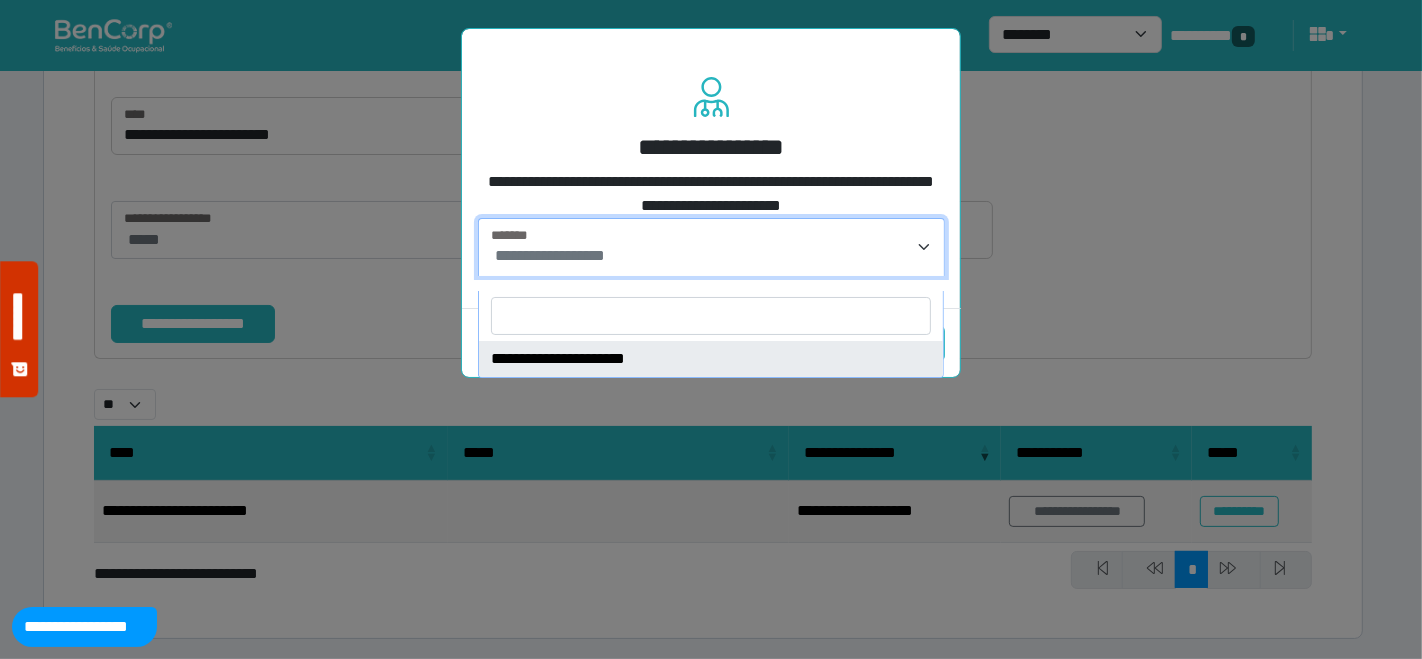 select on "****" 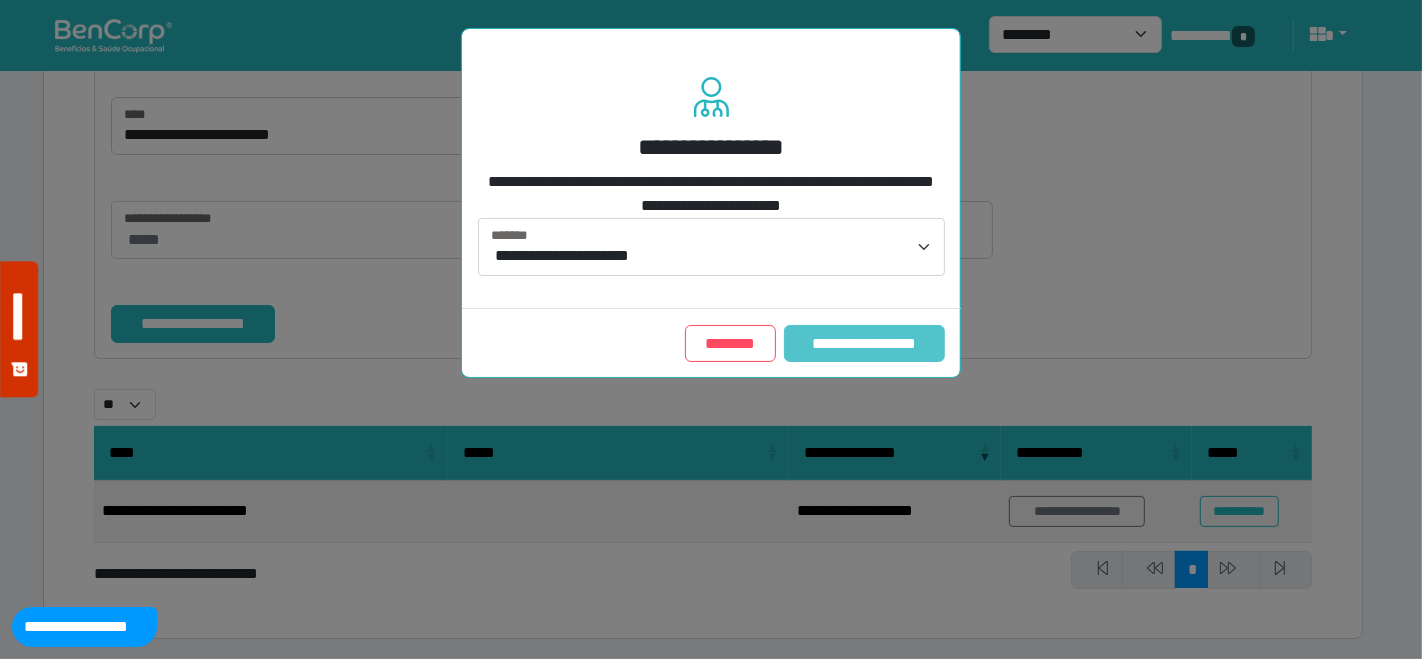 click on "**********" at bounding box center (864, 343) 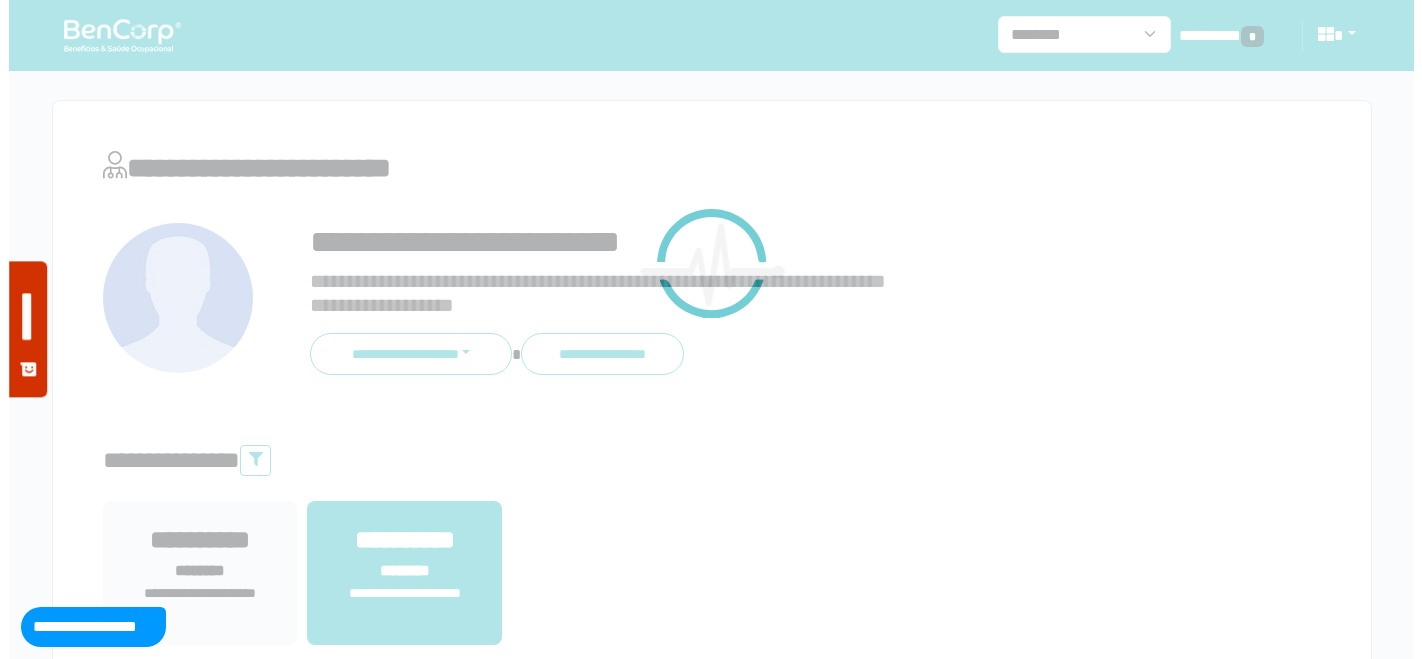 scroll, scrollTop: 0, scrollLeft: 0, axis: both 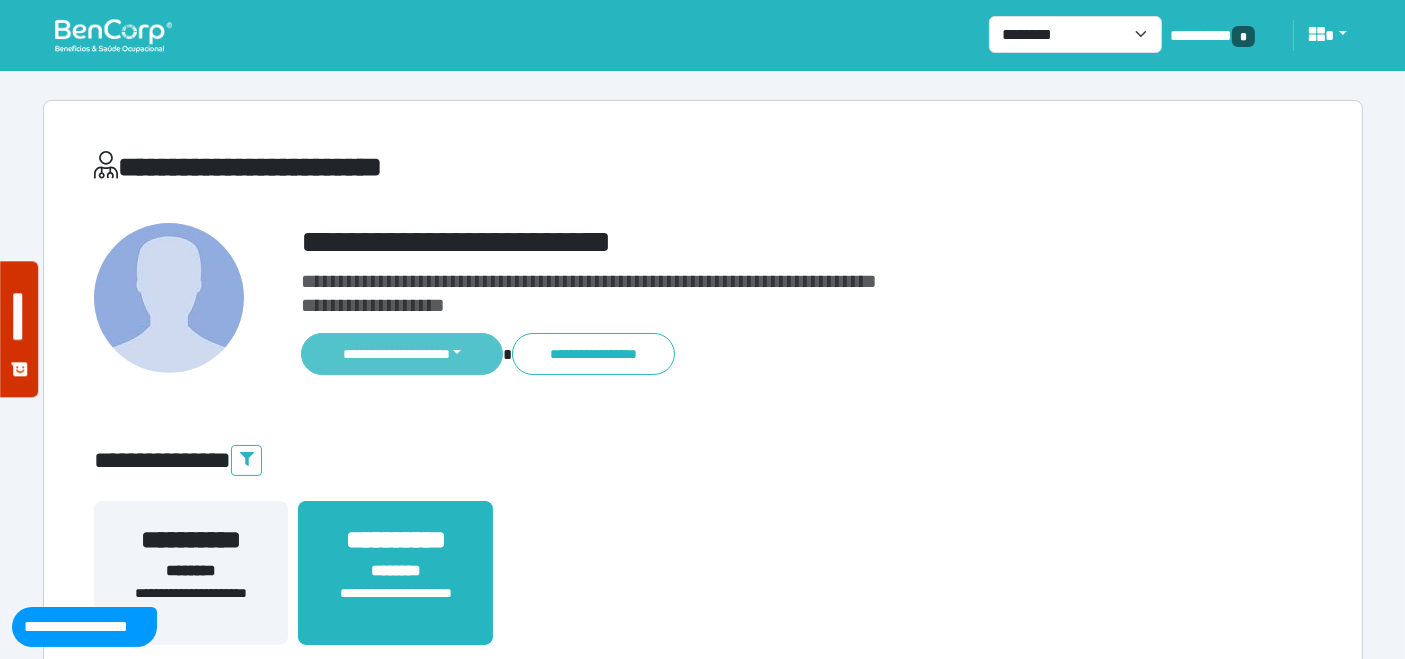 click on "**********" at bounding box center (402, 354) 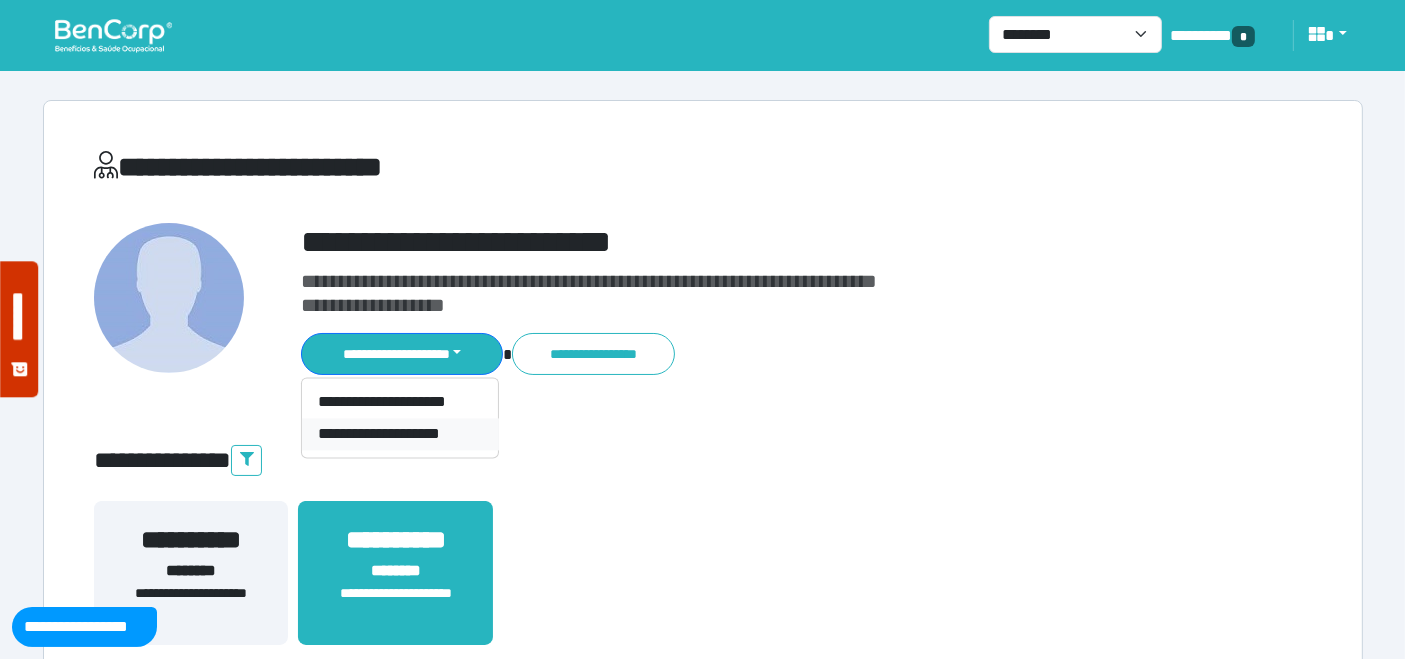 click on "**********" at bounding box center (400, 434) 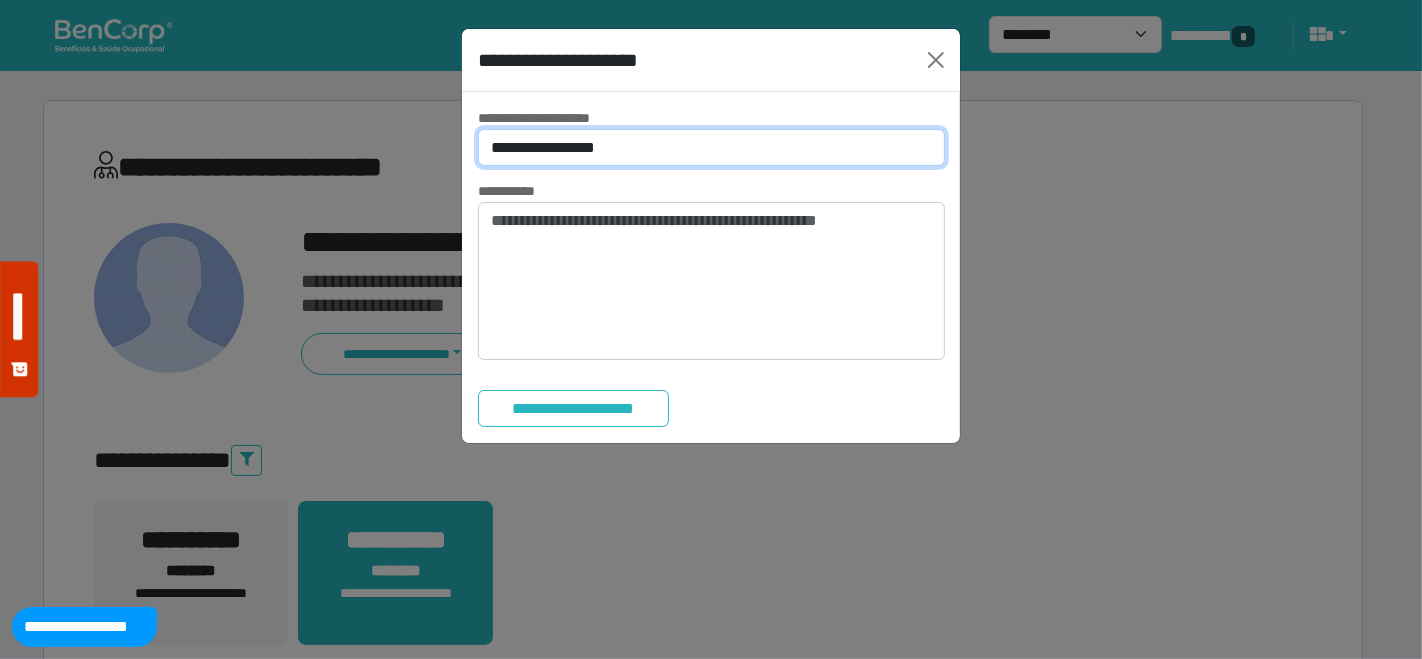 click on "**********" at bounding box center (711, 147) 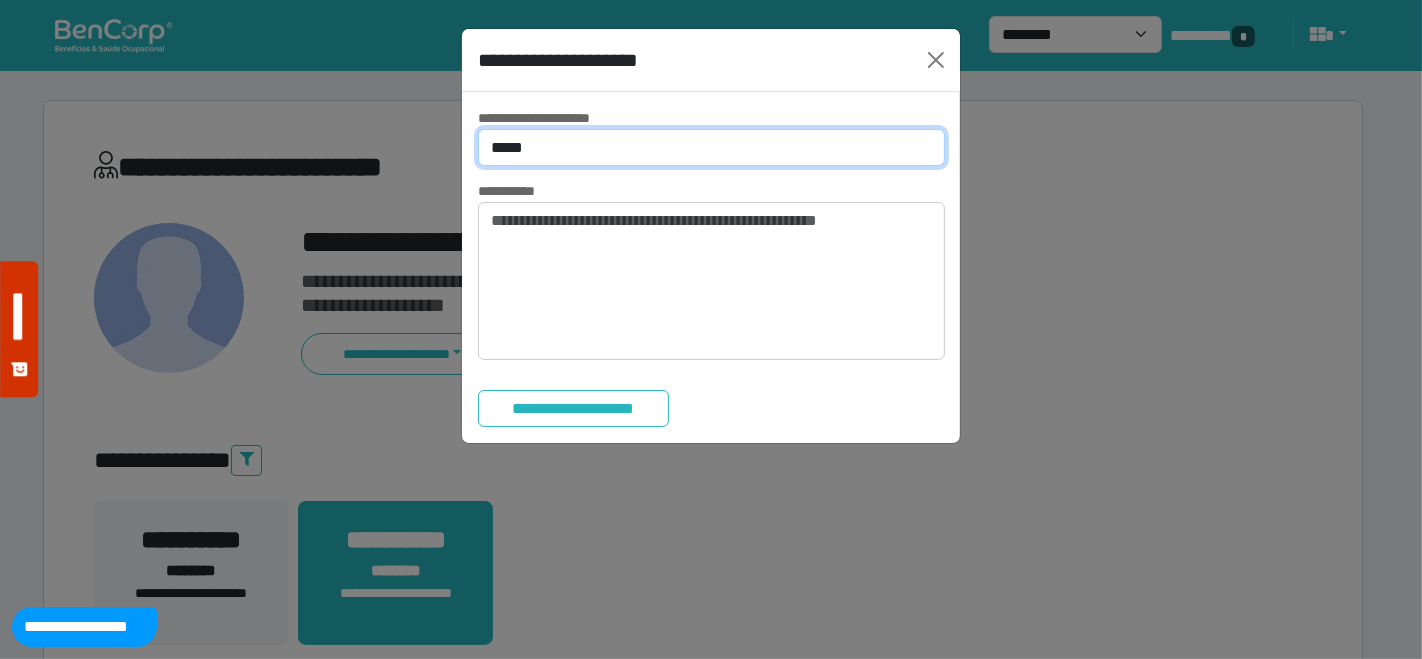 click on "**********" at bounding box center [711, 147] 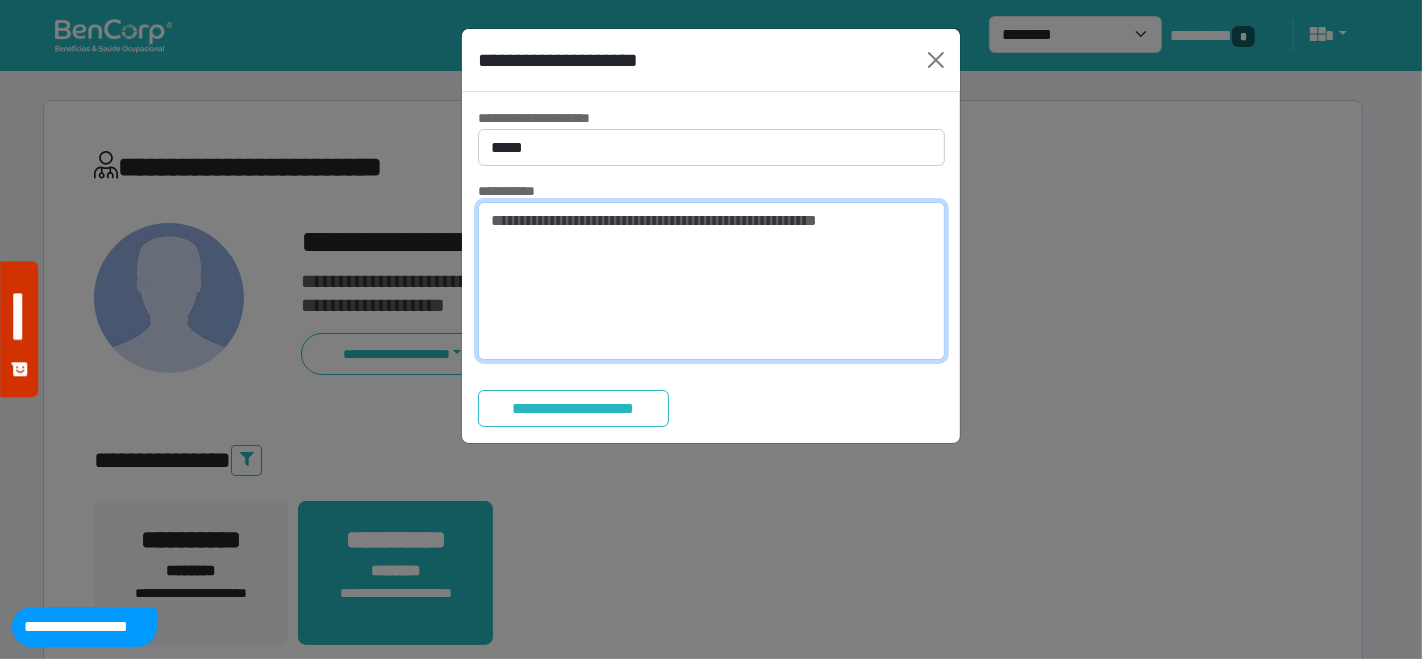 click at bounding box center [711, 281] 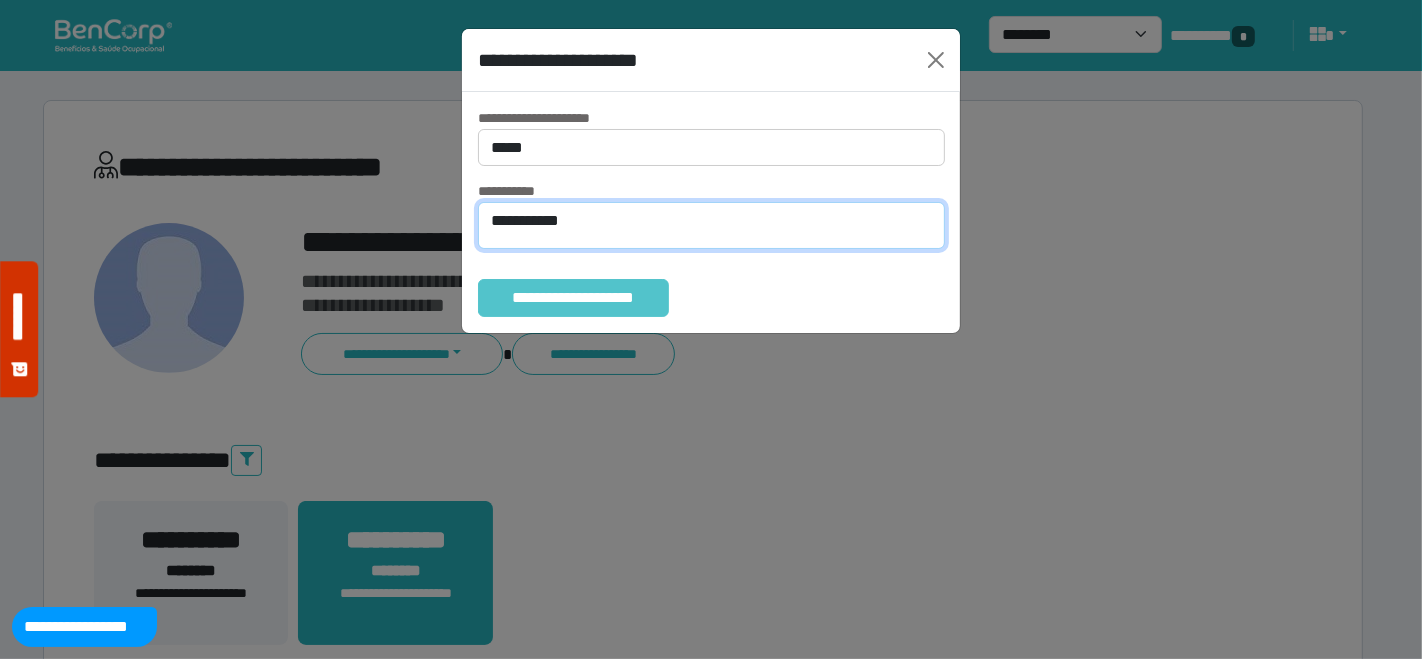 type on "**********" 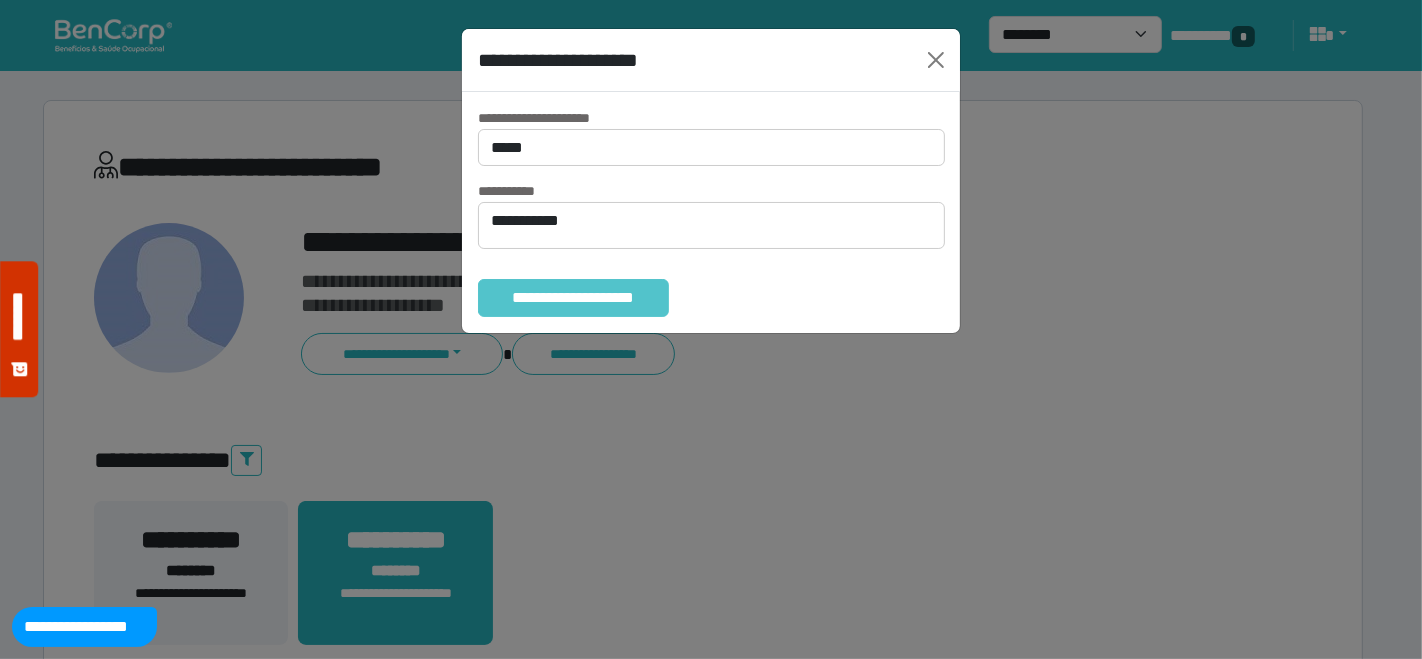 click on "**********" at bounding box center [573, 297] 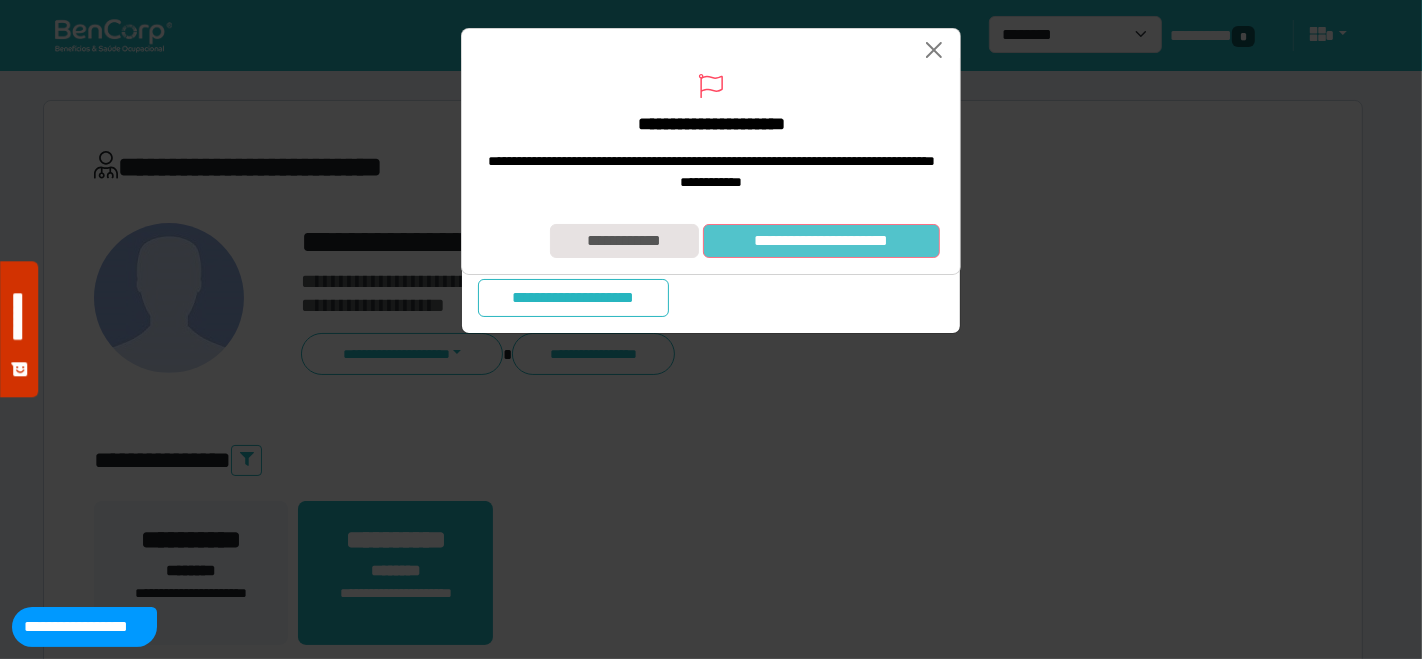 click on "**********" at bounding box center (821, 240) 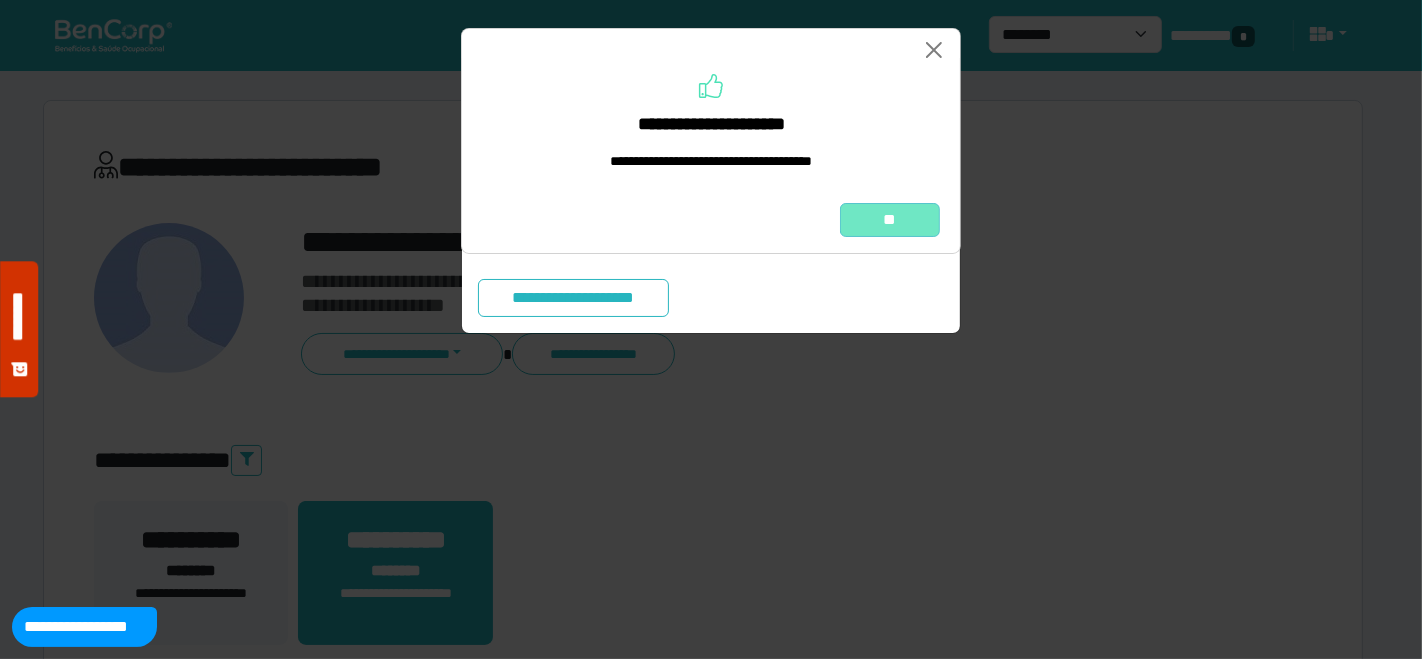 click on "**" at bounding box center (890, 219) 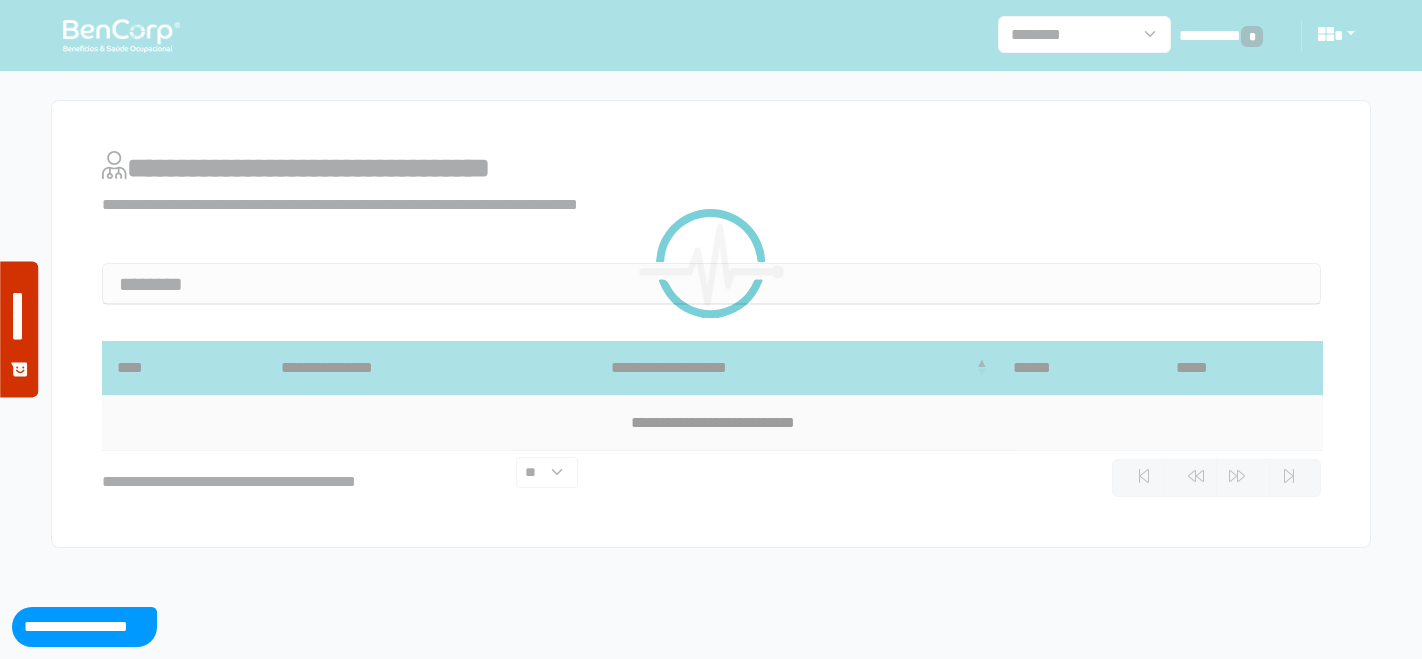 scroll, scrollTop: 0, scrollLeft: 0, axis: both 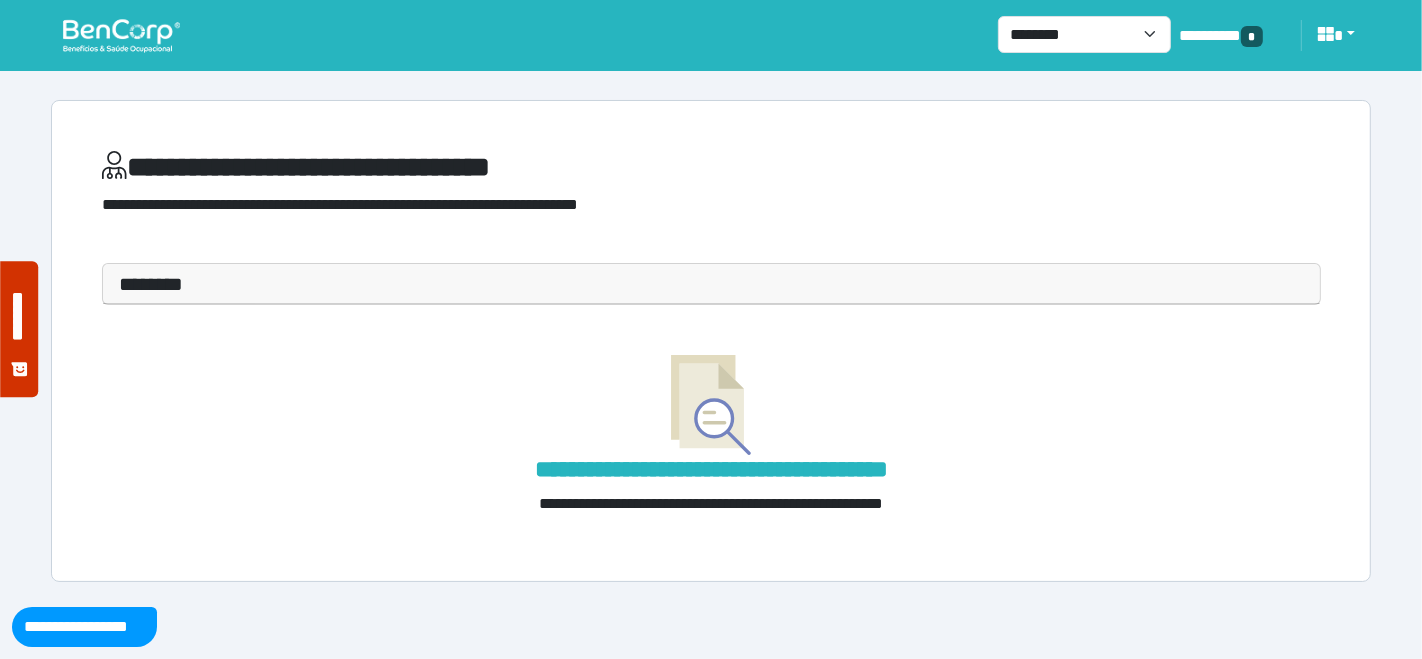 click at bounding box center (121, 35) 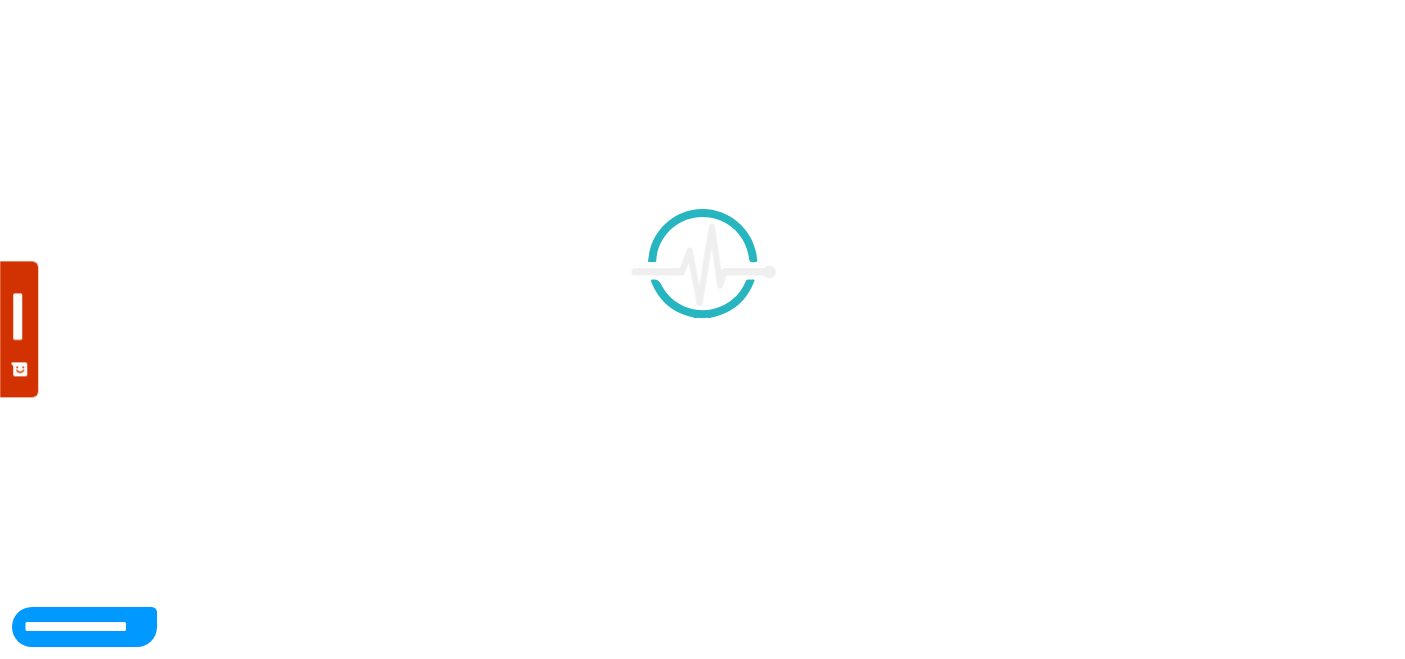 scroll, scrollTop: 0, scrollLeft: 0, axis: both 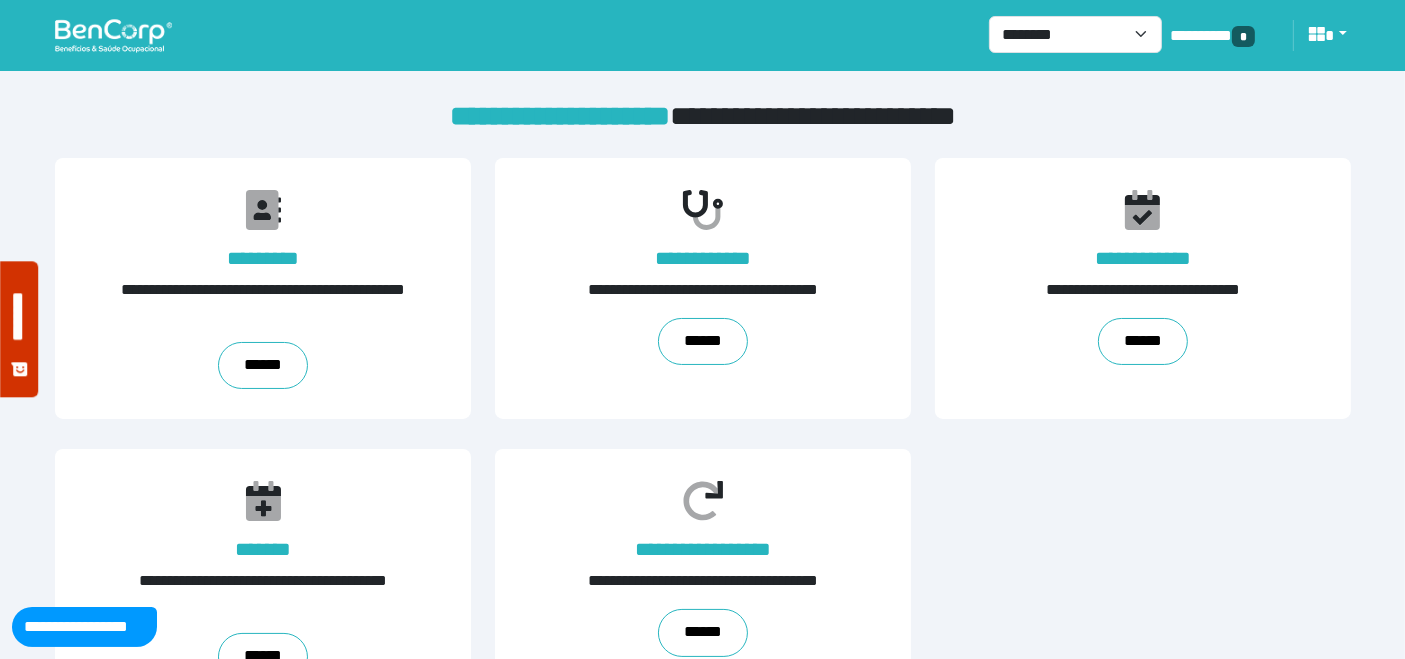 click at bounding box center (113, 35) 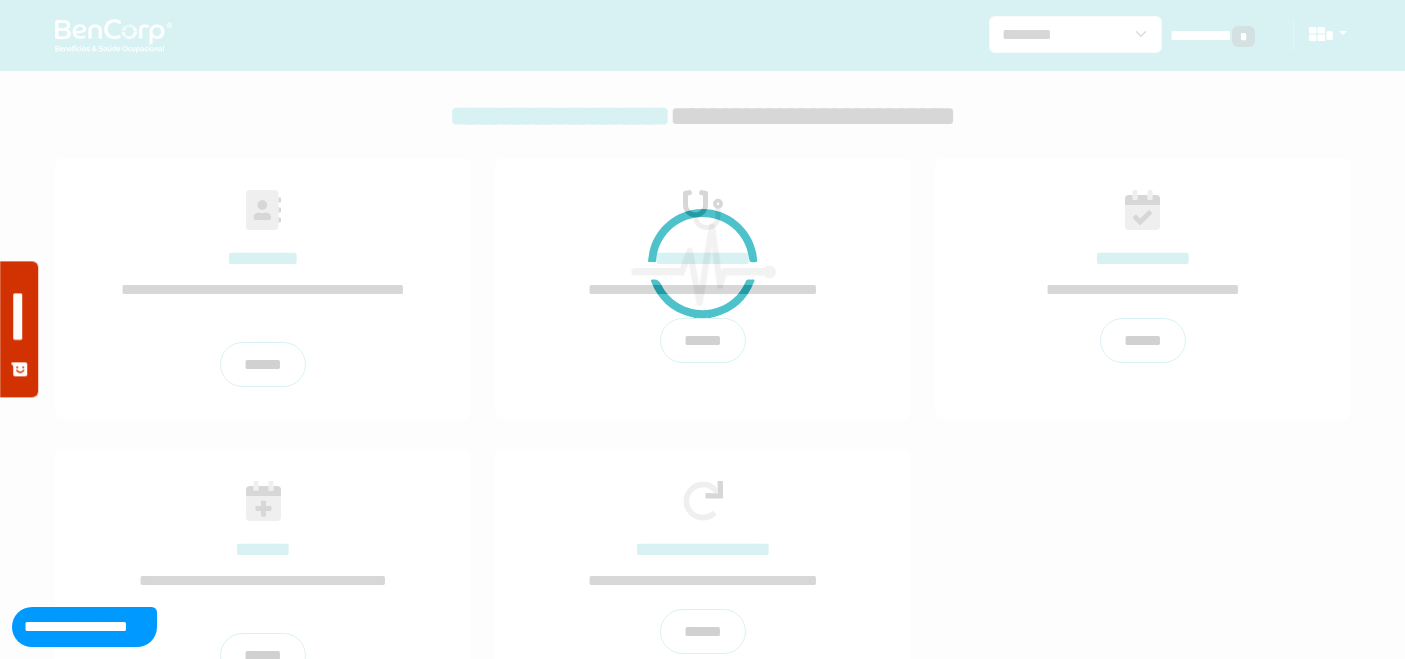 scroll, scrollTop: 0, scrollLeft: 0, axis: both 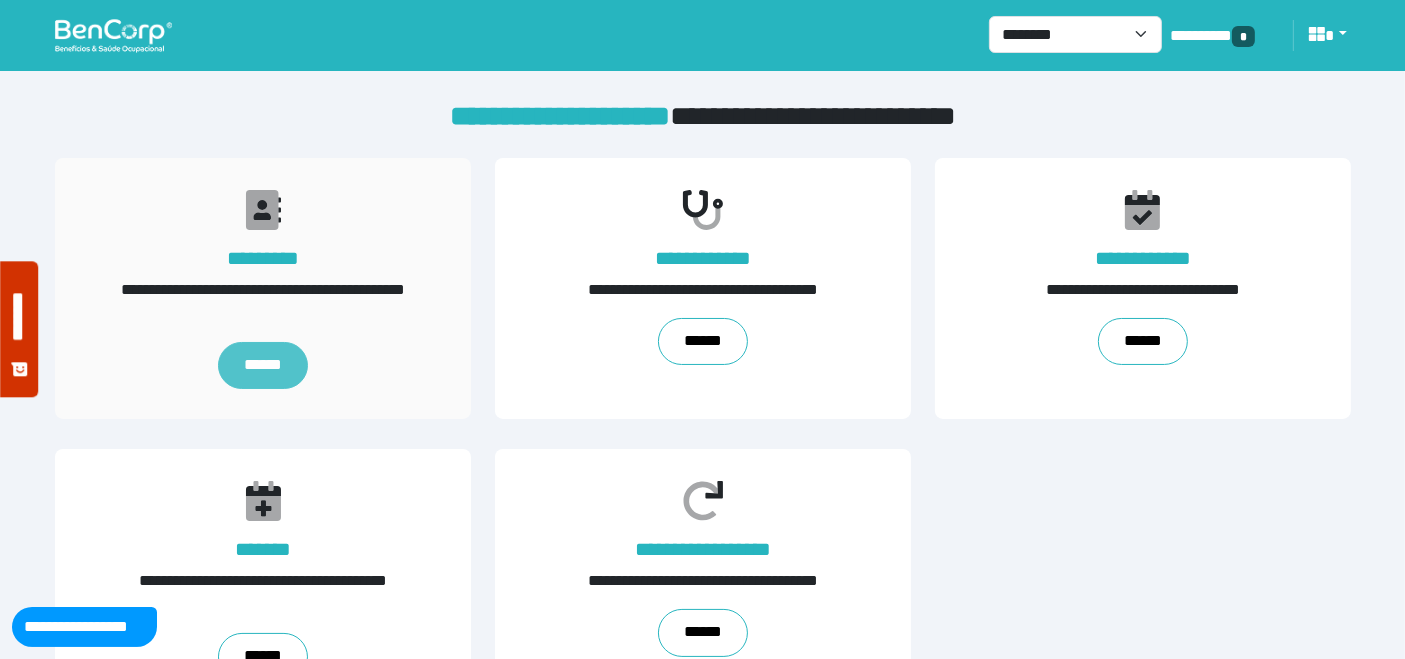 click on "******" at bounding box center (262, 366) 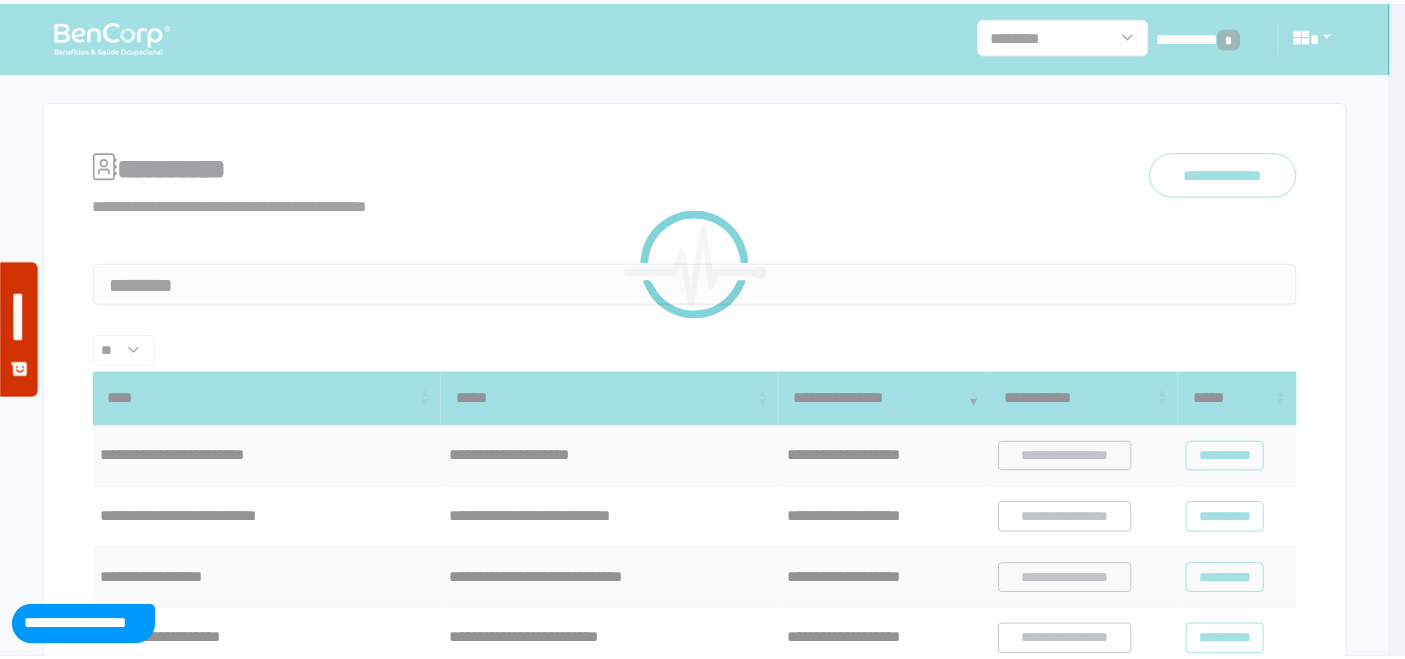 scroll, scrollTop: 0, scrollLeft: 0, axis: both 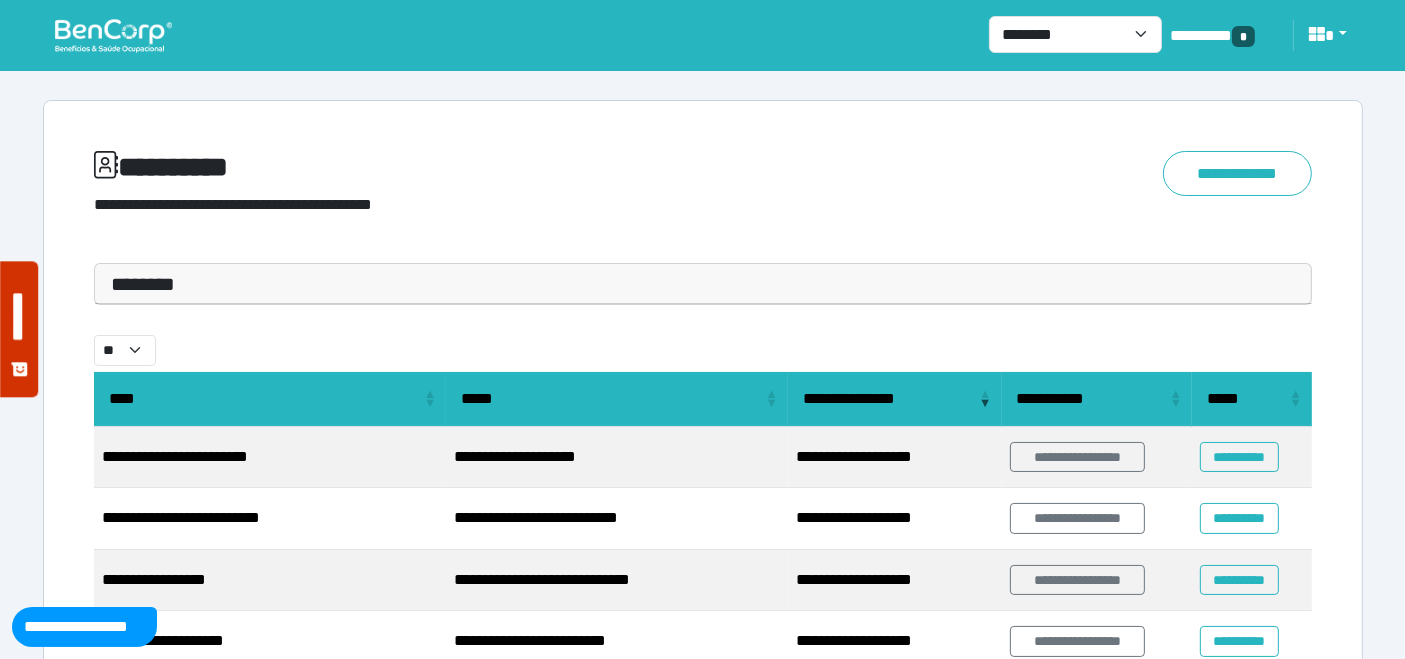 click on "********" at bounding box center (703, 284) 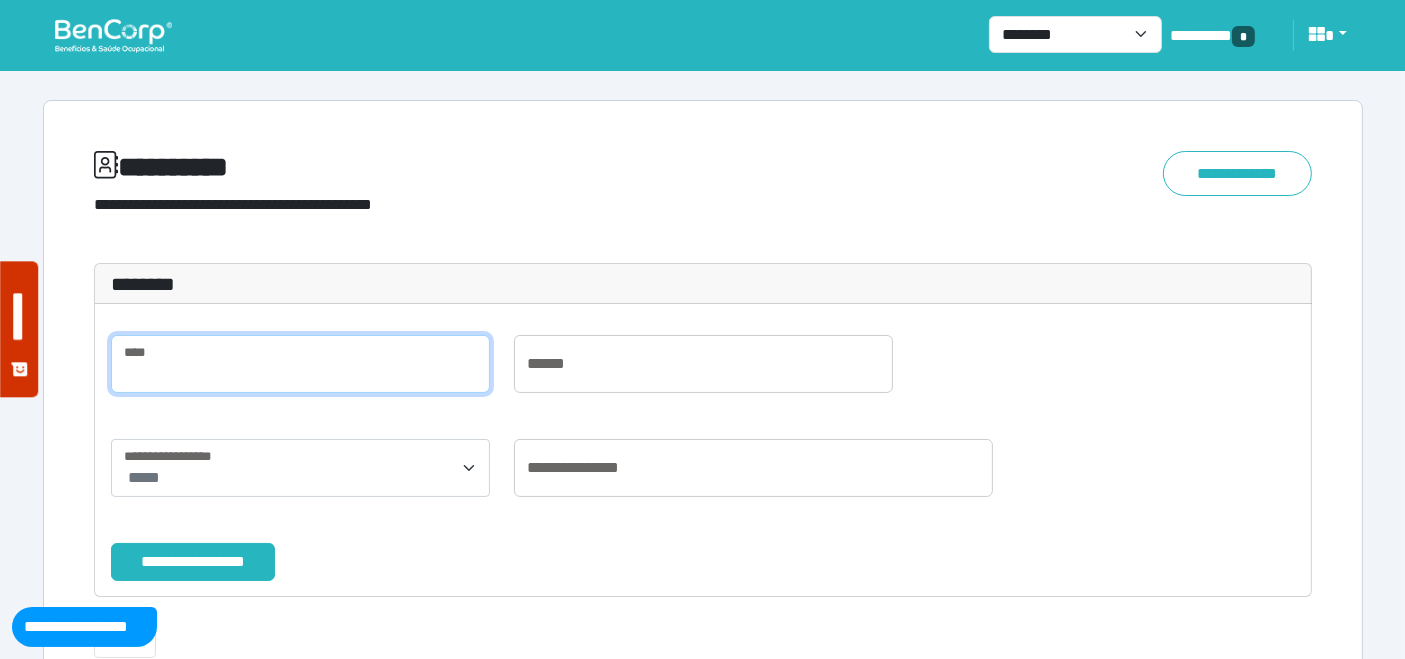 click at bounding box center (300, 364) 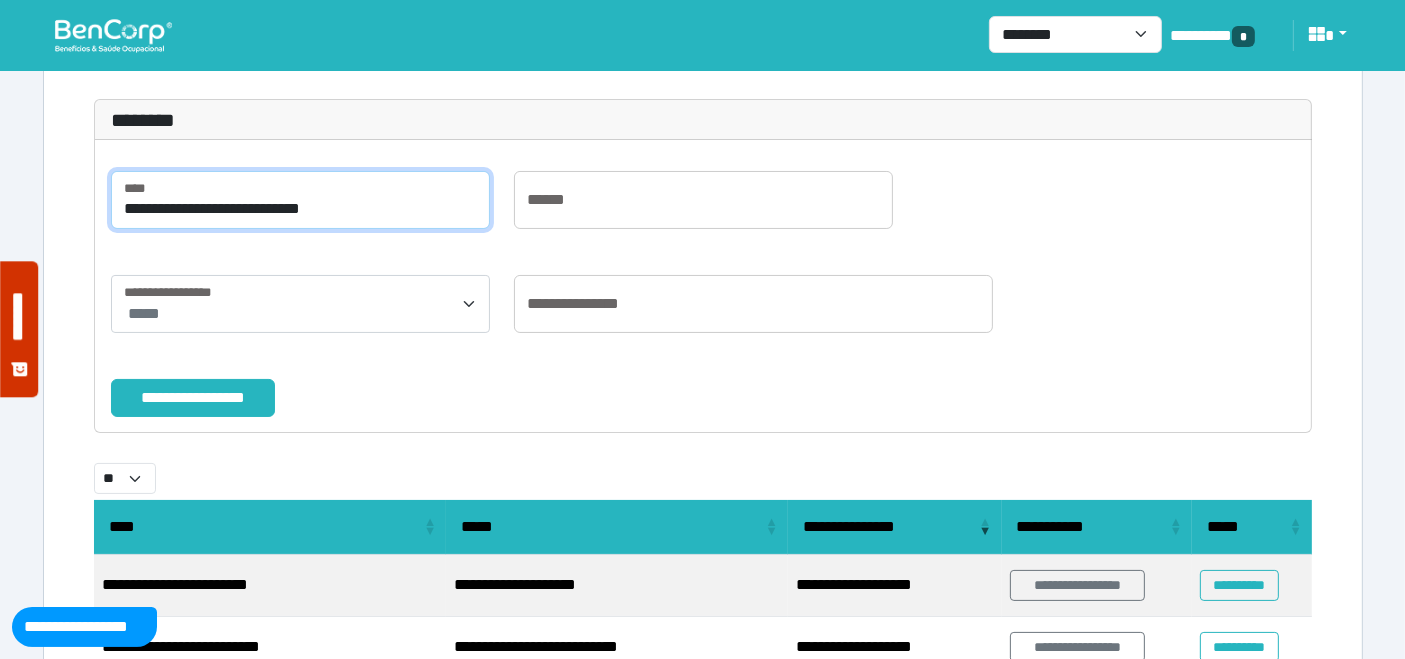 scroll, scrollTop: 222, scrollLeft: 0, axis: vertical 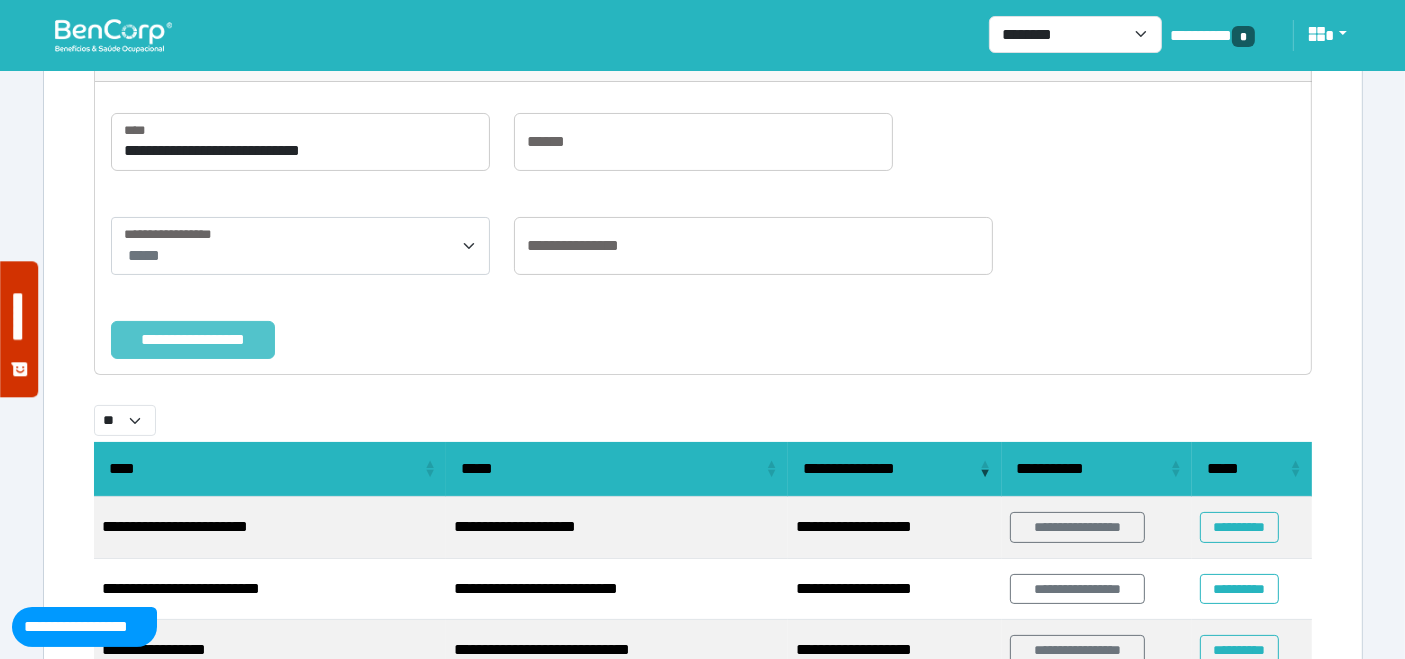 click on "**********" at bounding box center [193, 339] 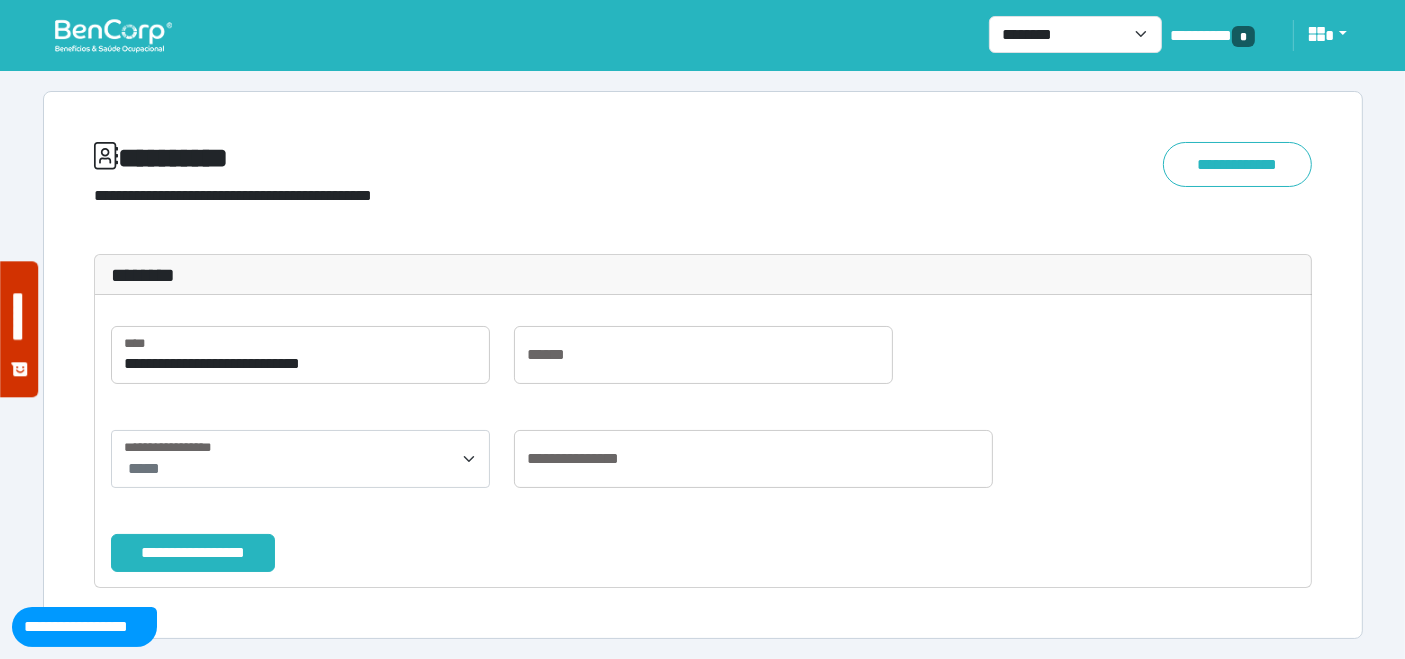 scroll, scrollTop: 8, scrollLeft: 0, axis: vertical 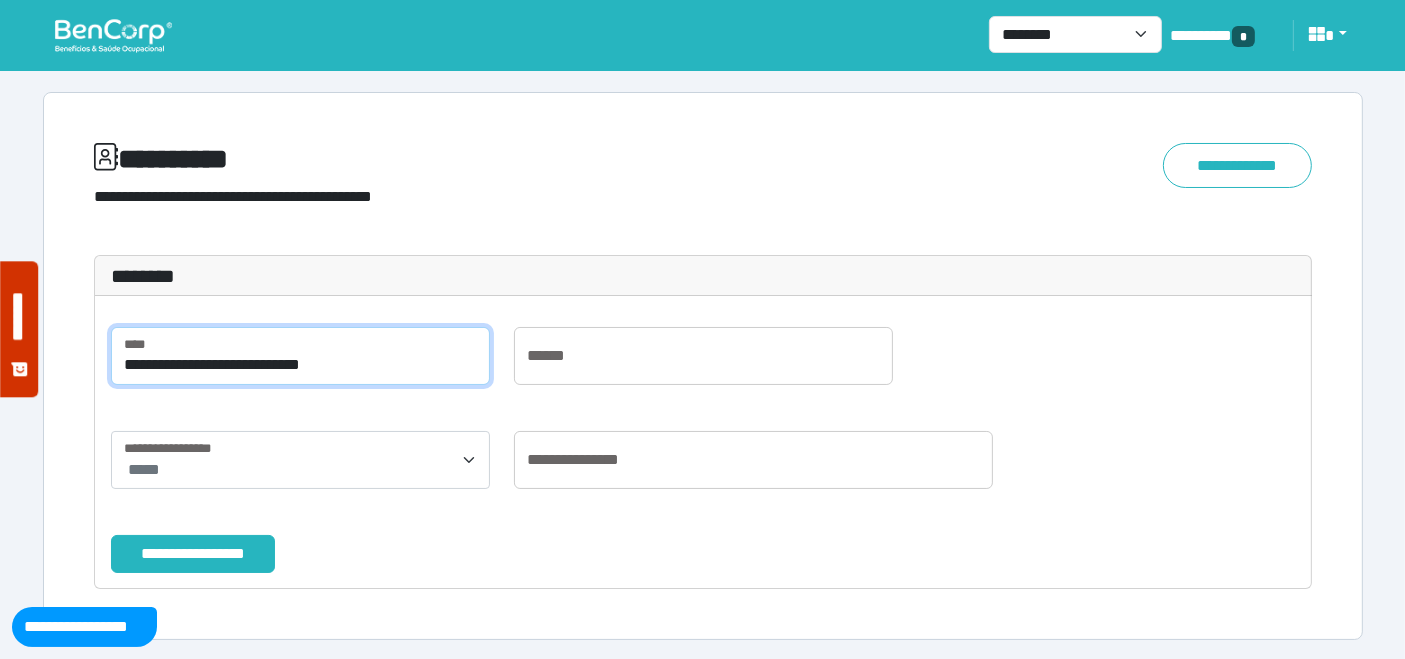 drag, startPoint x: 375, startPoint y: 361, endPoint x: 288, endPoint y: 359, distance: 87.02299 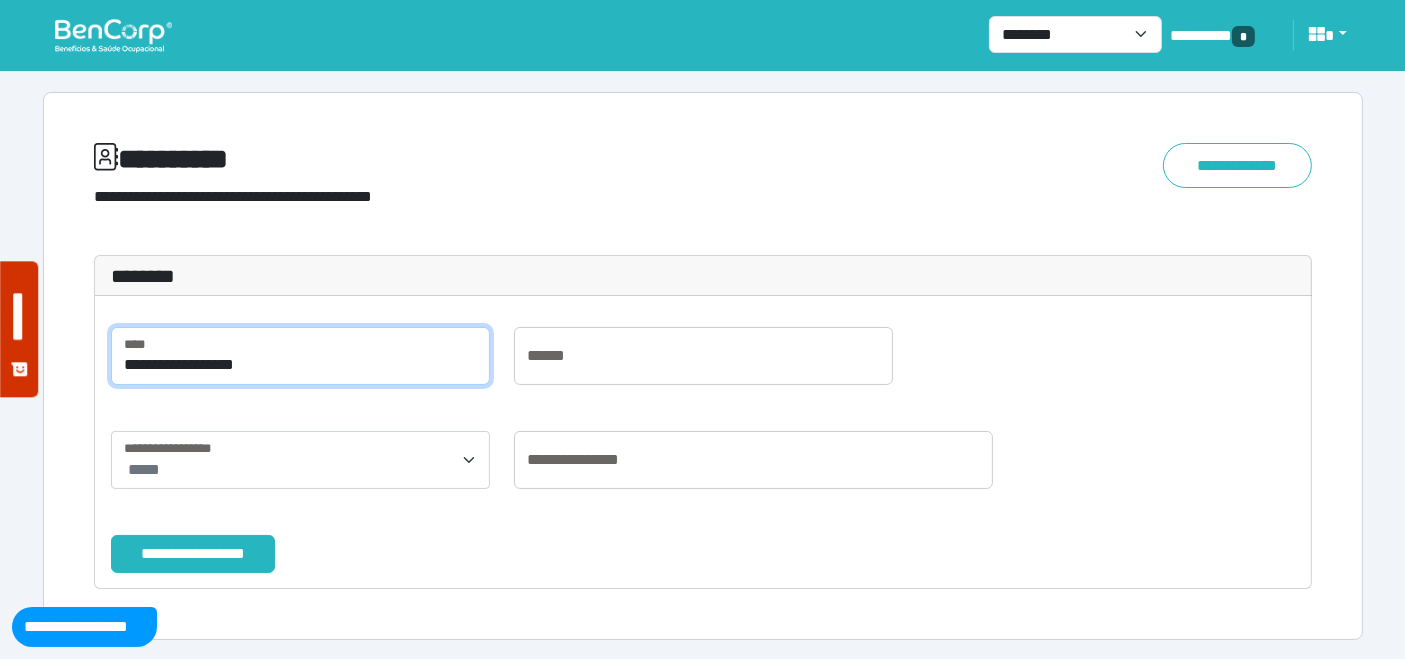 type on "**********" 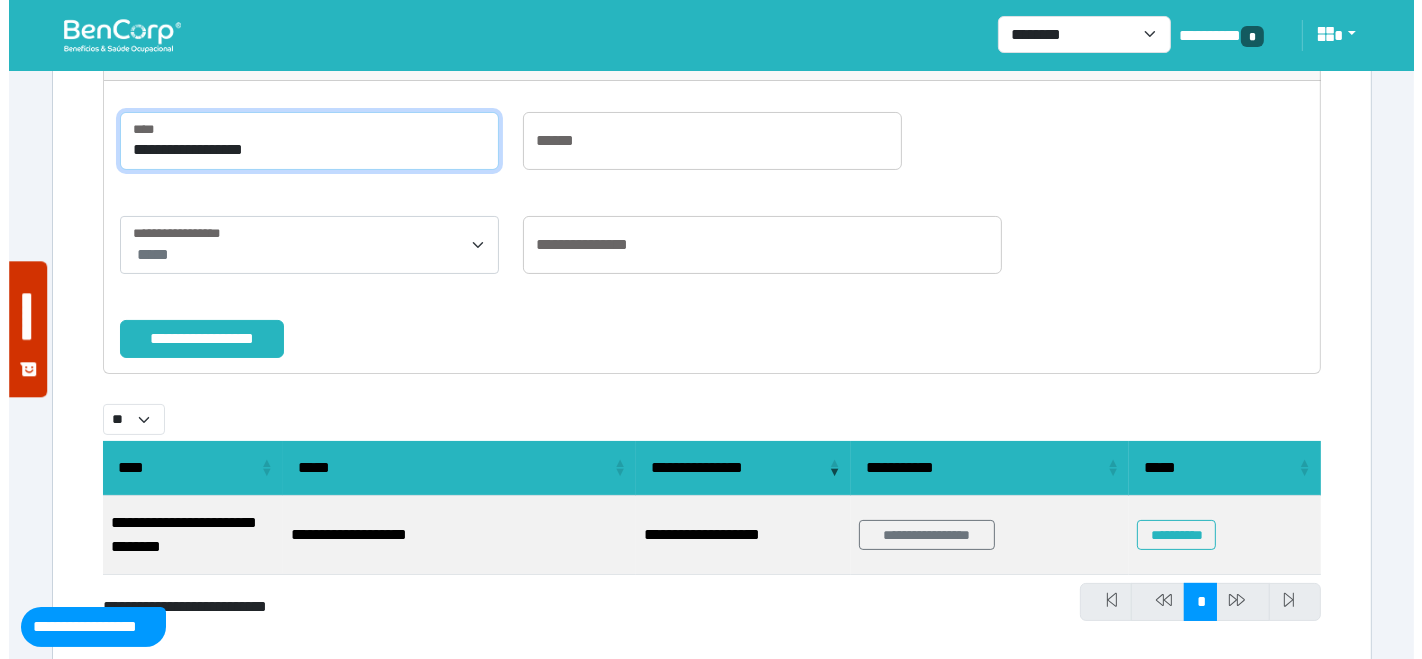 scroll, scrollTop: 230, scrollLeft: 0, axis: vertical 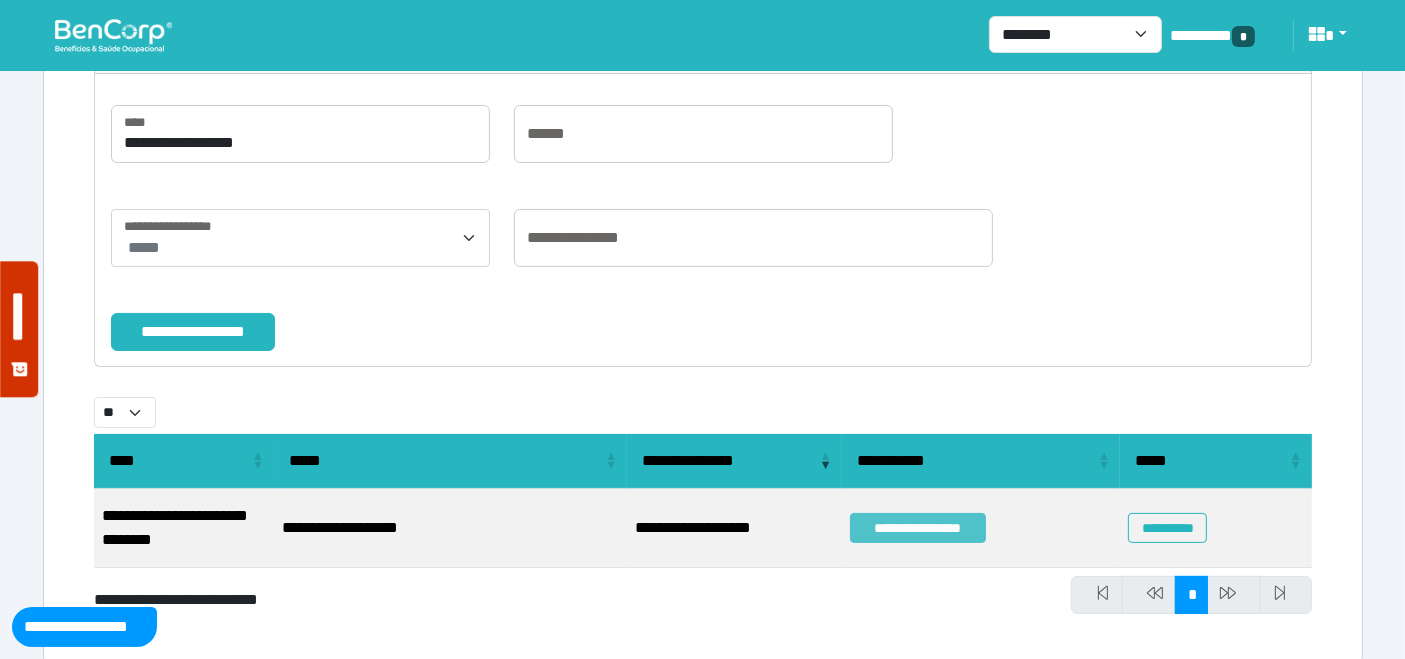 click on "**********" at bounding box center [918, 528] 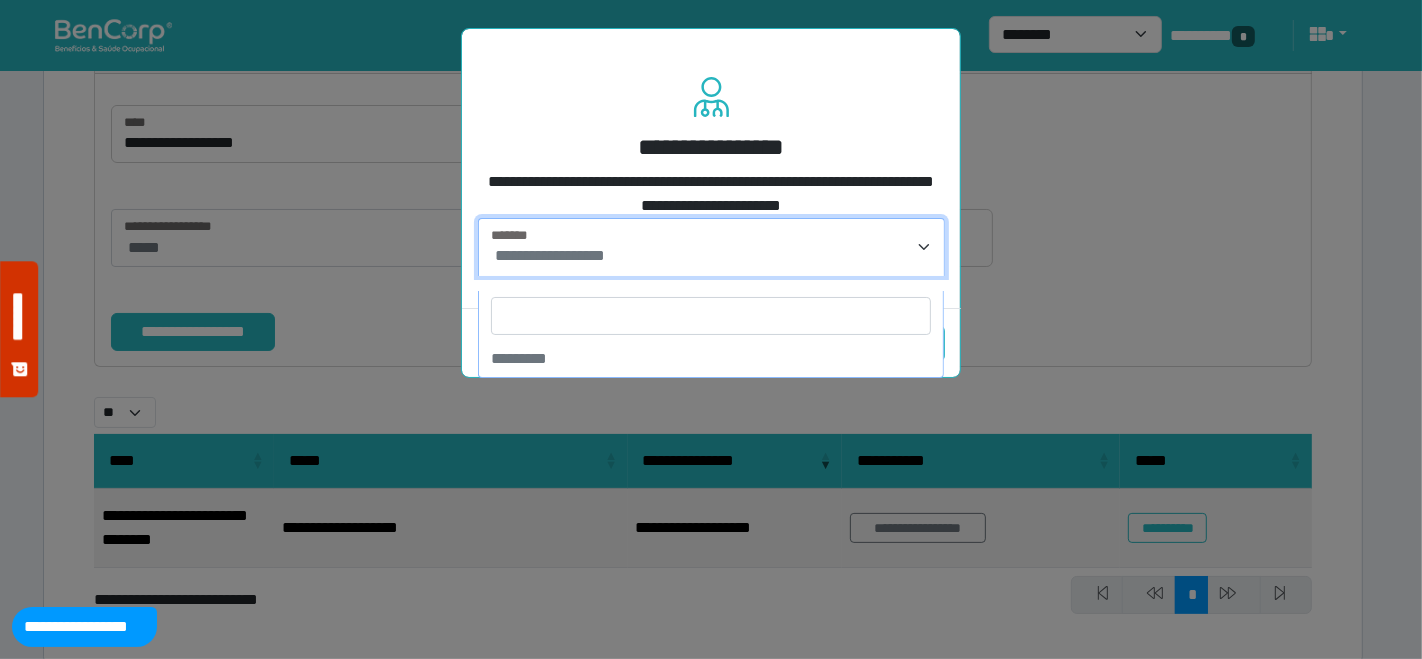 click on "**********" at bounding box center [550, 255] 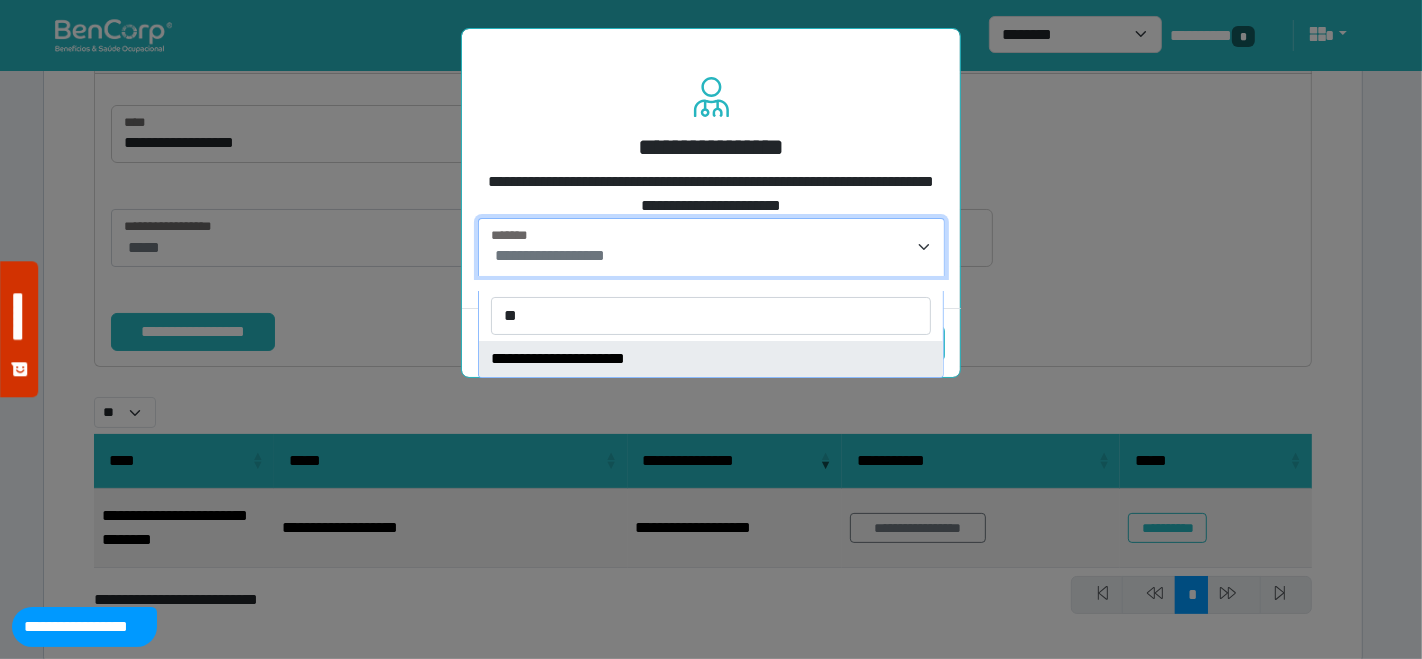 type on "**" 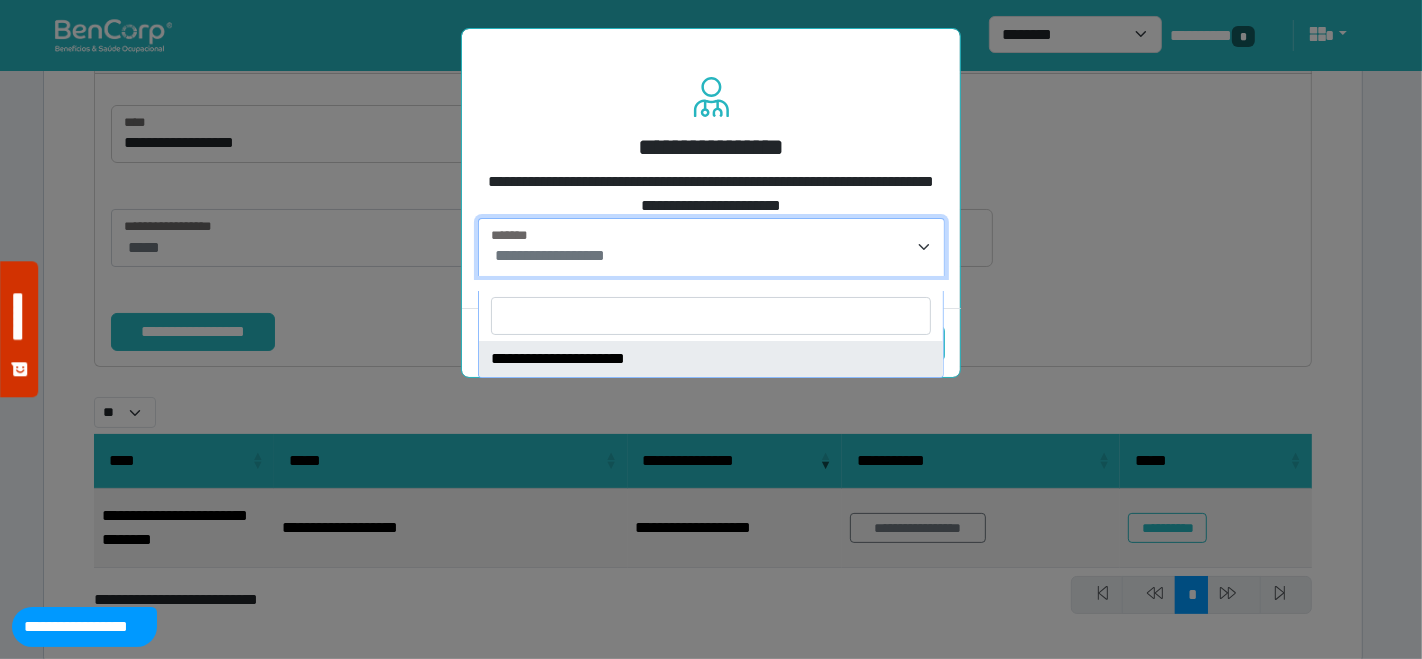select on "****" 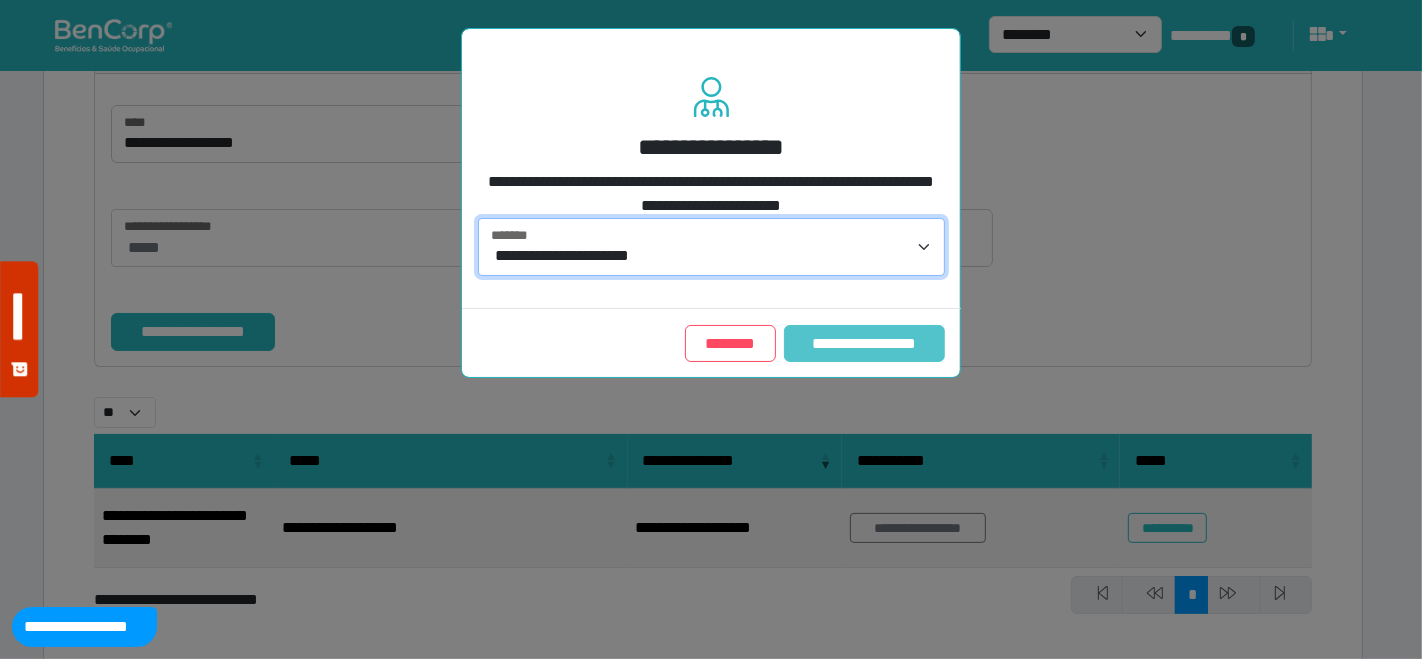 click on "**********" at bounding box center [864, 343] 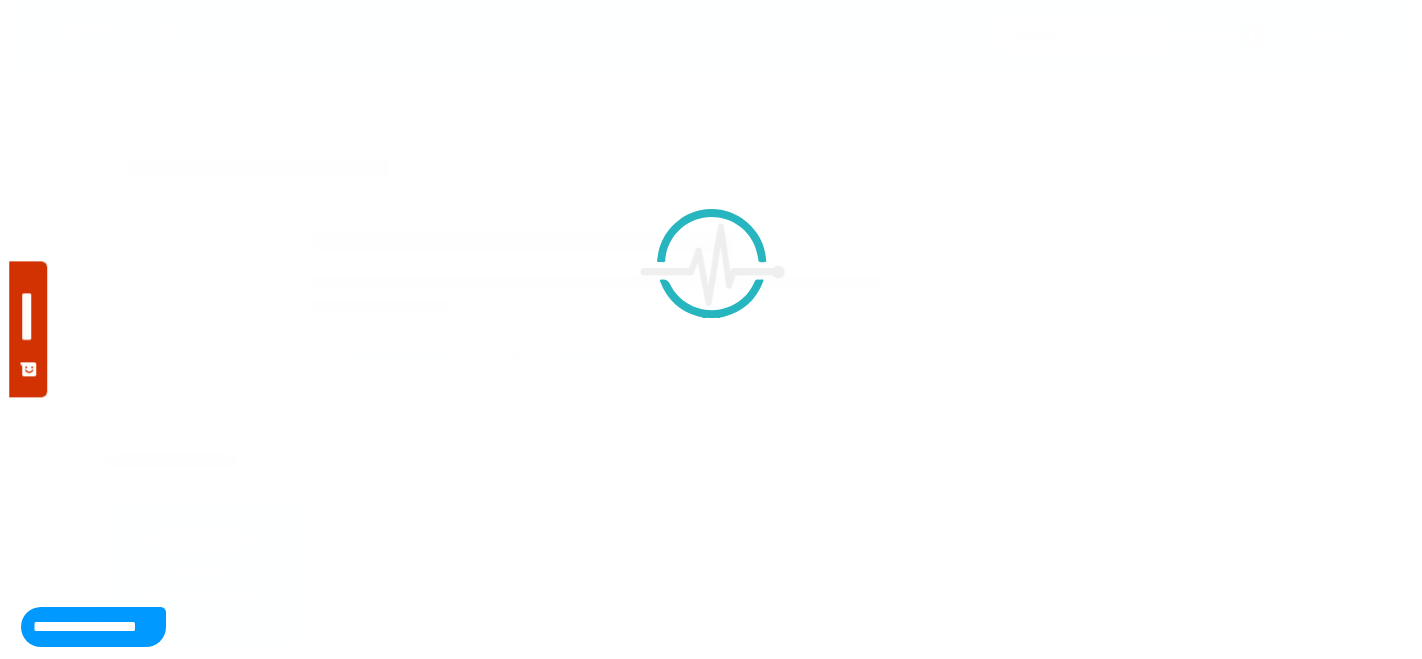 scroll, scrollTop: 0, scrollLeft: 0, axis: both 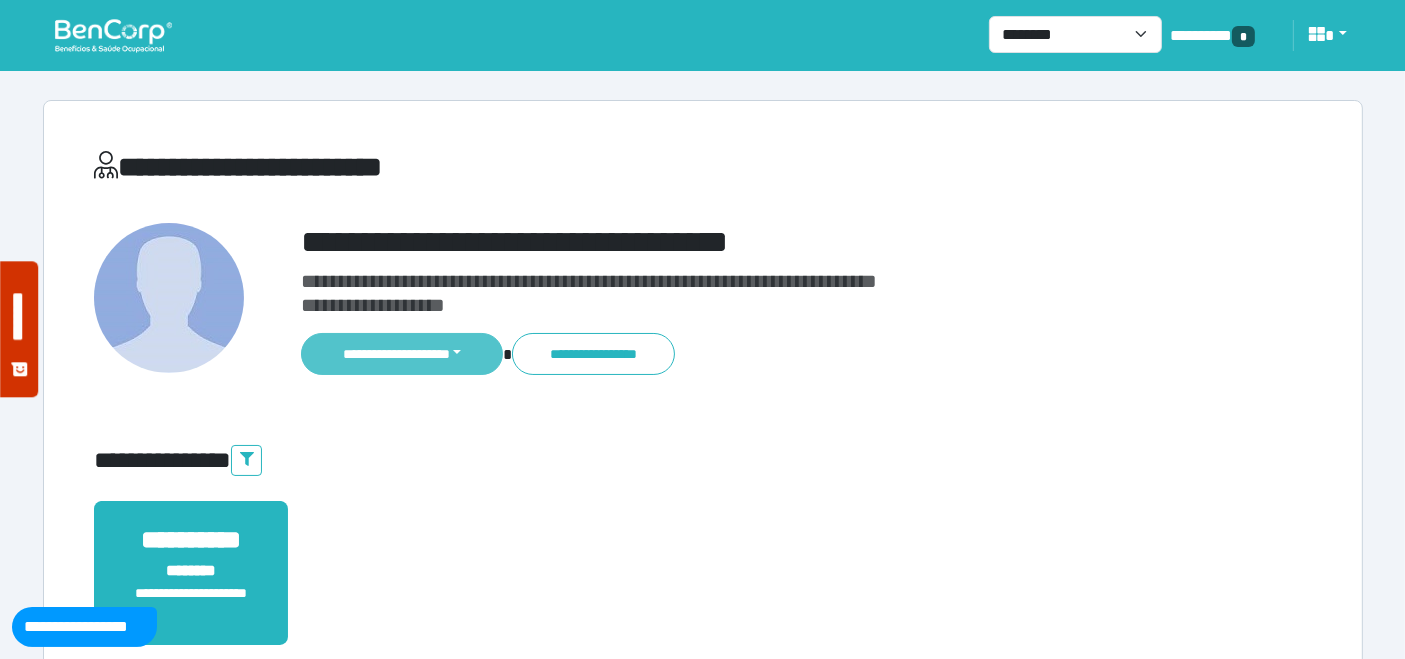 click on "**********" at bounding box center (402, 354) 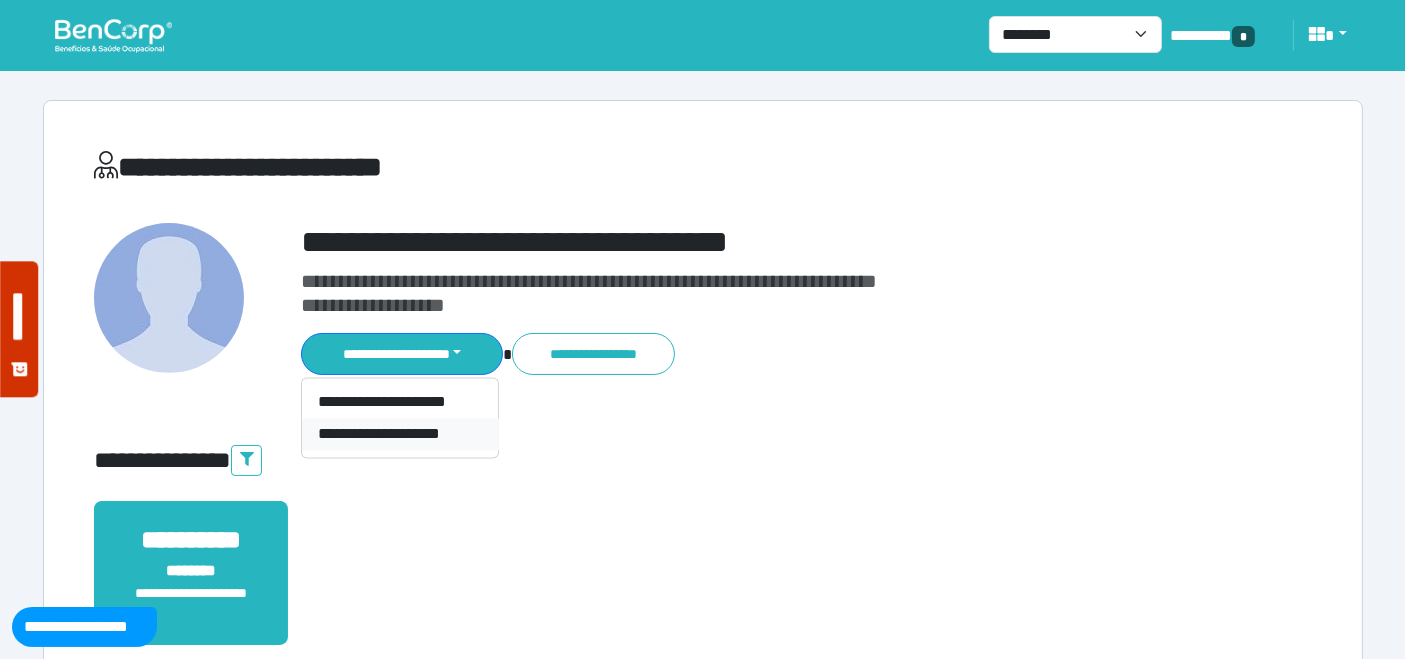 click on "**********" at bounding box center [400, 434] 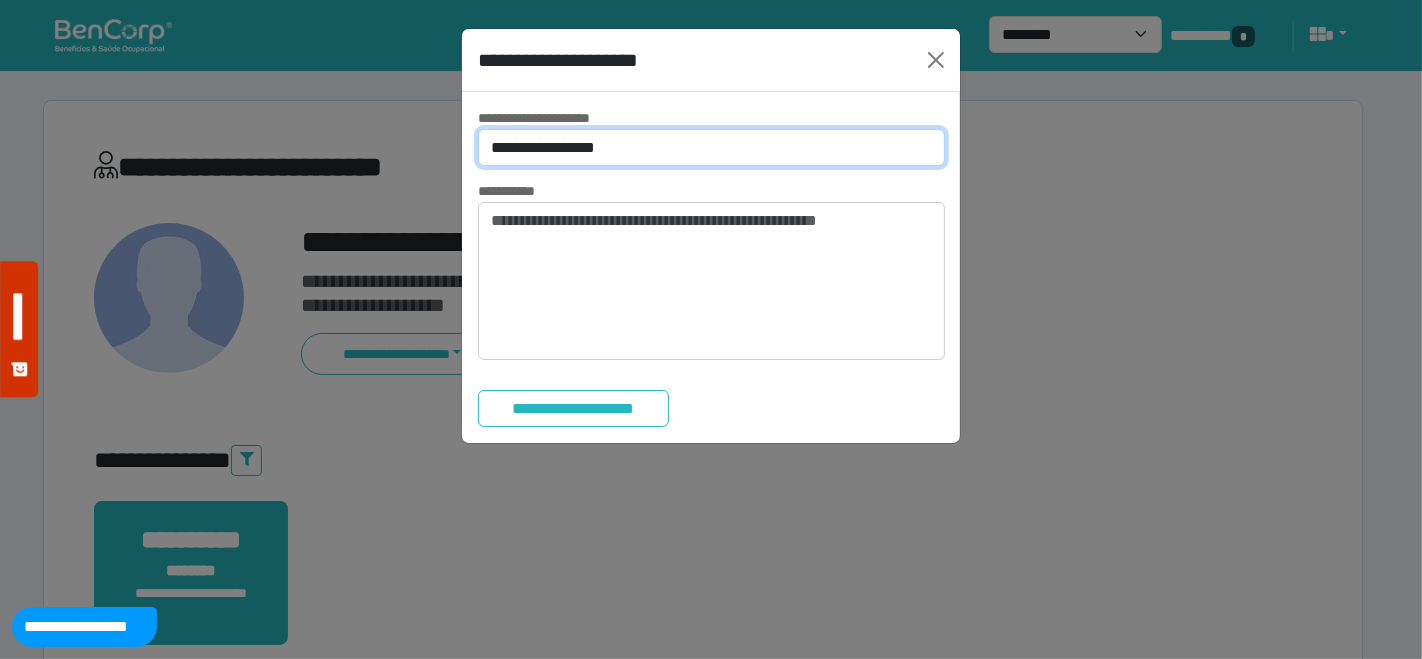 drag, startPoint x: 542, startPoint y: 150, endPoint x: 540, endPoint y: 163, distance: 13.152946 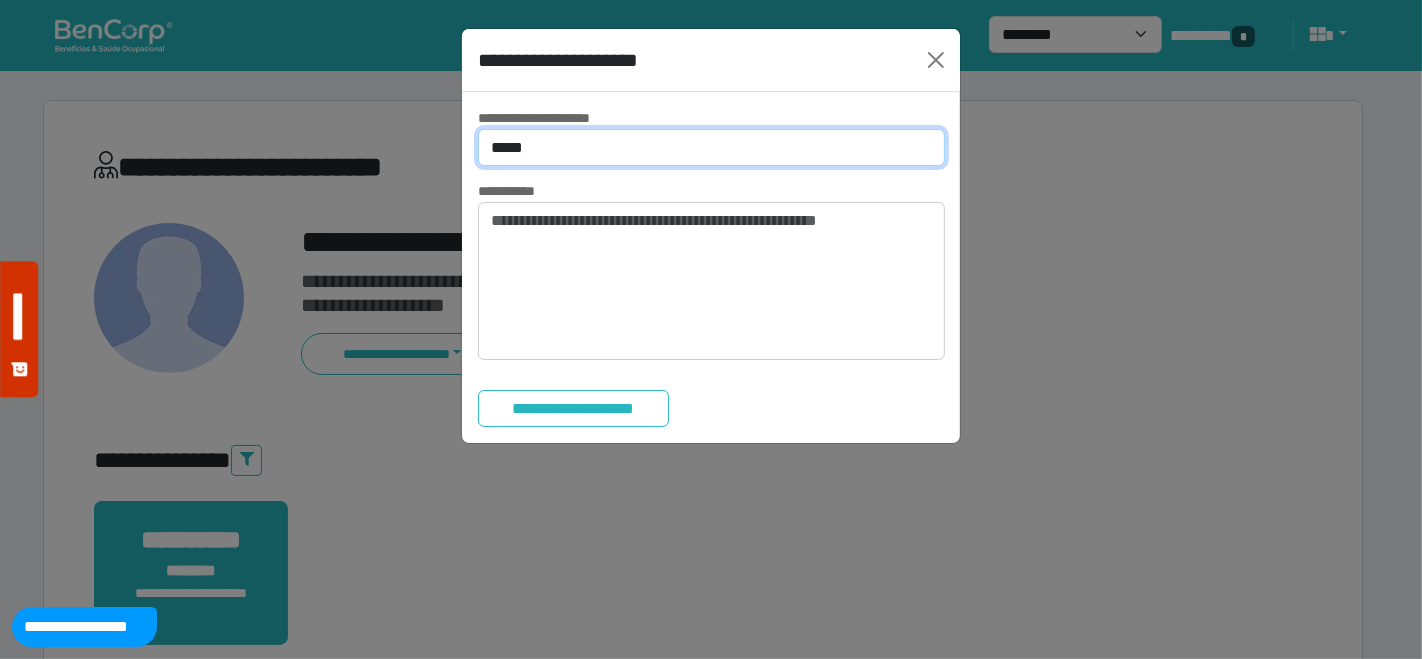 click on "**********" at bounding box center (711, 147) 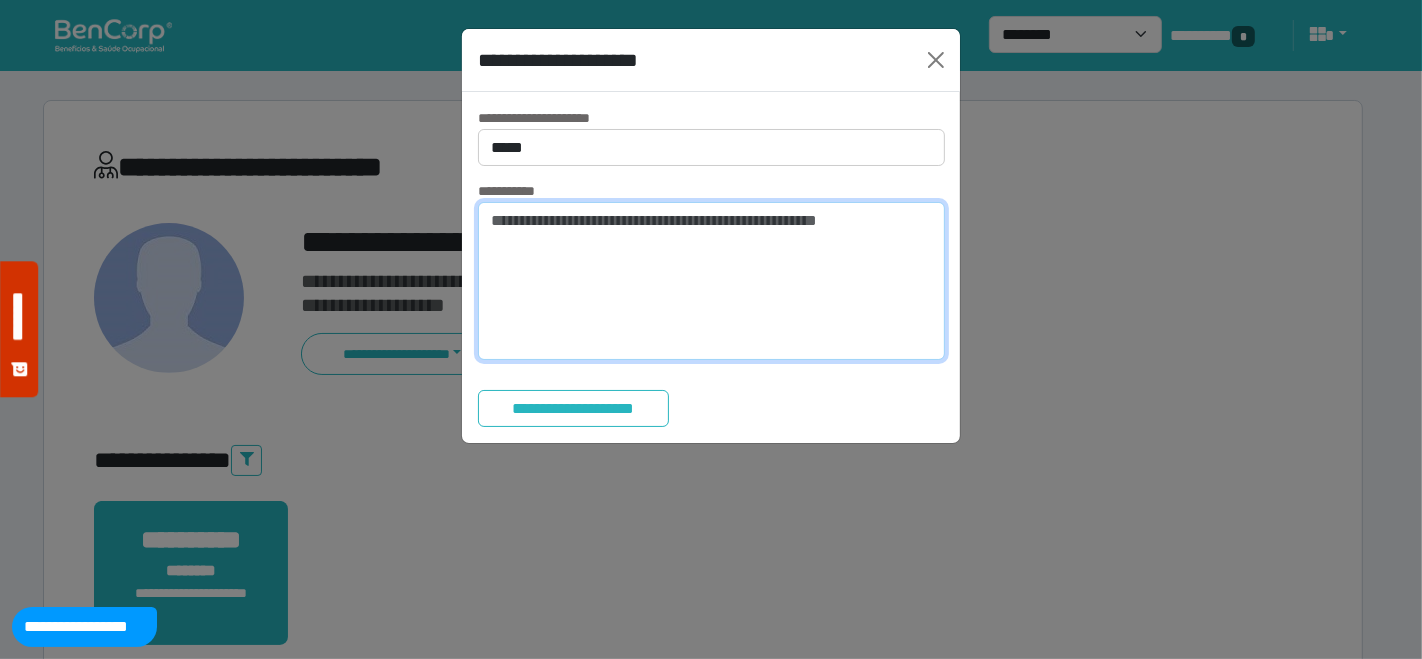 click at bounding box center [711, 281] 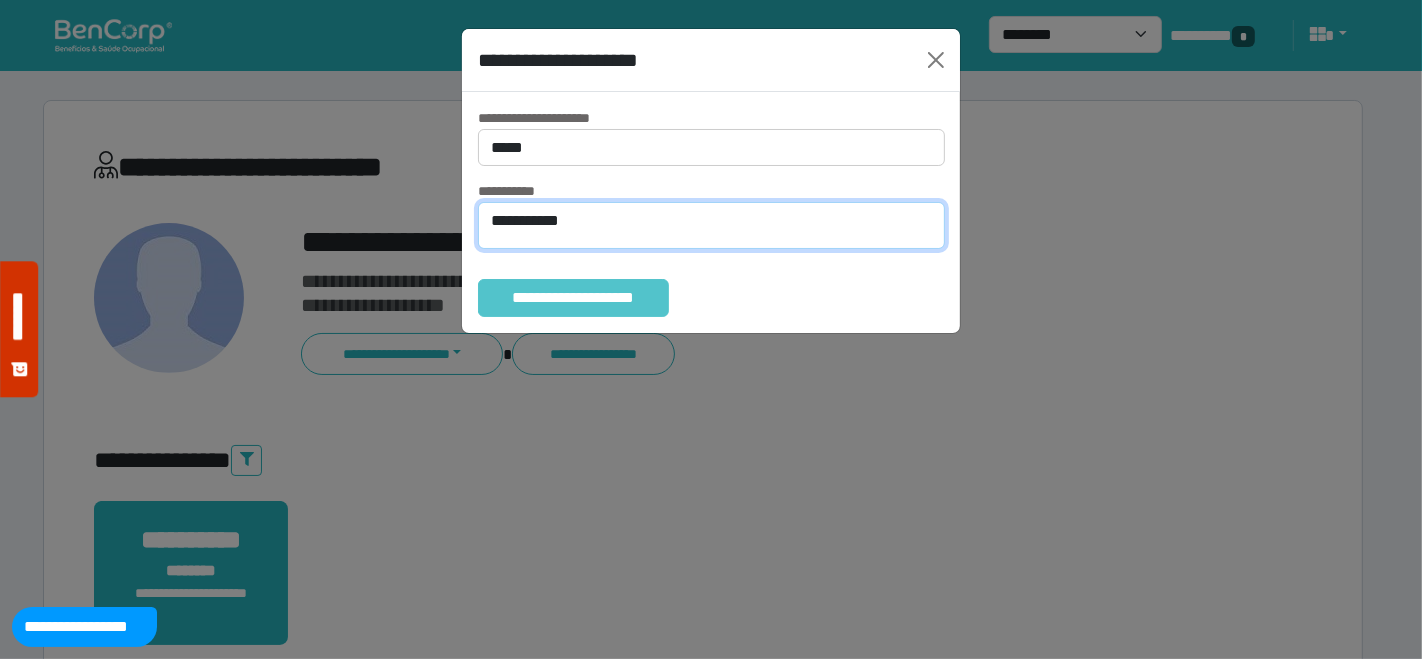 type on "**********" 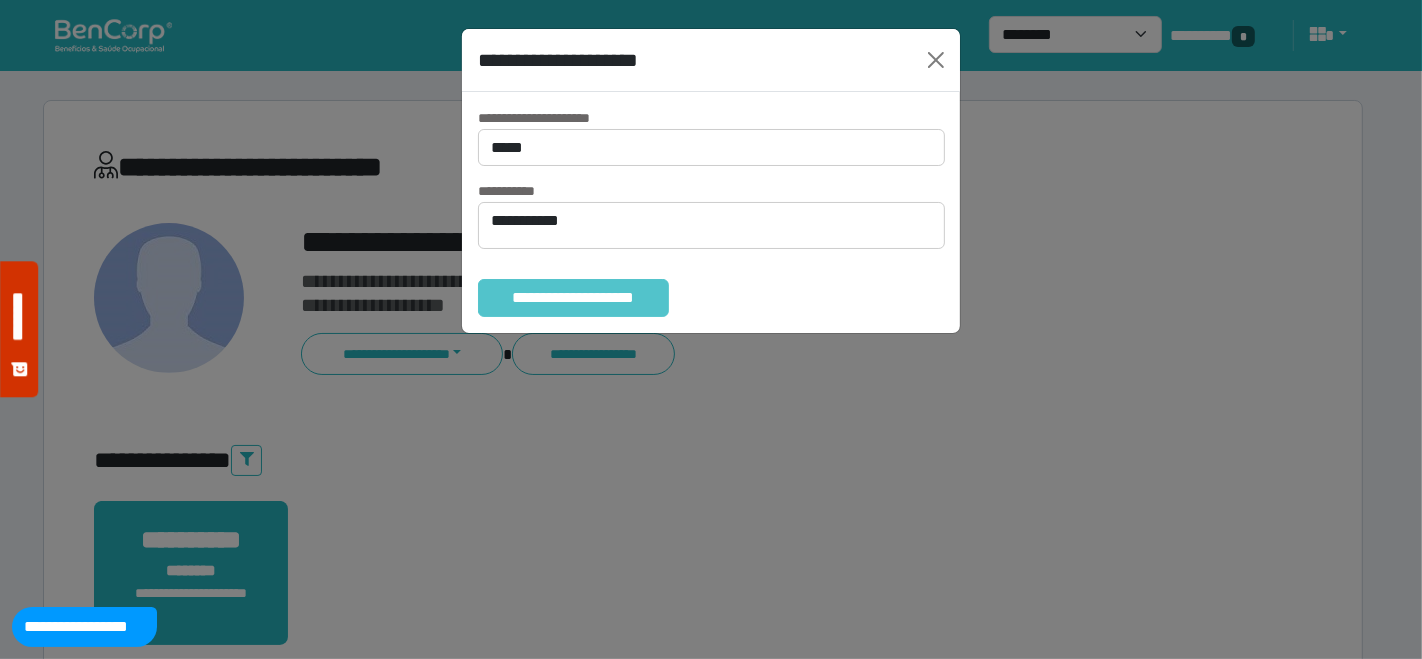 click on "**********" at bounding box center [573, 297] 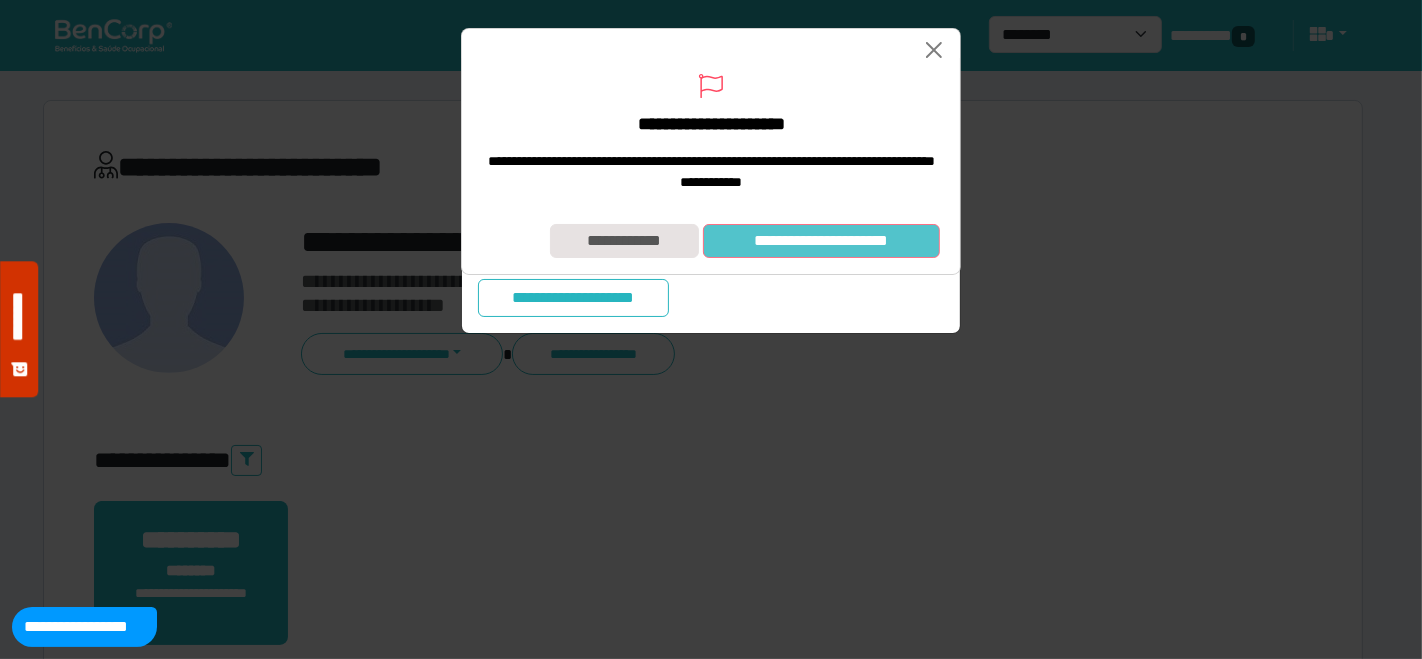 click on "**********" at bounding box center [821, 240] 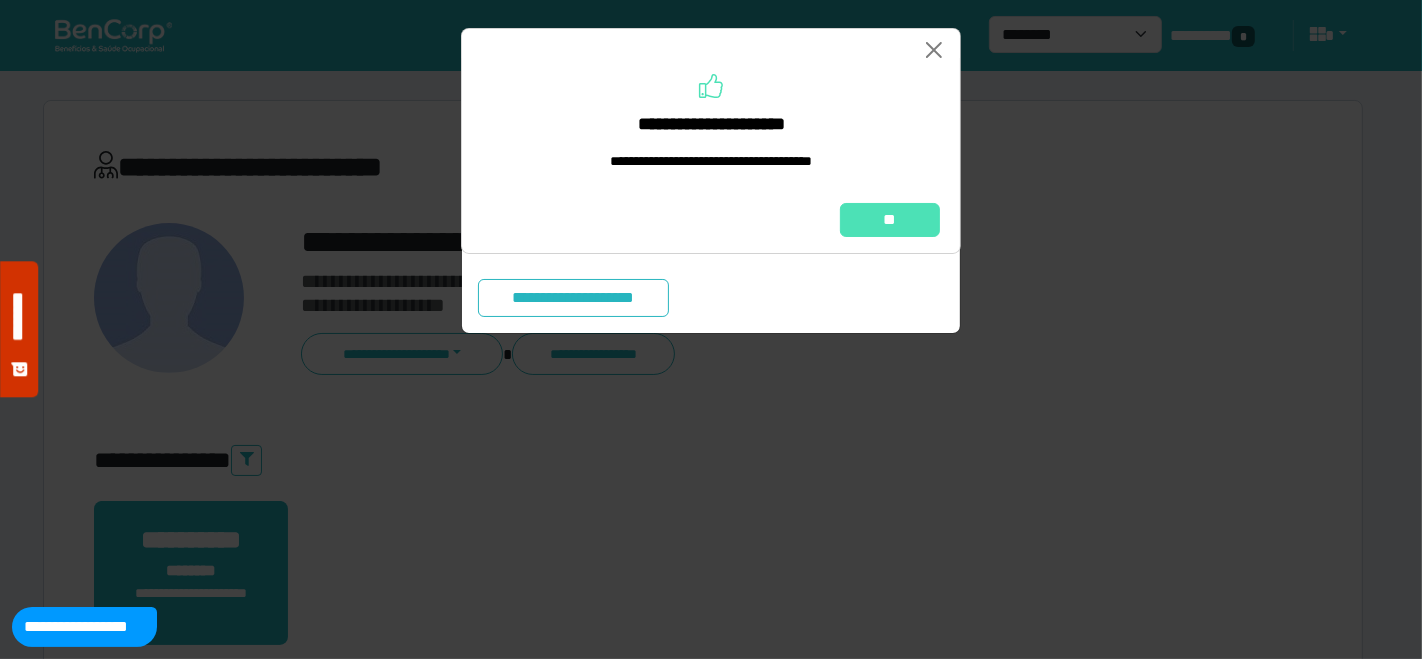 click on "**********" at bounding box center [711, 329] 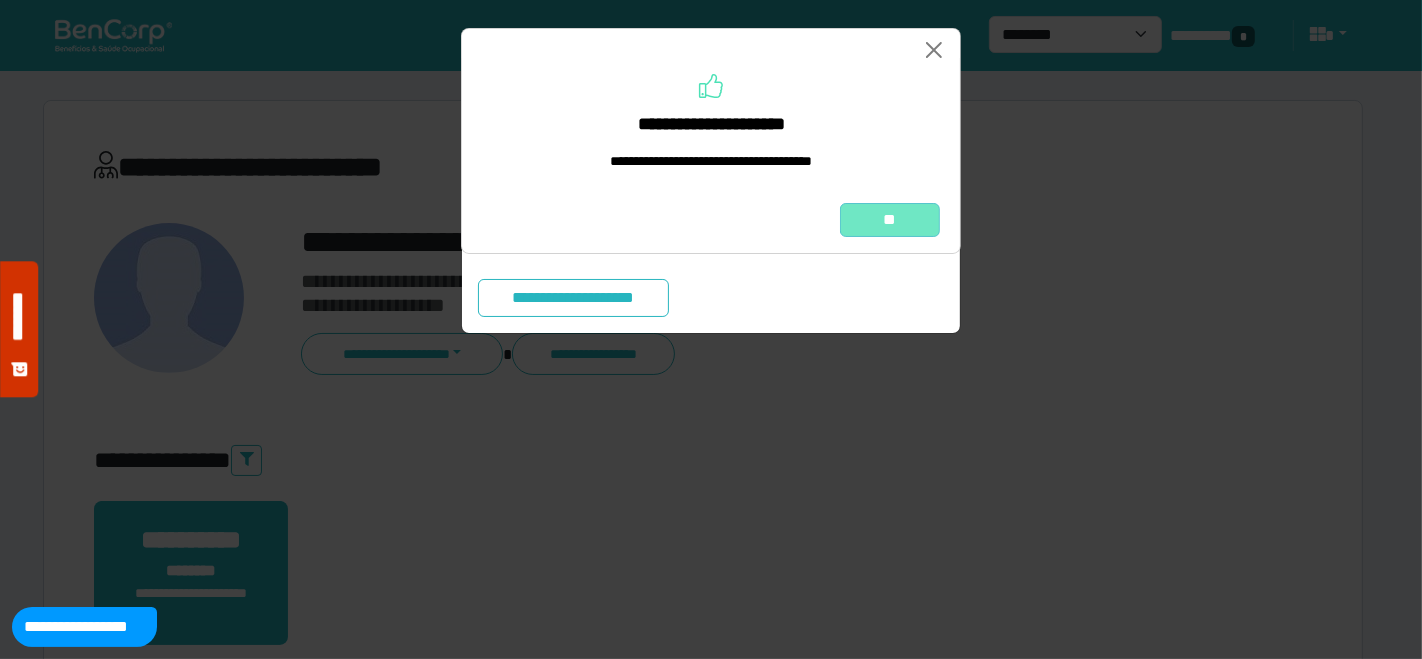 click on "**" at bounding box center [890, 219] 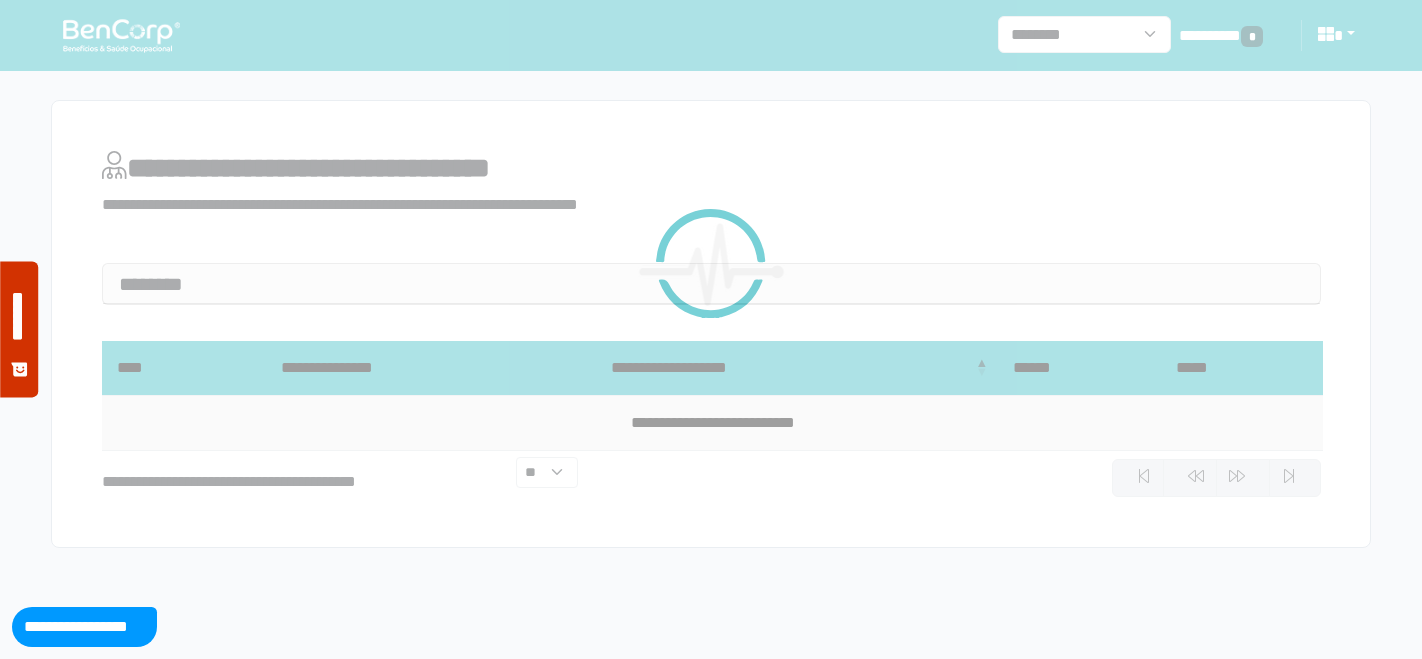 scroll, scrollTop: 0, scrollLeft: 0, axis: both 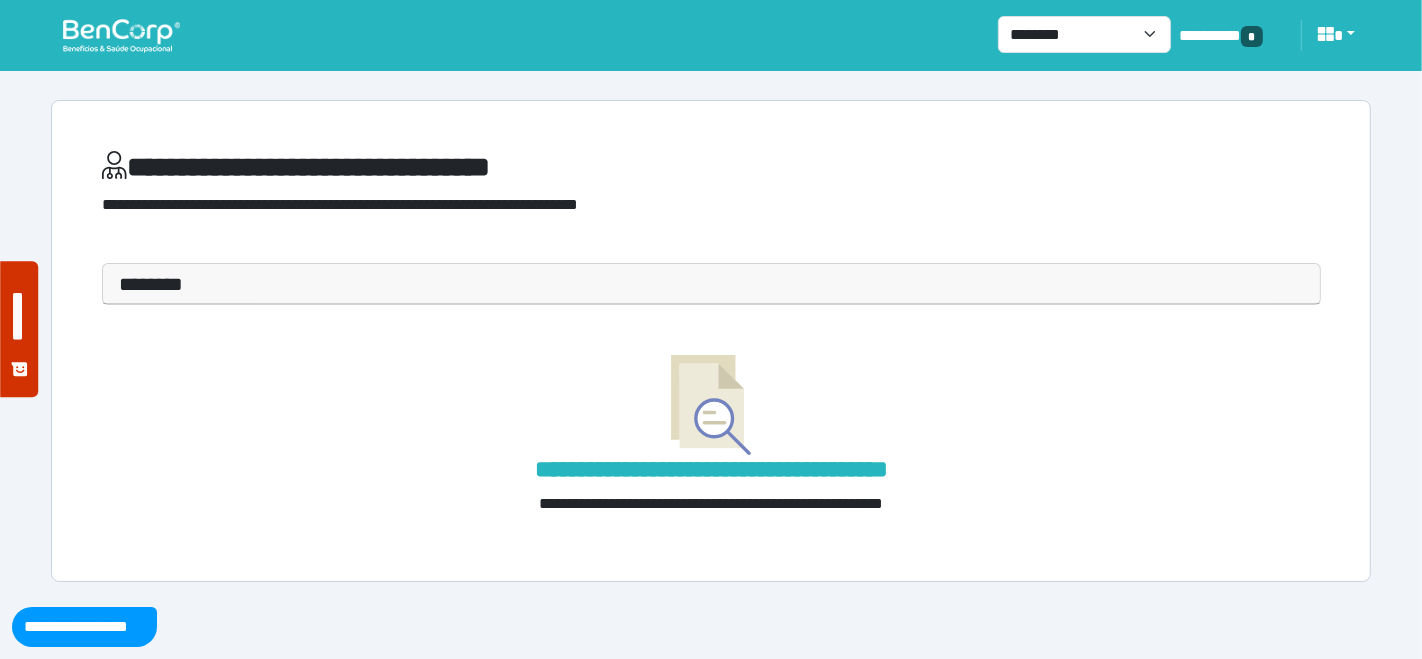 click at bounding box center [121, 35] 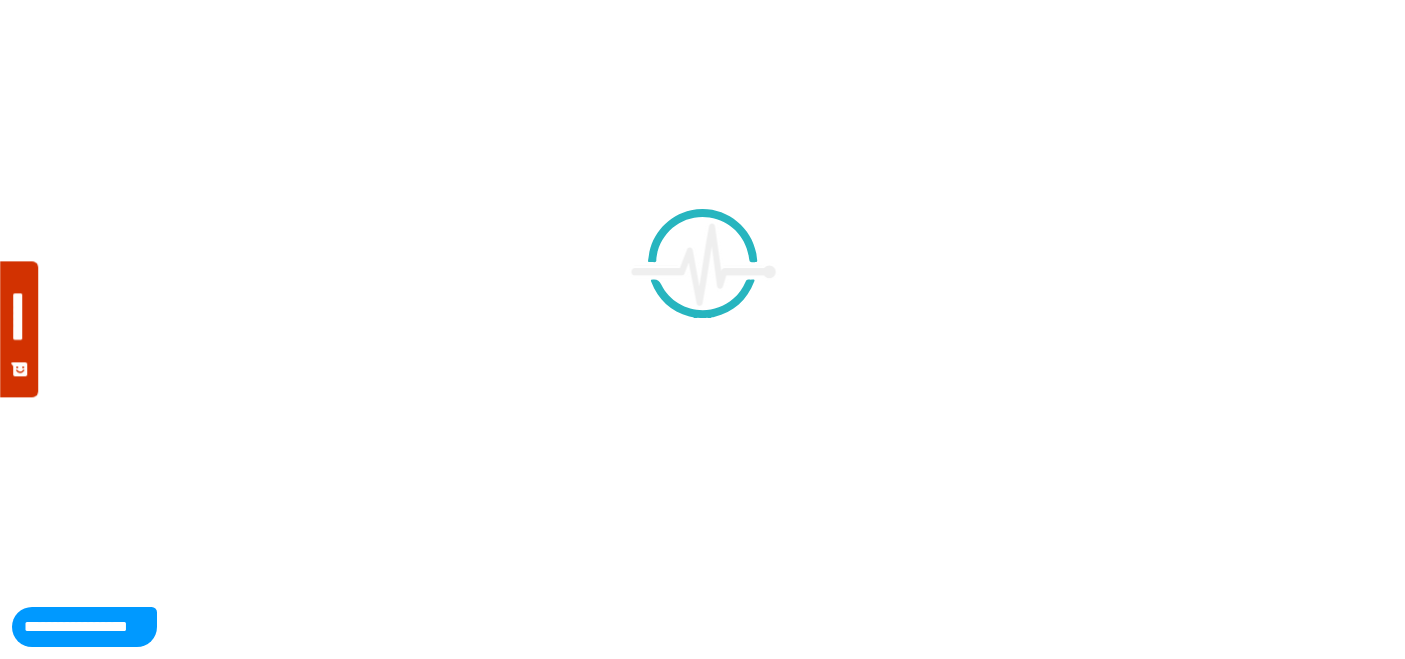 scroll, scrollTop: 0, scrollLeft: 0, axis: both 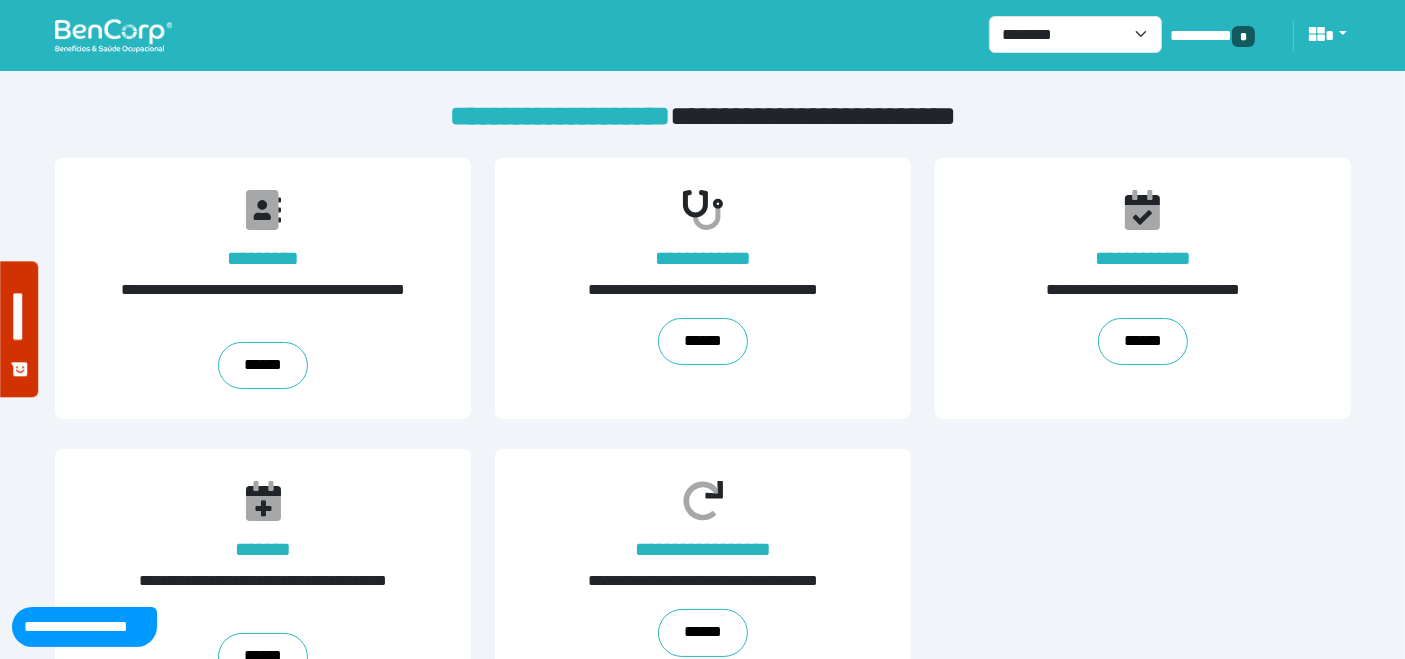 click at bounding box center (113, 35) 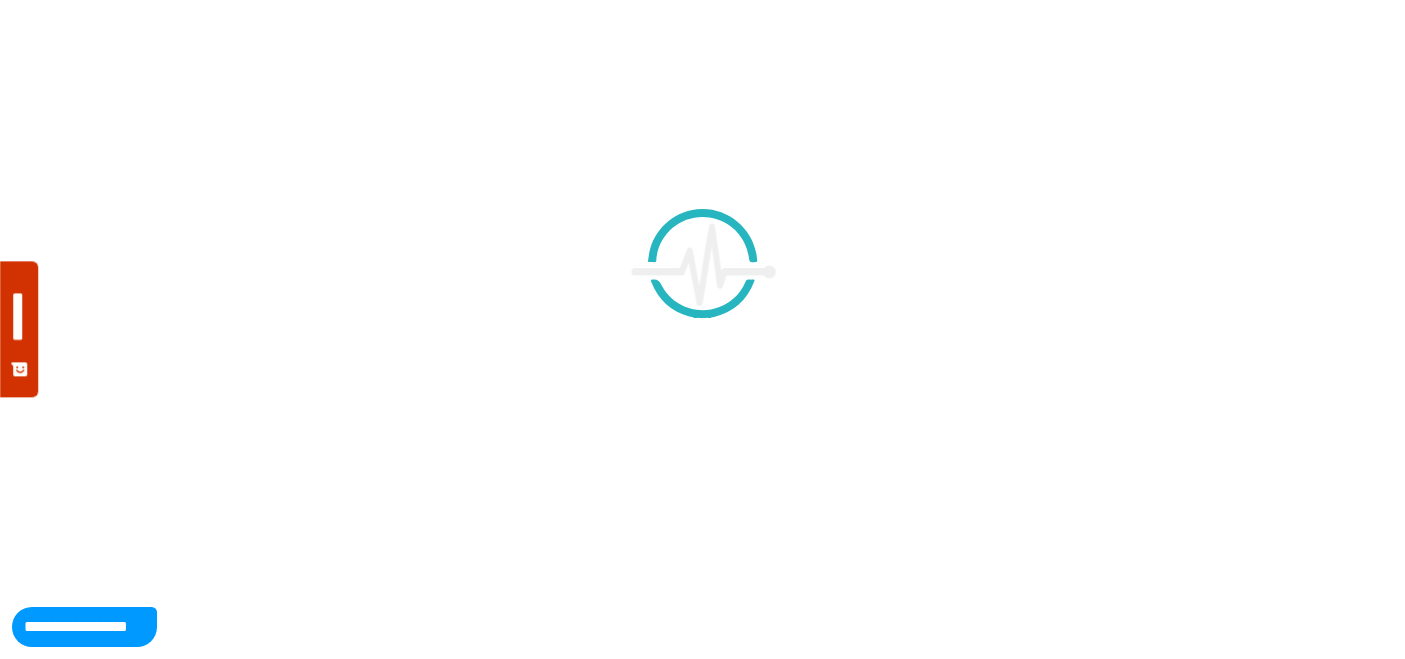 scroll, scrollTop: 0, scrollLeft: 0, axis: both 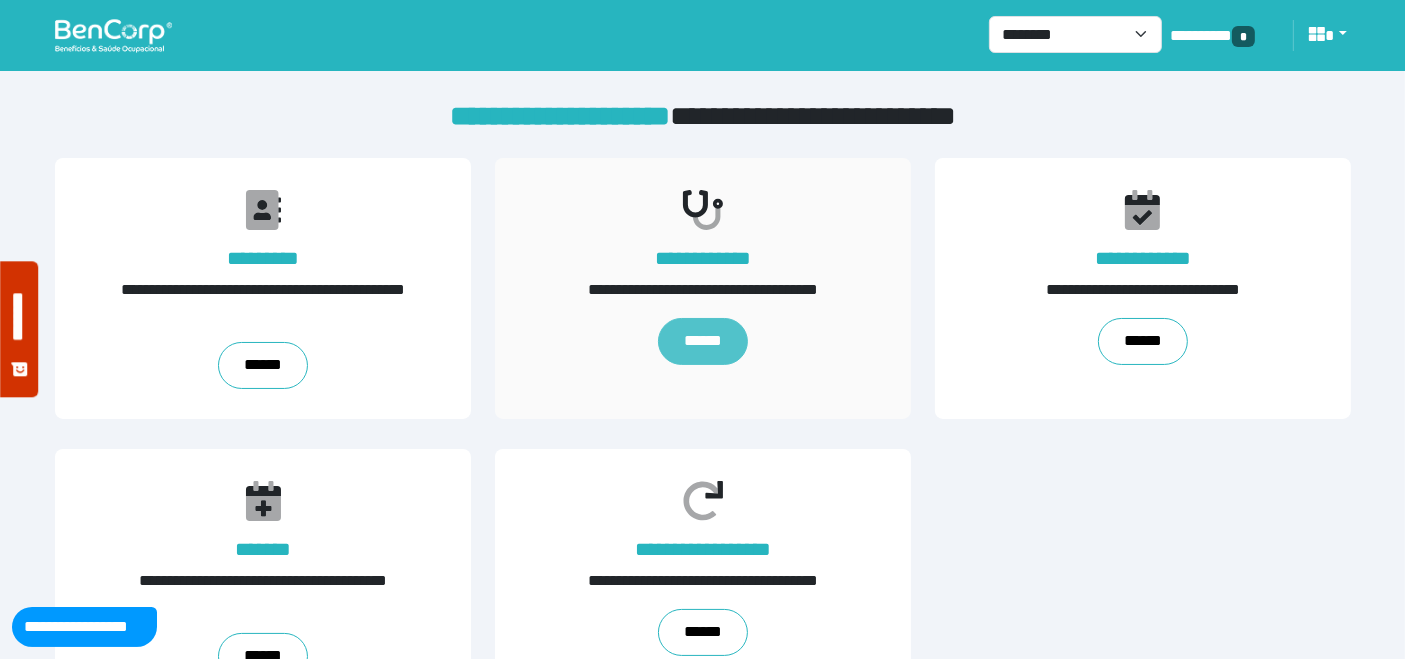 click on "******" at bounding box center [703, 341] 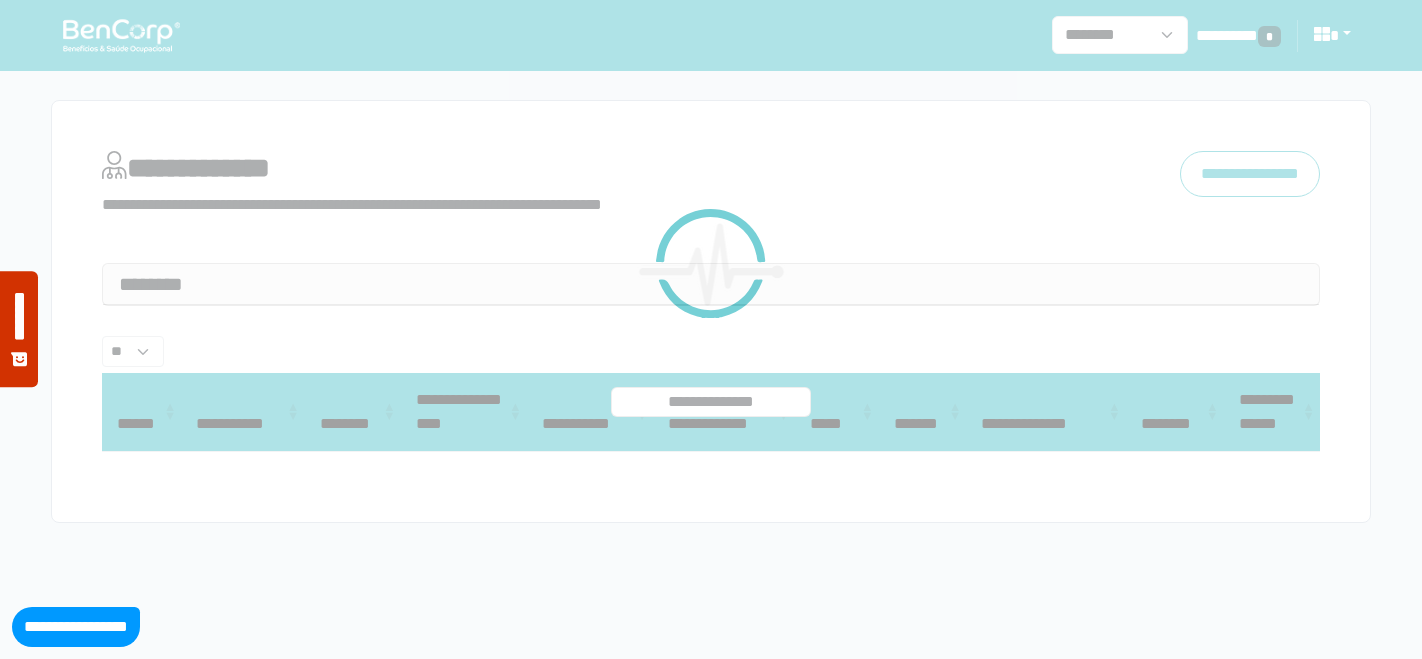 select 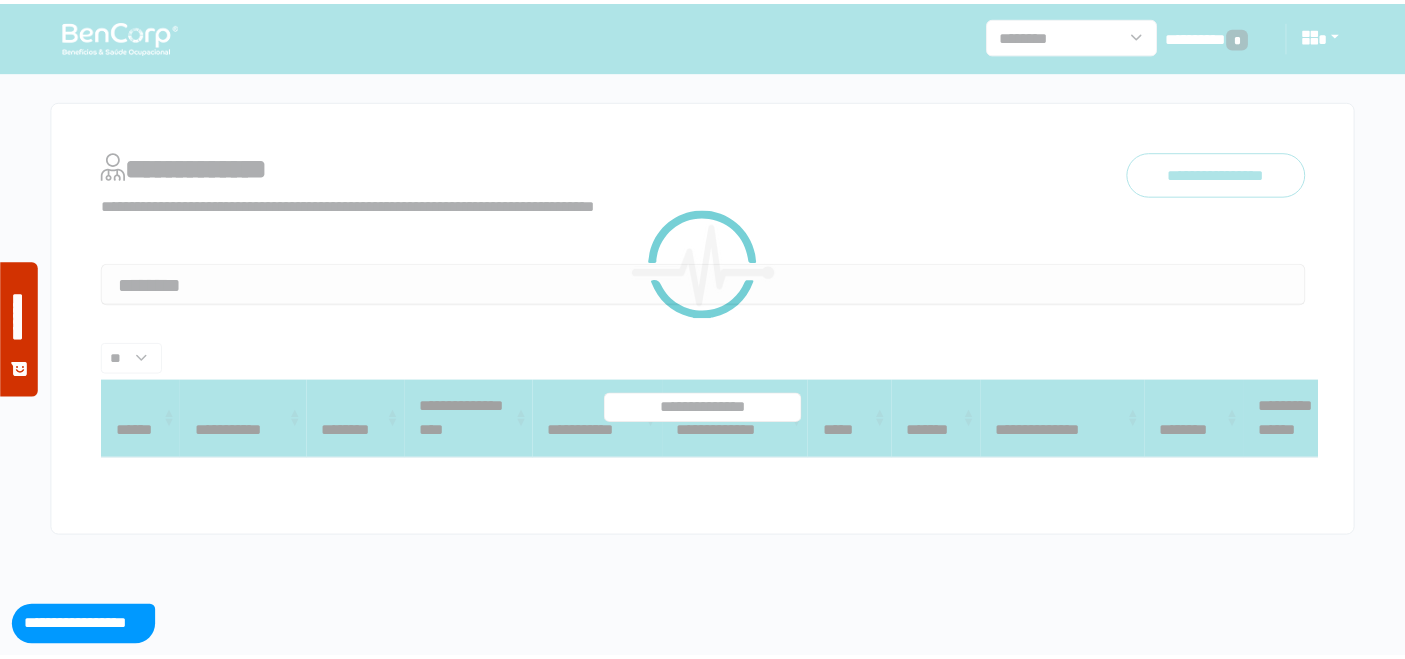 scroll, scrollTop: 0, scrollLeft: 0, axis: both 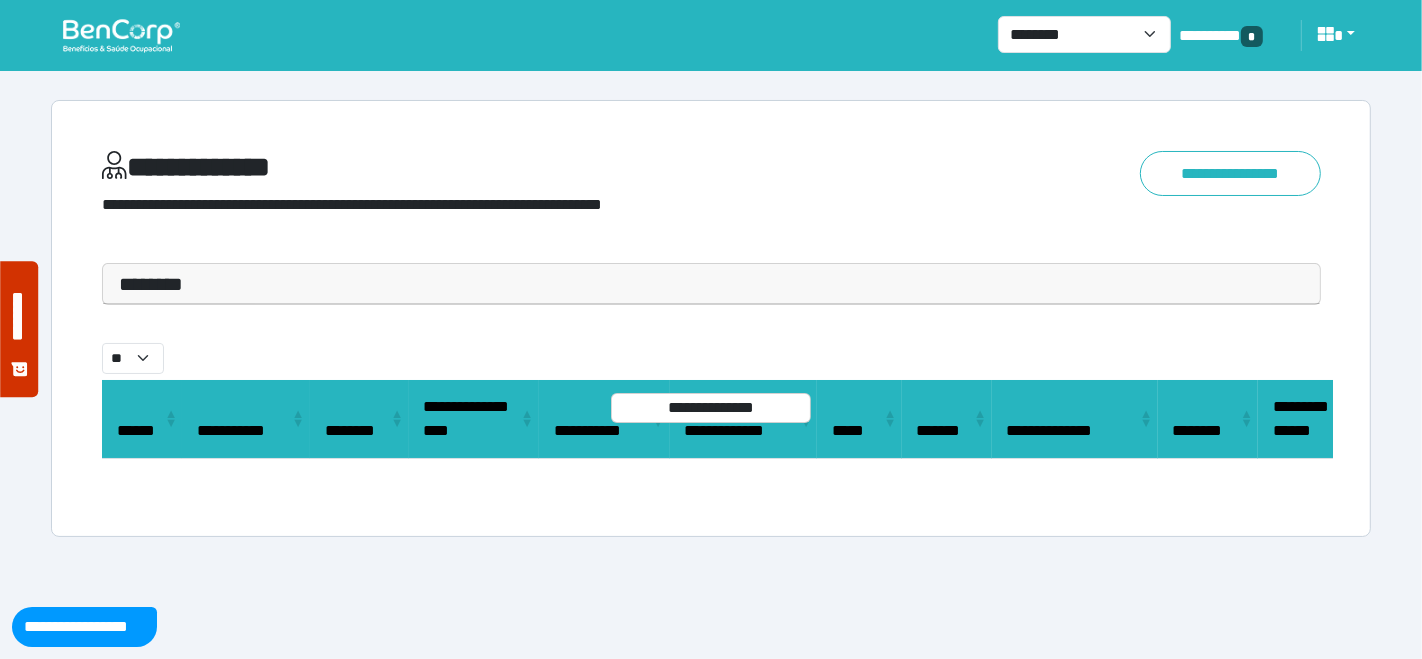 drag, startPoint x: 287, startPoint y: 287, endPoint x: 280, endPoint y: 305, distance: 19.313208 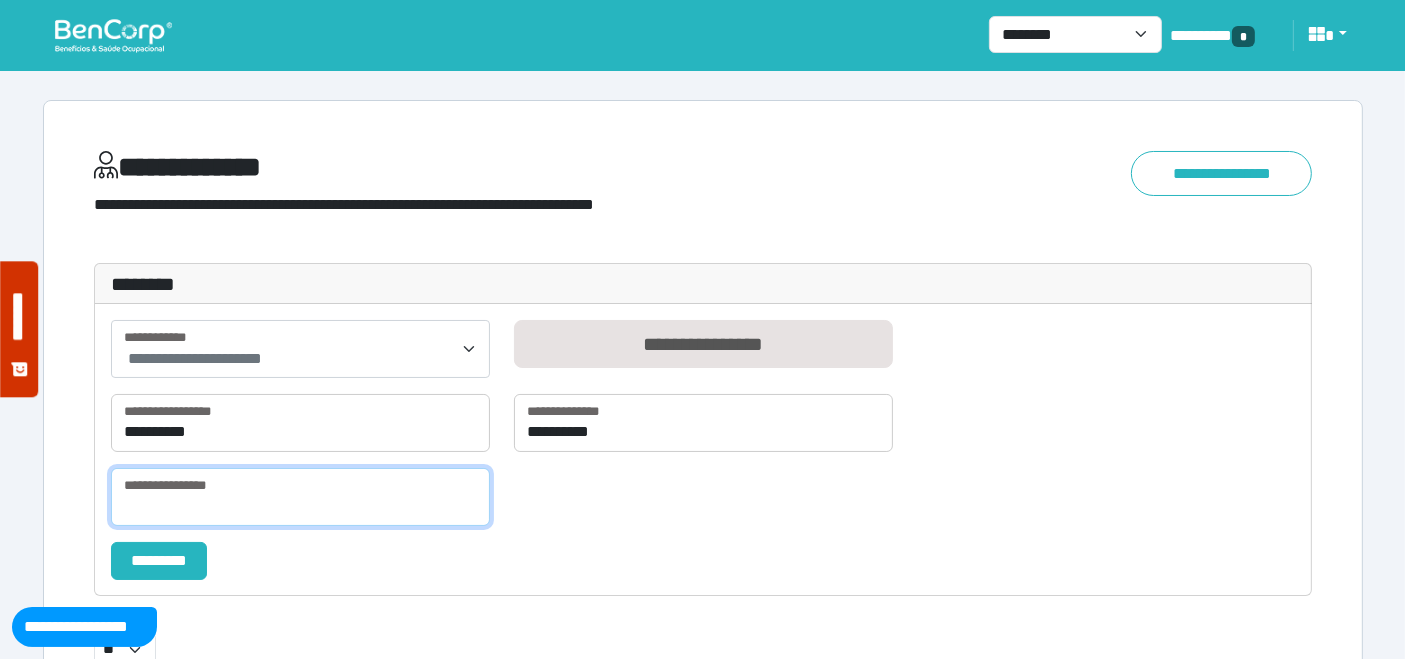 click at bounding box center [300, 497] 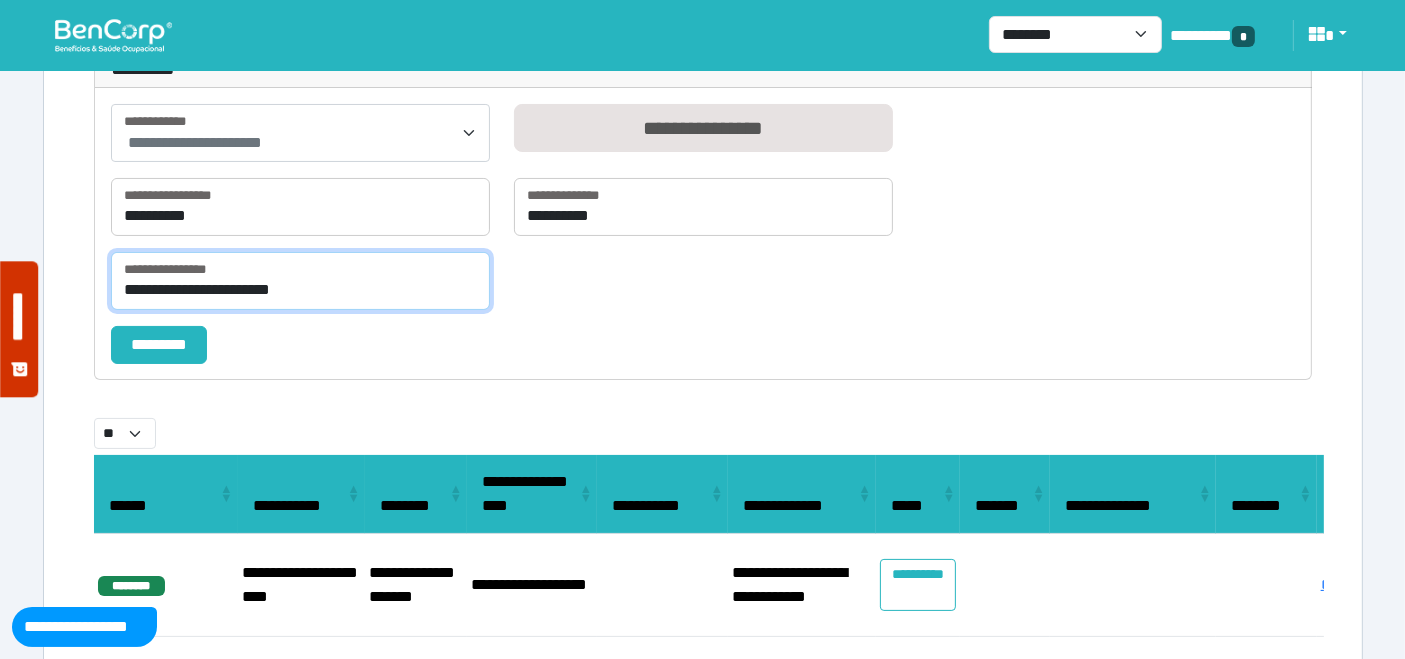 scroll, scrollTop: 222, scrollLeft: 0, axis: vertical 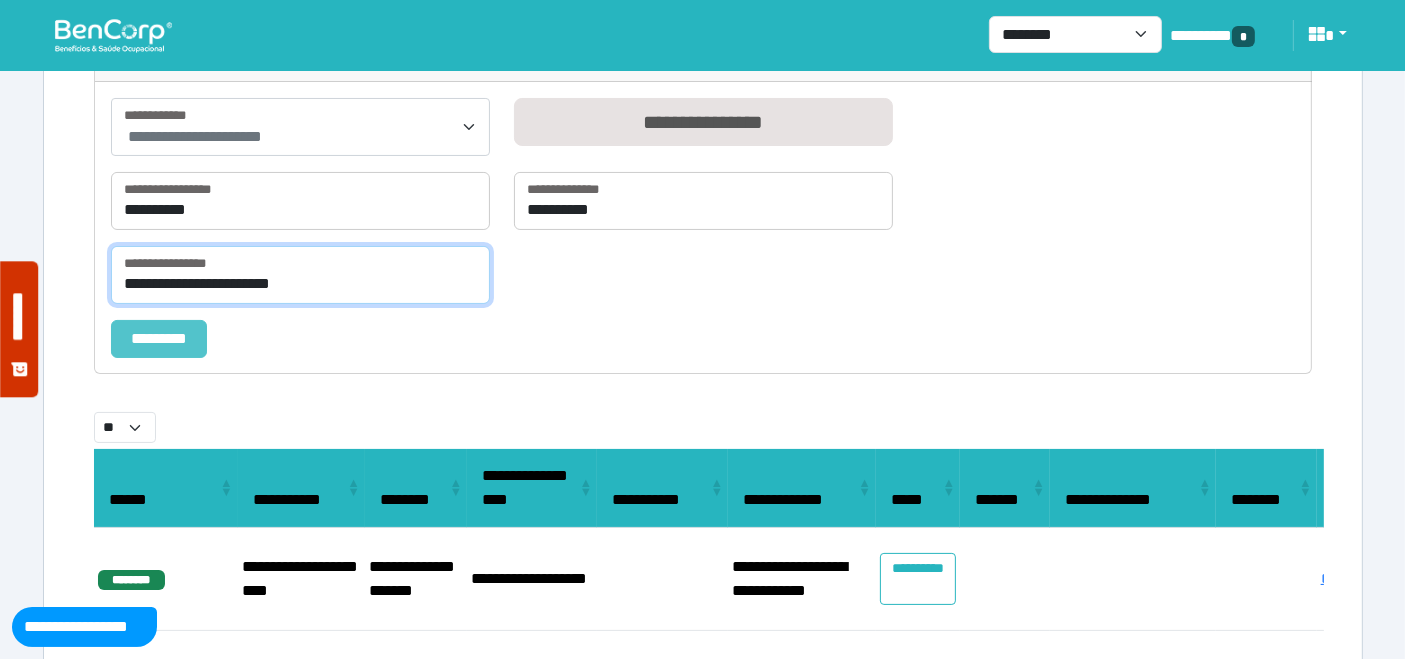 type on "**********" 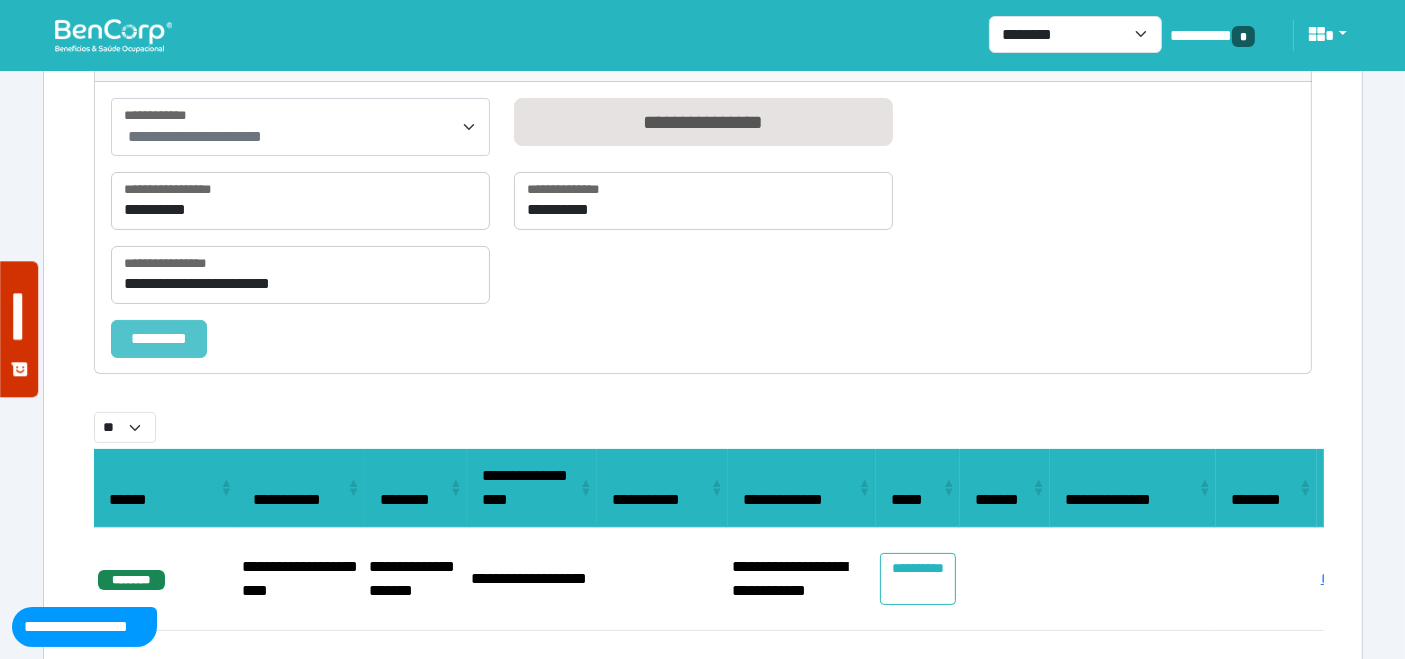 click on "*********" at bounding box center (159, 338) 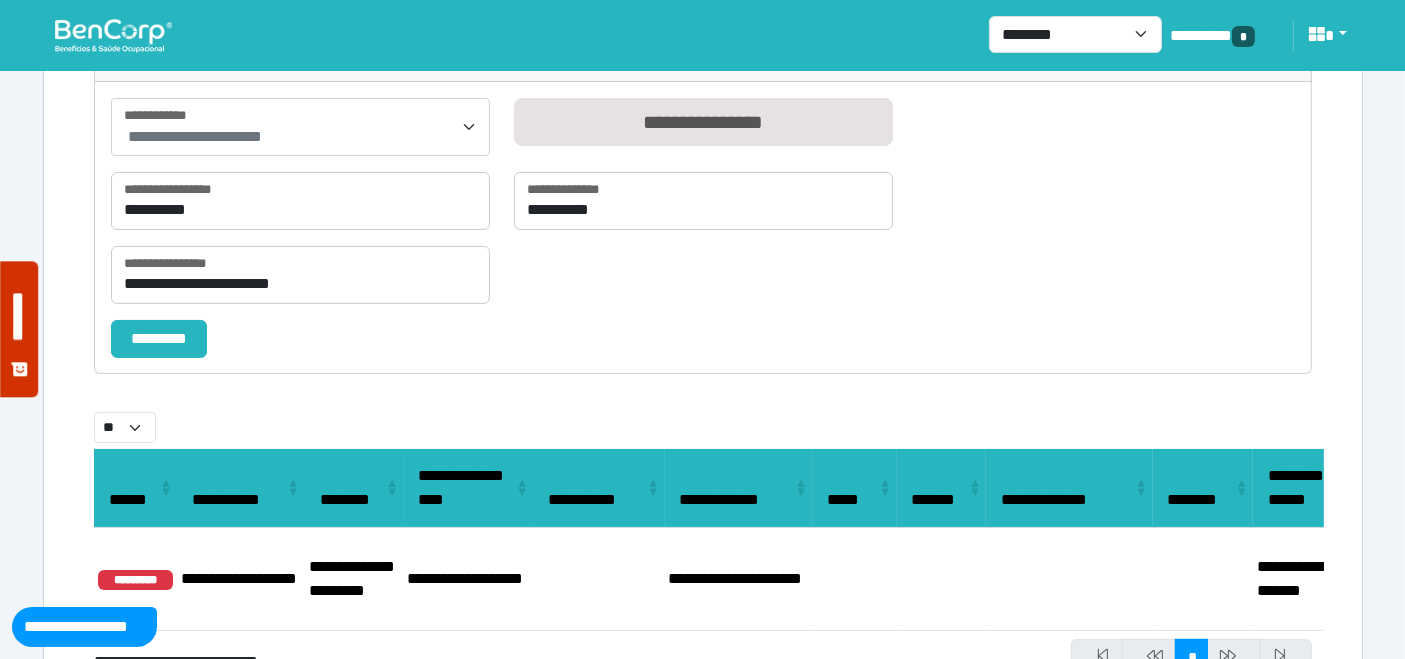 scroll, scrollTop: 320, scrollLeft: 0, axis: vertical 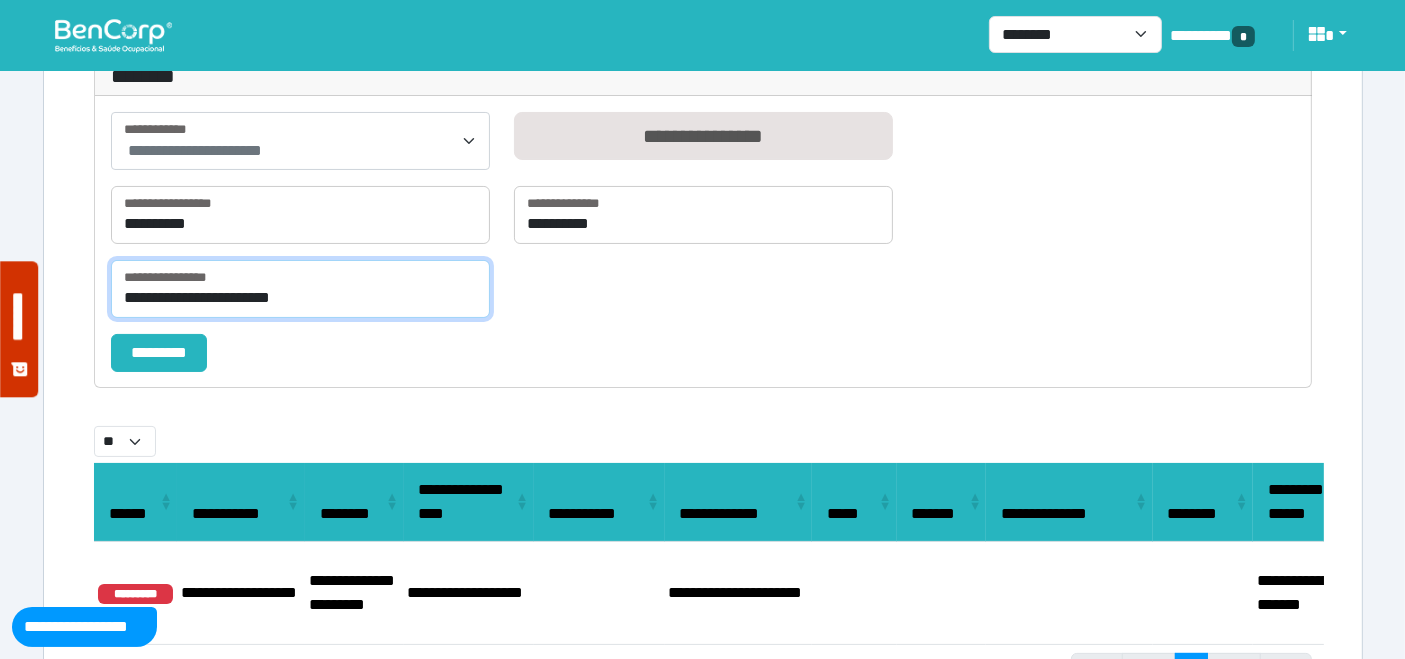 drag, startPoint x: 360, startPoint y: 289, endPoint x: 112, endPoint y: 287, distance: 248.00807 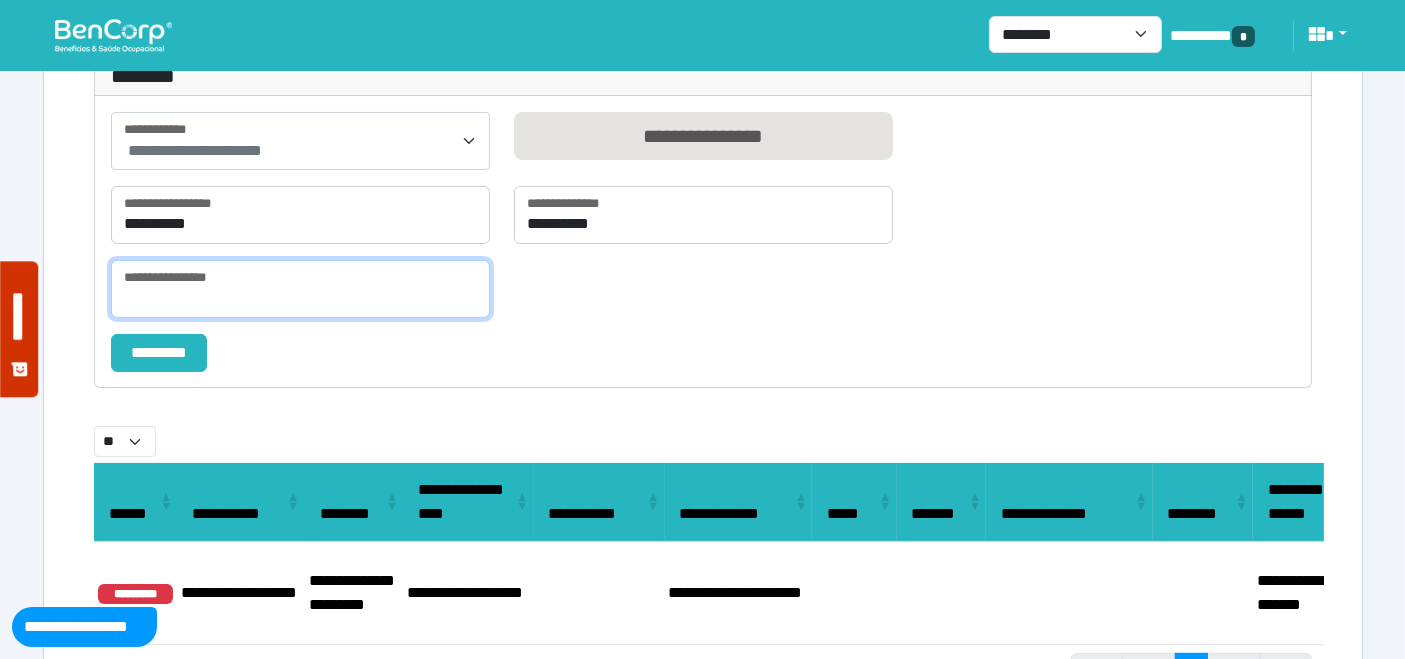 paste on "**********" 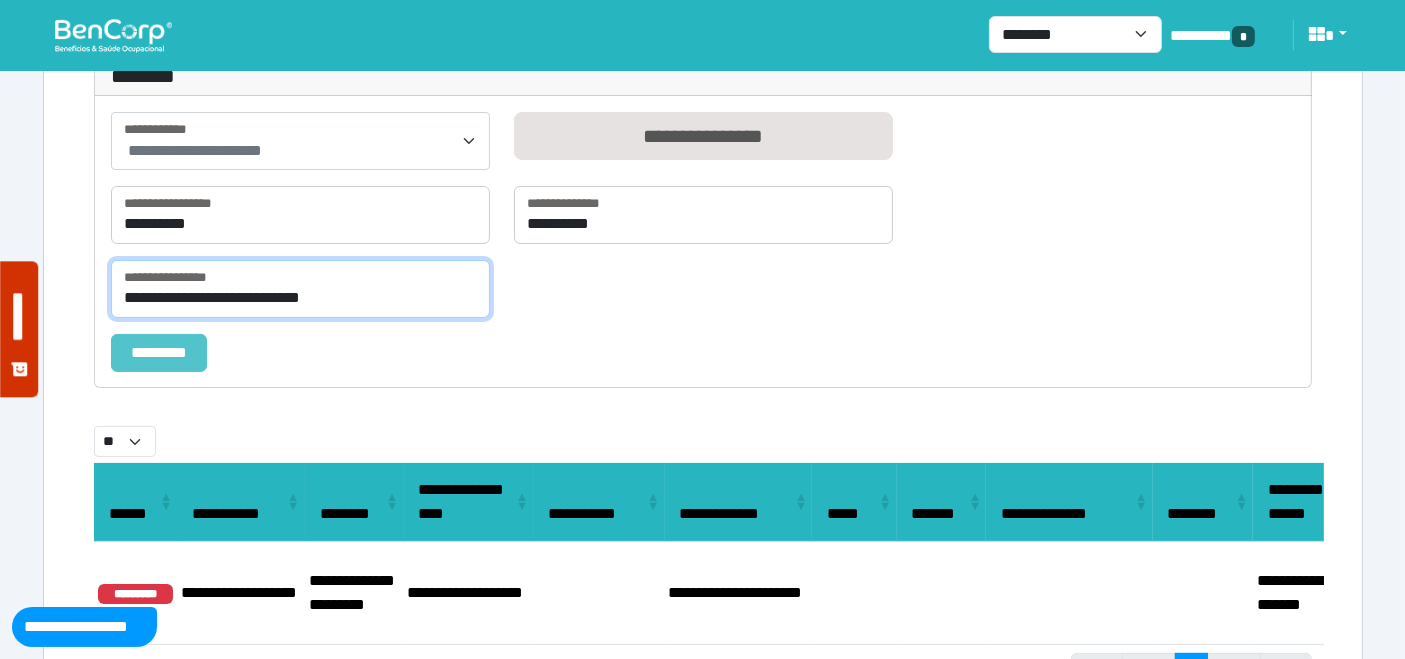 type on "**********" 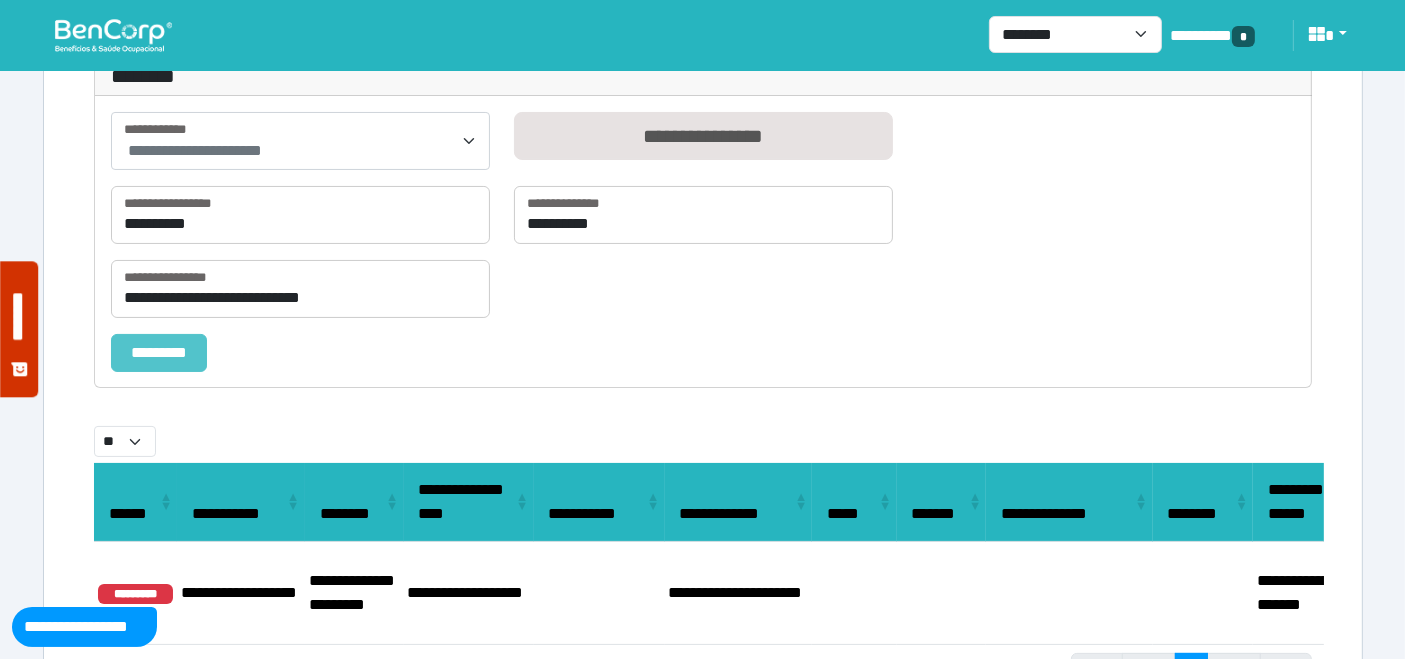 drag, startPoint x: 147, startPoint y: 348, endPoint x: 185, endPoint y: 341, distance: 38.63936 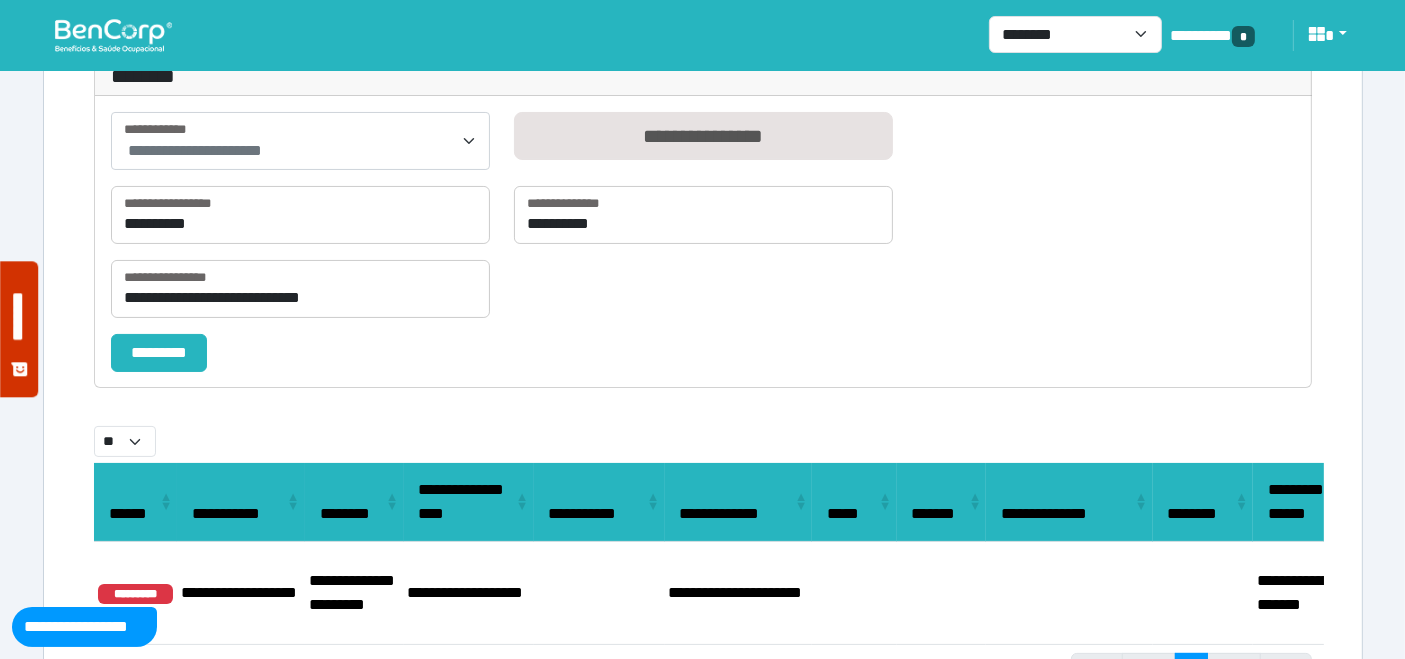 select on "**" 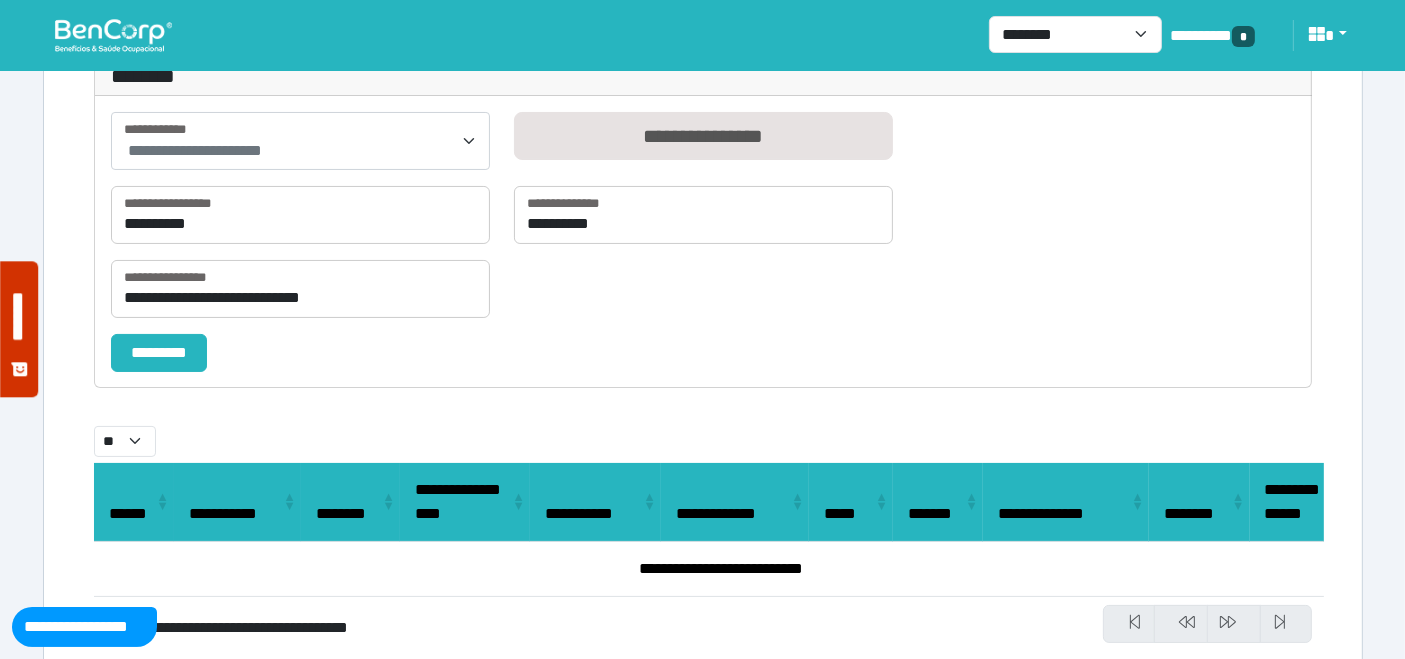 scroll, scrollTop: 271, scrollLeft: 0, axis: vertical 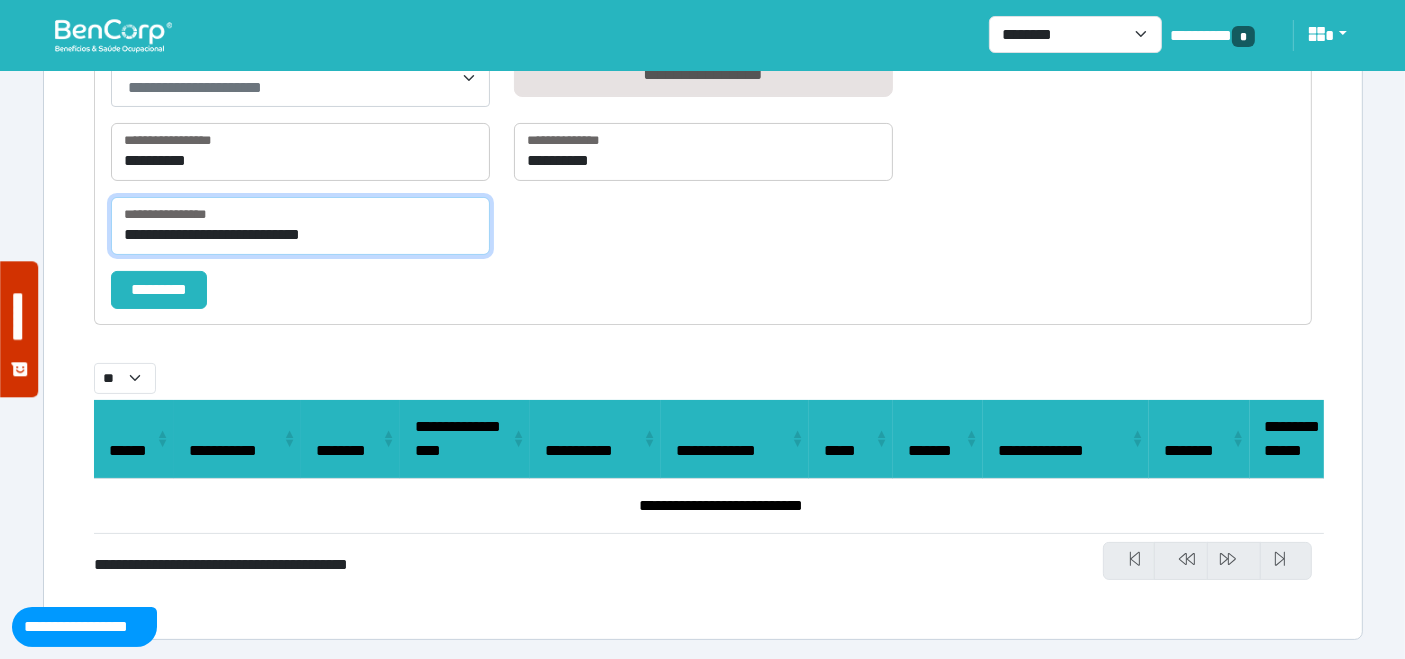 click on "**********" at bounding box center [300, 226] 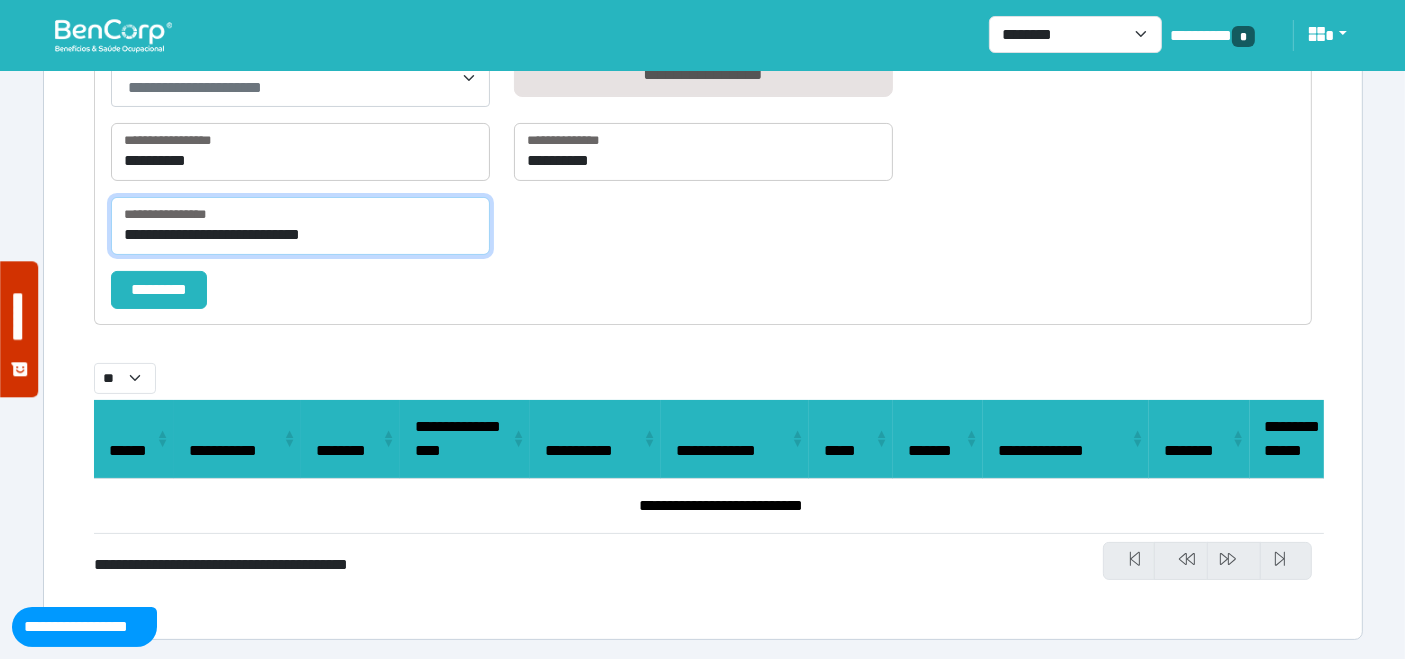 click on "**********" at bounding box center [300, 226] 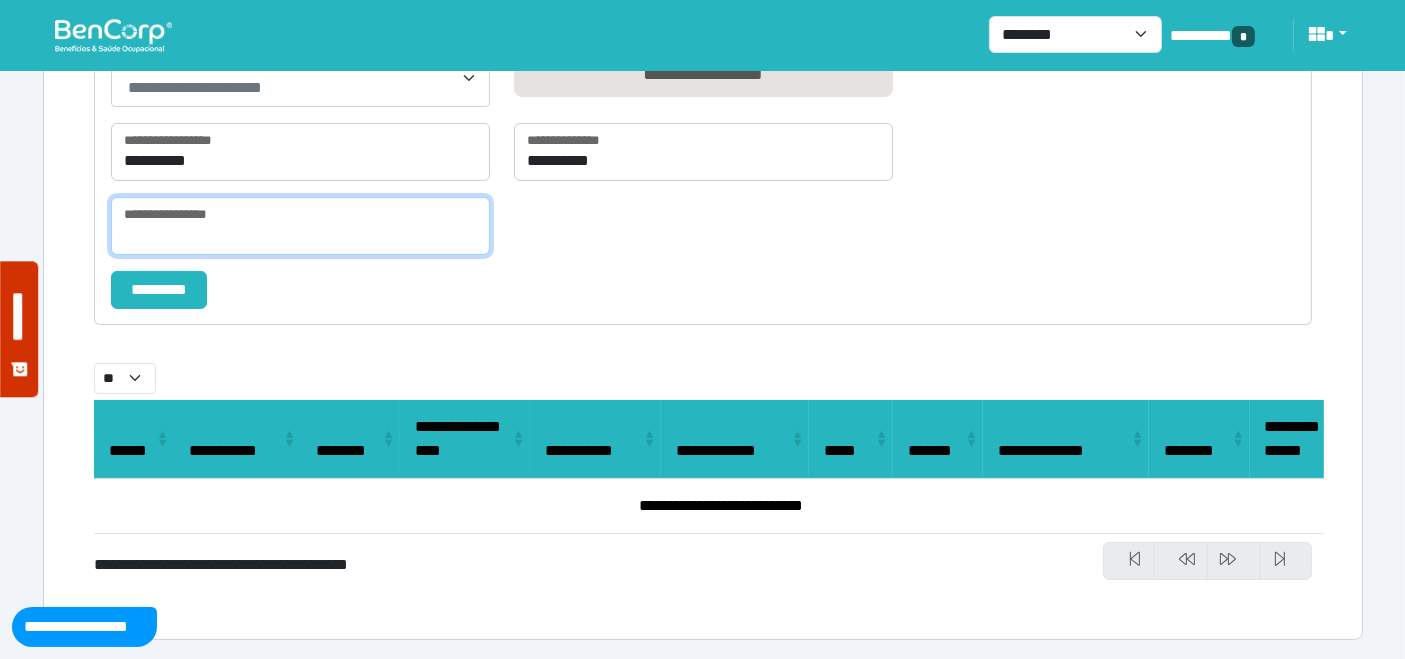 paste on "**********" 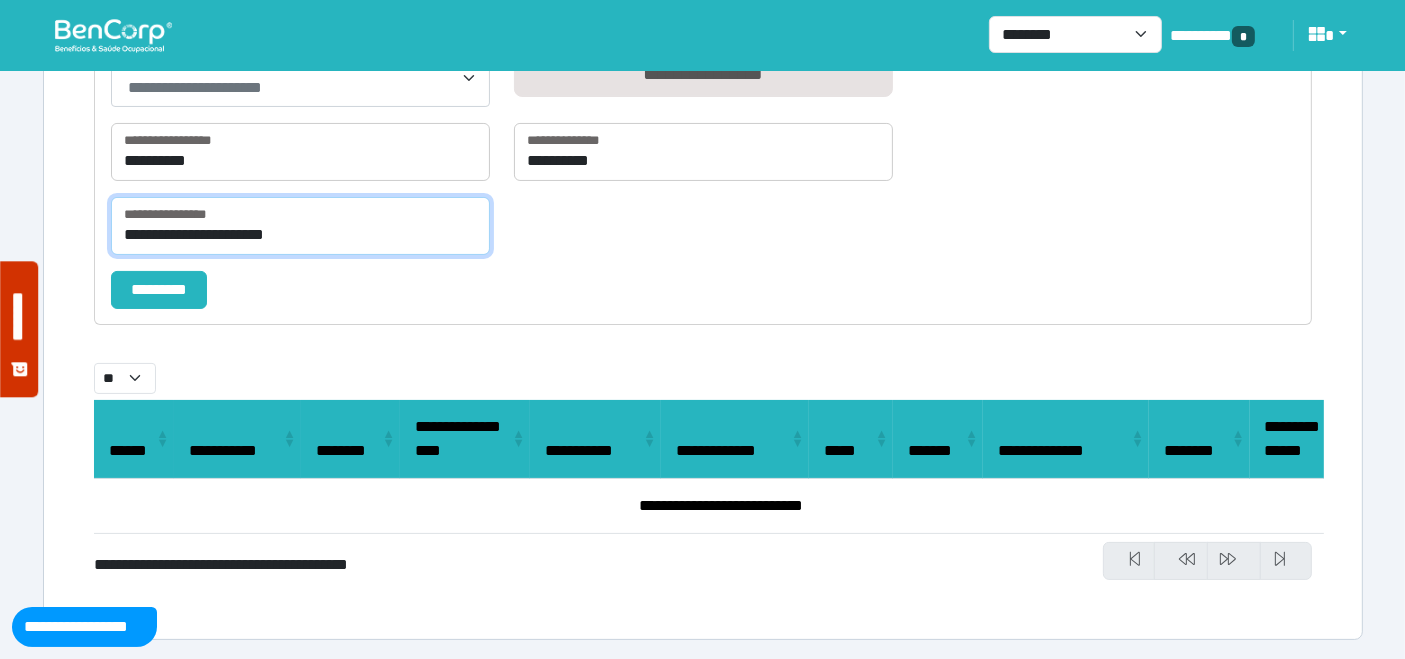type on "**********" 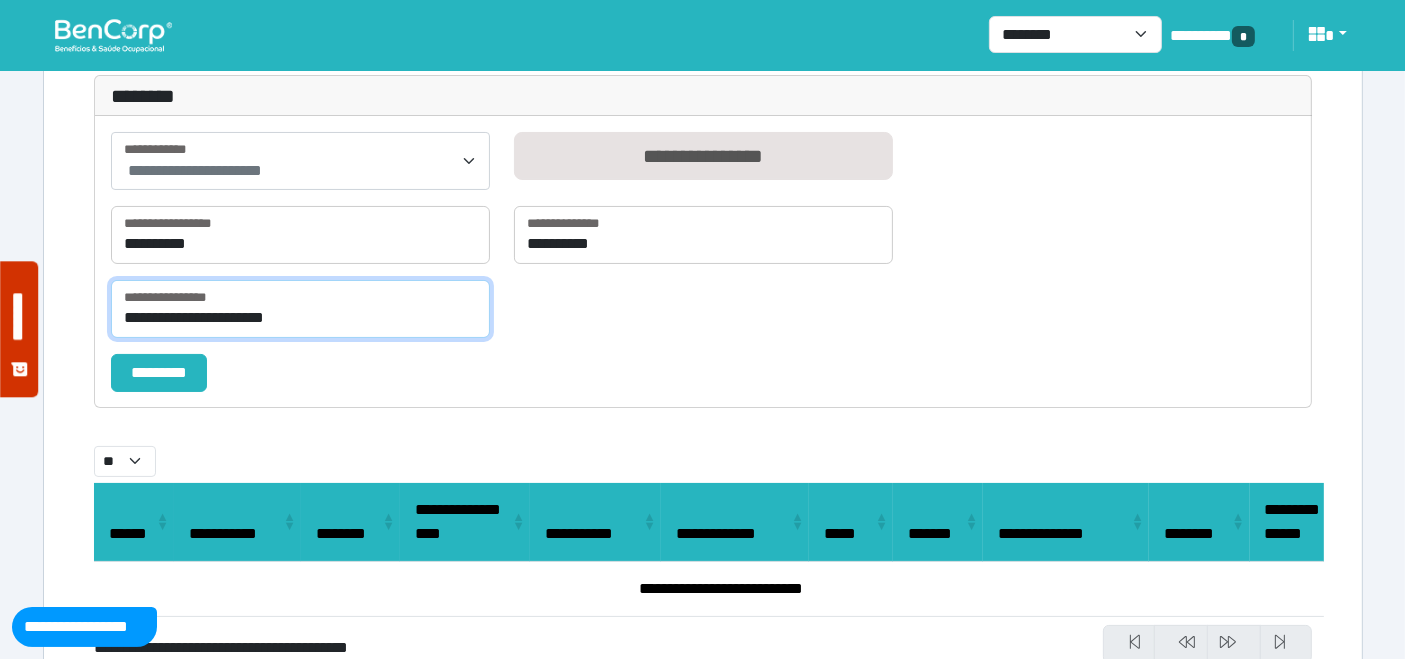 select on "**" 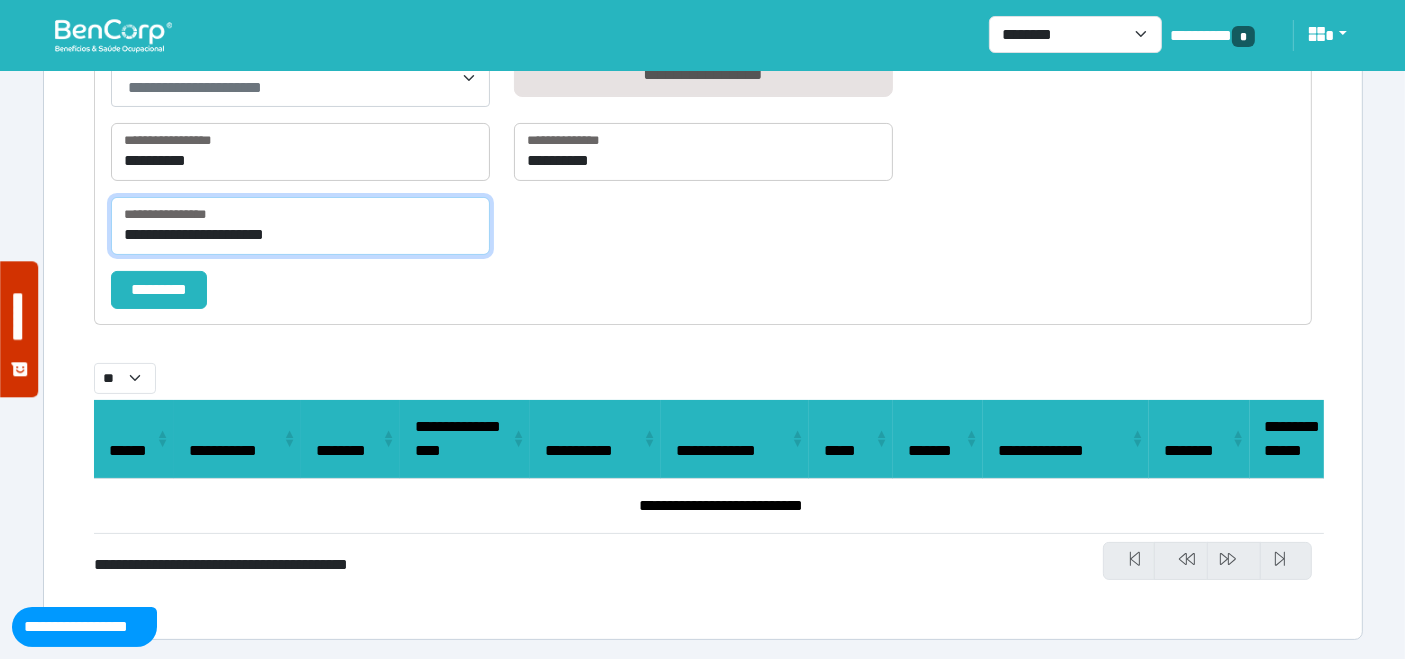 click on "**********" at bounding box center (300, 226) 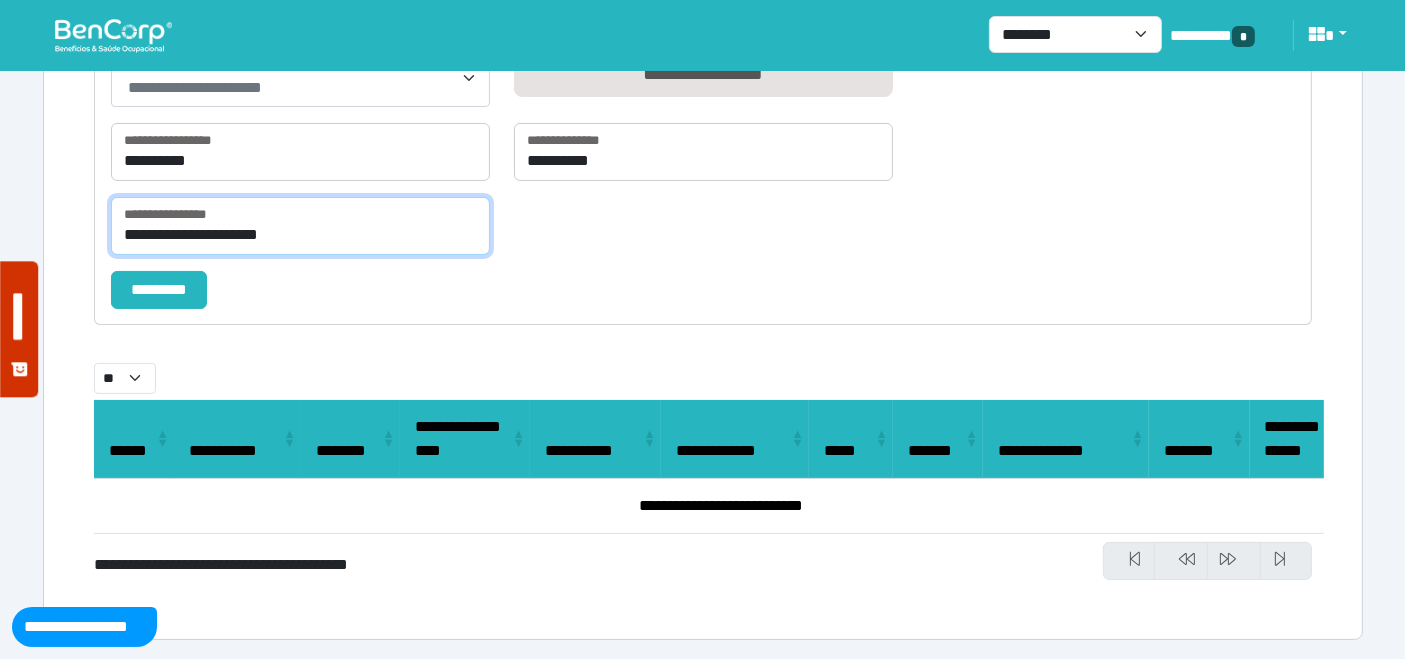 type on "**********" 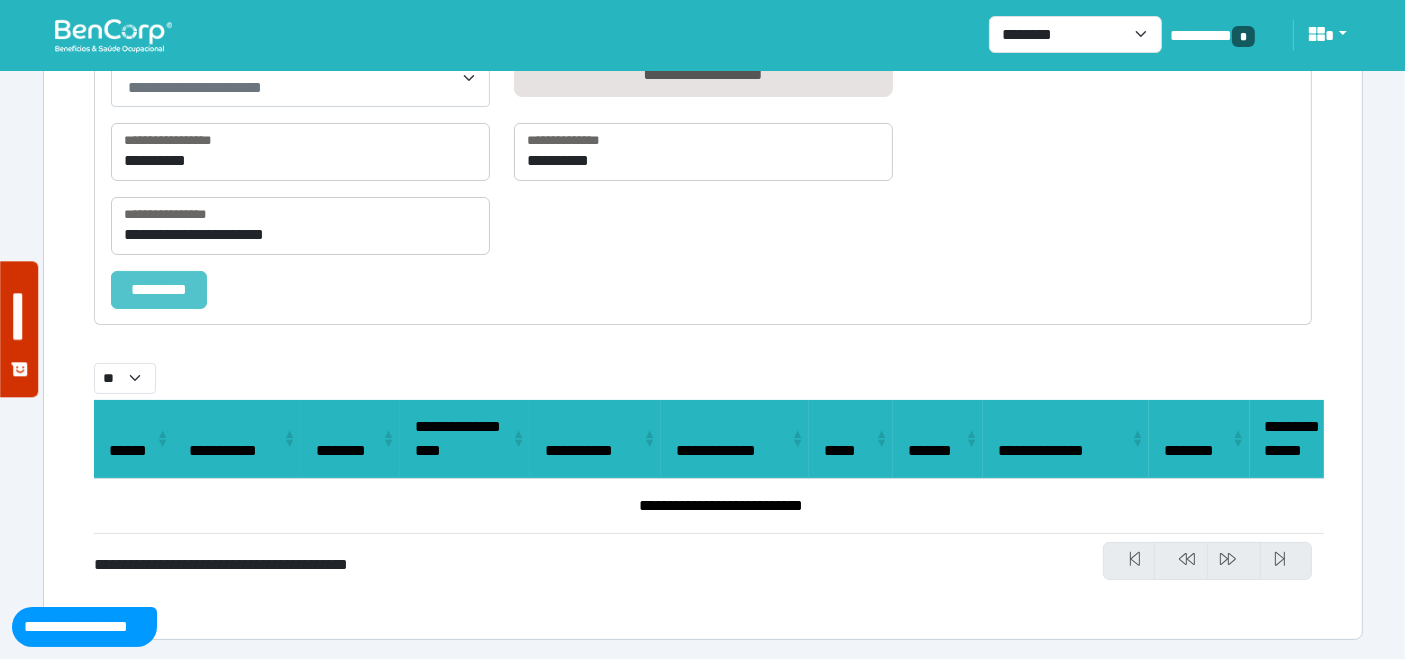 click on "*********" at bounding box center (159, 289) 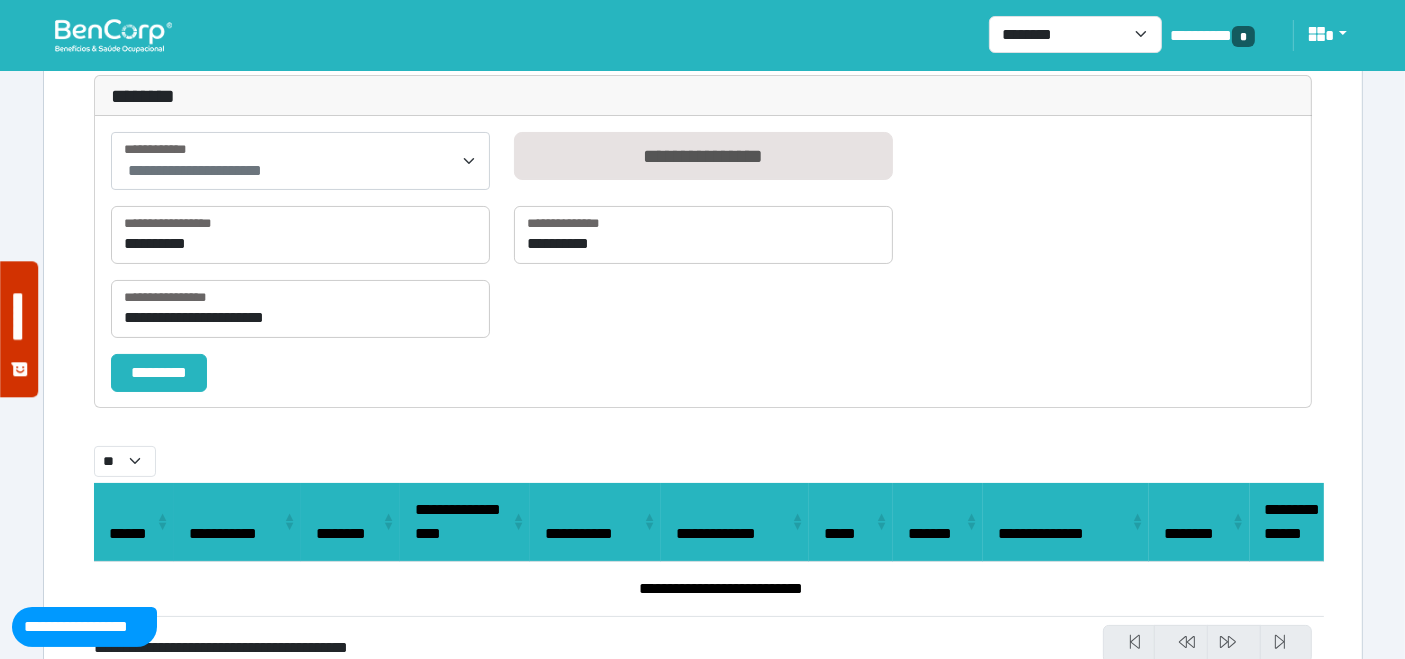 select on "**" 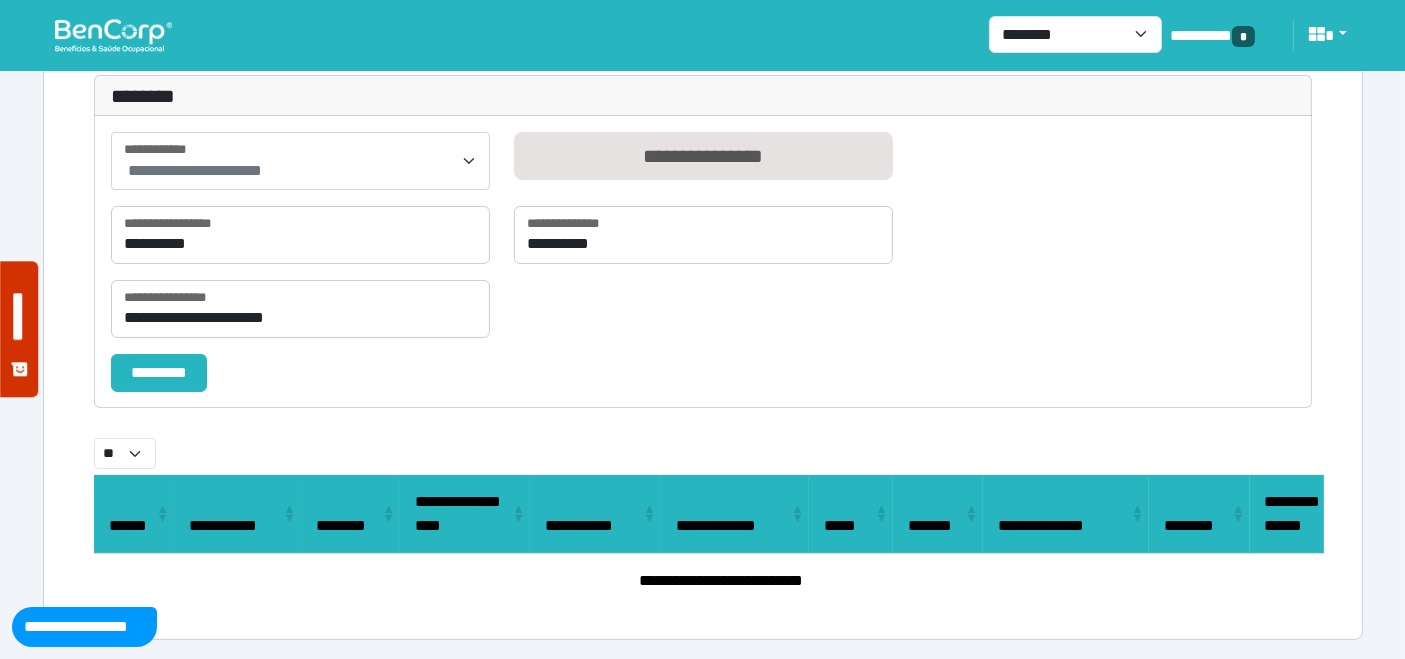 scroll, scrollTop: 271, scrollLeft: 0, axis: vertical 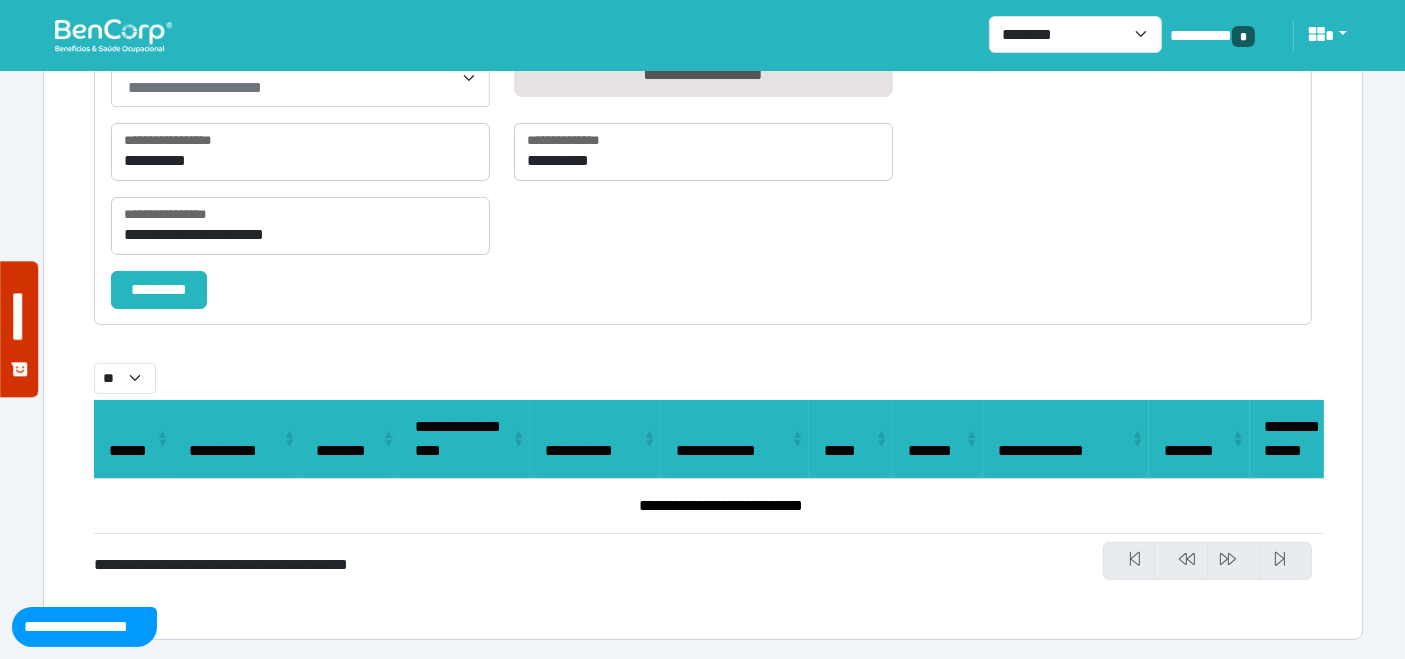 click at bounding box center [113, 35] 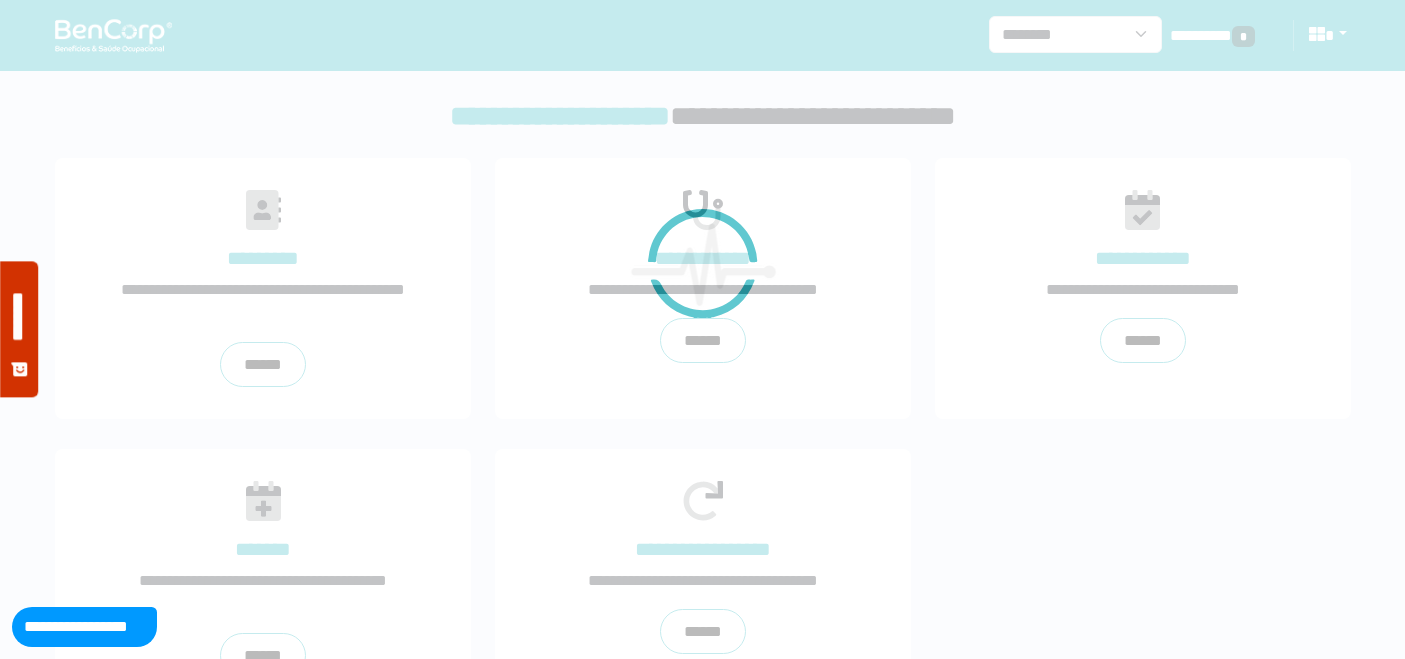 scroll, scrollTop: 0, scrollLeft: 0, axis: both 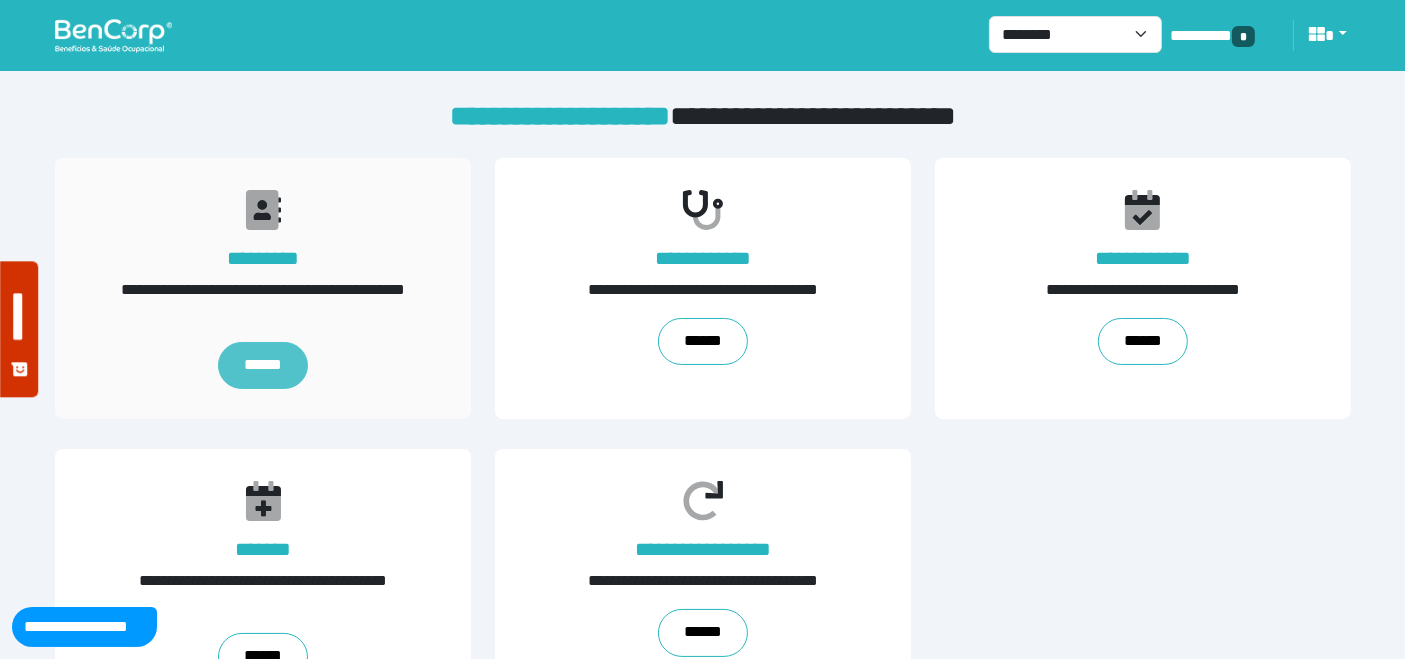 click on "******" at bounding box center (262, 366) 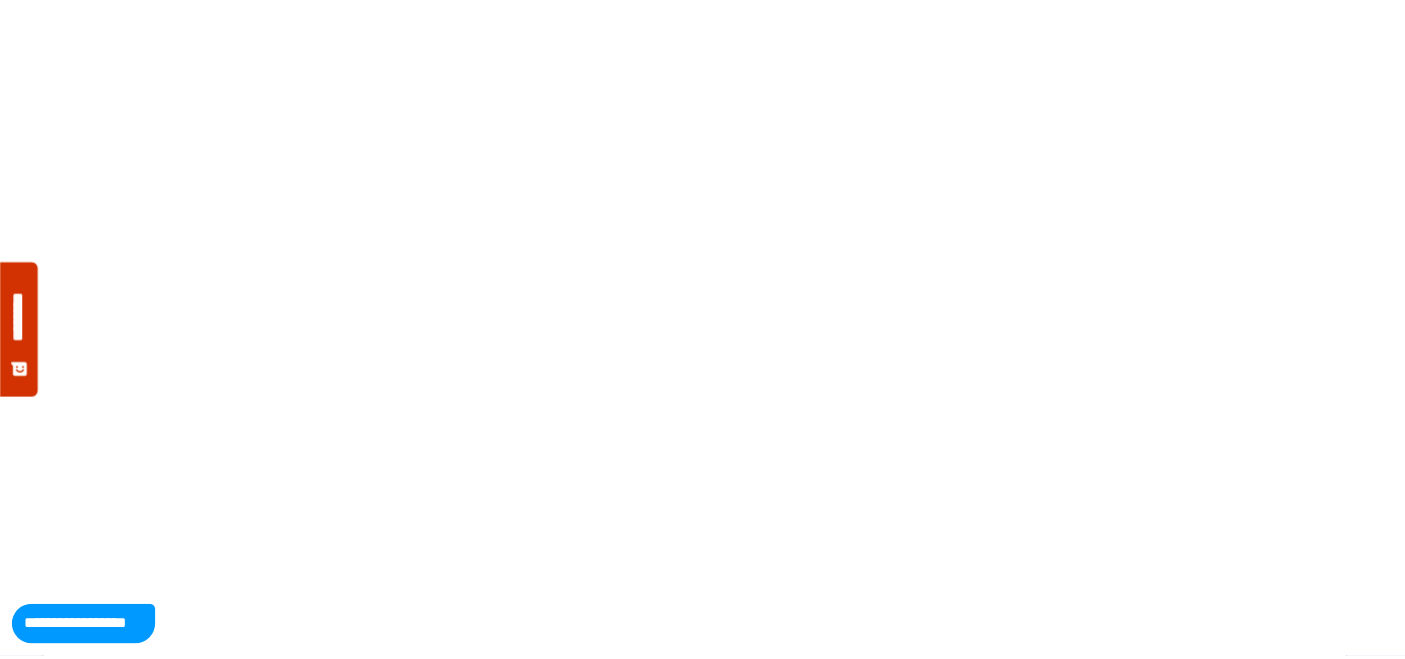 scroll, scrollTop: 0, scrollLeft: 0, axis: both 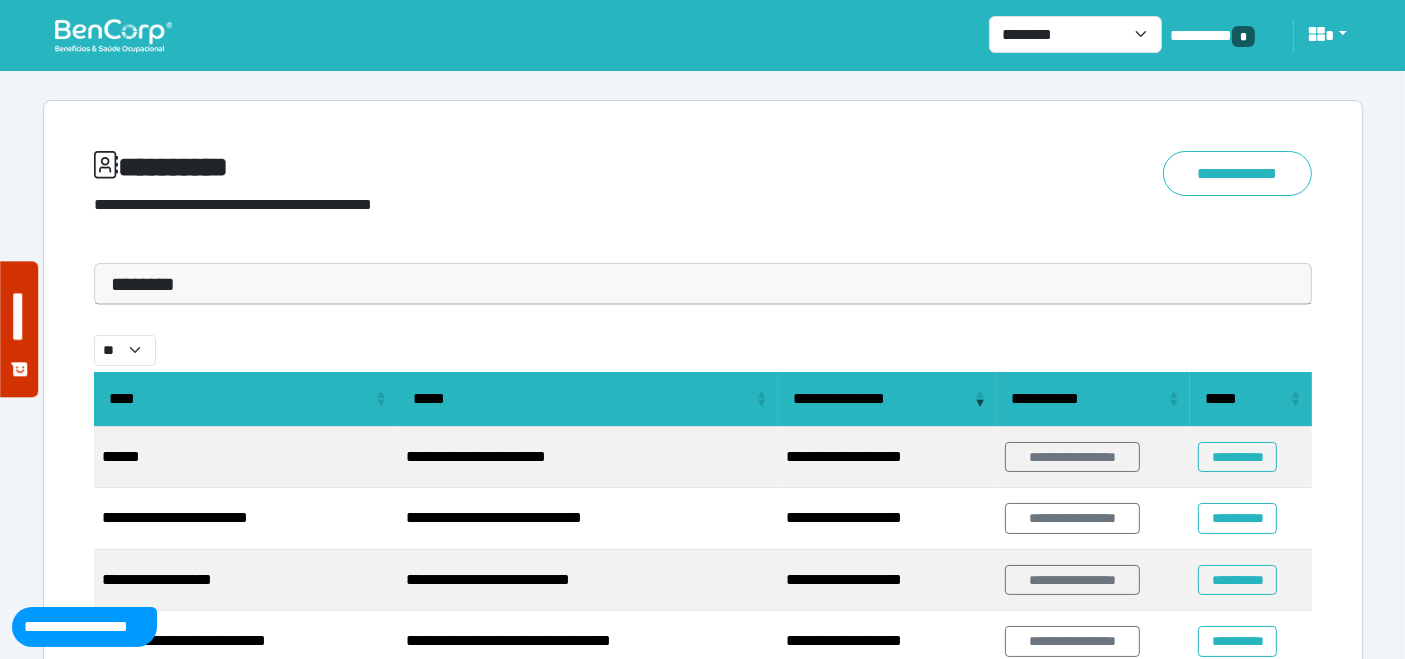 drag, startPoint x: 307, startPoint y: 288, endPoint x: 271, endPoint y: 344, distance: 66.573265 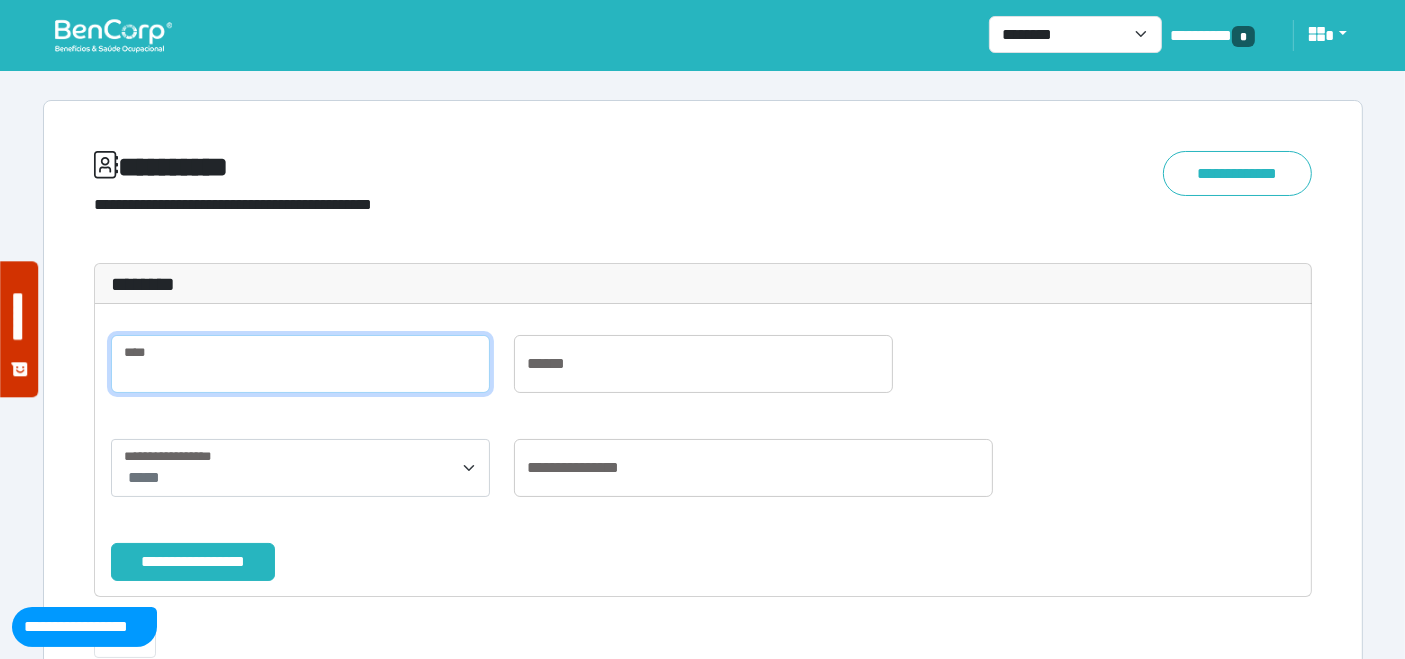 click at bounding box center [300, 364] 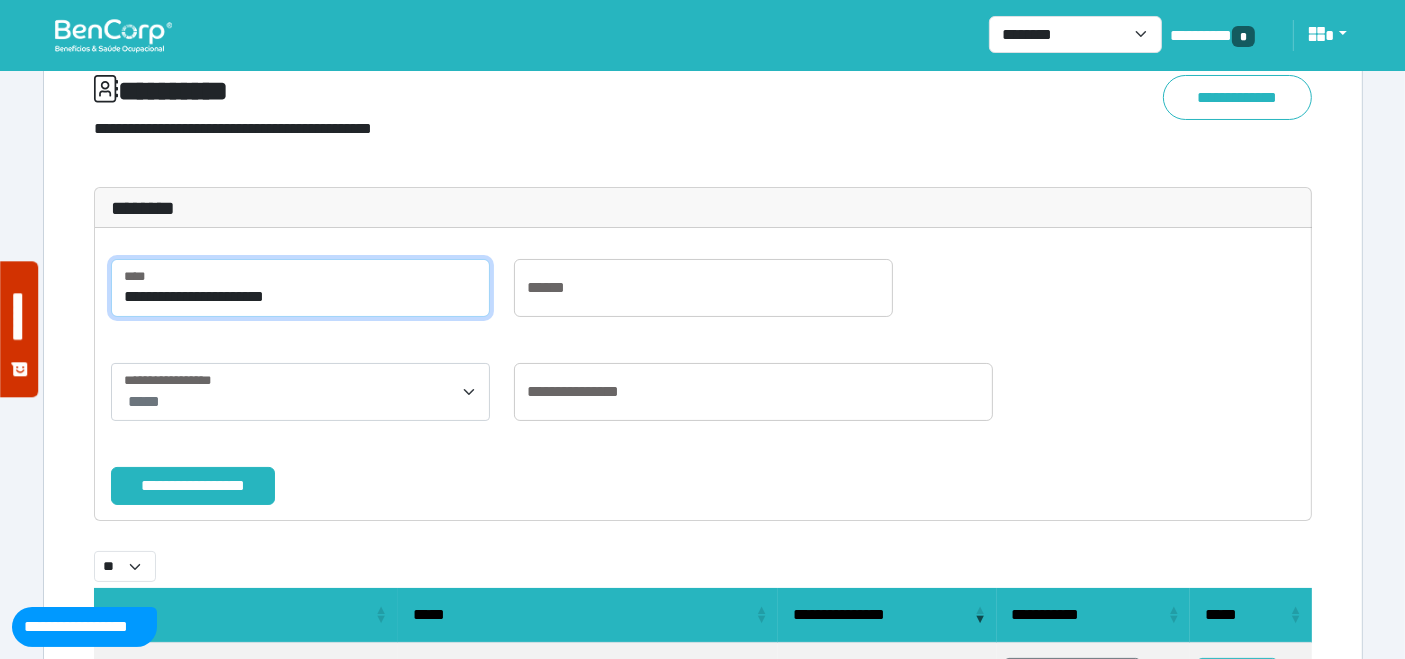 scroll, scrollTop: 111, scrollLeft: 0, axis: vertical 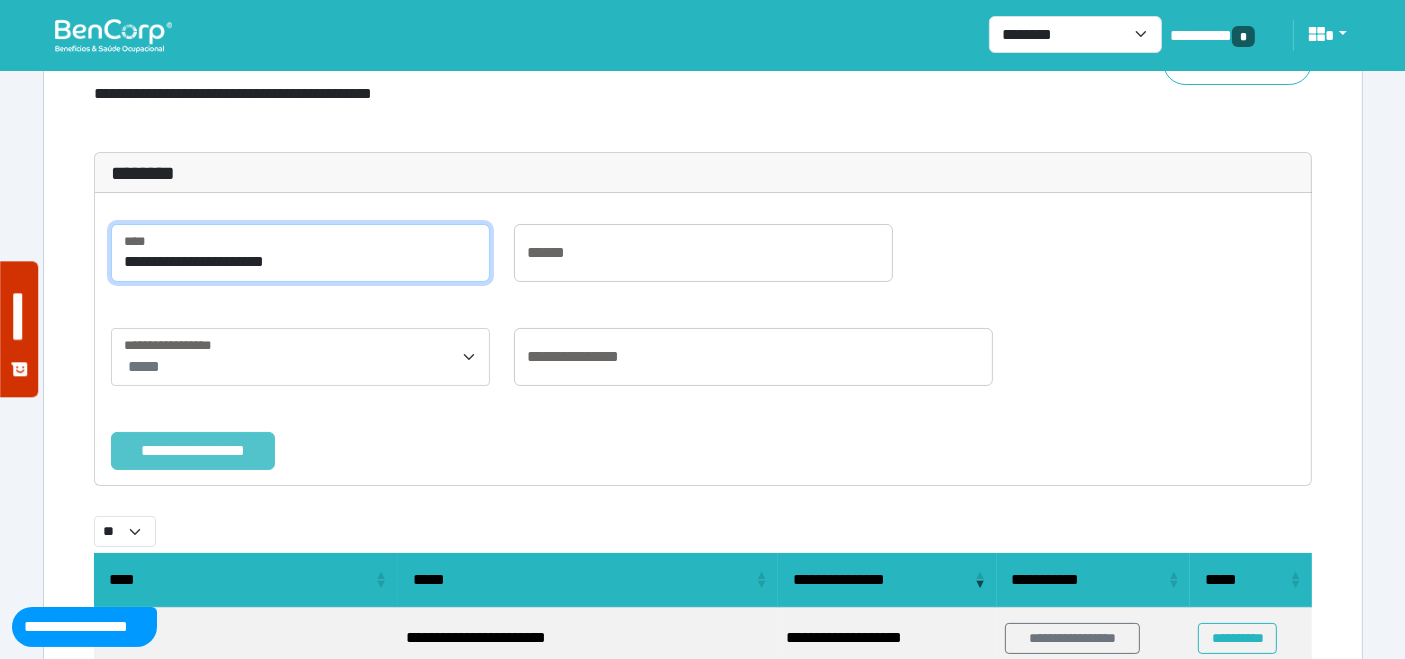 type on "**********" 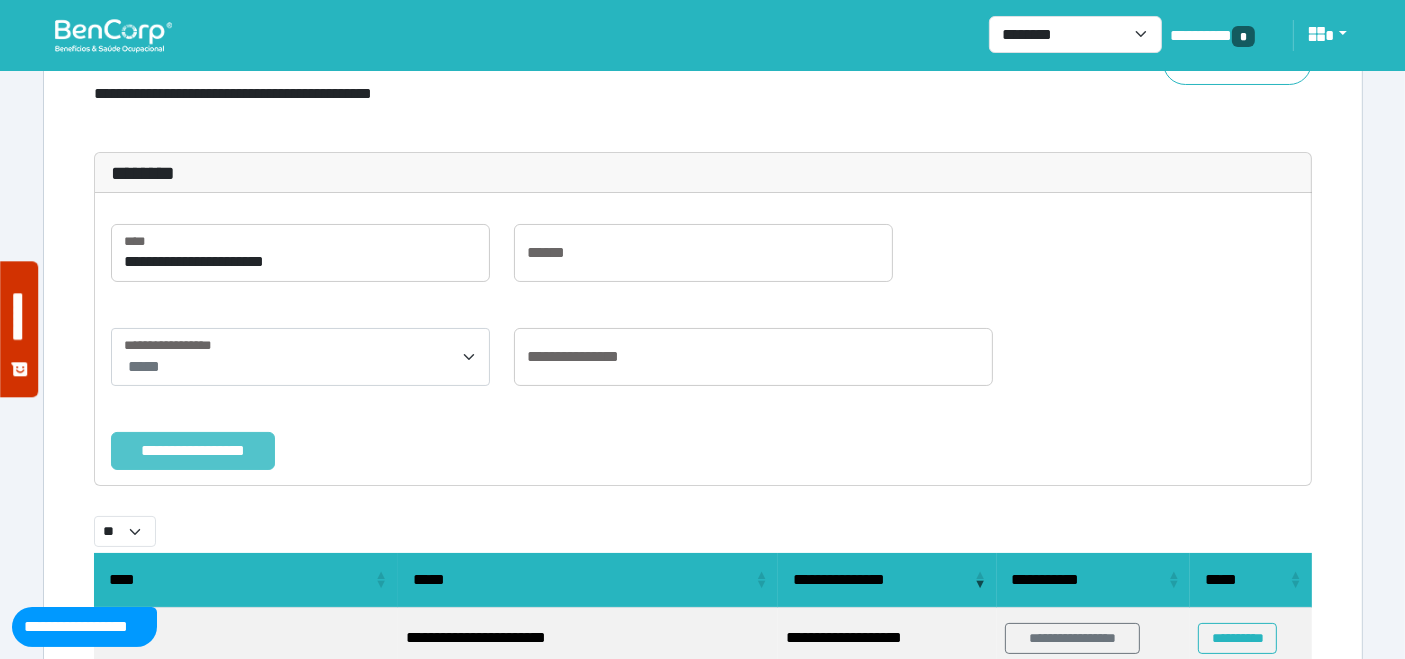 click on "**********" at bounding box center (193, 450) 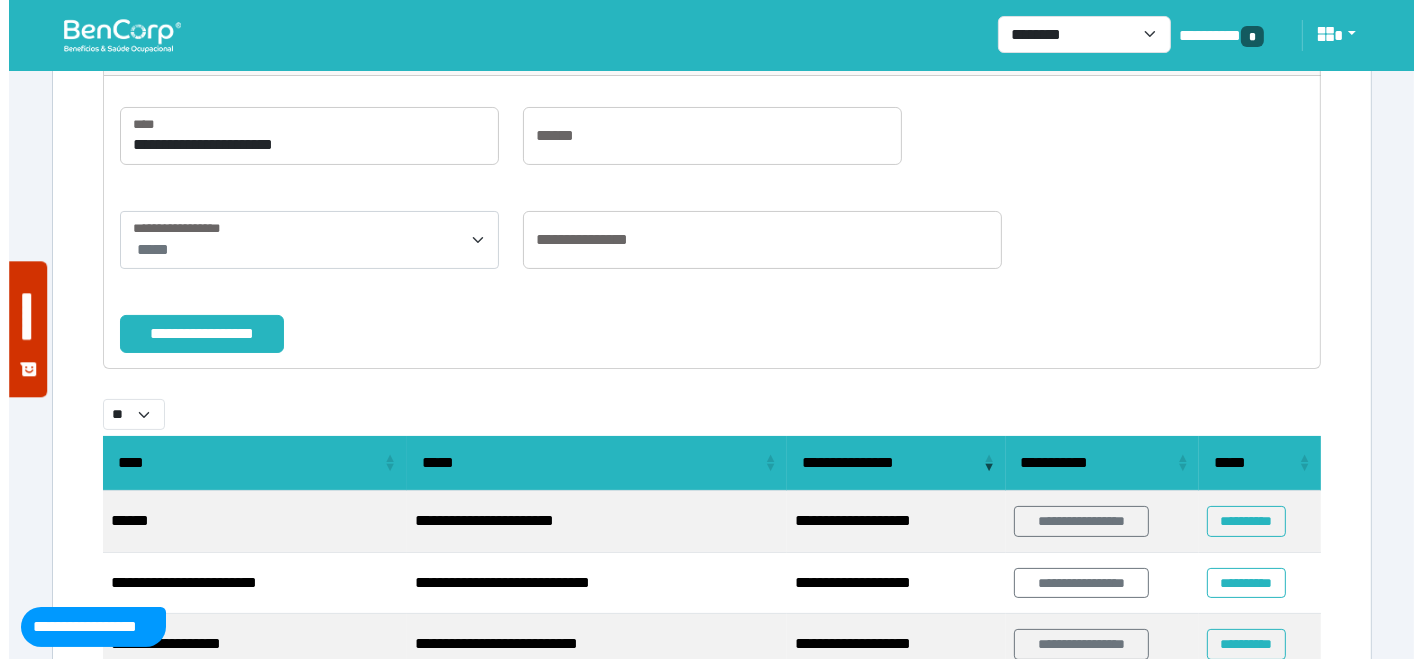 scroll, scrollTop: 238, scrollLeft: 0, axis: vertical 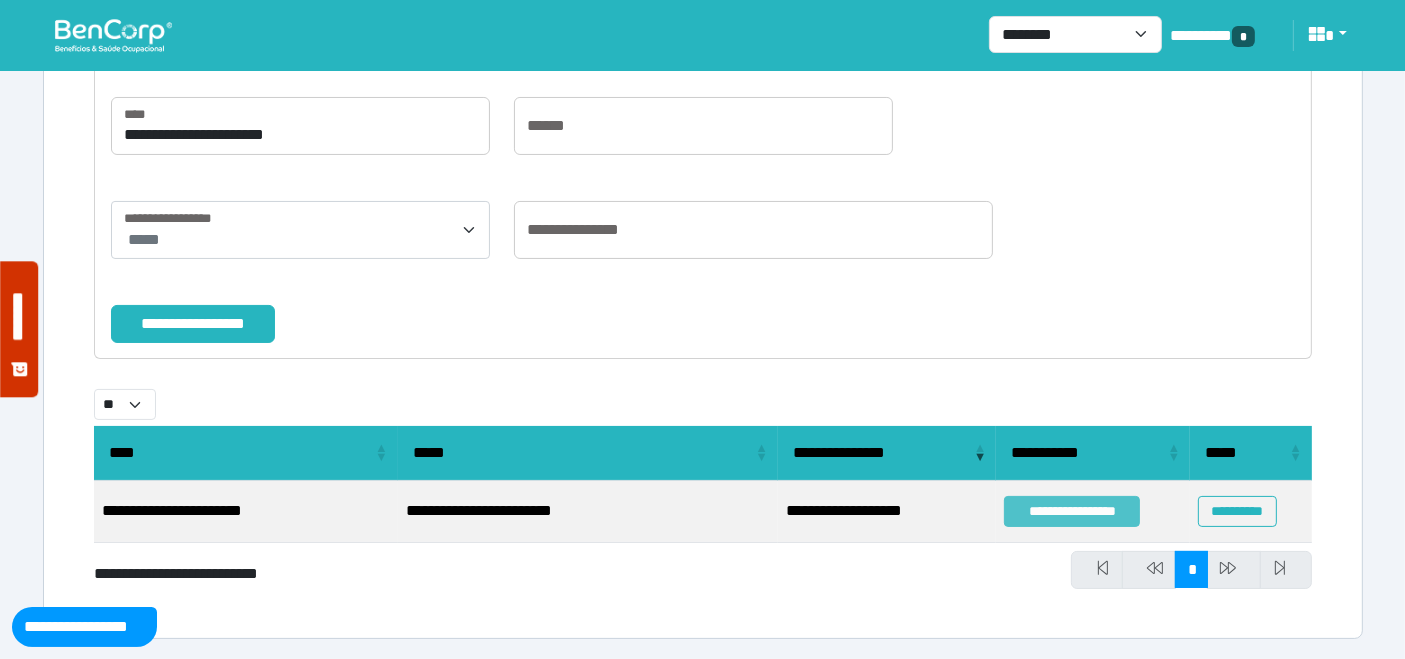 click on "**********" at bounding box center [1072, 511] 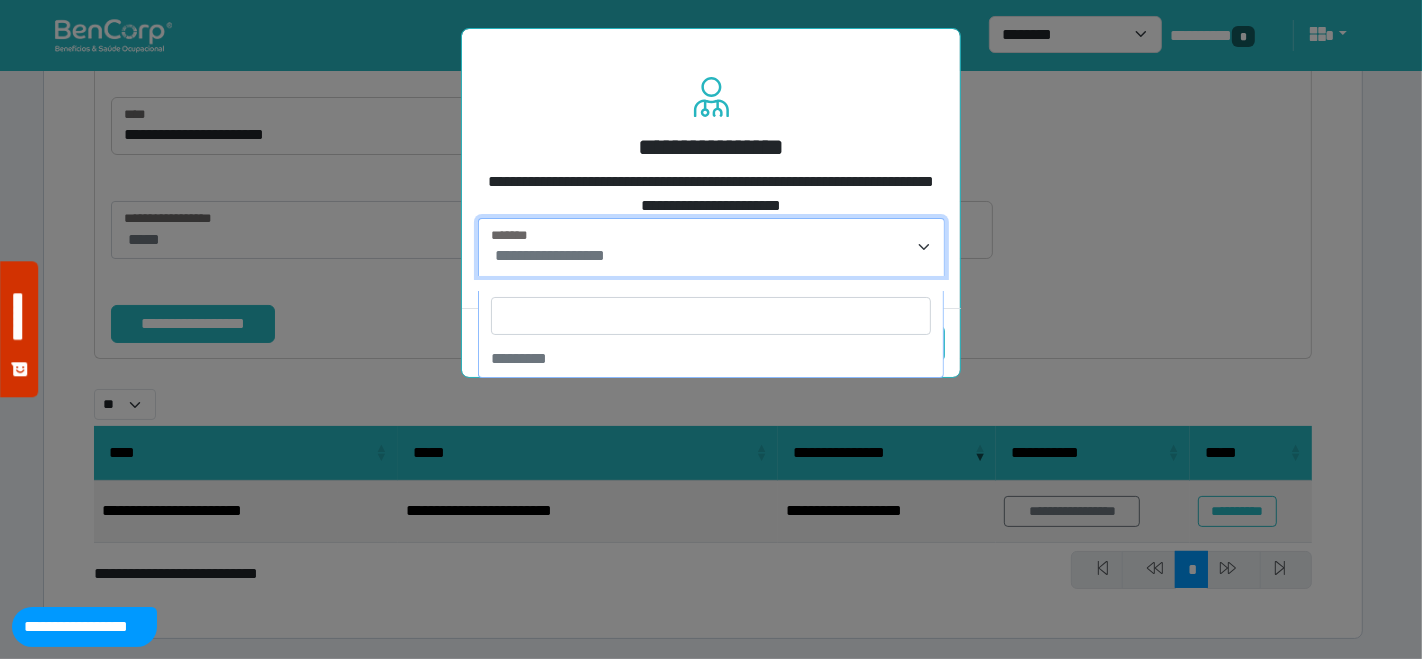 click on "**********" at bounding box center [713, 256] 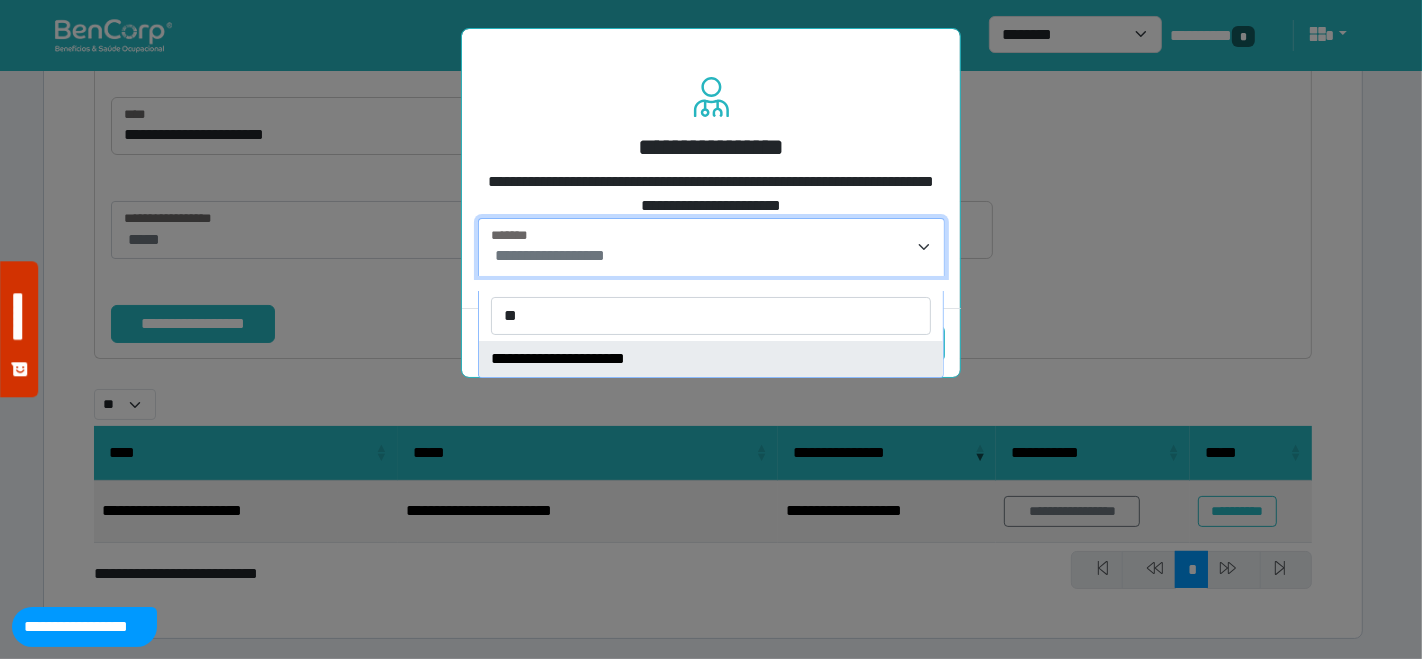 type on "**" 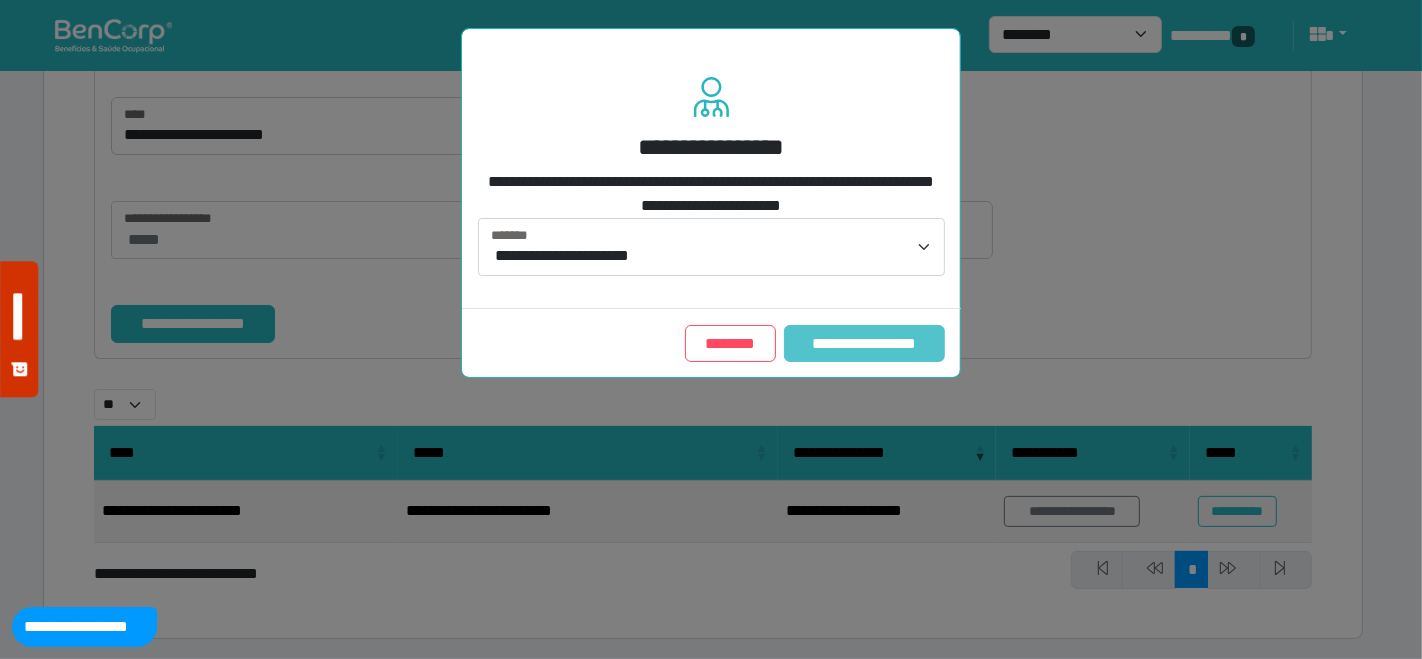 click on "**********" at bounding box center (864, 343) 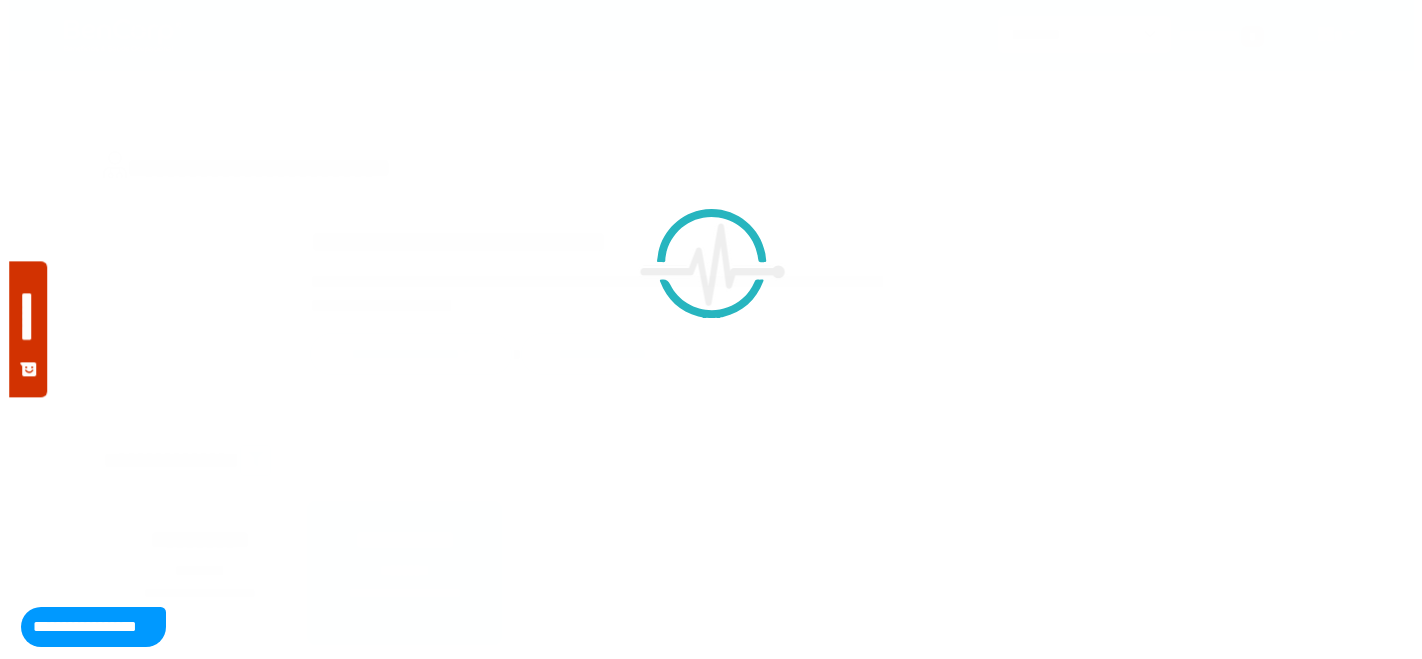scroll, scrollTop: 0, scrollLeft: 0, axis: both 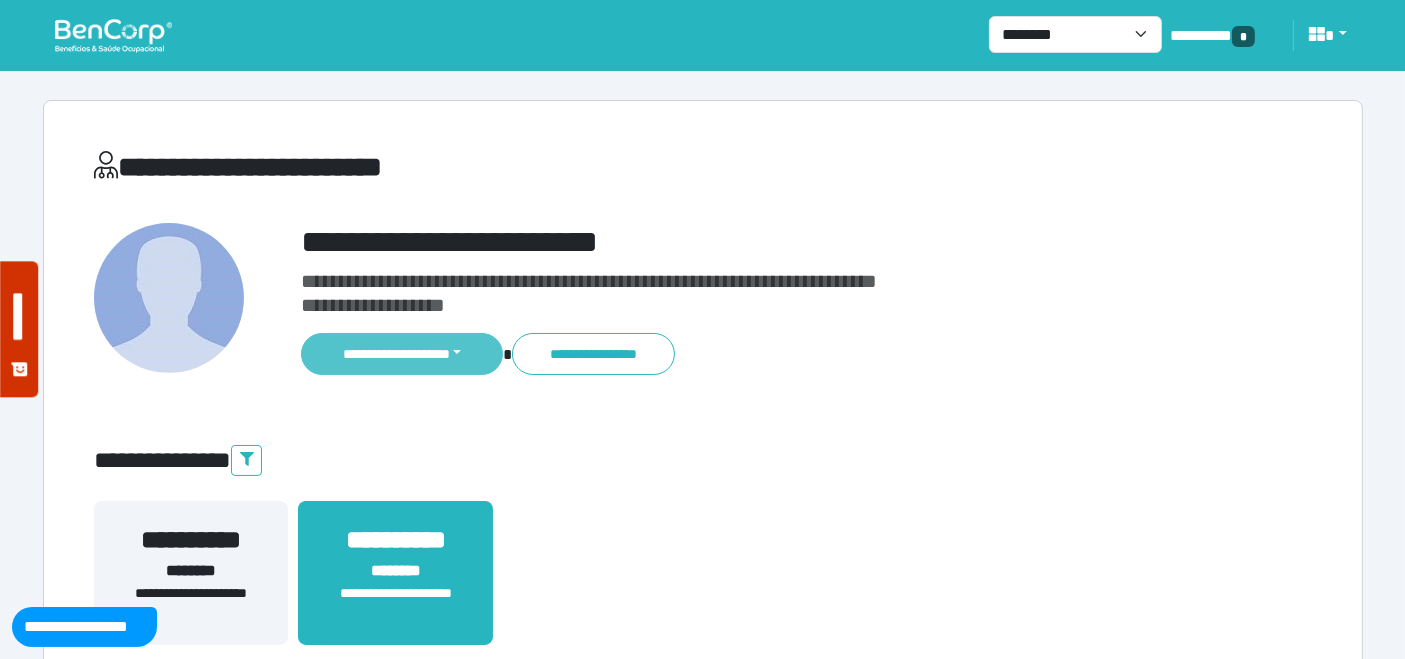 click on "**********" at bounding box center [402, 354] 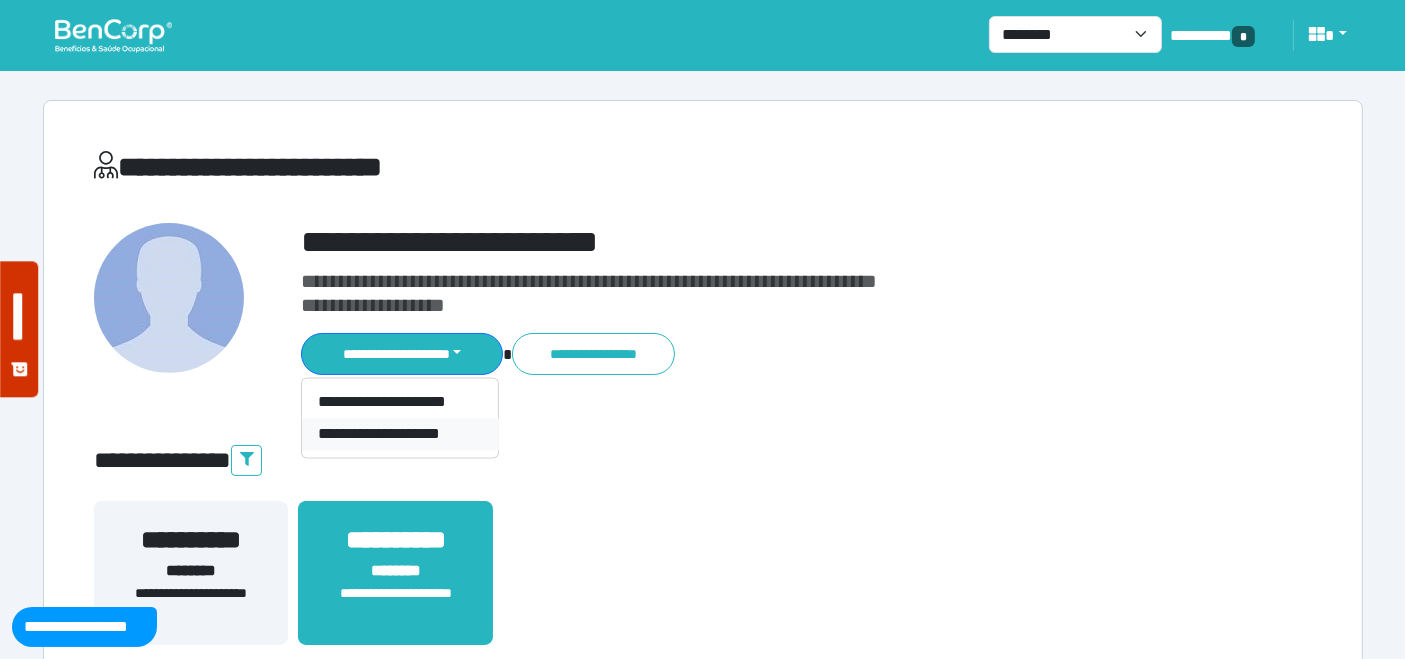 click on "**********" at bounding box center [400, 434] 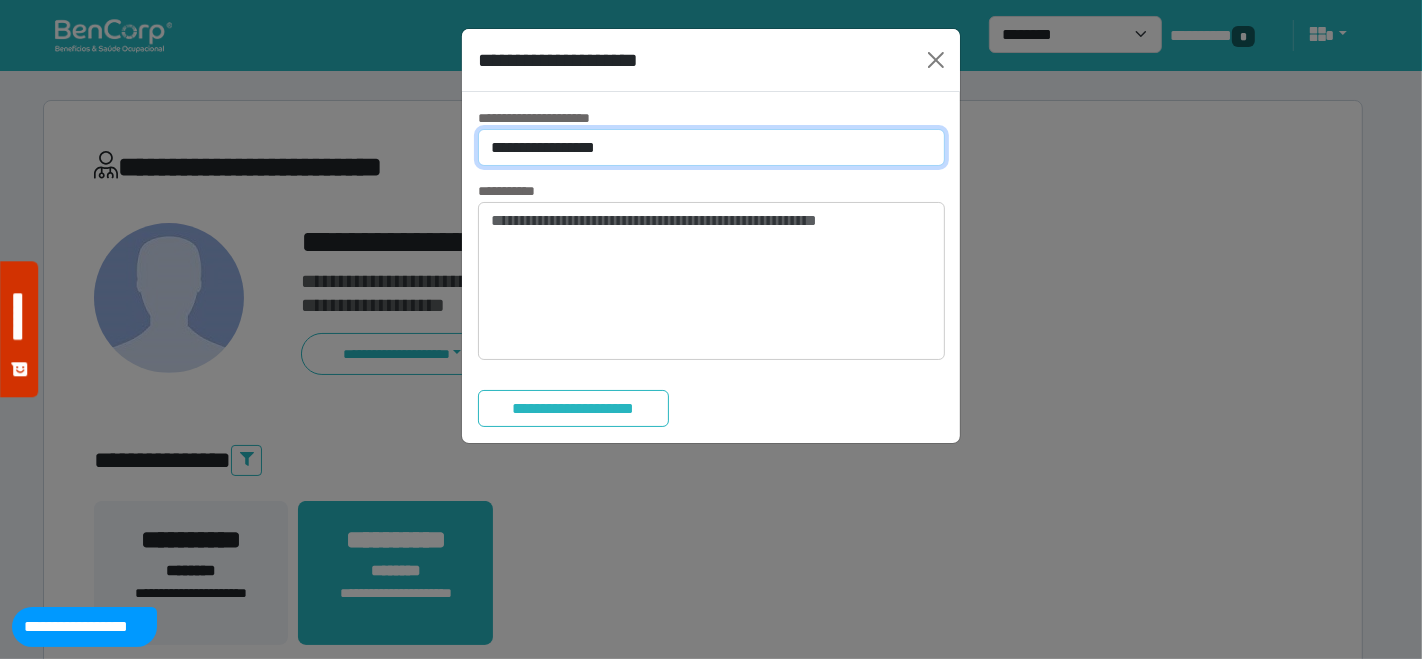 click on "**********" at bounding box center [711, 147] 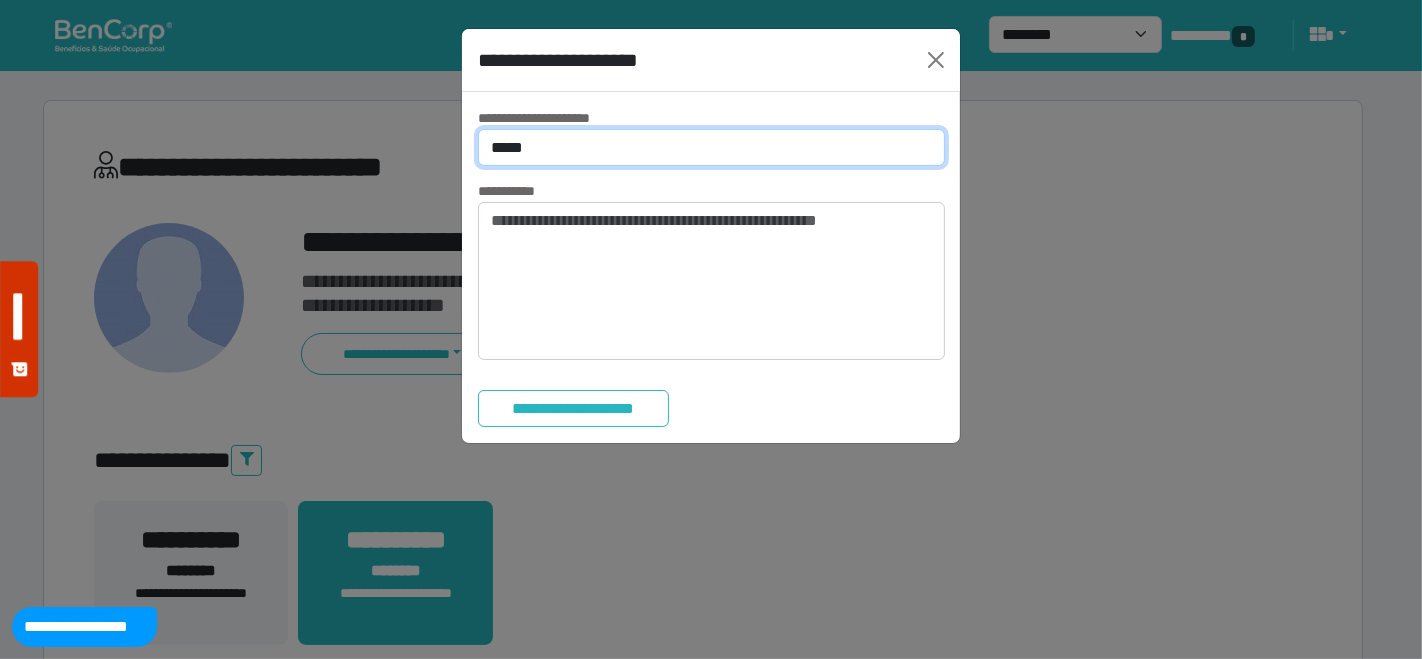 click on "**********" at bounding box center (711, 147) 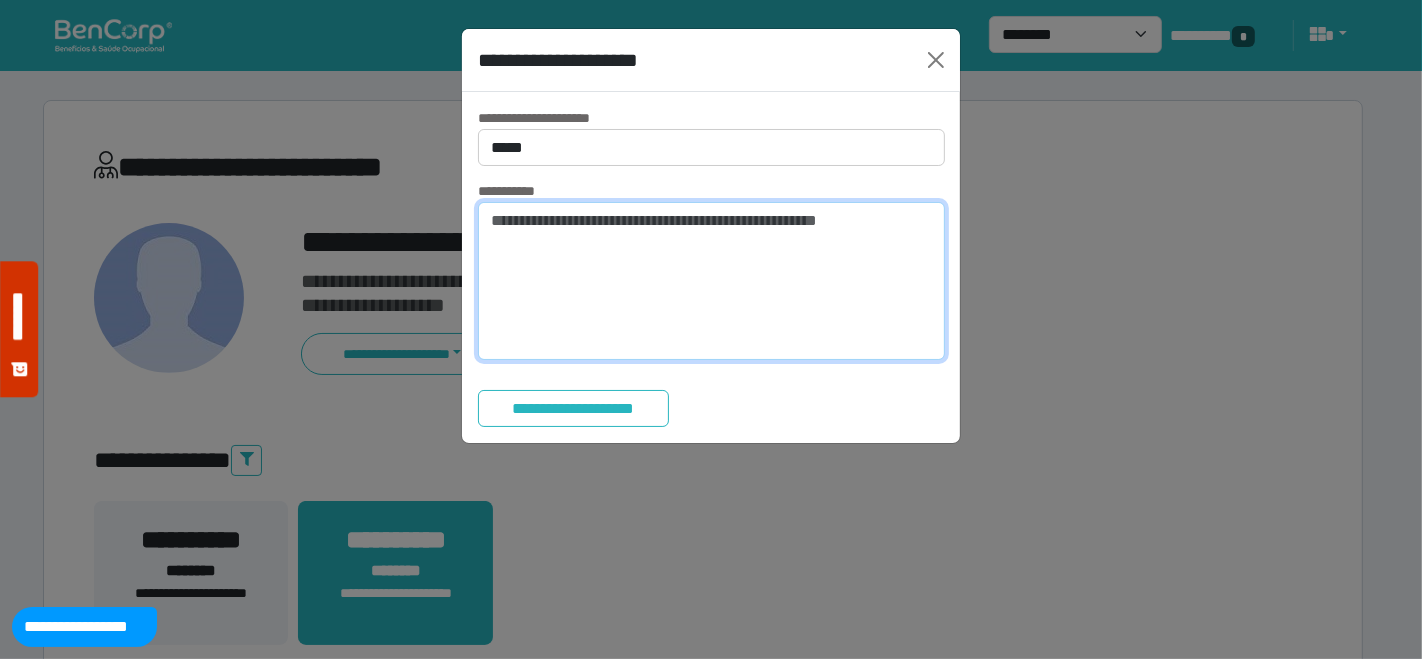 click at bounding box center (711, 281) 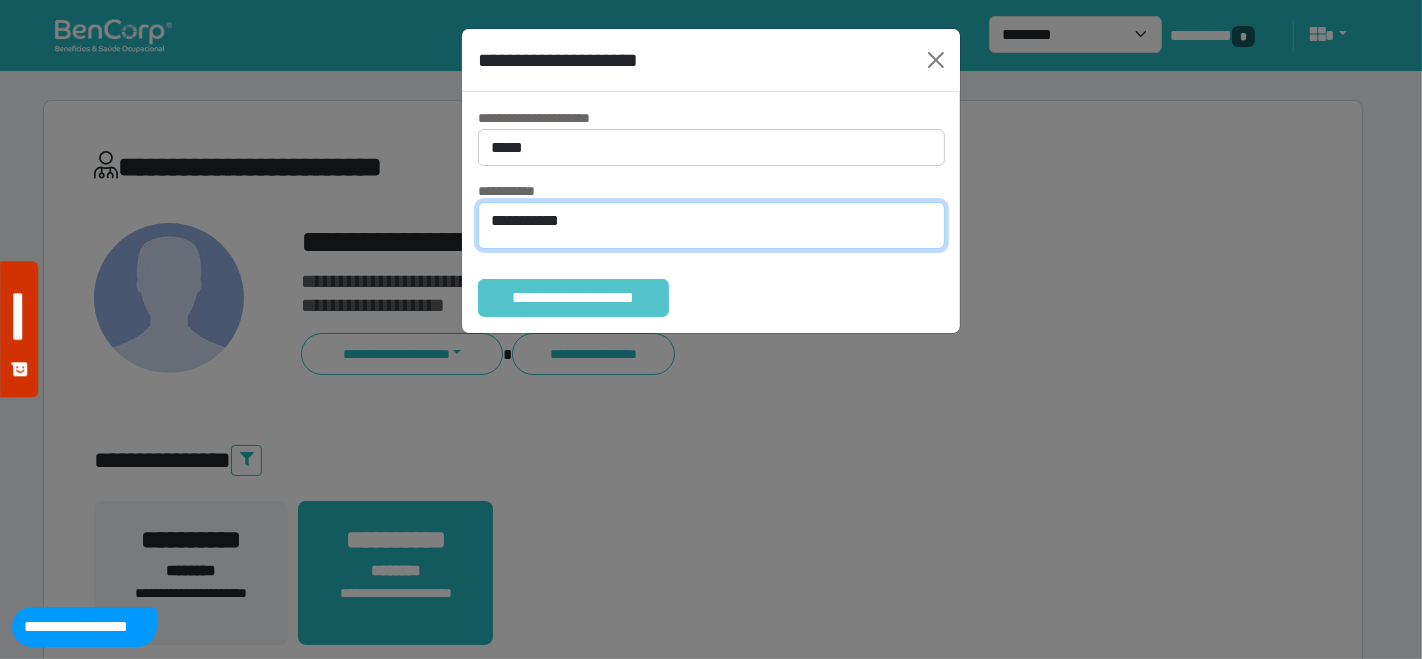 type on "**********" 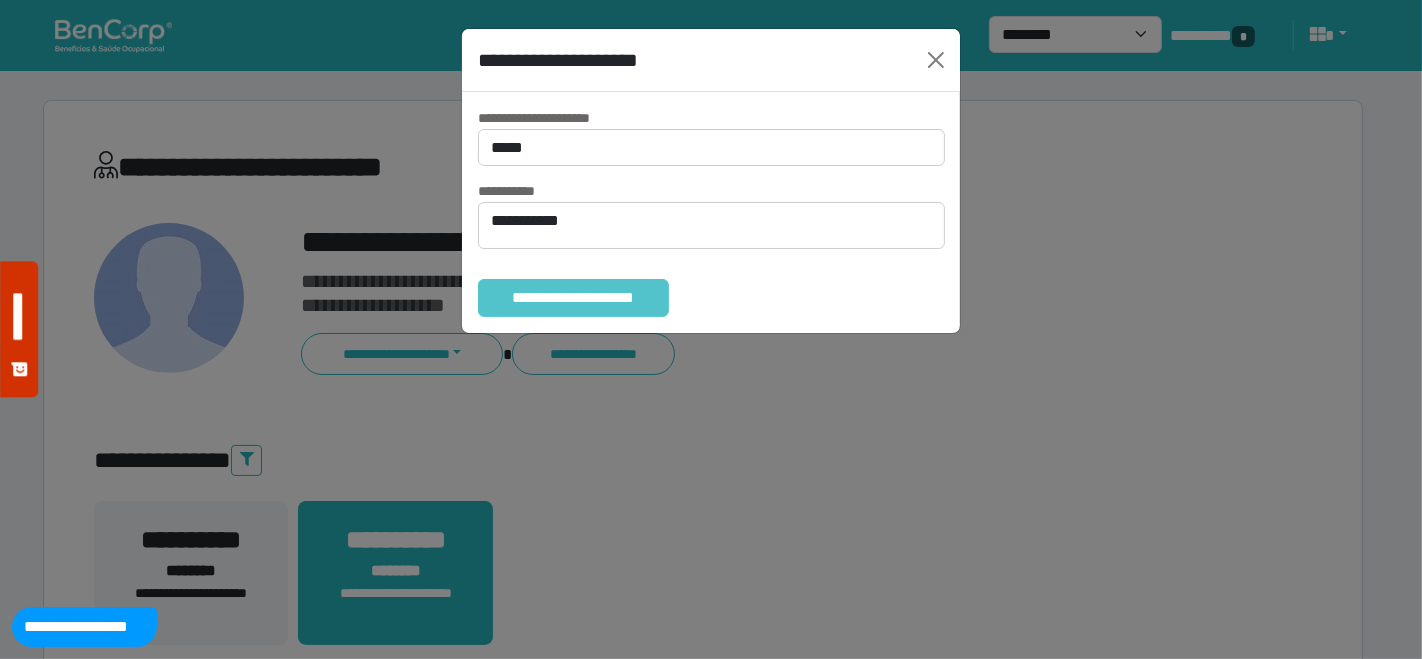 click on "**********" at bounding box center [573, 297] 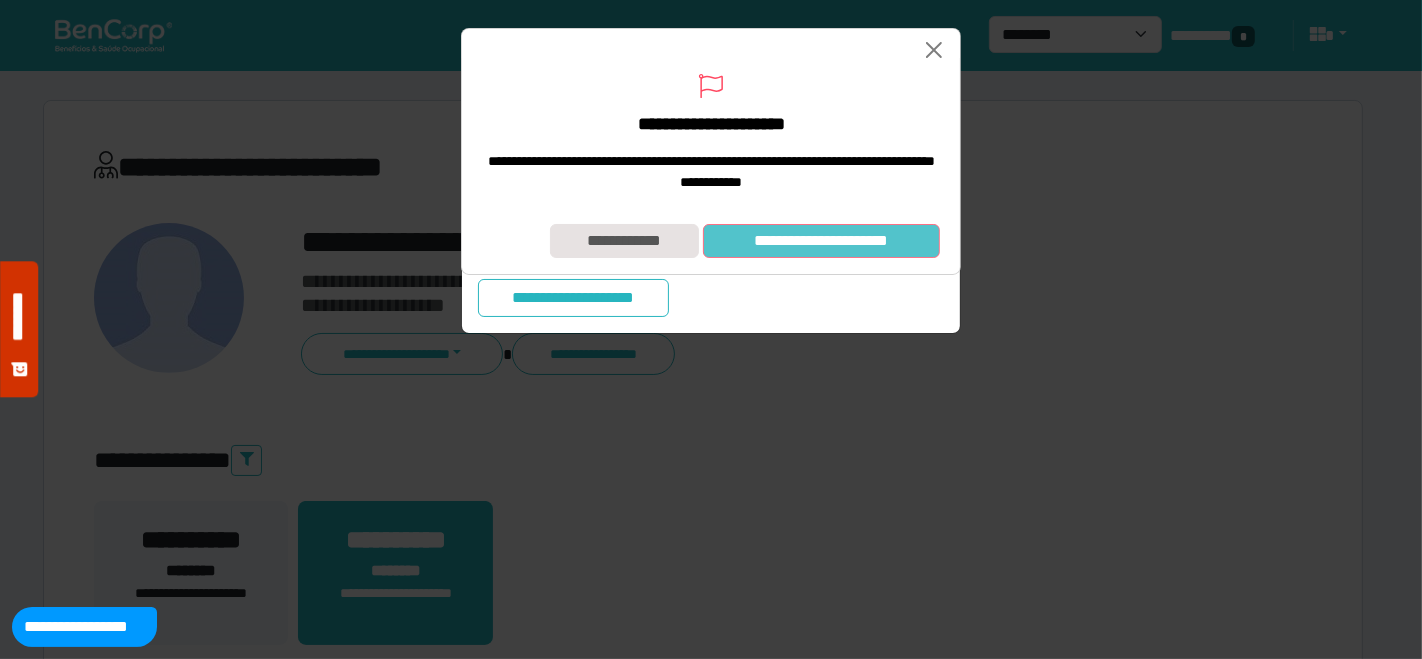 click on "**********" at bounding box center [821, 240] 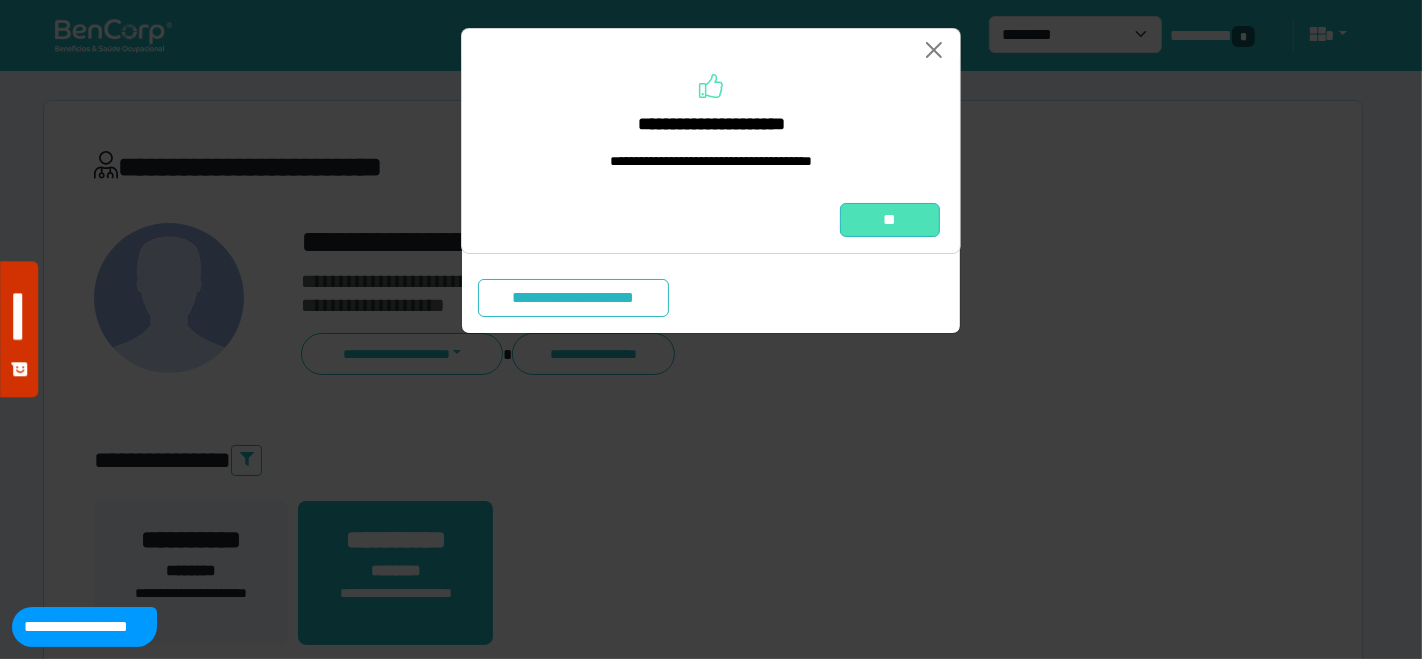 click on "**" at bounding box center (890, 219) 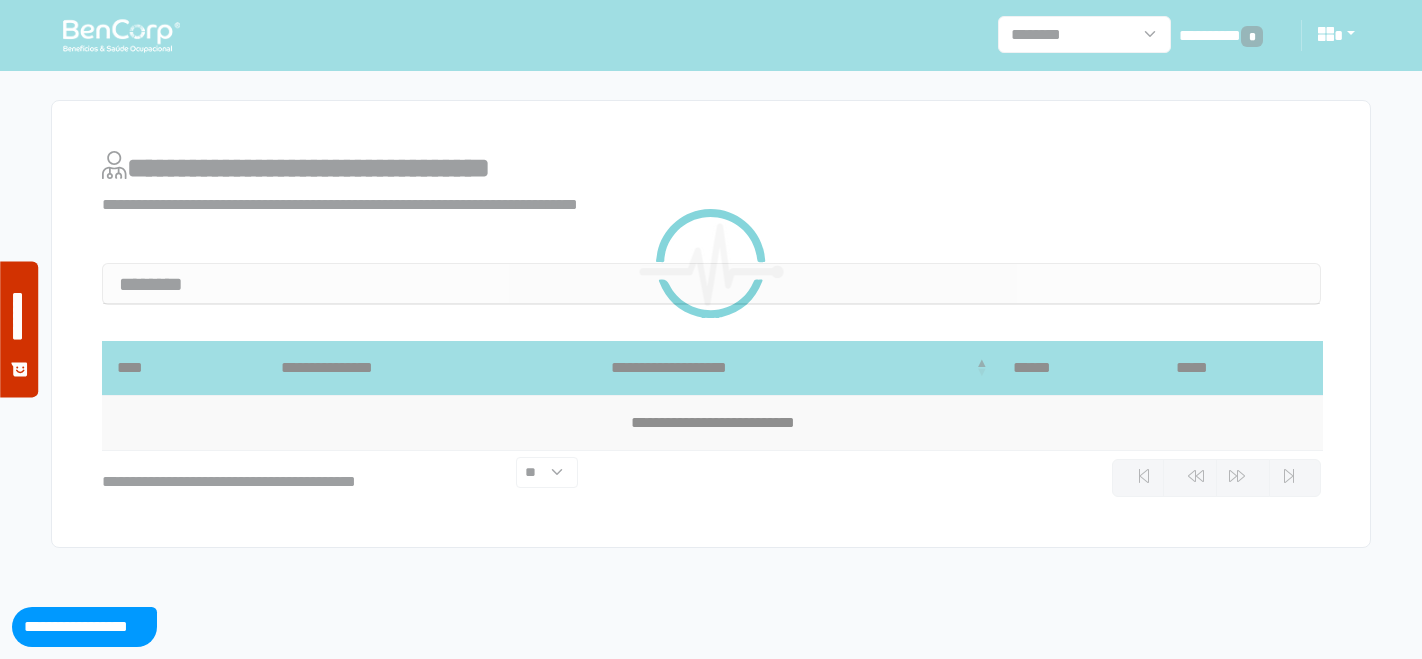 scroll, scrollTop: 0, scrollLeft: 0, axis: both 